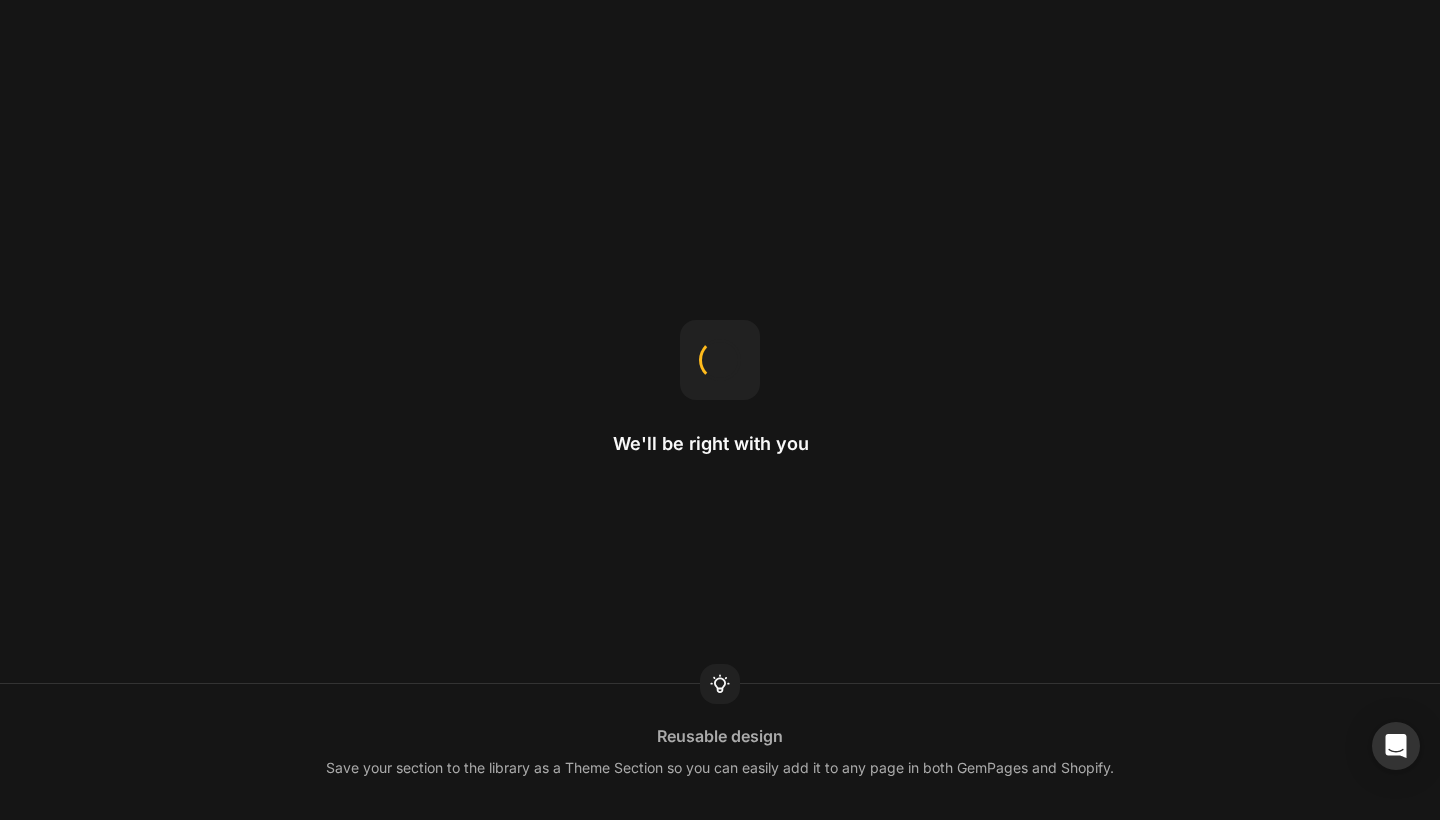 scroll, scrollTop: 0, scrollLeft: 0, axis: both 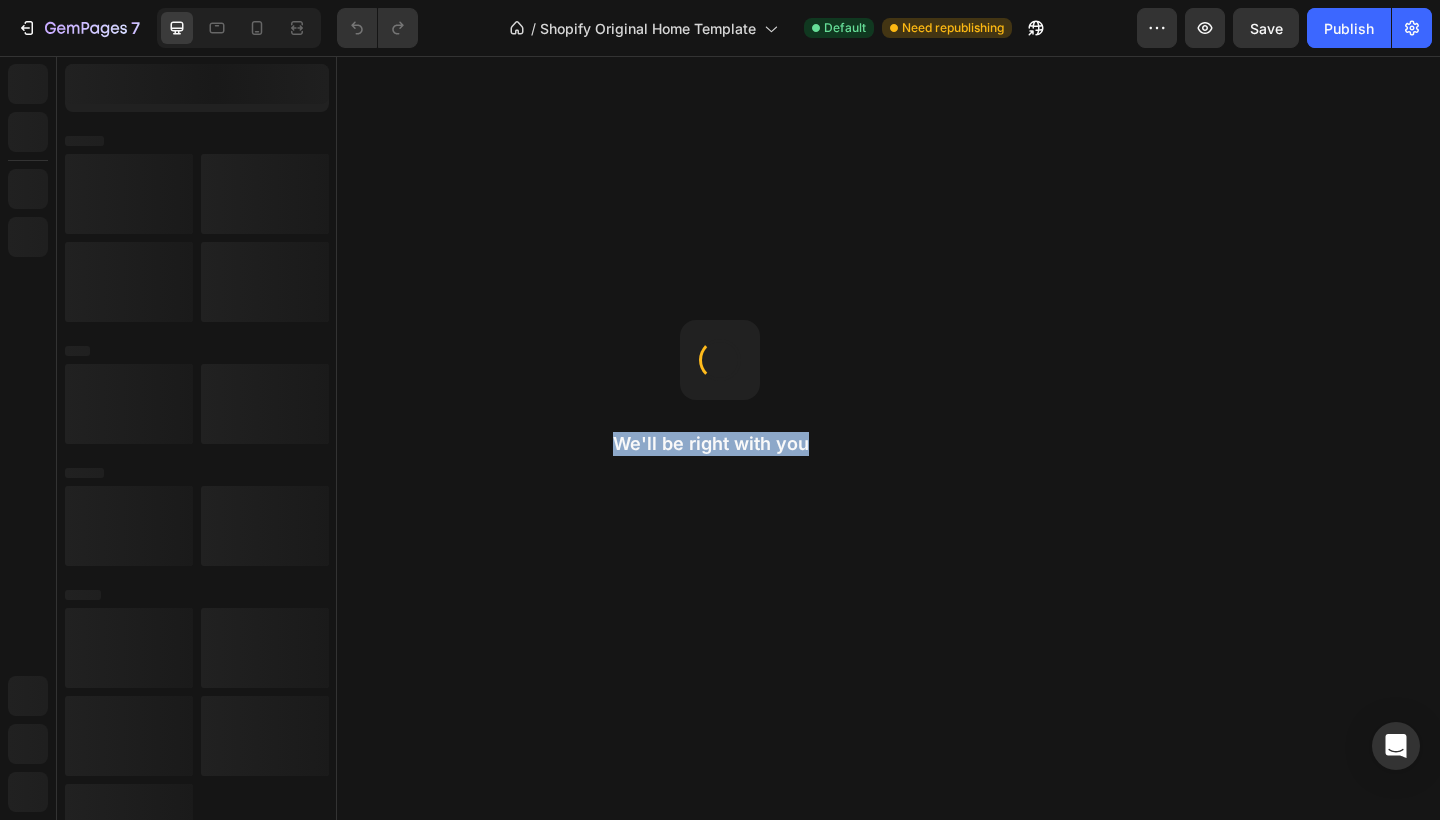 drag, startPoint x: 594, startPoint y: 416, endPoint x: 907, endPoint y: 445, distance: 314.34058 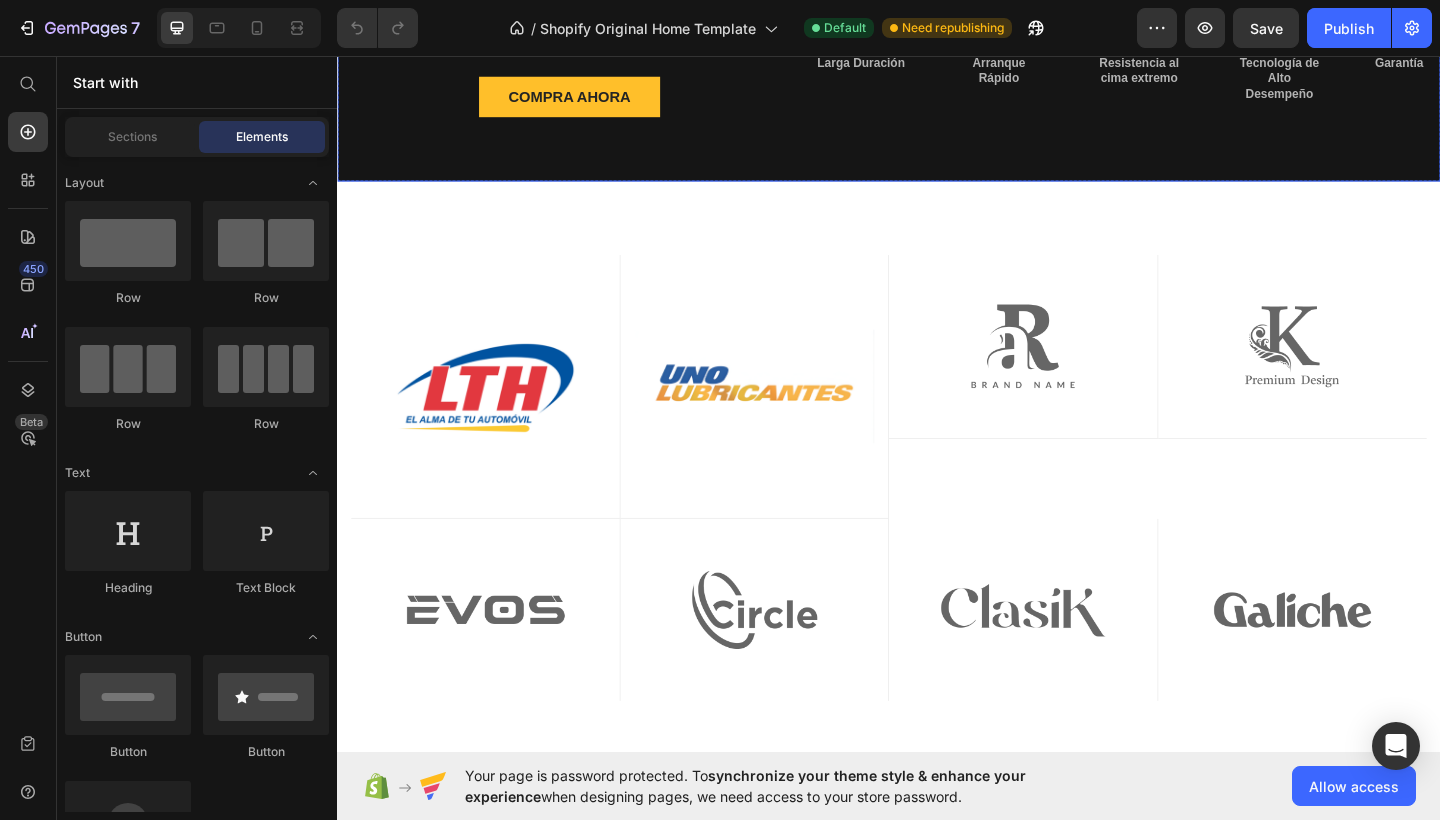 scroll, scrollTop: 506, scrollLeft: 0, axis: vertical 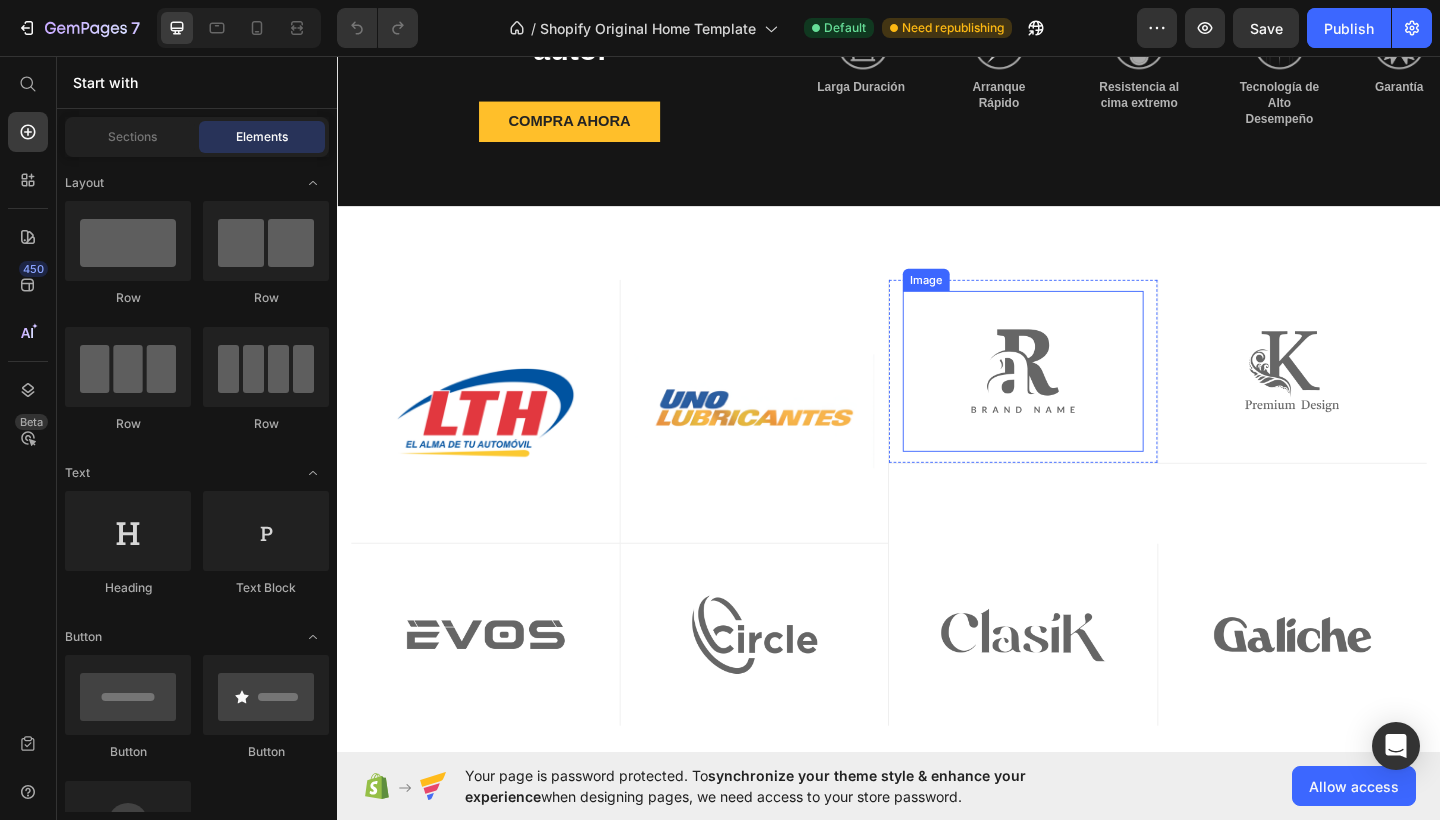 click at bounding box center [1083, 399] 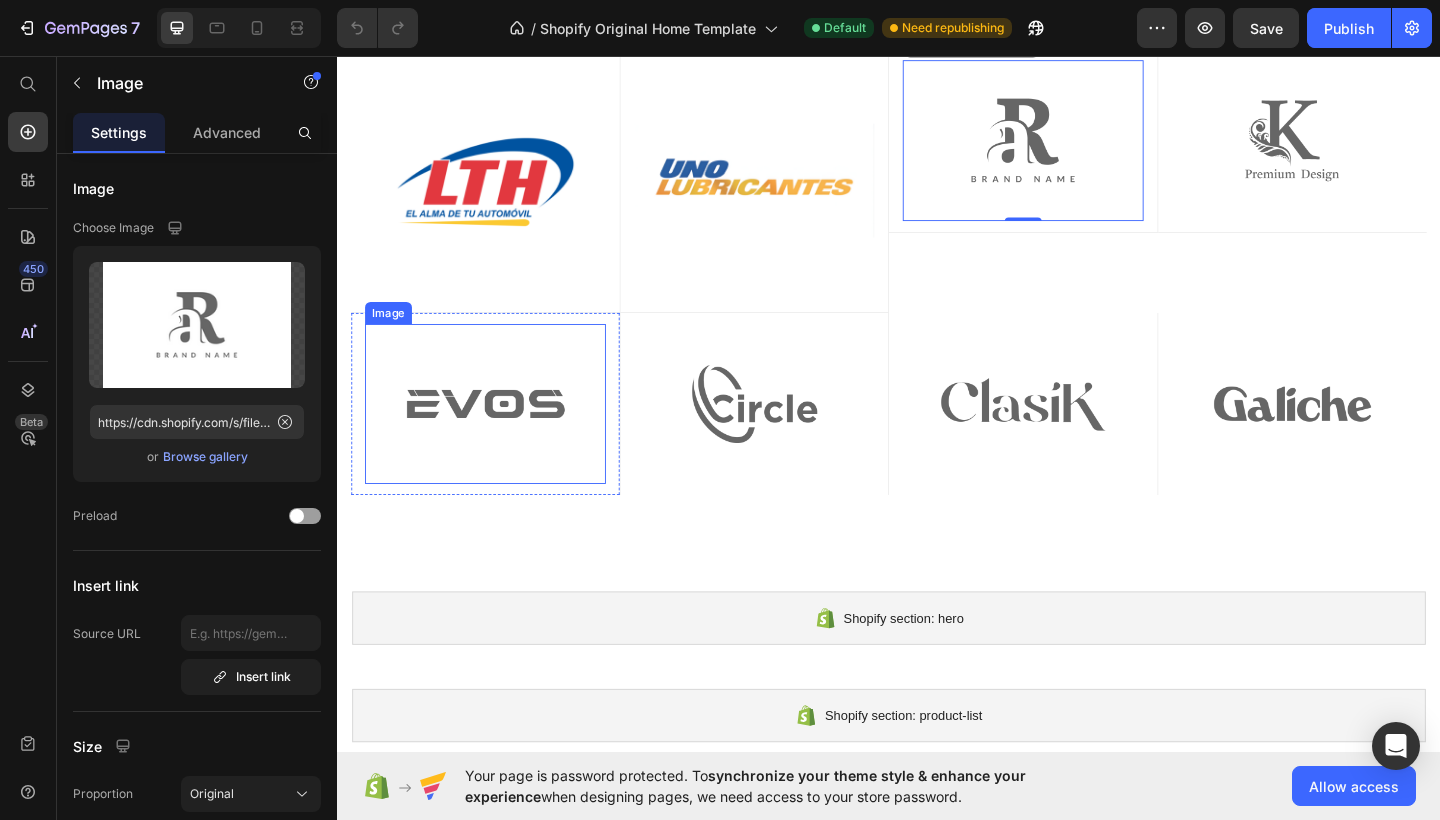 scroll, scrollTop: 763, scrollLeft: 0, axis: vertical 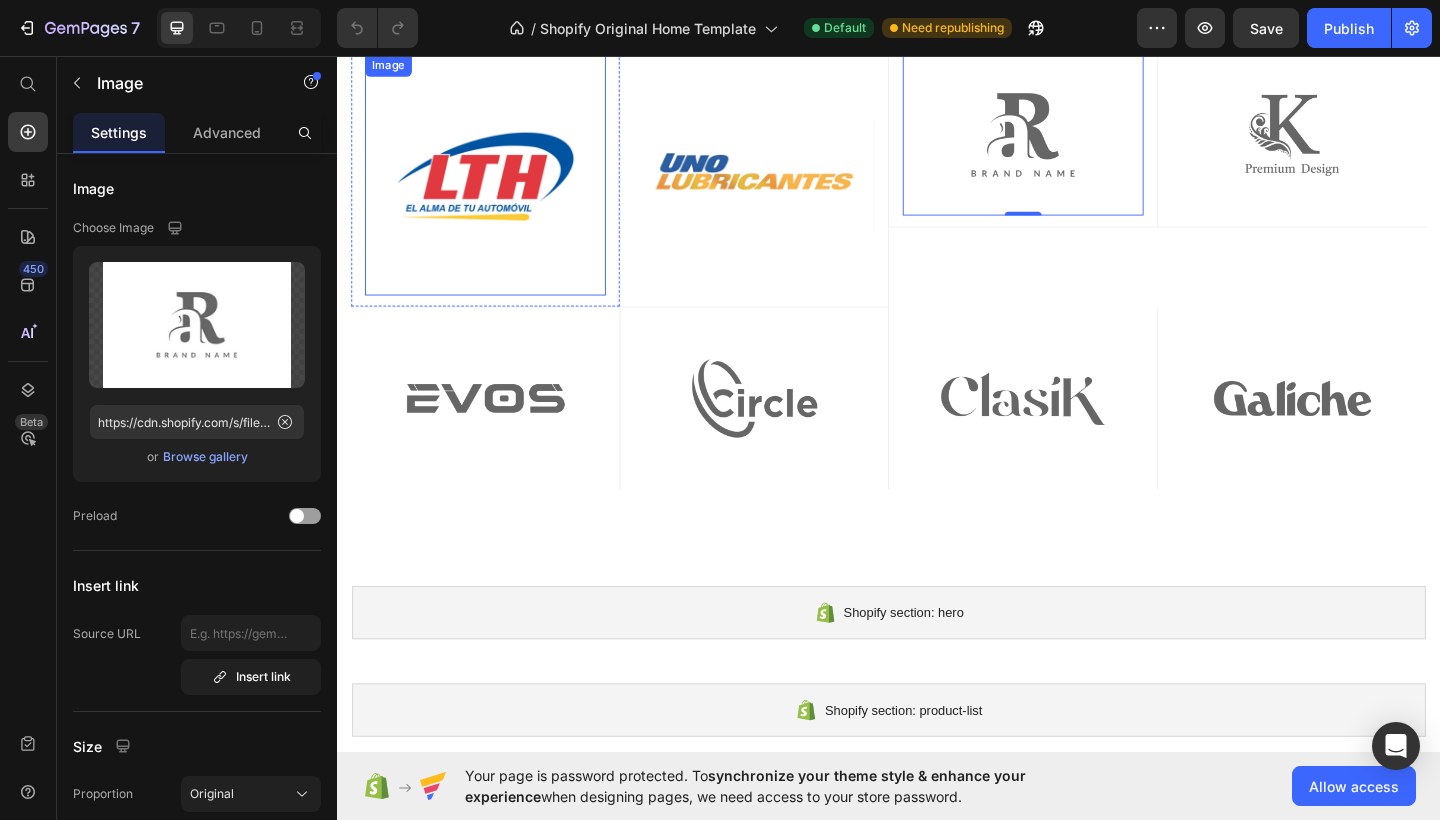 click at bounding box center [498, 186] 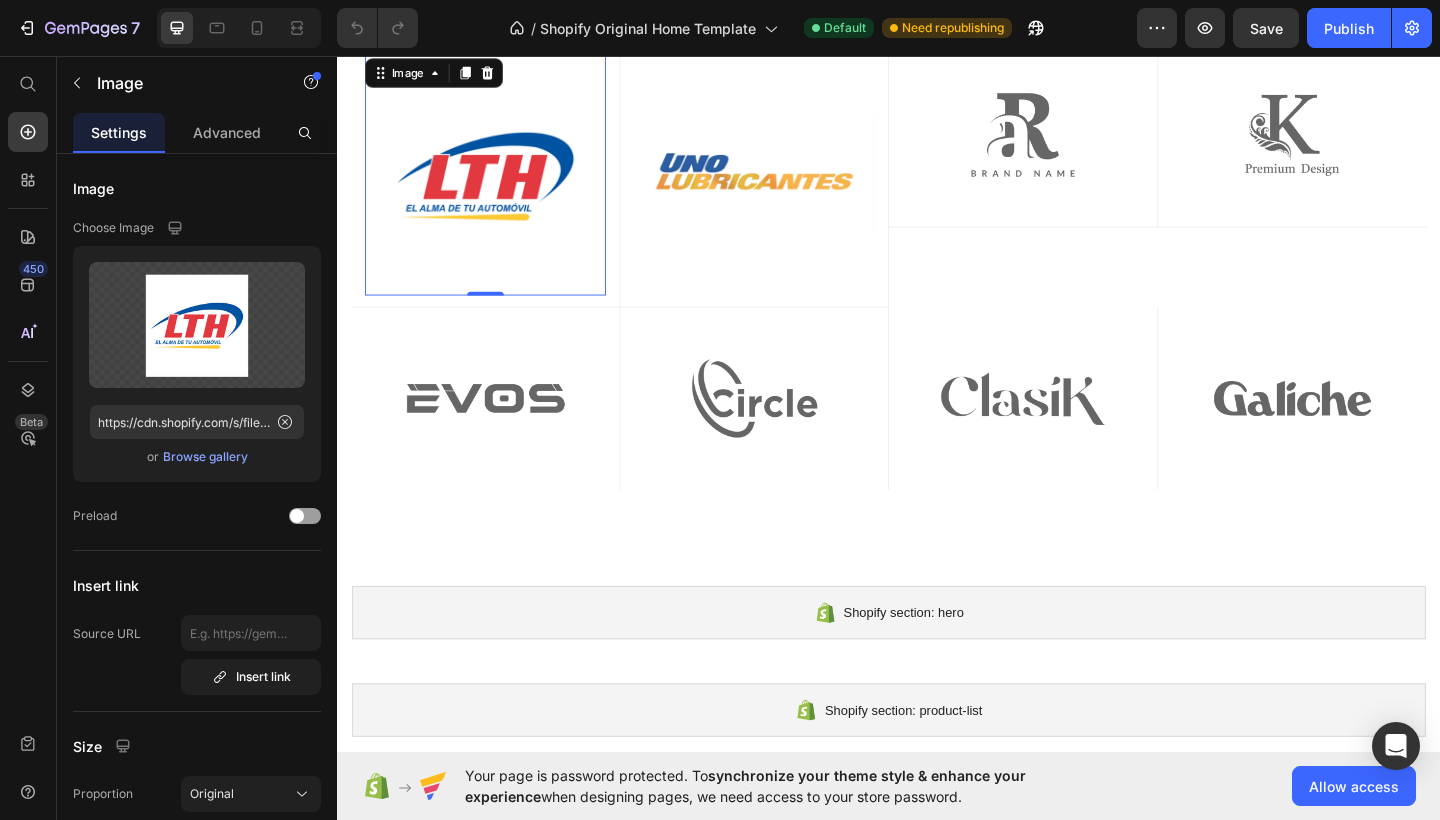 drag, startPoint x: 497, startPoint y: 300, endPoint x: 497, endPoint y: 283, distance: 17 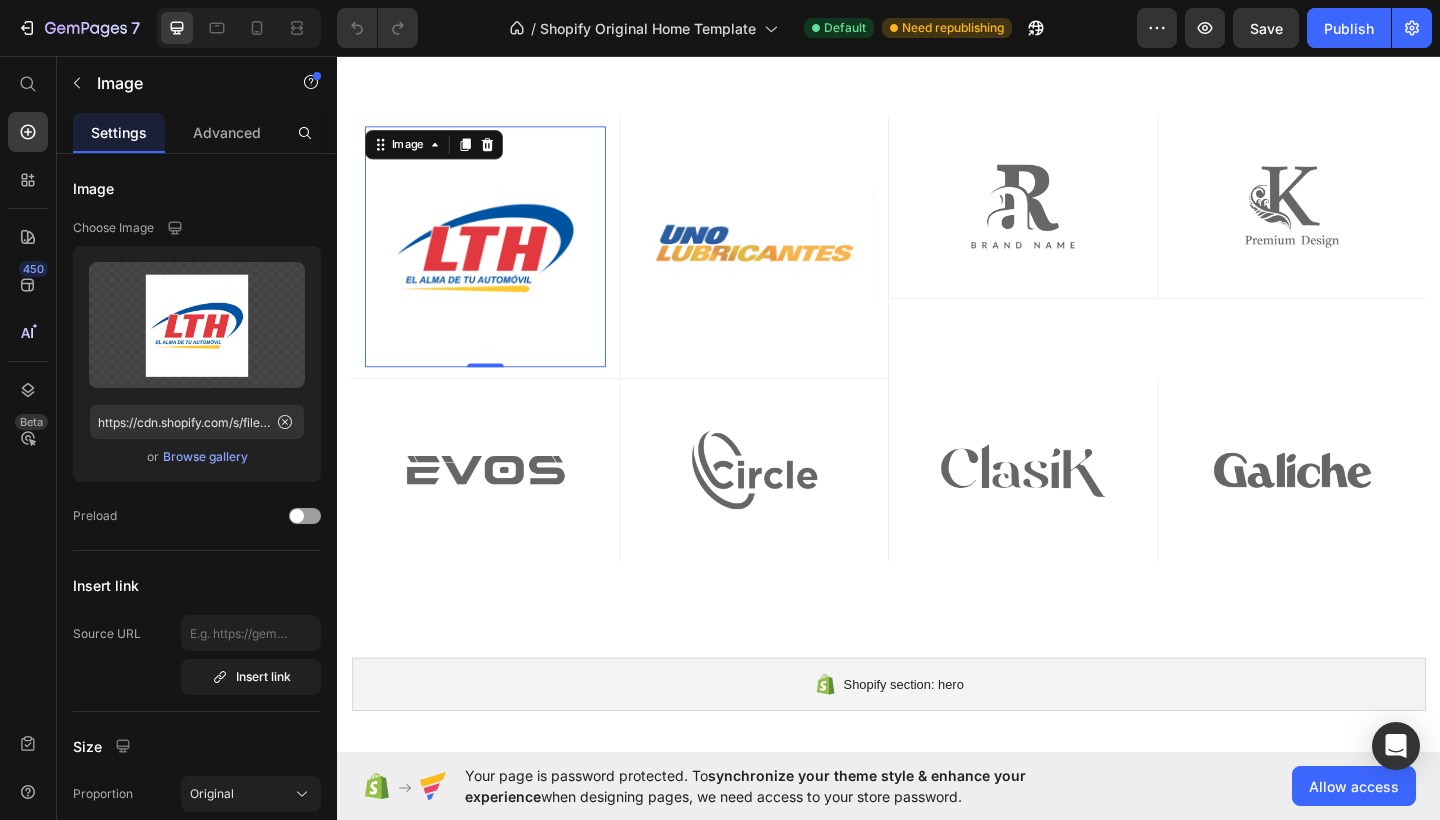 scroll, scrollTop: 680, scrollLeft: 0, axis: vertical 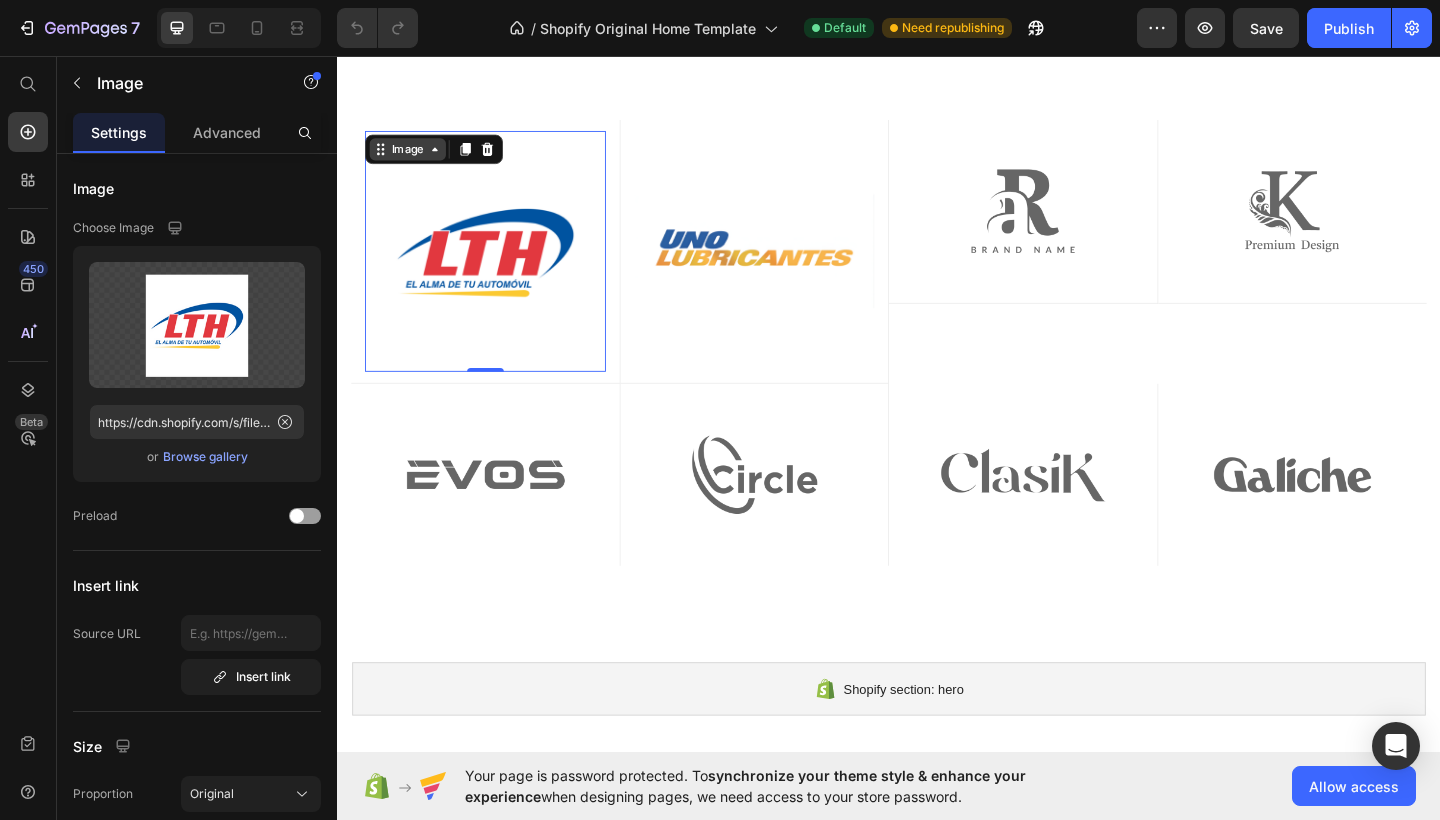click 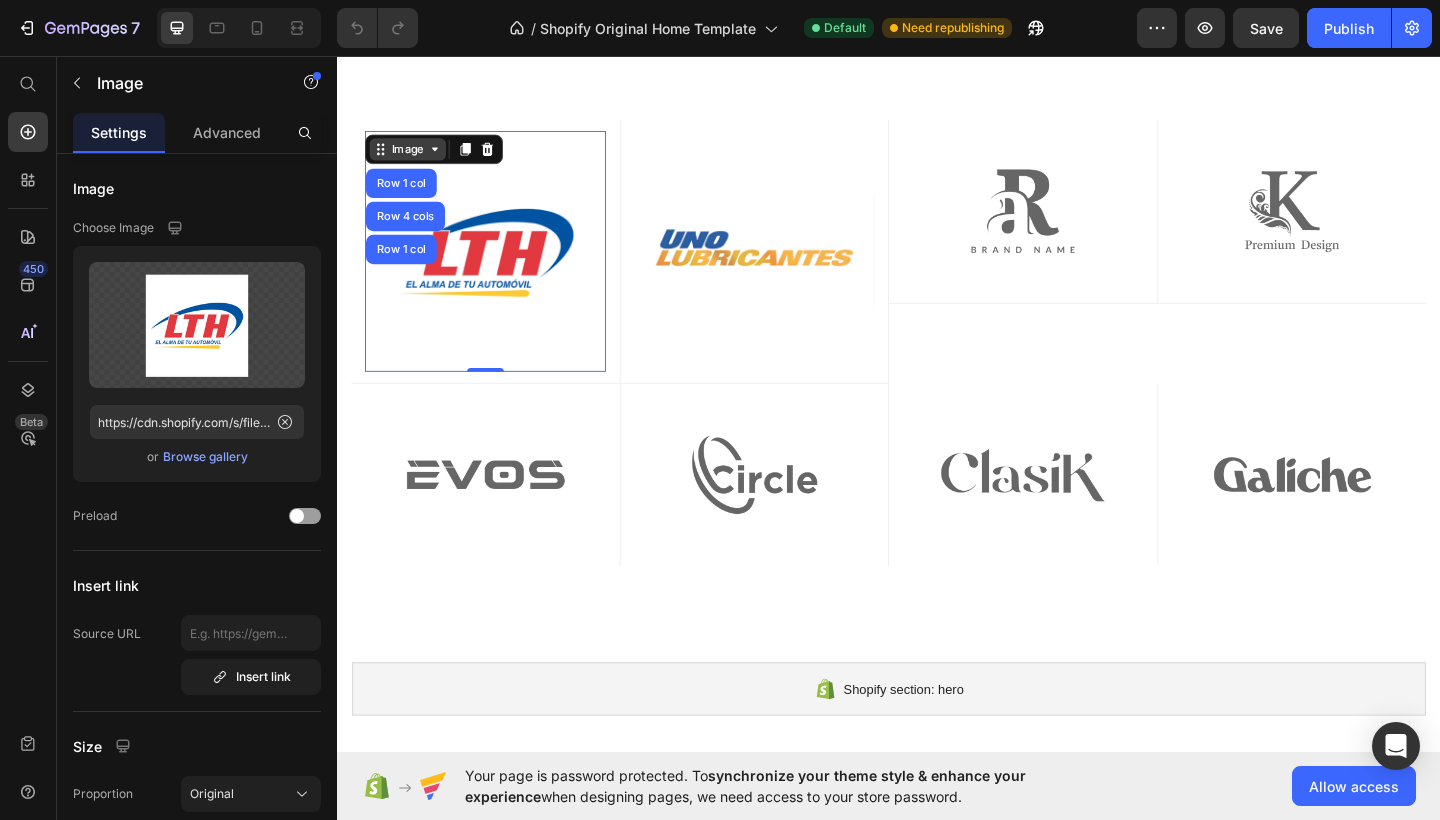 click 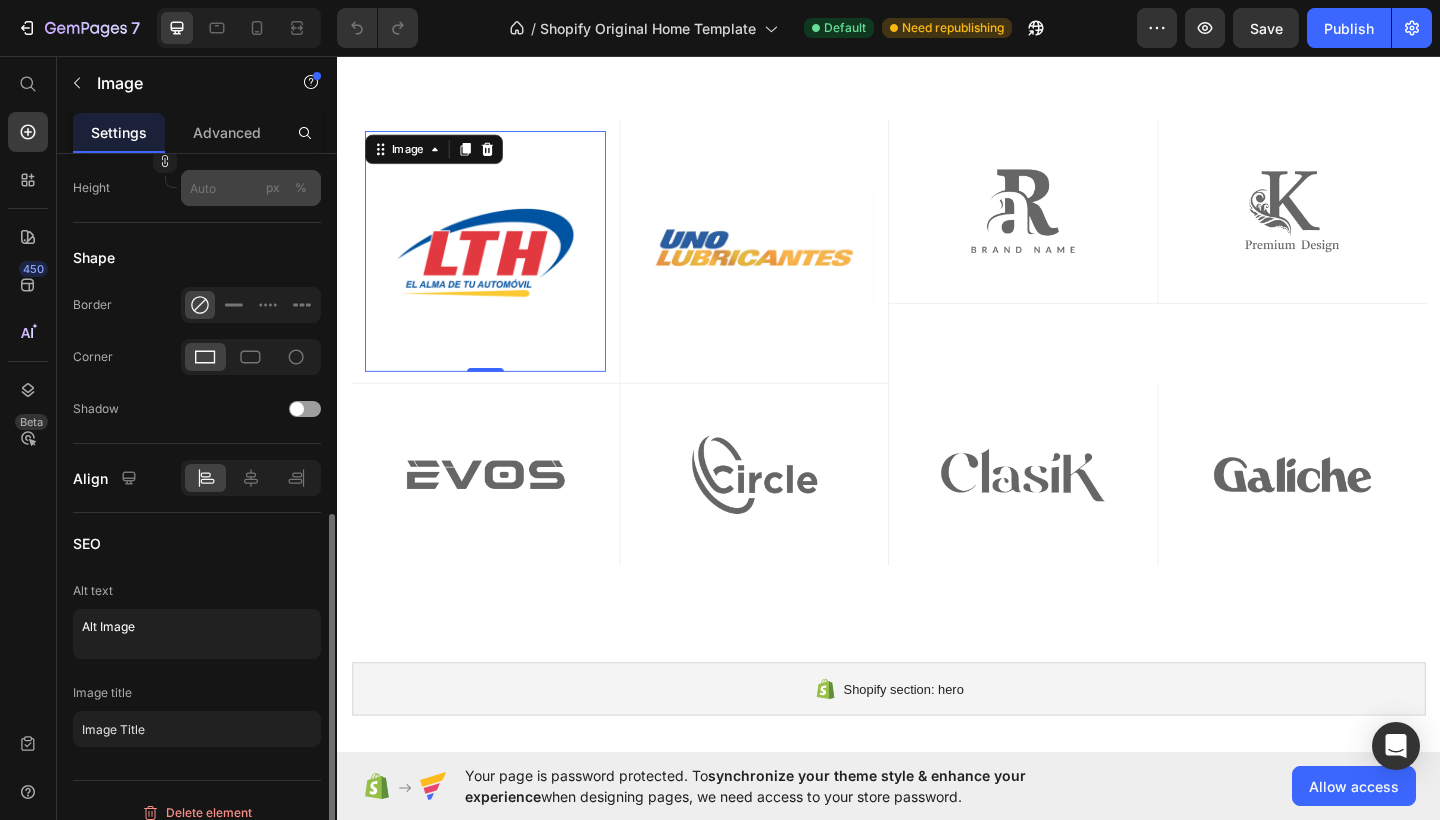 scroll, scrollTop: 728, scrollLeft: 0, axis: vertical 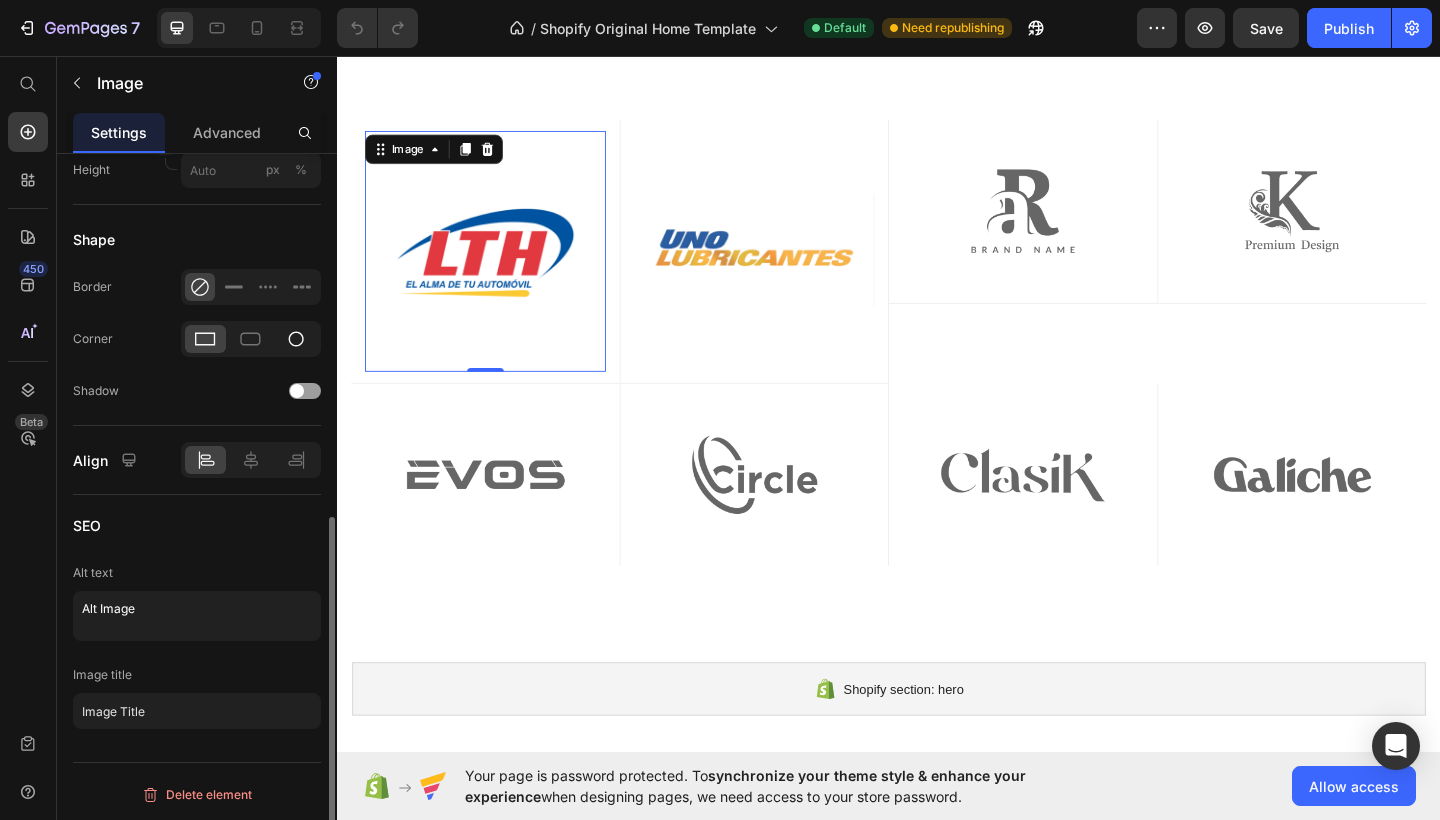 click 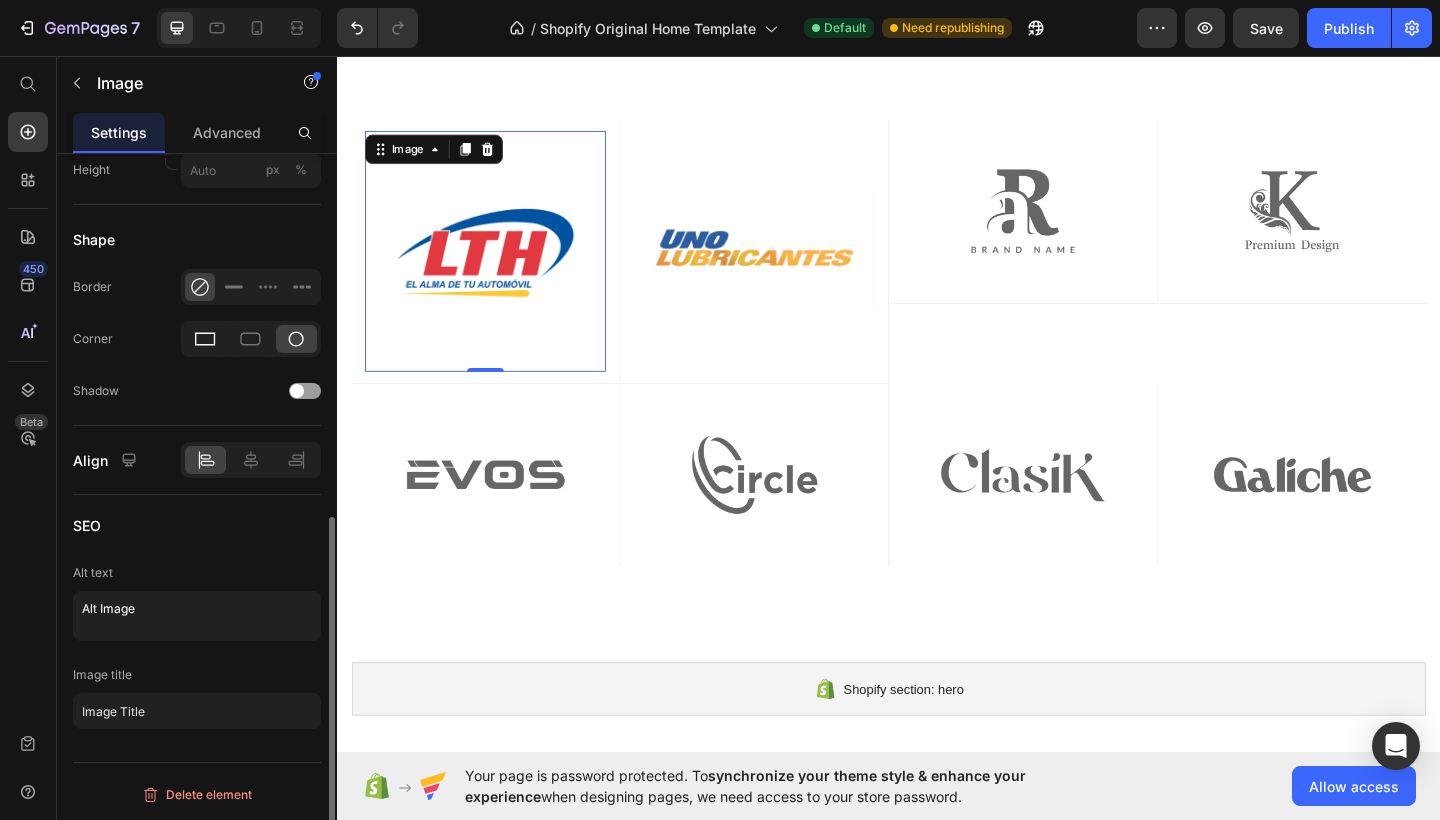 click 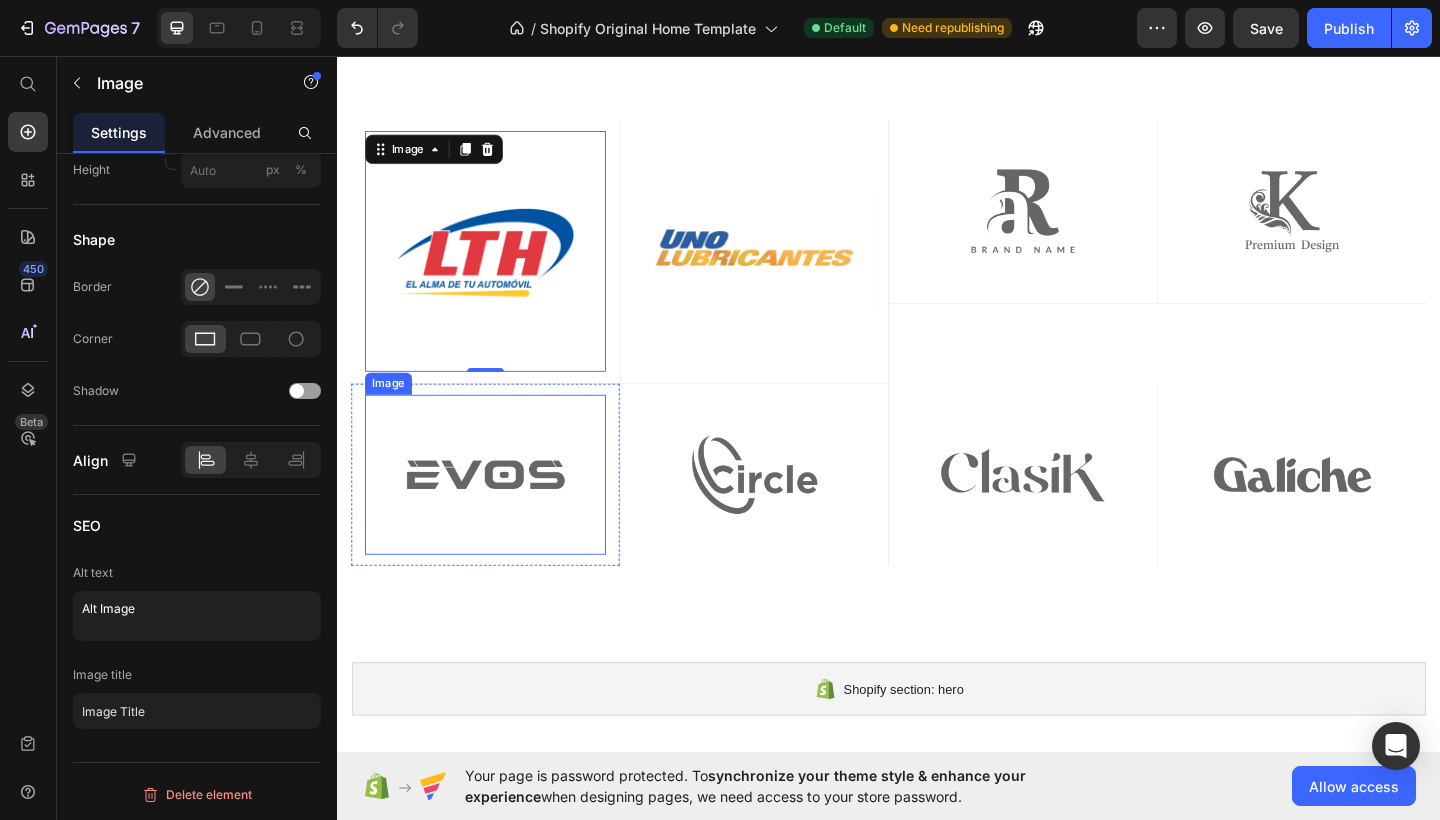 click at bounding box center (498, 512) 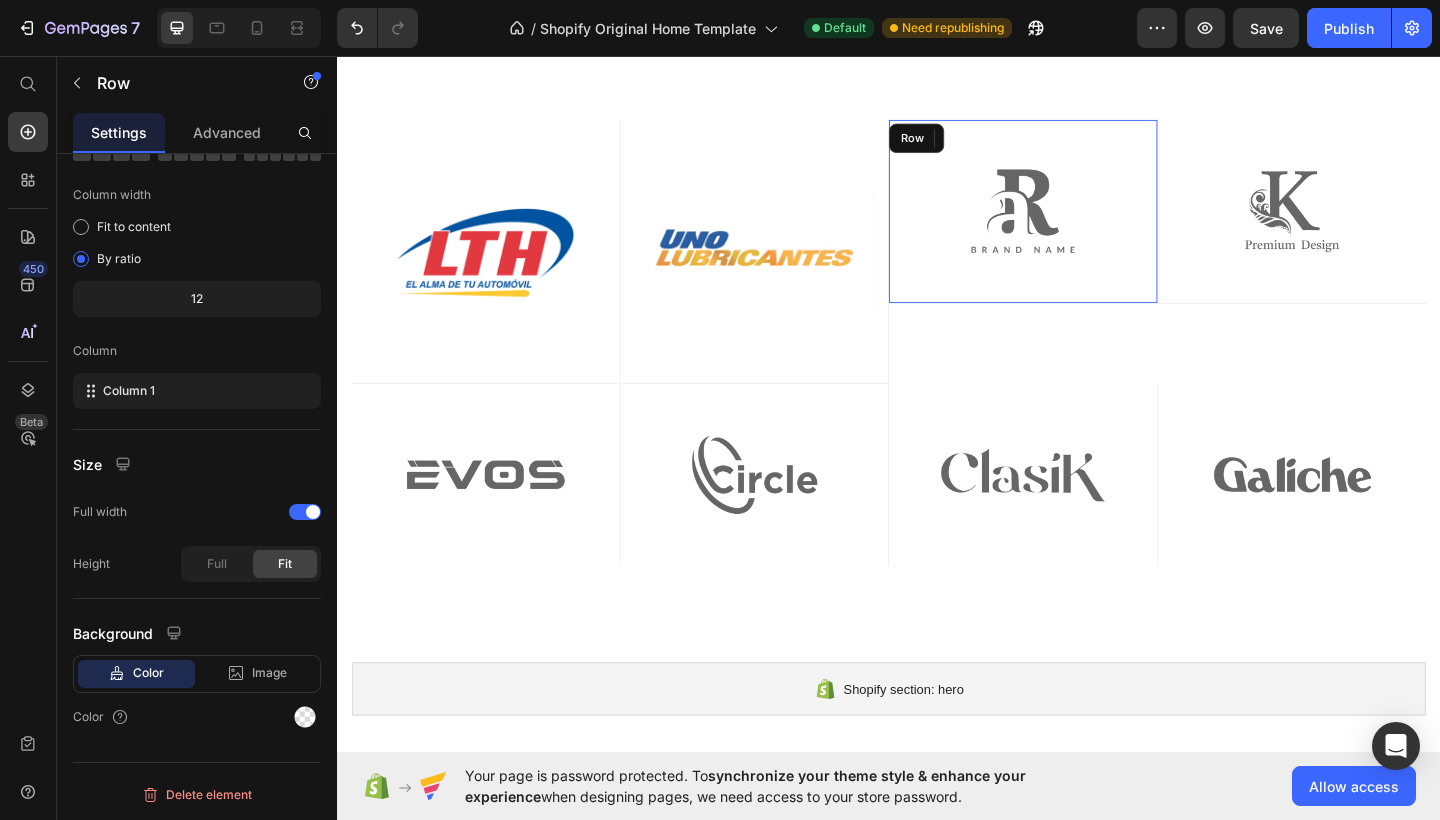 click on "Image Row" at bounding box center [1083, 225] 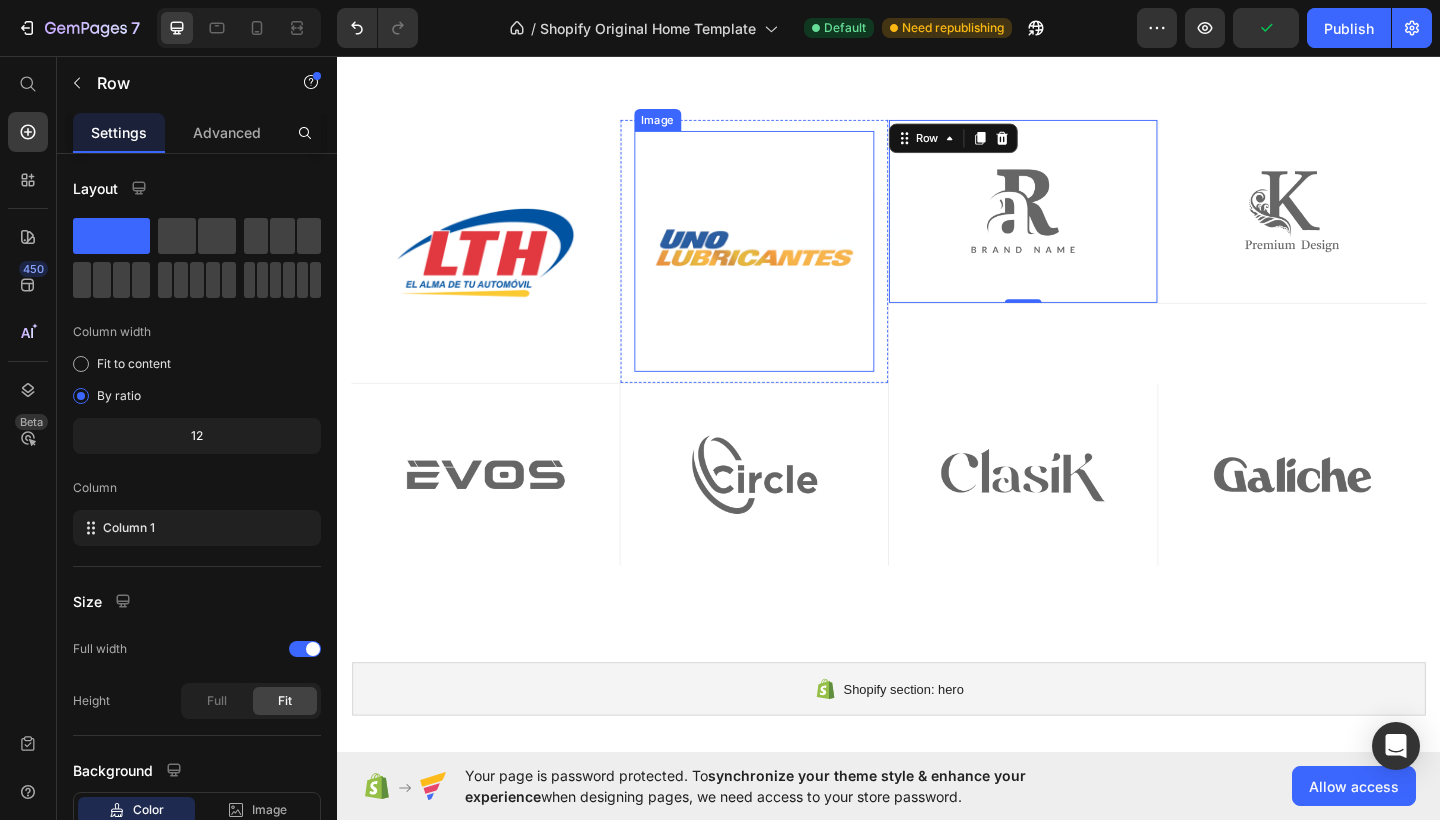 click at bounding box center (791, 269) 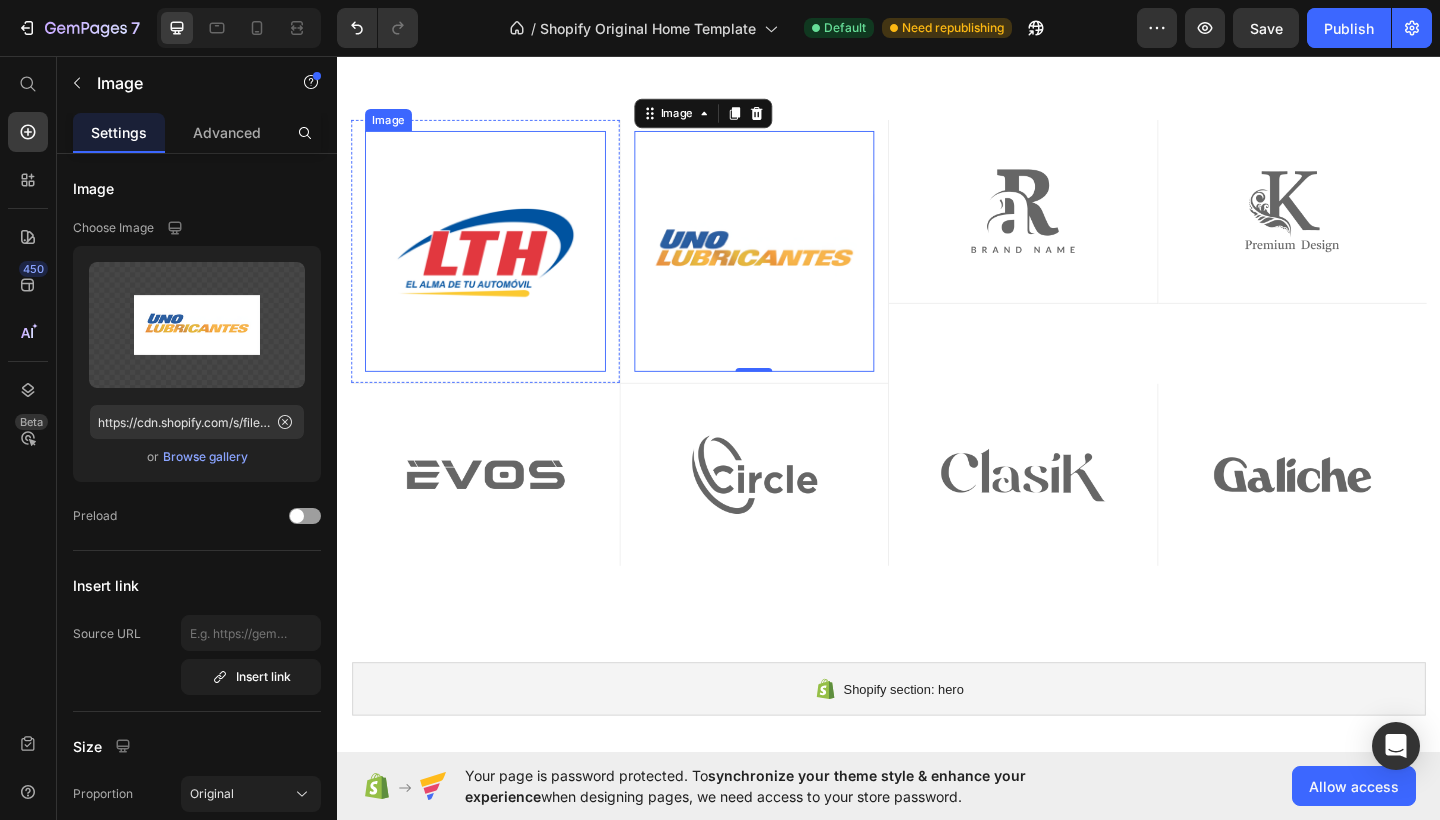 click at bounding box center (498, 269) 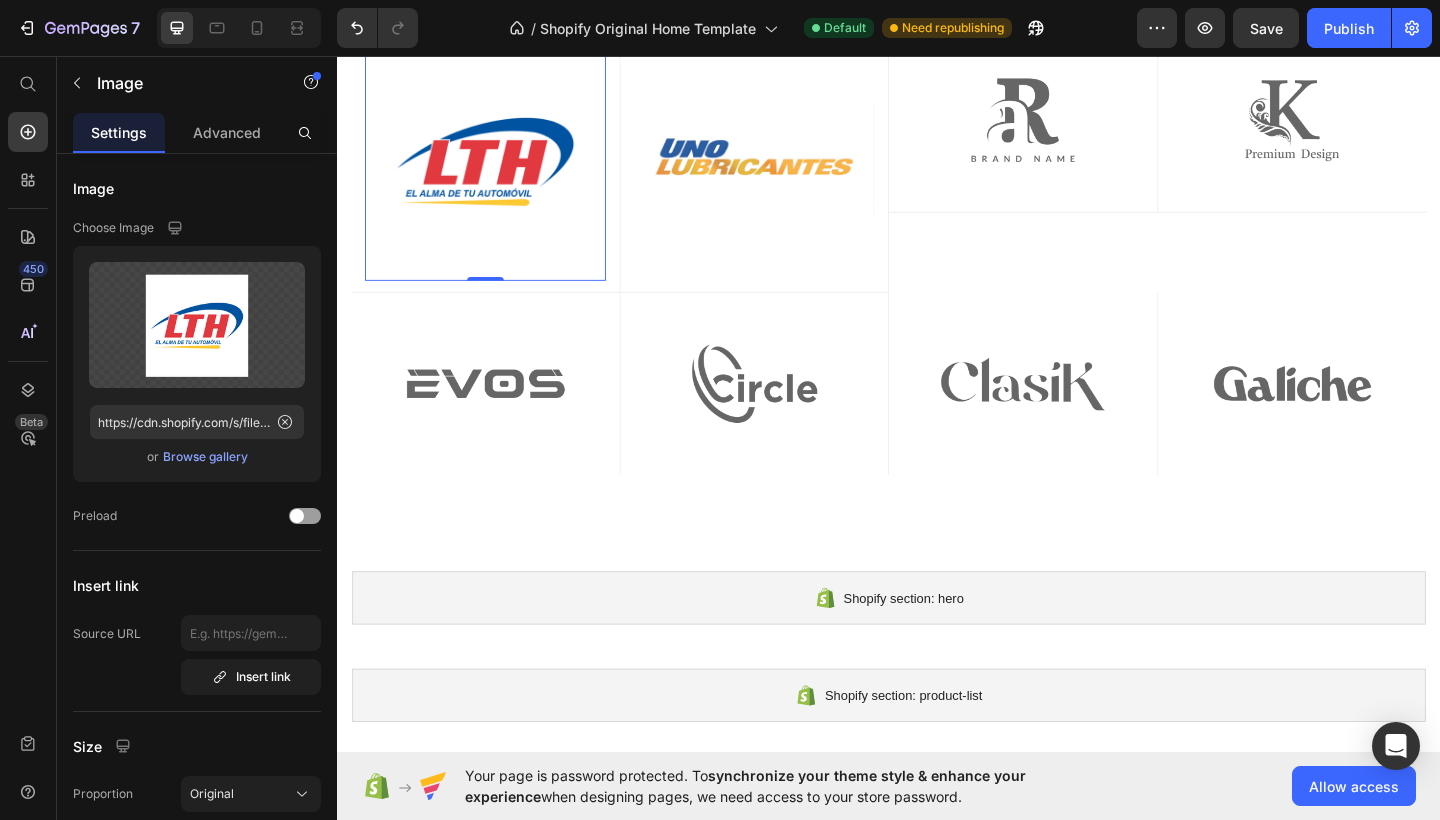 scroll, scrollTop: 780, scrollLeft: 0, axis: vertical 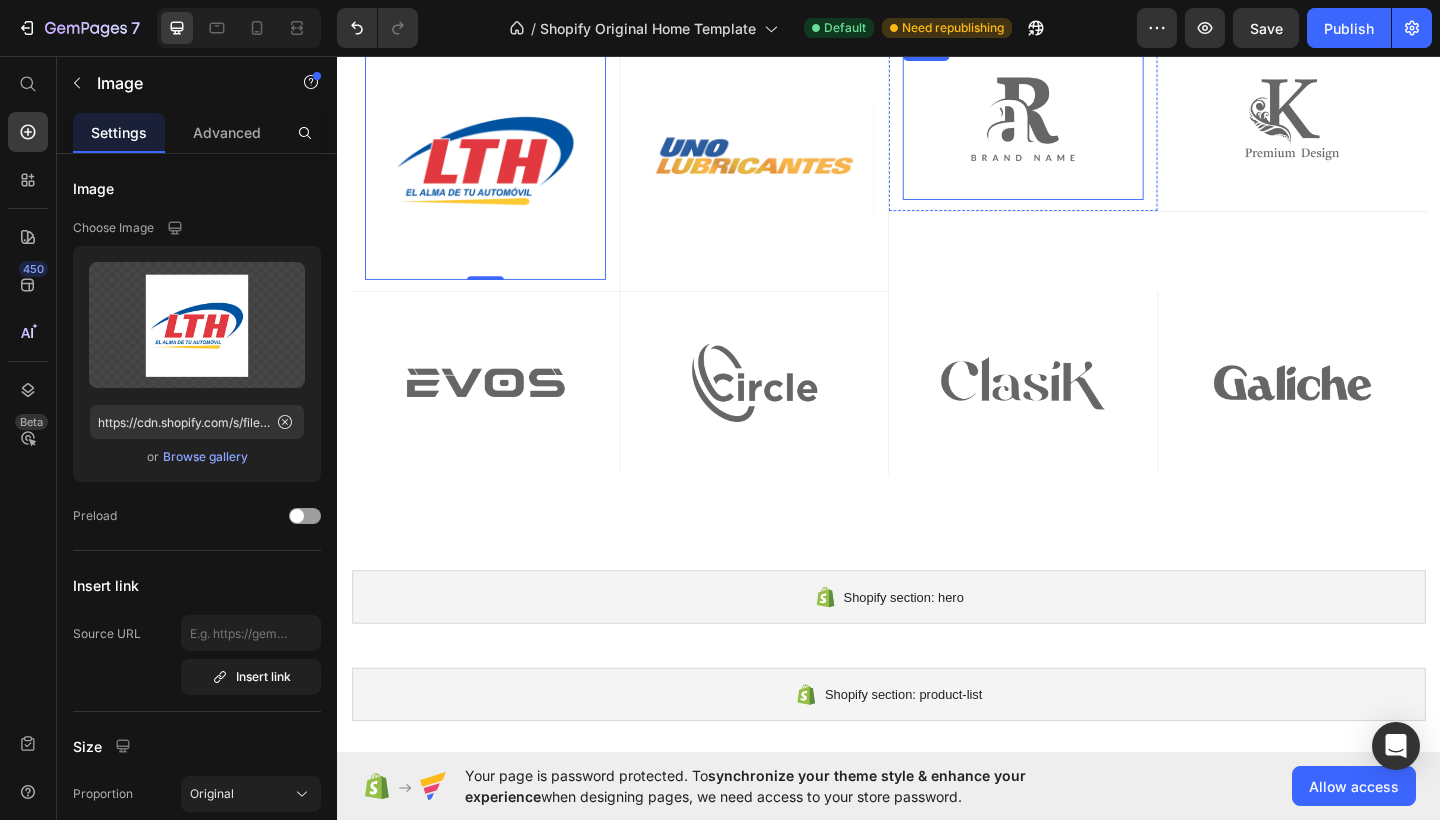 click at bounding box center (1083, 125) 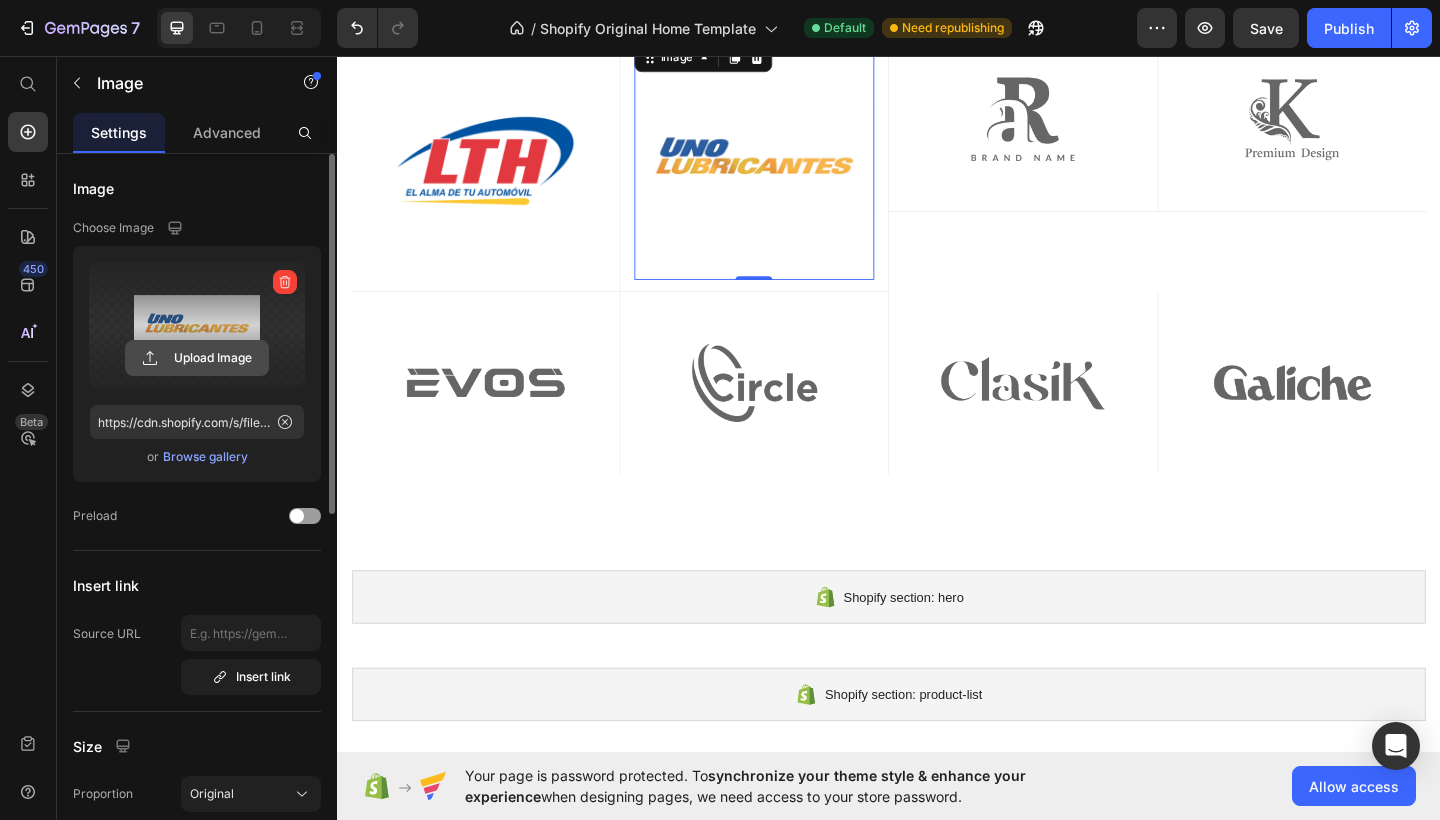 click 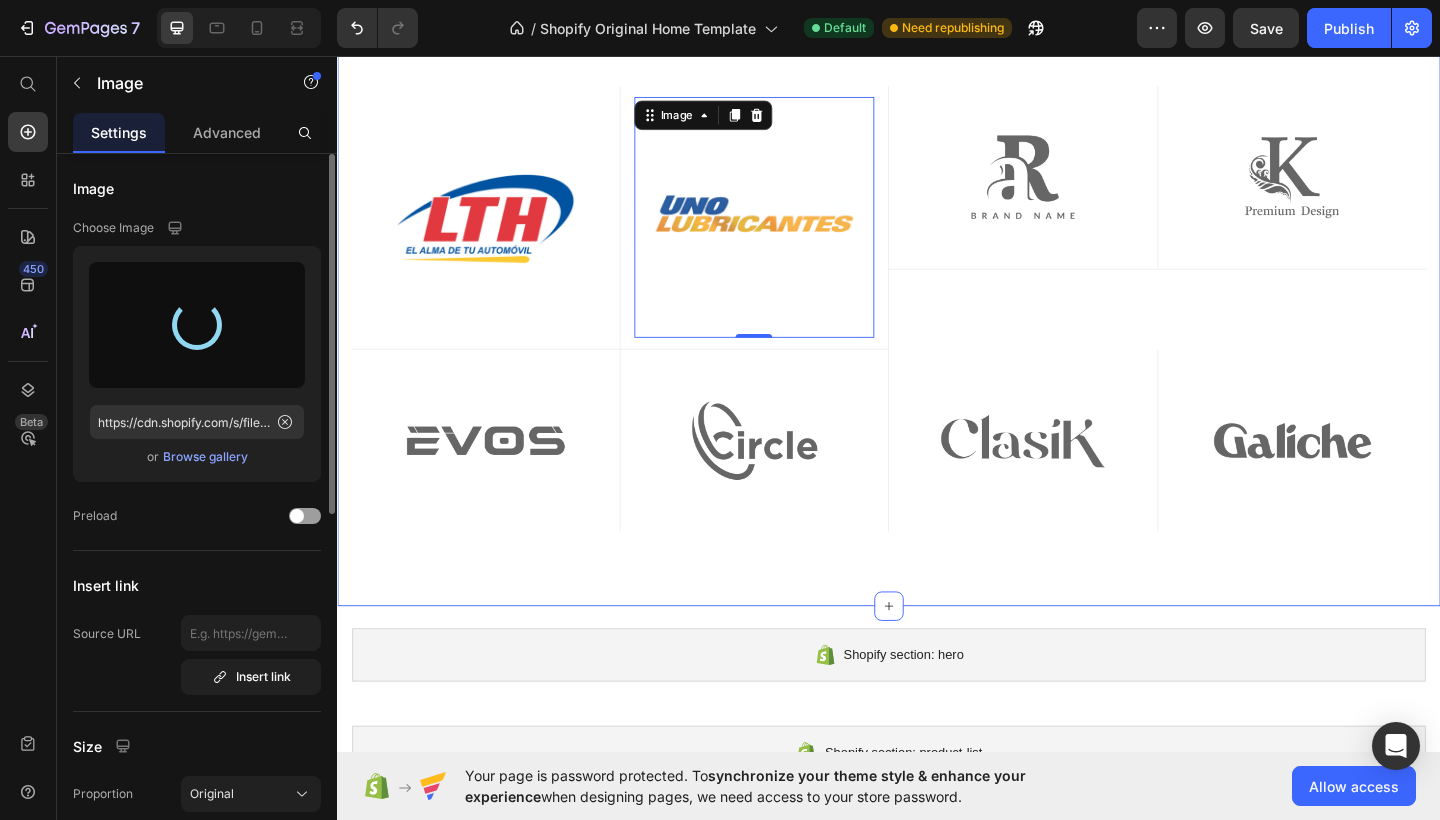 scroll, scrollTop: 713, scrollLeft: 0, axis: vertical 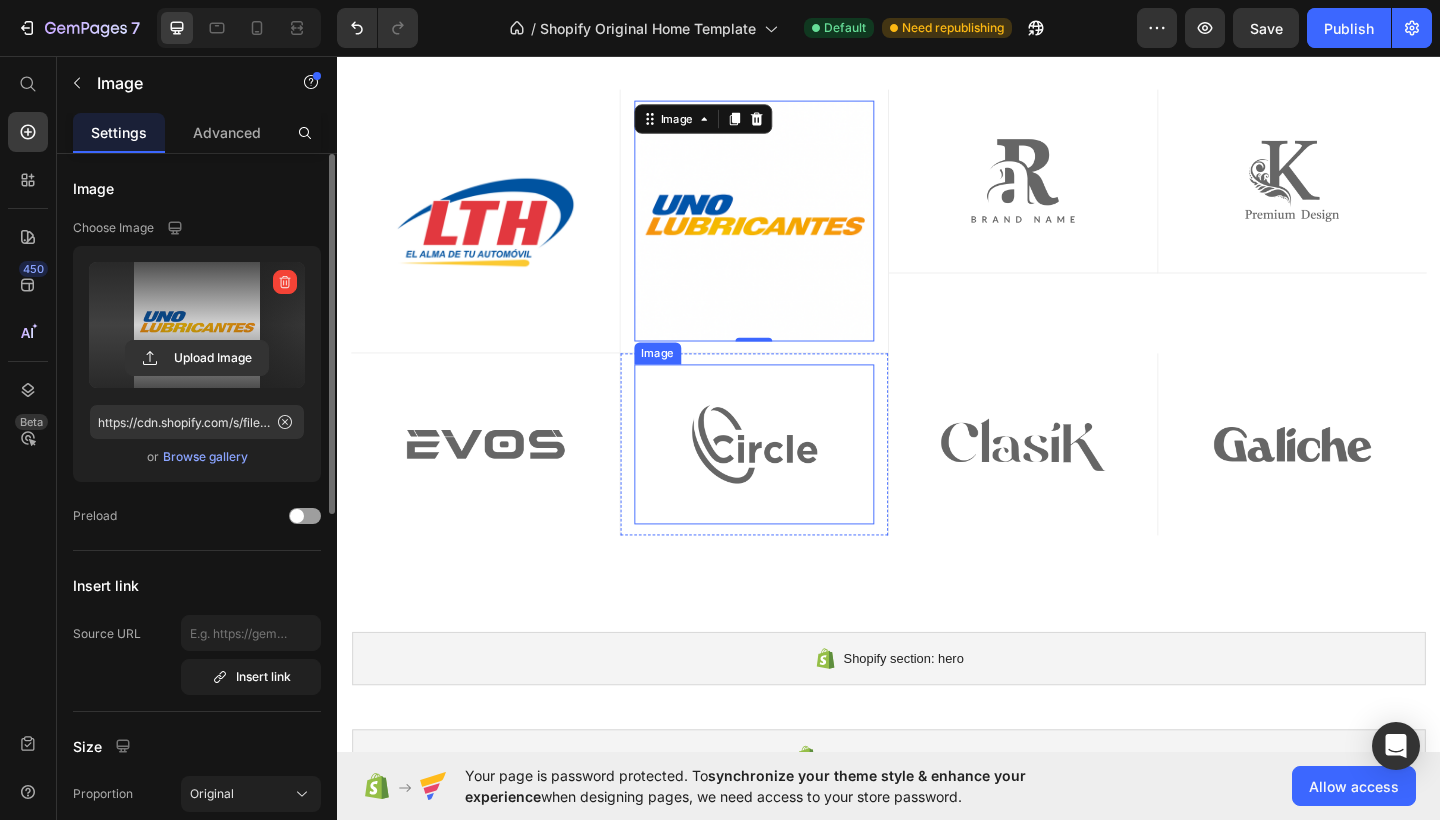 type on "https://cdn.shopify.com/s/files/1/0754/1338/9545/files/gempages_574691776724468848-a462a419-77e4-4b22-96eb-306c426ce799.png" 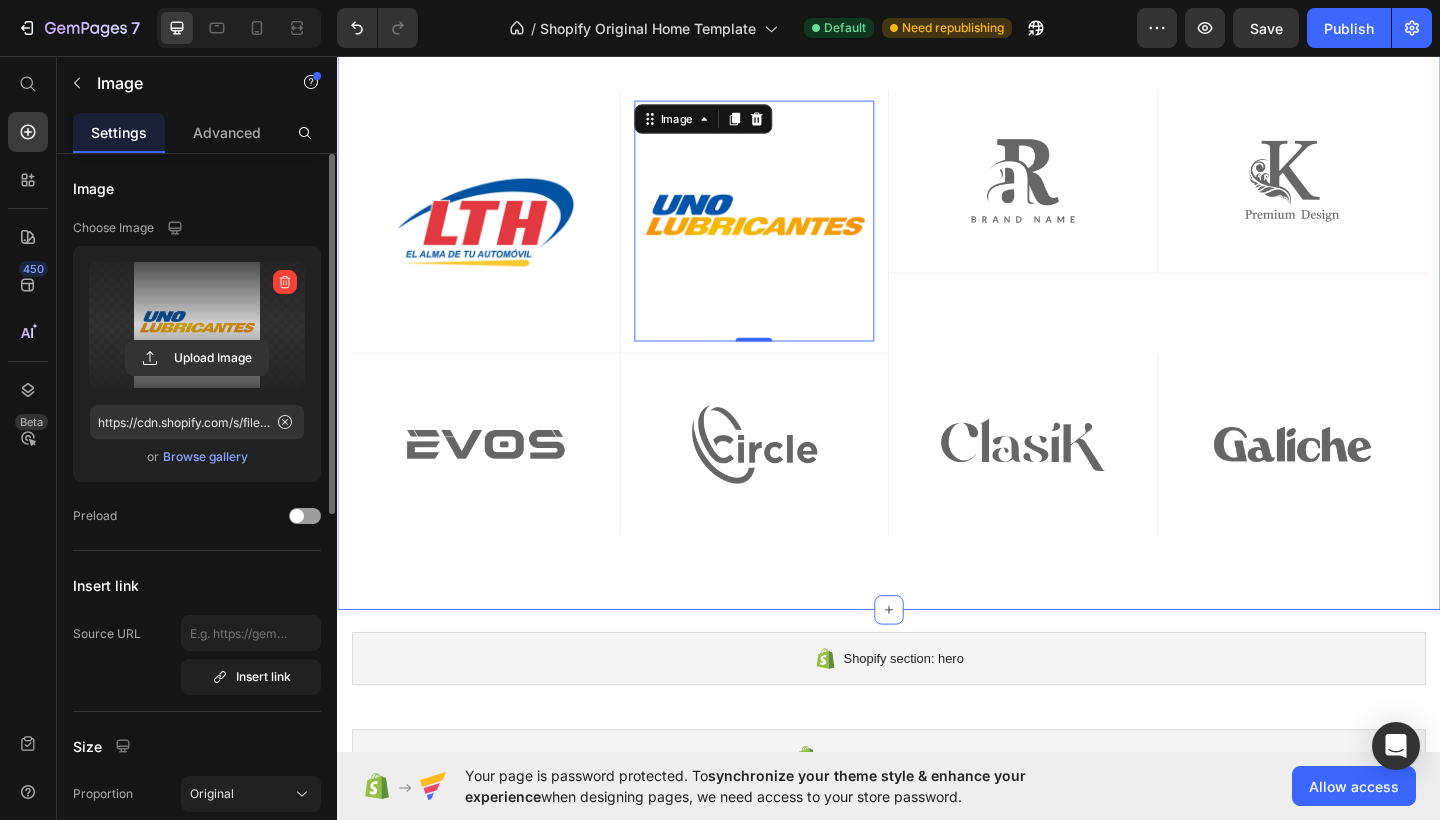 click on "Image Row Image   0 Row Image Row Image Row Row Image Row Image Row Image Row Image Row Row Row Image Row Image Row Row Image Row Image Row Row Image Row Image Row Row Image Row Image Row Row Row Section 2" at bounding box center [937, 336] 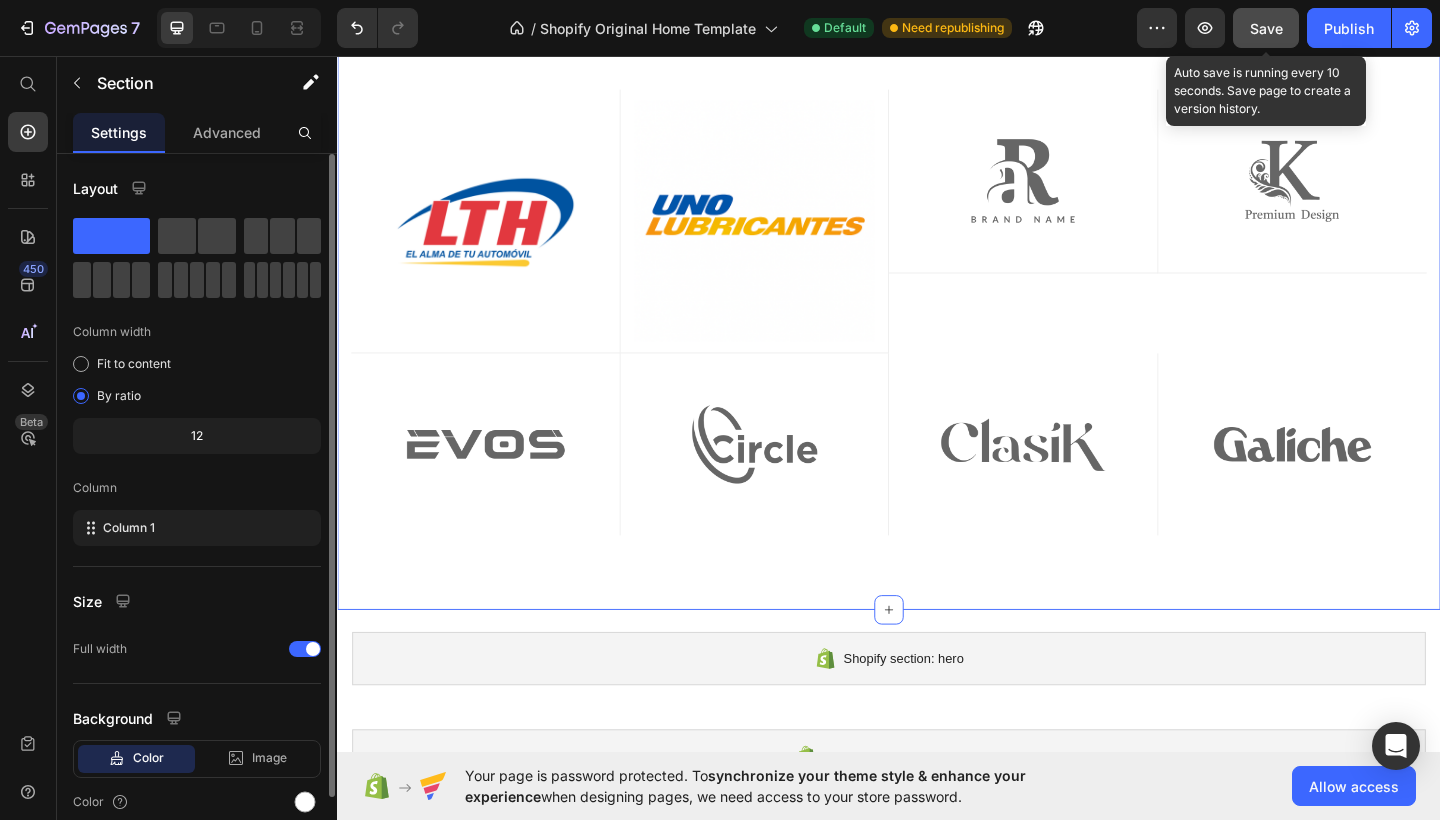 click on "Save" at bounding box center (1266, 28) 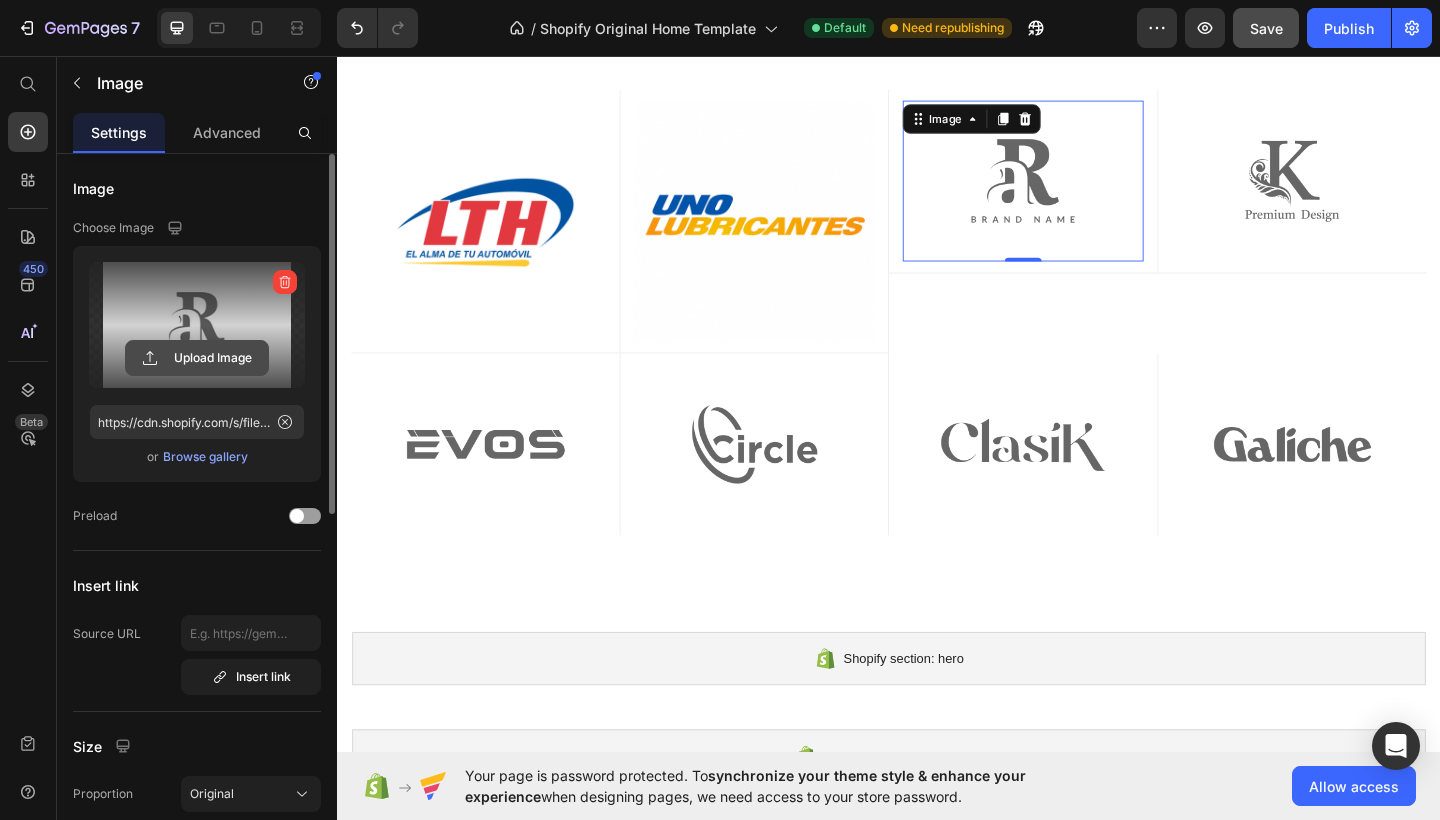 click 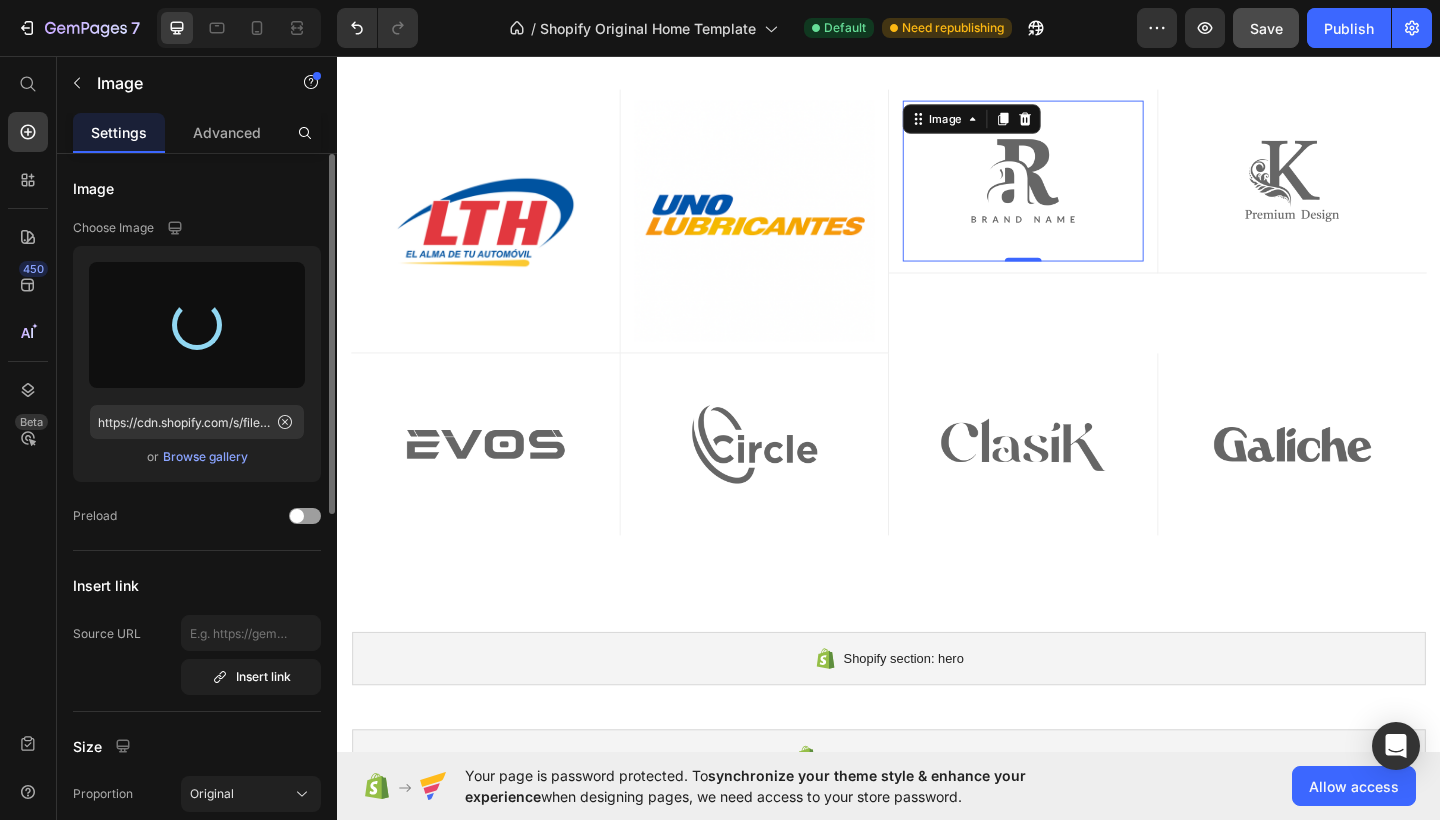 type on "https://cdn.shopify.com/s/files/1/0754/1338/9545/files/gempages_574691776724468848-36b12e2f-2b4a-48d2-961b-2fe48fb9efff.png" 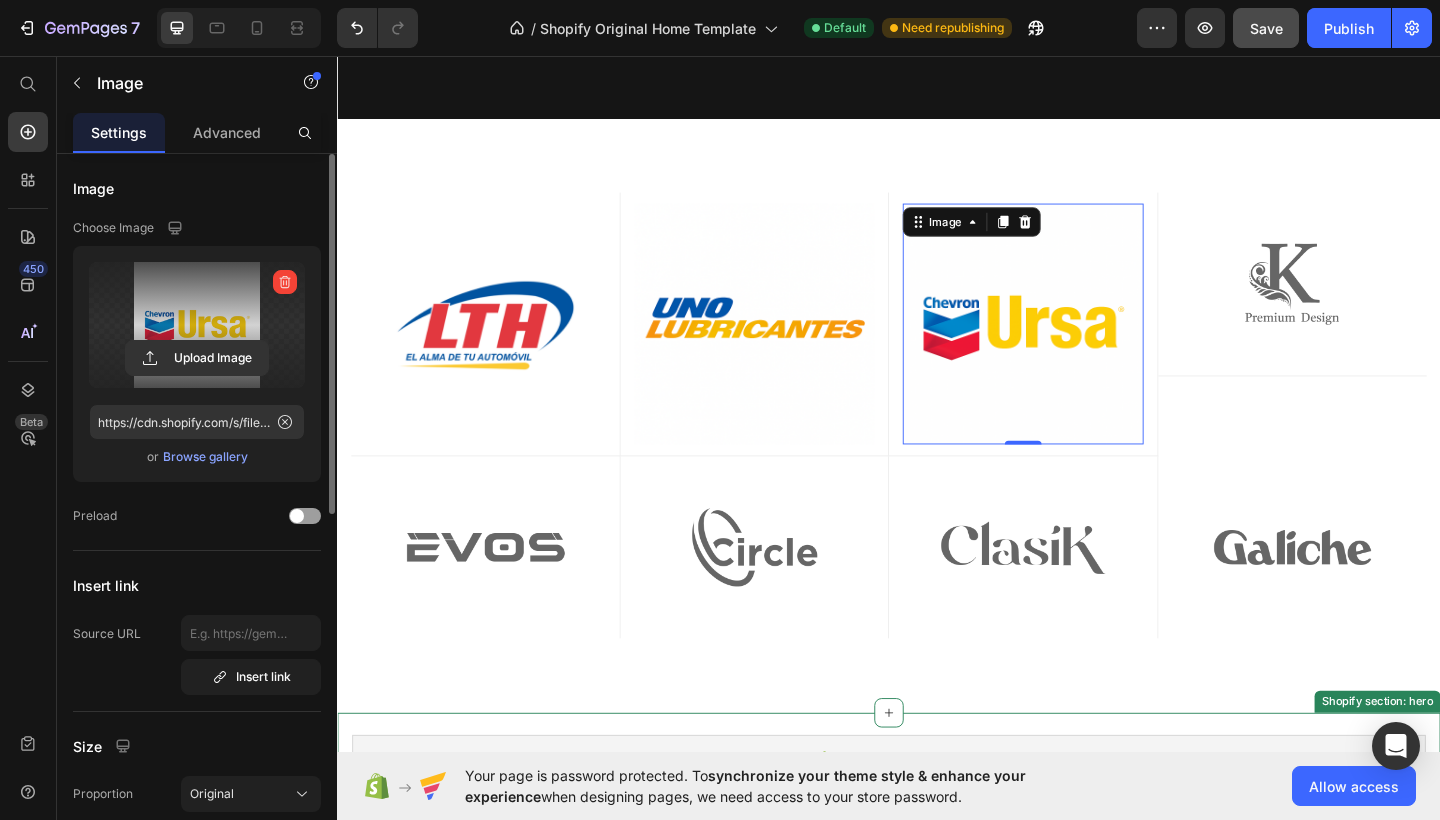 scroll, scrollTop: 602, scrollLeft: 0, axis: vertical 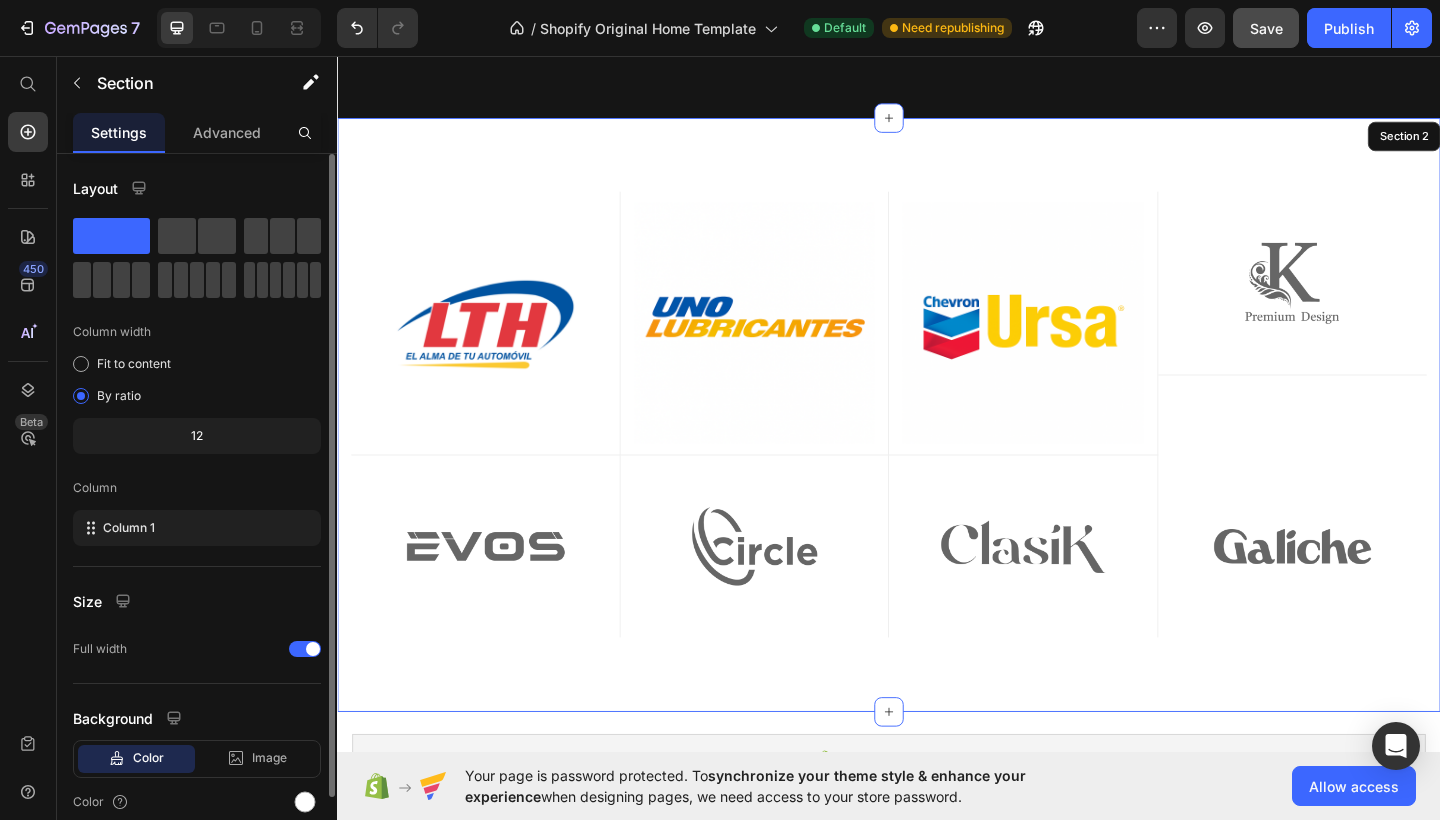 click on "Image Row Image Row Image   0 Row Image Row Row Image Row Image Row Image Row Image Row Row Row Image Row Image Row Row Image Row Image Row Row Image Row Image Row Row Image Row Image Row Row Row Section 2" at bounding box center (937, 447) 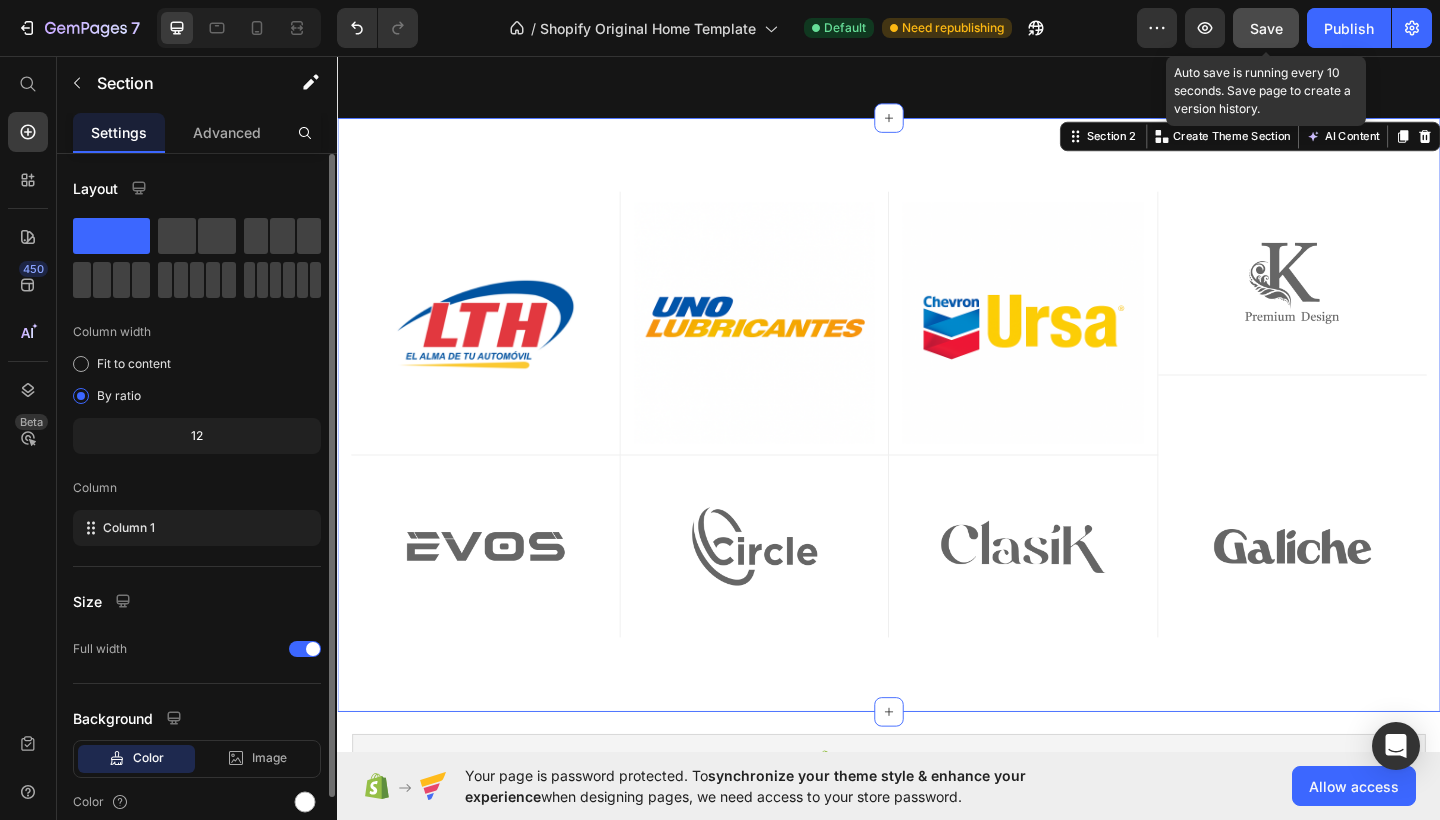 click on "Save" at bounding box center [1266, 28] 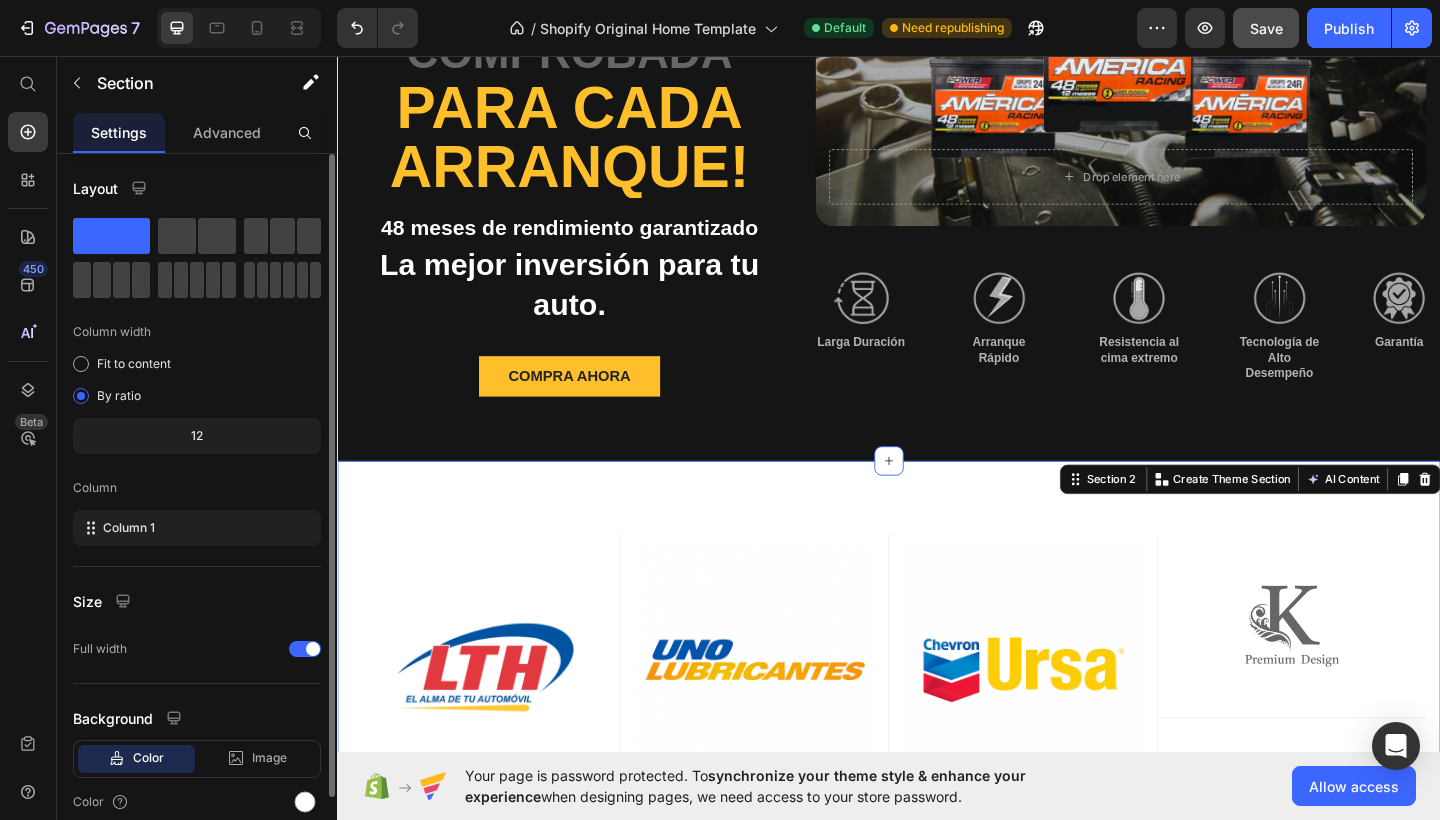 scroll, scrollTop: 213, scrollLeft: 0, axis: vertical 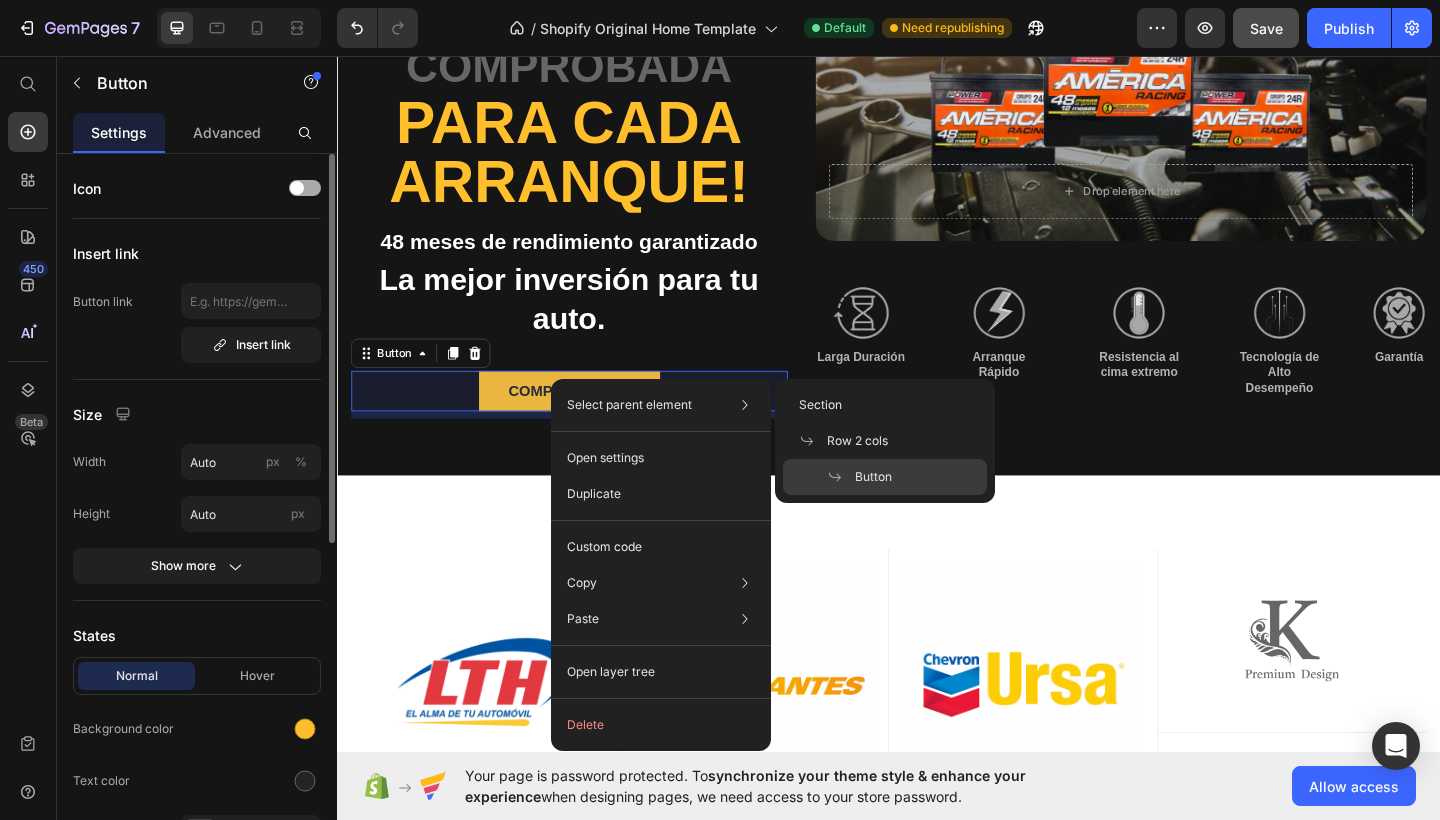 click on "Button" 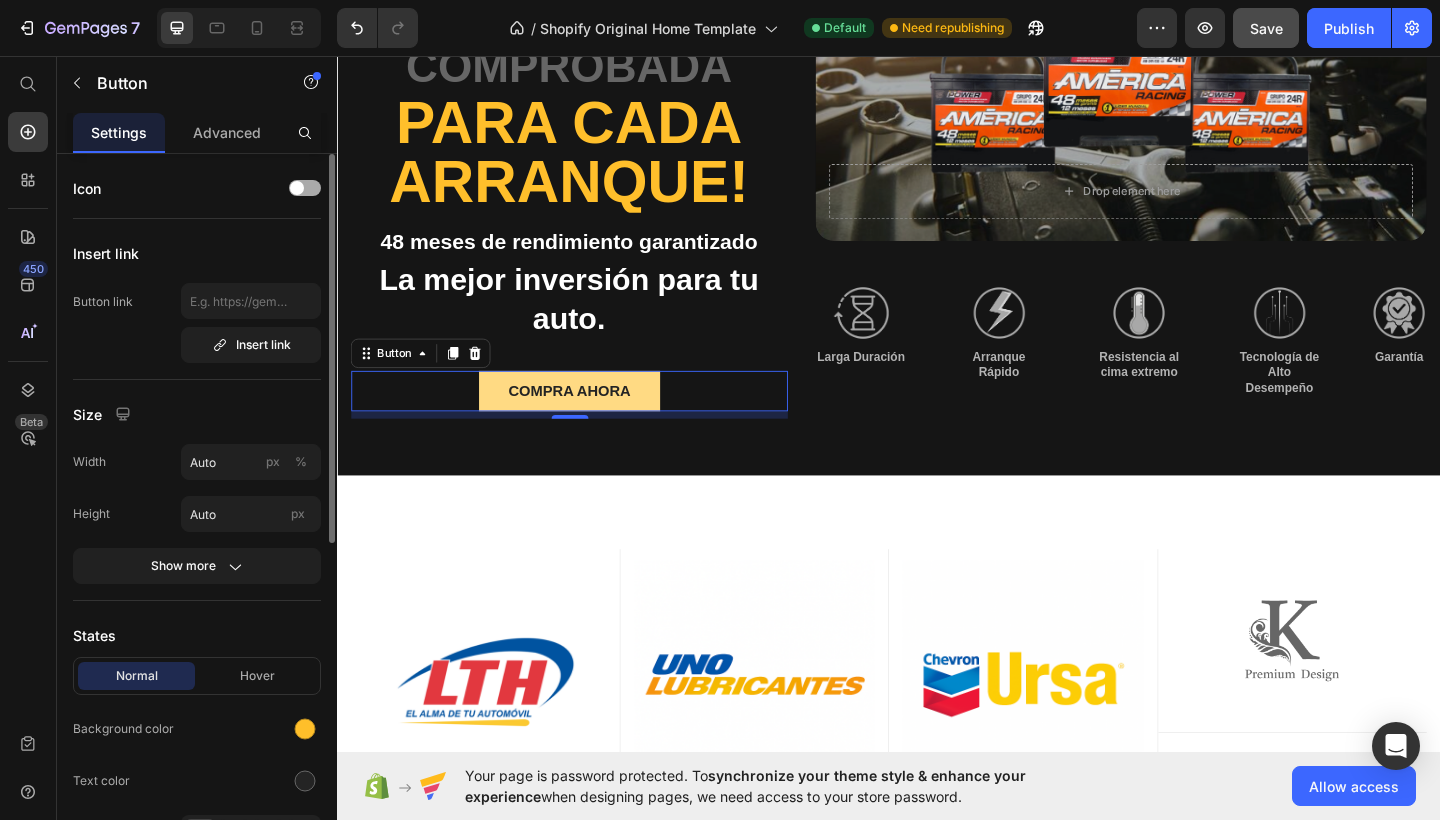 click on "Compra ahorA" at bounding box center (589, 421) 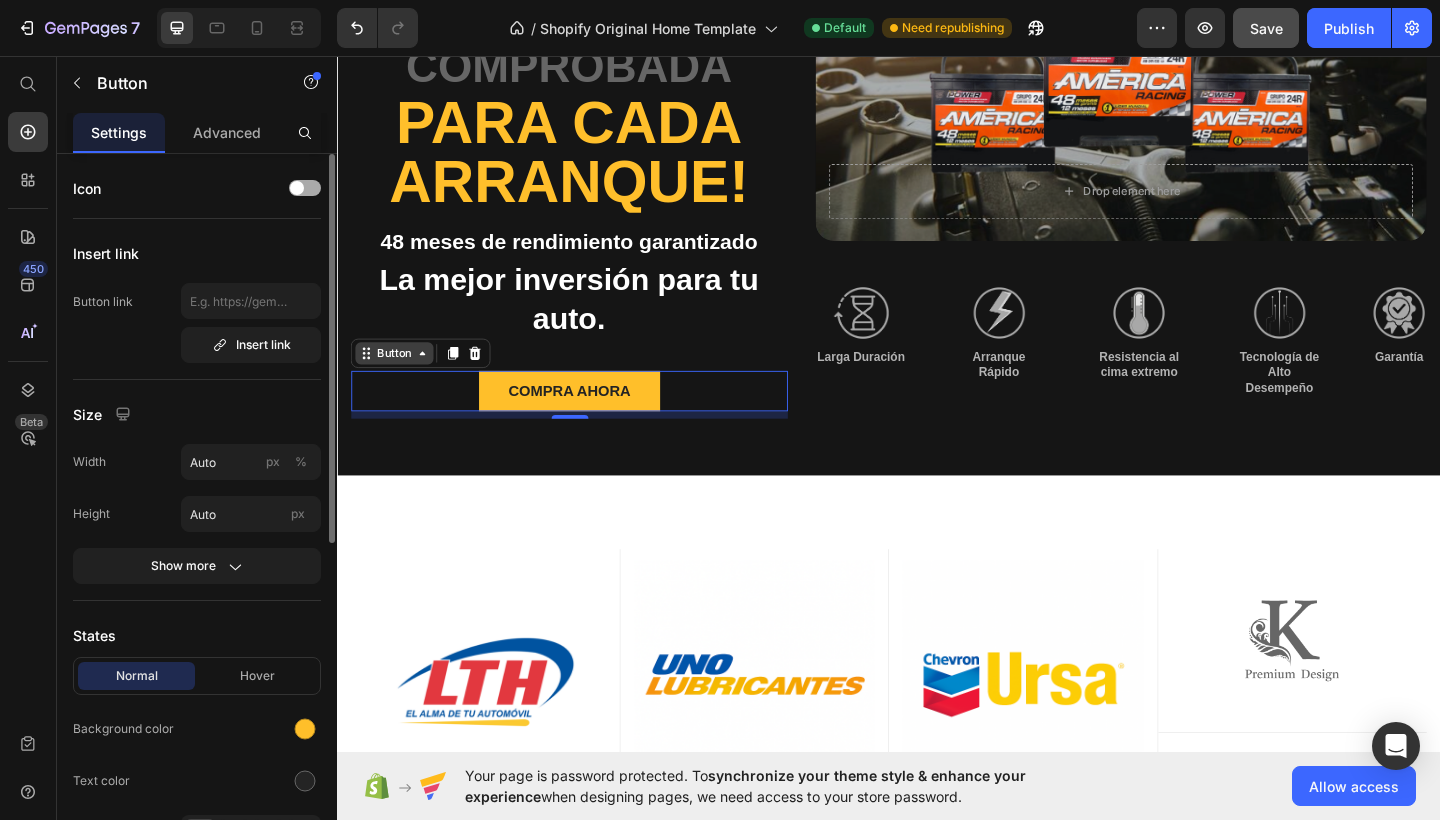 click on "Button" at bounding box center (399, 380) 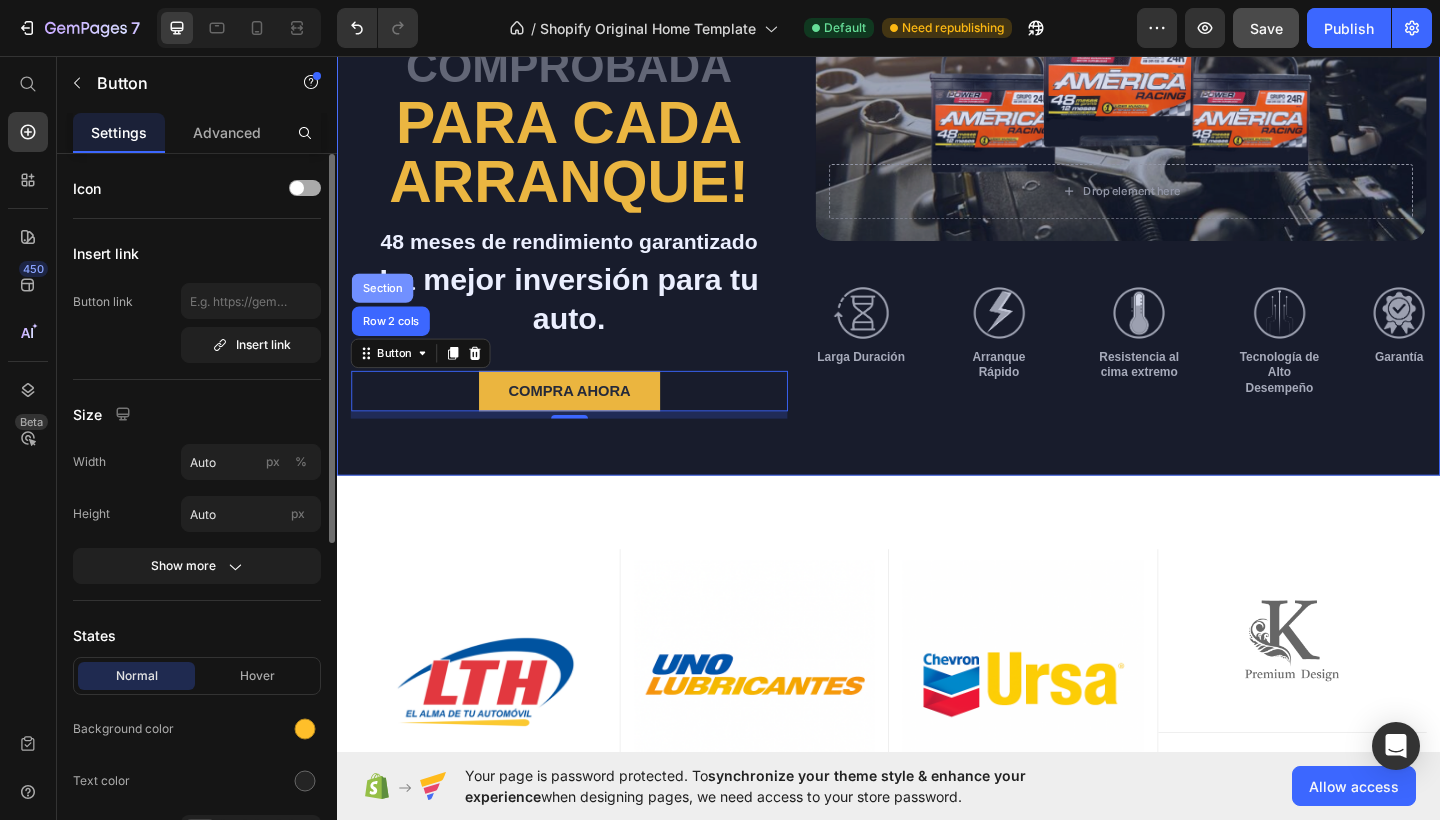 click on "Section" at bounding box center [386, 309] 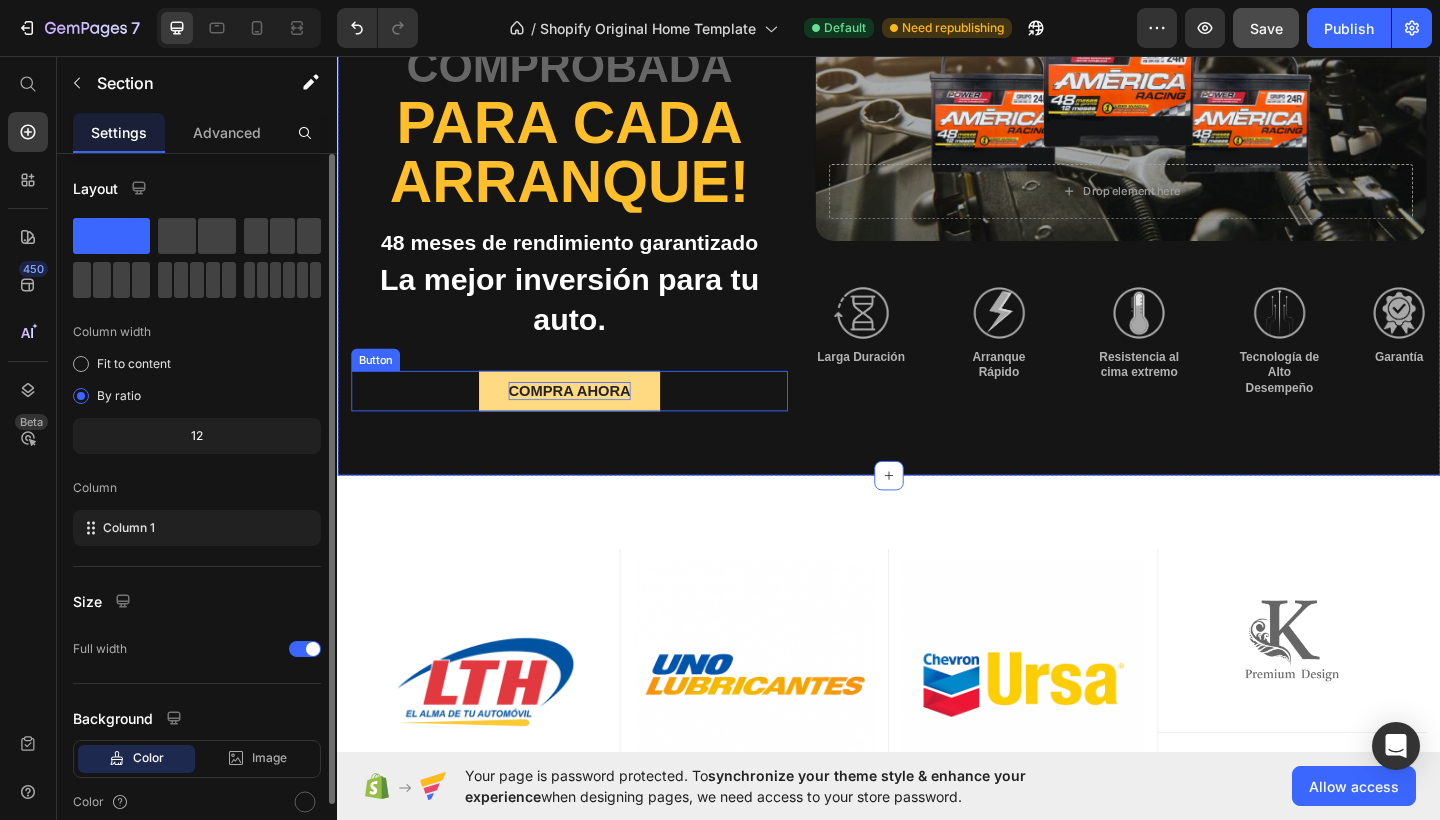 click on "Compra ahorA" at bounding box center [589, 421] 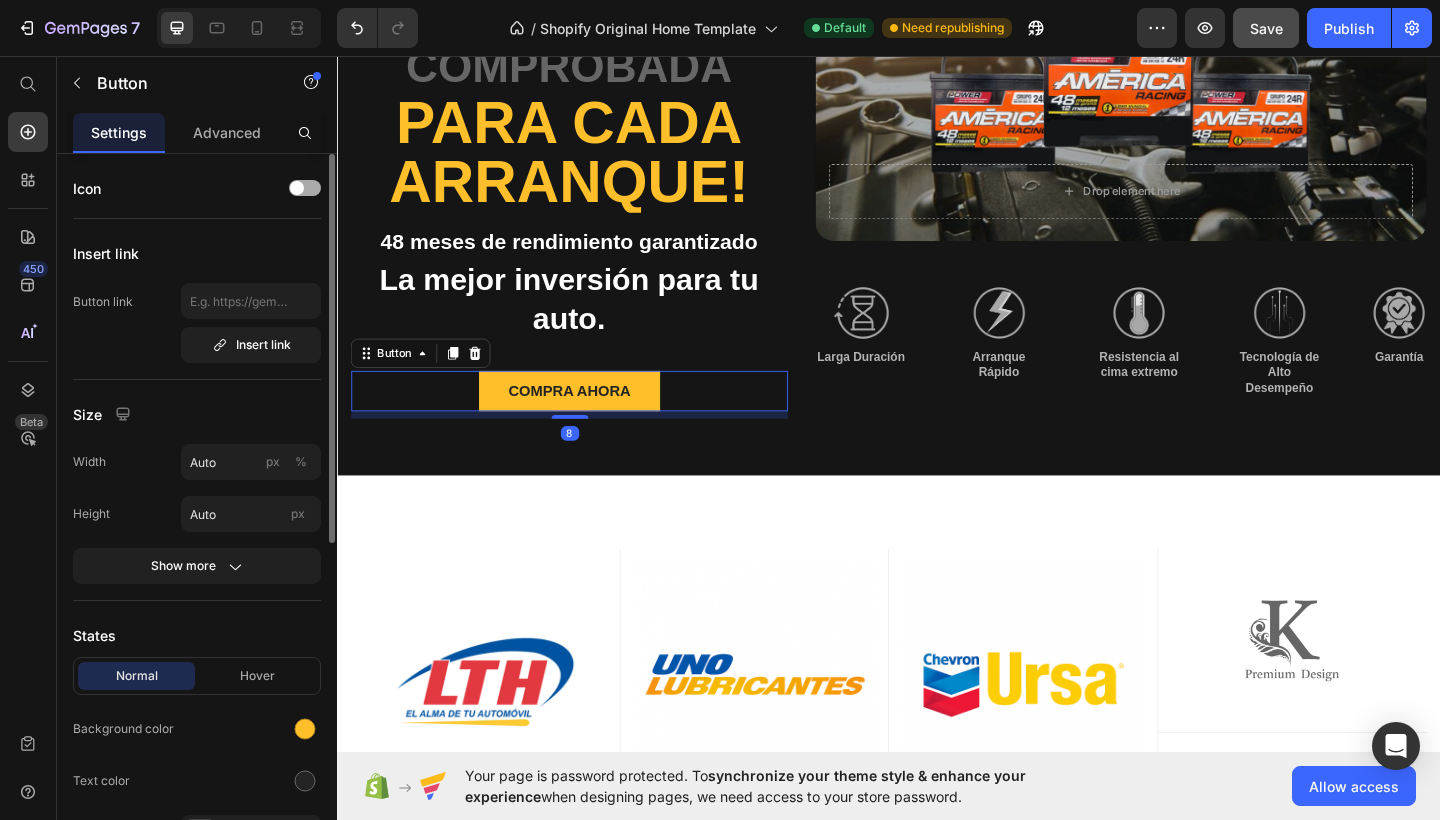 click on "Compra ahorA Button   8" at bounding box center (589, 421) 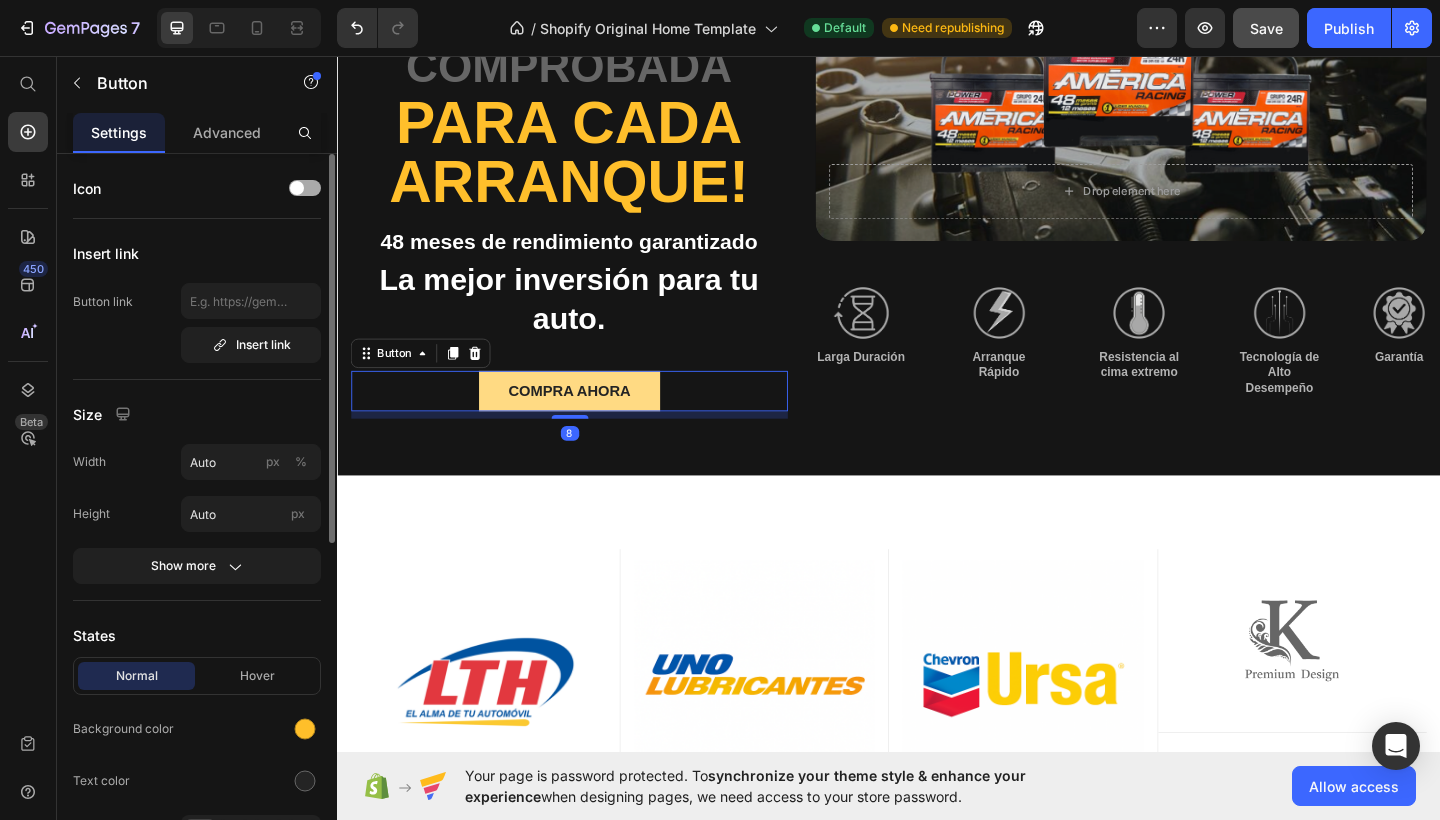 click on "Compra ahorA" at bounding box center (589, 421) 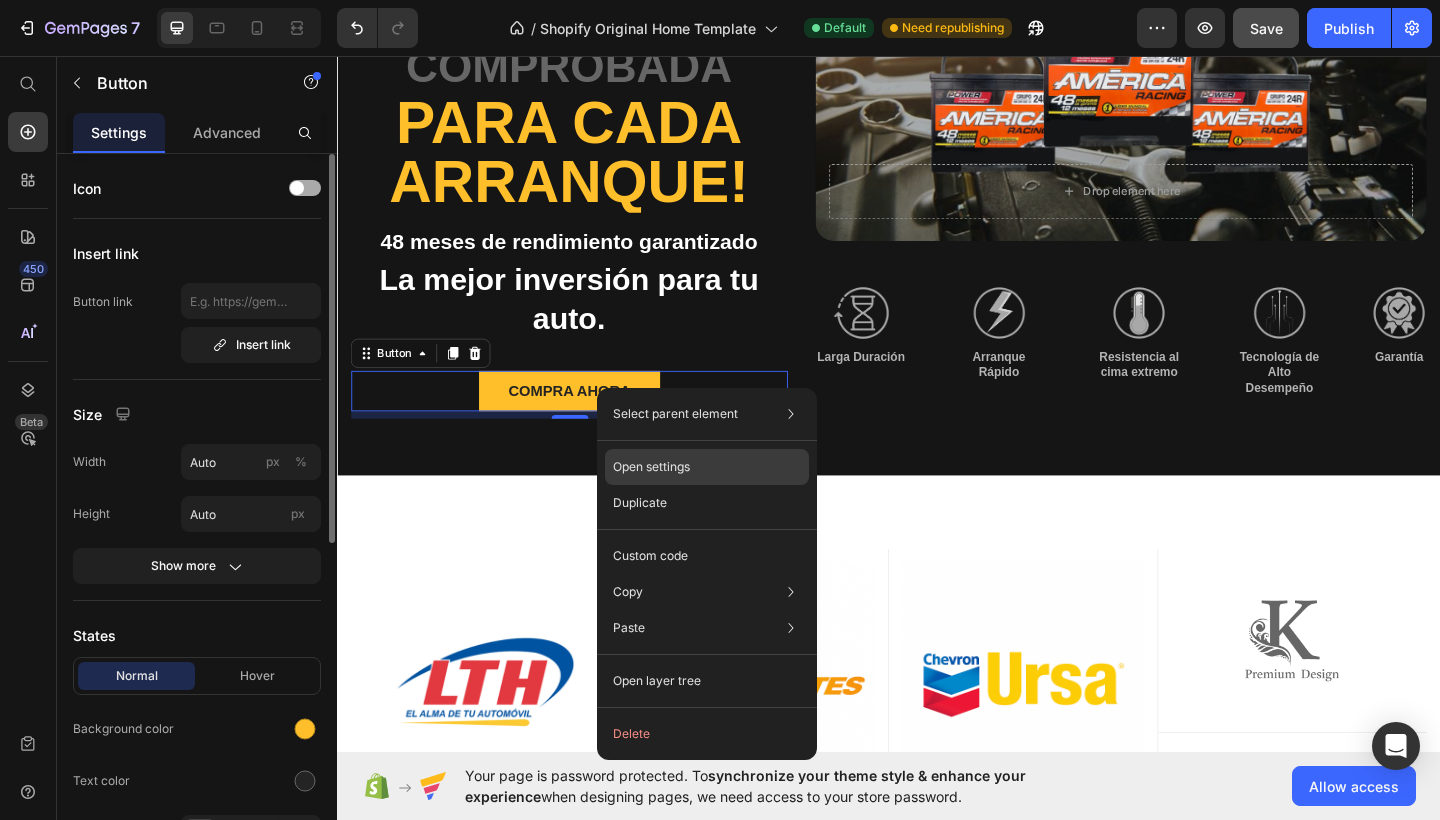 click on "Open settings" 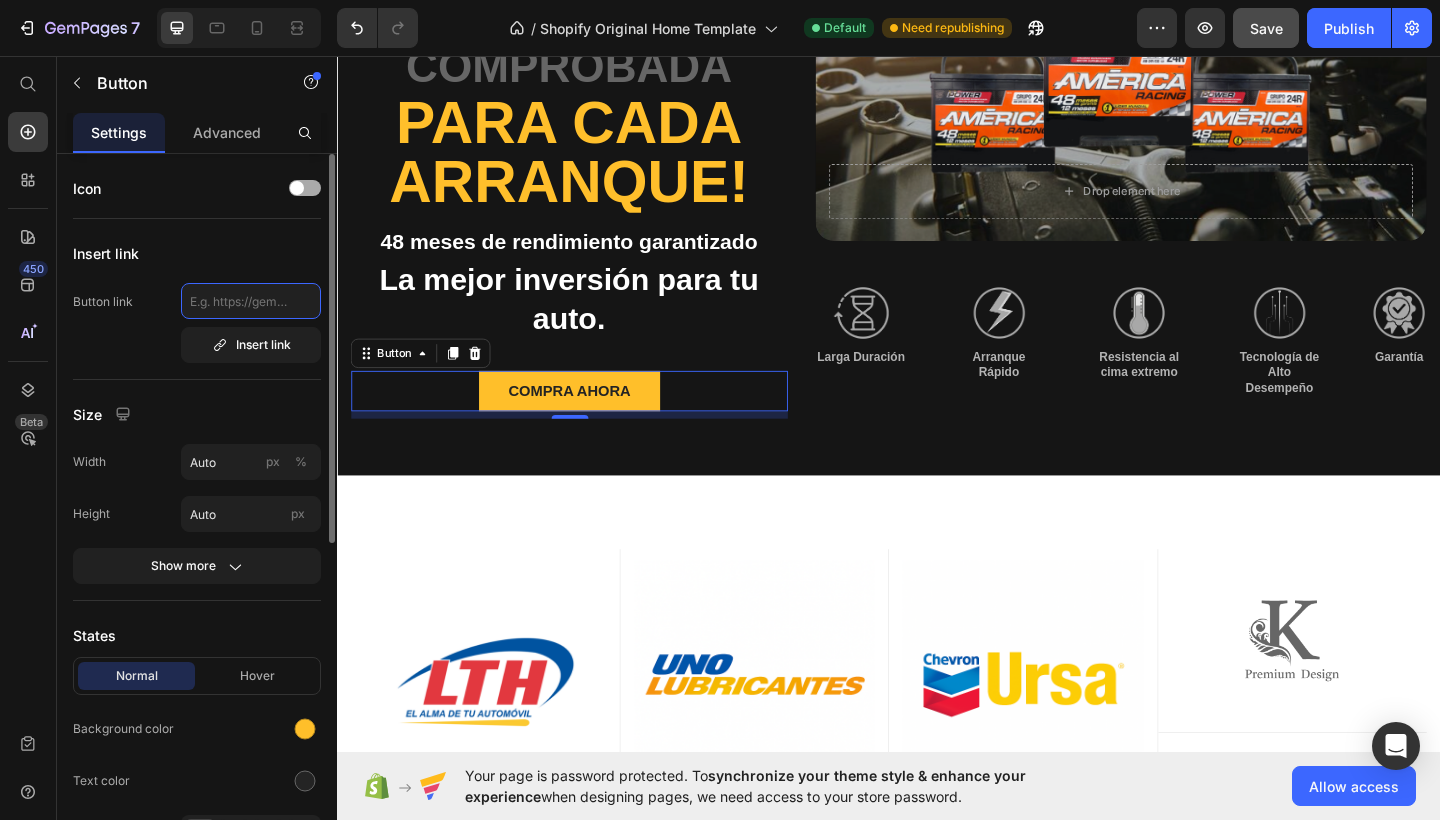 click 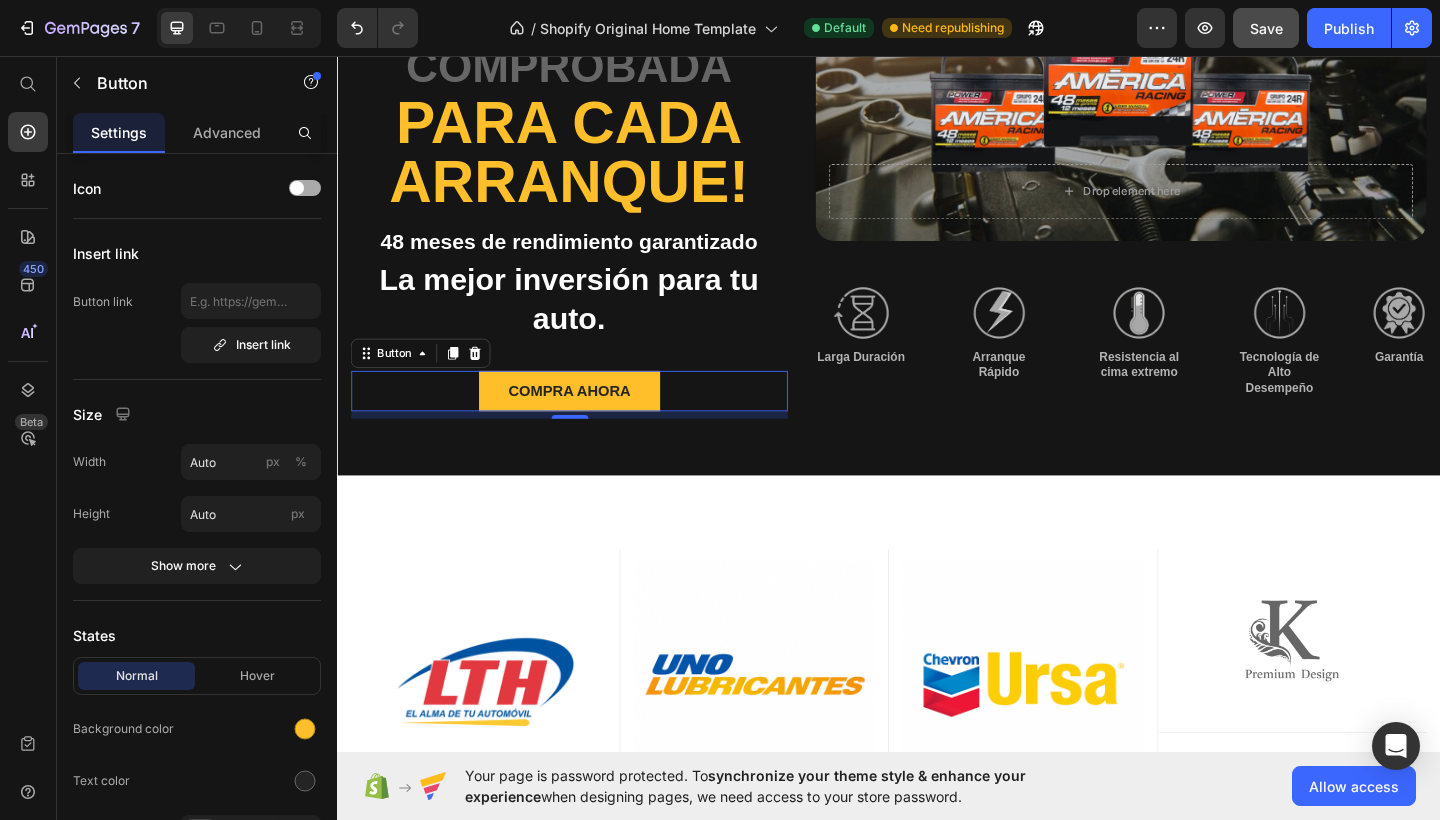 click at bounding box center [305, 188] 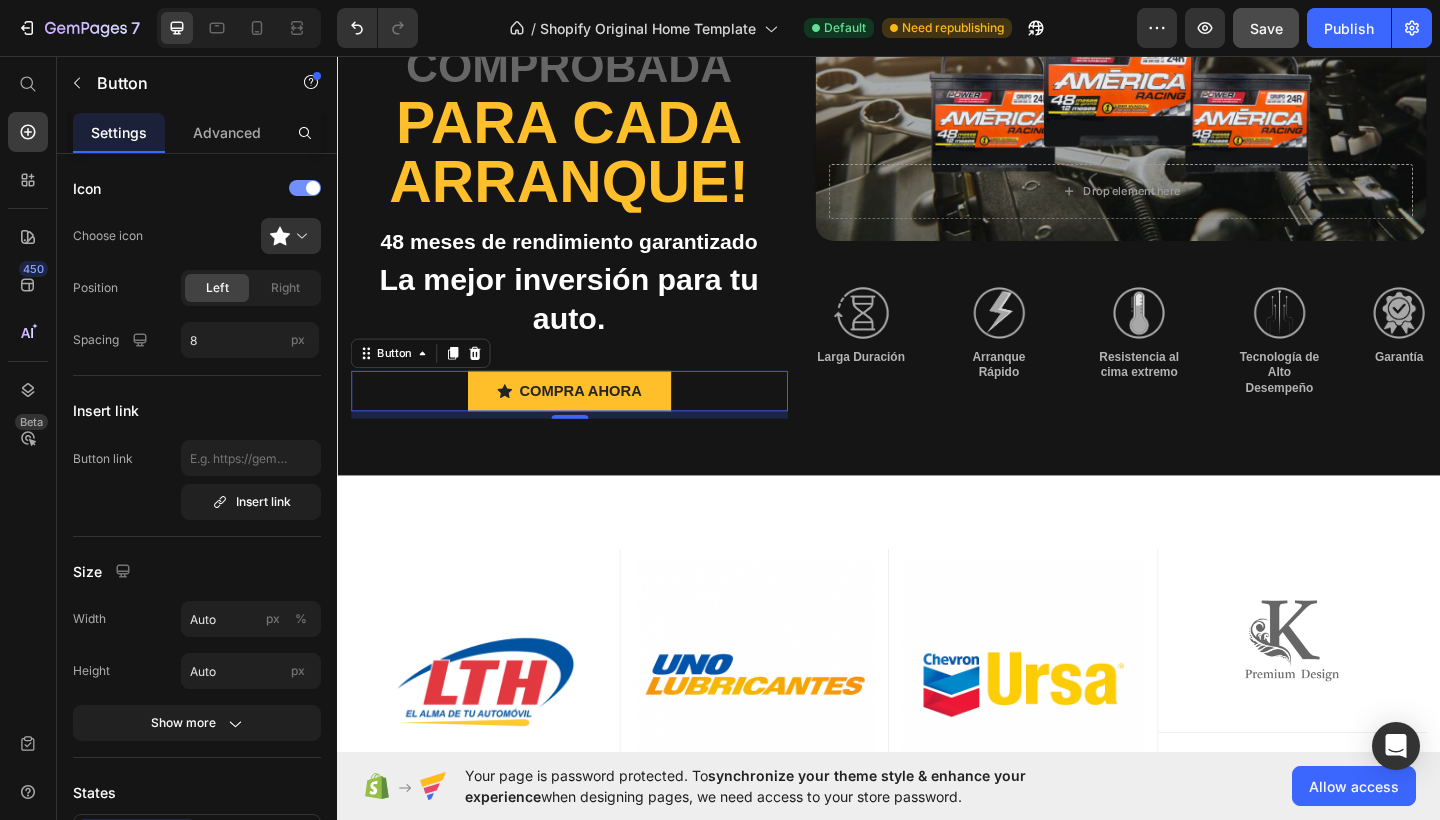 click at bounding box center (305, 188) 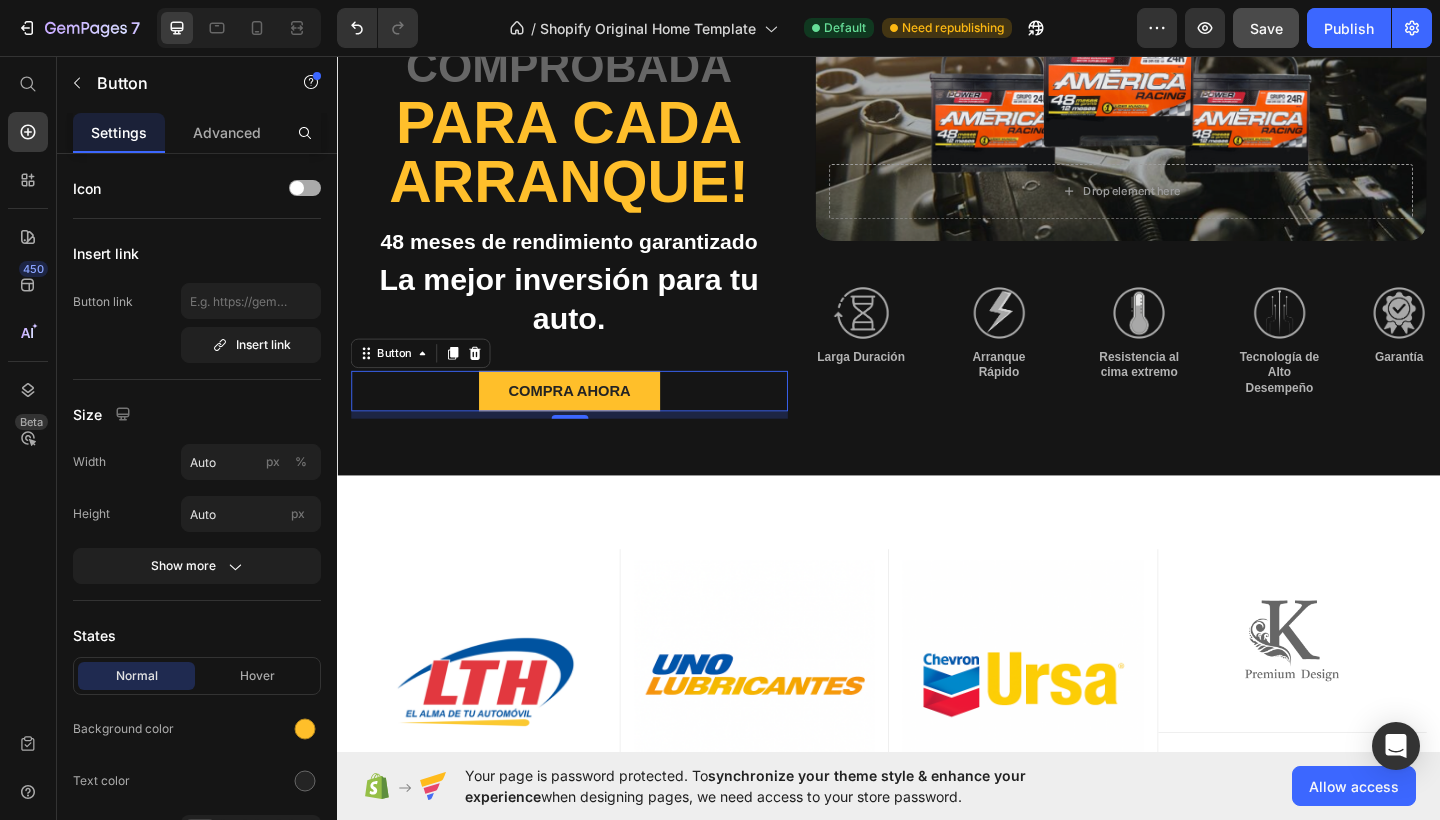 click at bounding box center (305, 188) 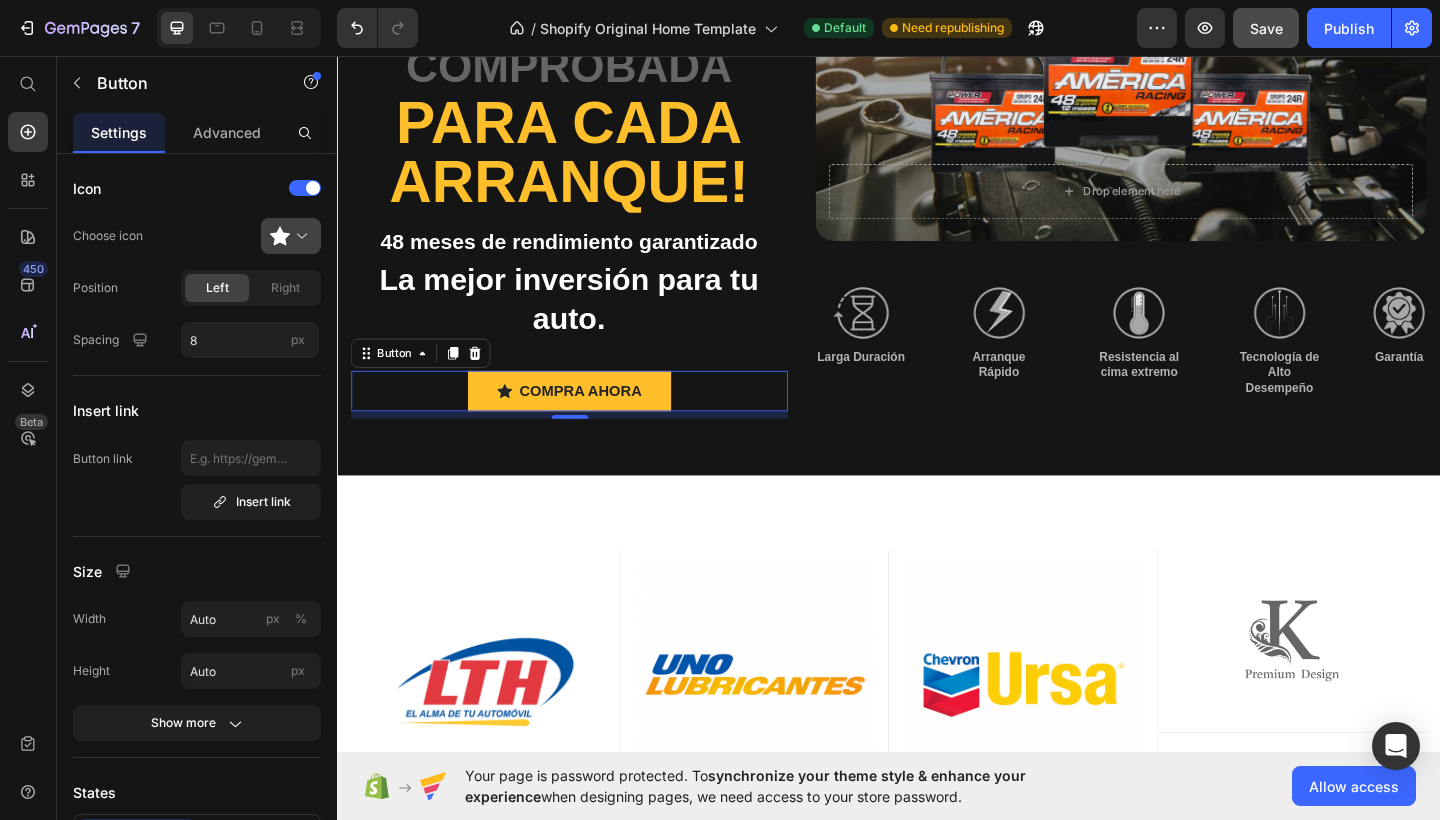 click at bounding box center [299, 236] 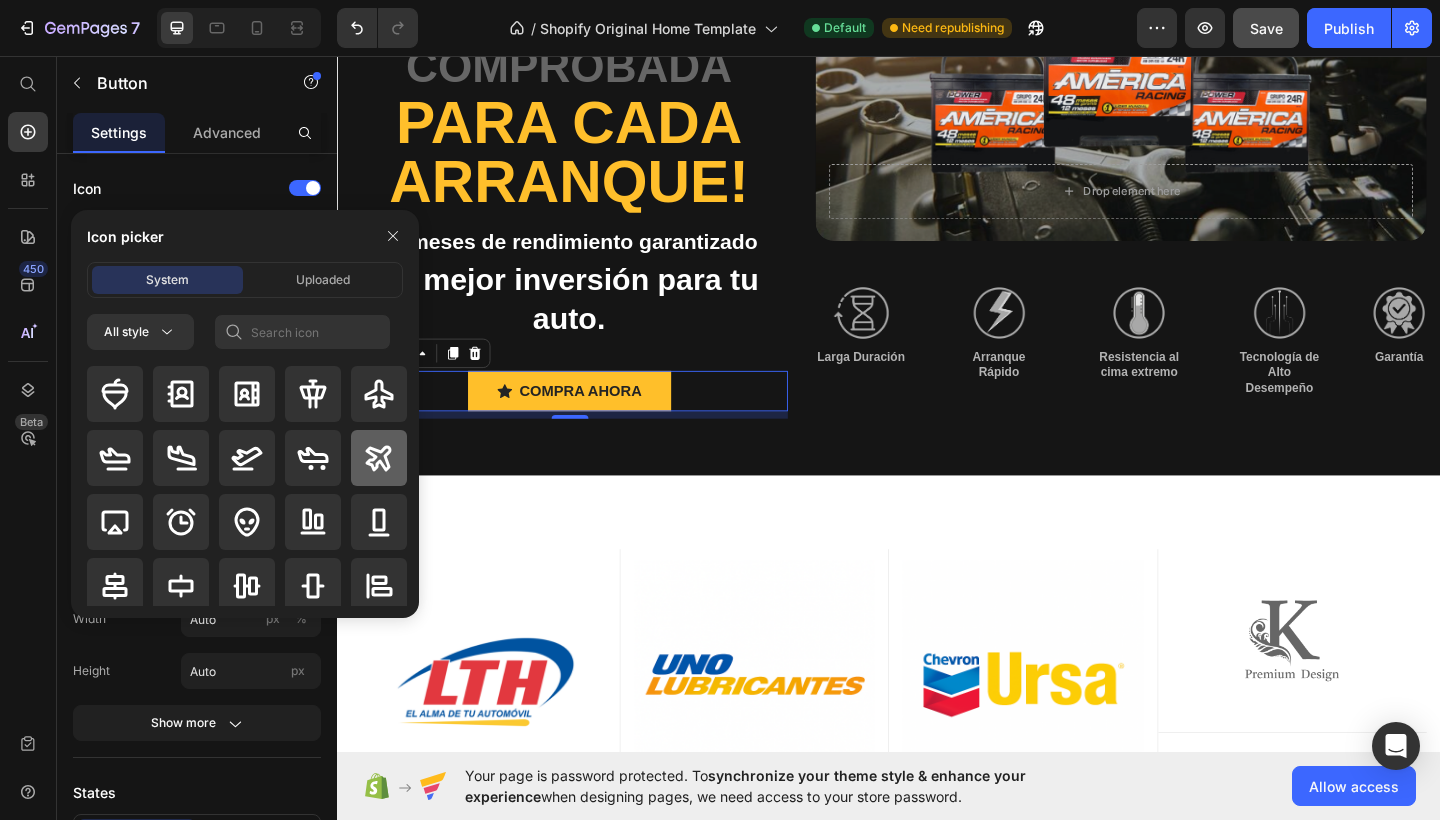 click 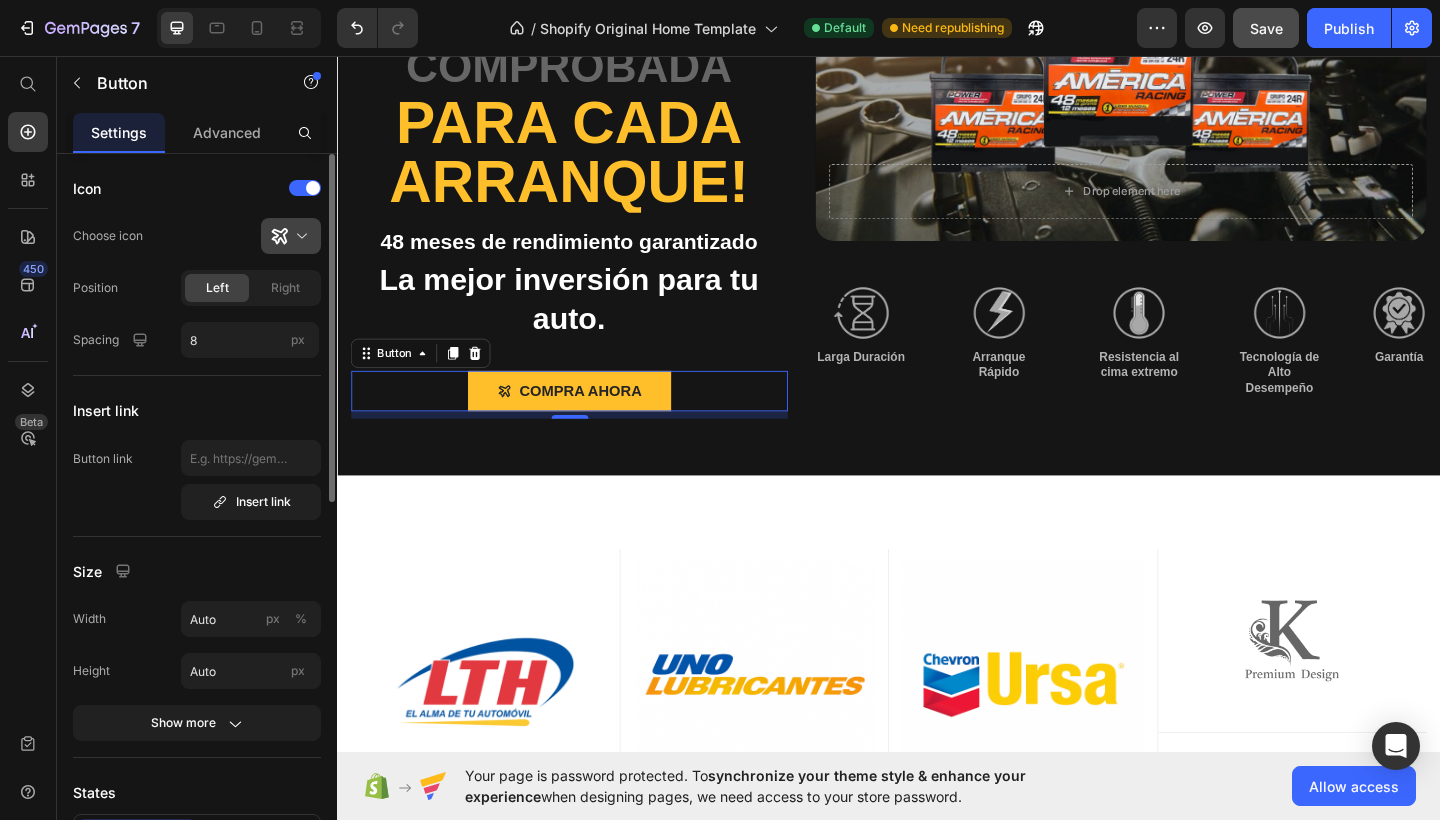 click at bounding box center [299, 236] 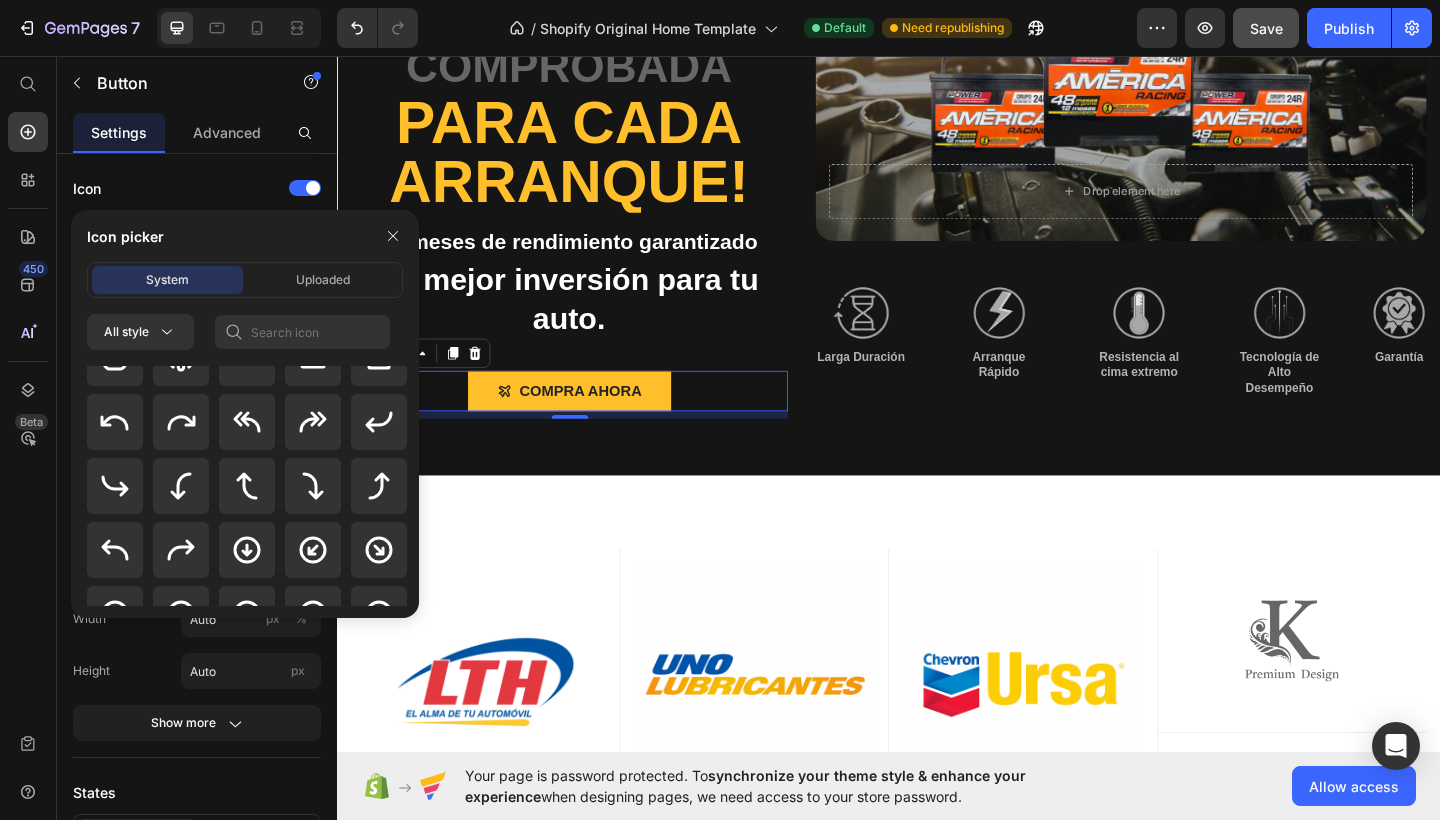 scroll, scrollTop: 471, scrollLeft: 0, axis: vertical 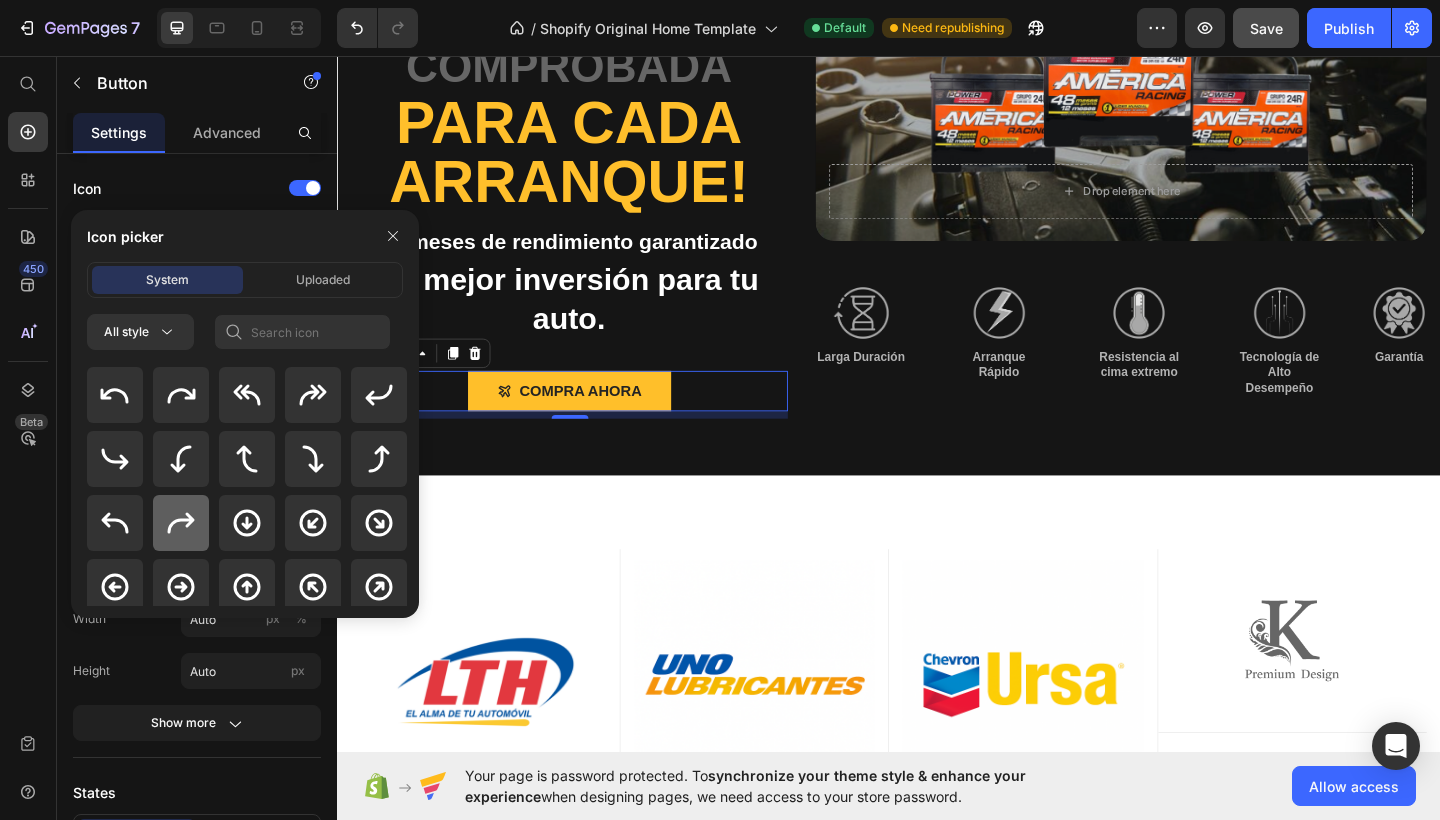 click 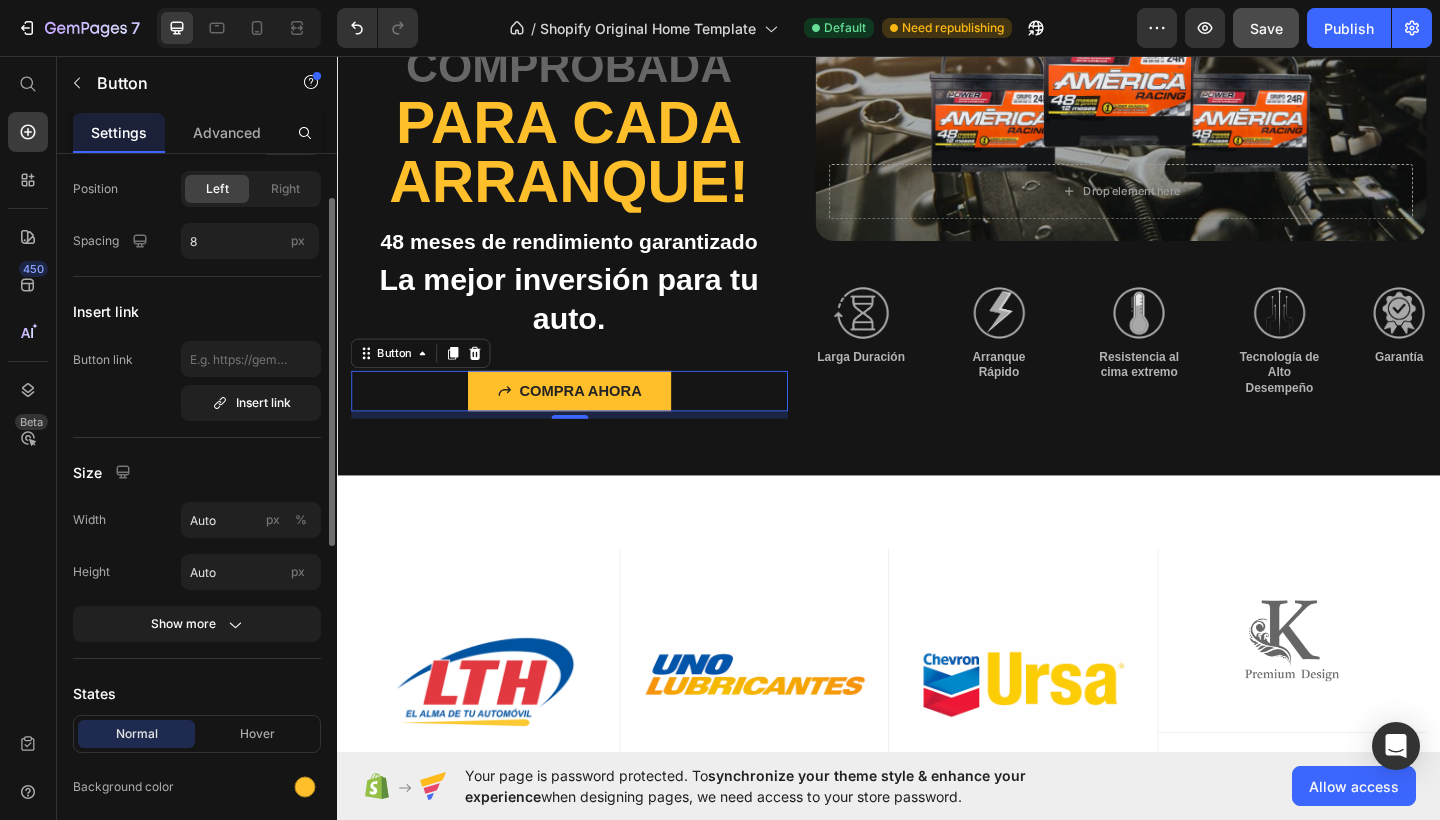 scroll, scrollTop: 0, scrollLeft: 0, axis: both 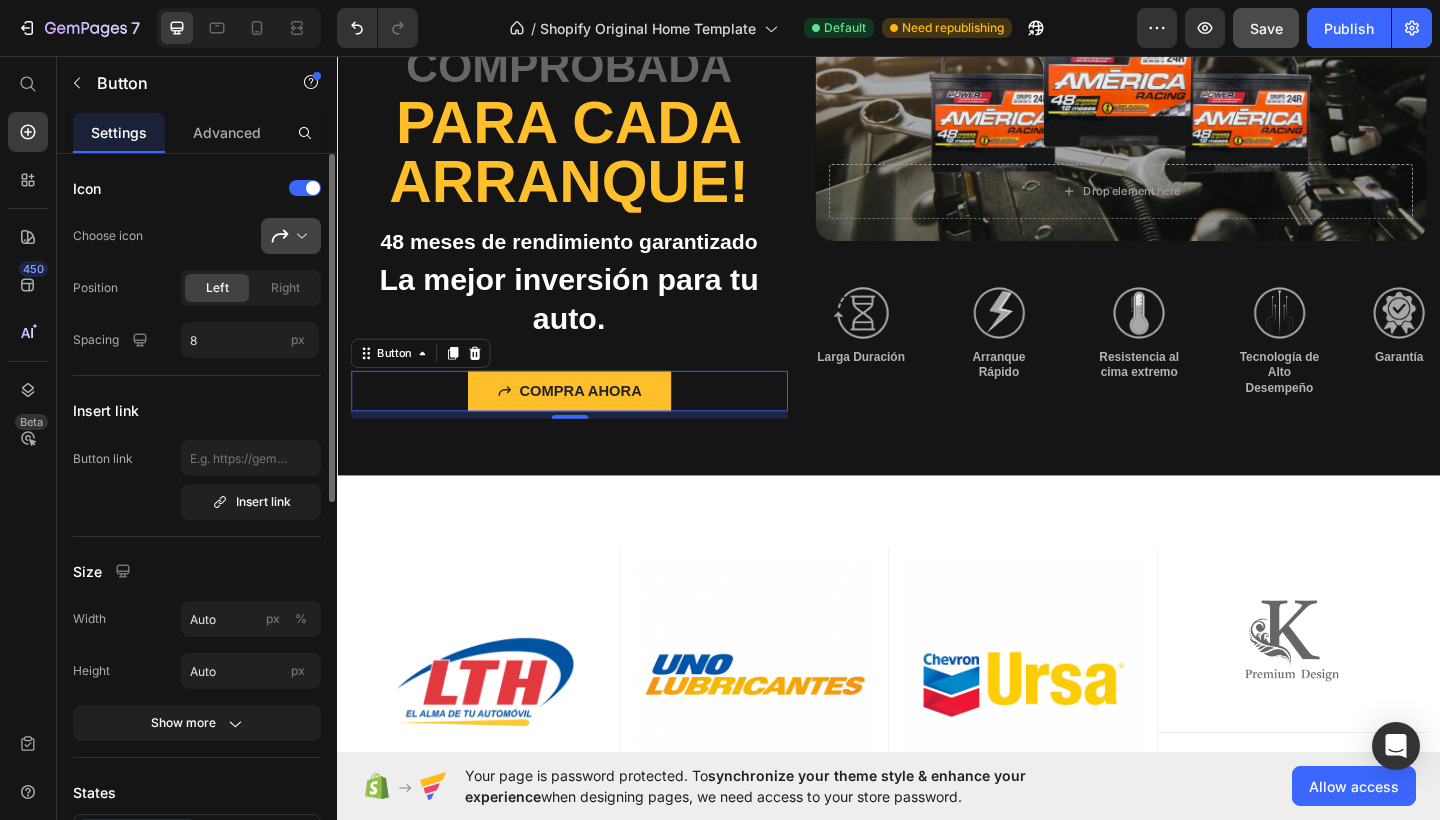 click at bounding box center [299, 236] 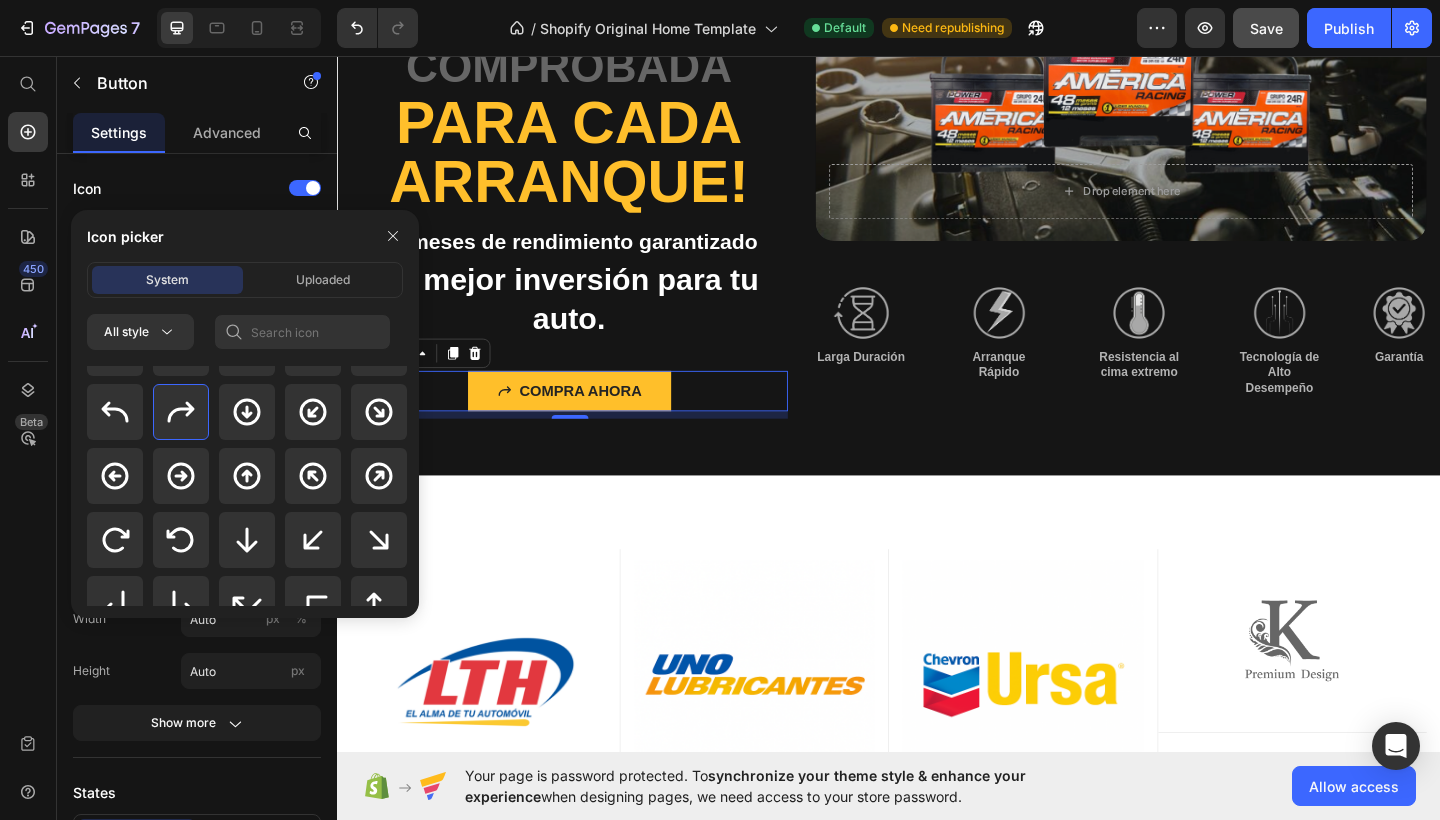 scroll, scrollTop: 564, scrollLeft: 0, axis: vertical 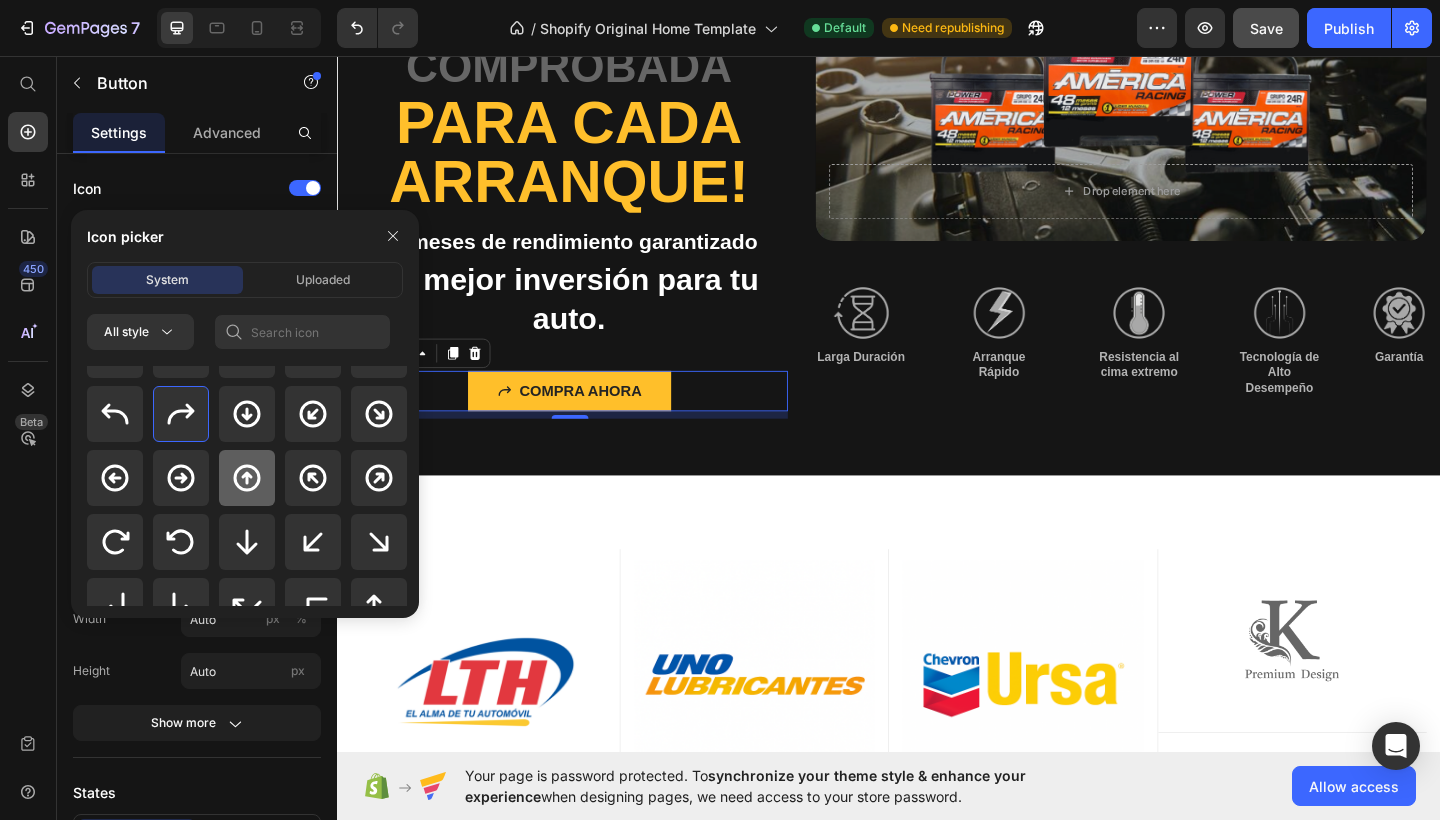 click 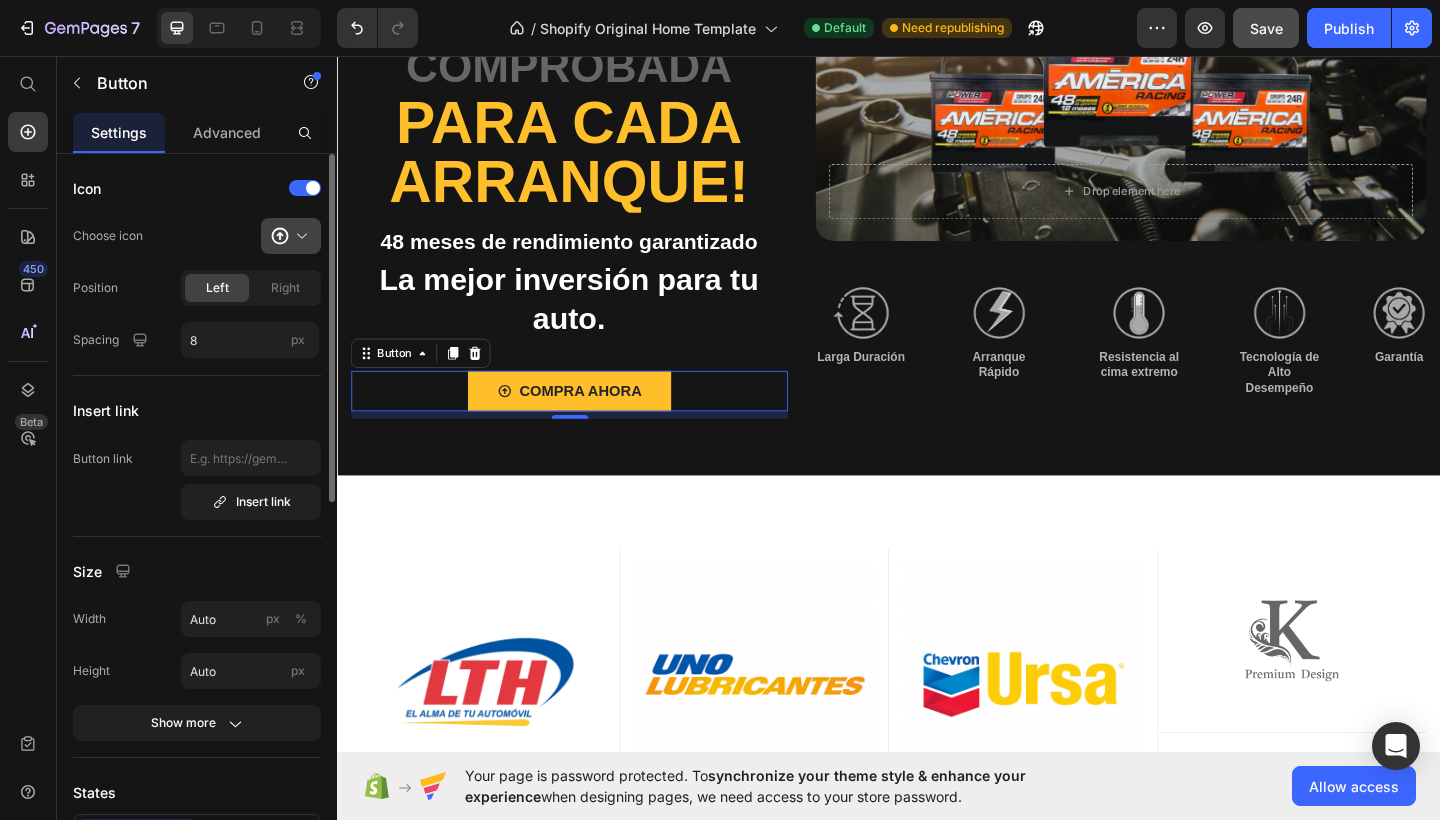 click at bounding box center [299, 236] 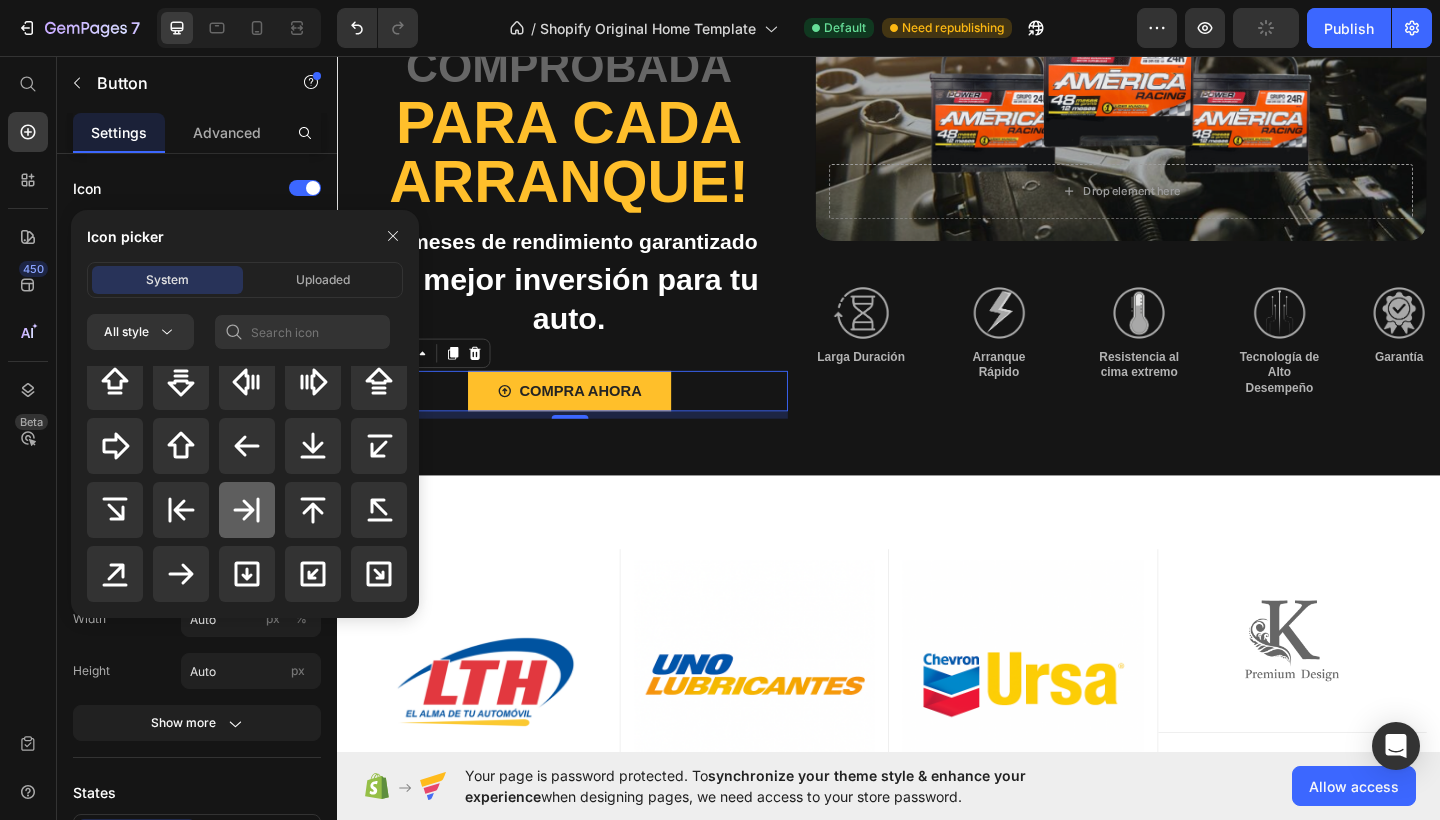scroll, scrollTop: 922, scrollLeft: 0, axis: vertical 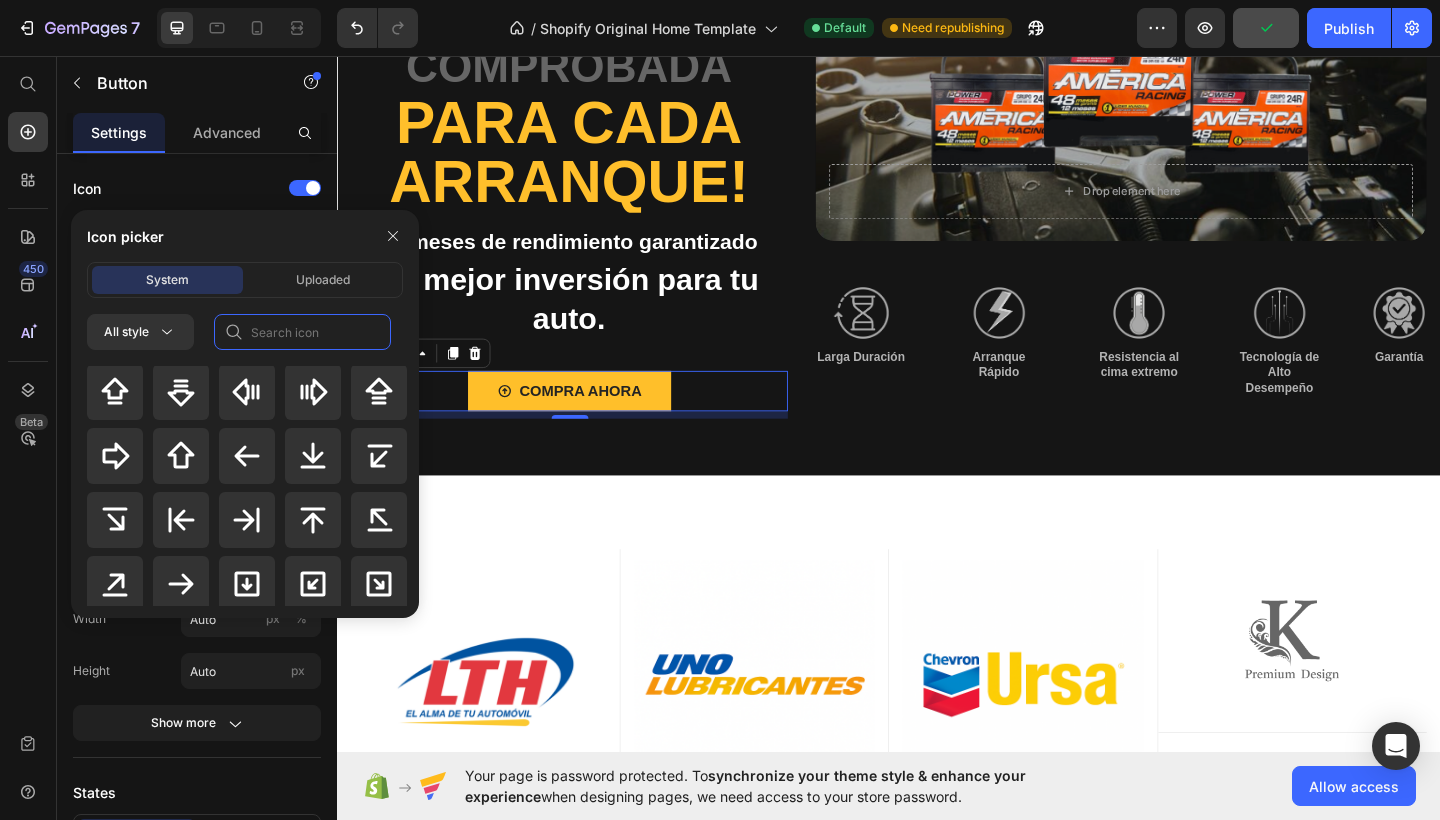 click 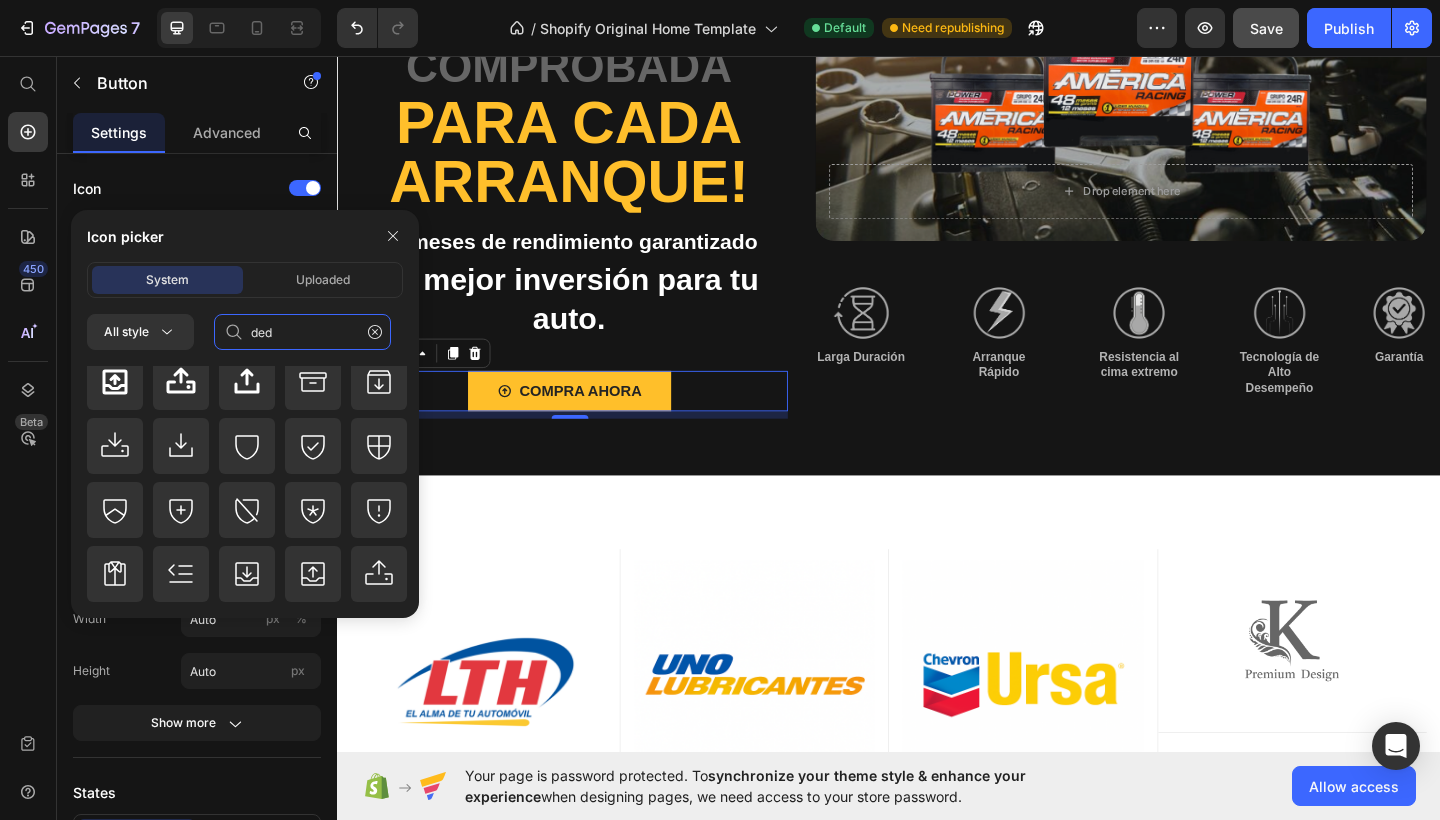 scroll, scrollTop: 211, scrollLeft: 0, axis: vertical 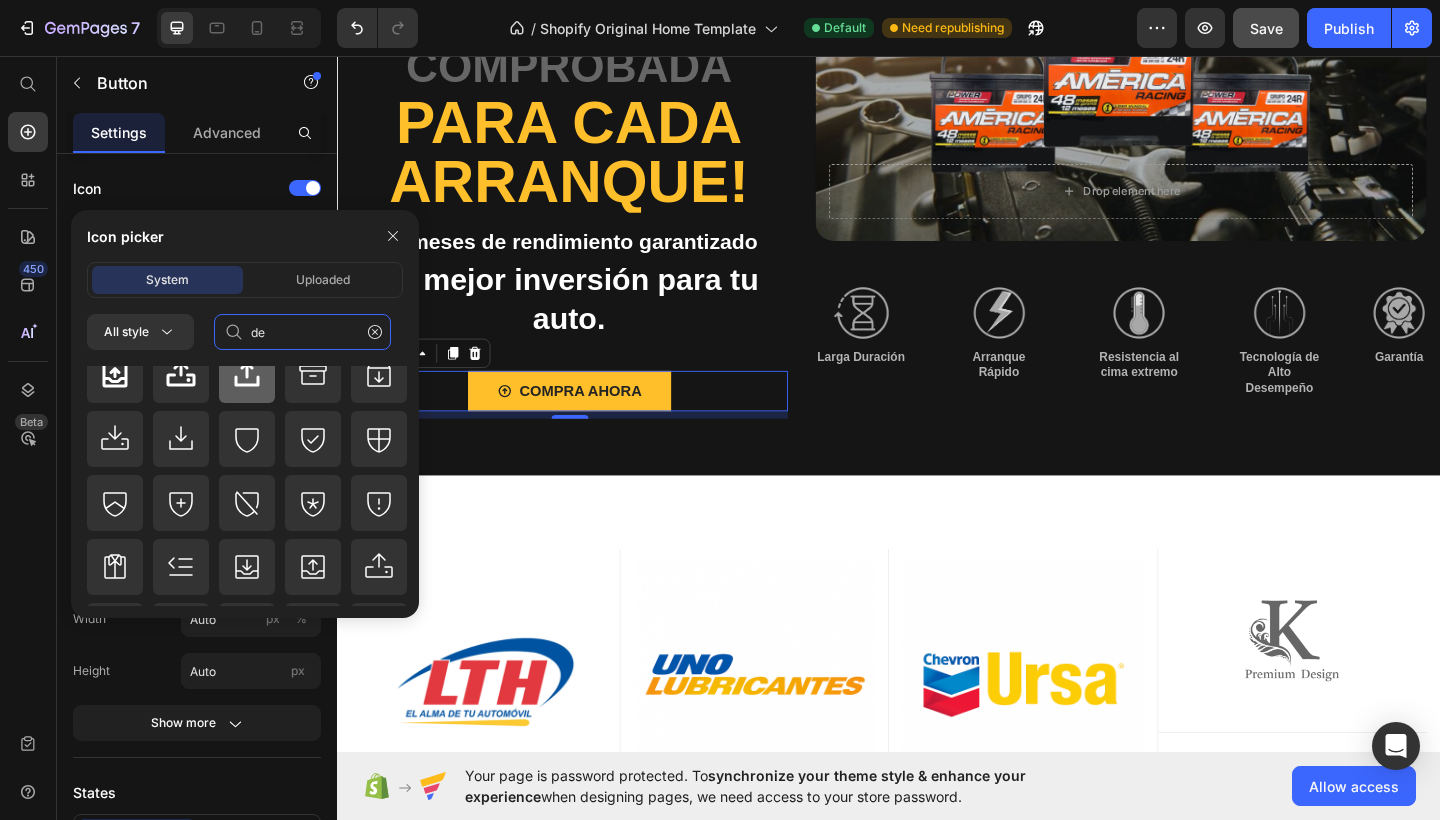 type on "d" 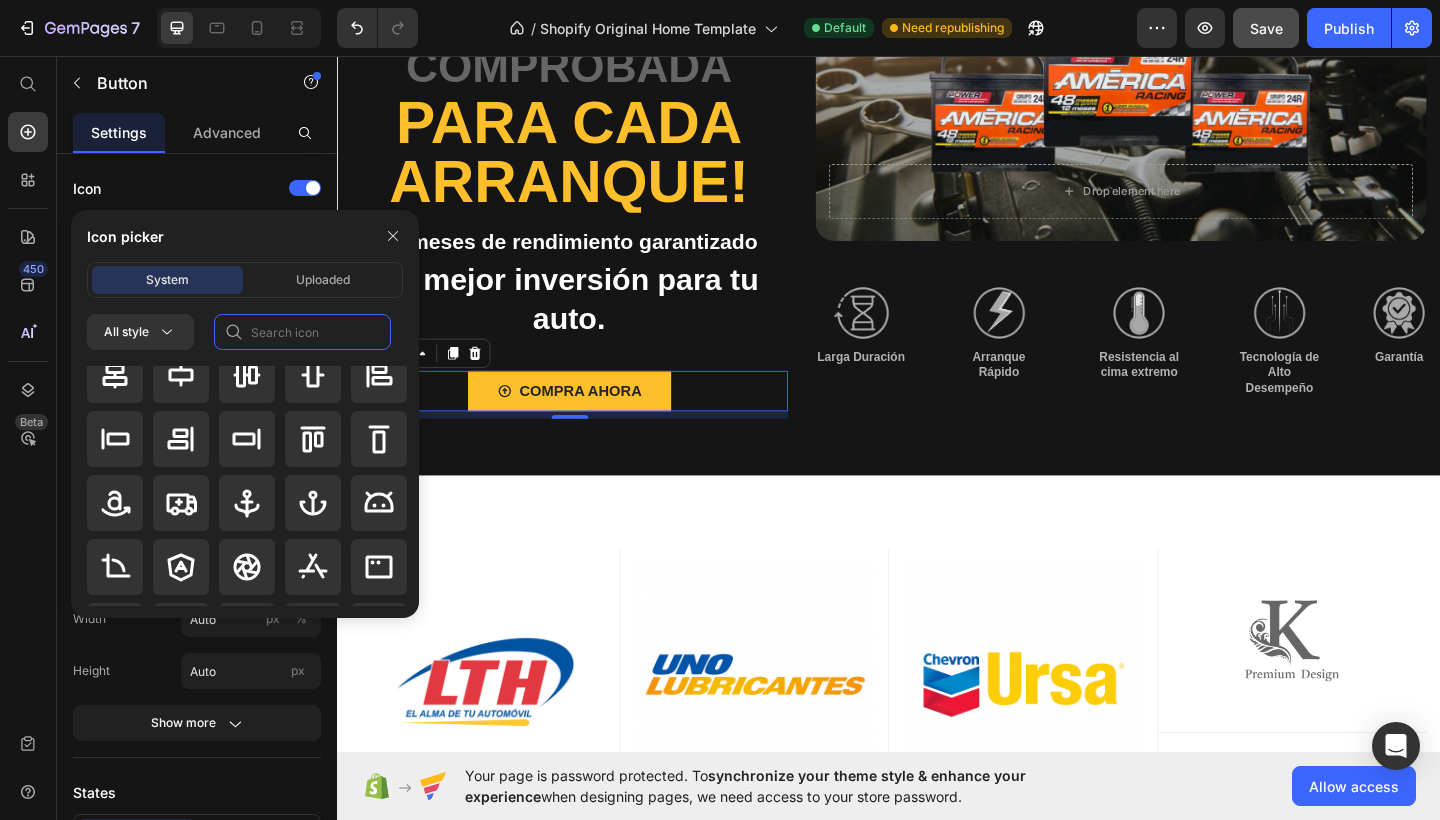 scroll, scrollTop: 0, scrollLeft: 0, axis: both 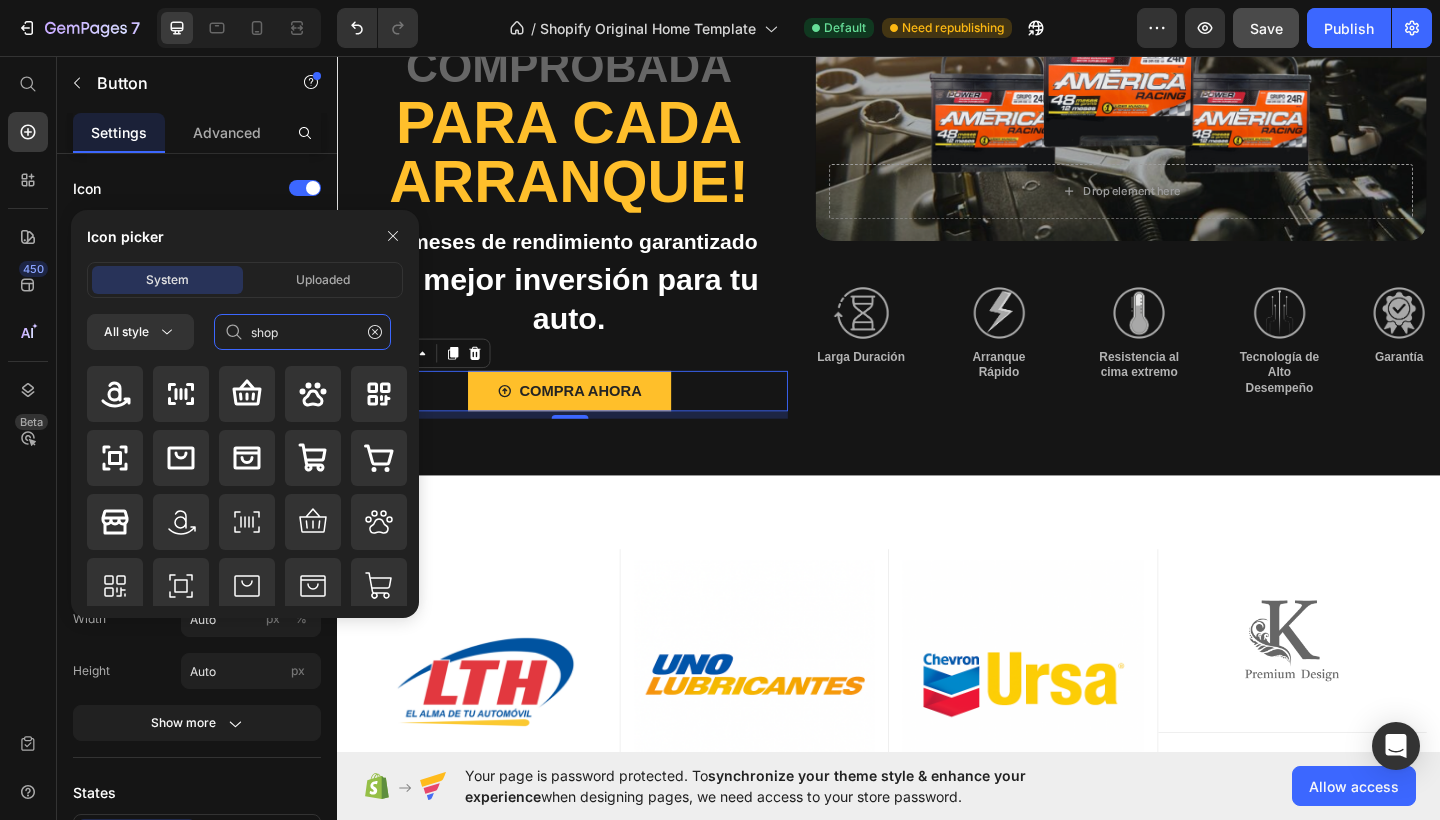 type on "shop" 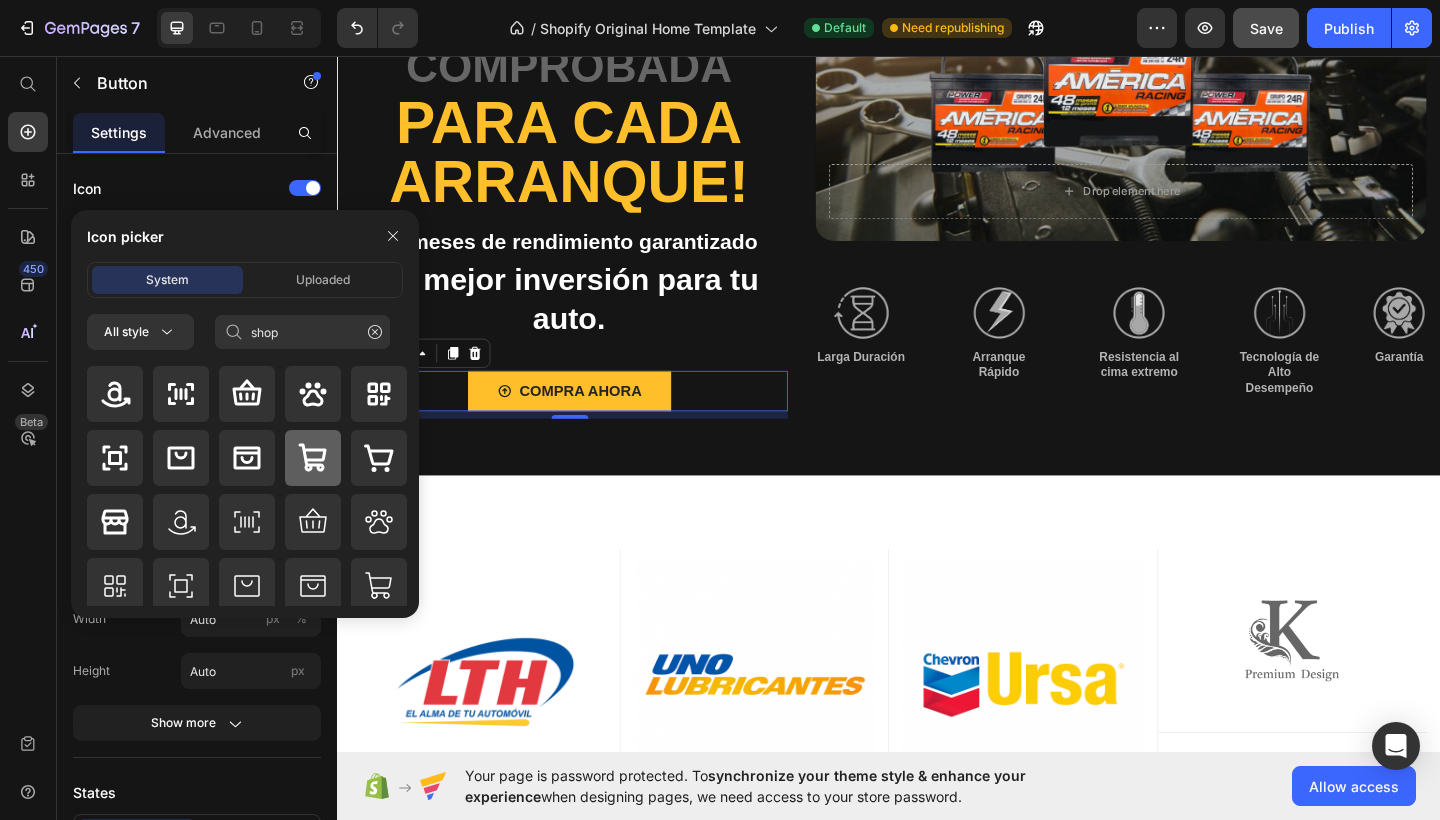 drag, startPoint x: 267, startPoint y: 400, endPoint x: 318, endPoint y: 457, distance: 76.48529 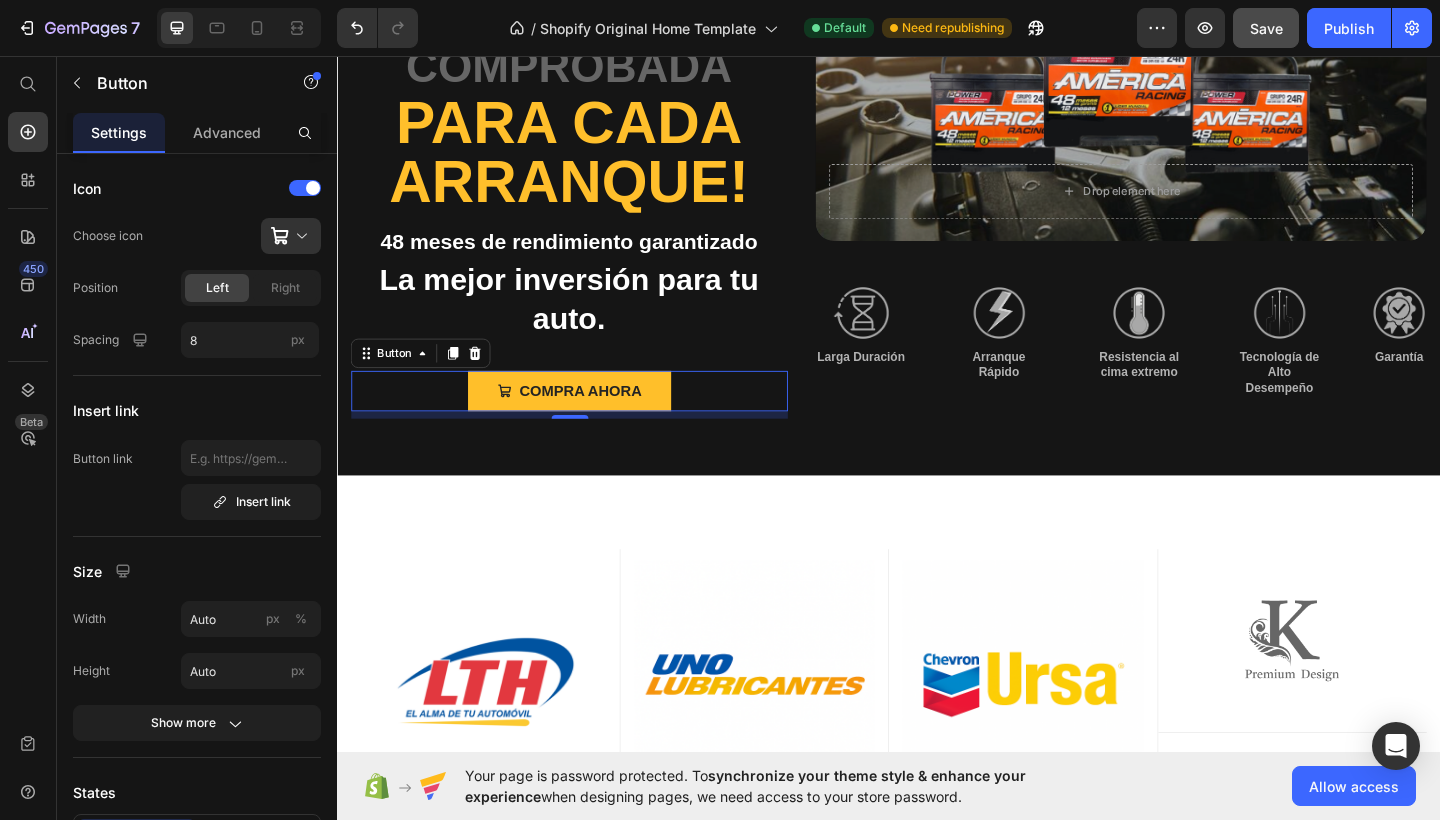 click on "7   /  Shopify Original Home Template Default Need republishing Preview  Save   Publish" 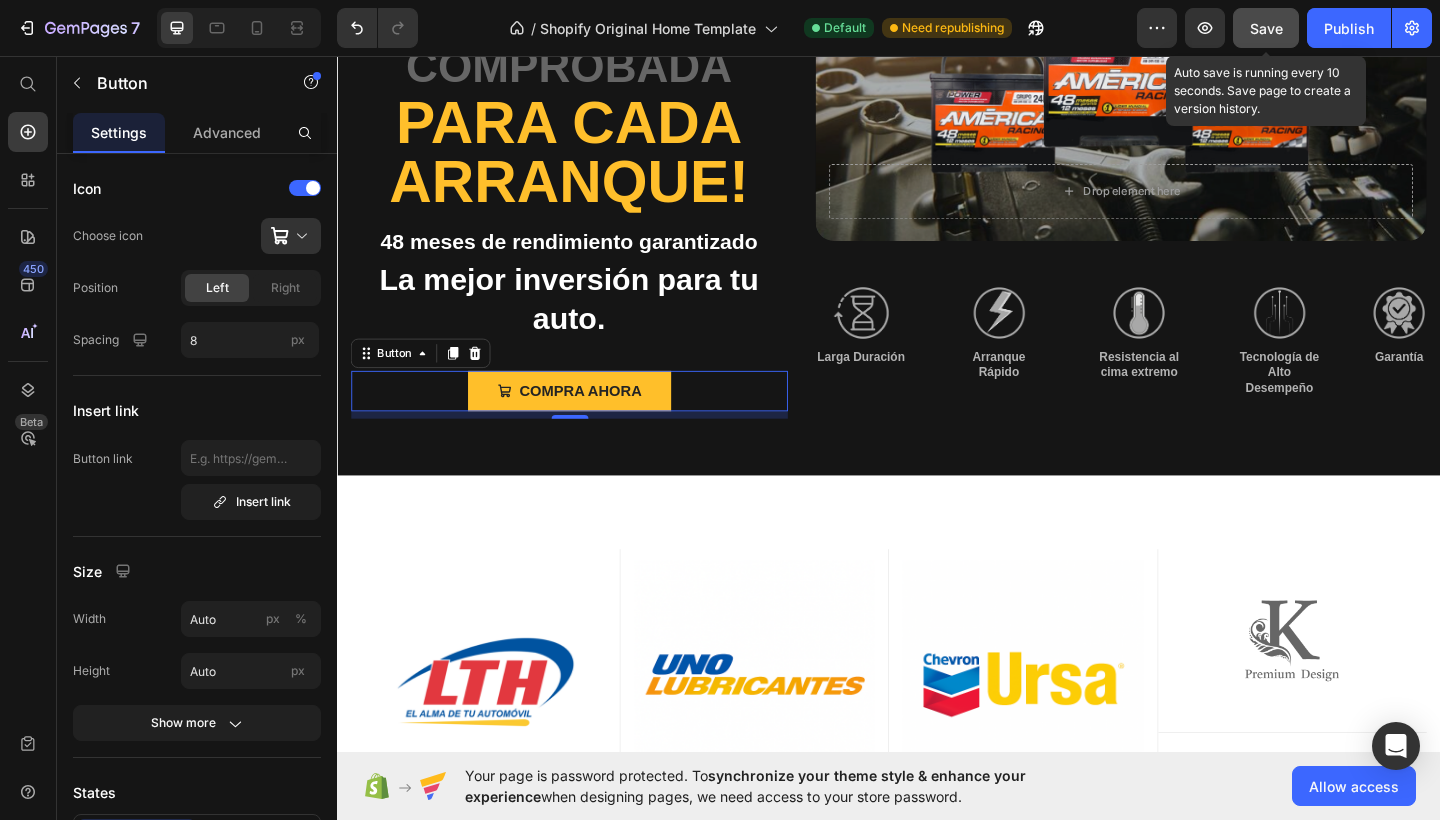 click on "Save" at bounding box center (1266, 28) 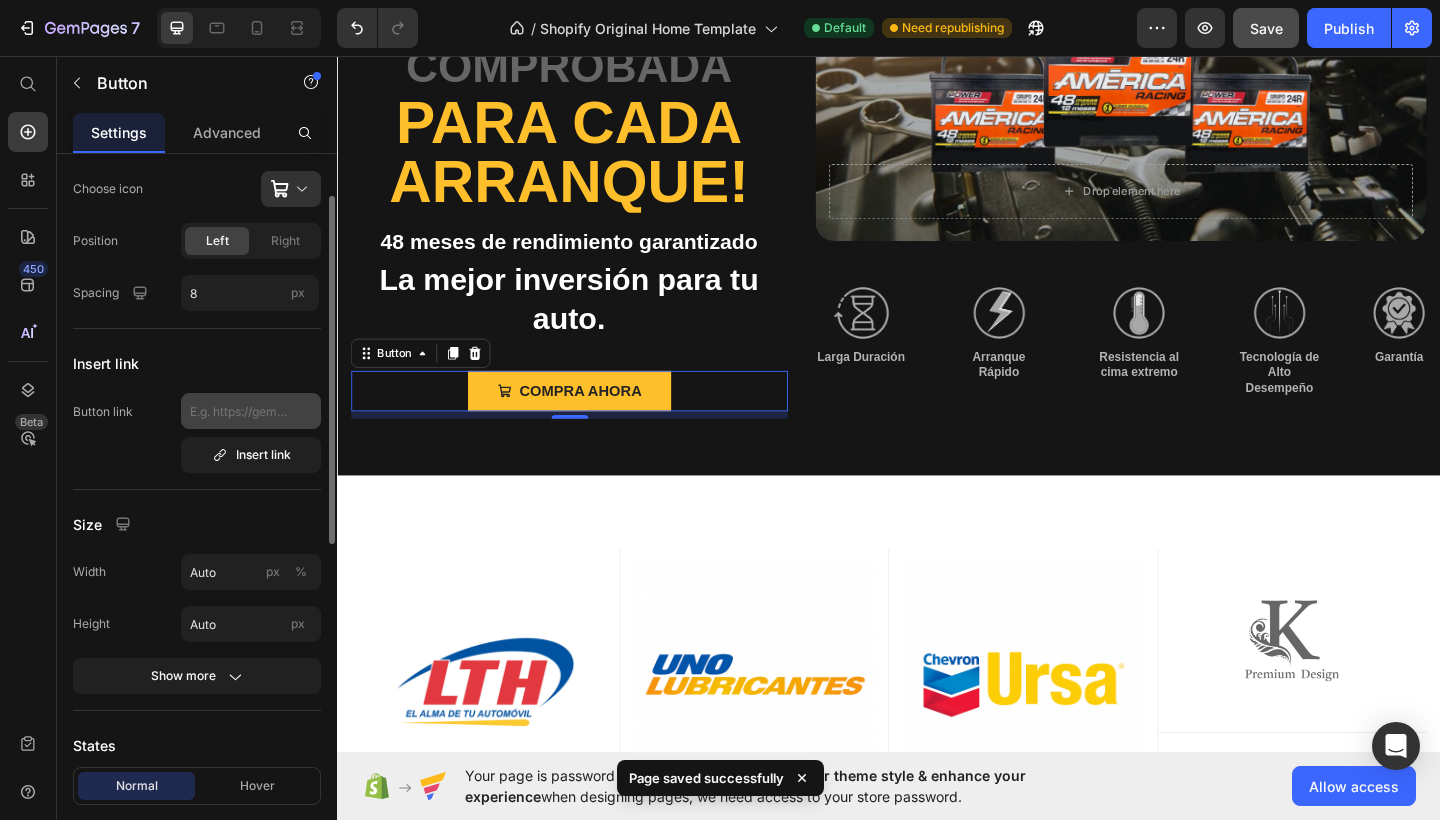 scroll, scrollTop: 60, scrollLeft: 0, axis: vertical 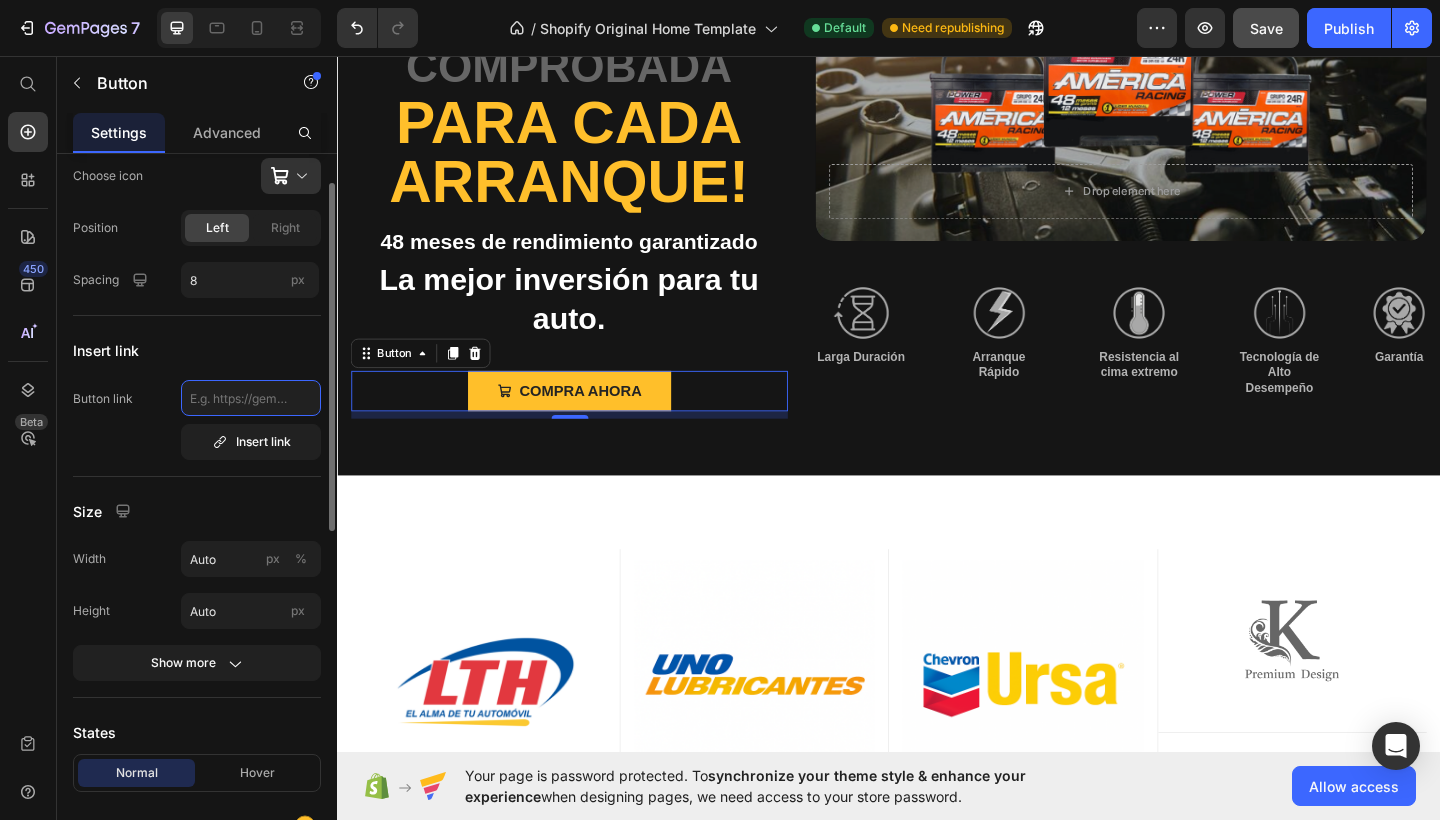 click 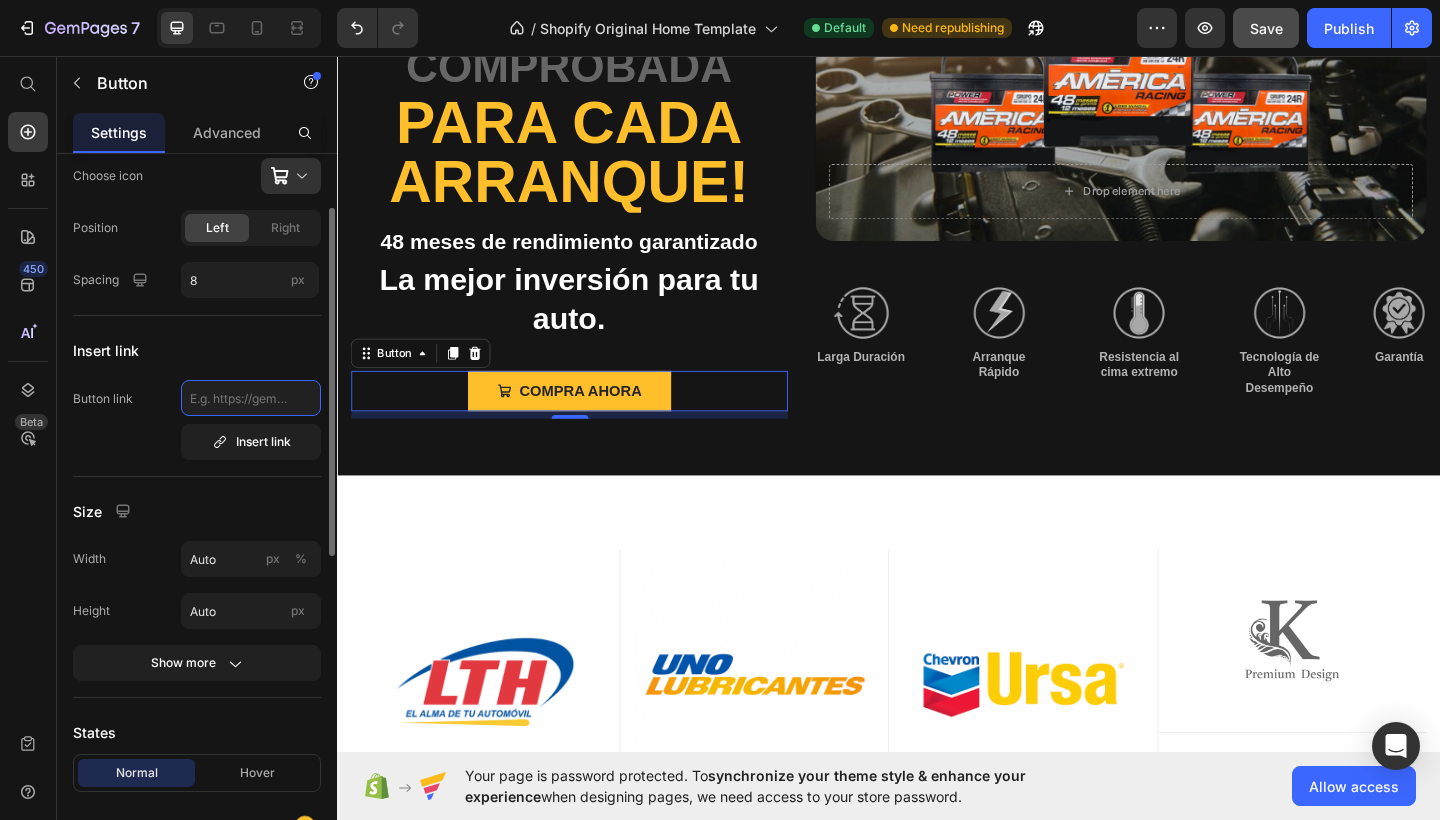 scroll, scrollTop: 85, scrollLeft: 0, axis: vertical 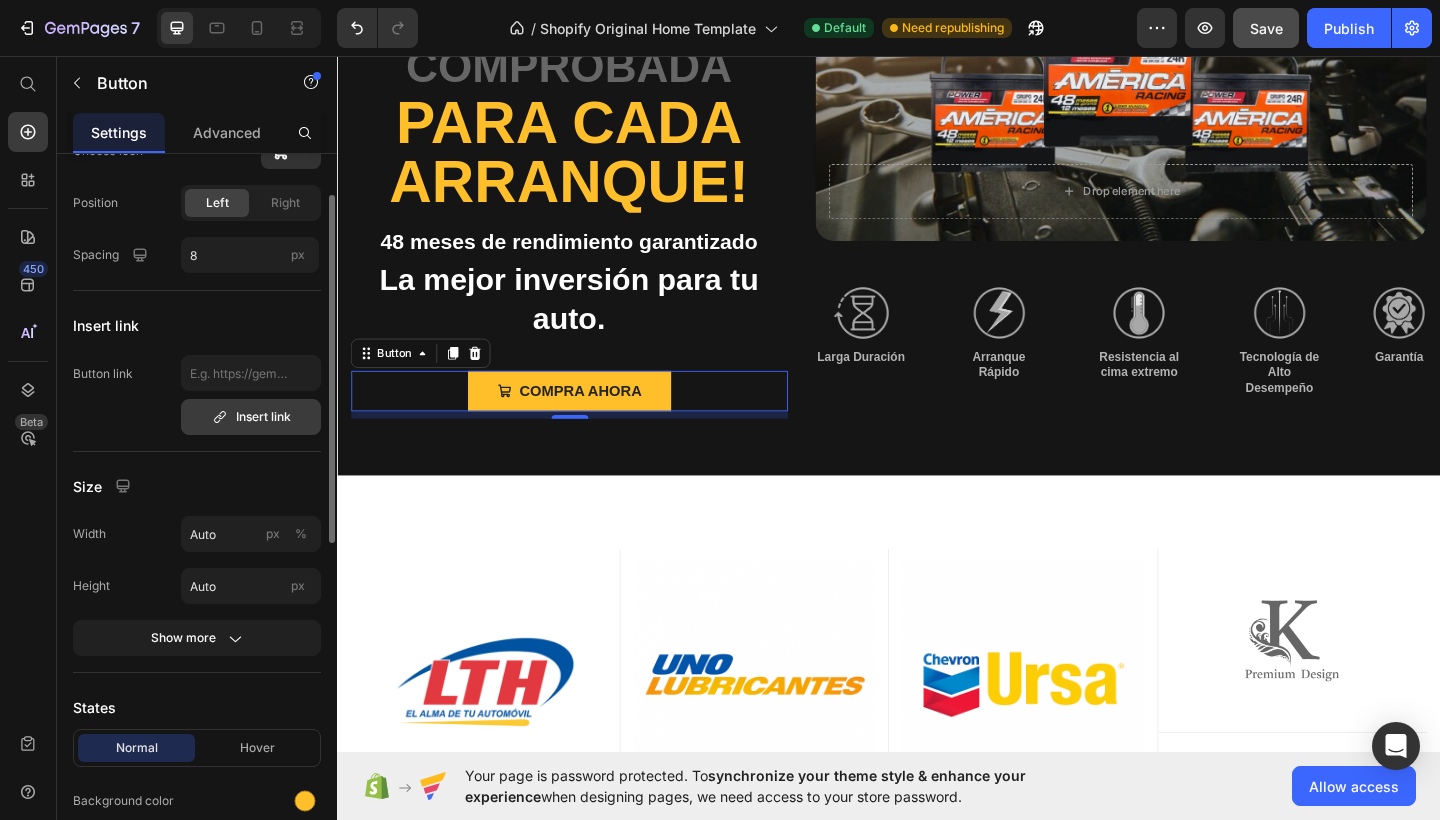 click on "Insert link" at bounding box center (251, 417) 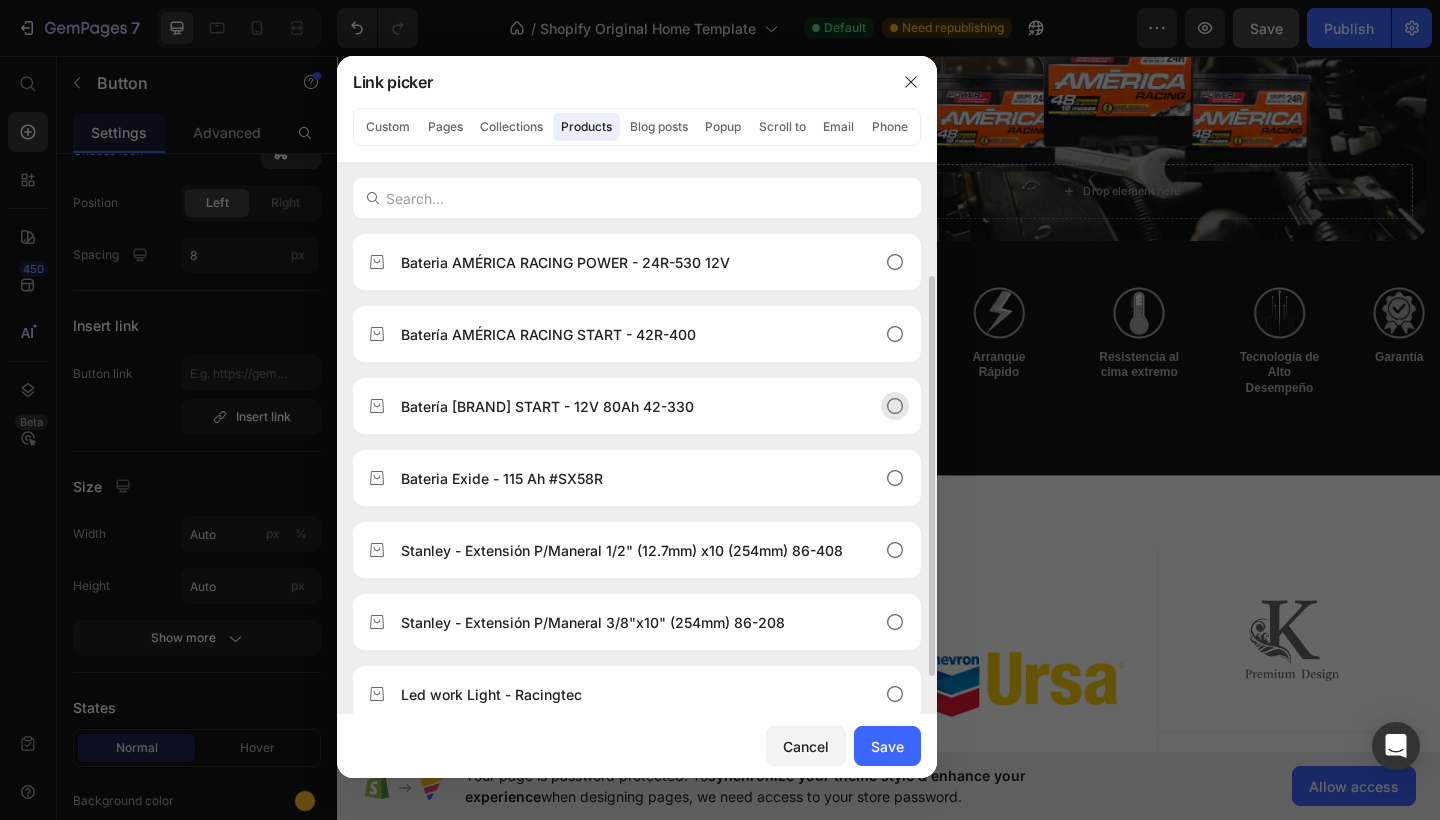 scroll, scrollTop: 96, scrollLeft: 0, axis: vertical 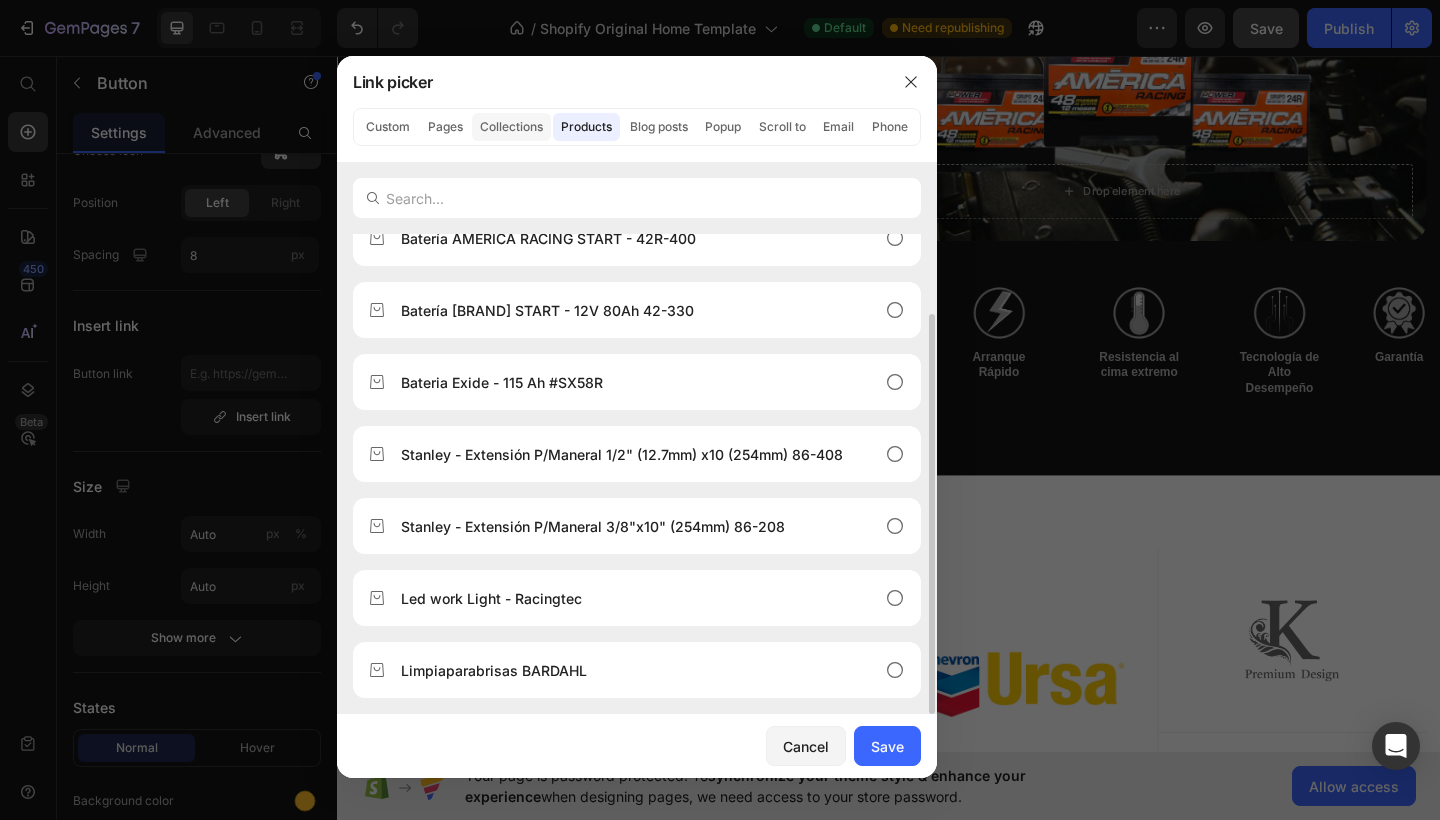 click on "Collections" 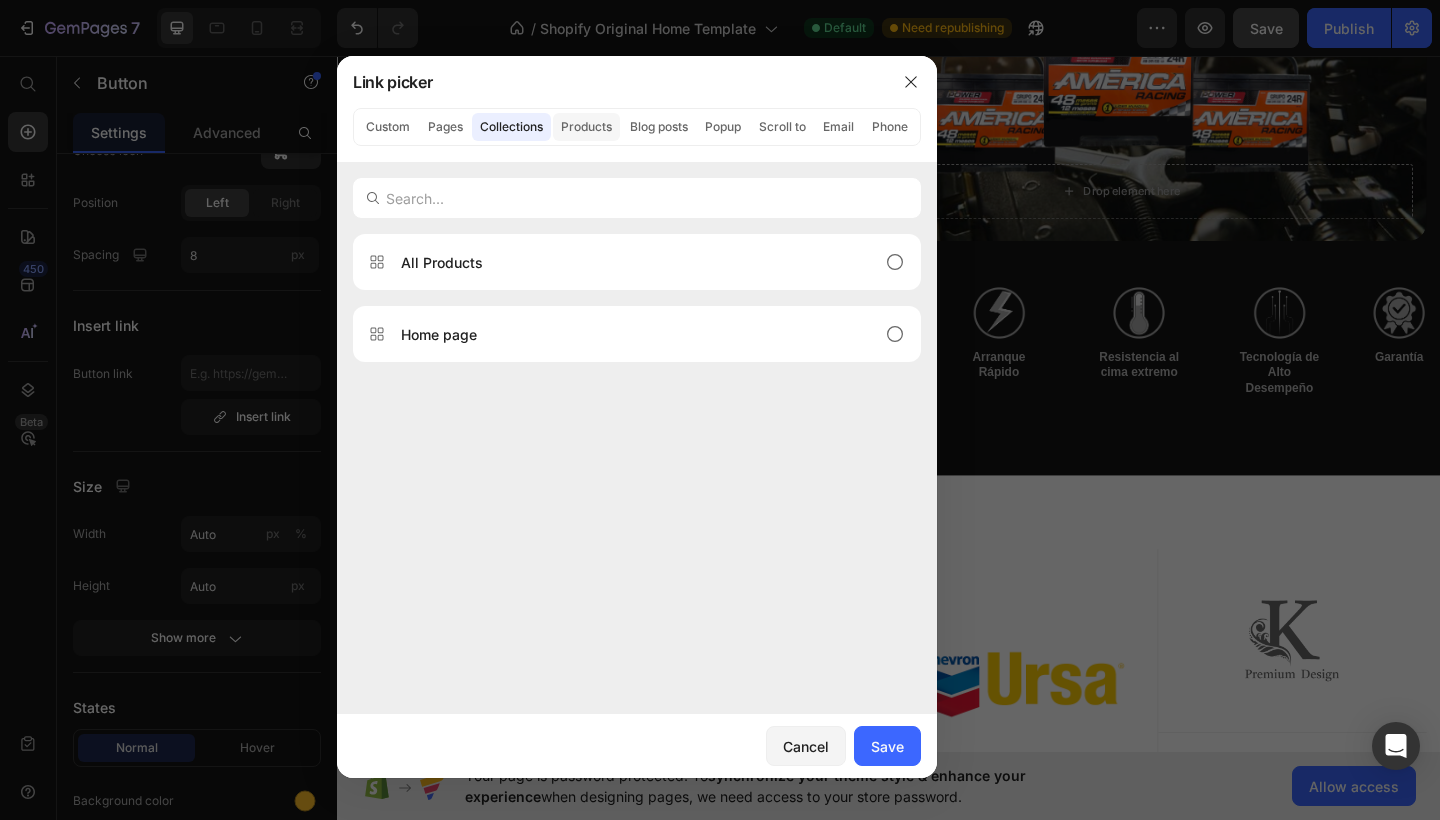 click on "Products" 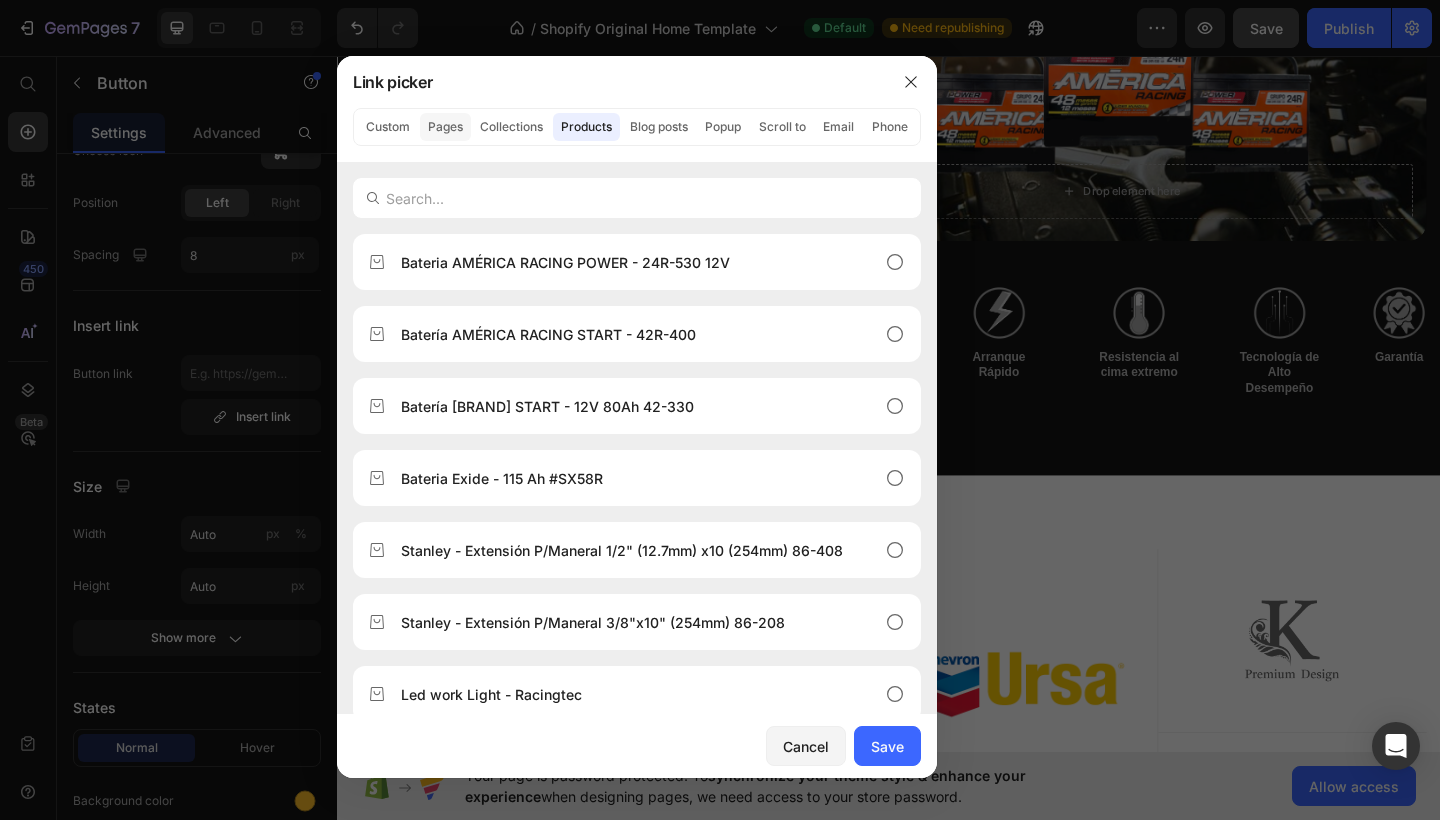 click on "Pages" 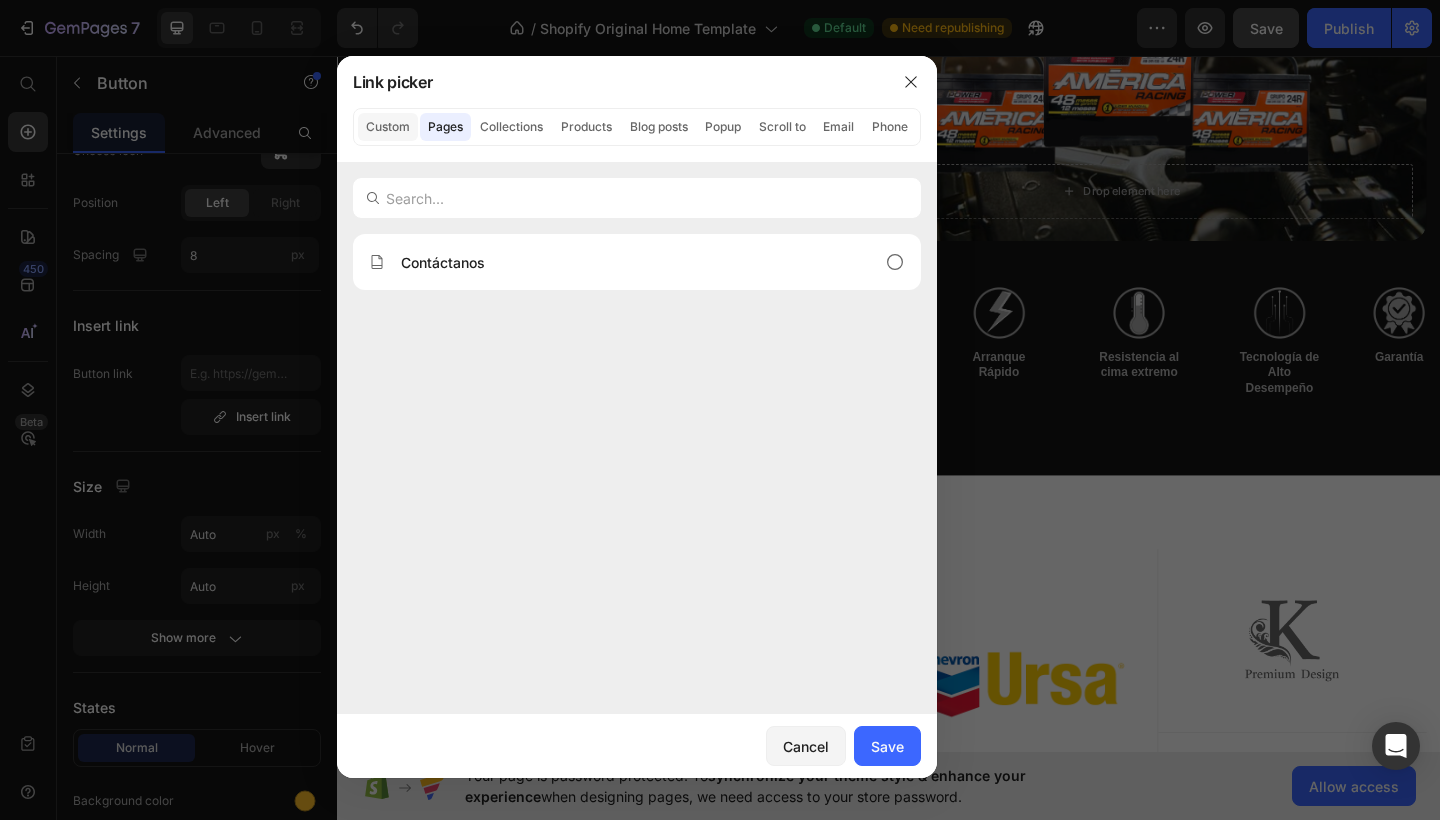 click on "Custom" 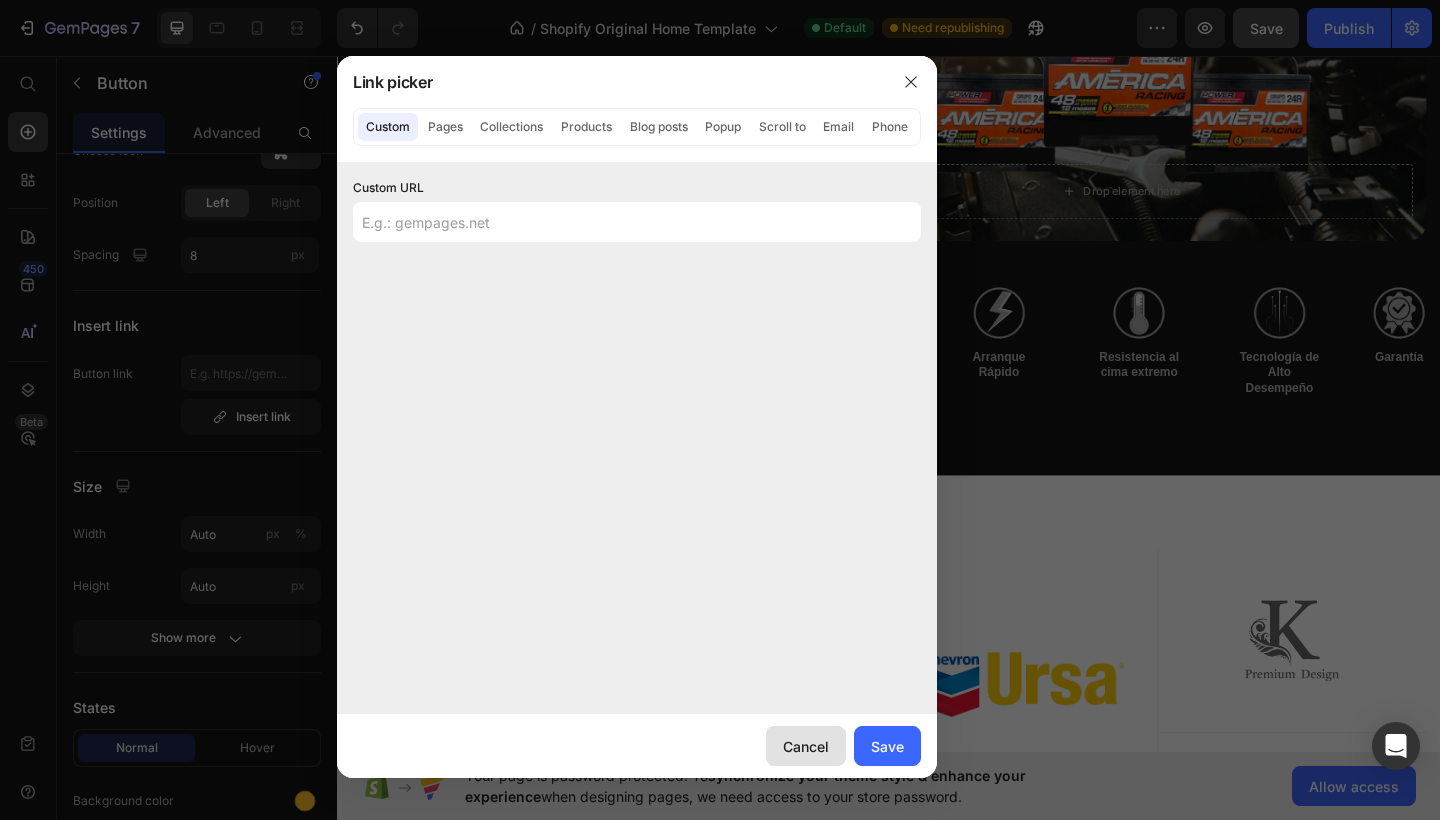 click on "Cancel" at bounding box center (806, 746) 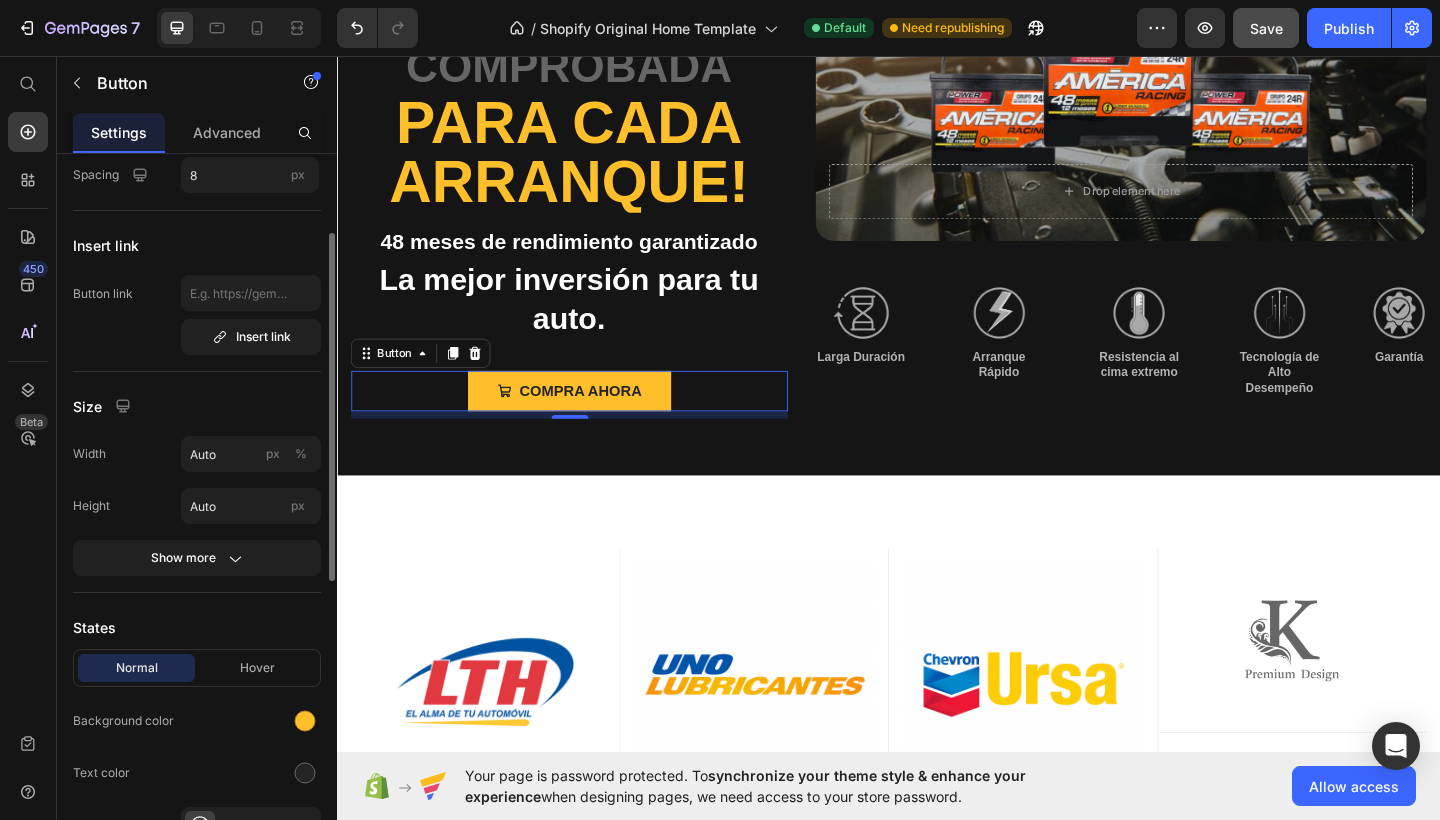 scroll, scrollTop: 165, scrollLeft: 0, axis: vertical 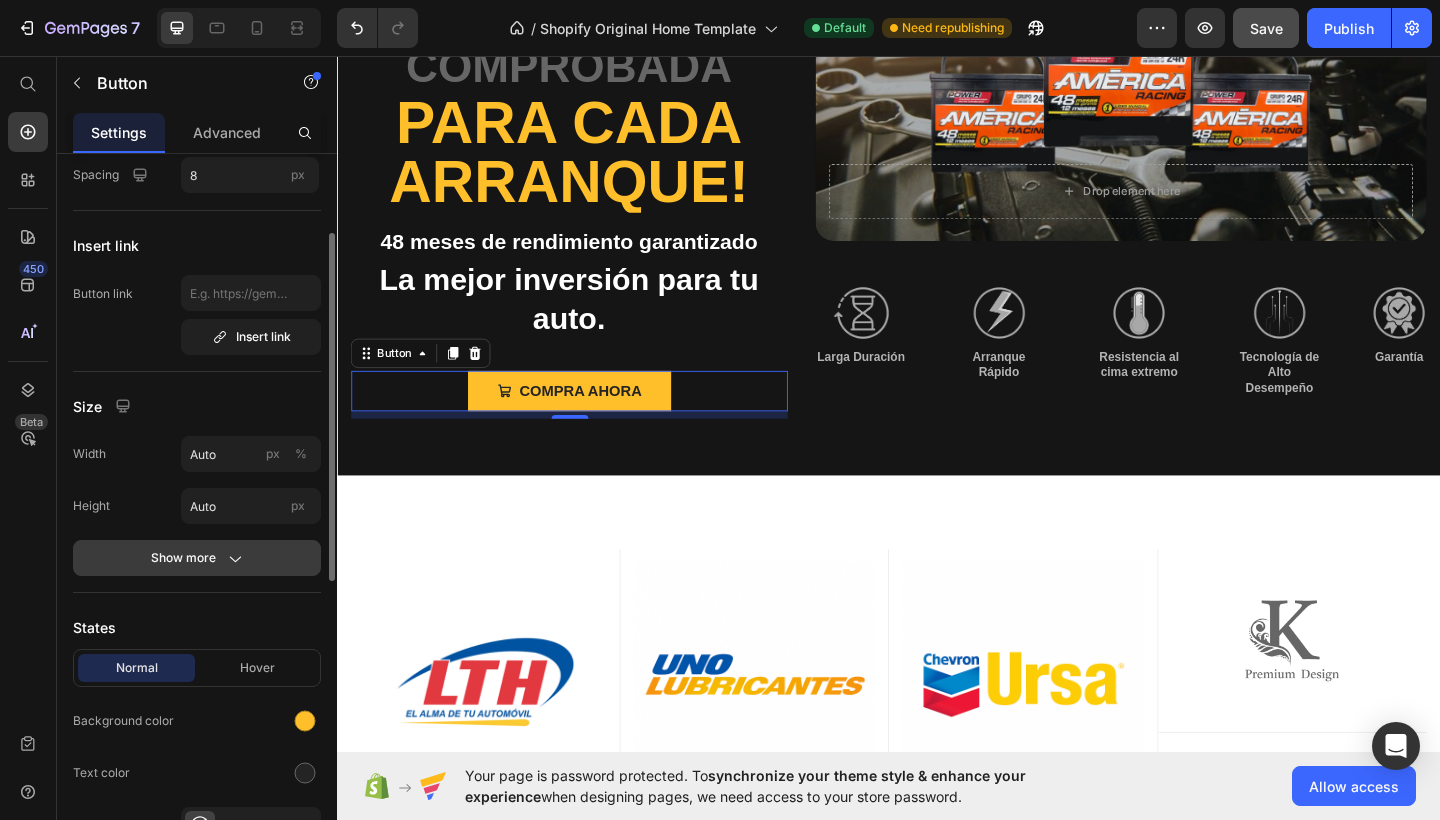 click 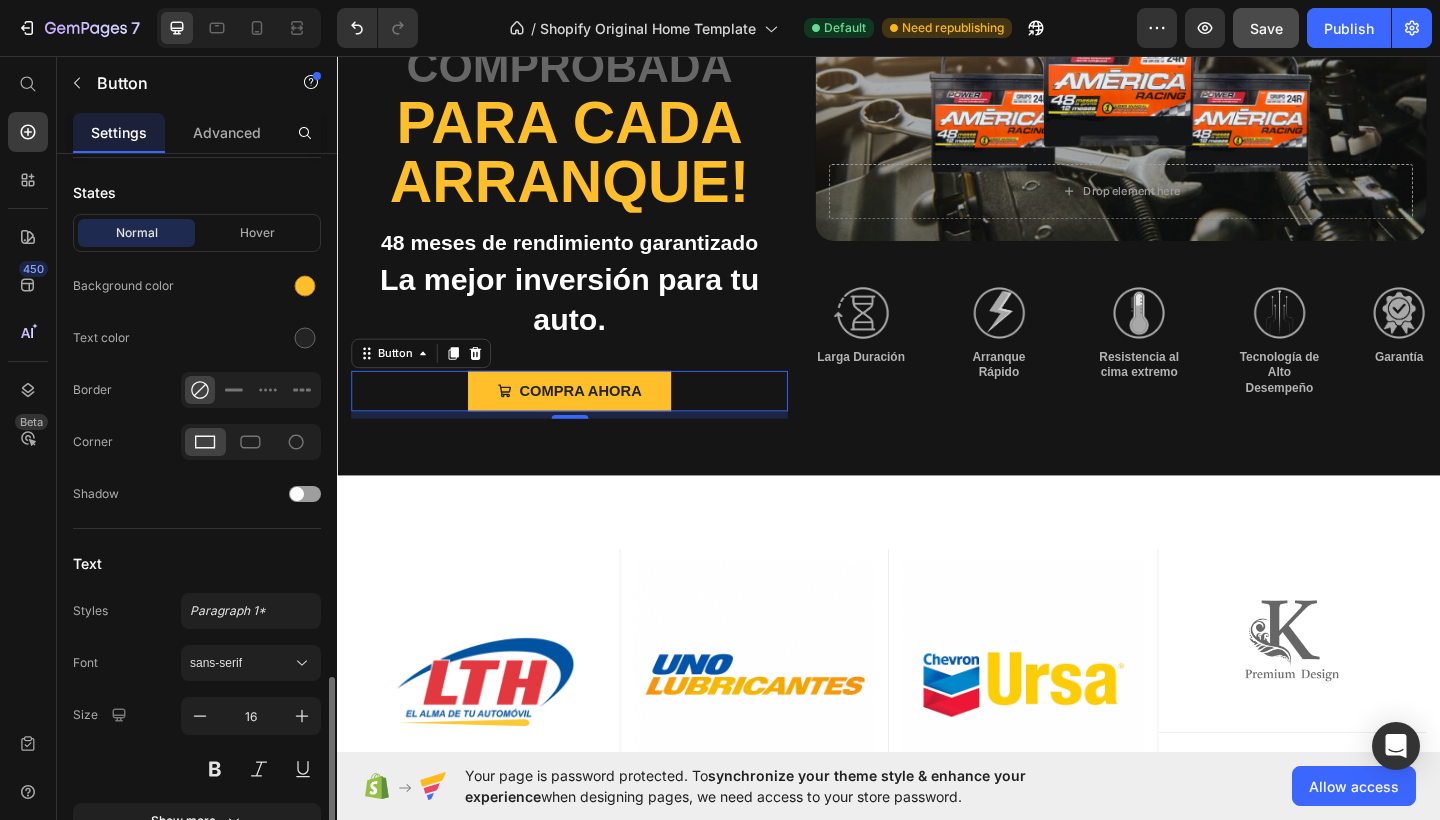 scroll, scrollTop: 975, scrollLeft: 0, axis: vertical 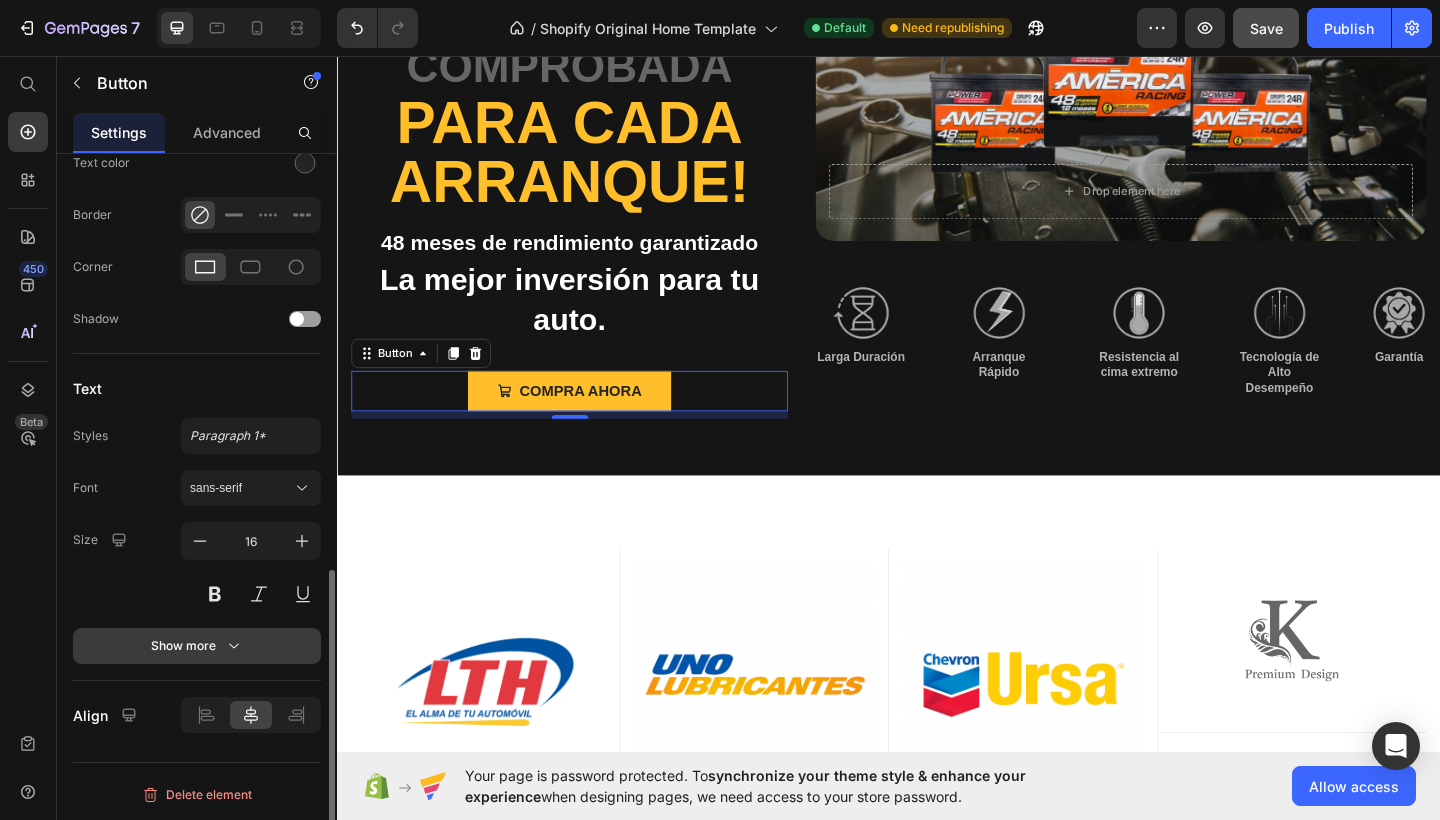 click on "Show more" at bounding box center (197, 646) 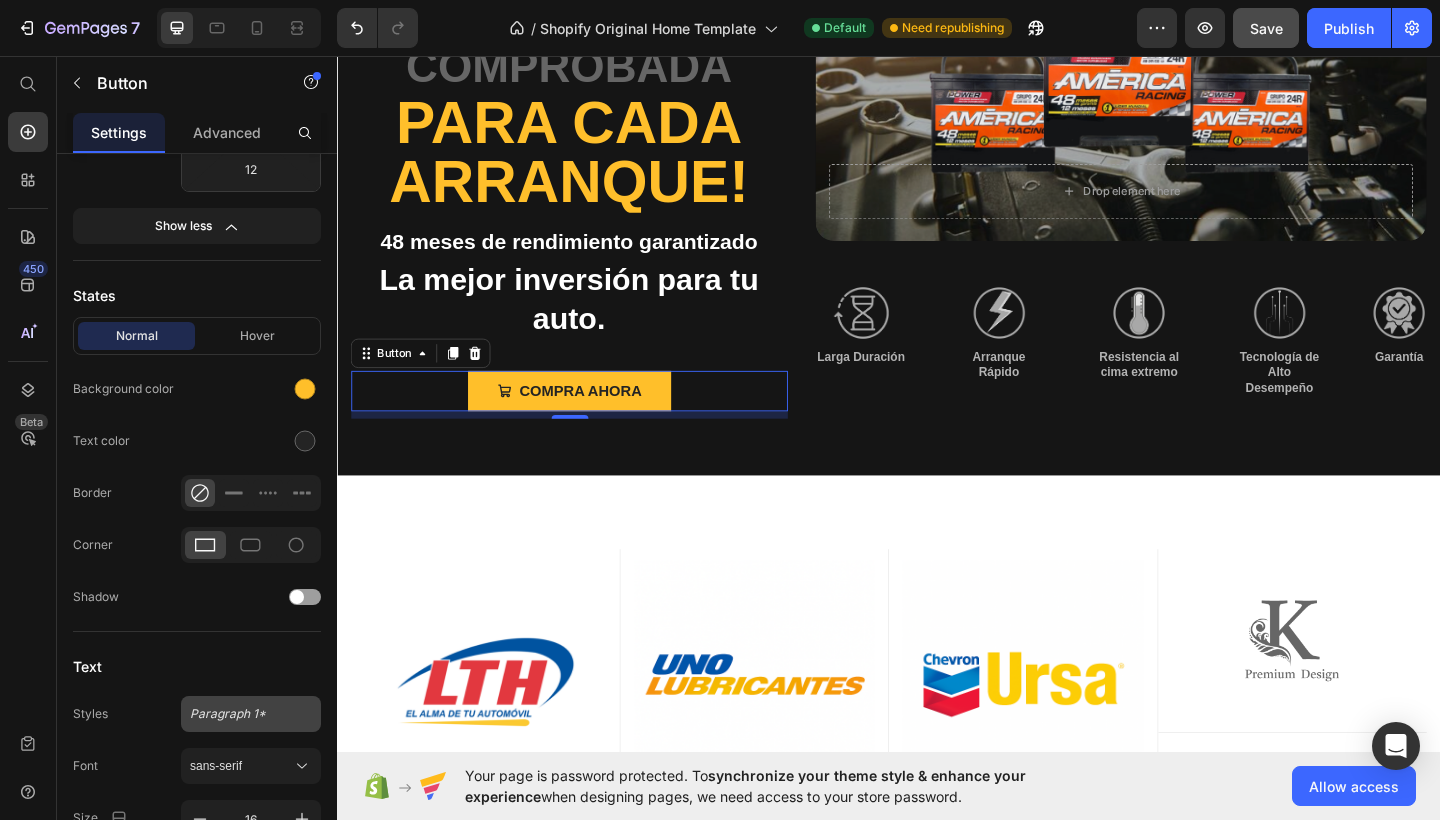 scroll, scrollTop: 0, scrollLeft: 0, axis: both 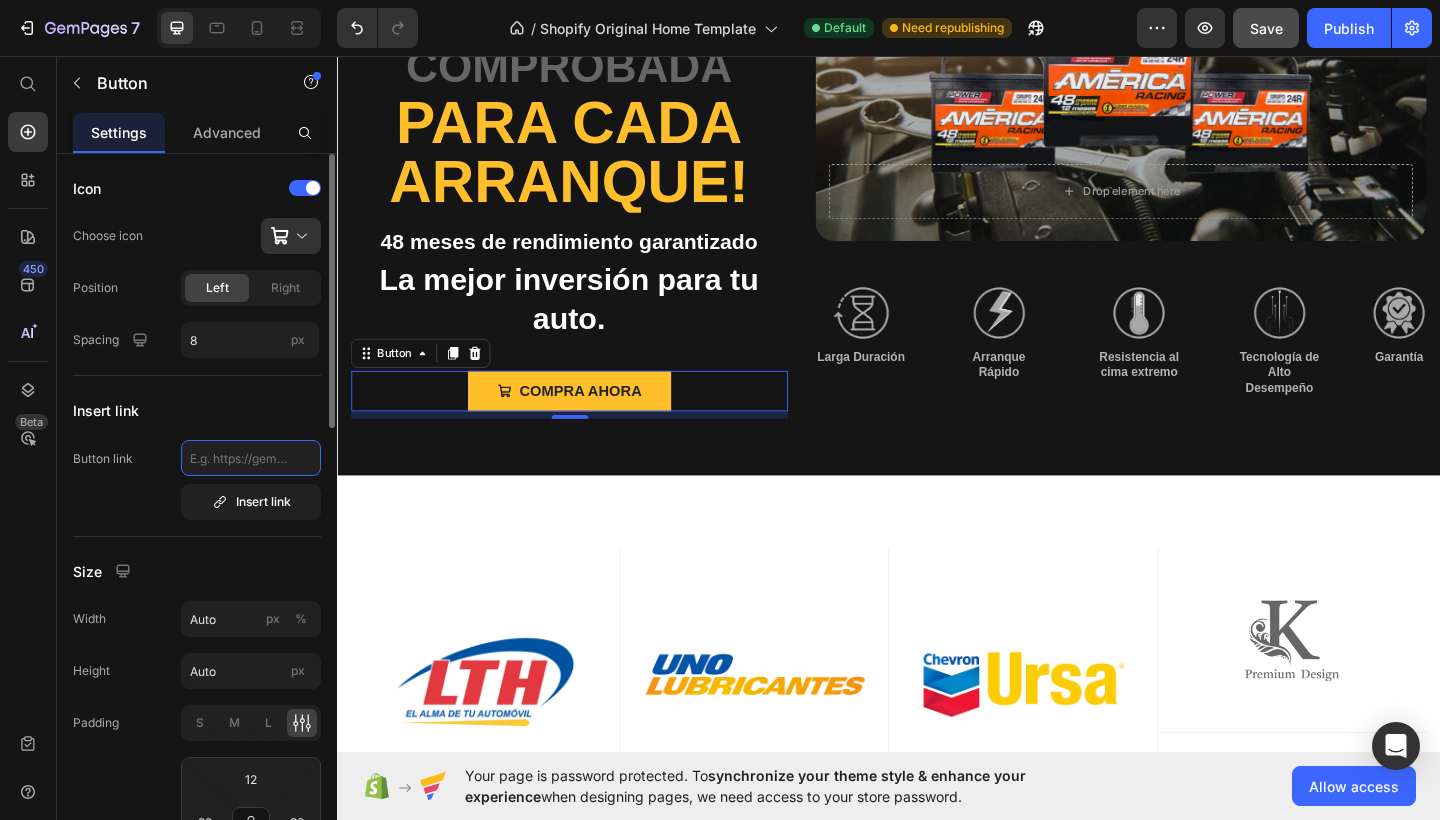 click 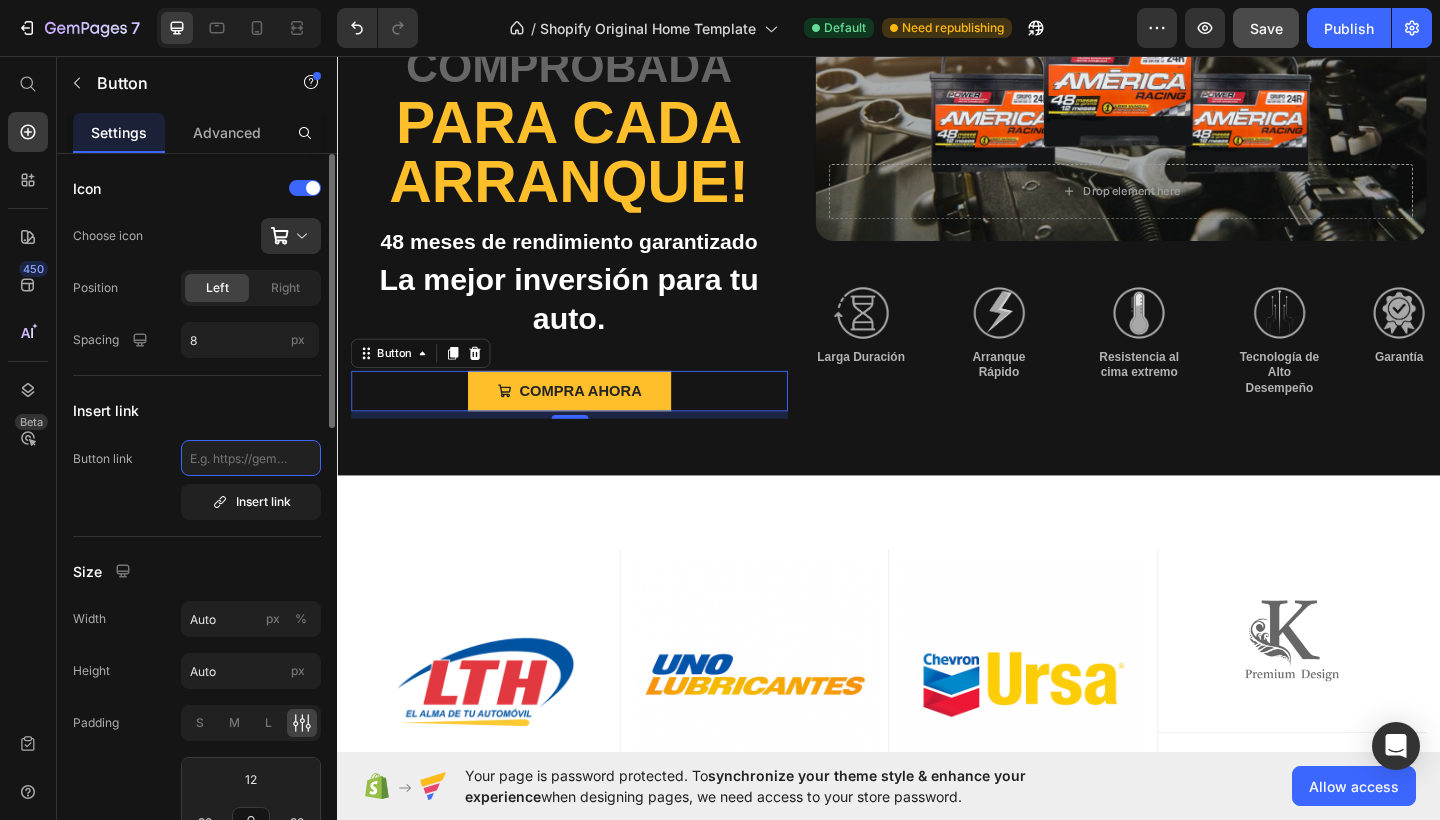 paste on "https://c0ginb-5m.myshopify.com/collections/baterias-america" 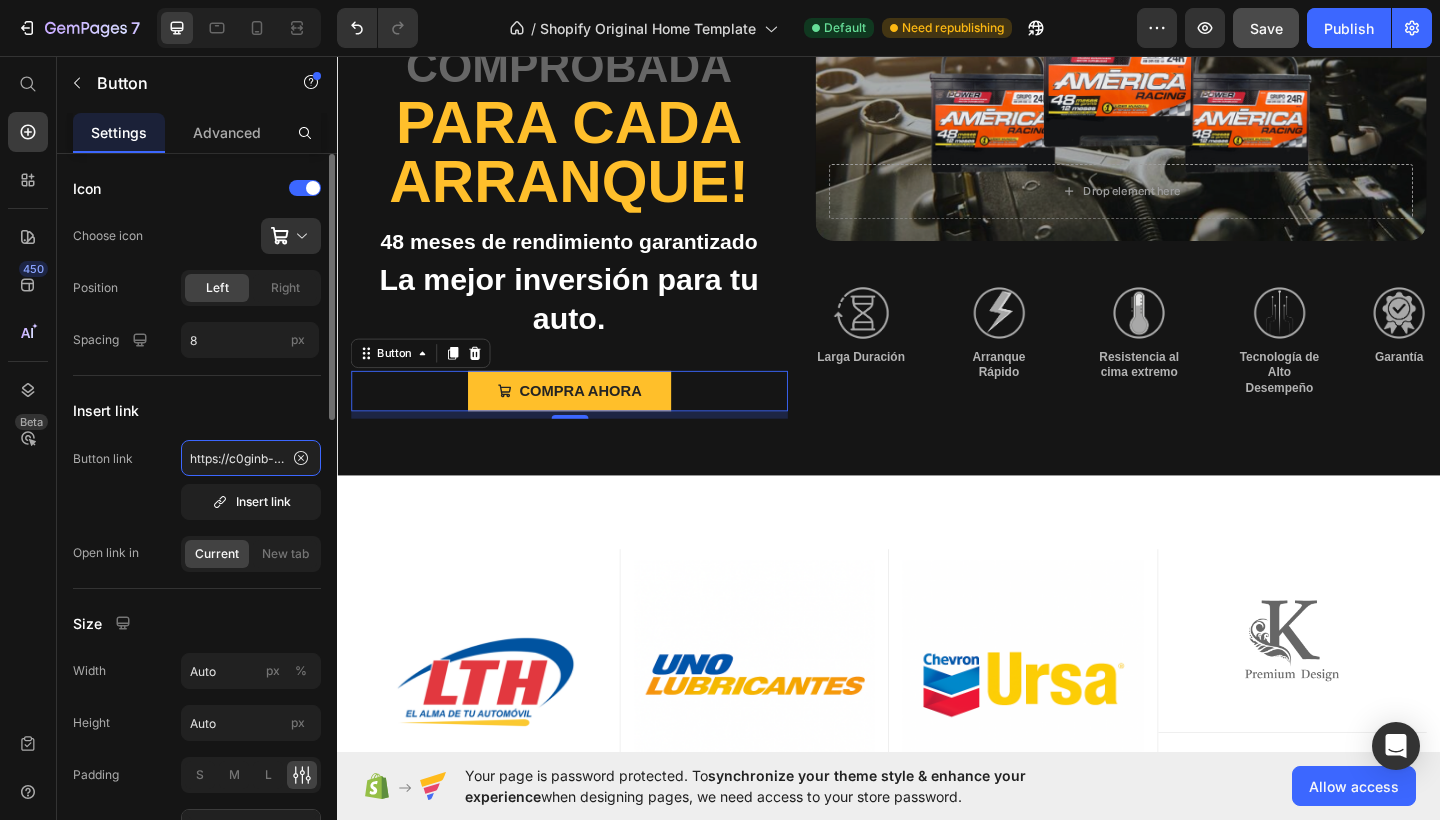 type on "https://c0ginb-5m.myshopify.com/collections/baterias-america" 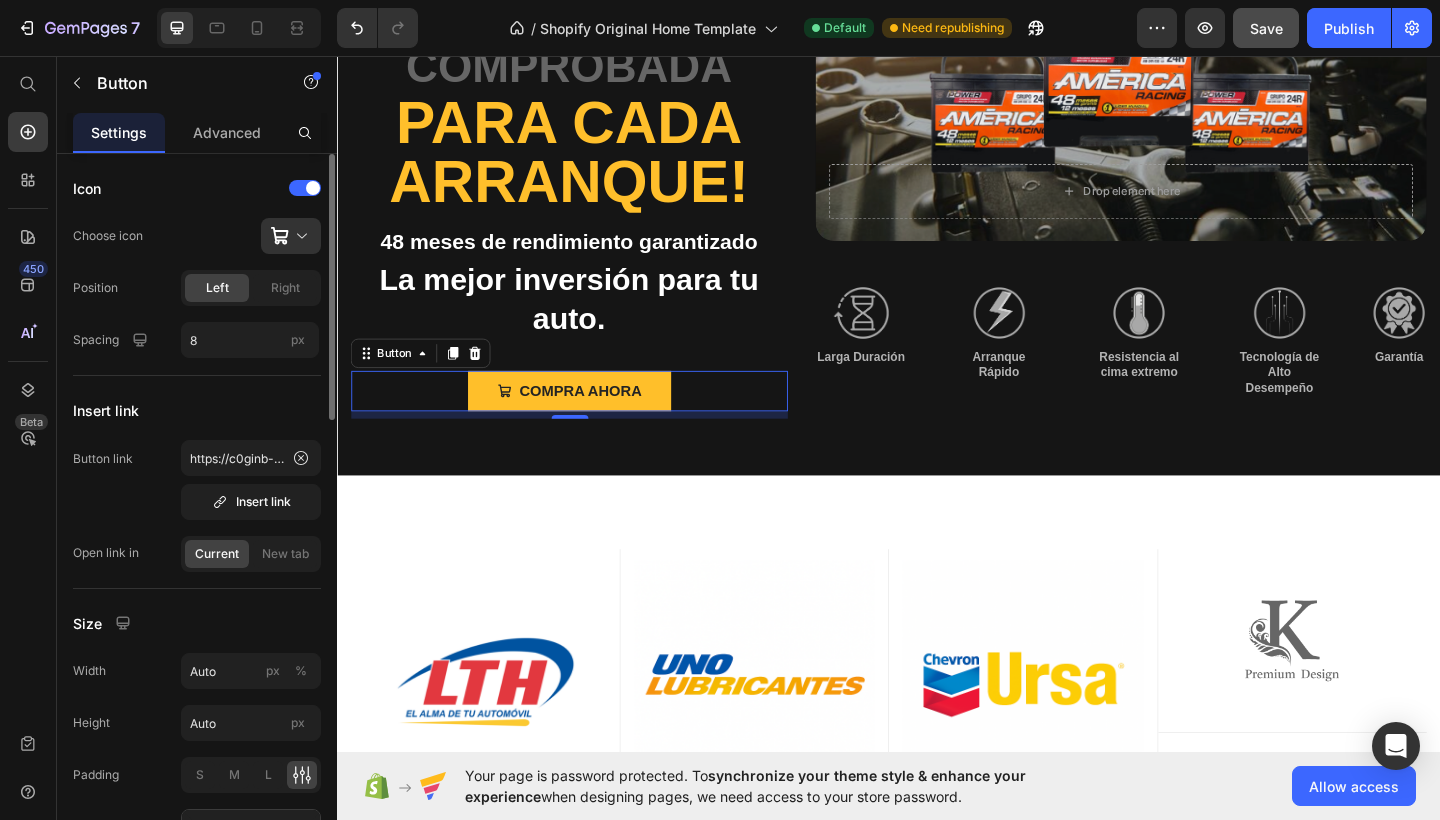 click on "Button link https://c0ginb-5m.myshopify.com/collections/baterias-america Insert link" at bounding box center [197, 480] 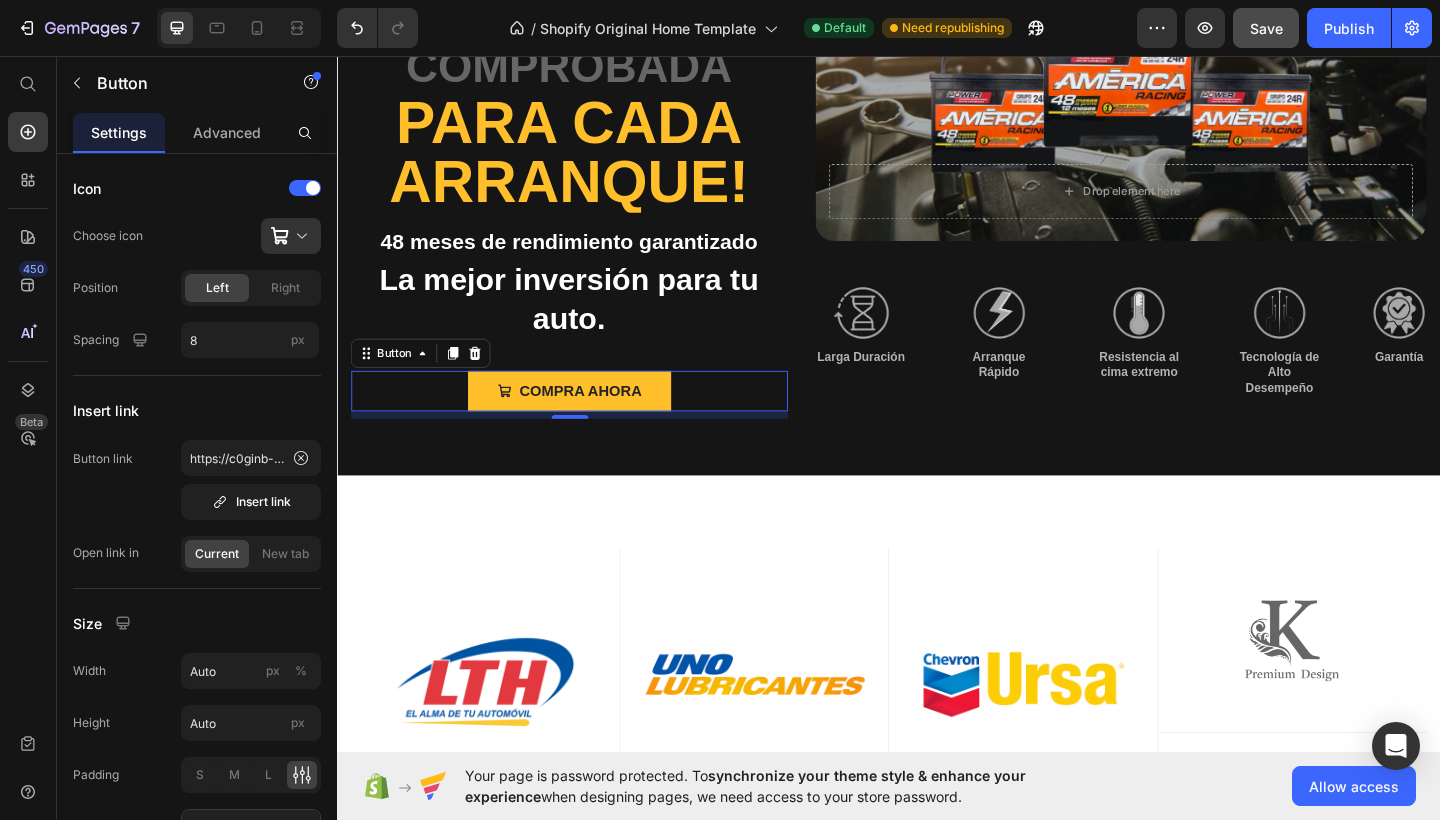 click on "7   /  Shopify Original Home Template Default Need republishing Preview  Save   Publish" 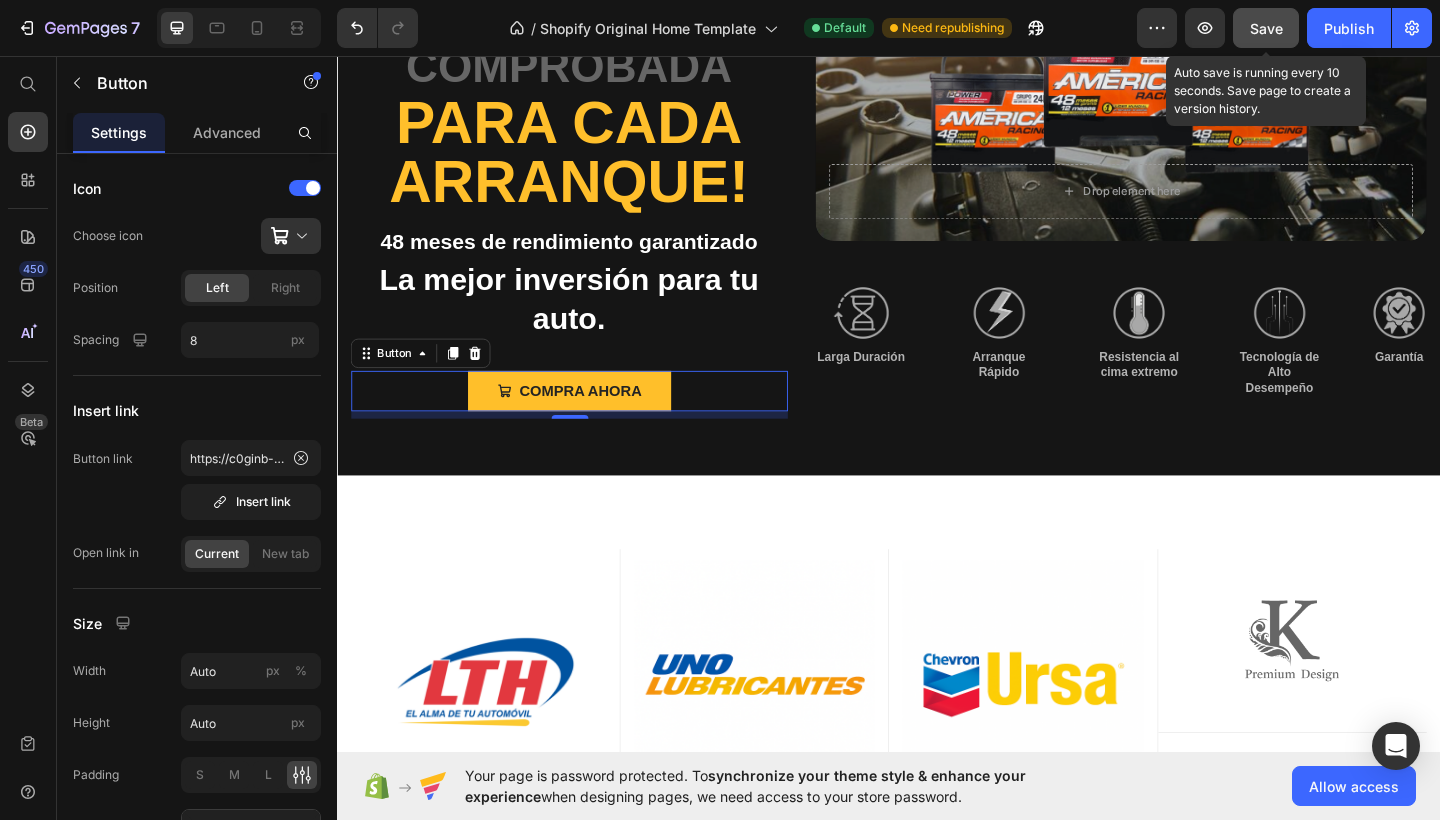 click on "Save" 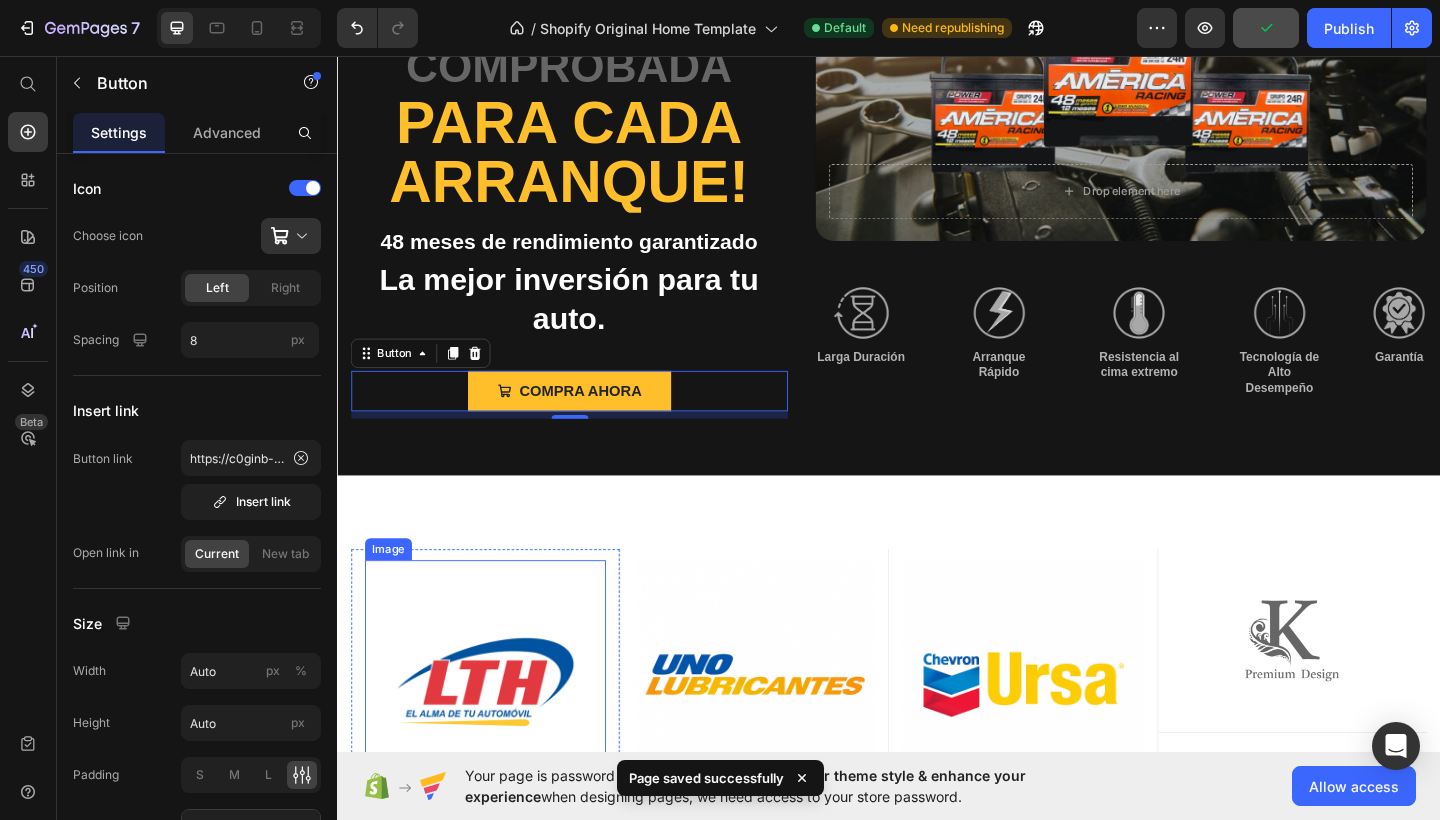 click at bounding box center [498, 736] 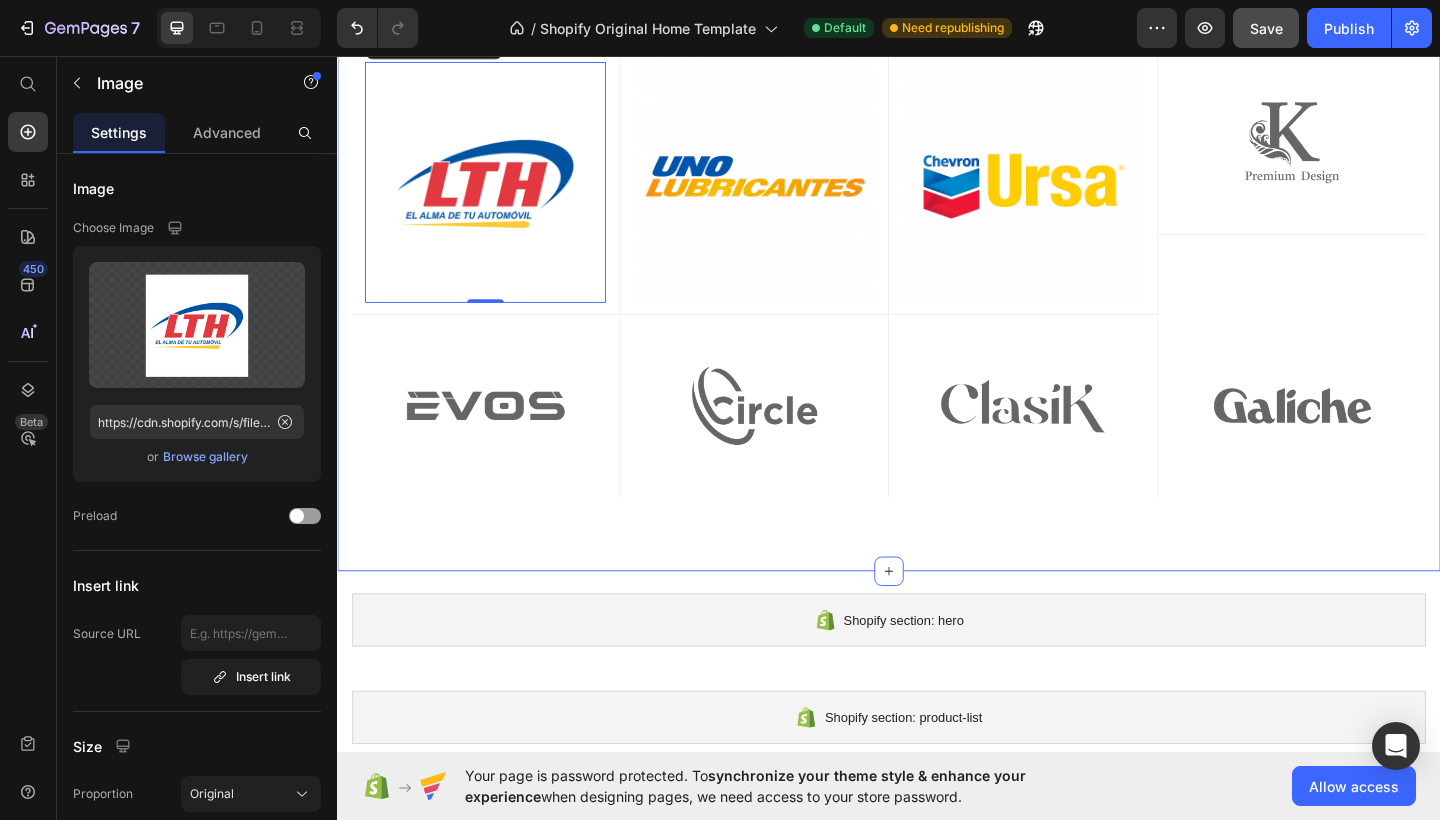 scroll, scrollTop: 696, scrollLeft: 0, axis: vertical 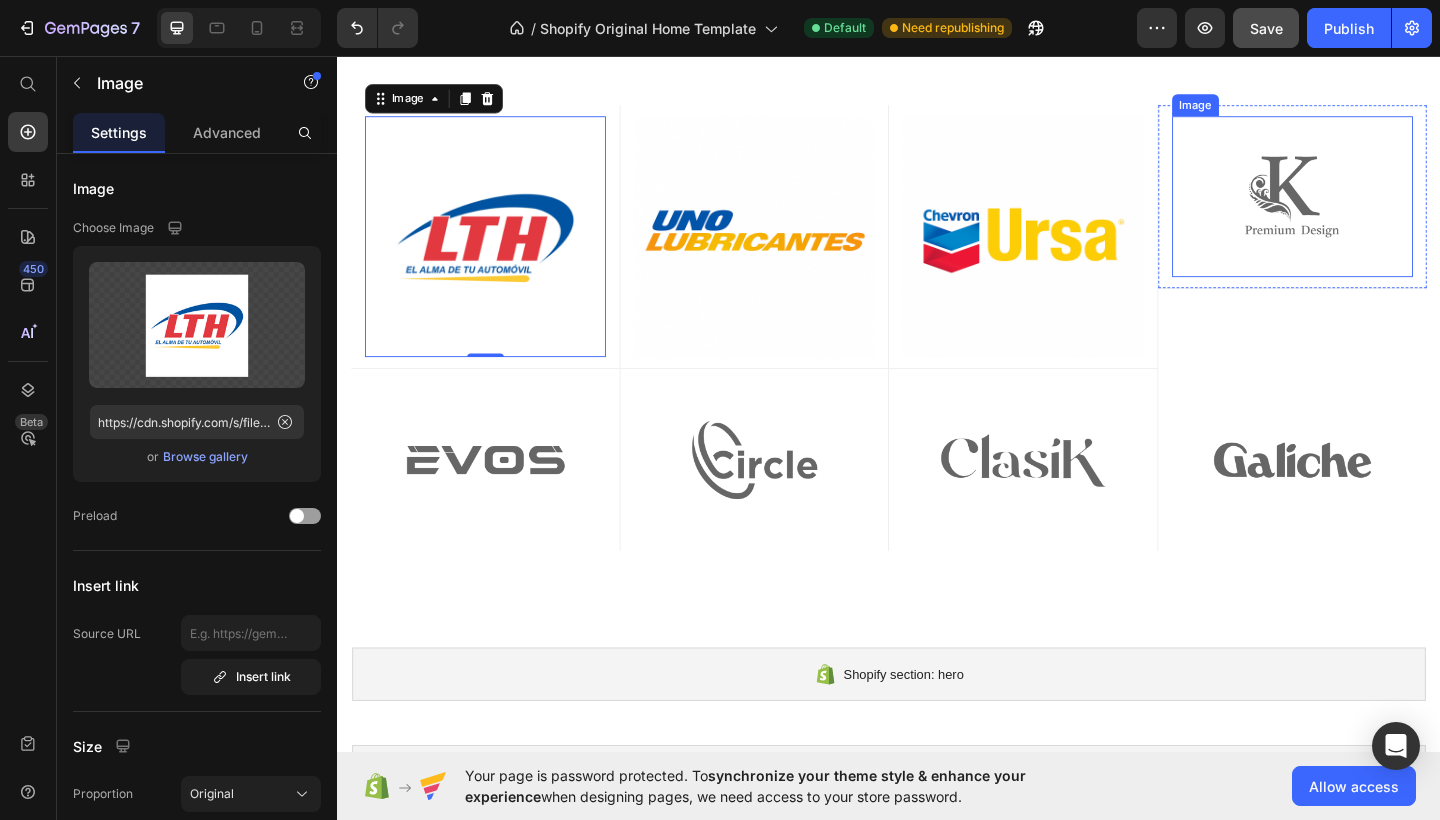 click at bounding box center (1376, 209) 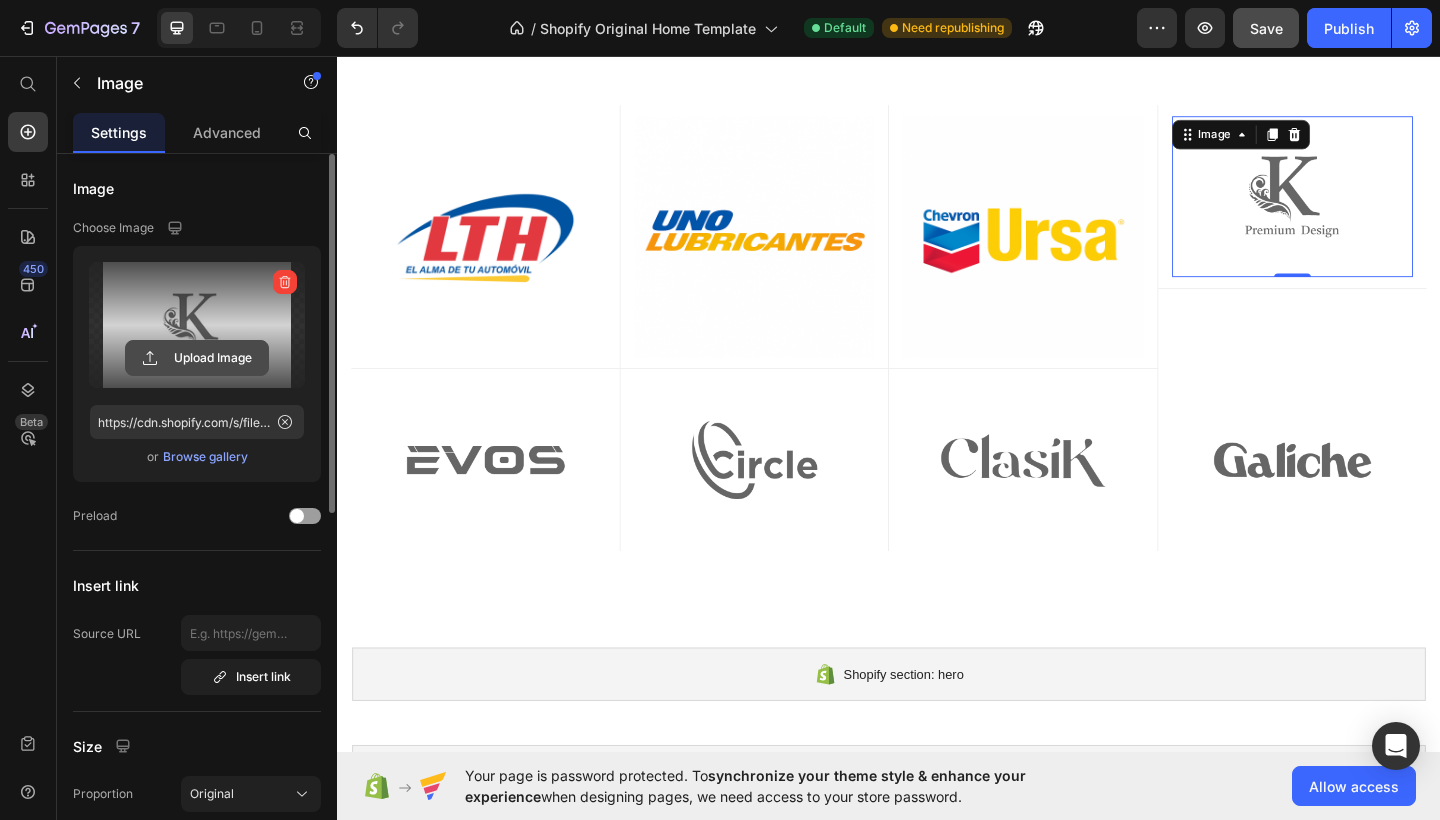 click 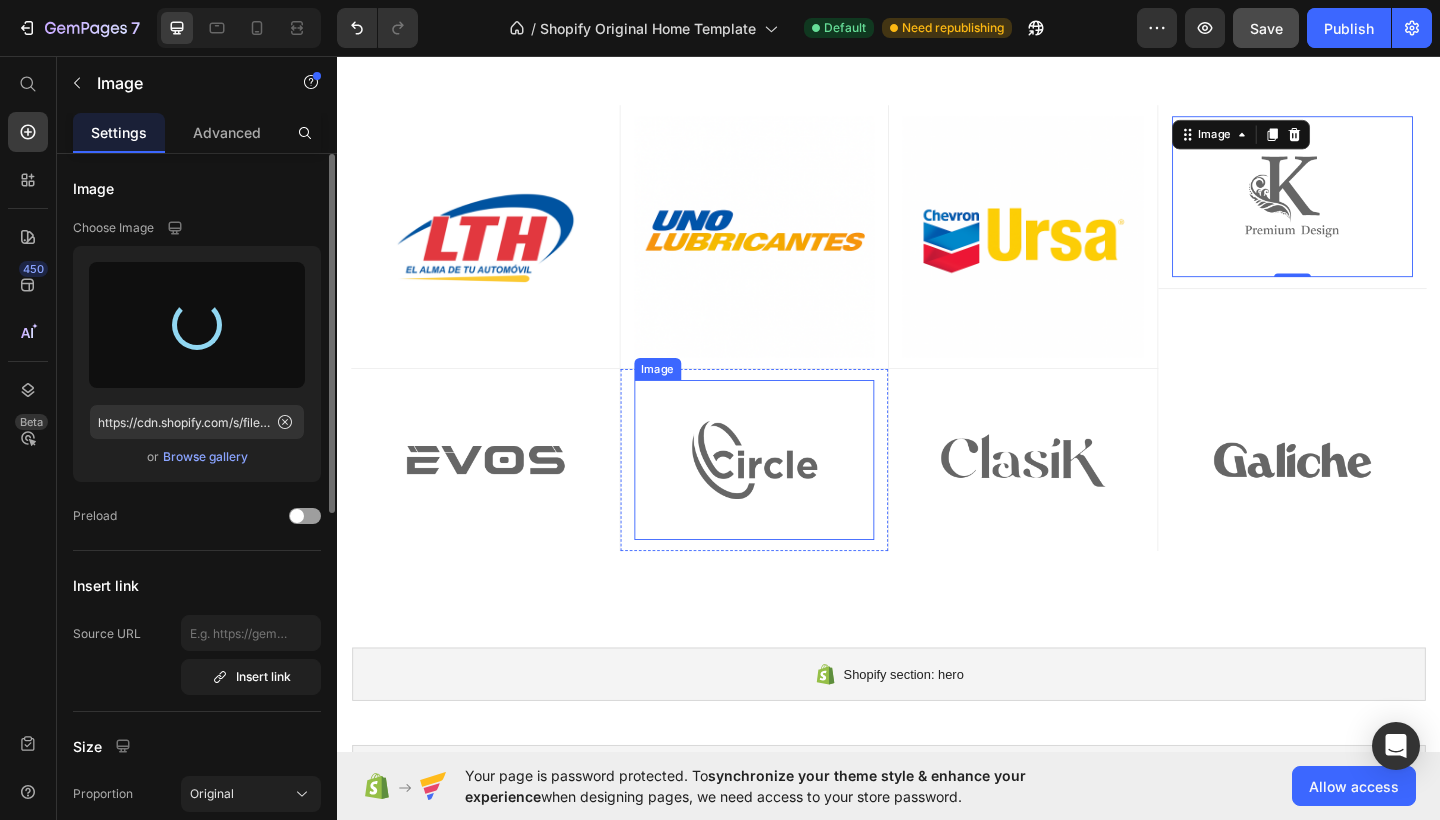 type on "https://cdn.shopify.com/s/files/1/0754/1338/9545/files/gempages_574691776724468848-9efb7223-cbad-4ee8-b21d-79857f083721.png" 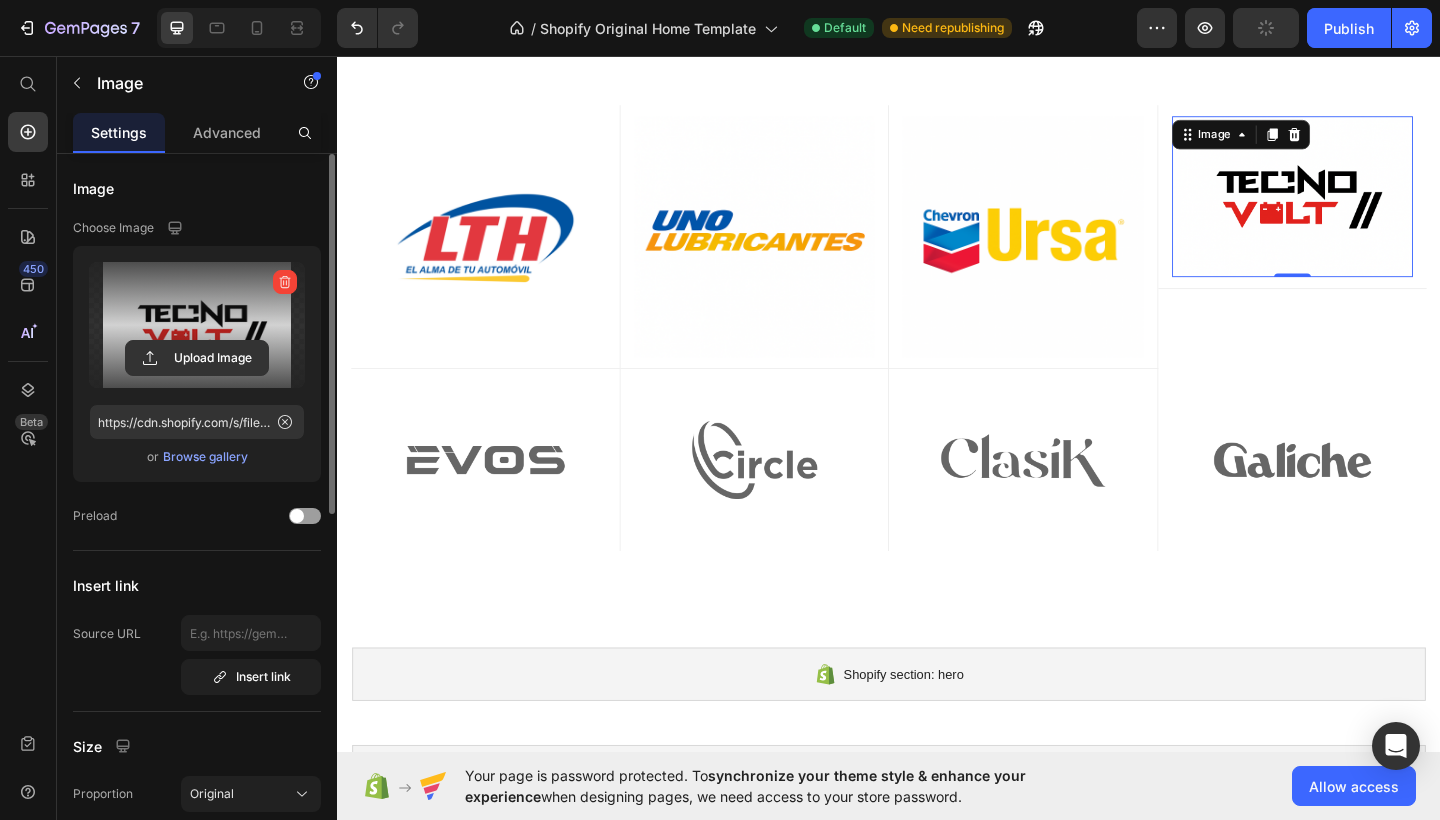 click on "0" at bounding box center (1376, 297) 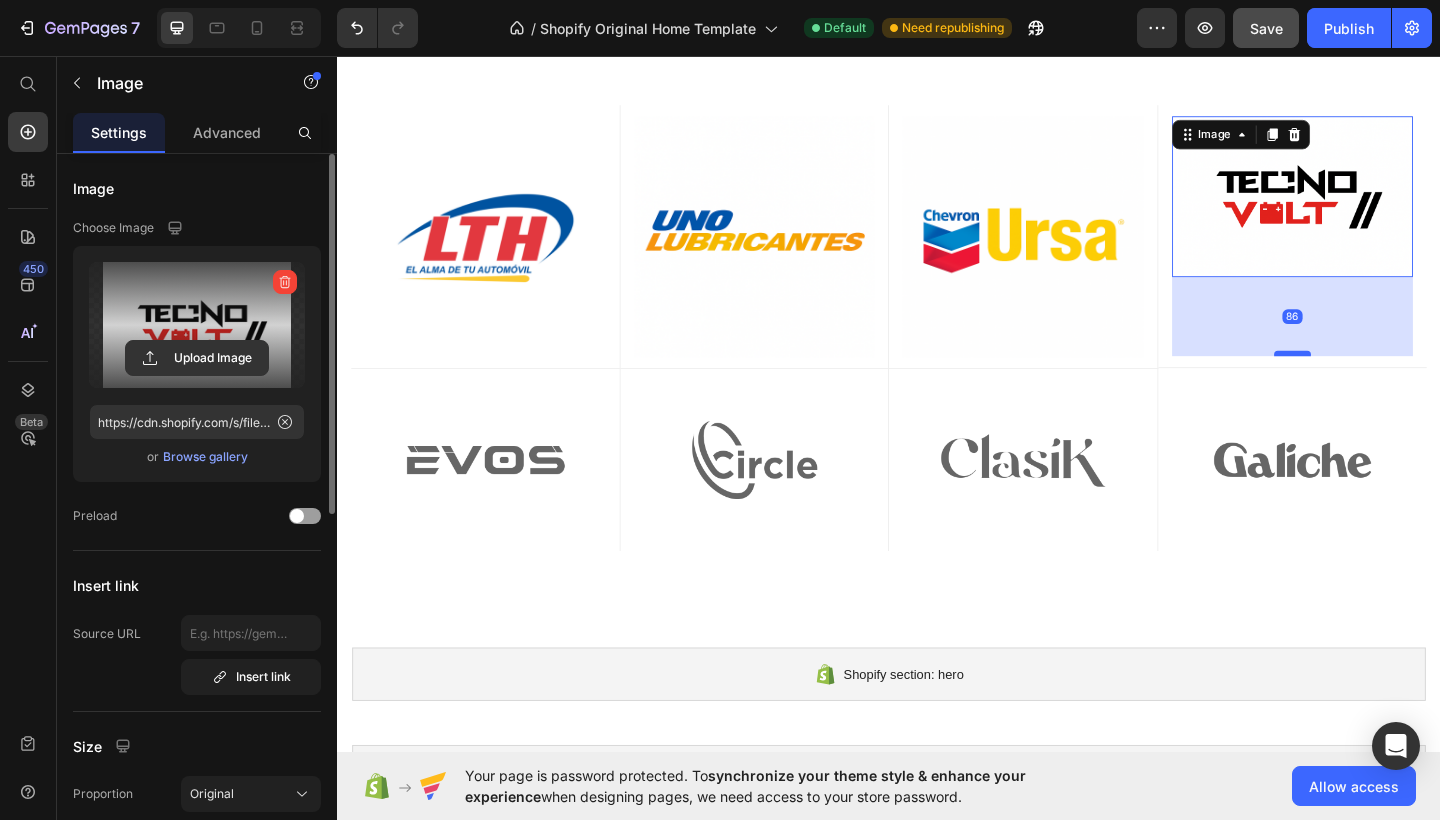 drag, startPoint x: 1364, startPoint y: 286, endPoint x: 1363, endPoint y: 372, distance: 86.00581 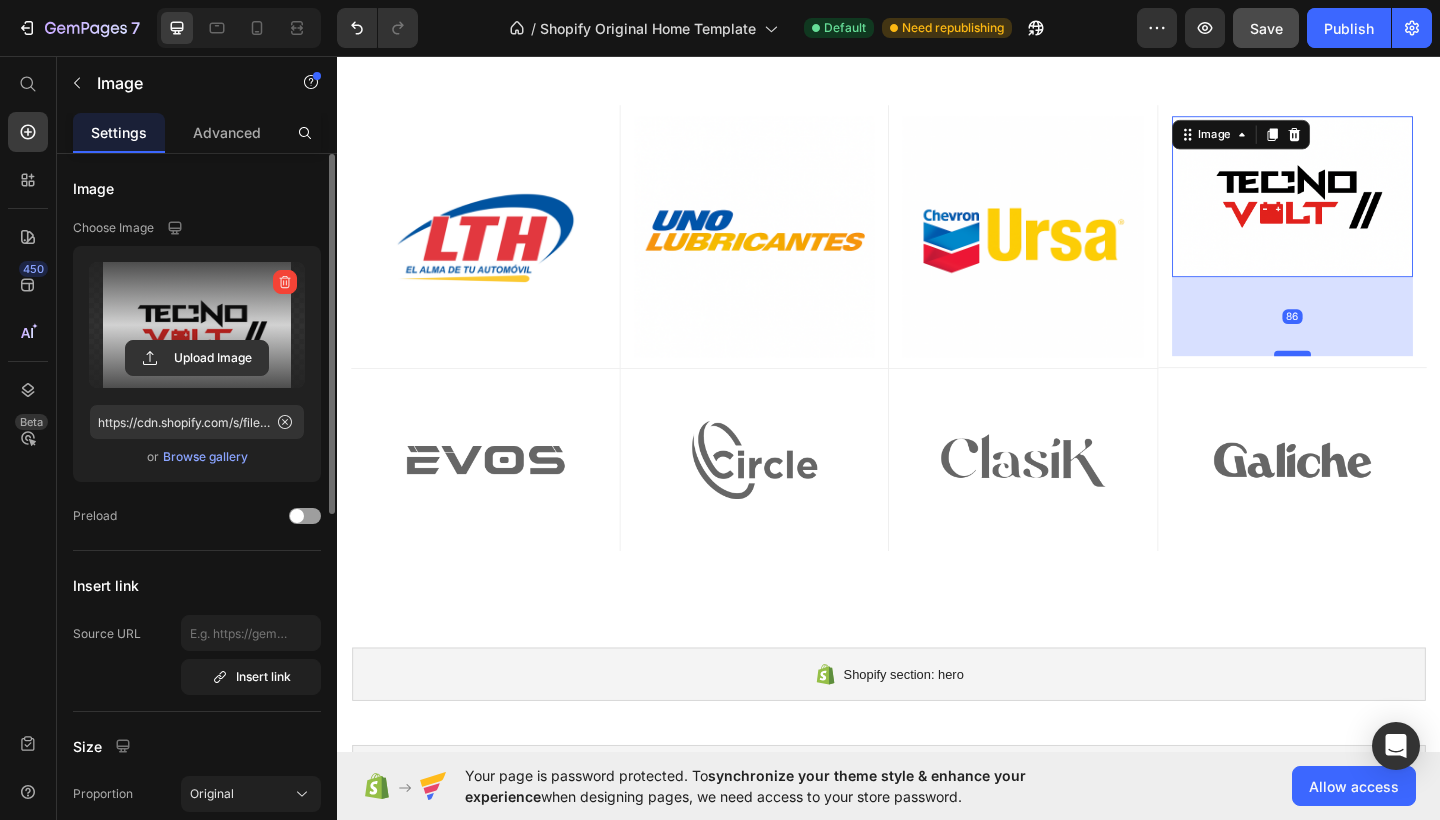 click at bounding box center [1376, 380] 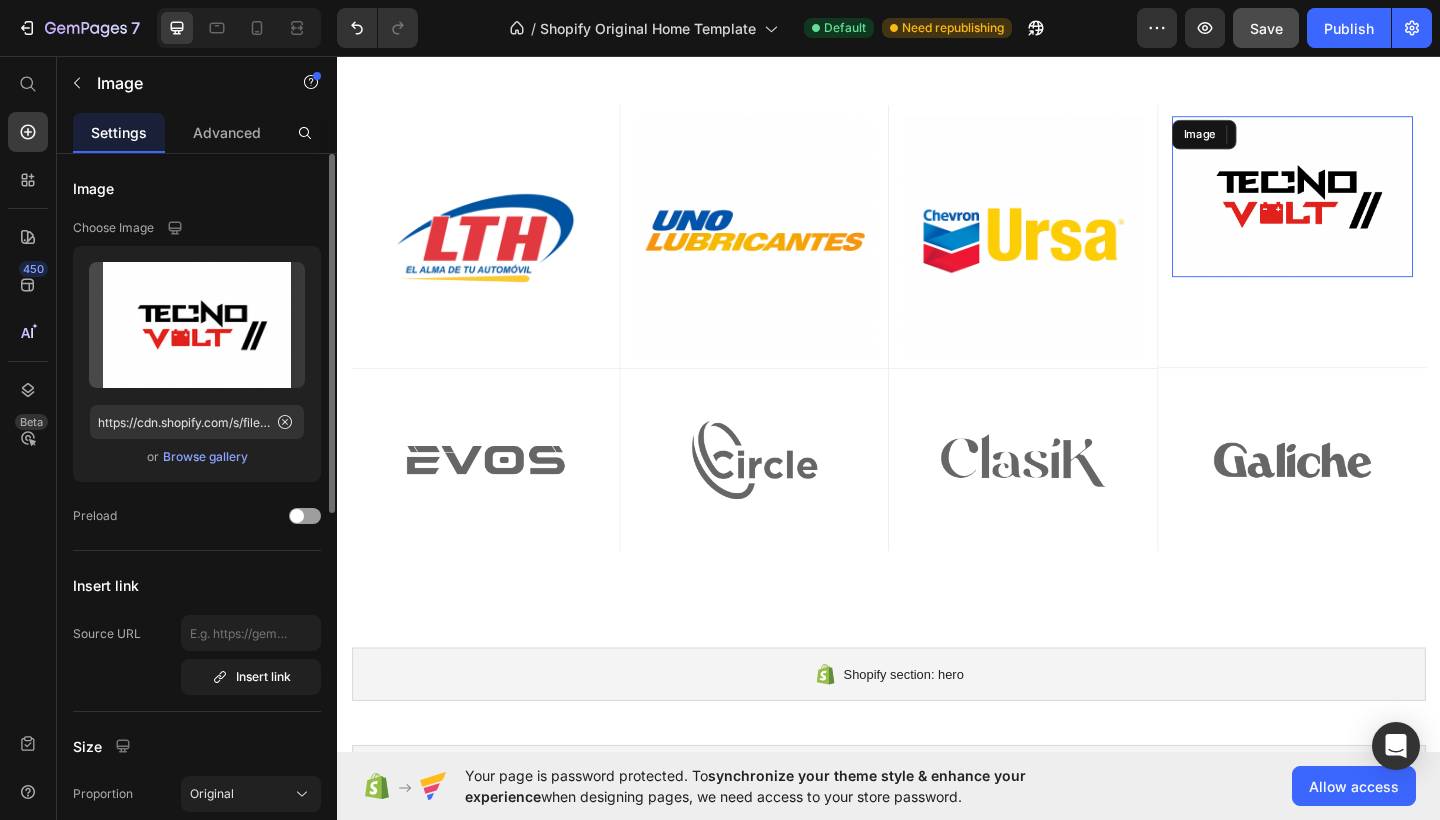 click at bounding box center (1376, 209) 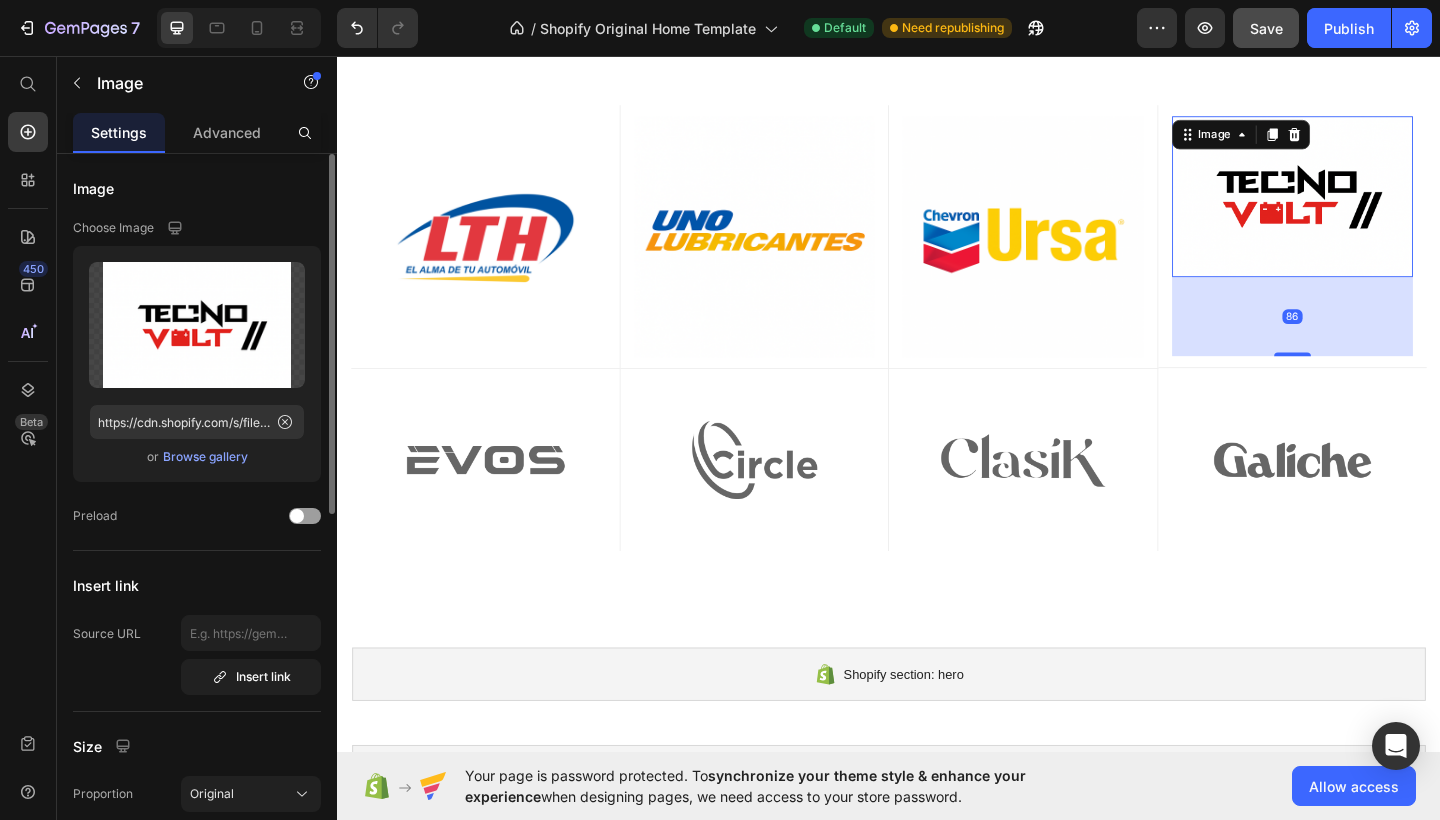 click at bounding box center (1376, 209) 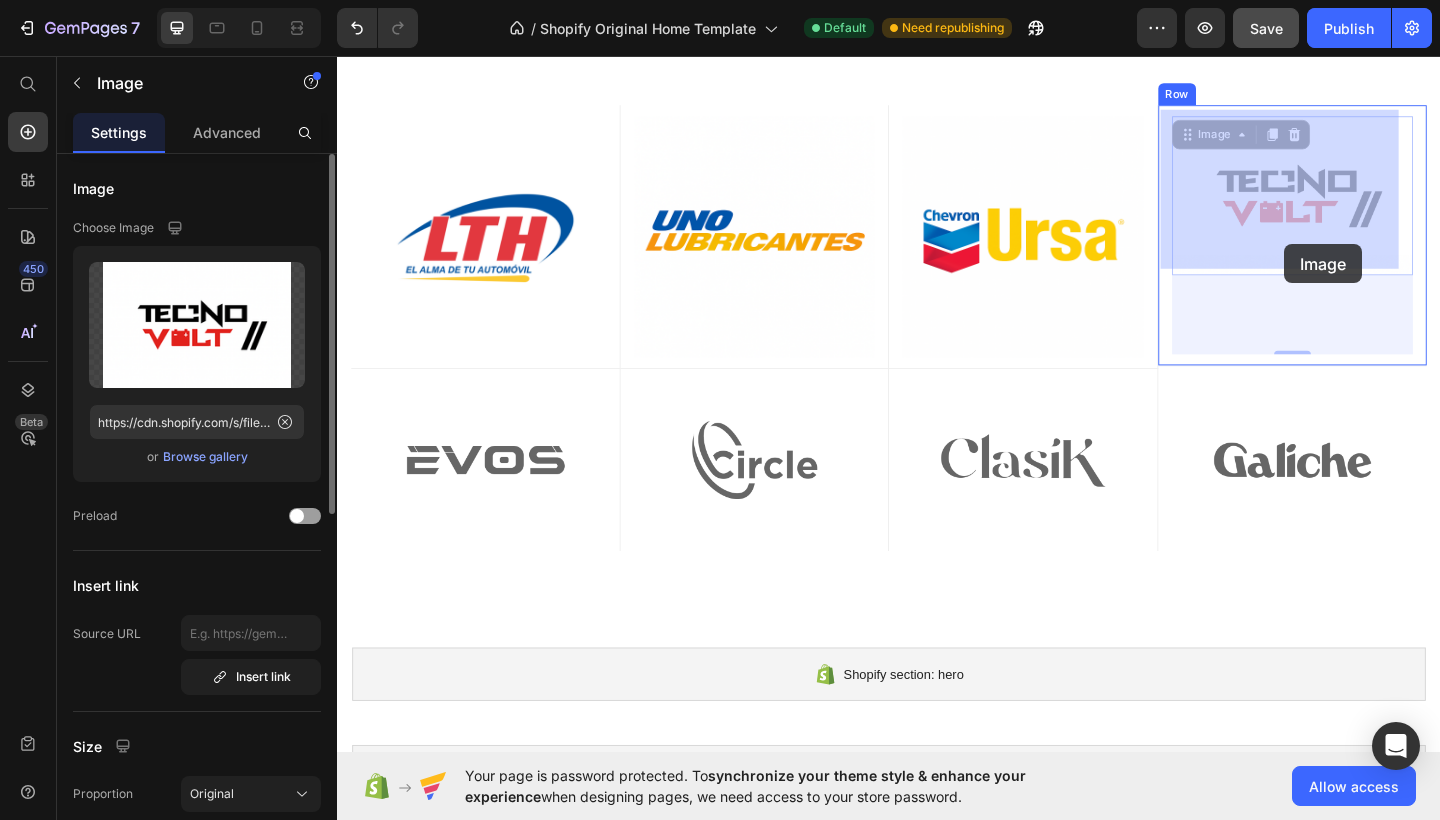 drag, startPoint x: 1371, startPoint y: 215, endPoint x: 1367, endPoint y: 270, distance: 55.145264 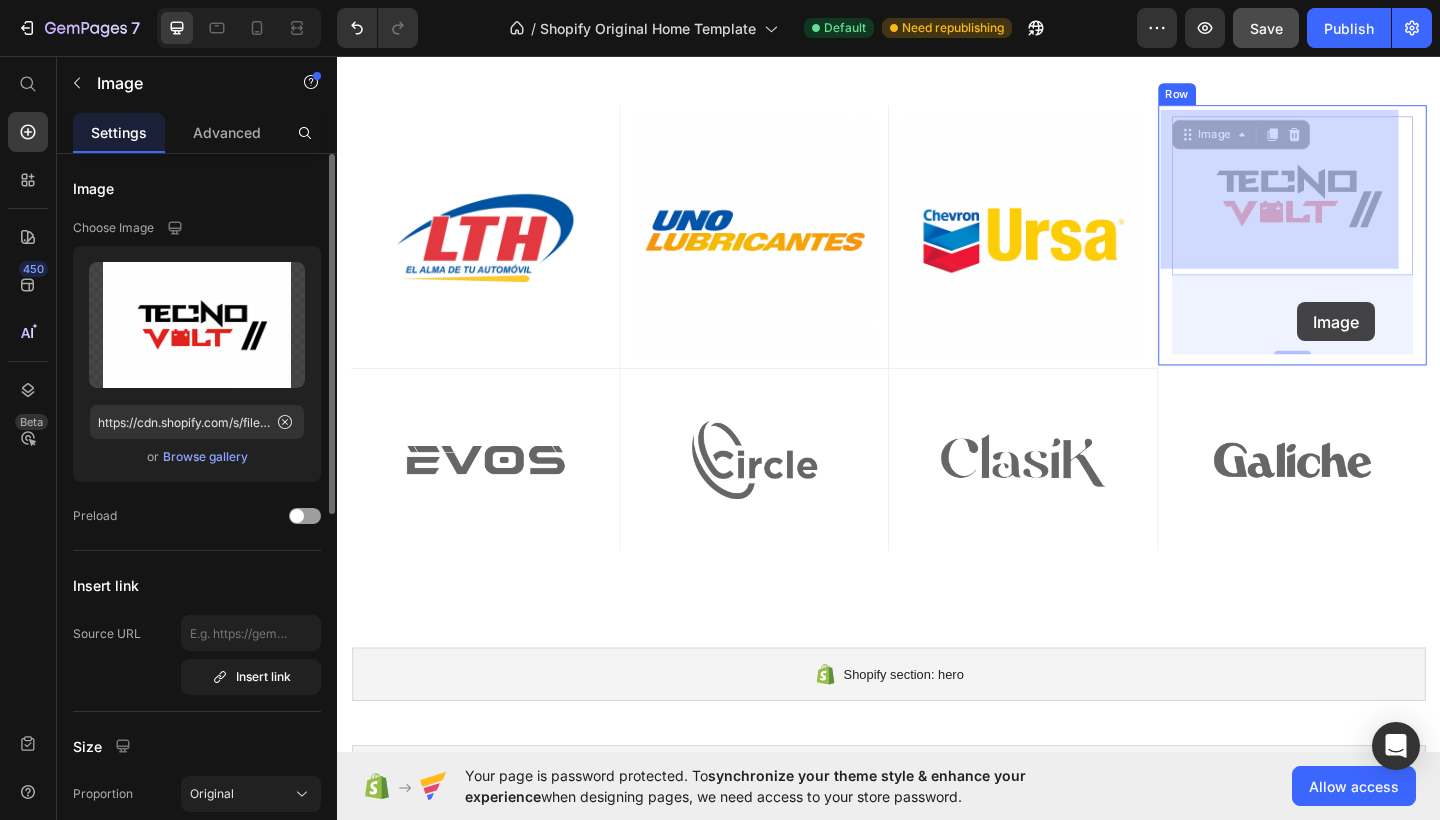 drag, startPoint x: 1388, startPoint y: 190, endPoint x: 1380, endPoint y: 328, distance: 138.23169 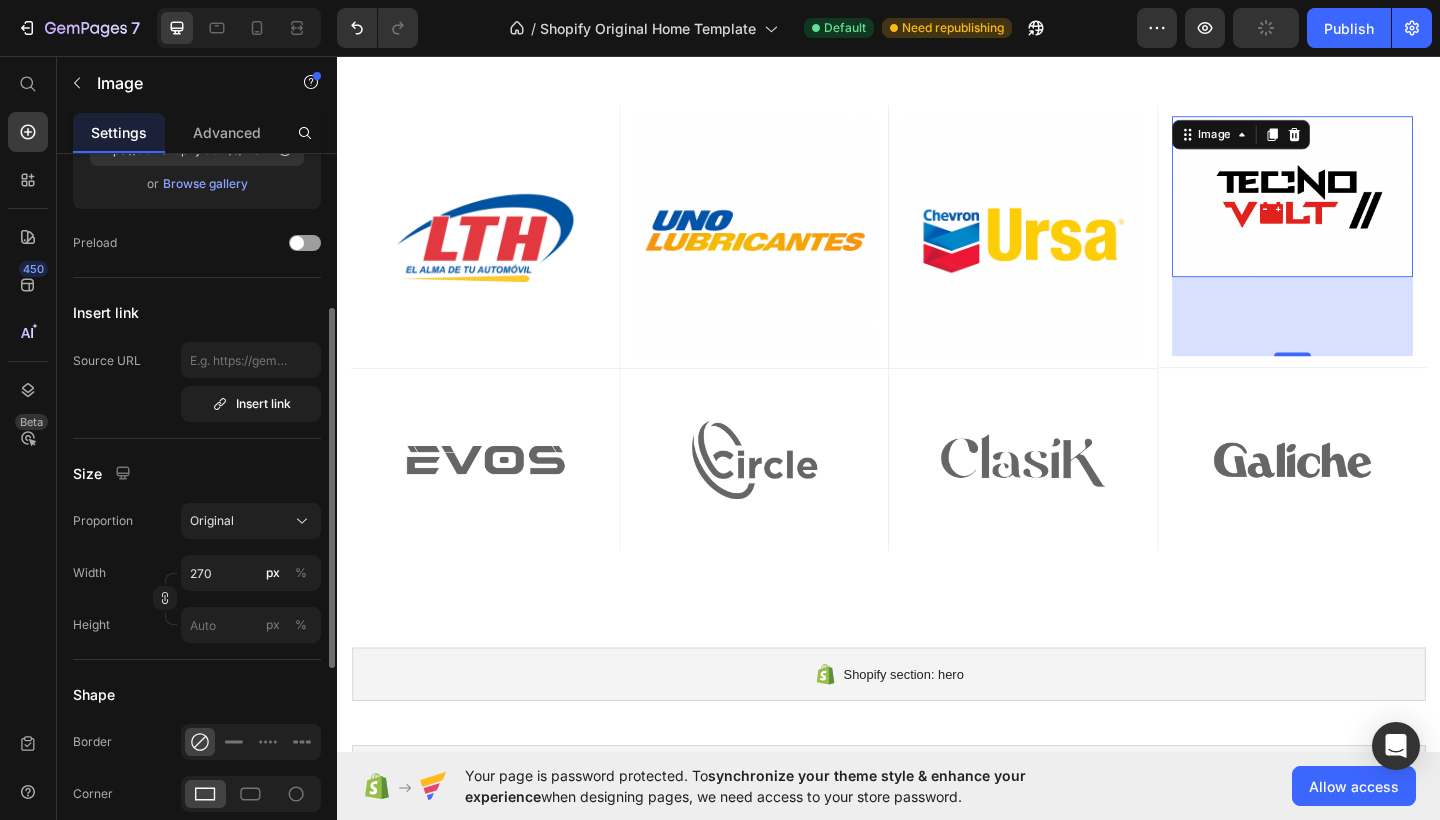 scroll, scrollTop: 297, scrollLeft: 0, axis: vertical 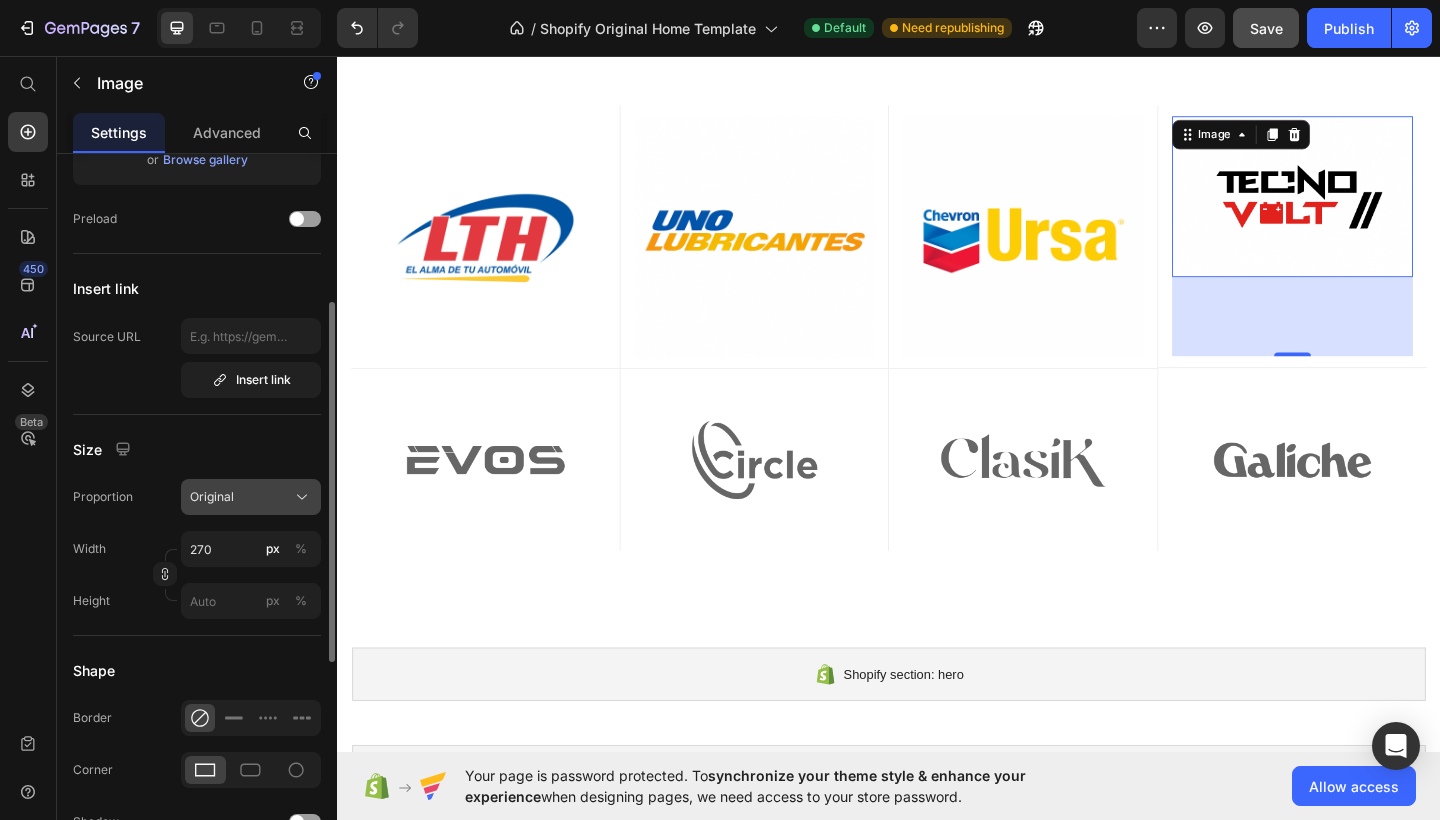 click on "Original" at bounding box center (251, 497) 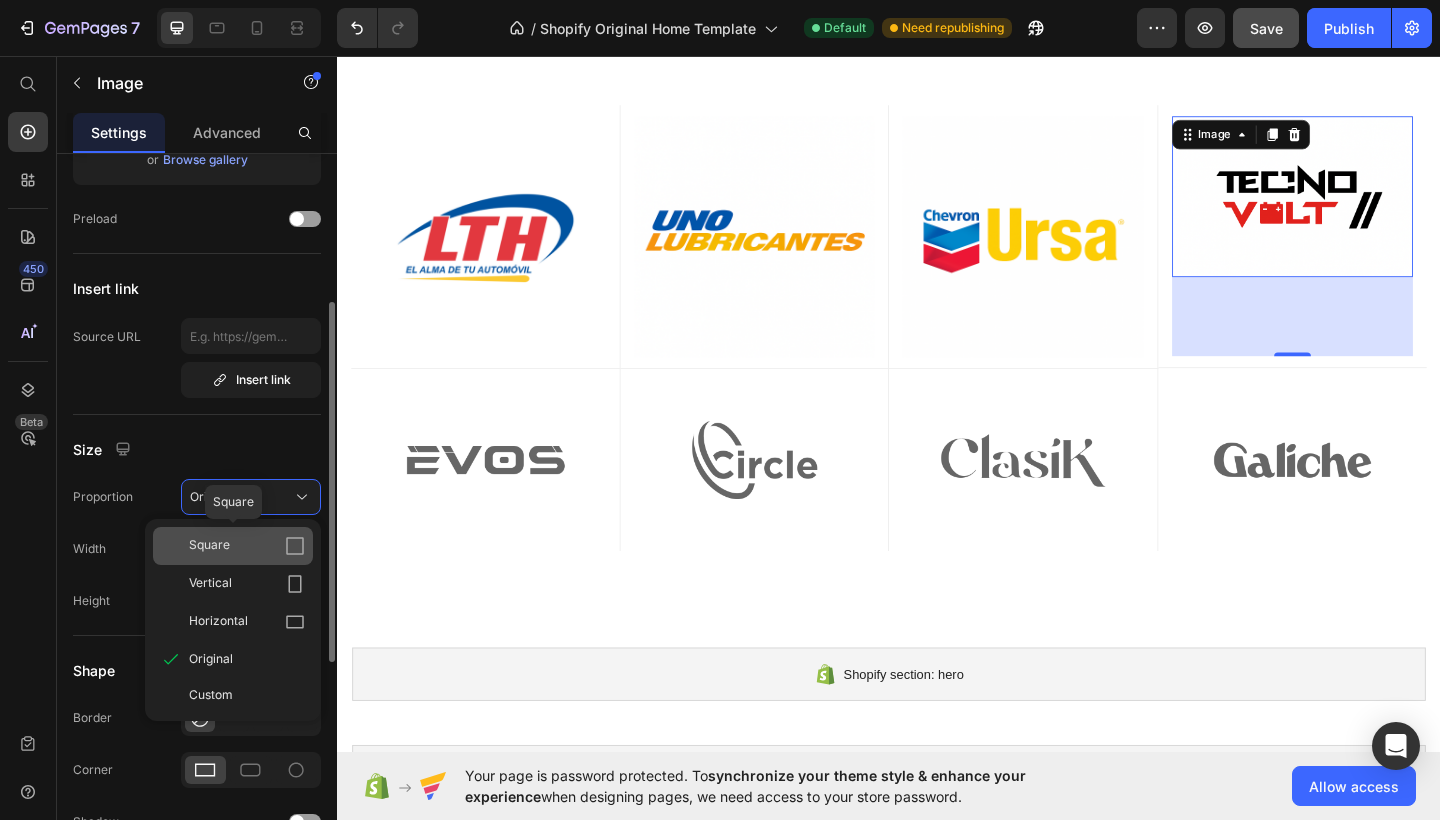 click 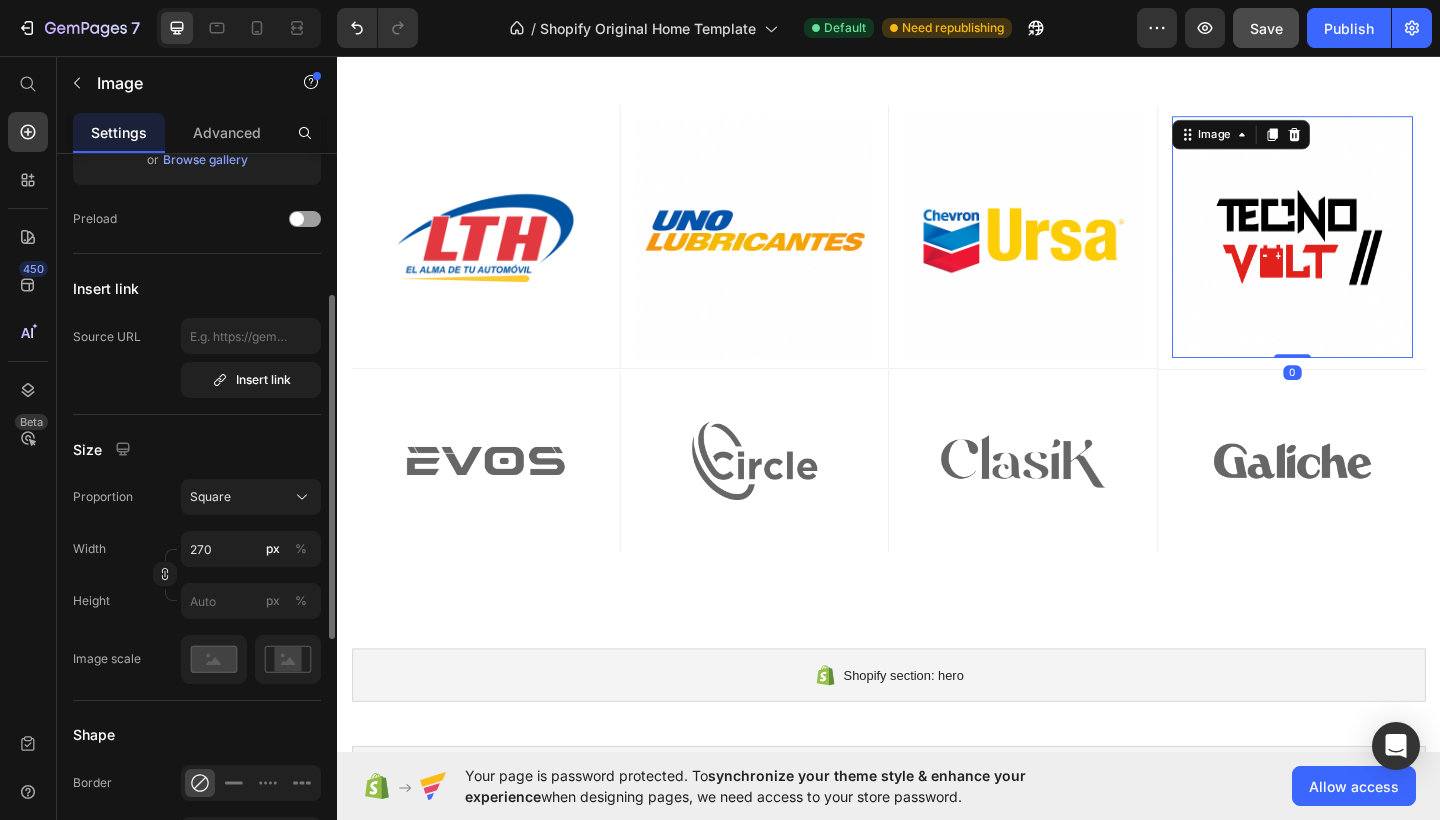 drag, startPoint x: 1372, startPoint y: 456, endPoint x: 1375, endPoint y: 353, distance: 103.04368 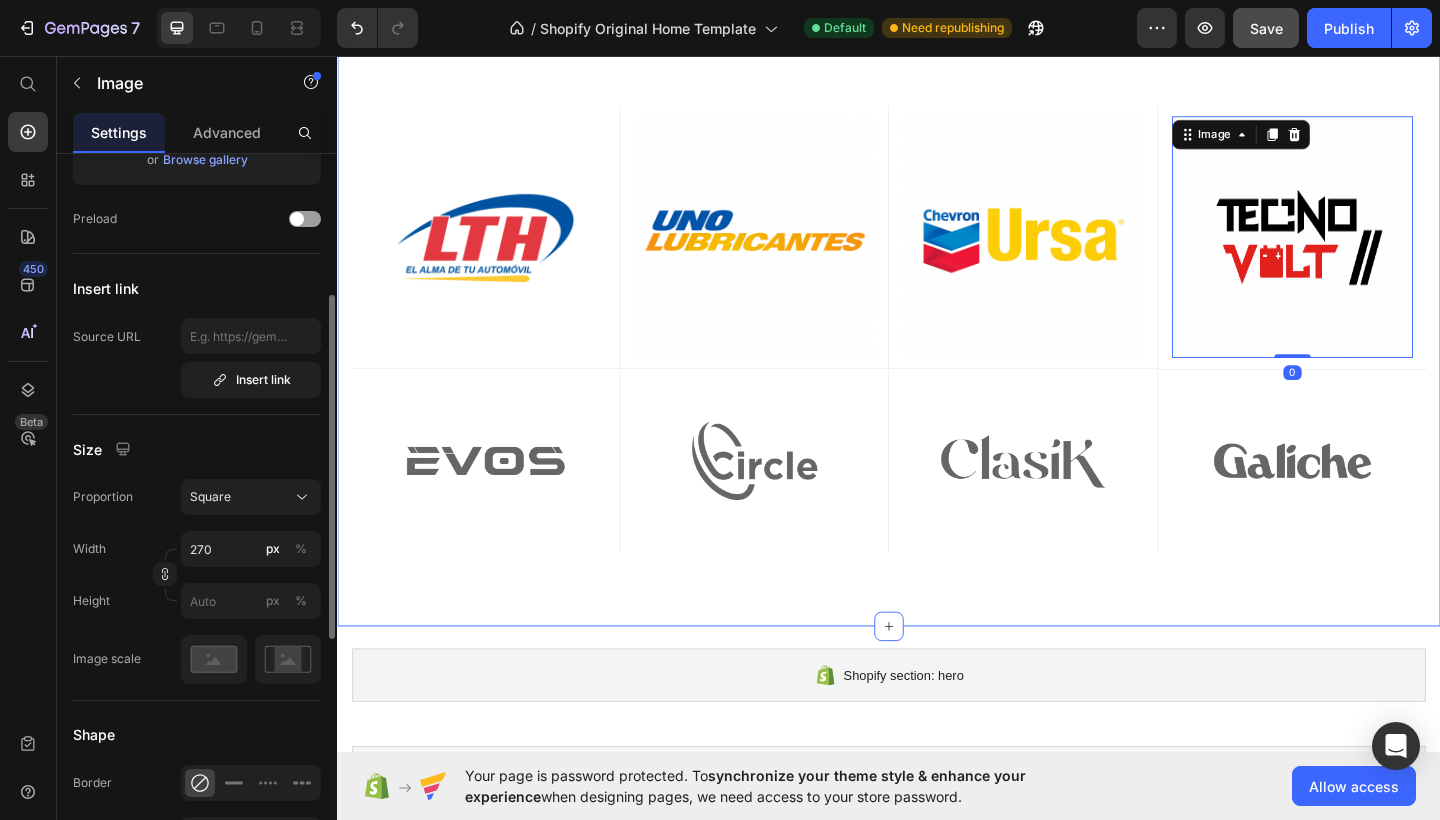 click on "Image Row Image Row Image Row Image   0 Row Row Image Row Image Row Image Row Image Row Row Row Image Row Image Row Row Image Row Image Row Row Image Row Image Row Row Image Row Image Row Row Row Section 2" at bounding box center (937, 353) 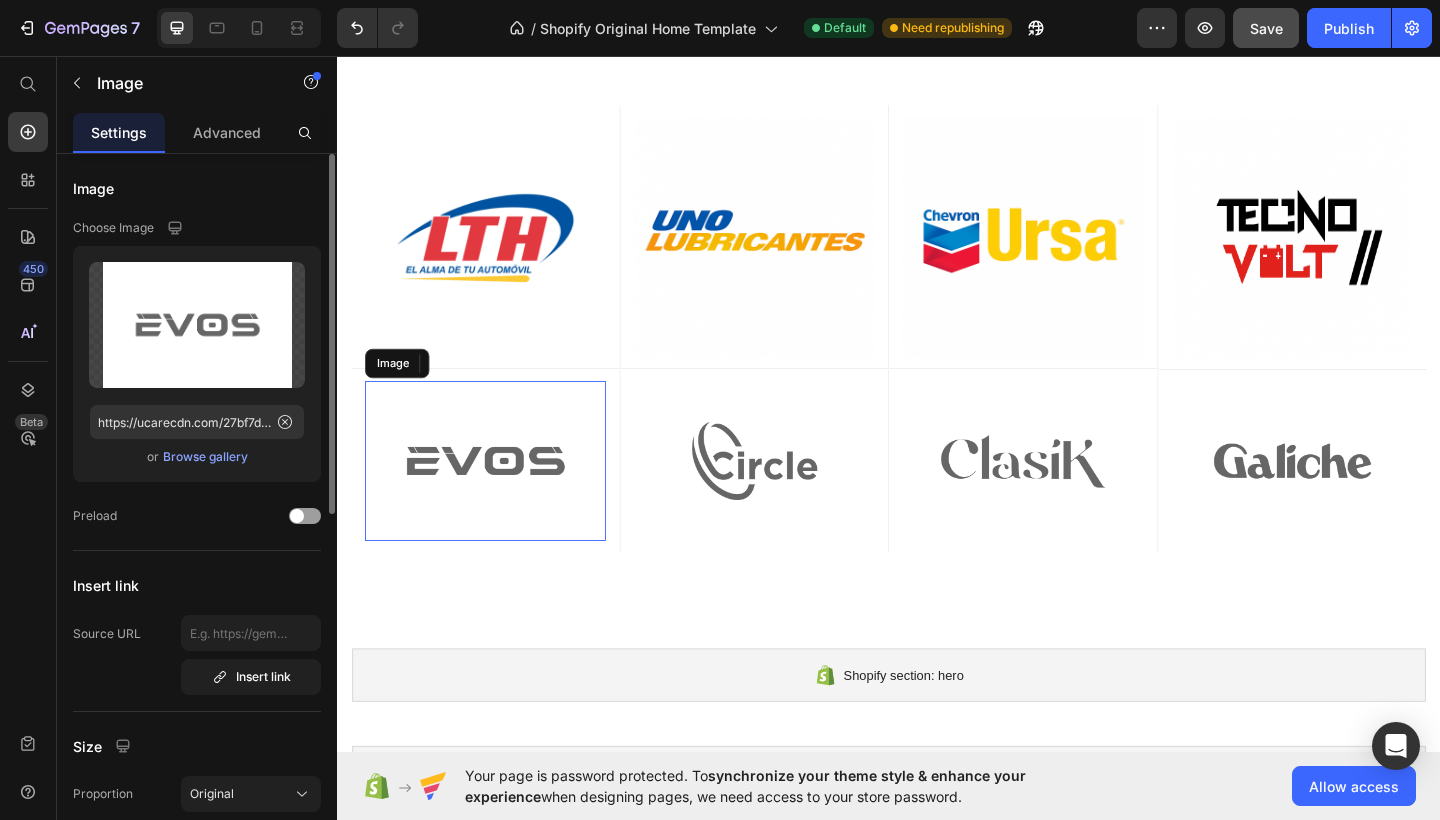 click at bounding box center [498, 497] 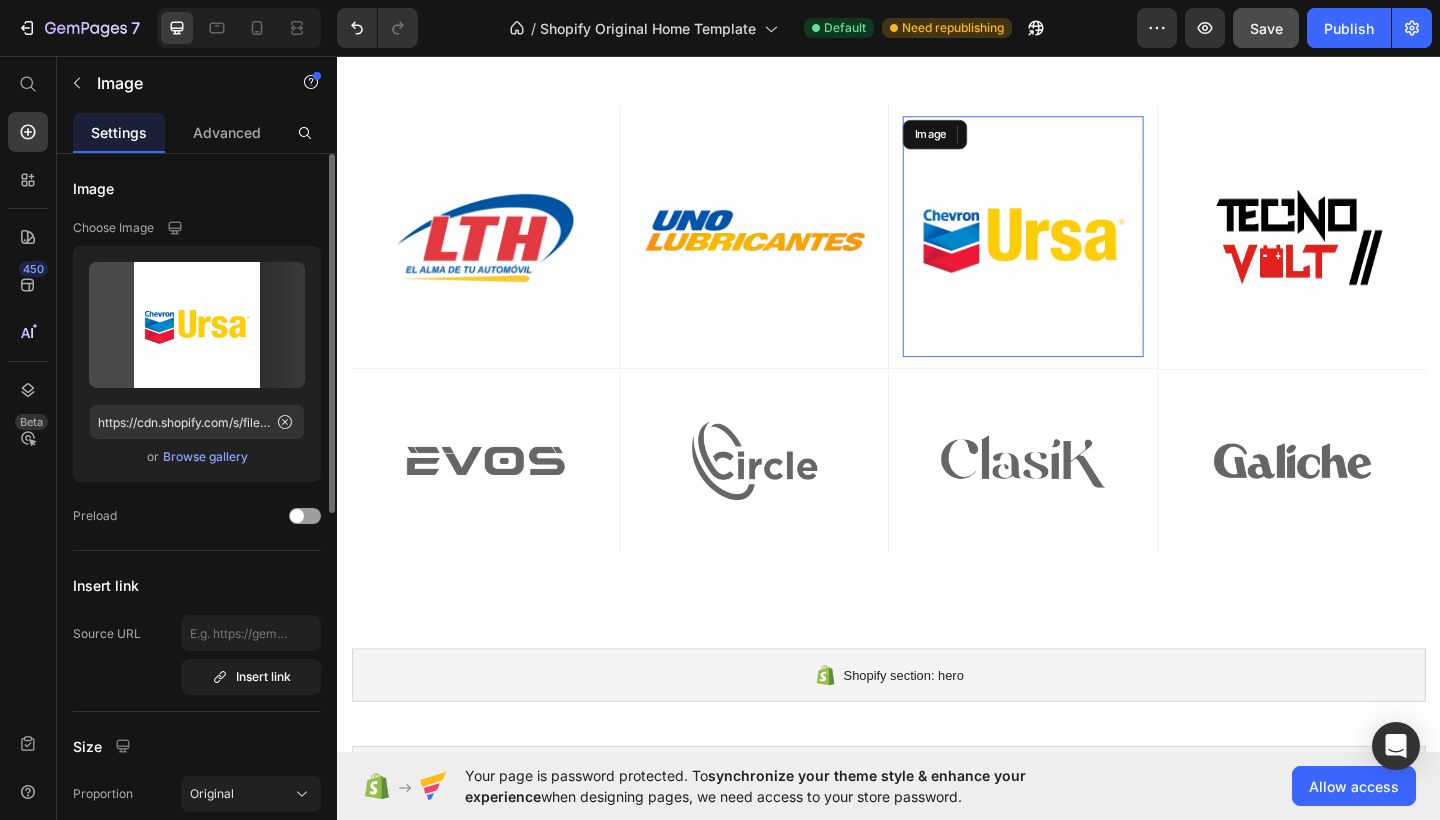 click at bounding box center (1083, 253) 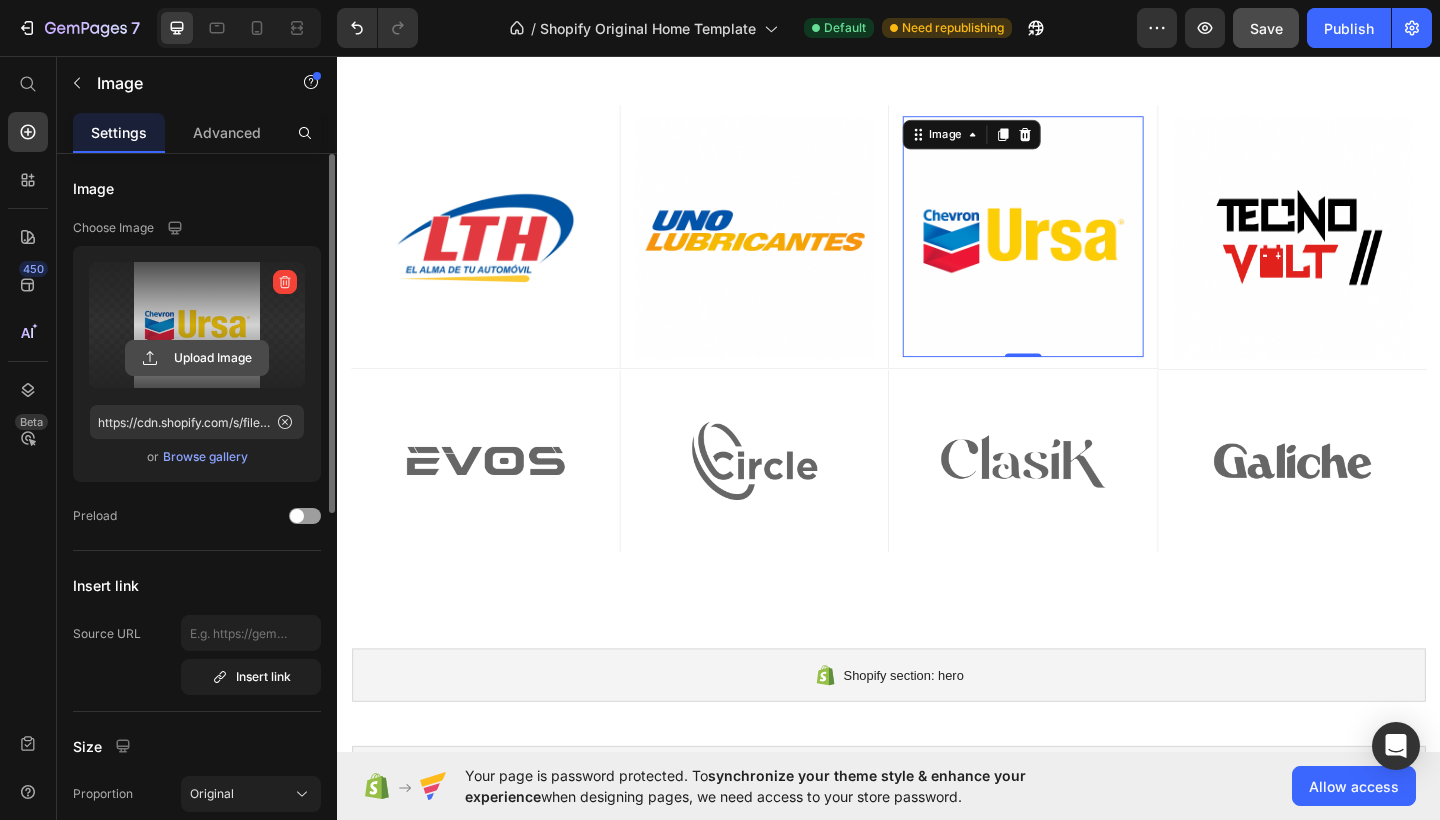 click 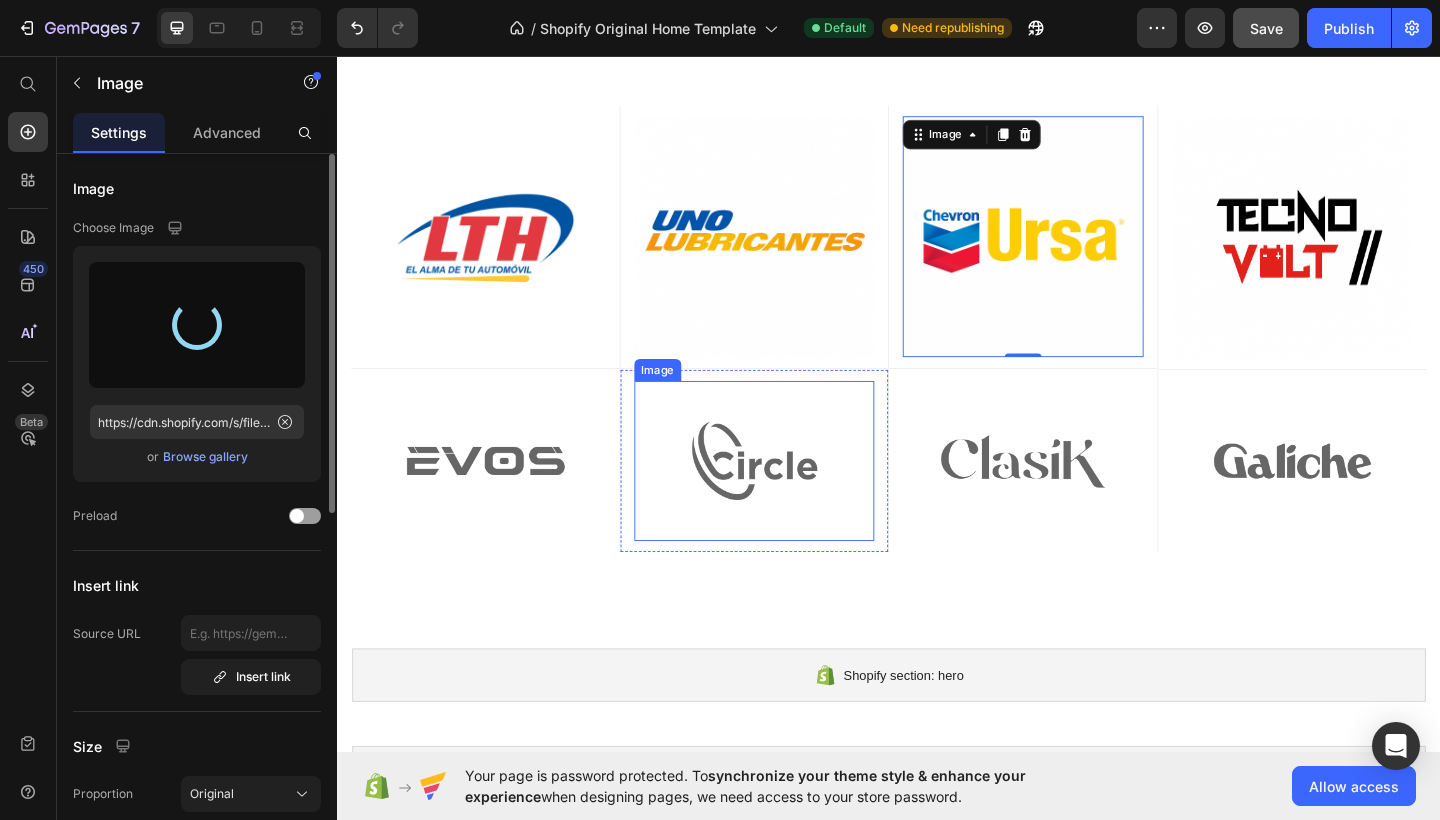 type on "https://cdn.shopify.com/s/files/1/0754/1338/9545/files/gempages_574691776724468848-dc33acdf-d3db-4093-8d16-a3f689854257.png" 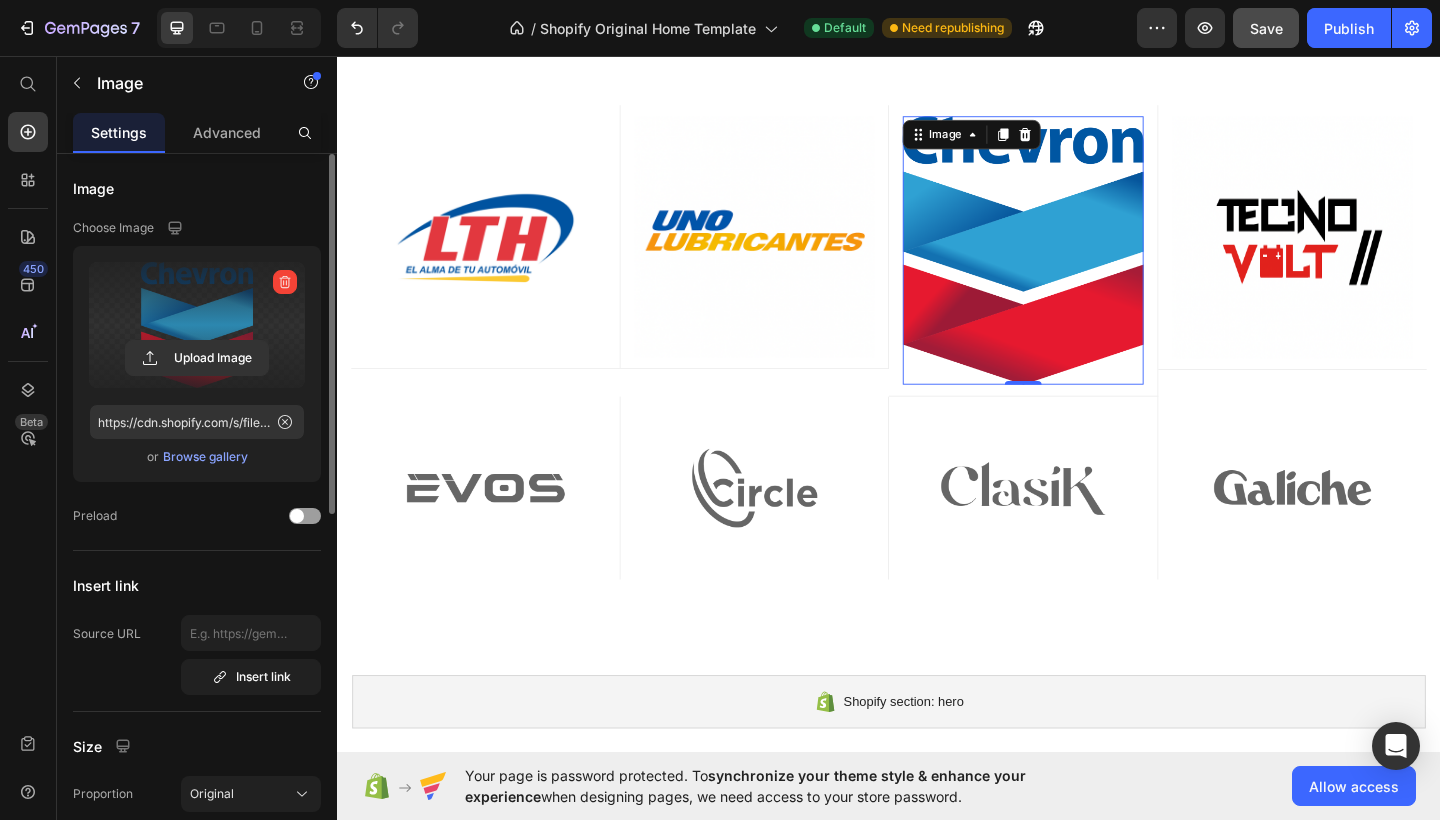 click at bounding box center (1083, 268) 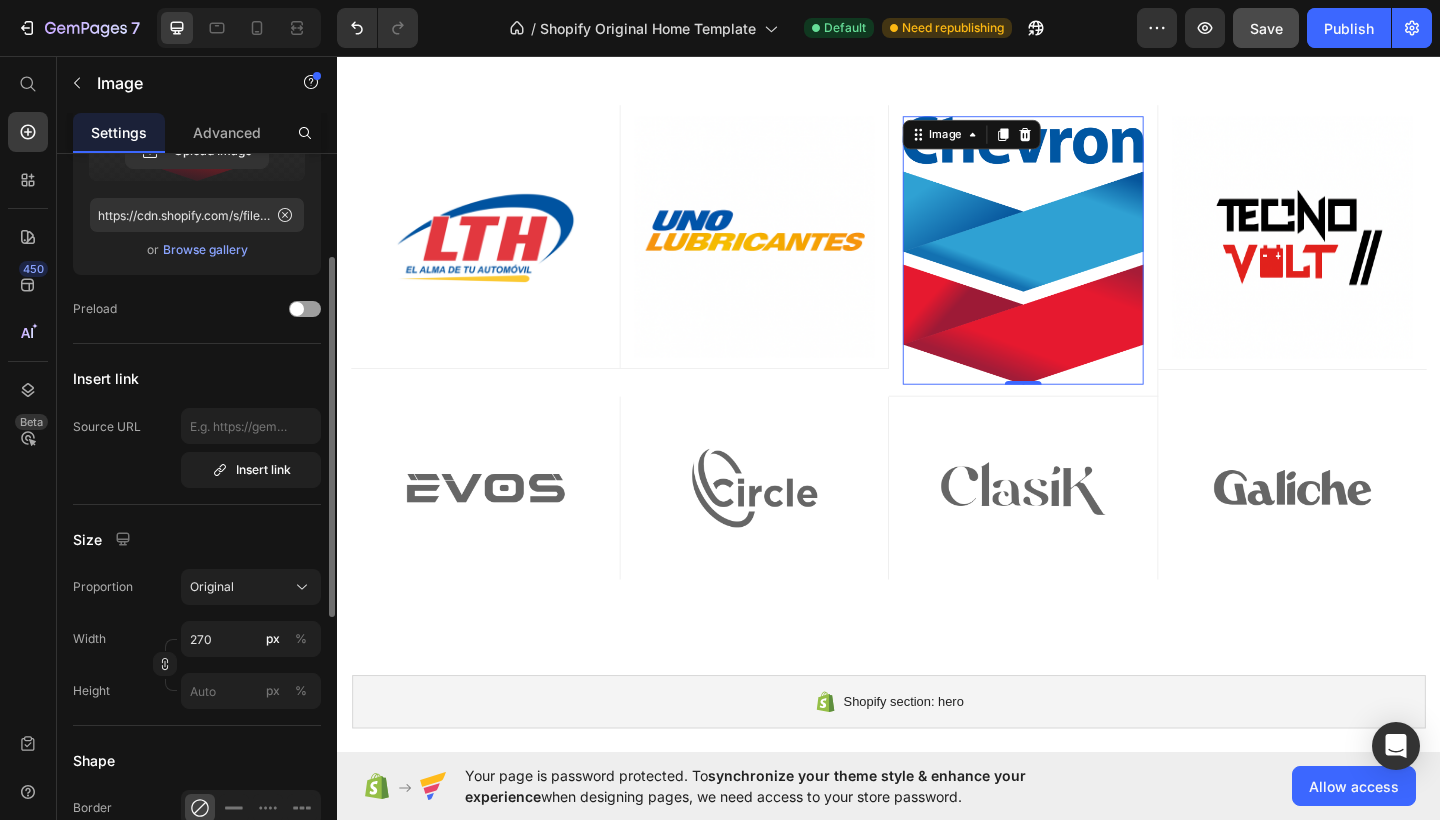 scroll, scrollTop: 207, scrollLeft: 0, axis: vertical 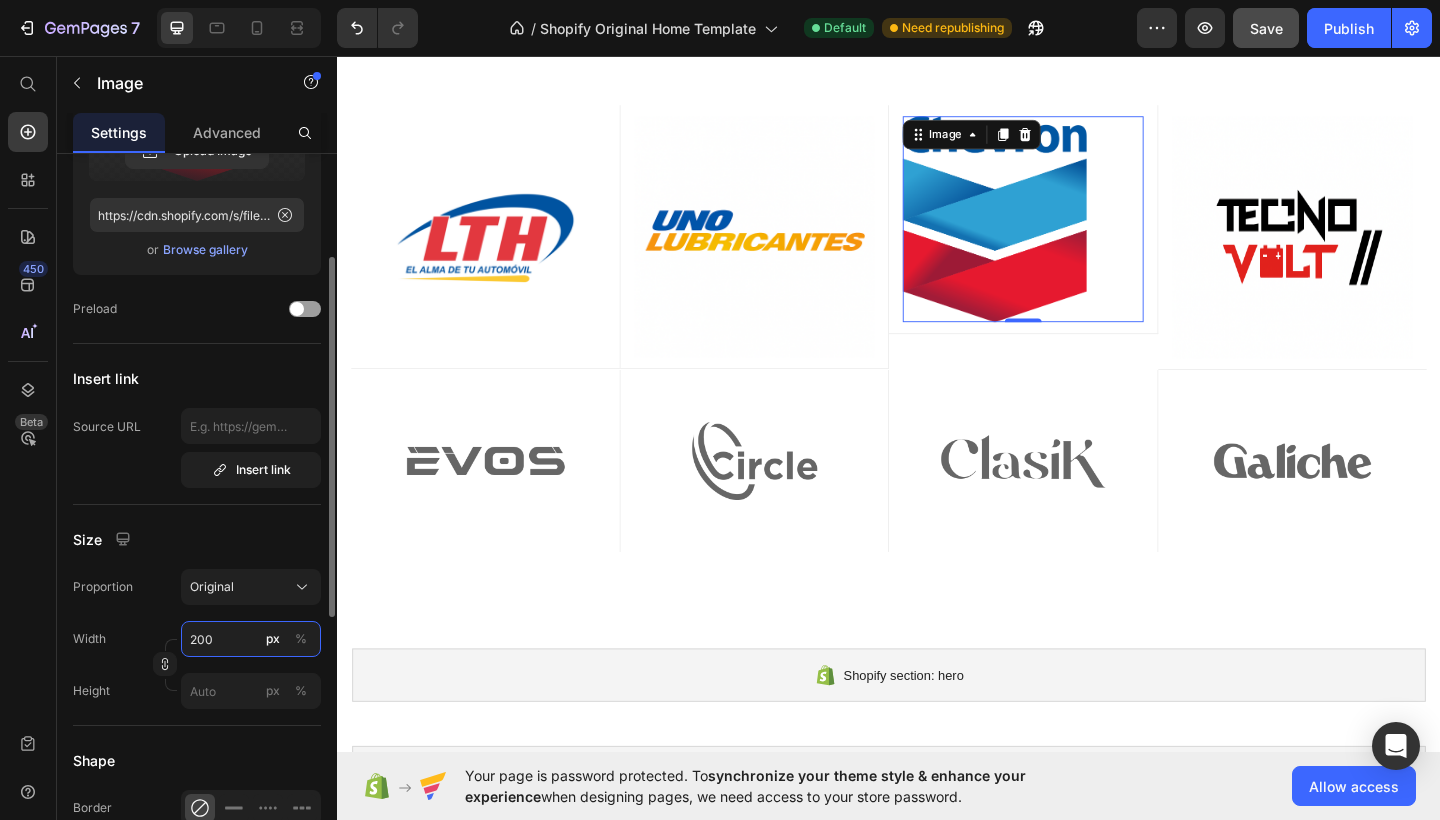 type on "200" 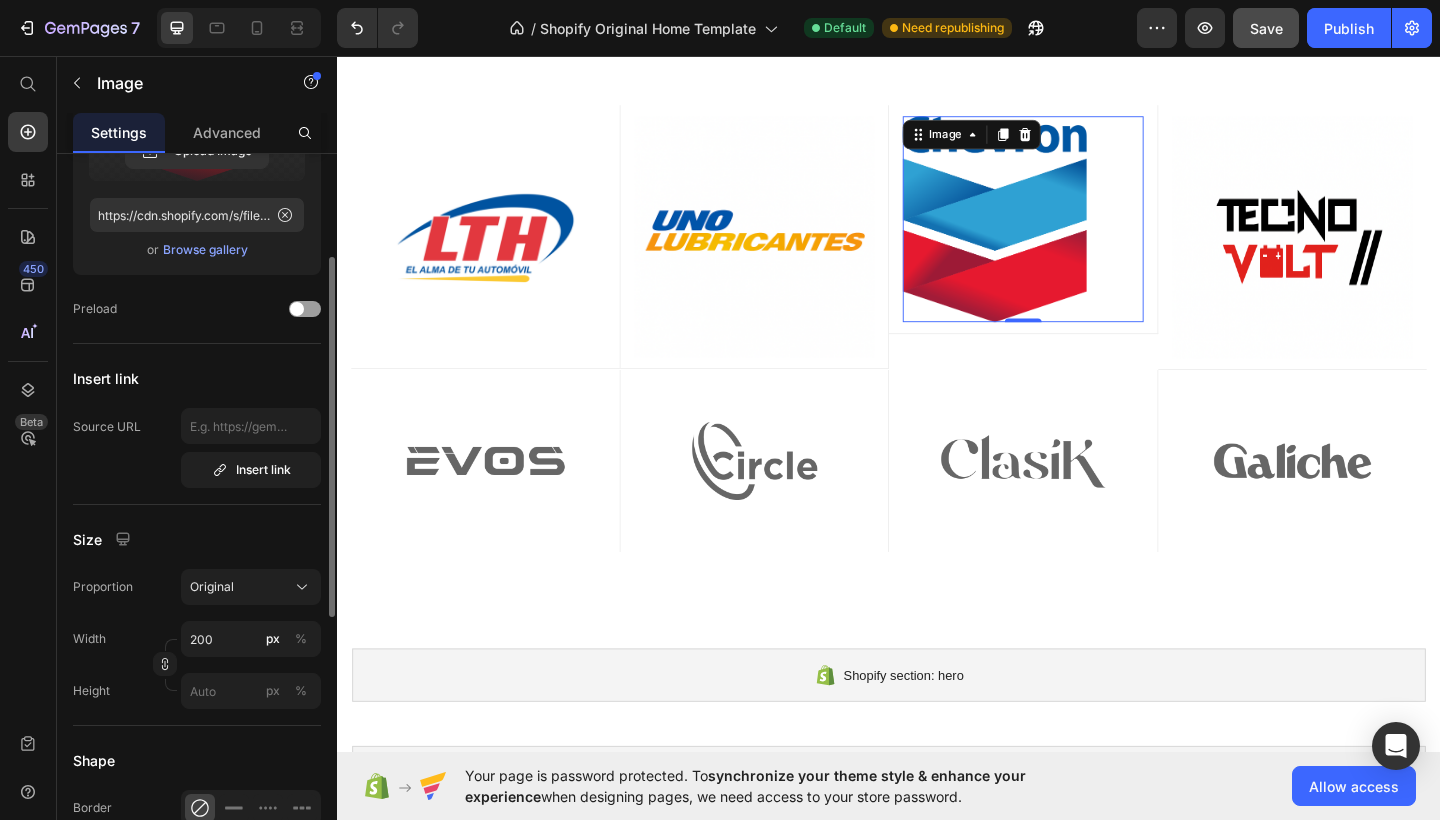 click on "Size Proportion Original Width 200 px % Height px %" 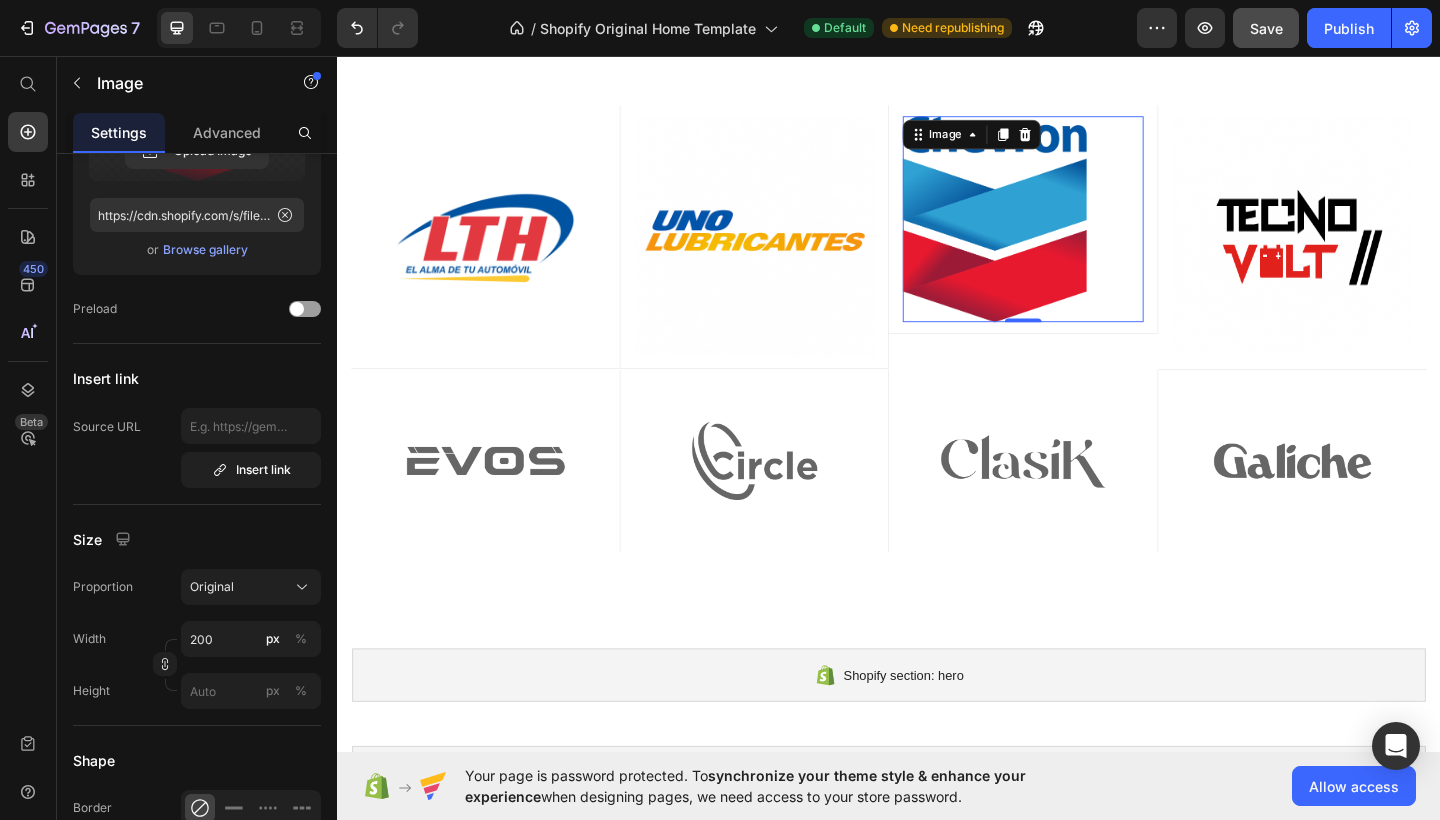 click at bounding box center (1083, 233) 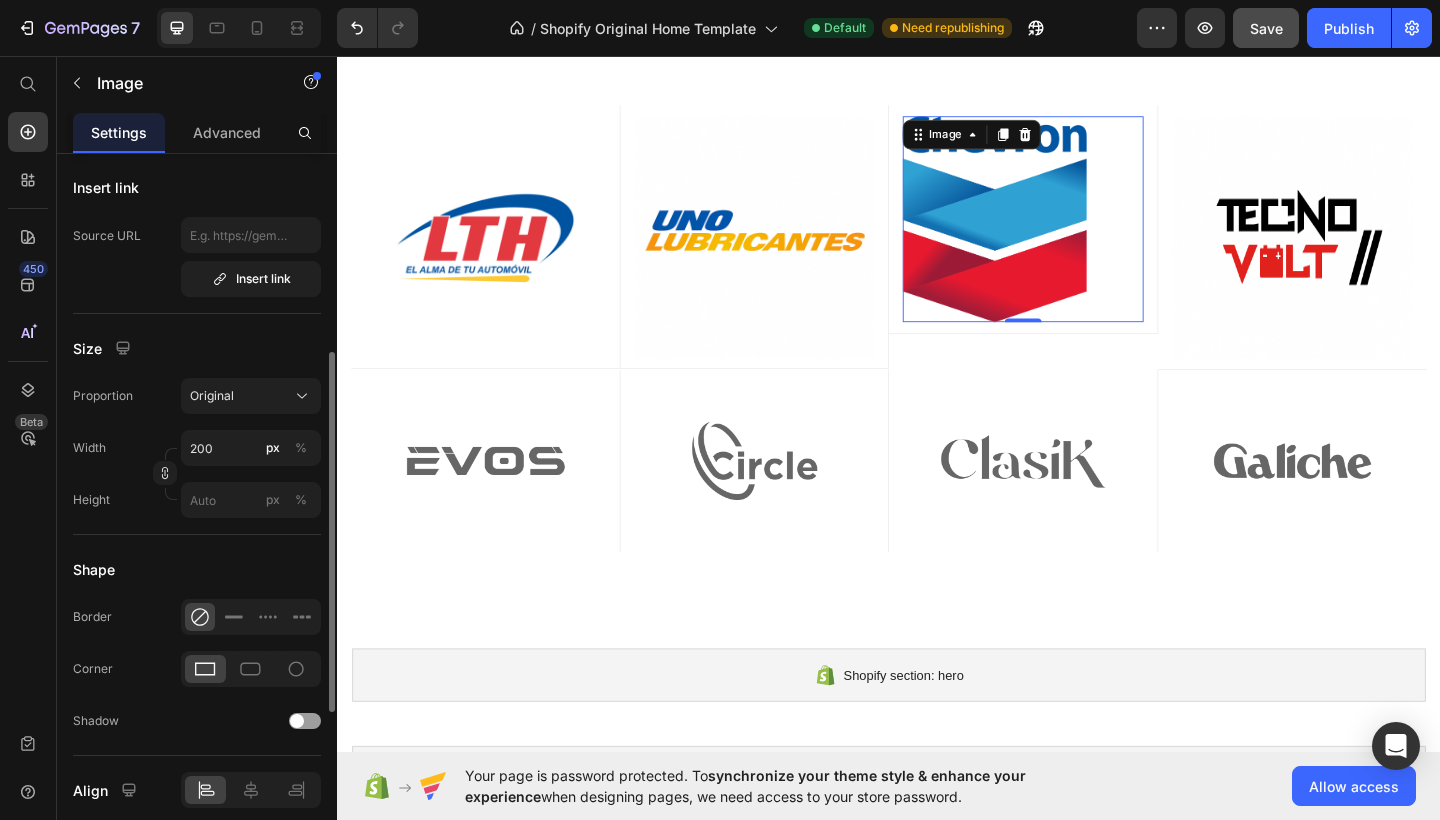 scroll, scrollTop: 400, scrollLeft: 0, axis: vertical 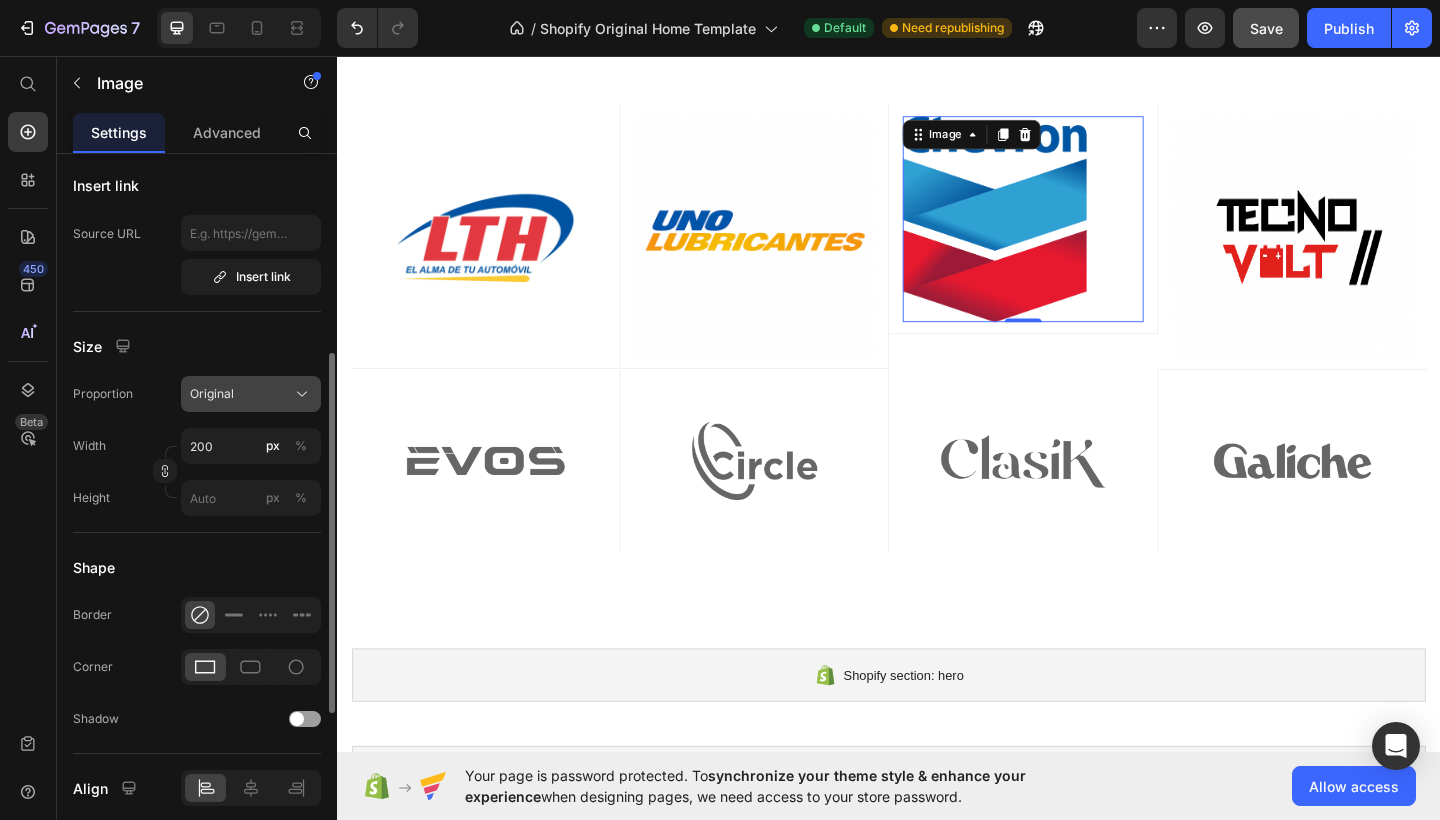 click on "Original" 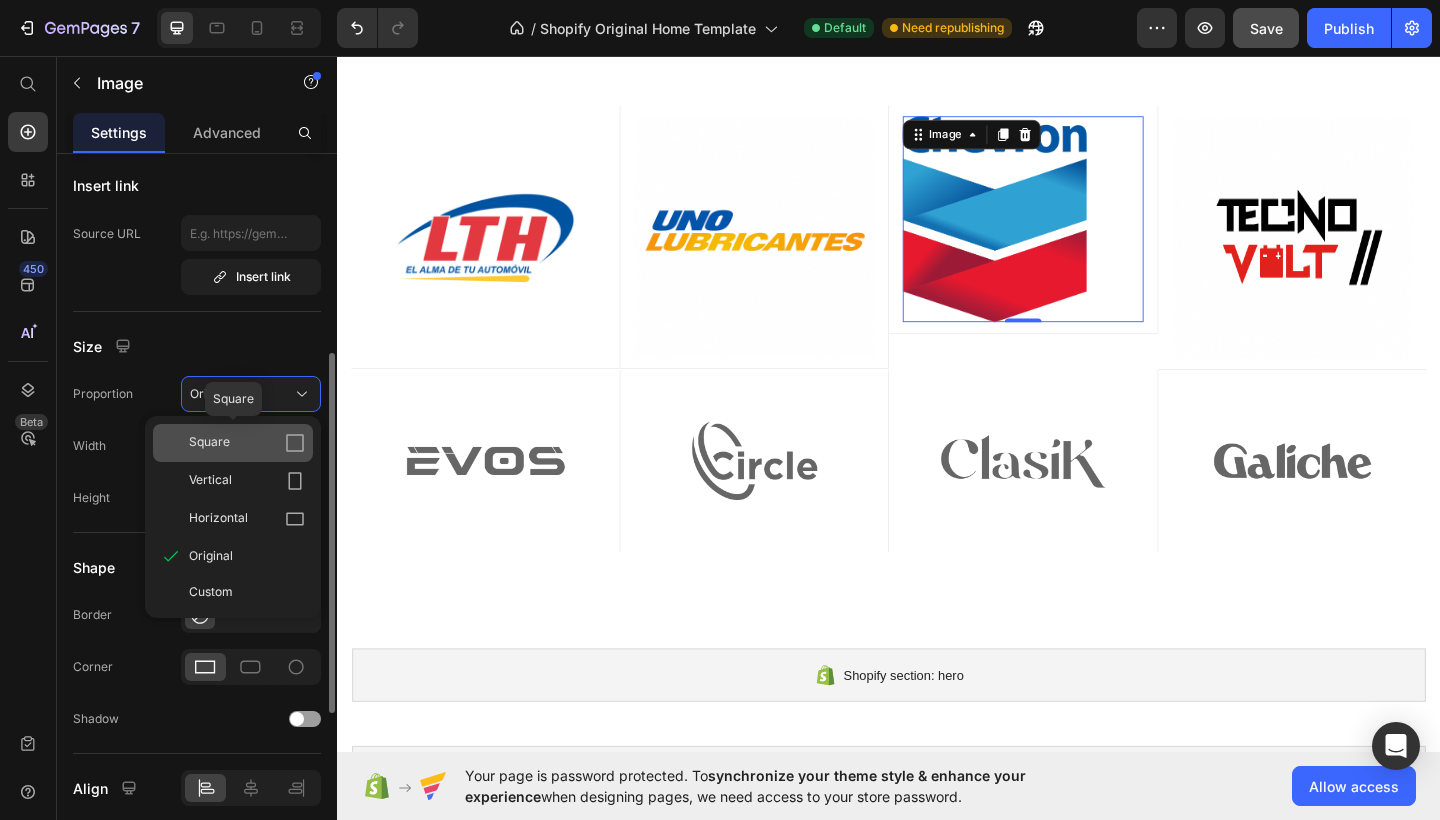 click 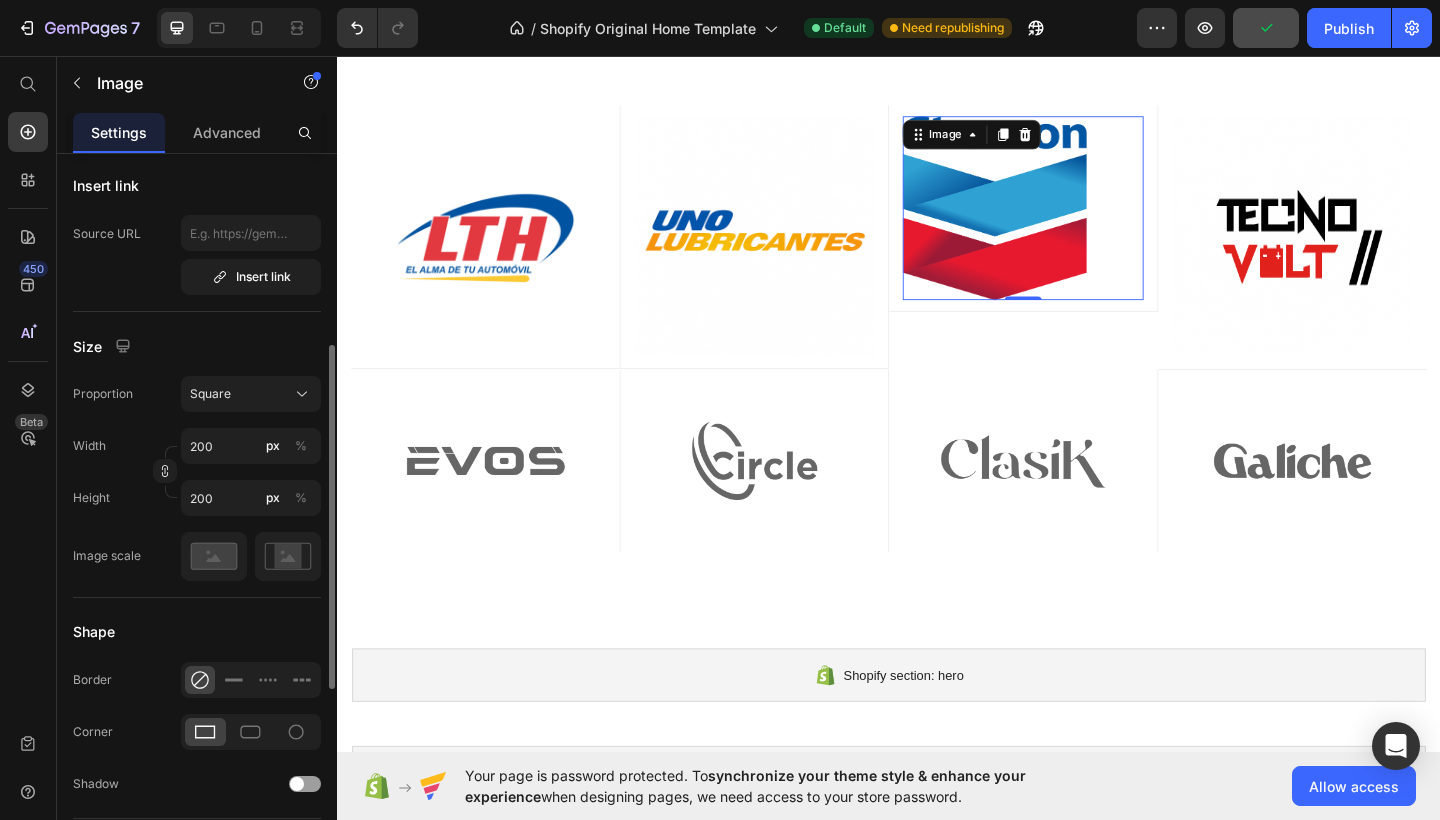 type 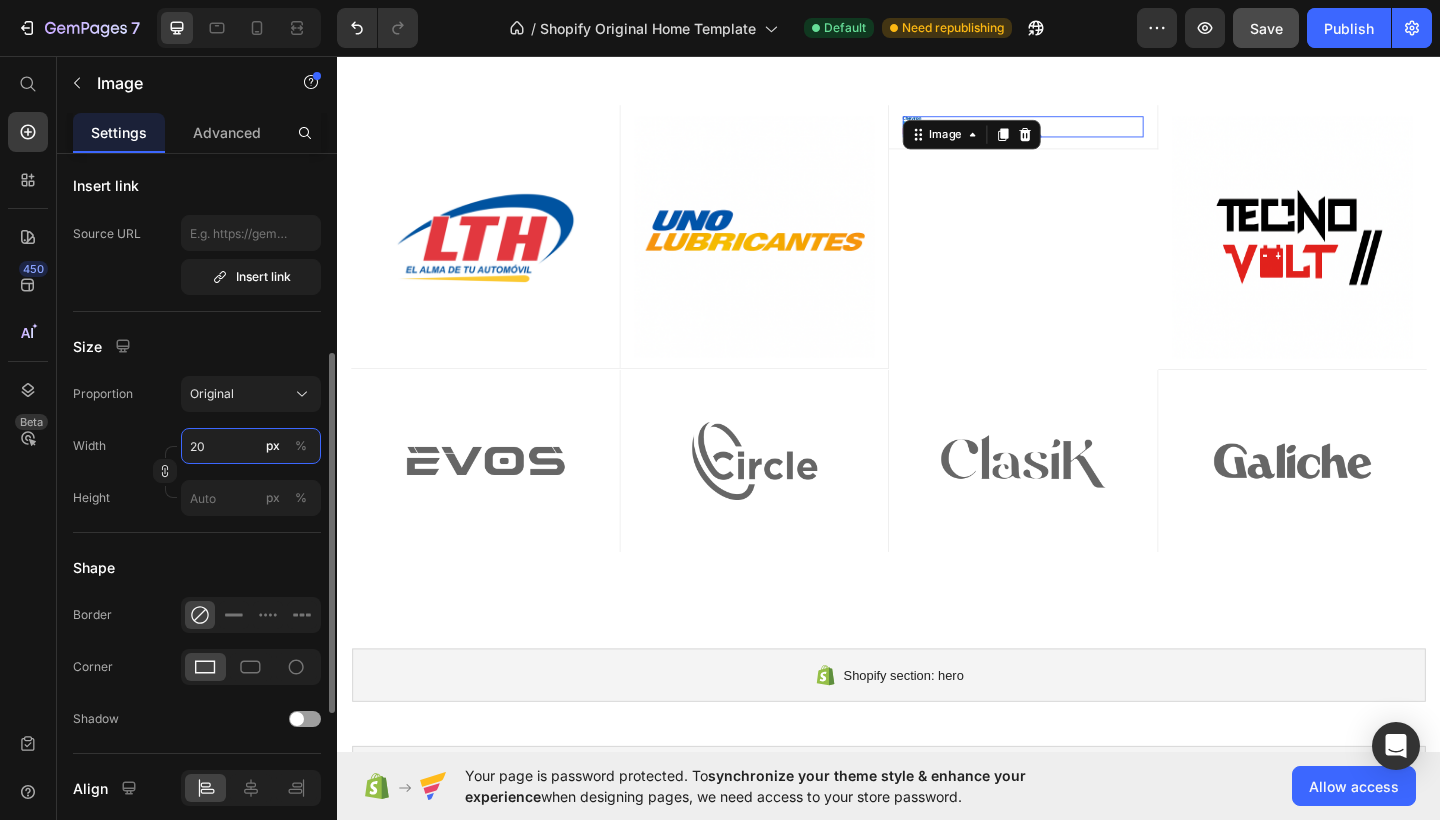 type on "200" 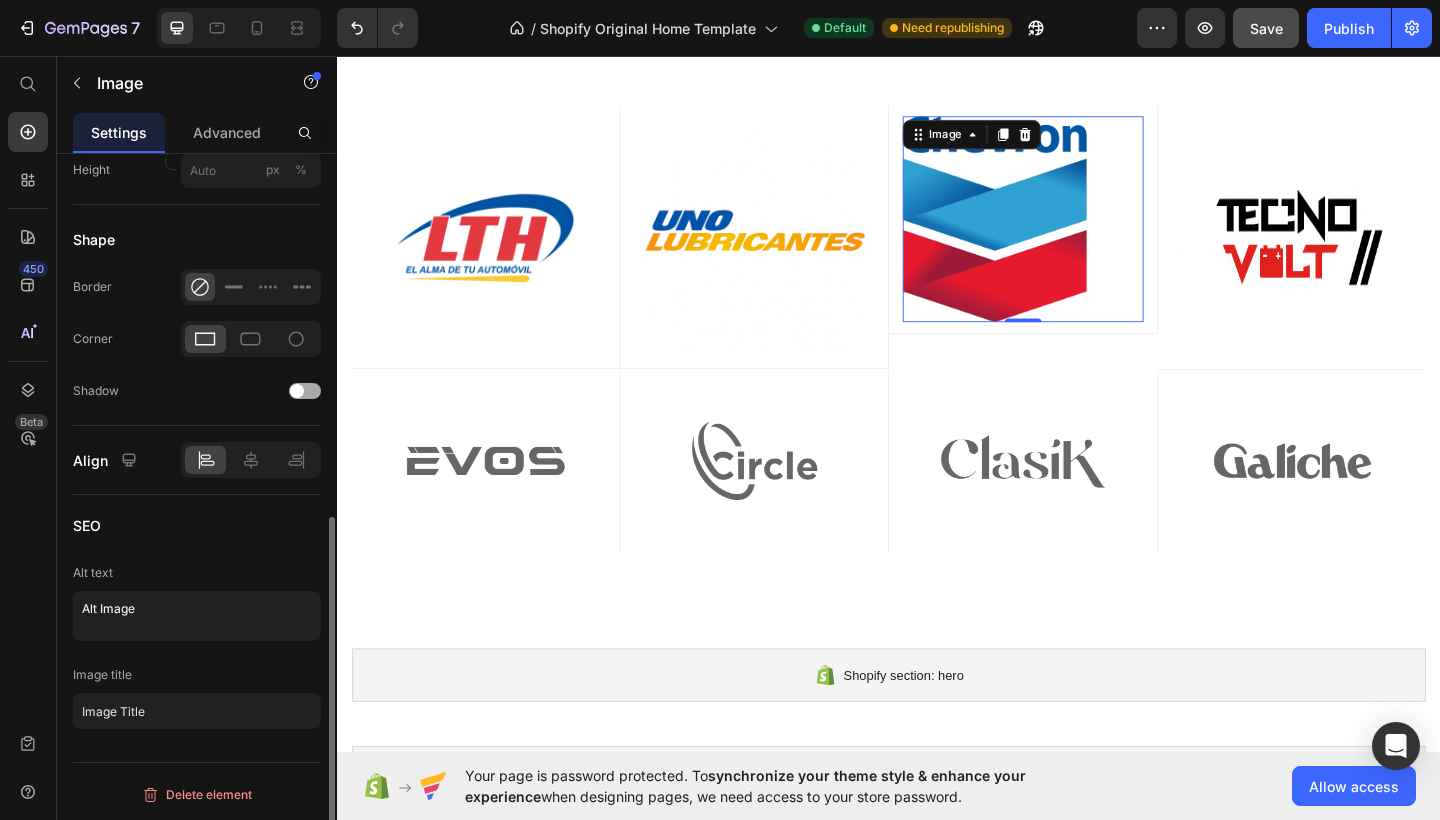 scroll, scrollTop: 728, scrollLeft: 0, axis: vertical 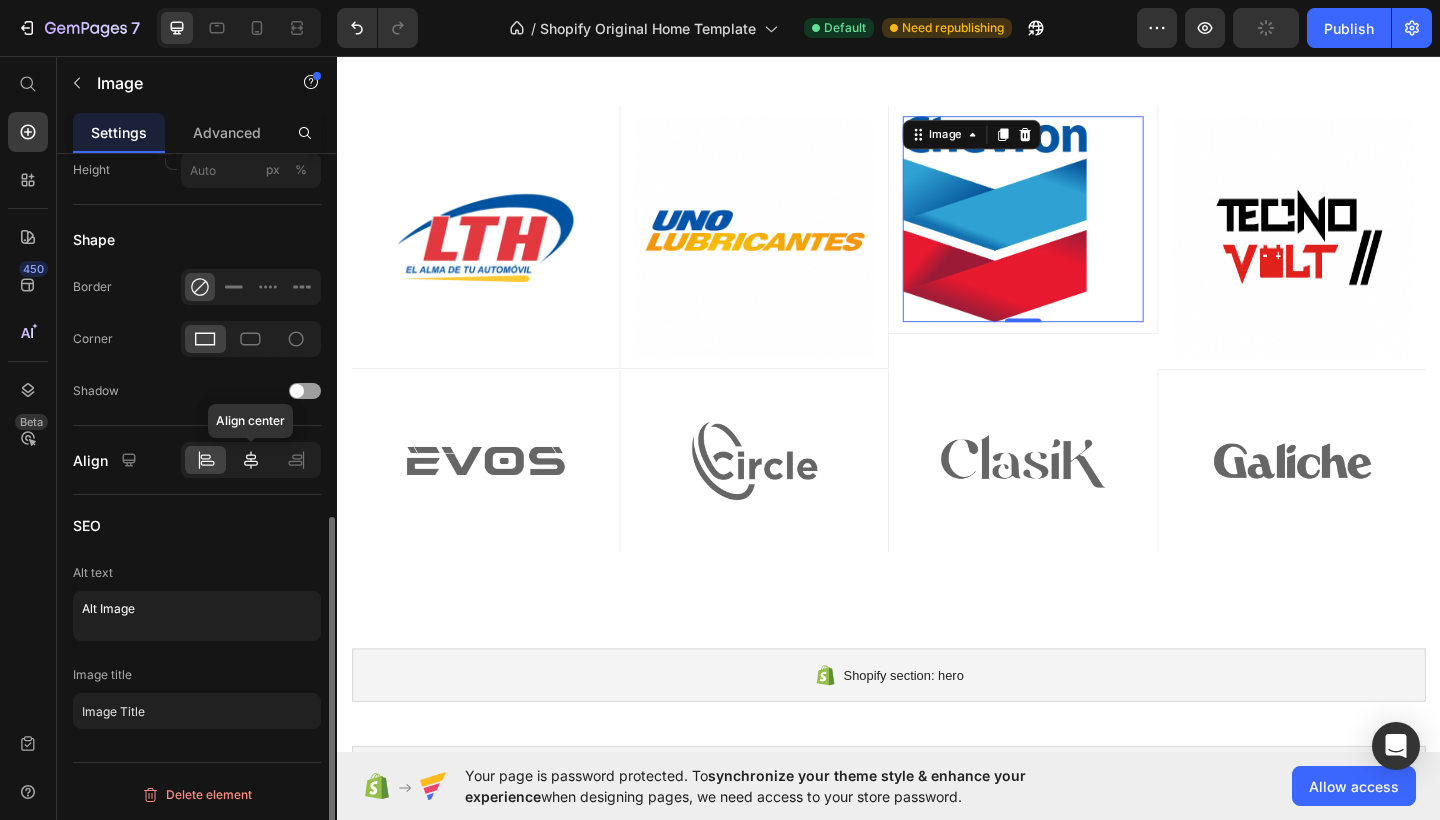 click 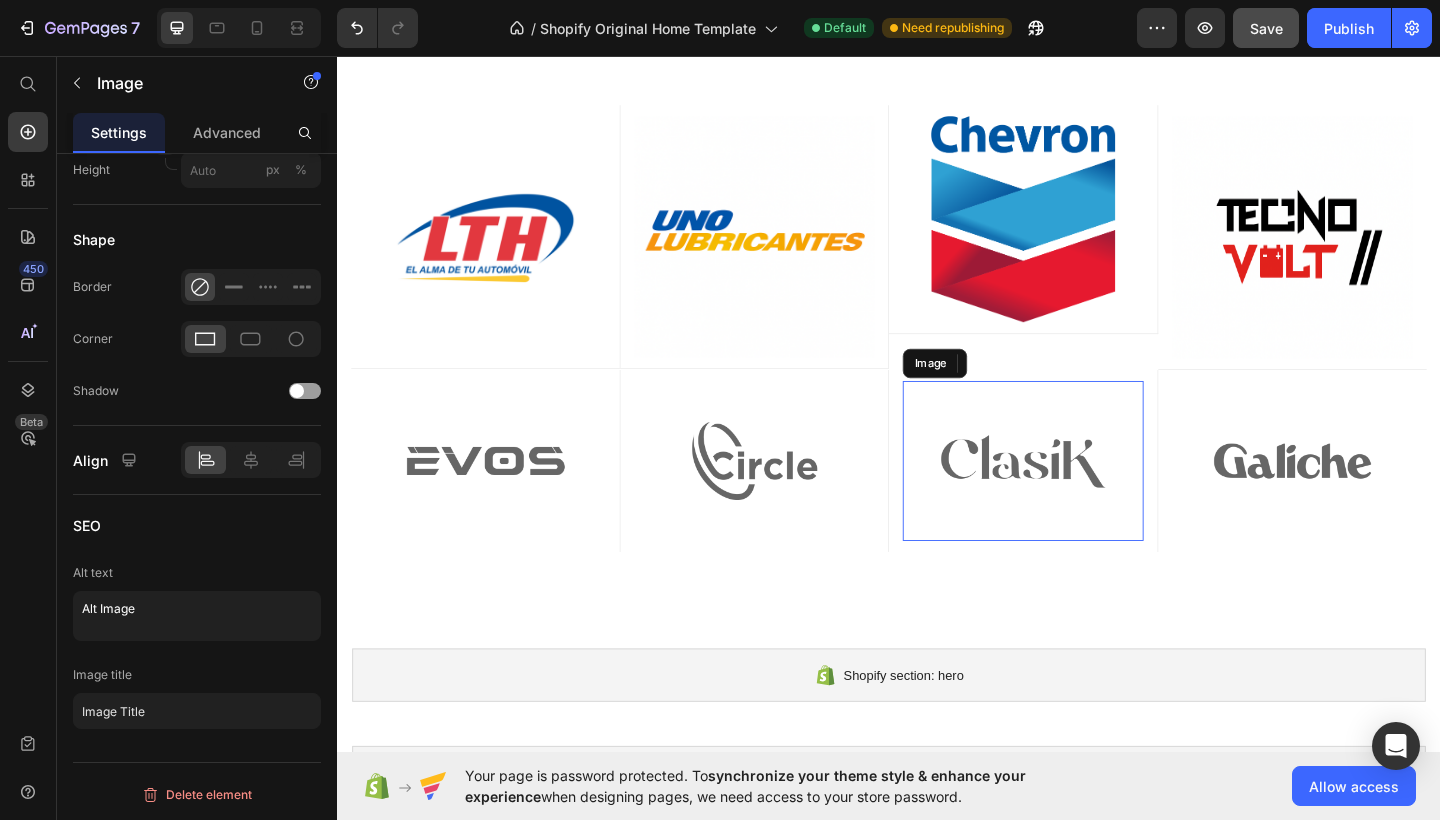 click at bounding box center (1083, 497) 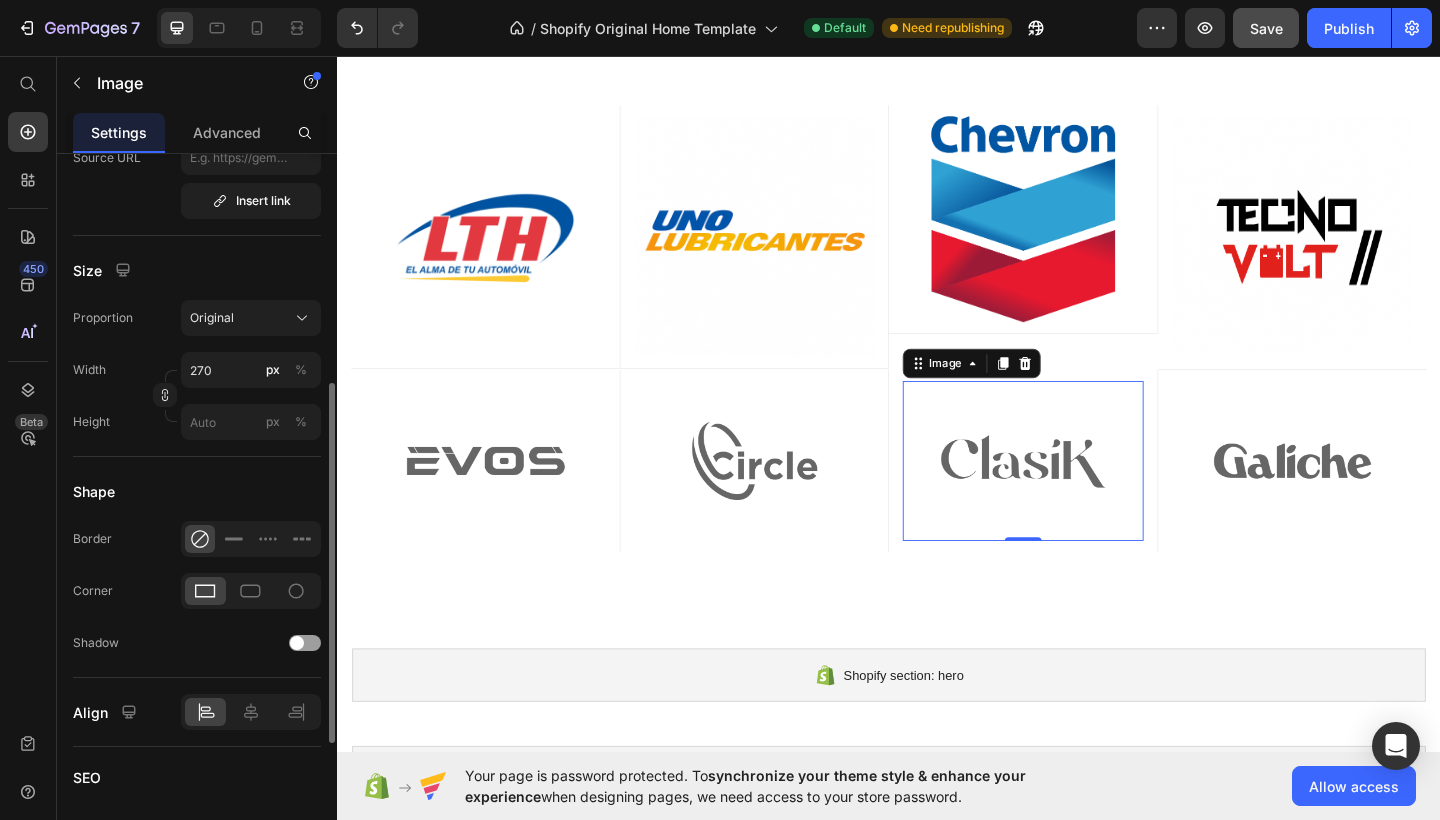 scroll, scrollTop: 471, scrollLeft: 0, axis: vertical 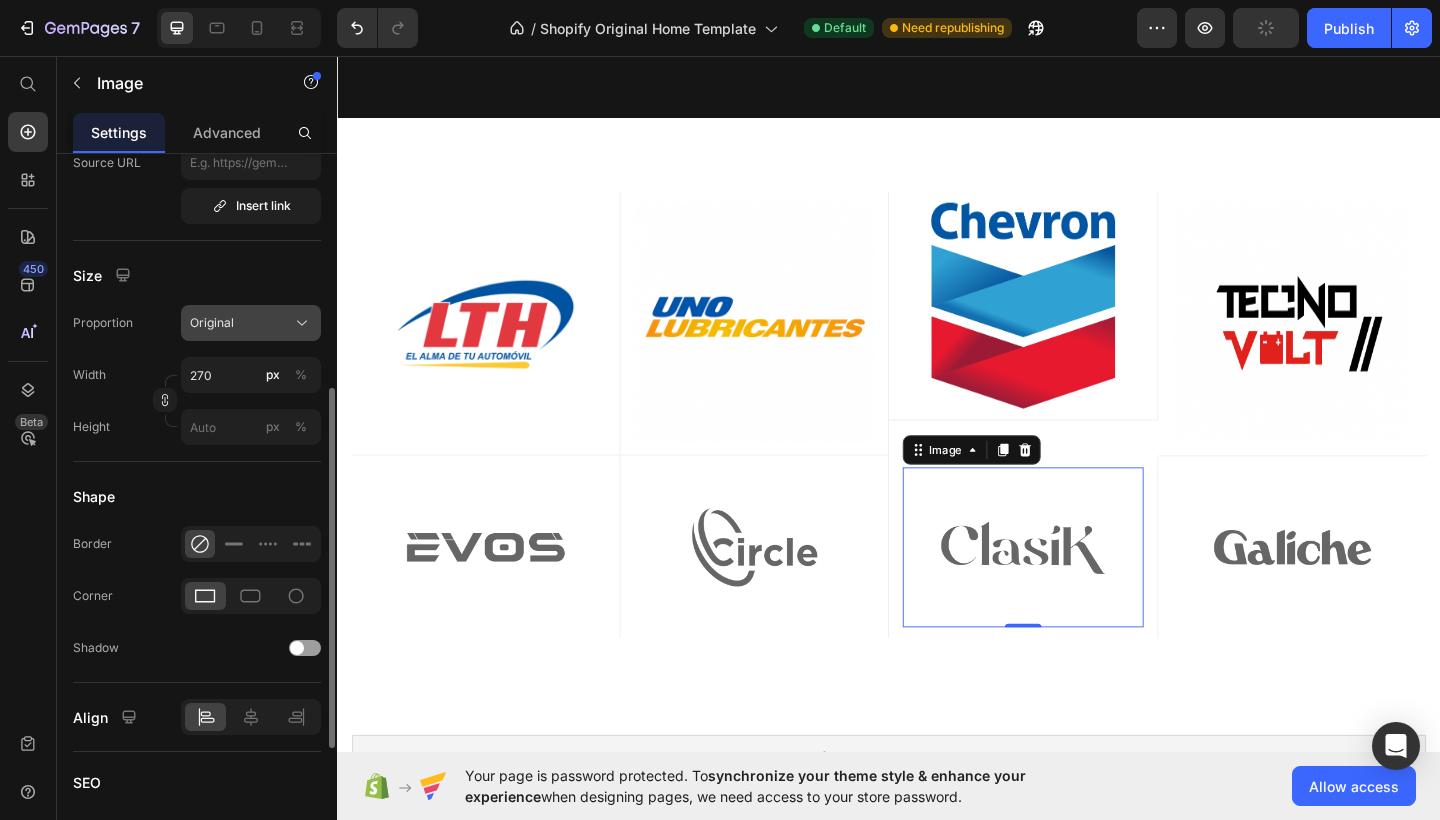 click on "Original" at bounding box center (251, 323) 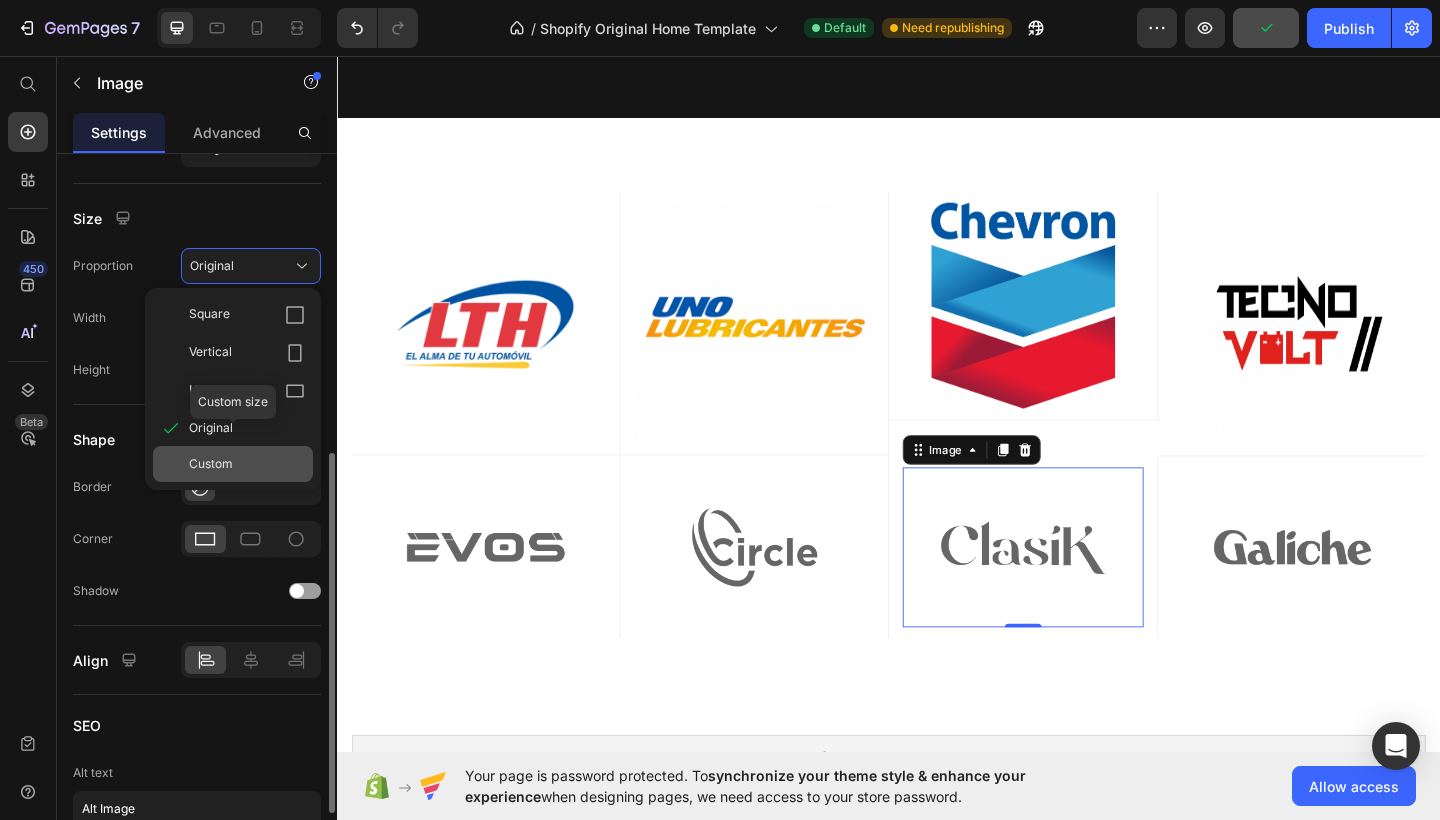 scroll, scrollTop: 567, scrollLeft: 0, axis: vertical 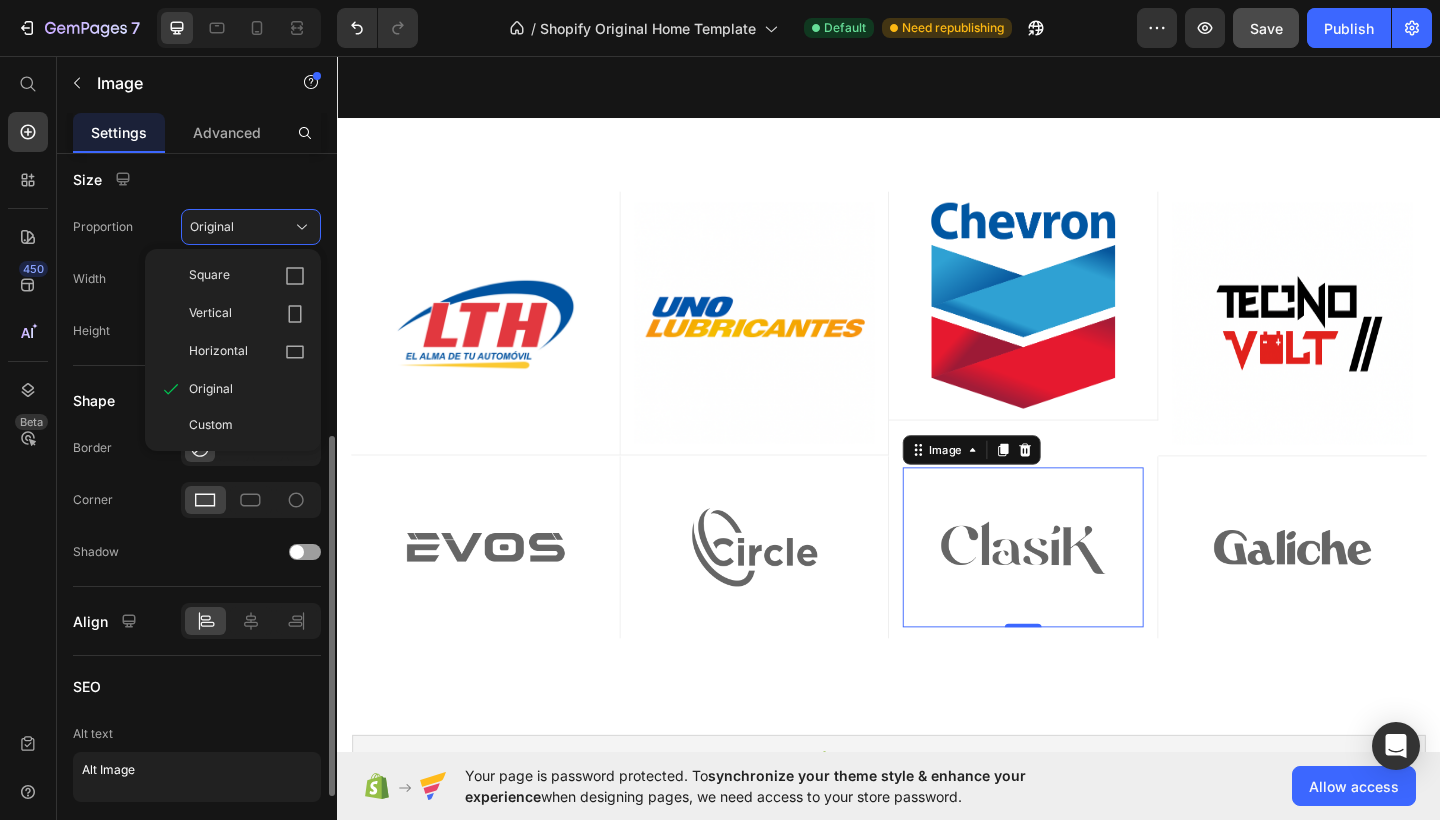 click on "Align" at bounding box center [107, 621] 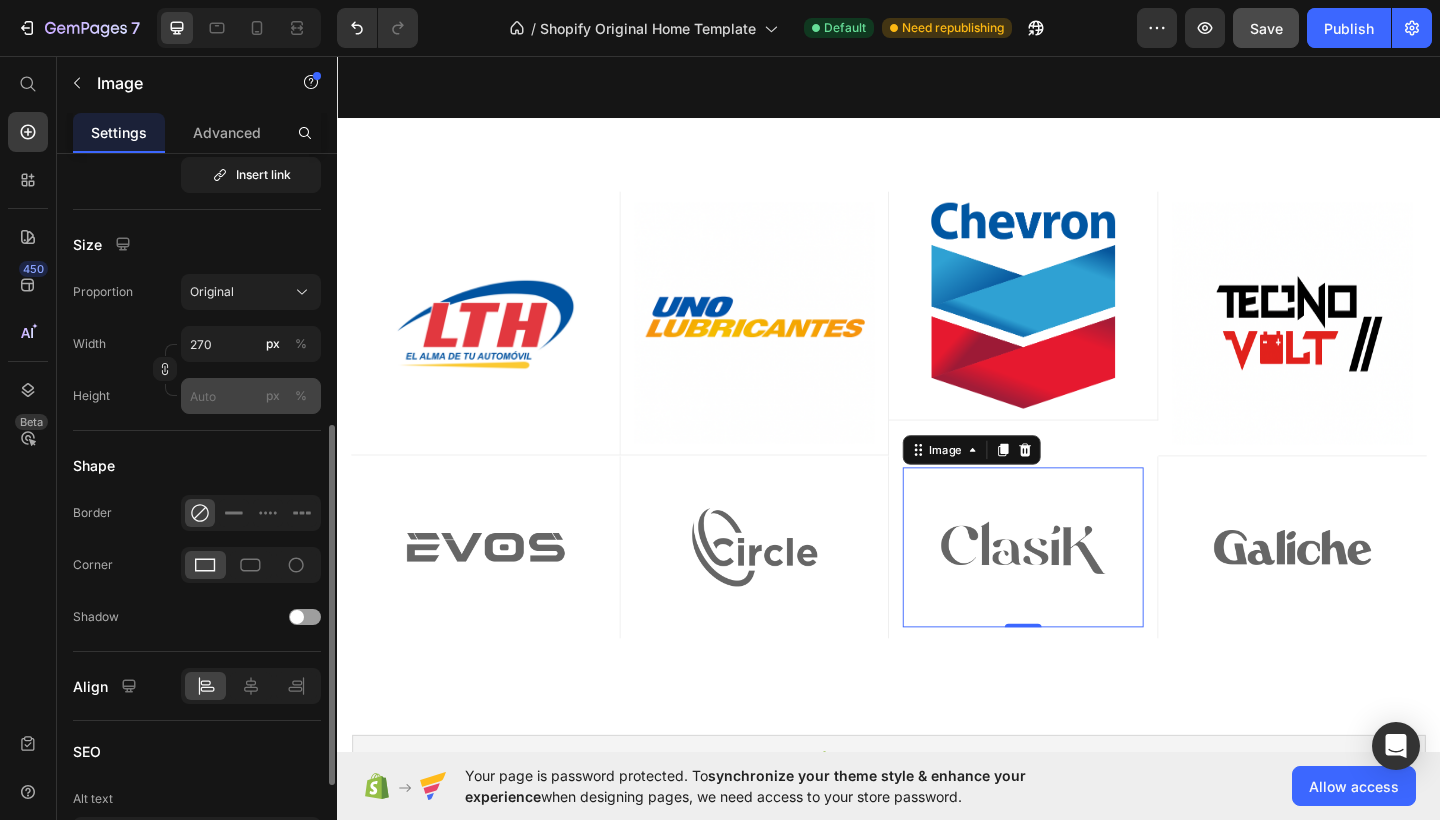 scroll, scrollTop: 481, scrollLeft: 0, axis: vertical 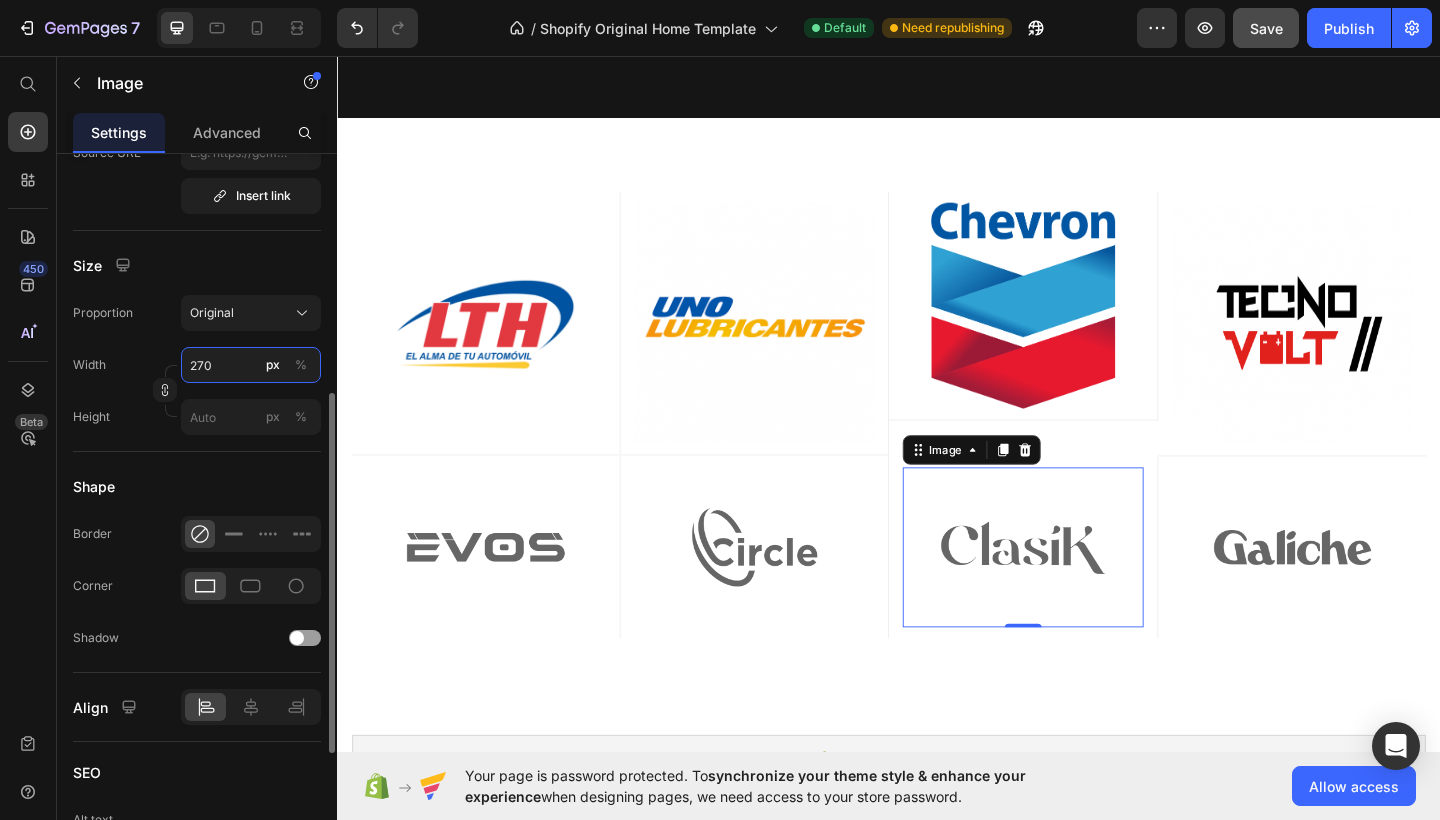 drag, startPoint x: 241, startPoint y: 380, endPoint x: 179, endPoint y: 353, distance: 67.62396 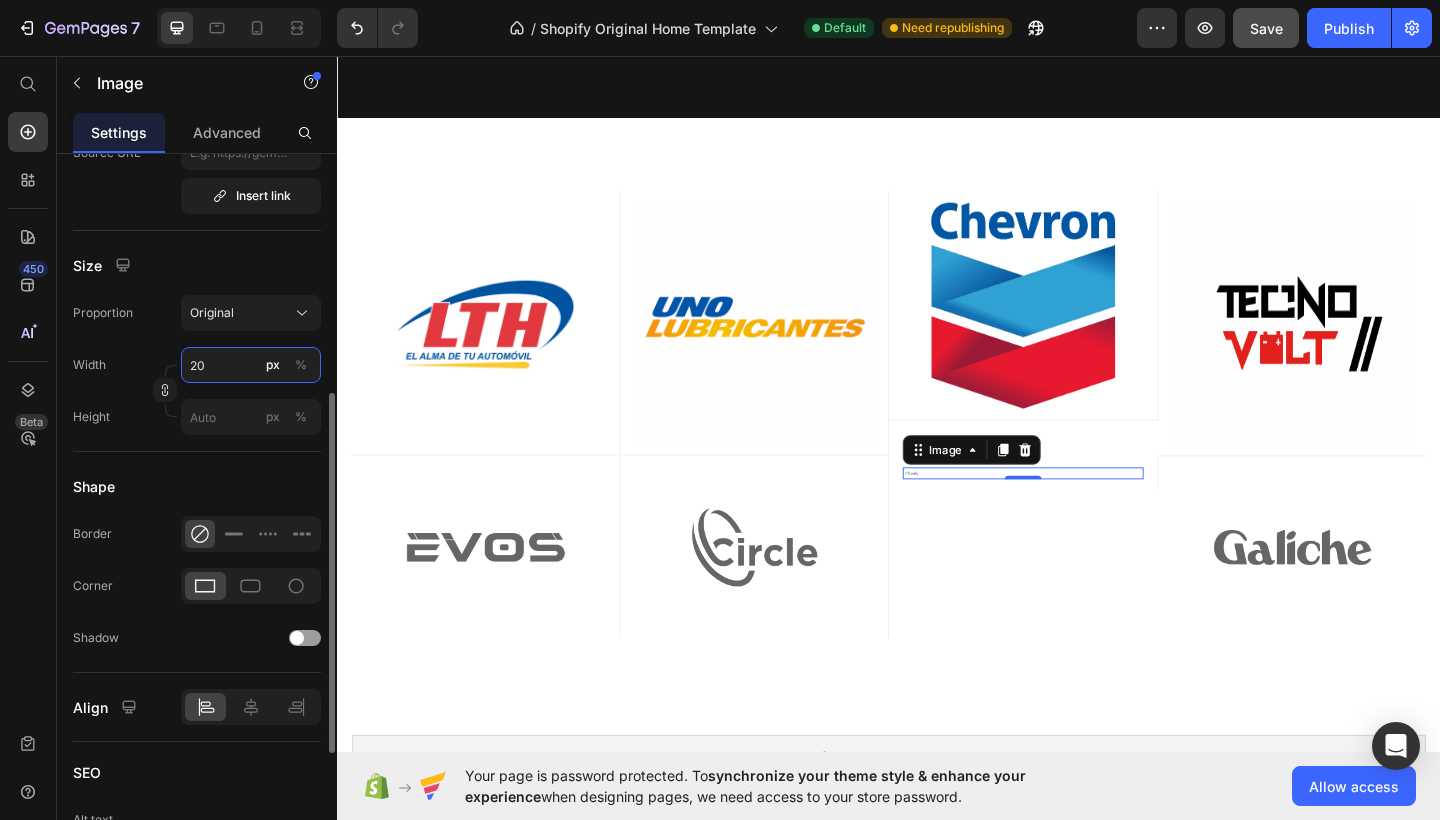type on "200" 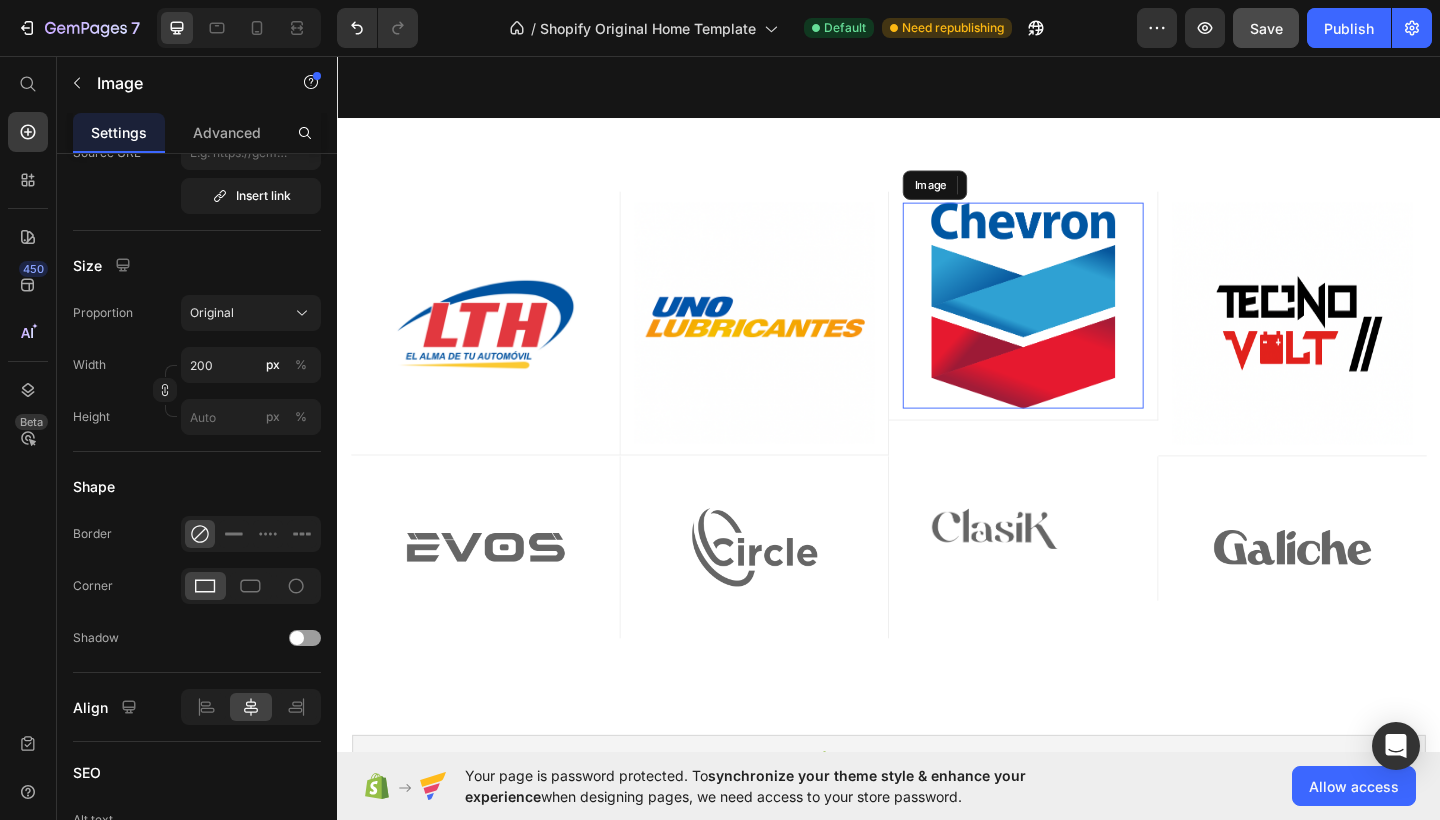 click at bounding box center (1083, 327) 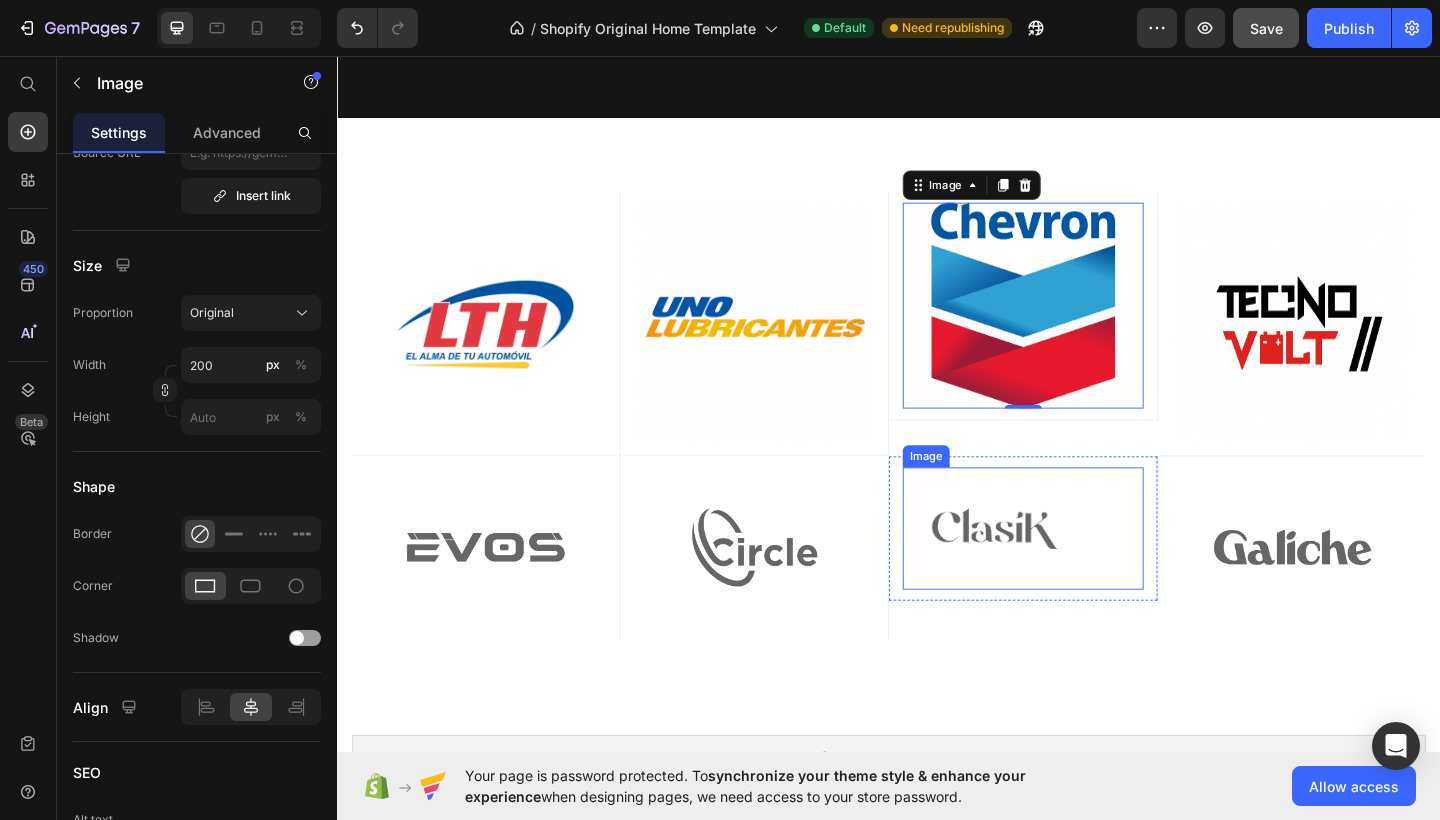 click at bounding box center (1083, 570) 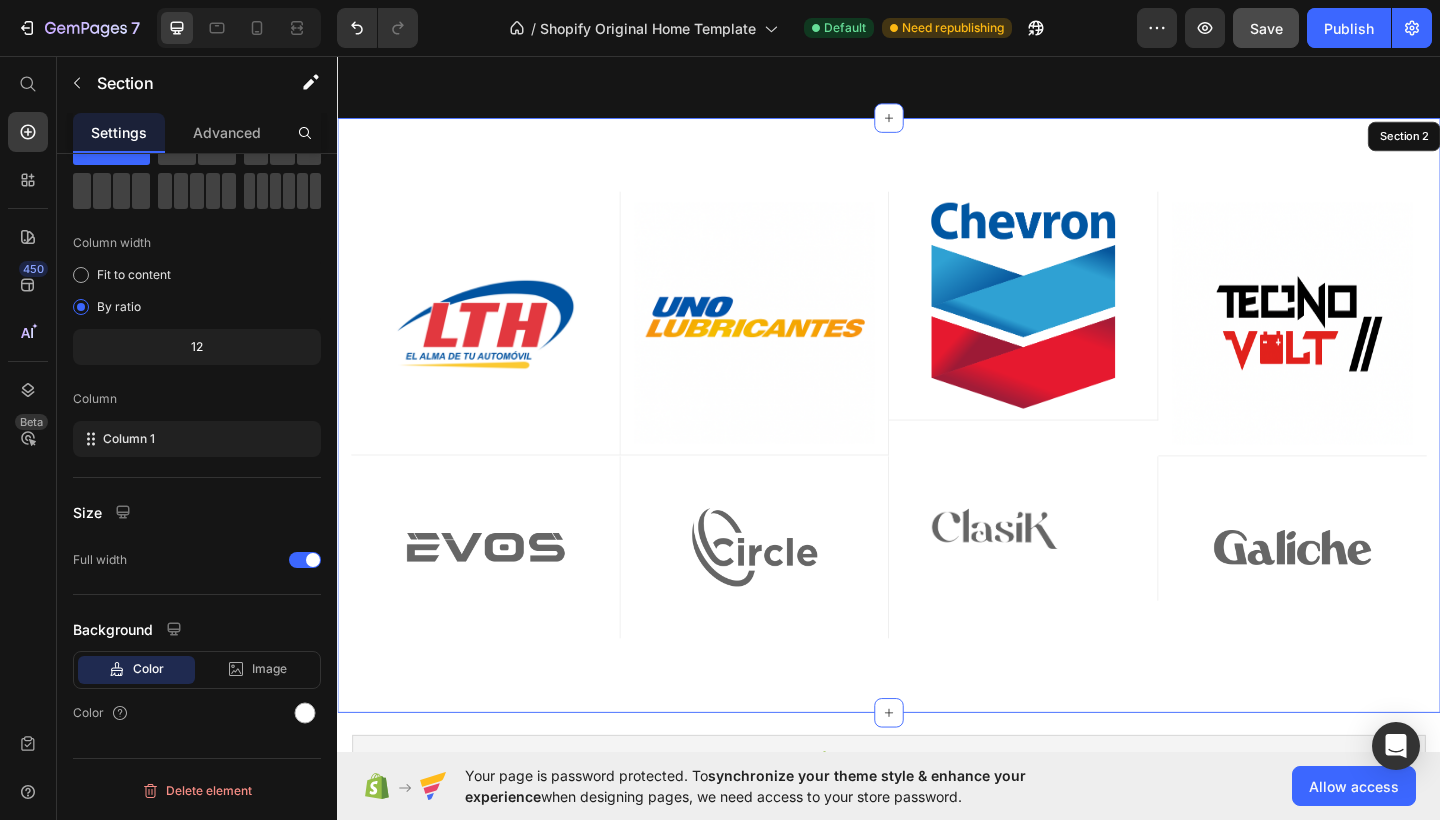 click on "Image Row Image Row Image Row Image Row Row Image Row Image Row Image   0 Row Image Row Row Row Image Row Image Row Row Image Row Image Row Row Image Row Image Row Row Image Row Image Row Row Row Section 2" at bounding box center [937, 447] 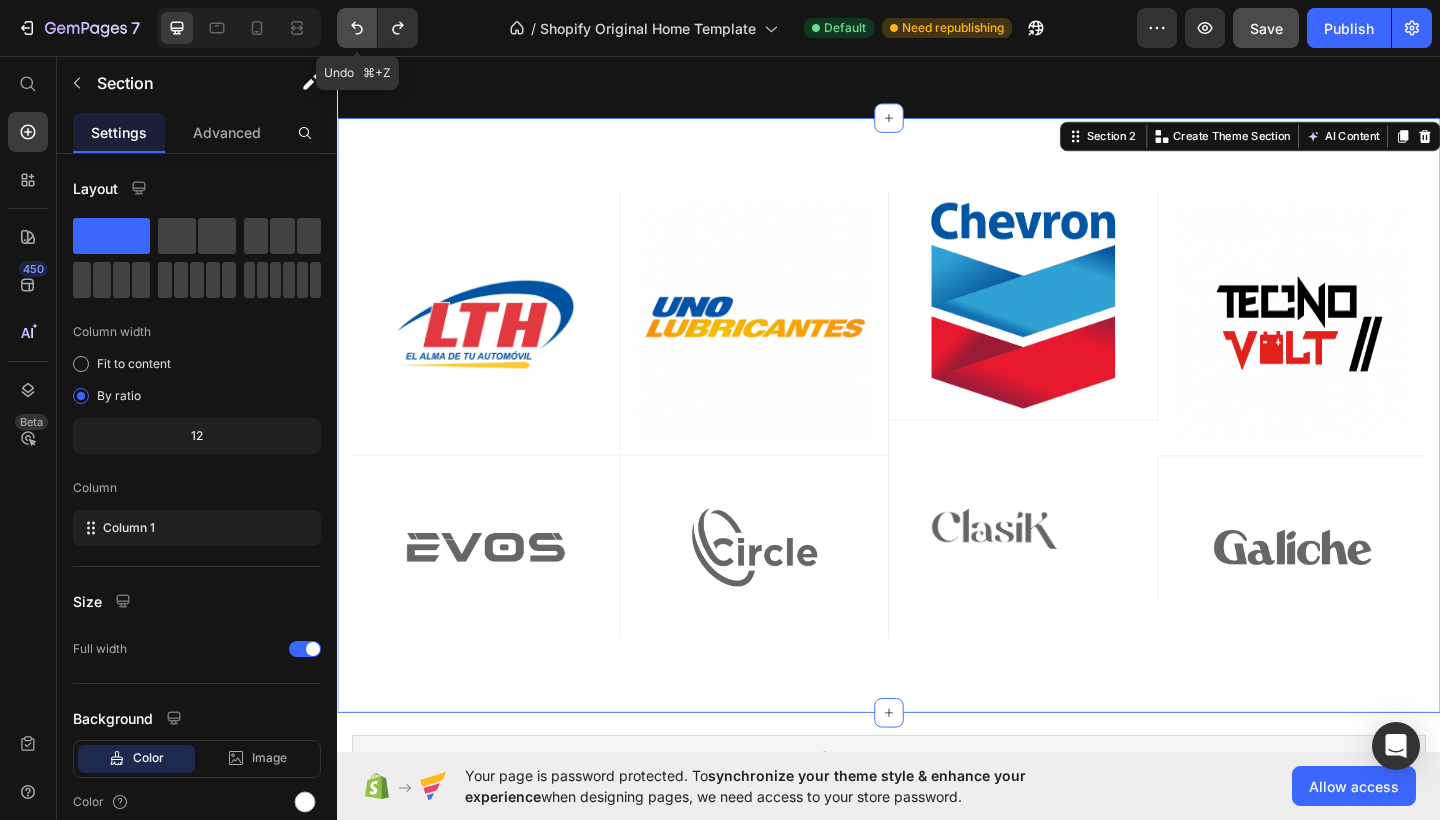 click 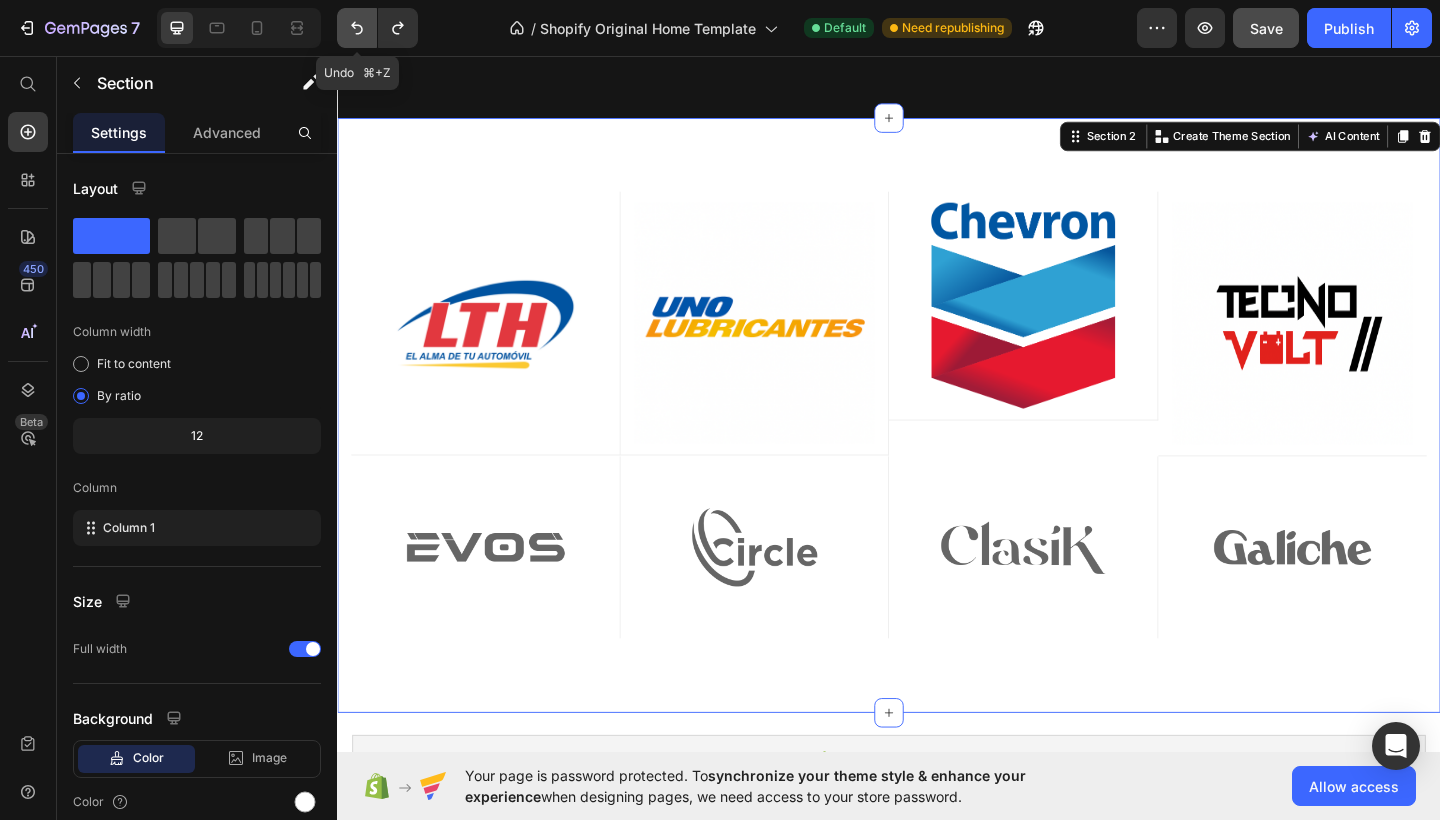 click 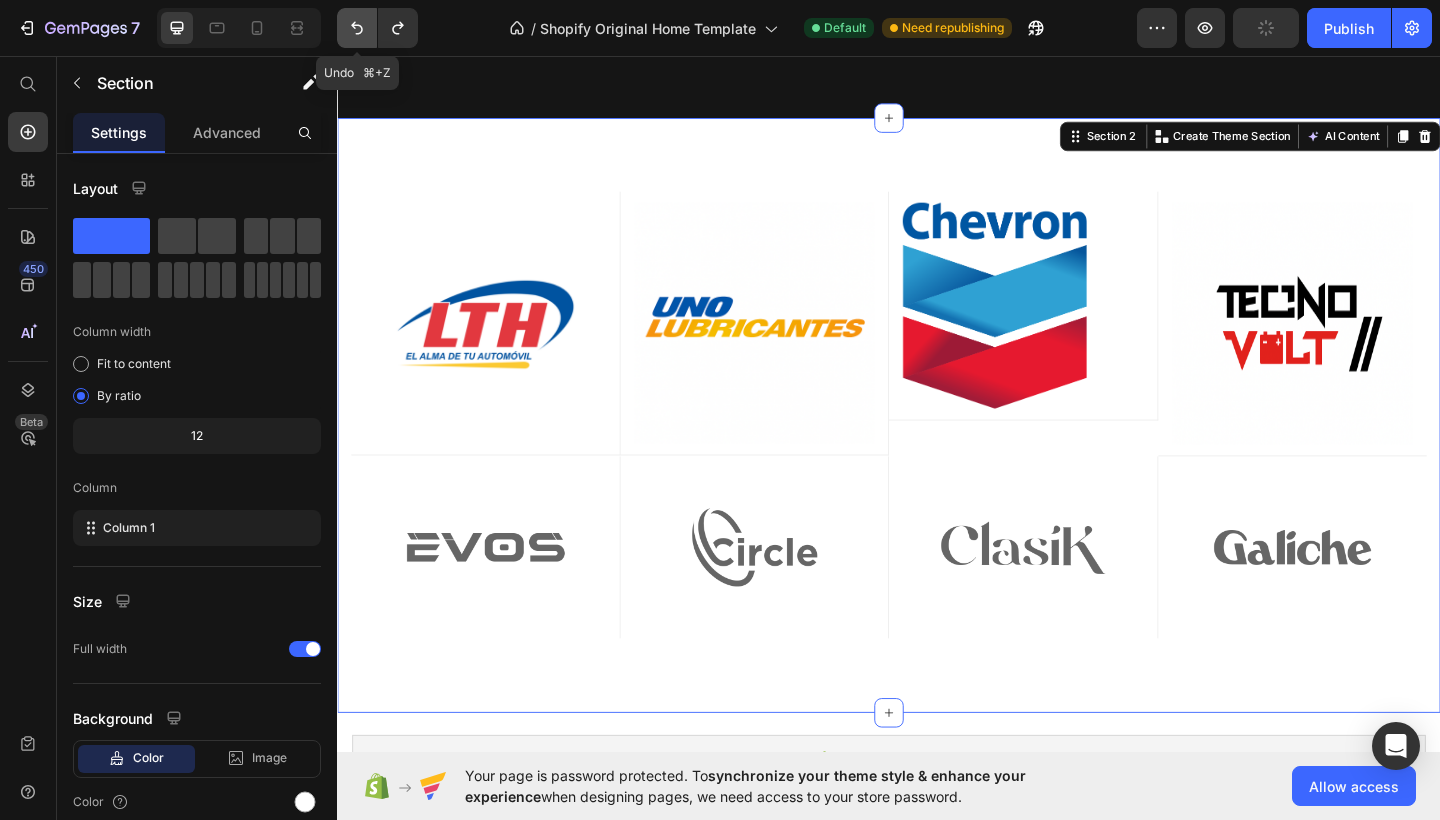 click 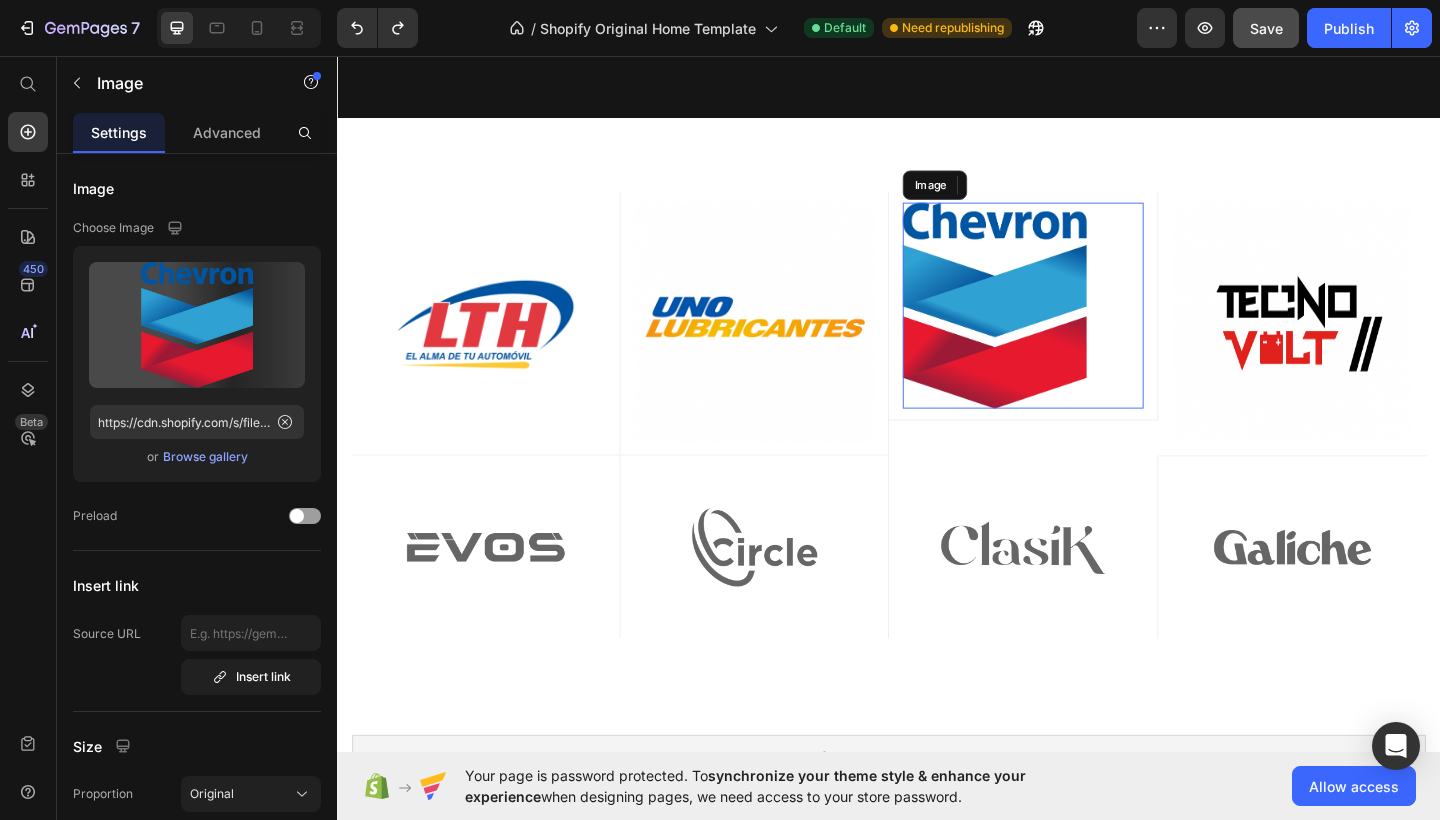 click at bounding box center (1083, 327) 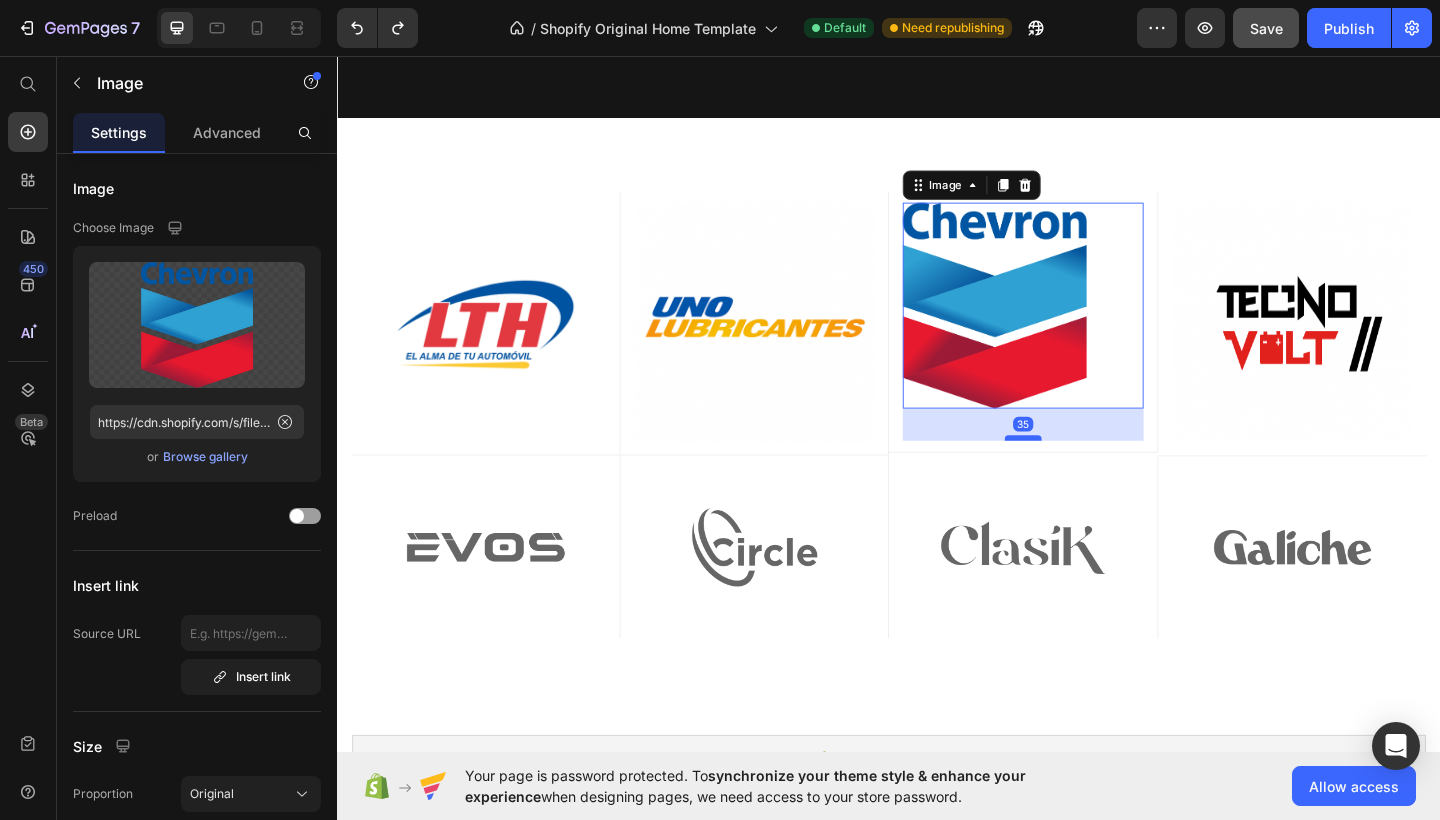 drag, startPoint x: 1081, startPoint y: 431, endPoint x: 1081, endPoint y: 466, distance: 35 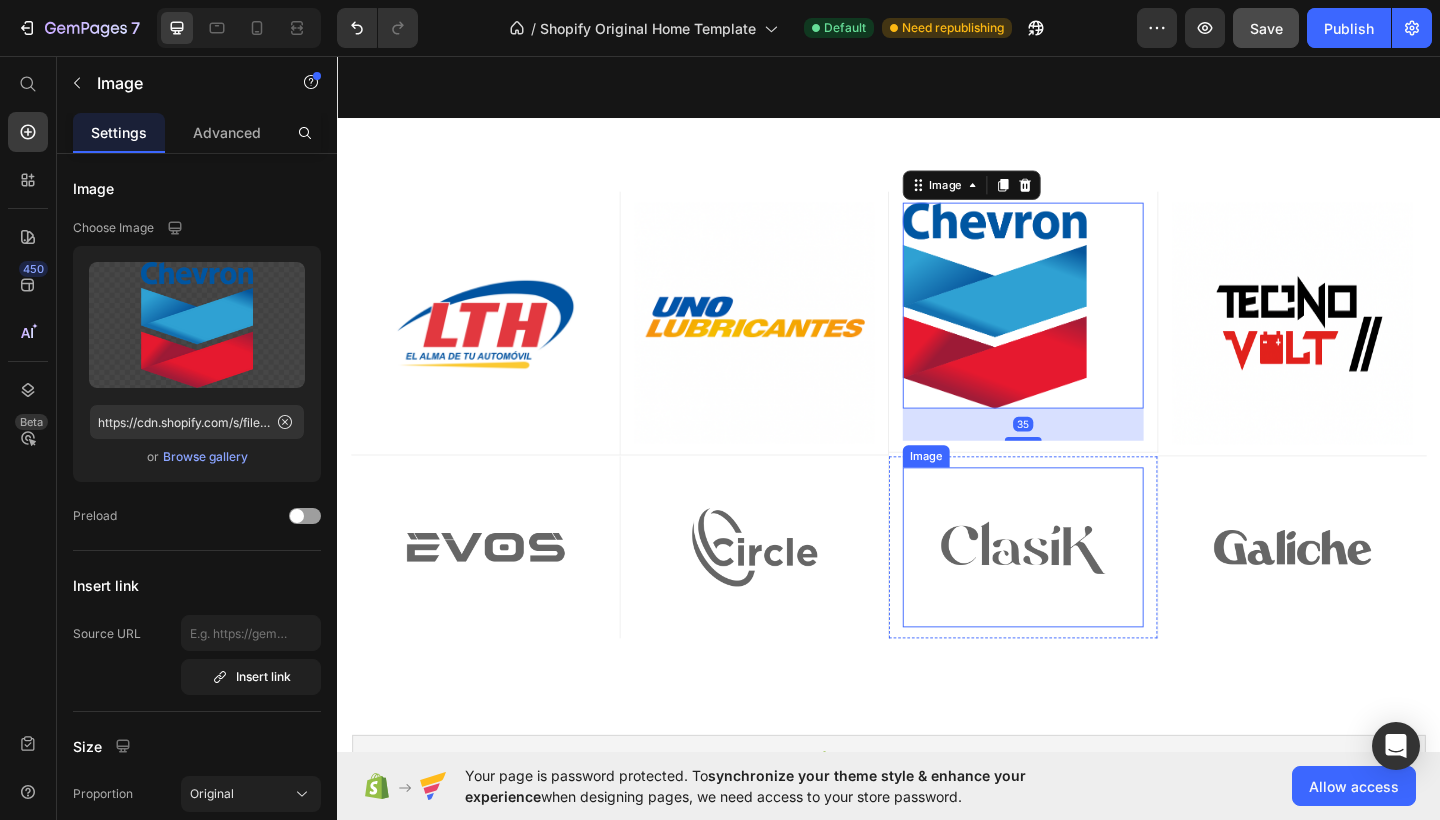 click at bounding box center [1083, 591] 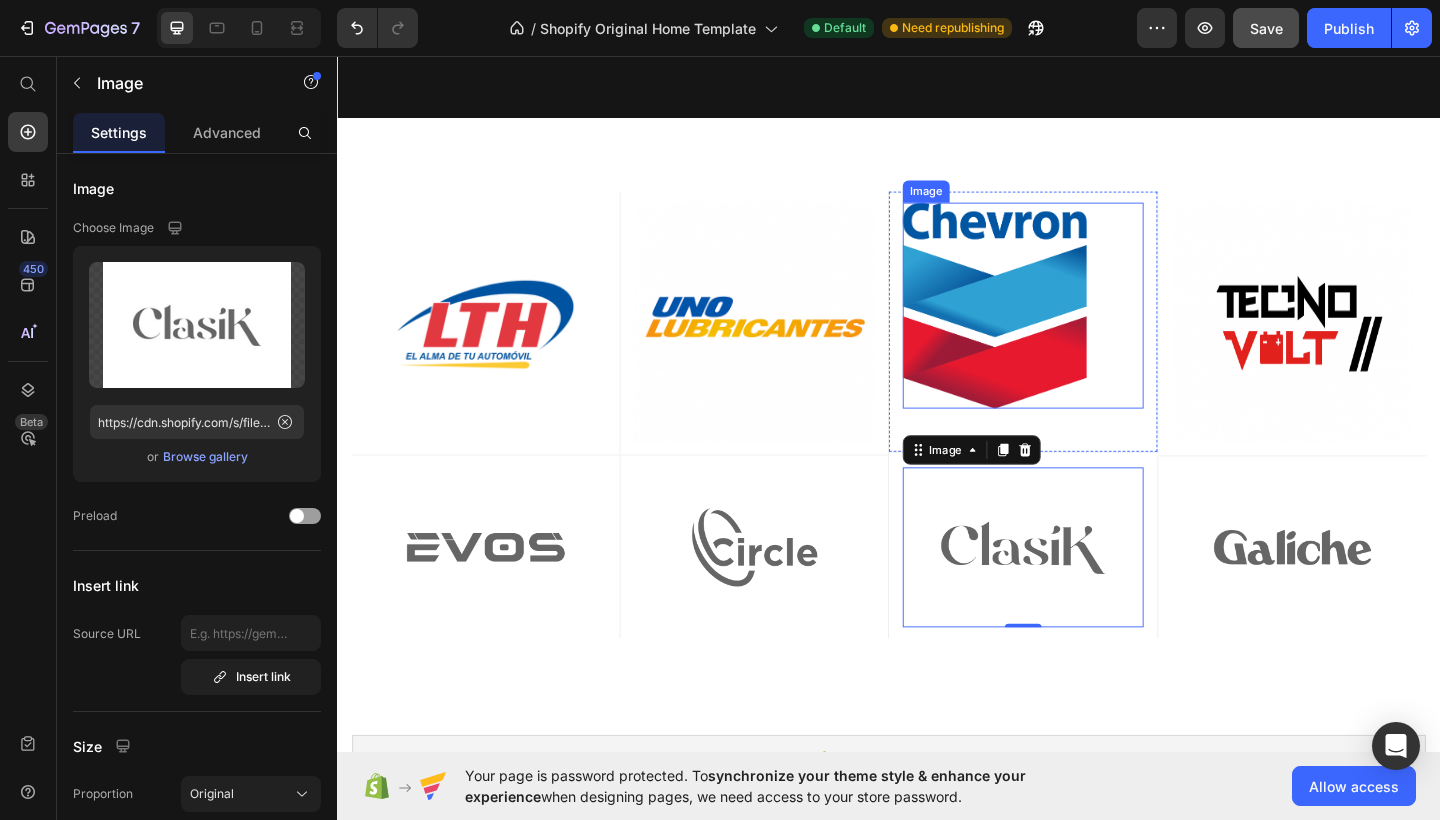 click at bounding box center [1083, 327] 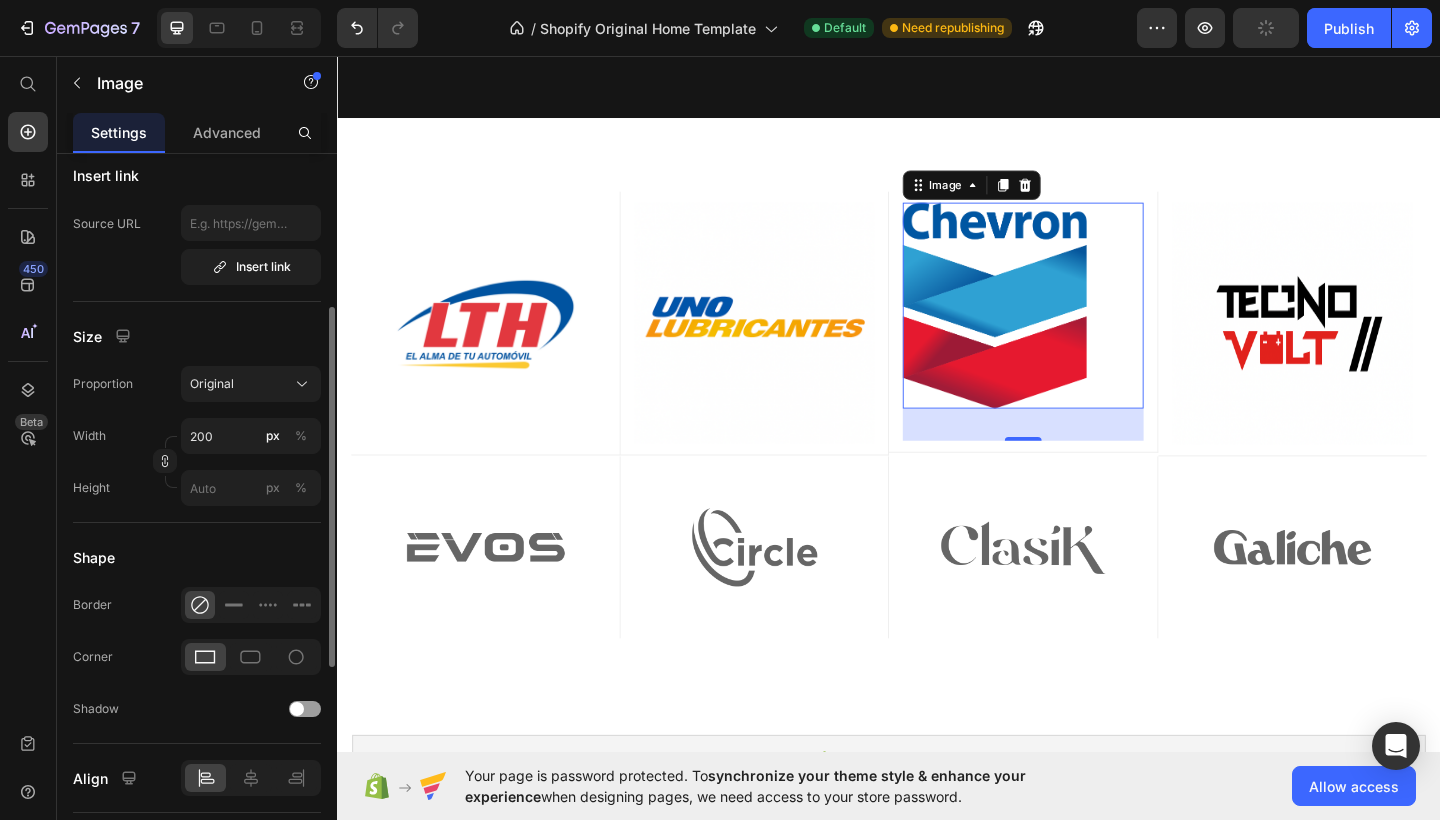 scroll, scrollTop: 371, scrollLeft: 0, axis: vertical 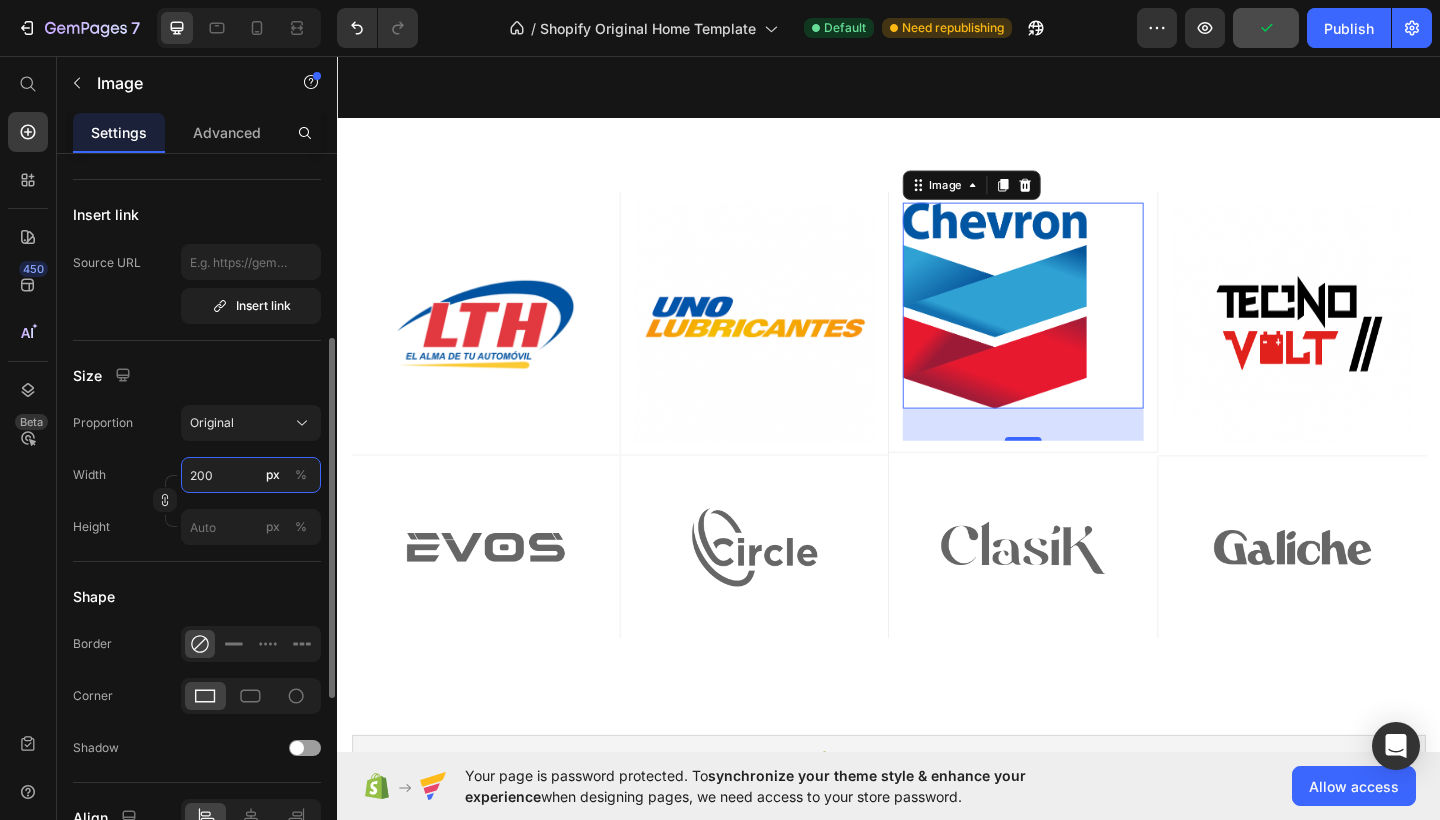 drag, startPoint x: 237, startPoint y: 482, endPoint x: 174, endPoint y: 476, distance: 63.28507 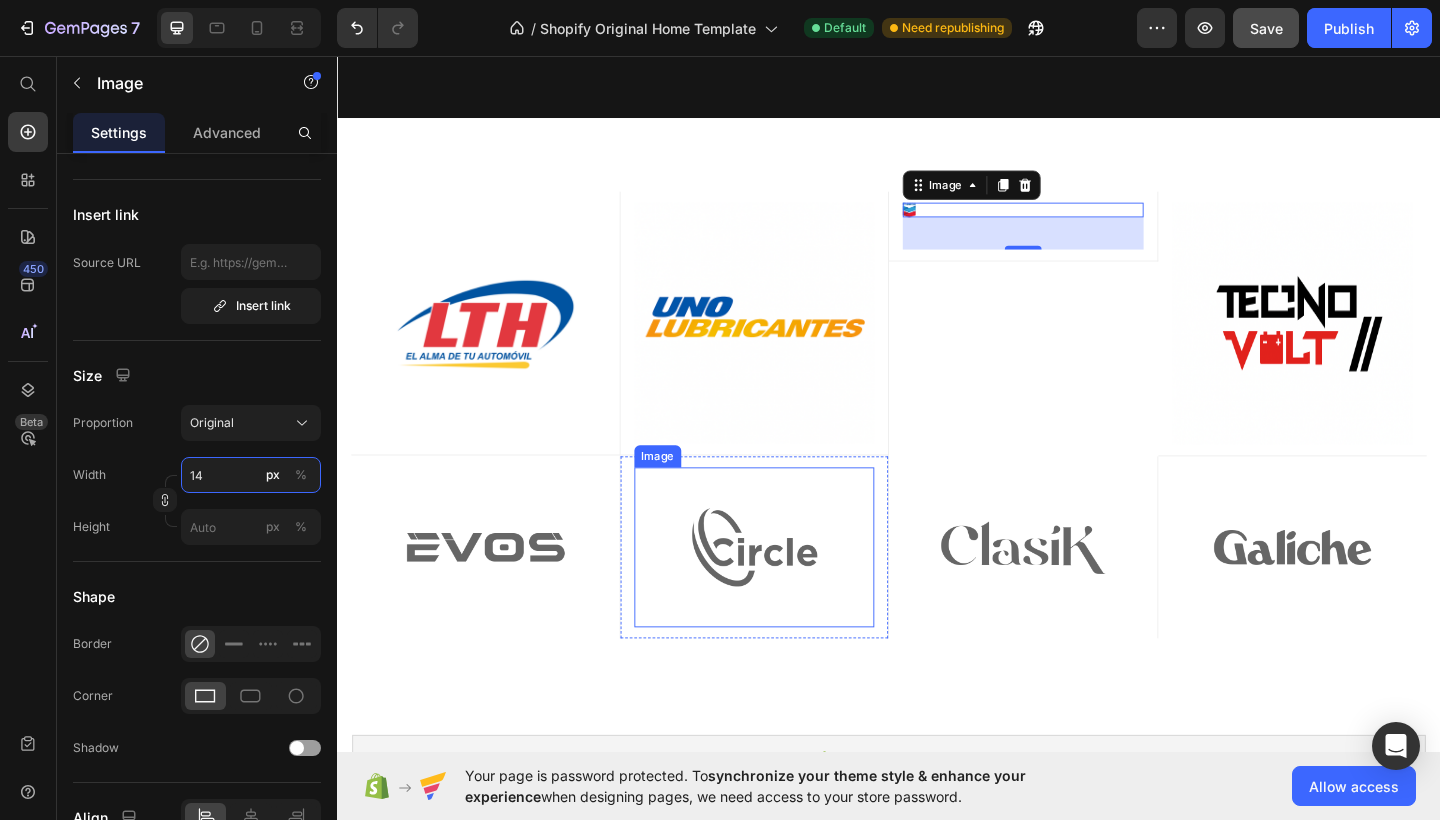 type on "1" 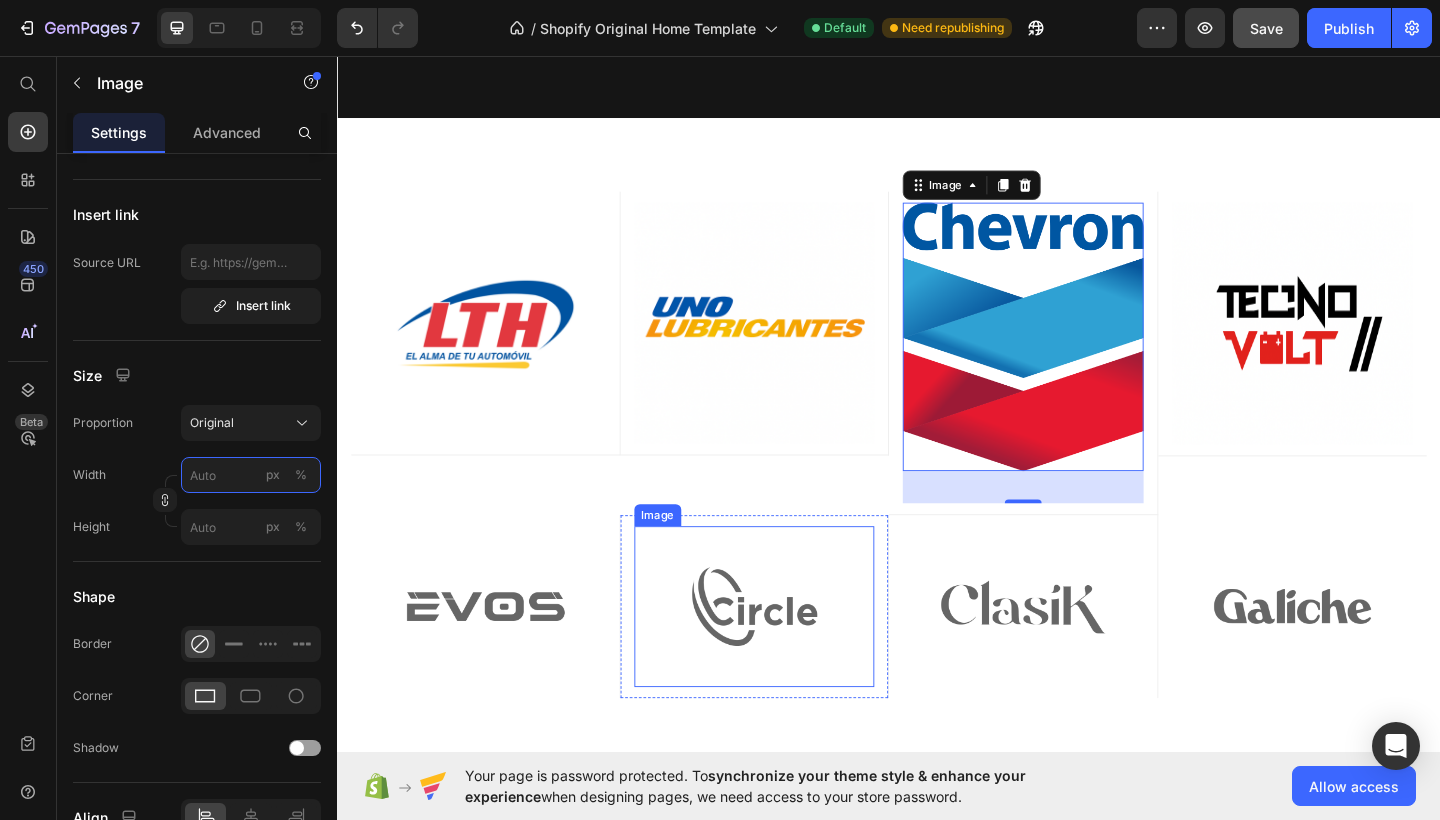 type on "1" 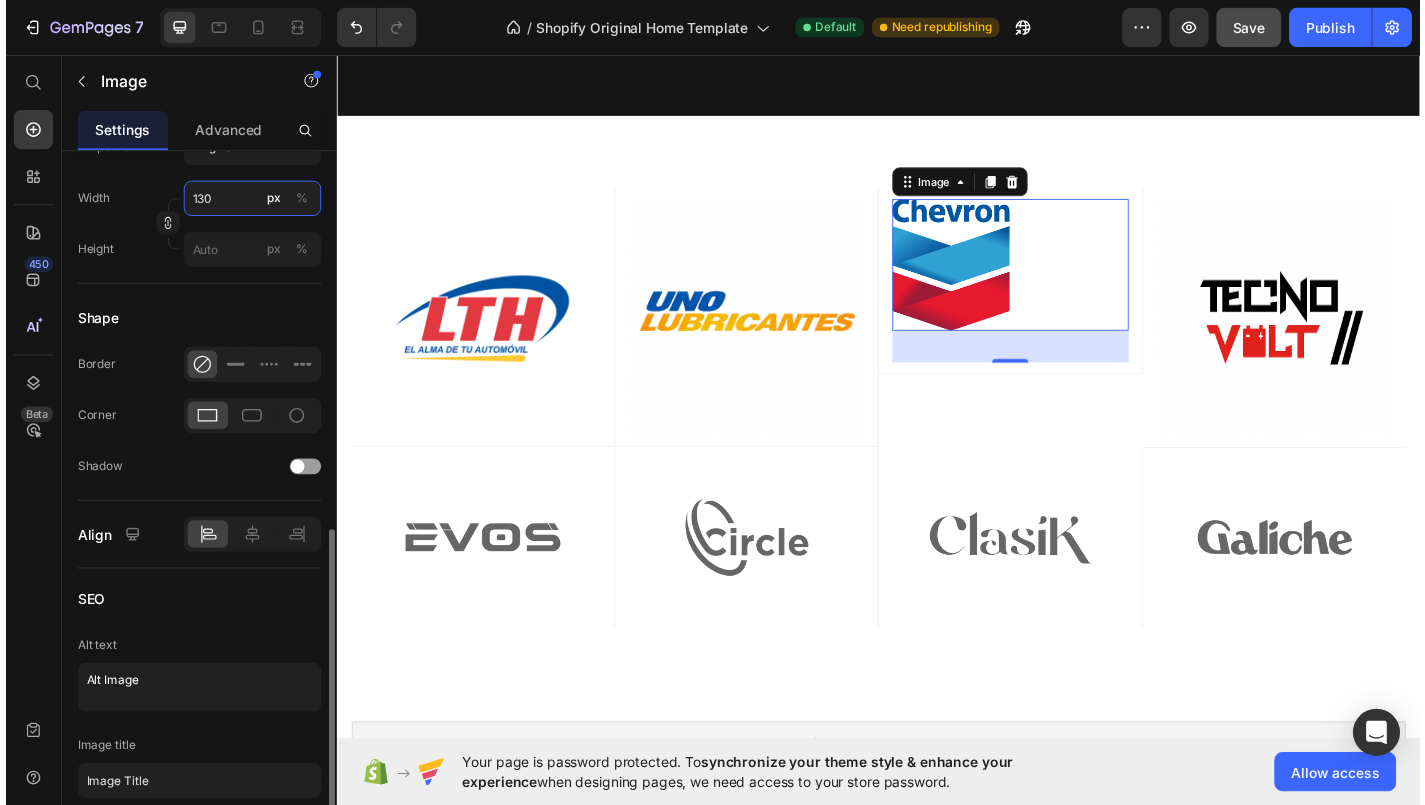 scroll, scrollTop: 728, scrollLeft: 0, axis: vertical 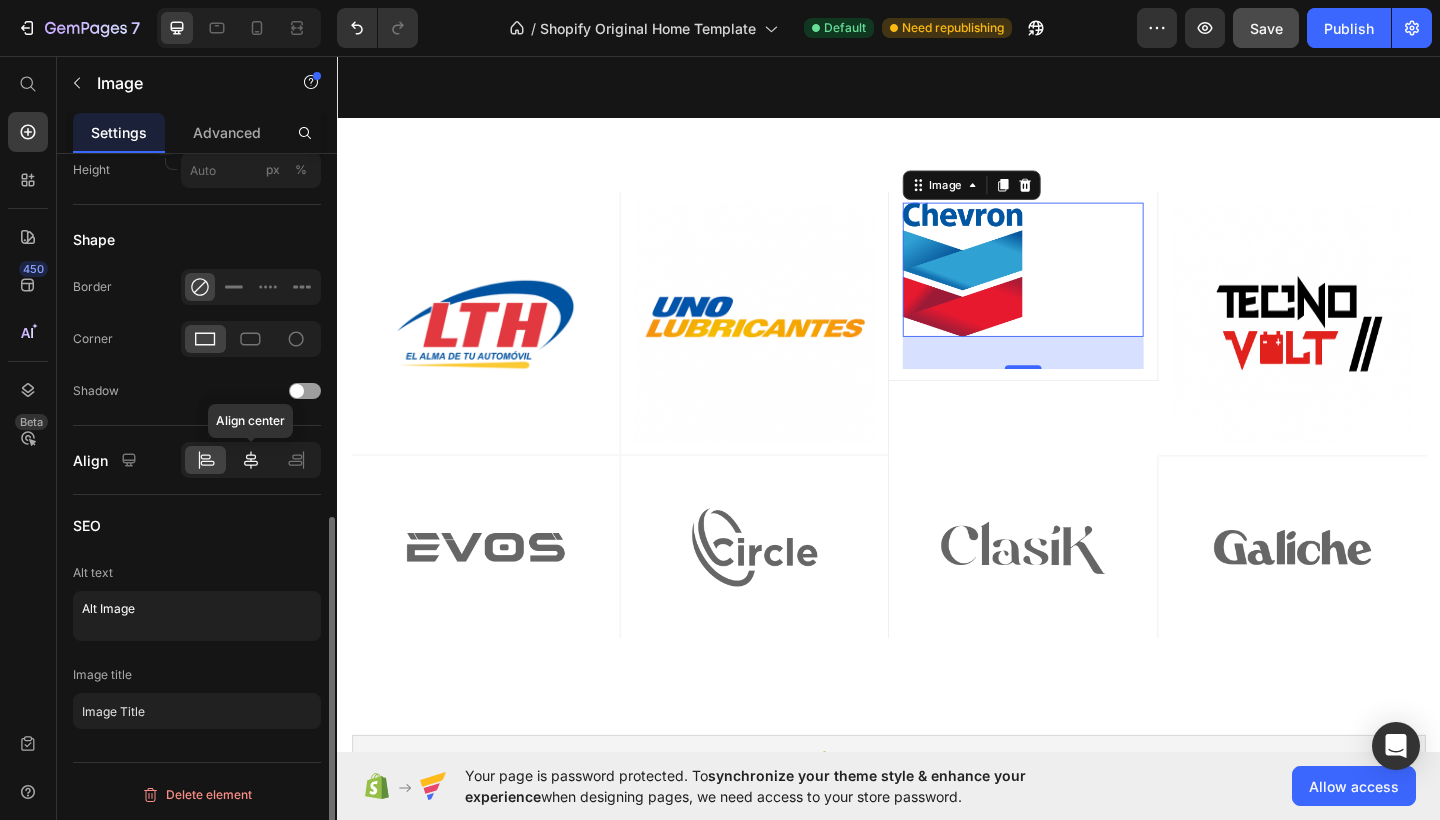 type on "130" 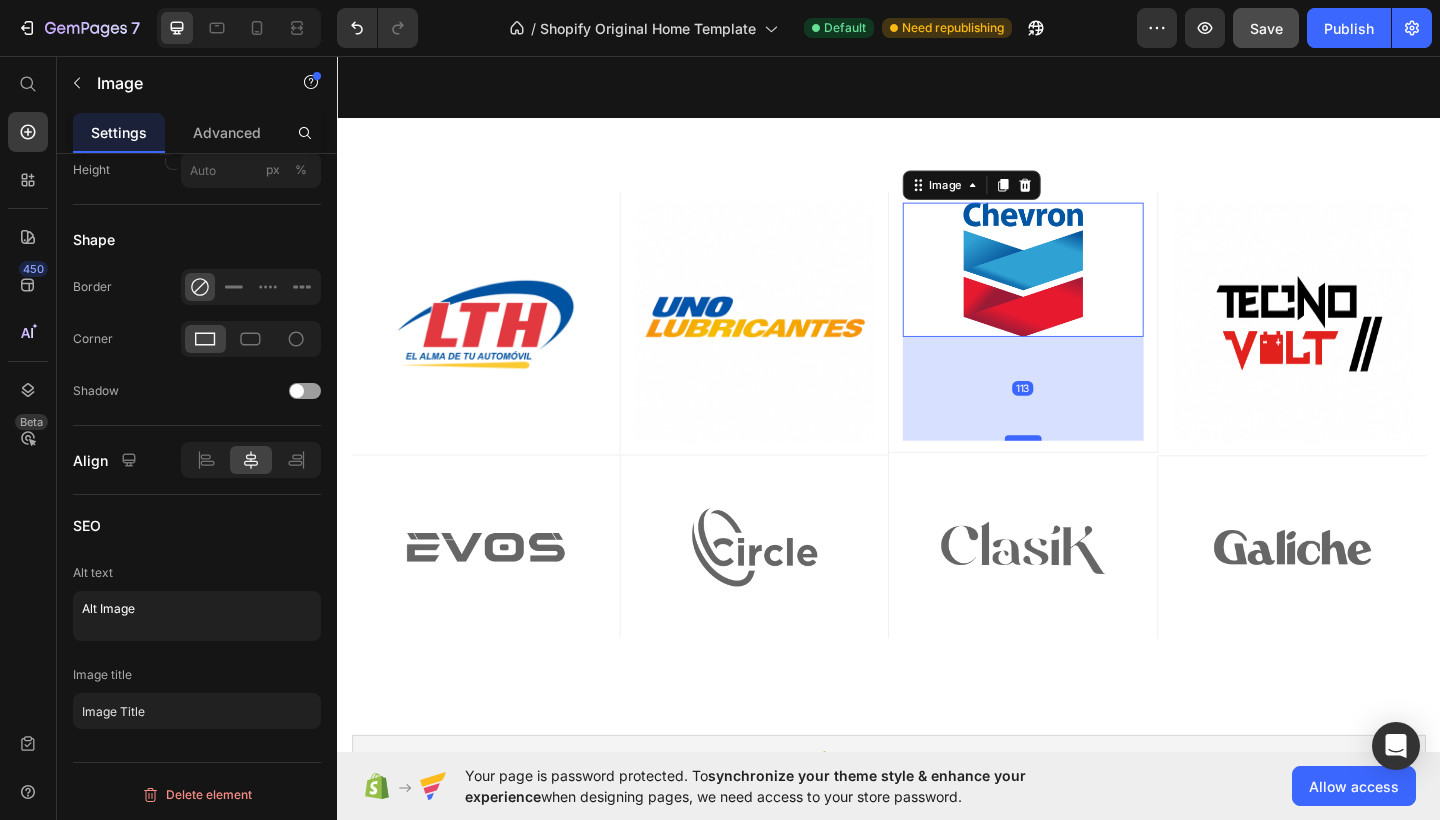 drag, startPoint x: 1070, startPoint y: 388, endPoint x: 1069, endPoint y: 469, distance: 81.00617 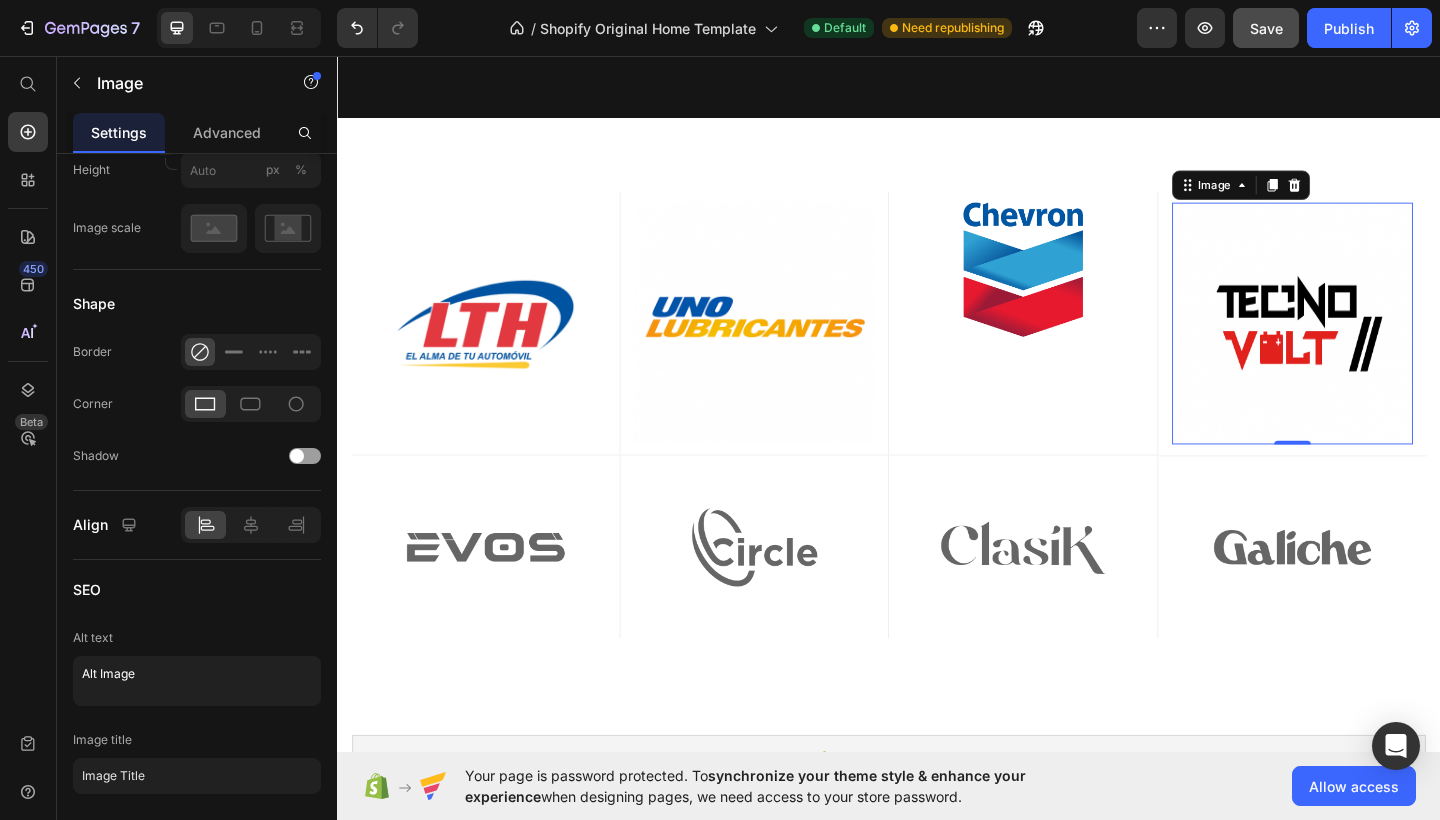 click at bounding box center (1376, 347) 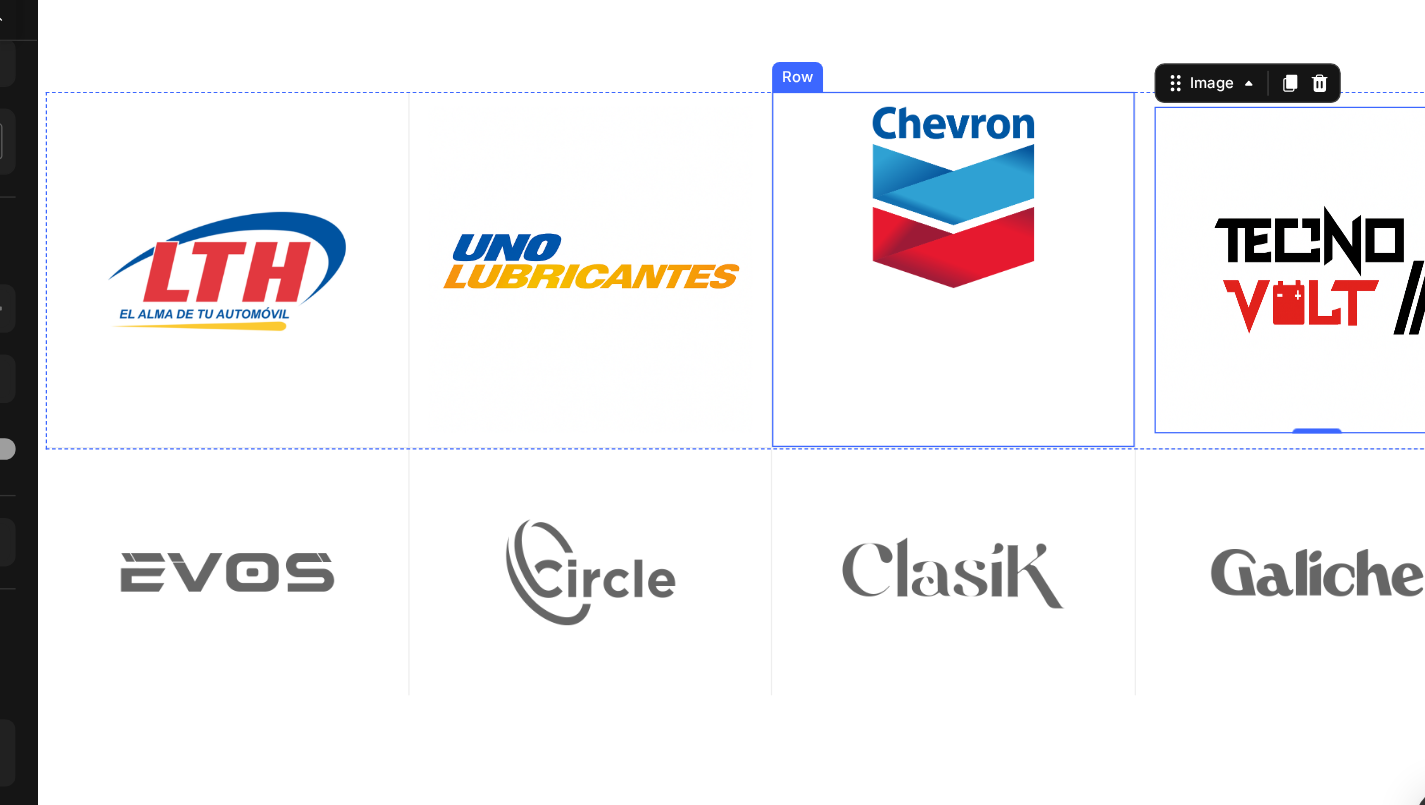 click on "Image Row" at bounding box center [773, 199] 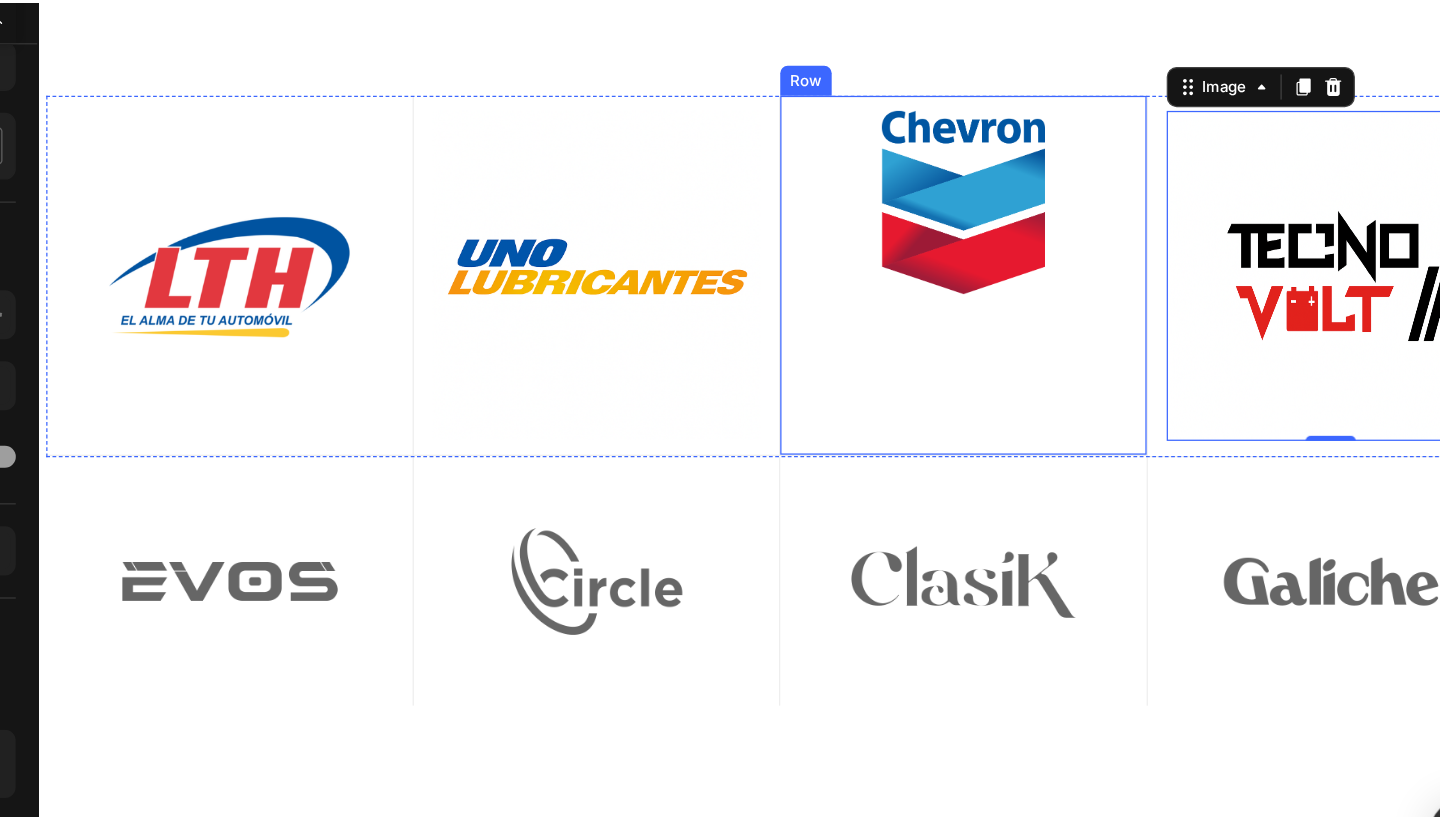 scroll, scrollTop: 0, scrollLeft: 0, axis: both 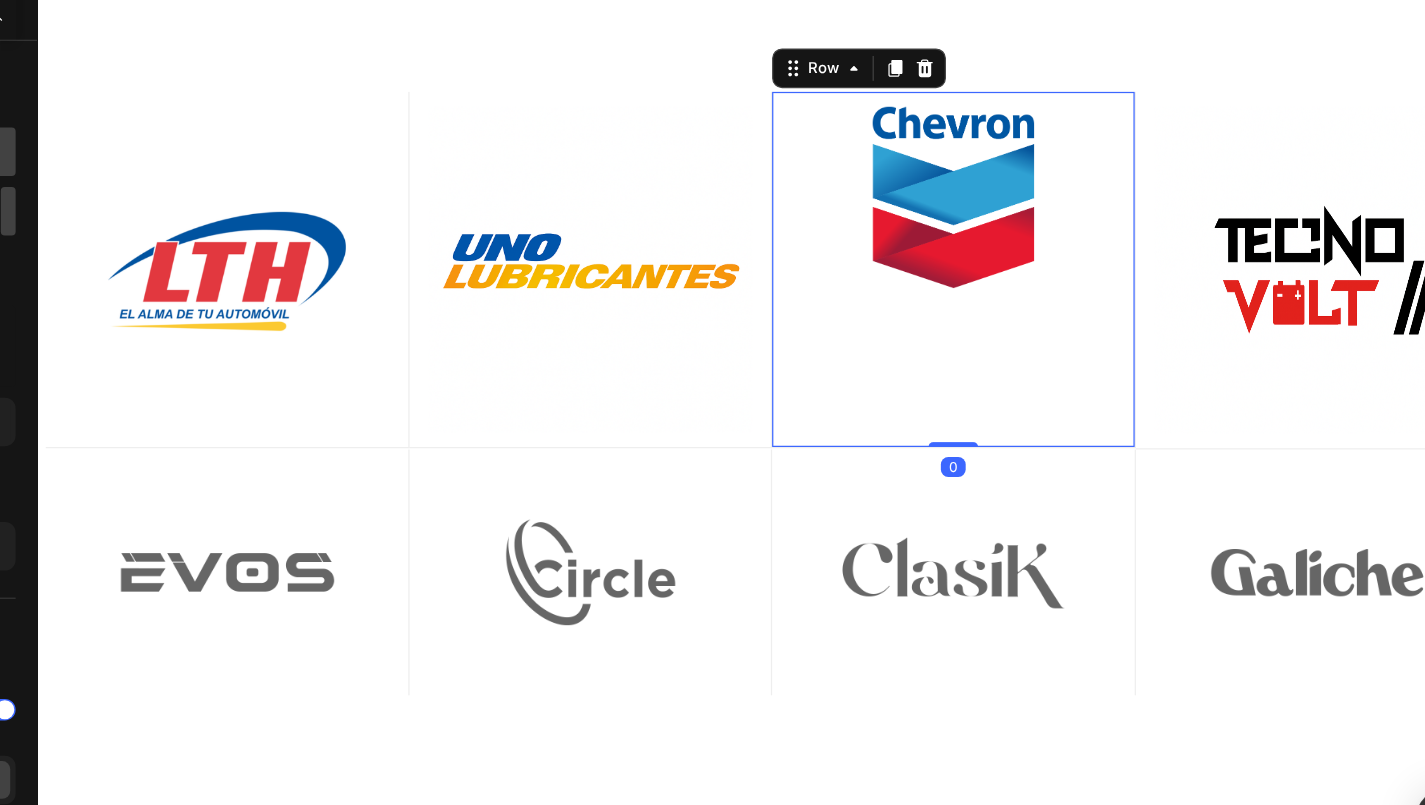 drag, startPoint x: 778, startPoint y: 331, endPoint x: 777, endPoint y: 309, distance: 22.022715 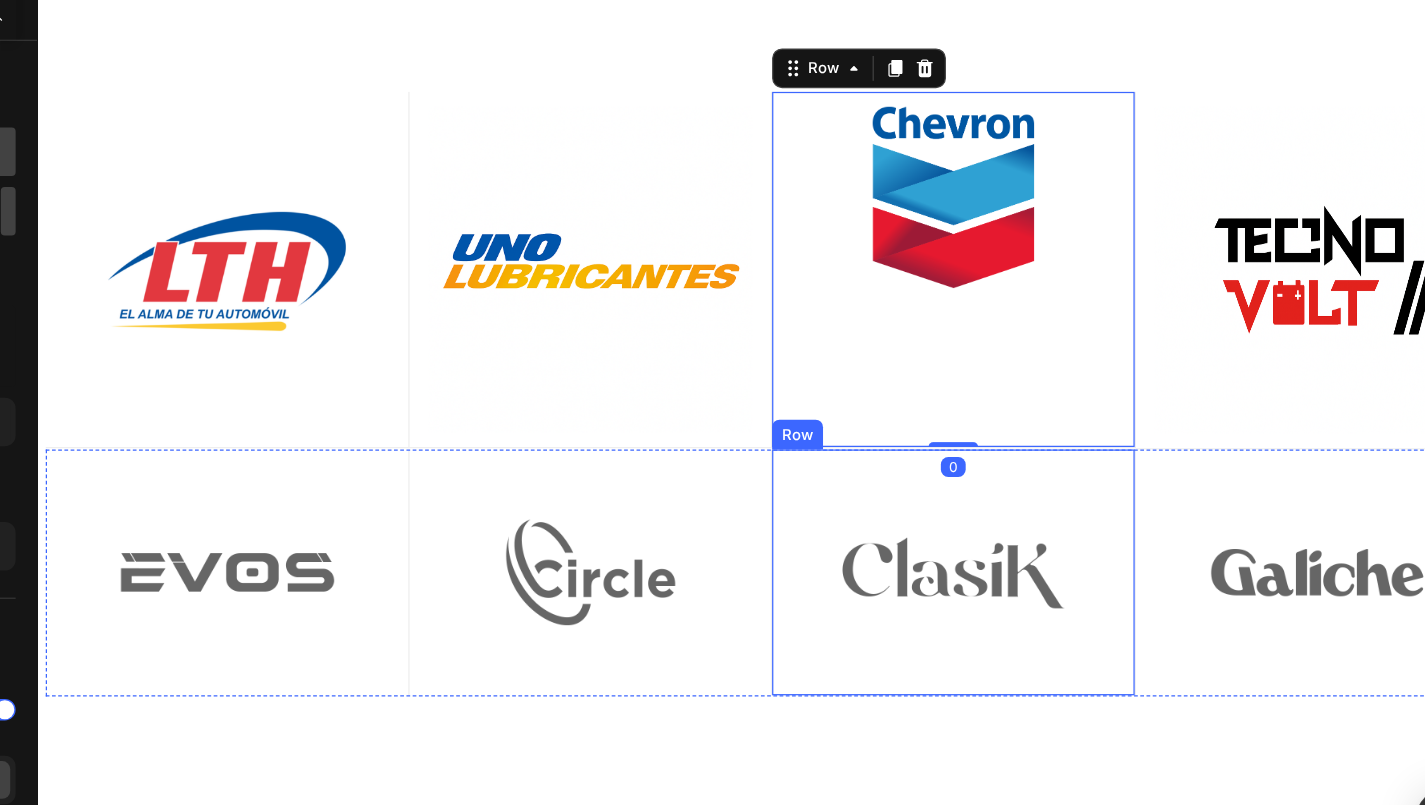 click at bounding box center (773, 443) 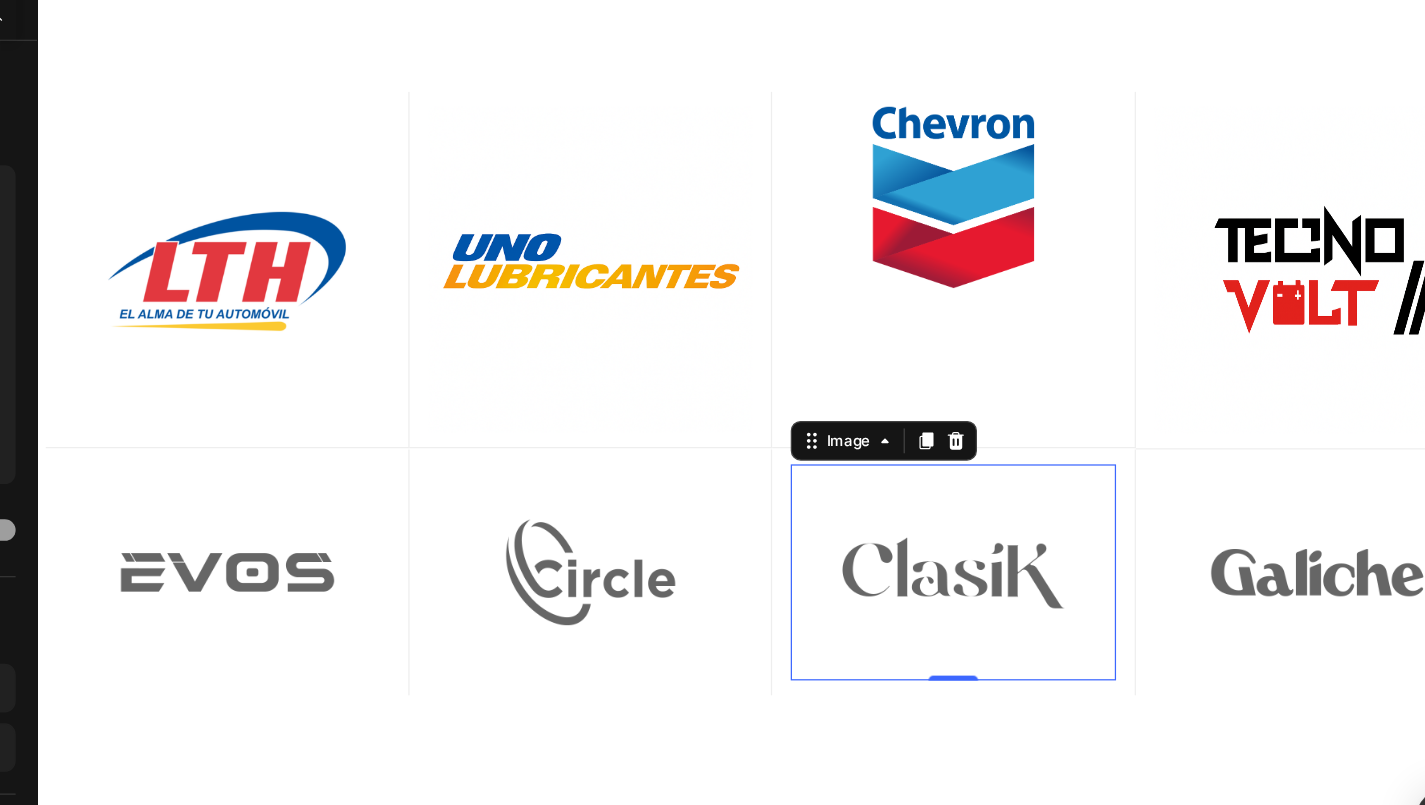 click on "Image" at bounding box center [717, 337] 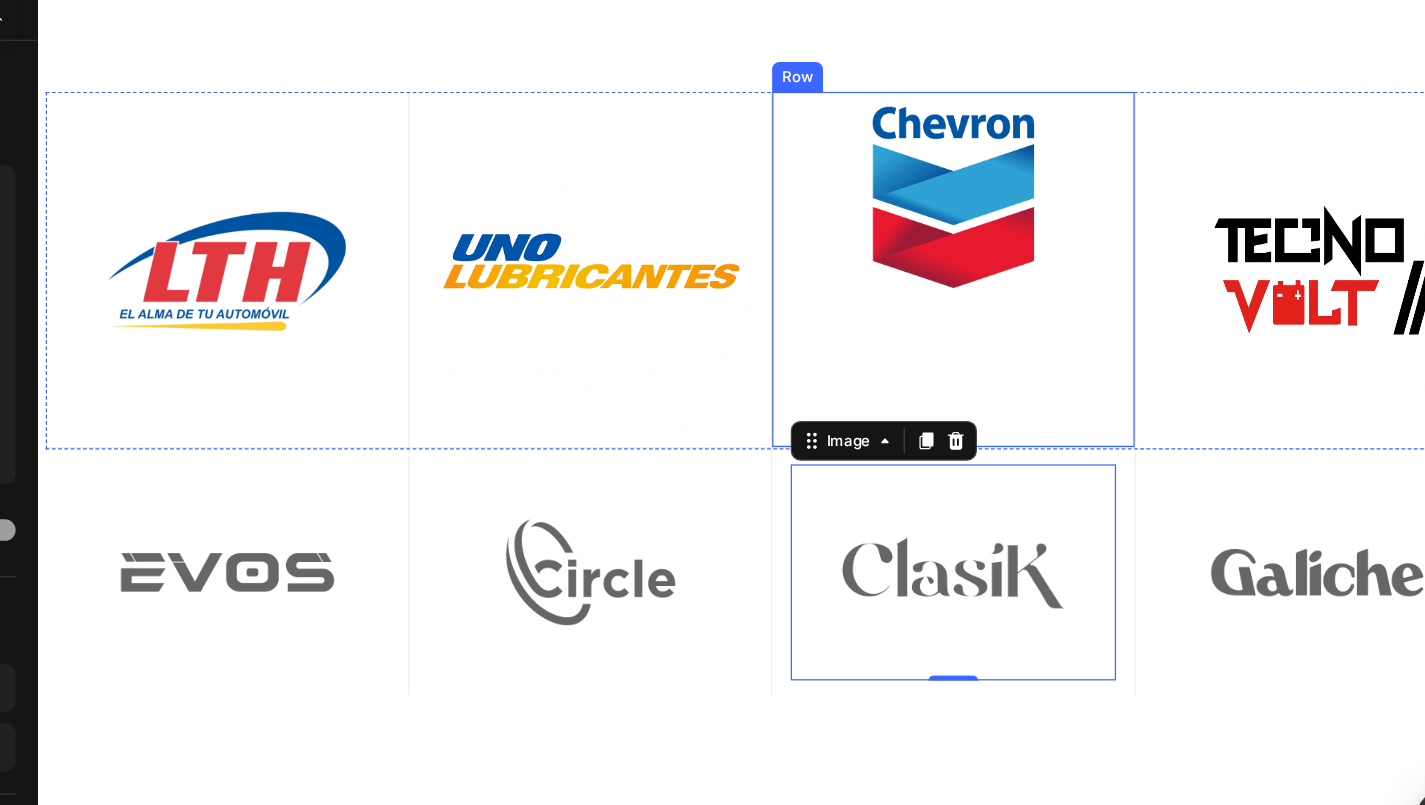 click on "Image" at bounding box center [773, 198] 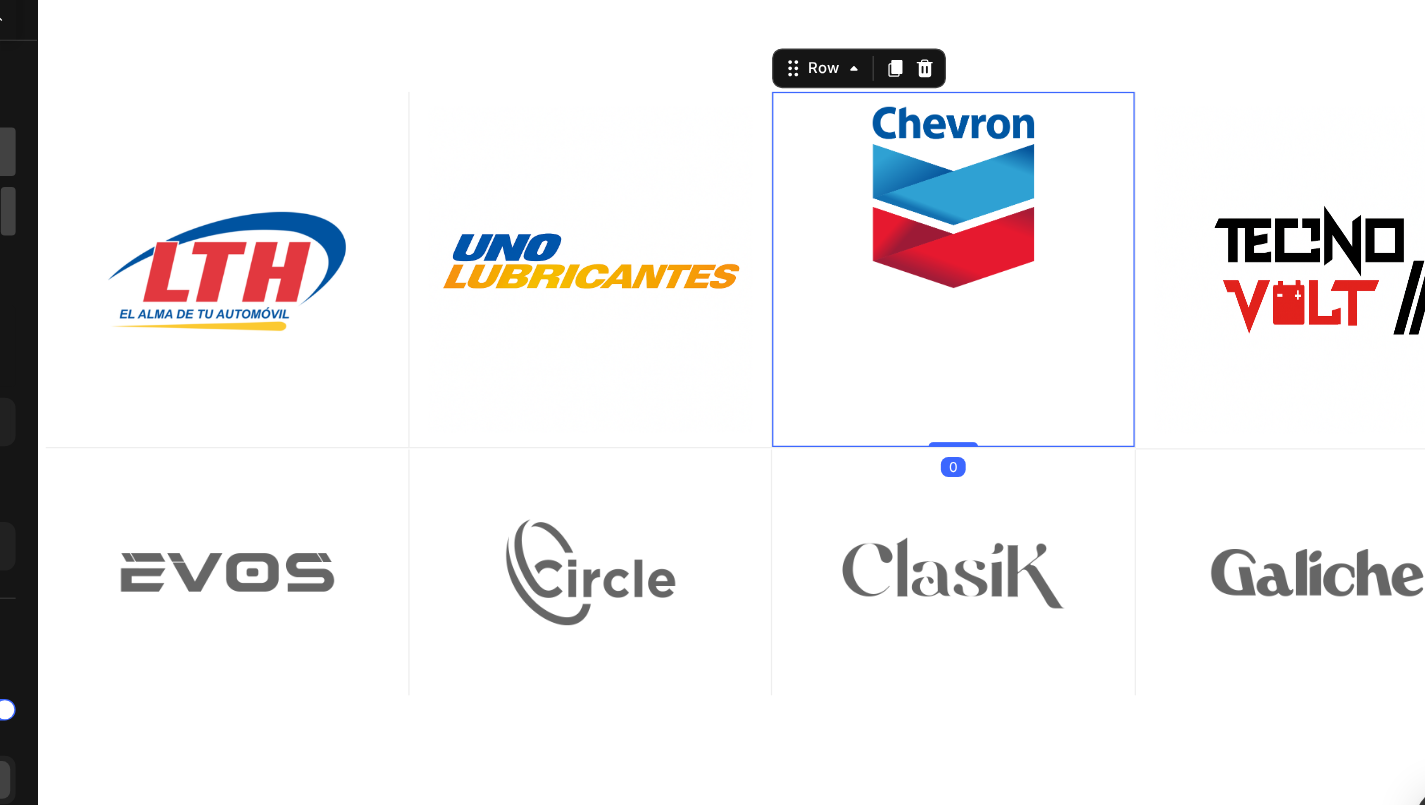 drag, startPoint x: 757, startPoint y: 330, endPoint x: 755, endPoint y: 309, distance: 21.095022 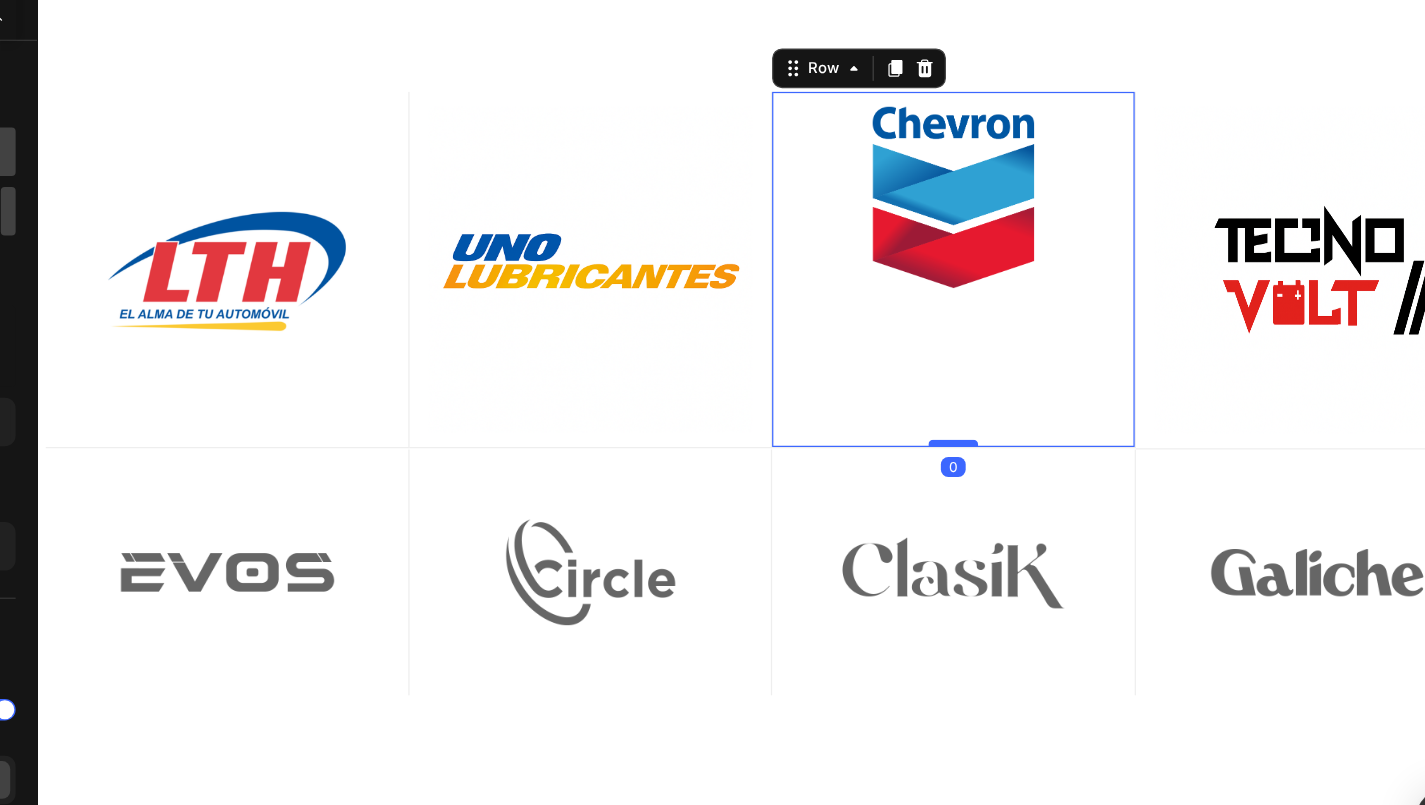 click at bounding box center [773, 339] 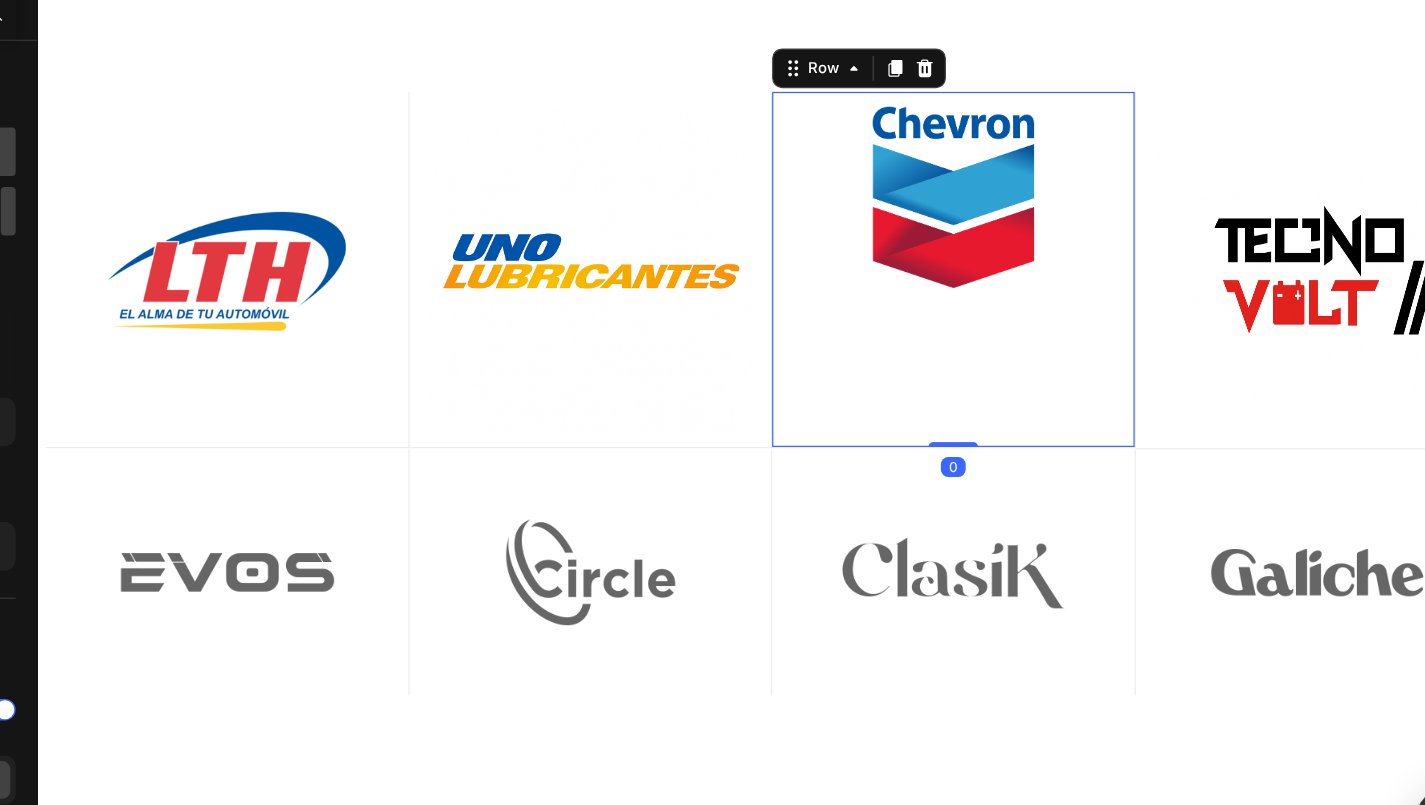 drag, startPoint x: 774, startPoint y: 334, endPoint x: 758, endPoint y: 273, distance: 63.06346 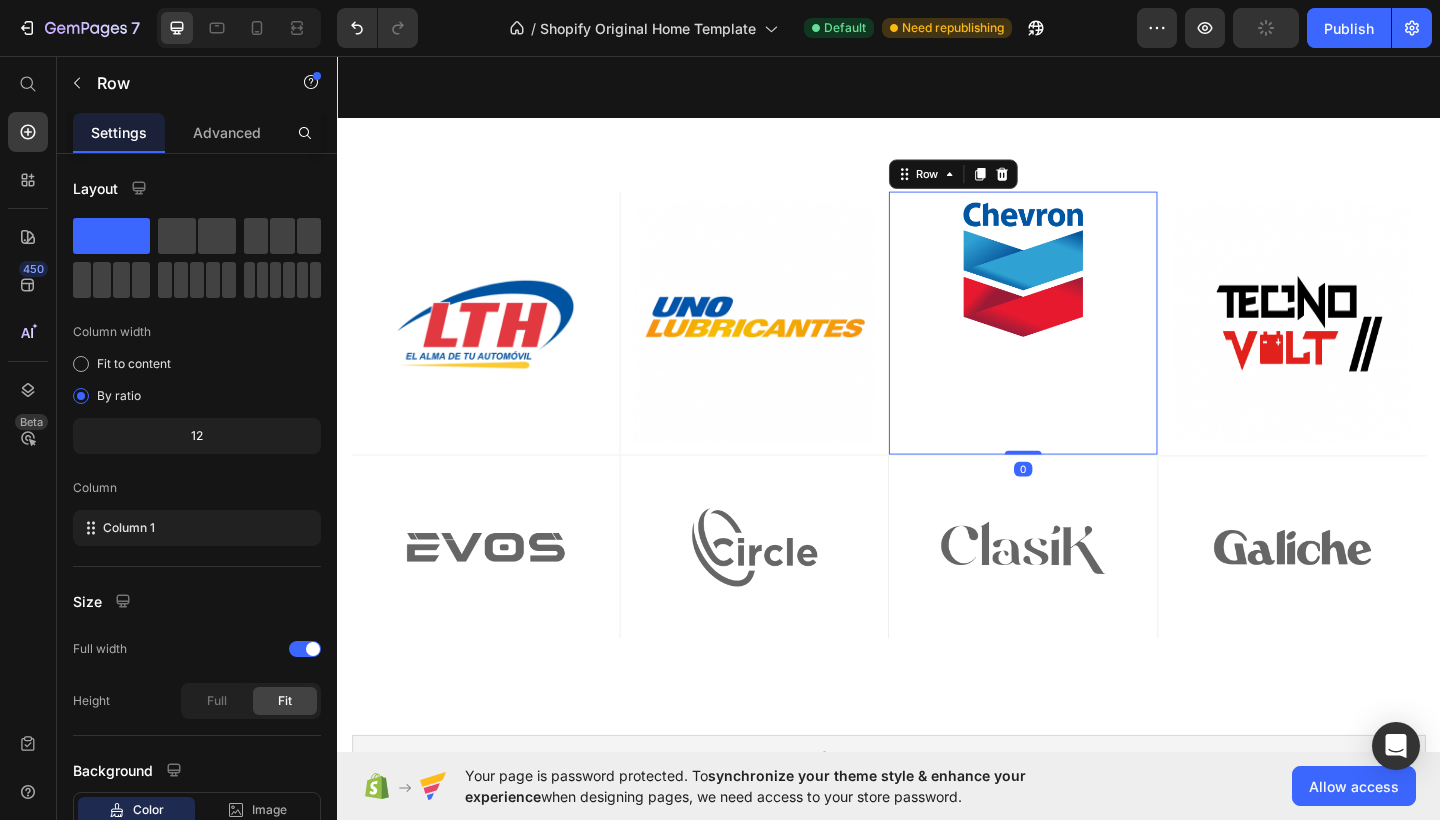 drag, startPoint x: 1072, startPoint y: 479, endPoint x: 1050, endPoint y: 261, distance: 219.10728 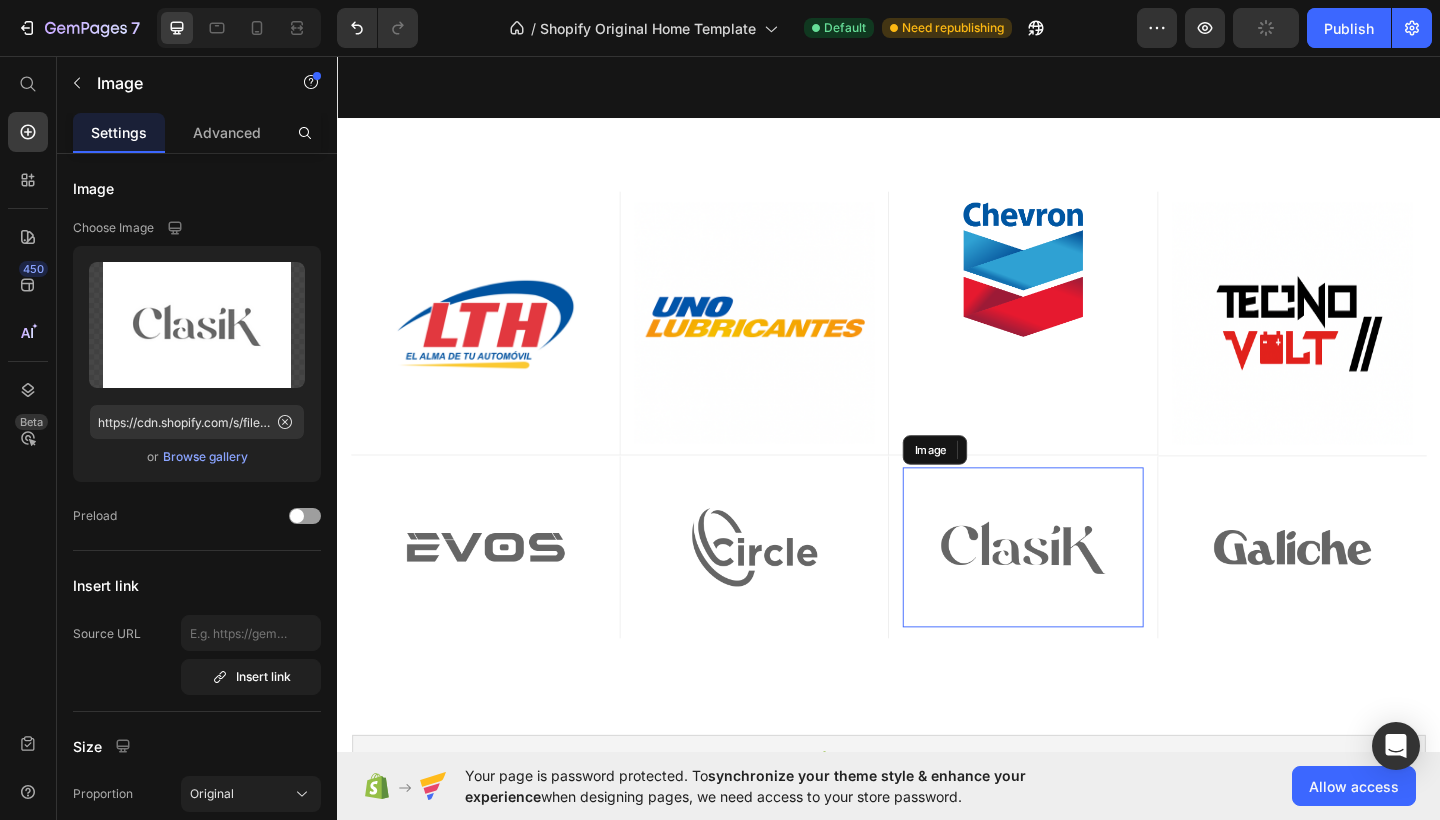 click at bounding box center [1083, 591] 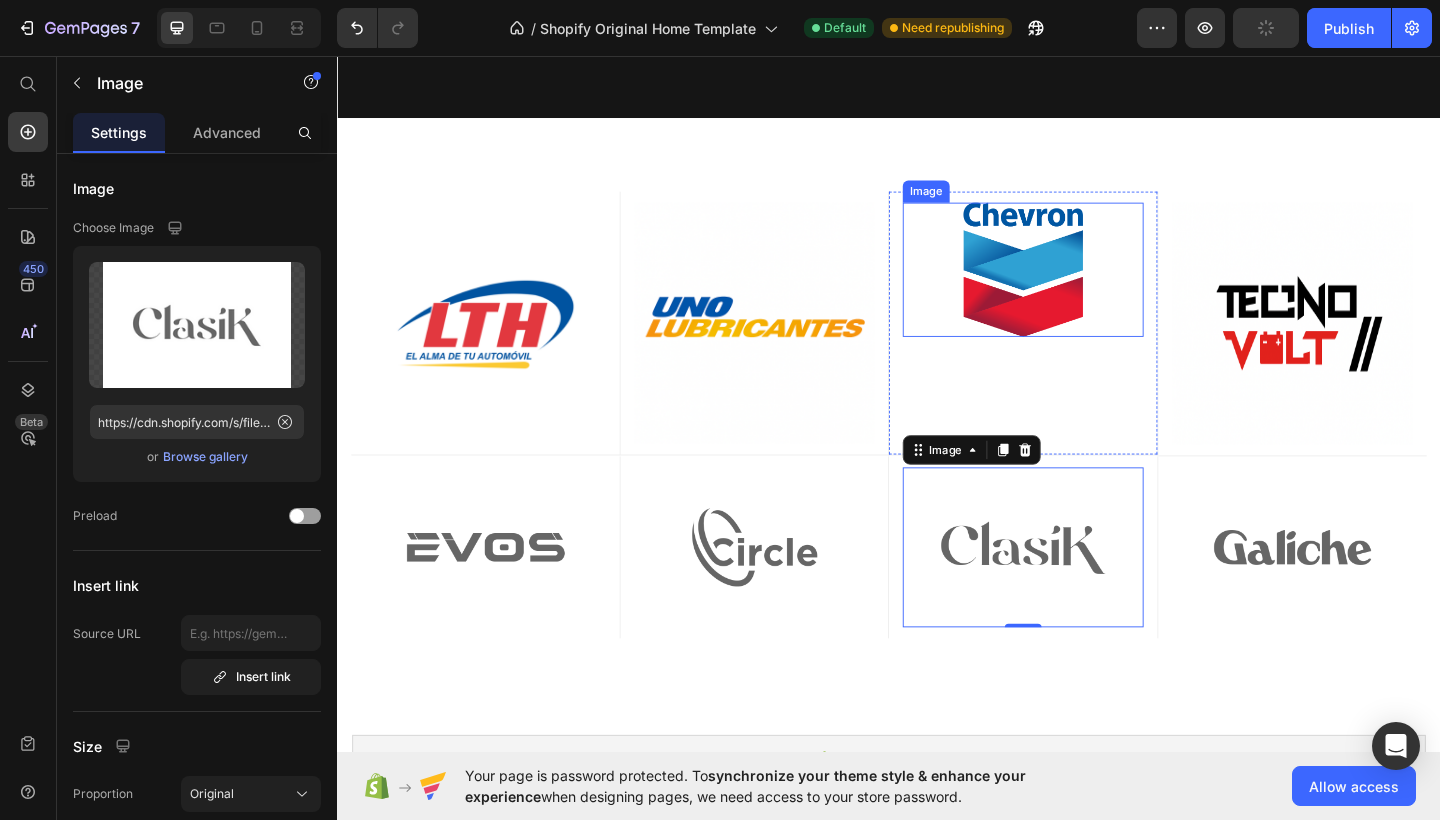 click at bounding box center [1083, 288] 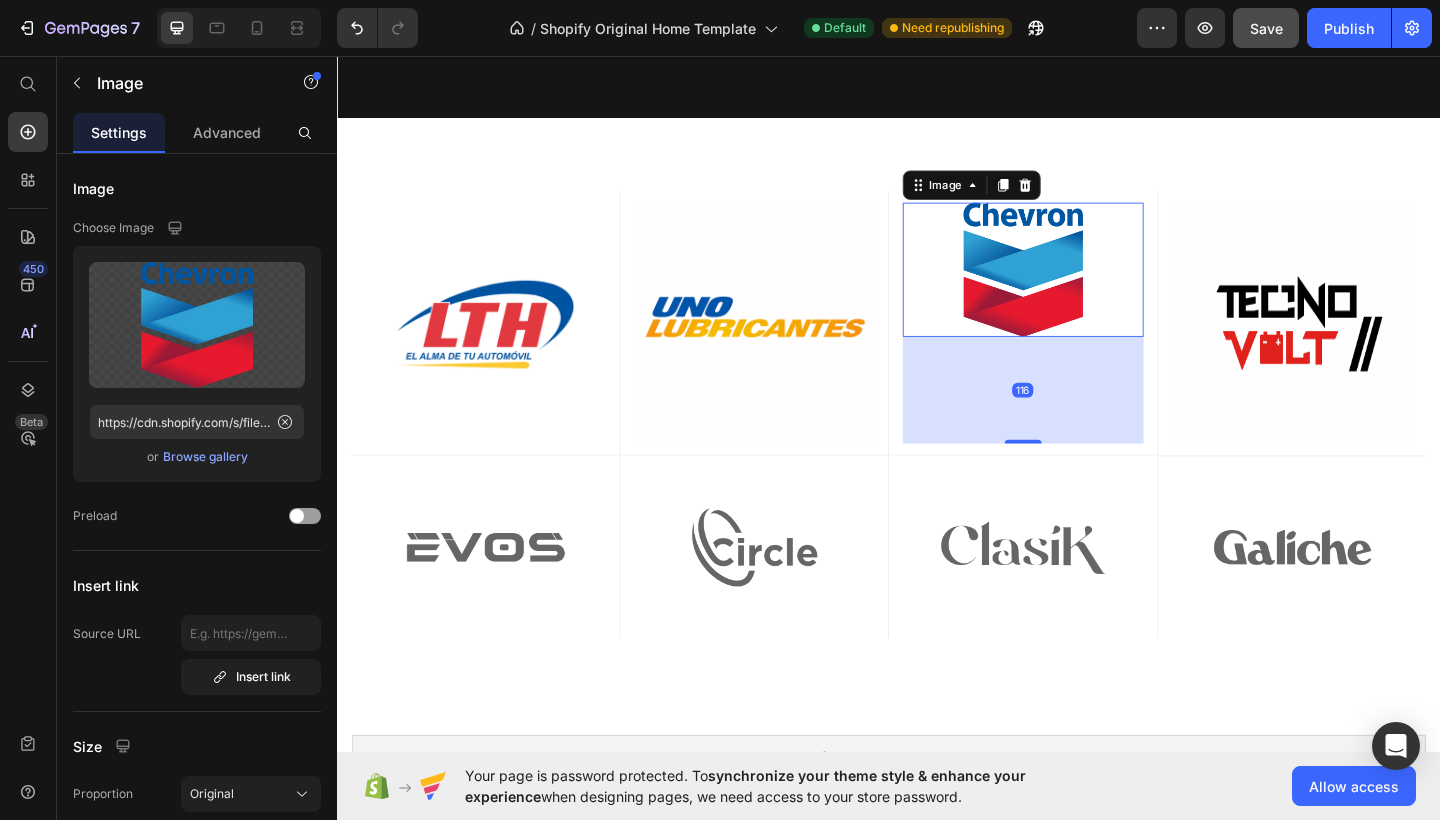click on "116" at bounding box center (1083, 420) 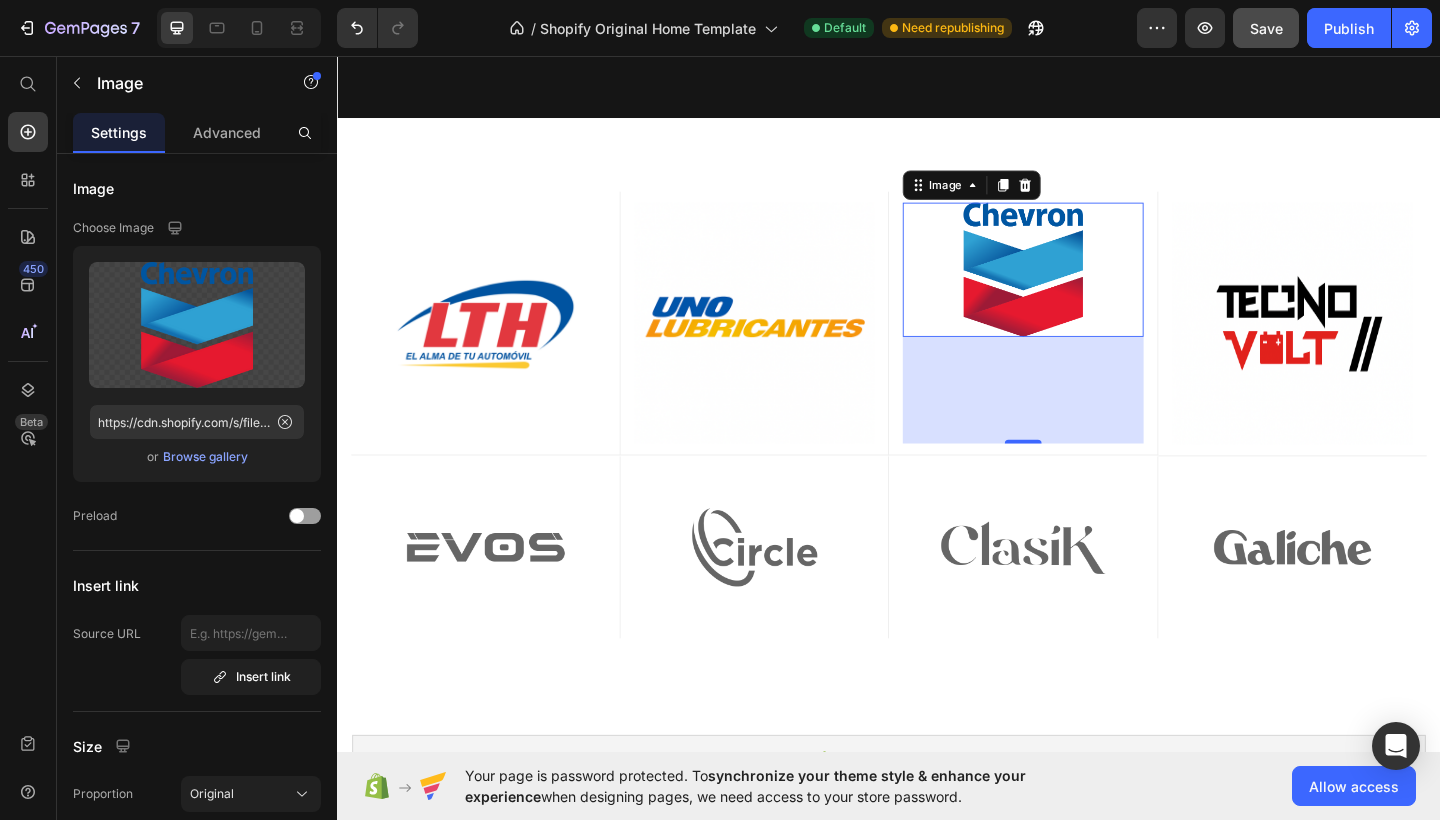 click on "116" at bounding box center (1083, 420) 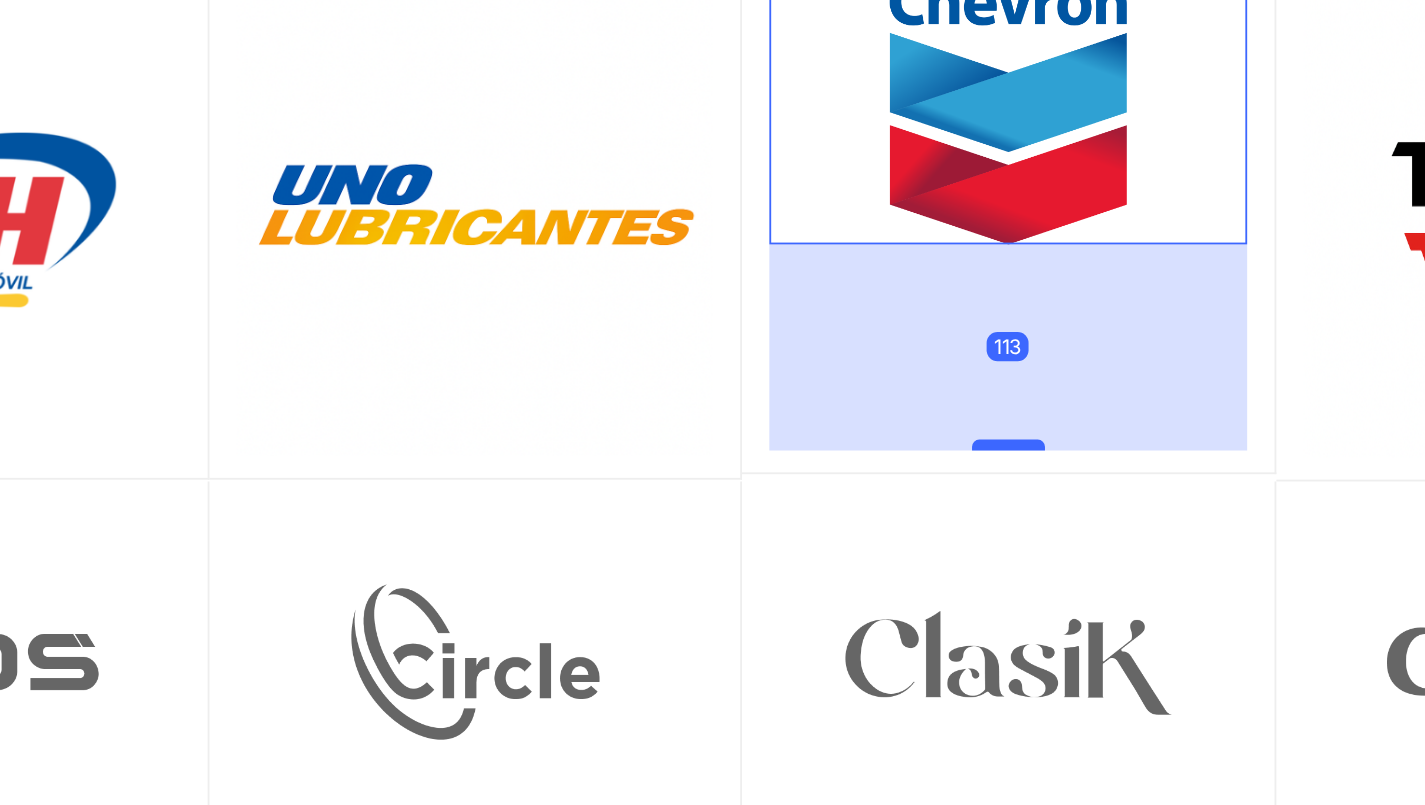 click at bounding box center [394, 101] 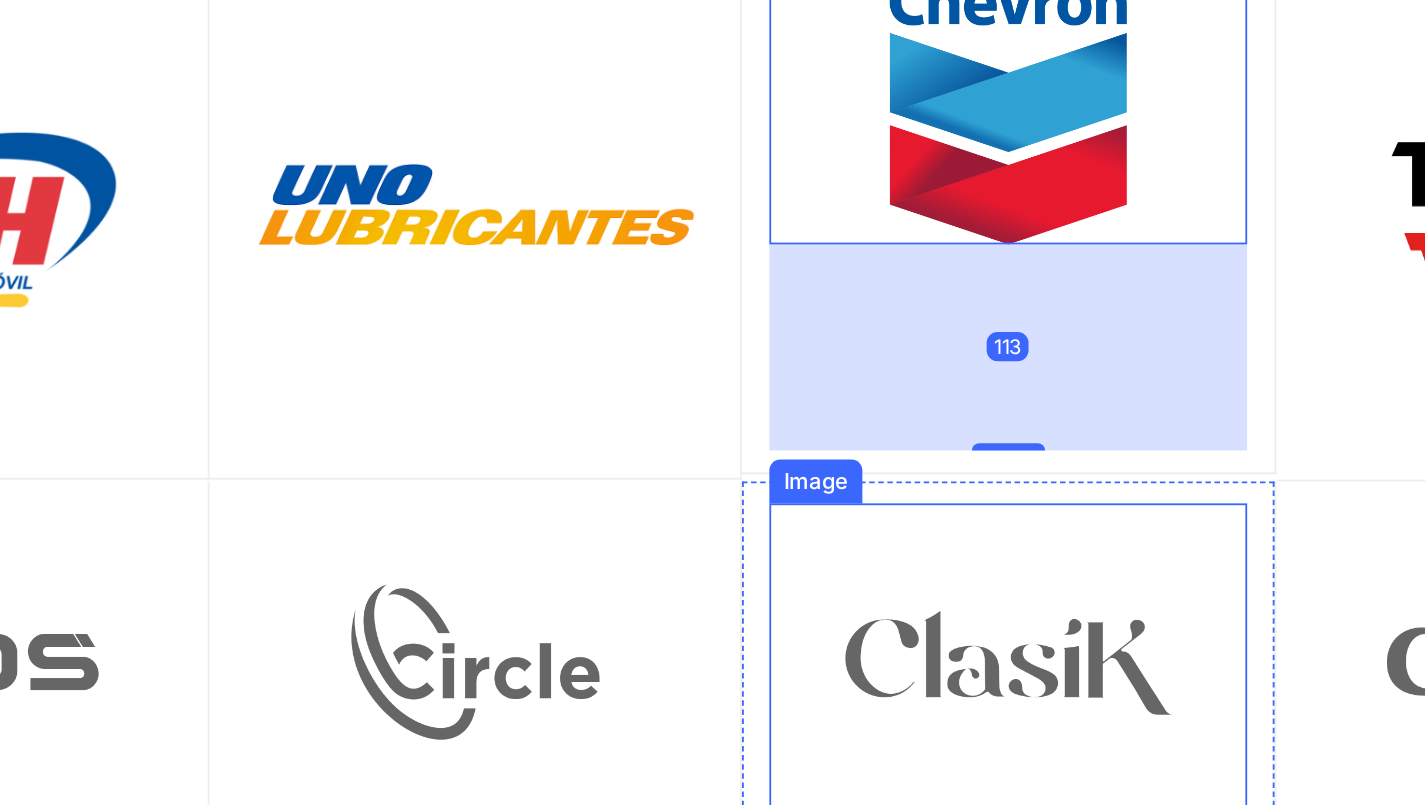 click at bounding box center (394, 220) 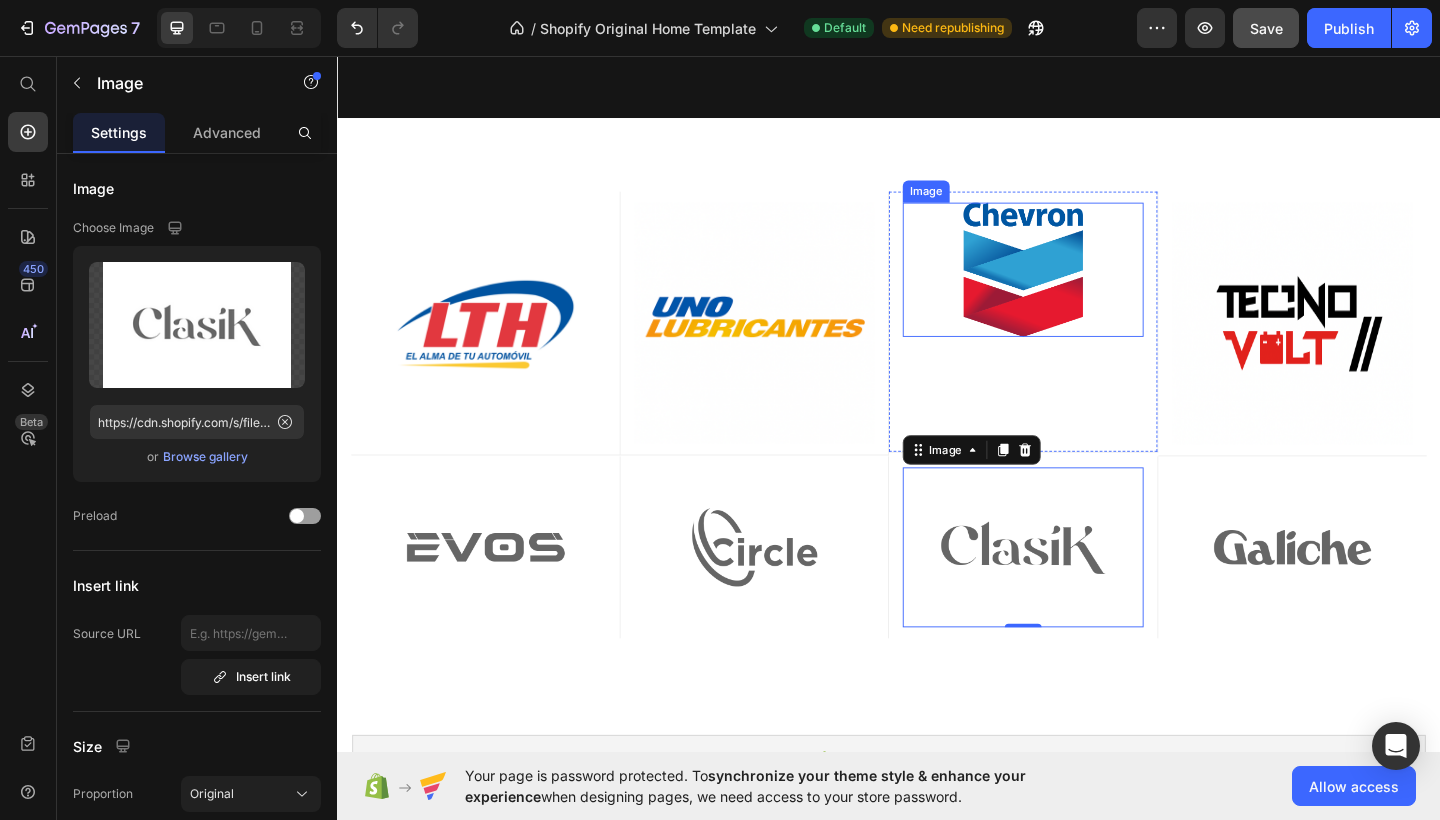 click at bounding box center (1083, 288) 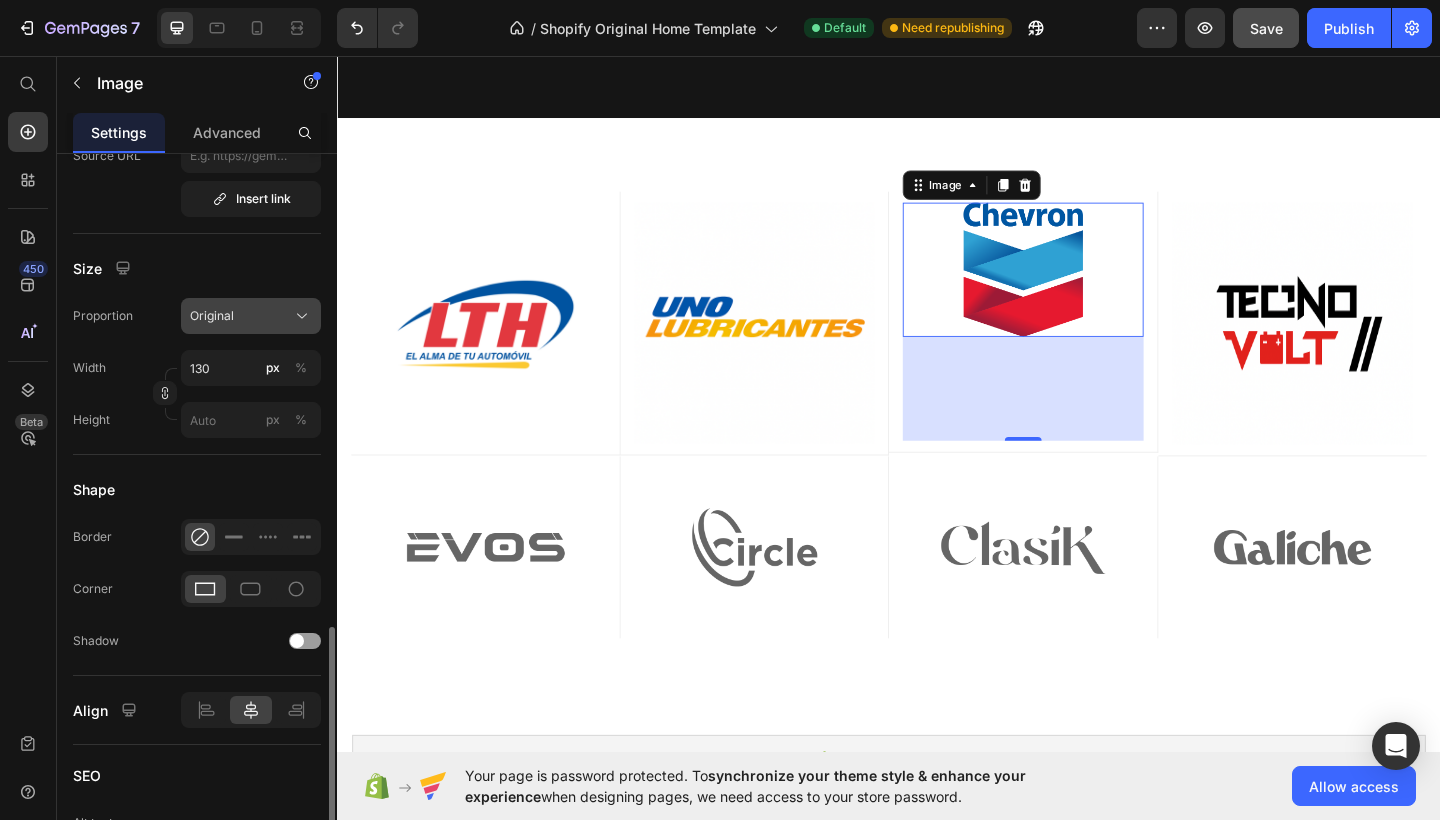 scroll, scrollTop: 728, scrollLeft: 0, axis: vertical 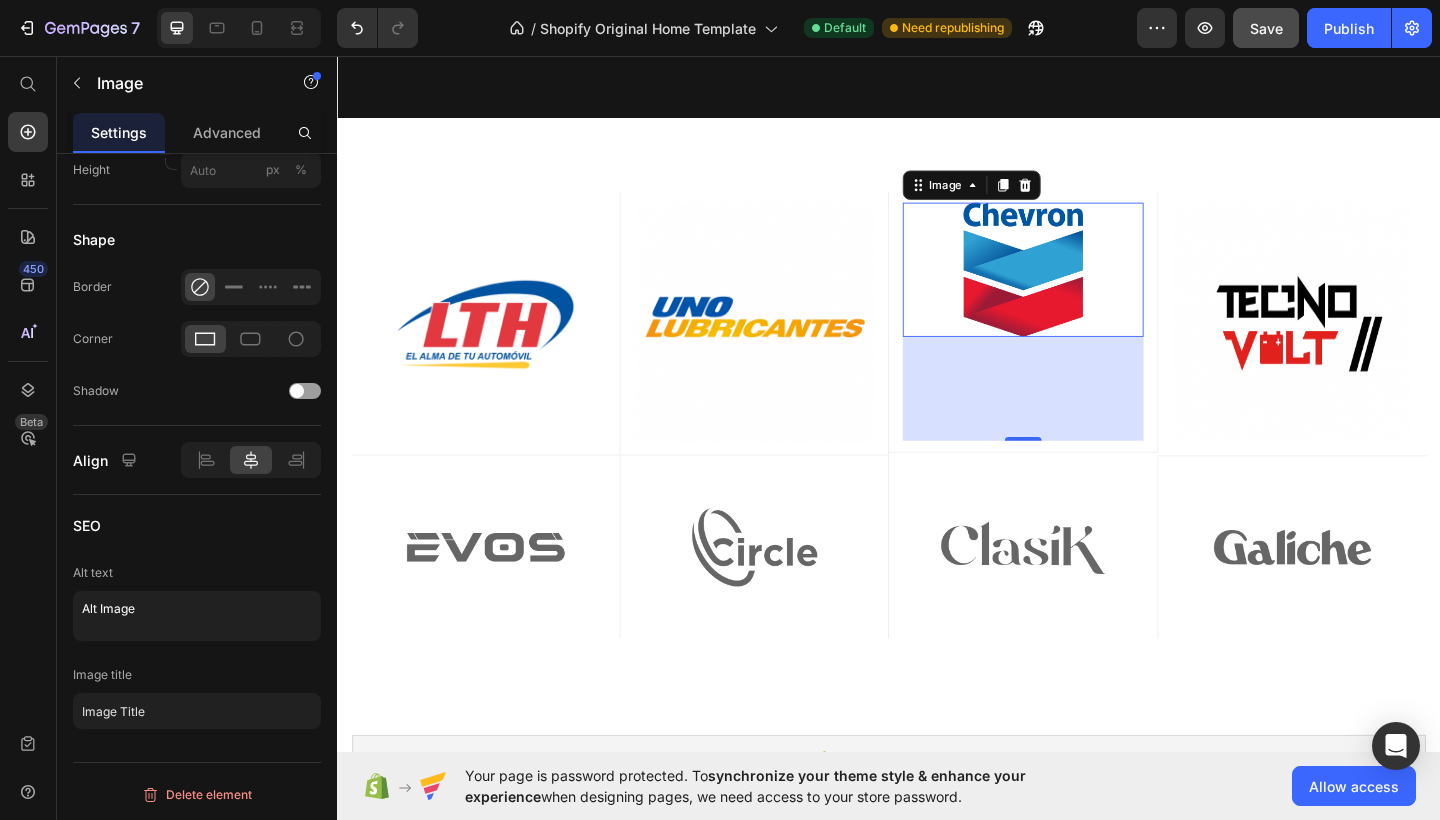 click at bounding box center (1083, 288) 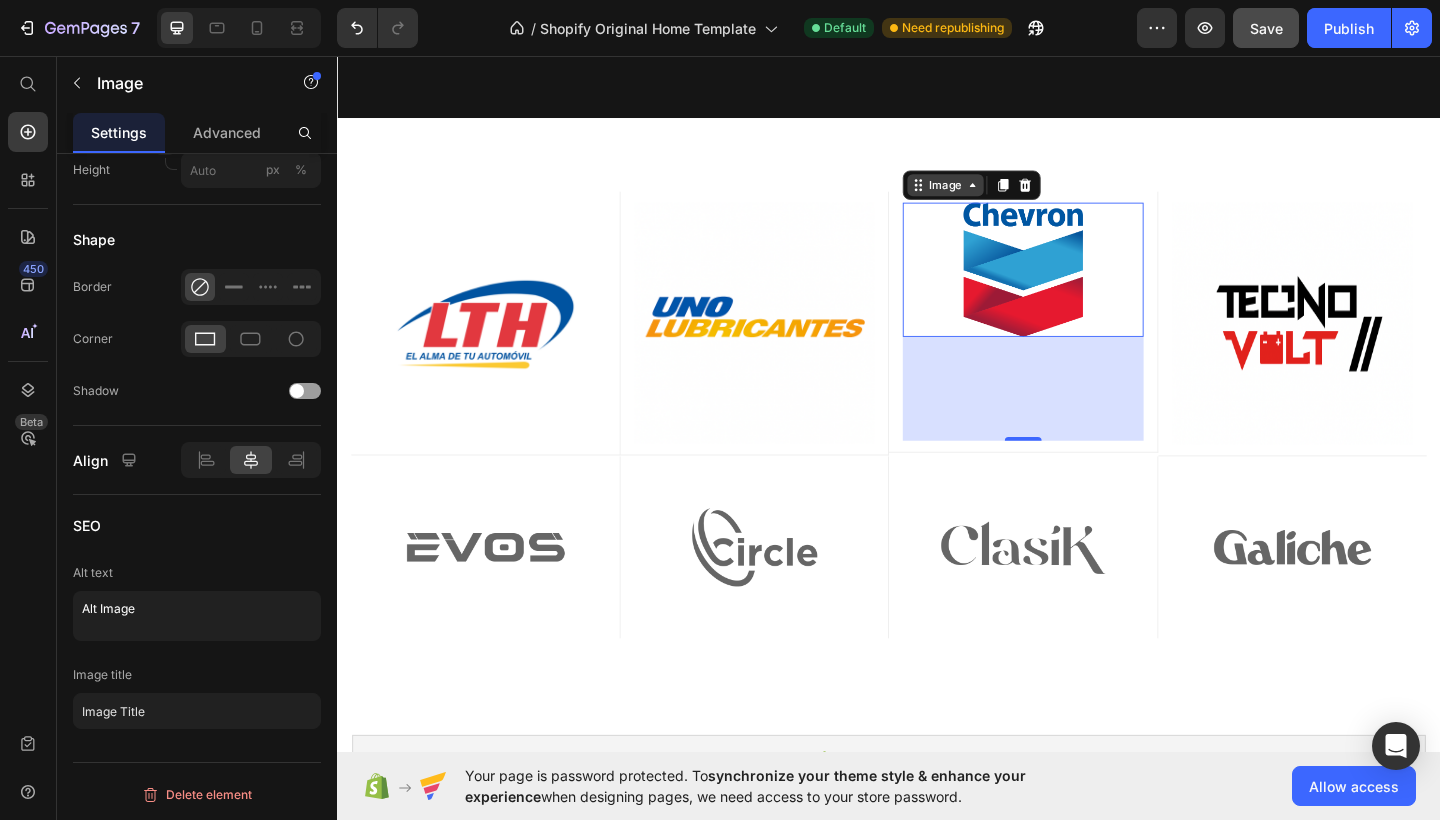 click 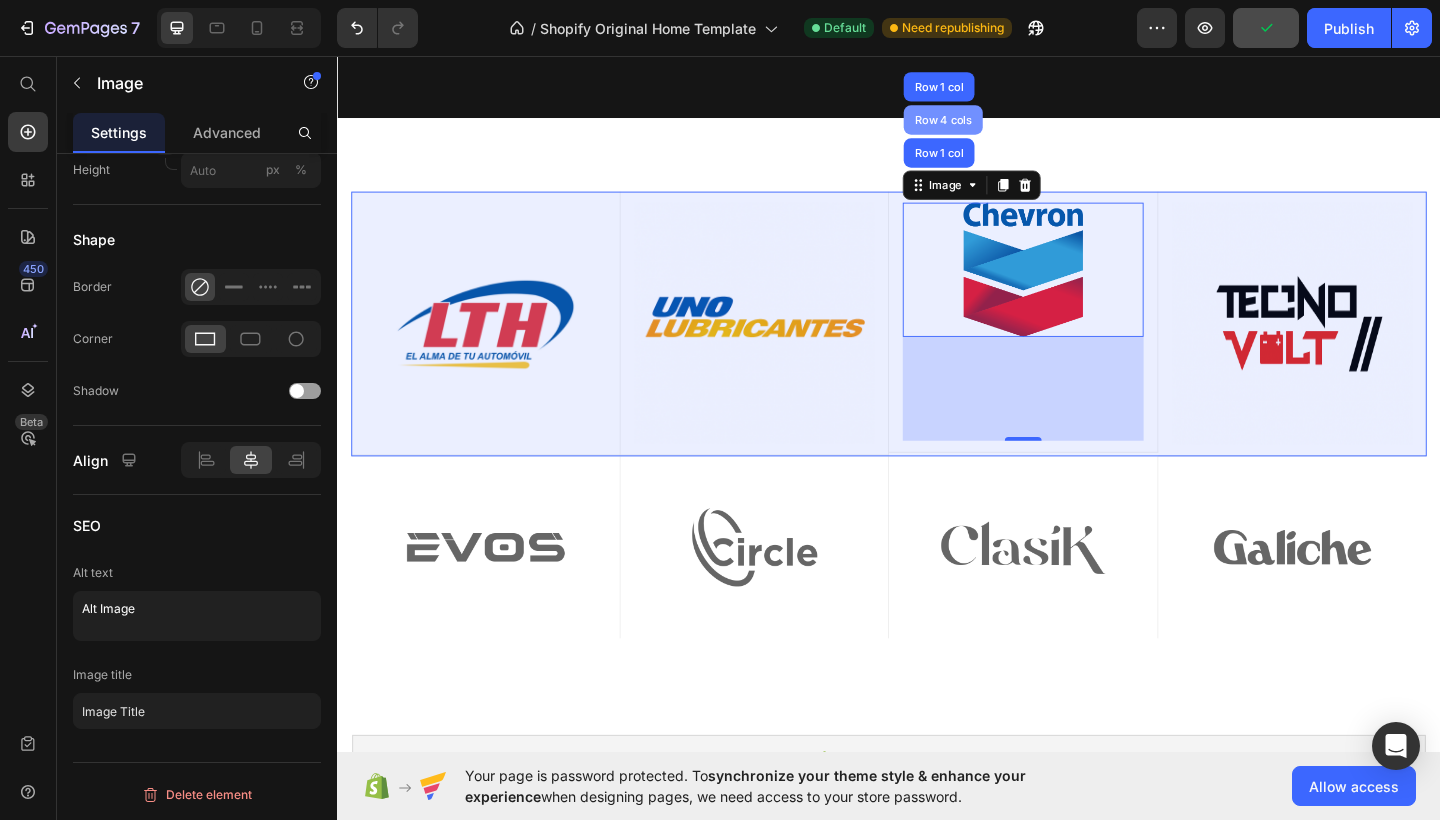 click on "Row 4 cols" at bounding box center [996, 126] 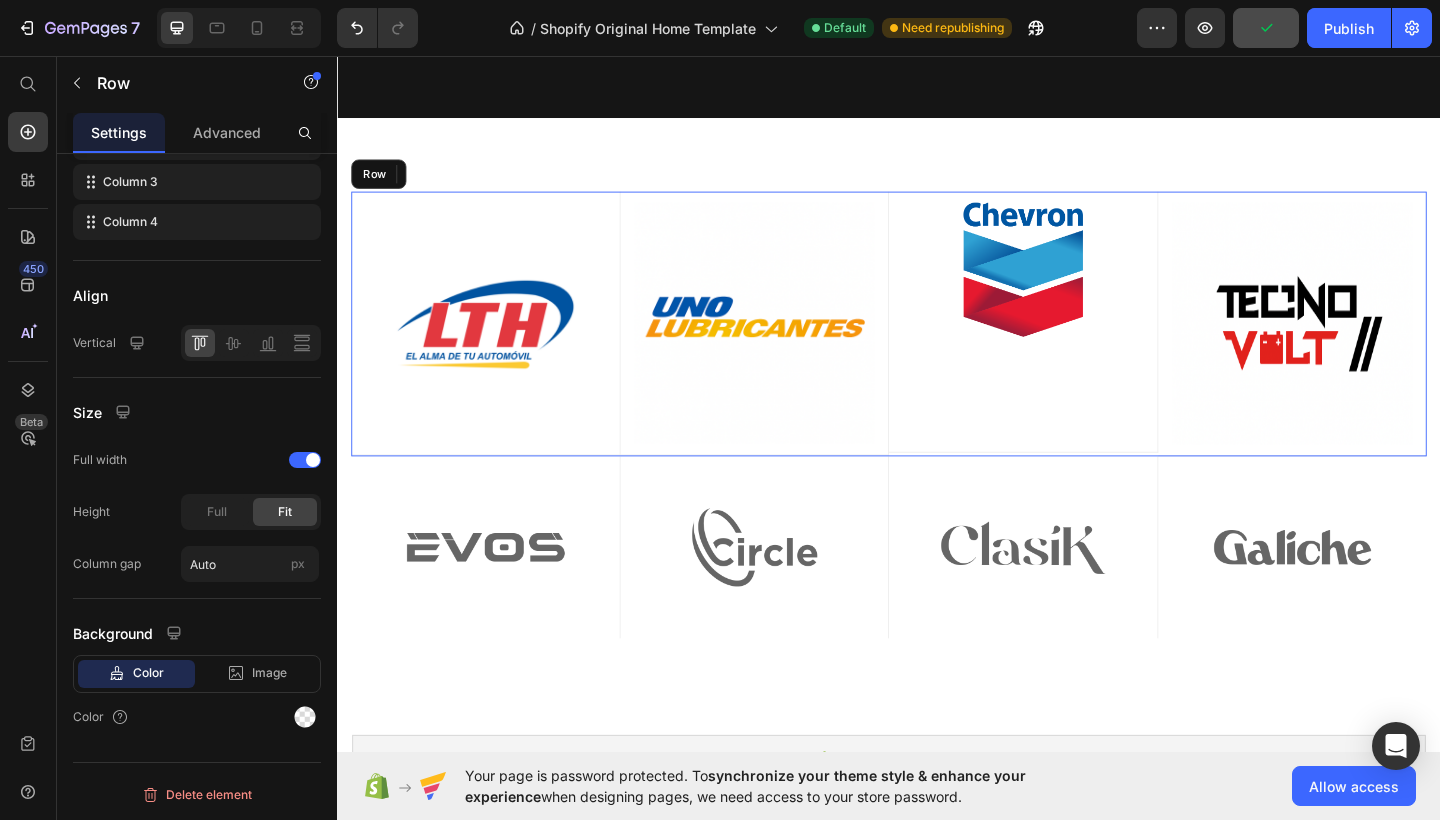 scroll, scrollTop: 0, scrollLeft: 0, axis: both 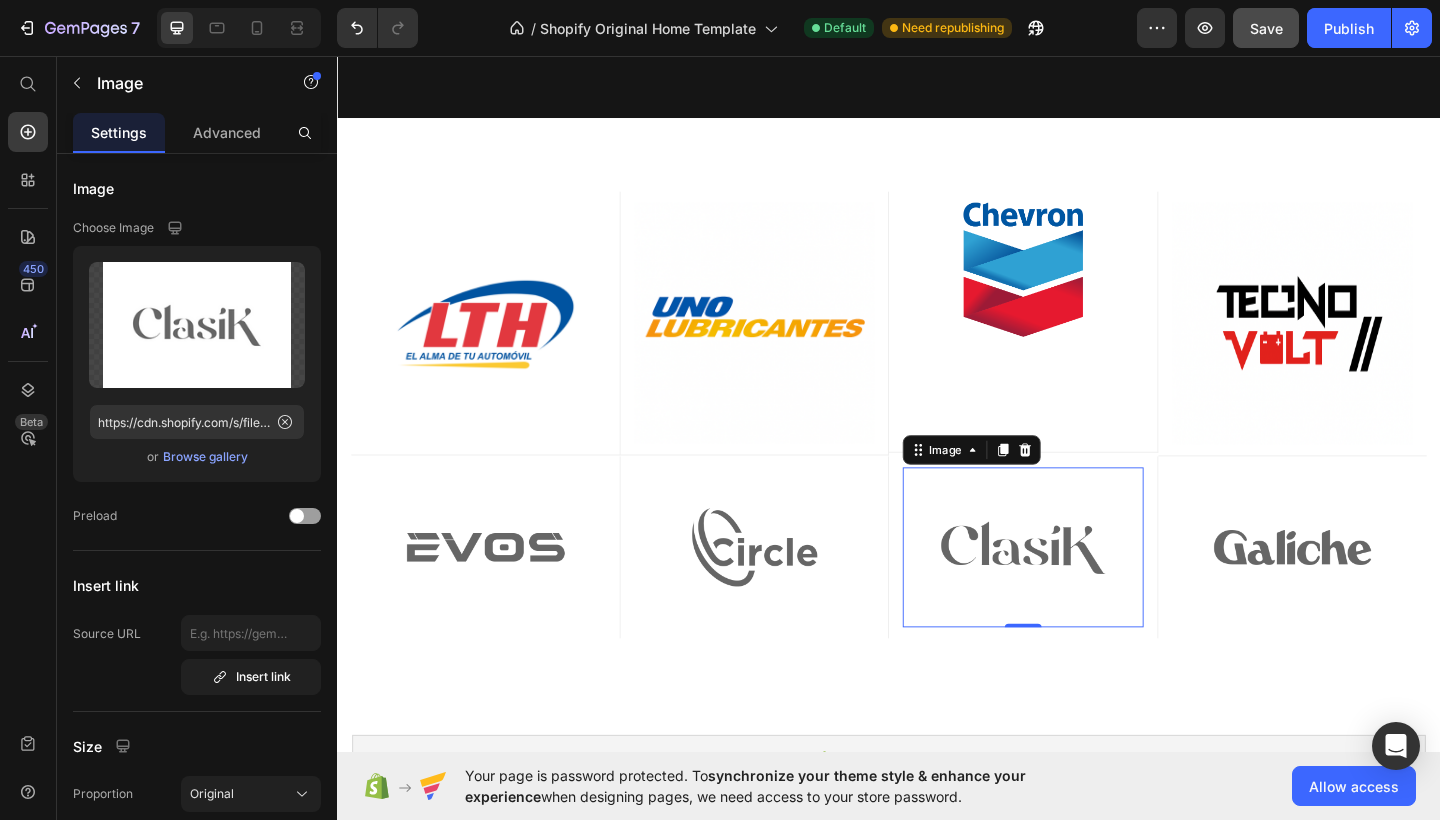 click at bounding box center [1083, 591] 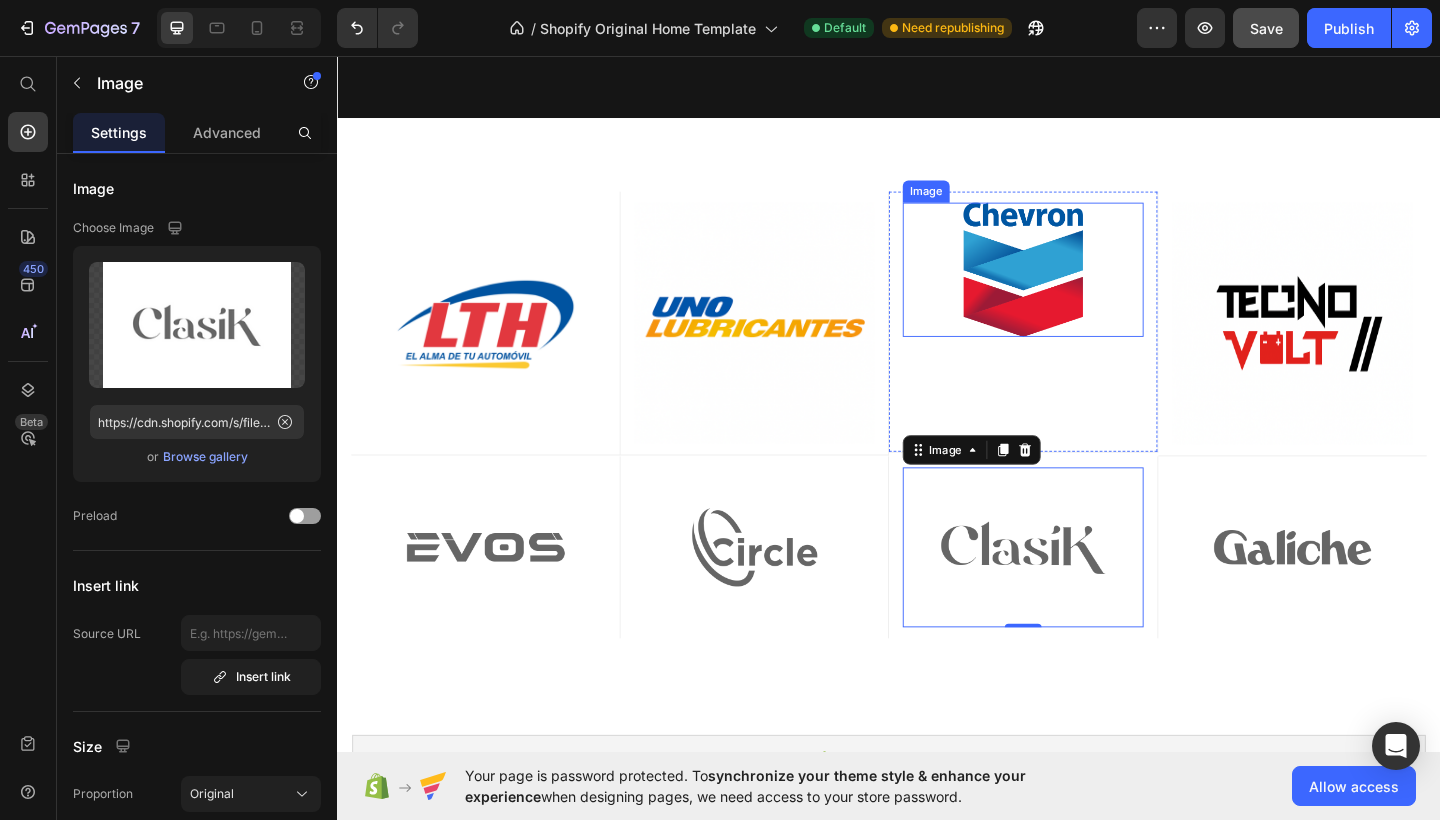 click at bounding box center (1083, 288) 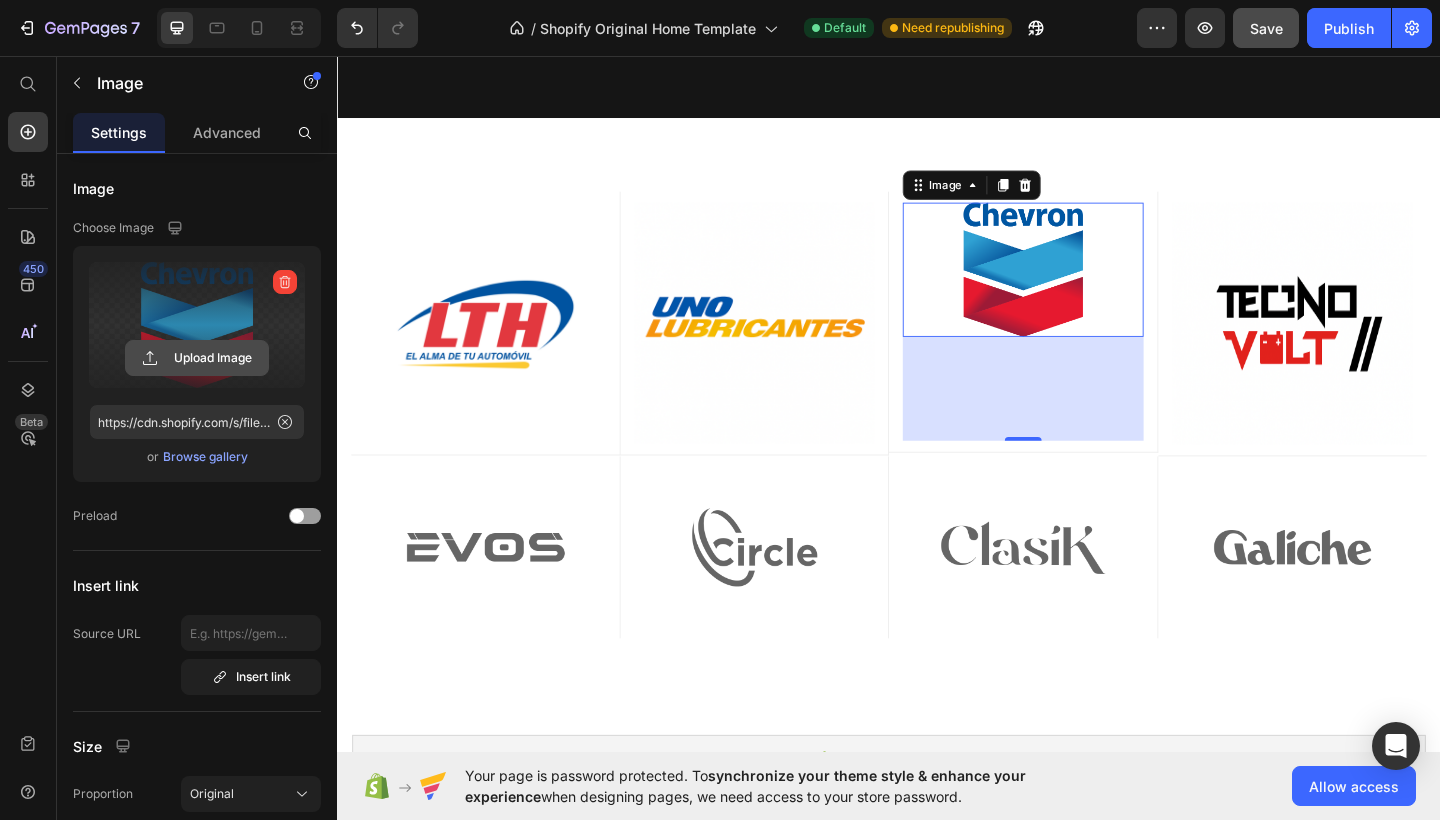click on "Upload Image" at bounding box center [197, 358] 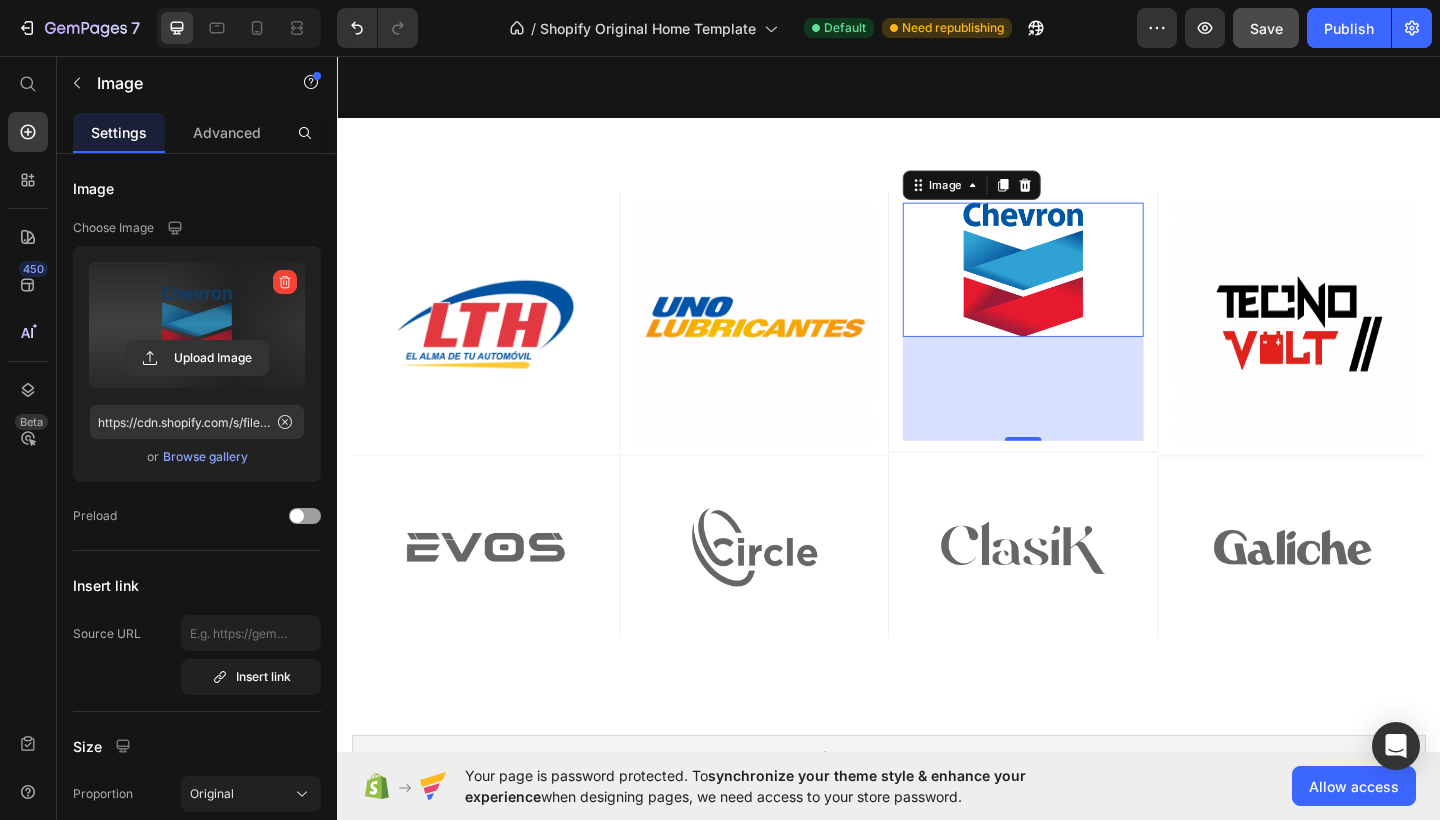 type on "https://cdn.shopify.com/s/files/1/0754/1338/9545/files/gempages_574691776724468848-cec0fbe6-34fc-46a0-a892-da0bbbcee291.png" 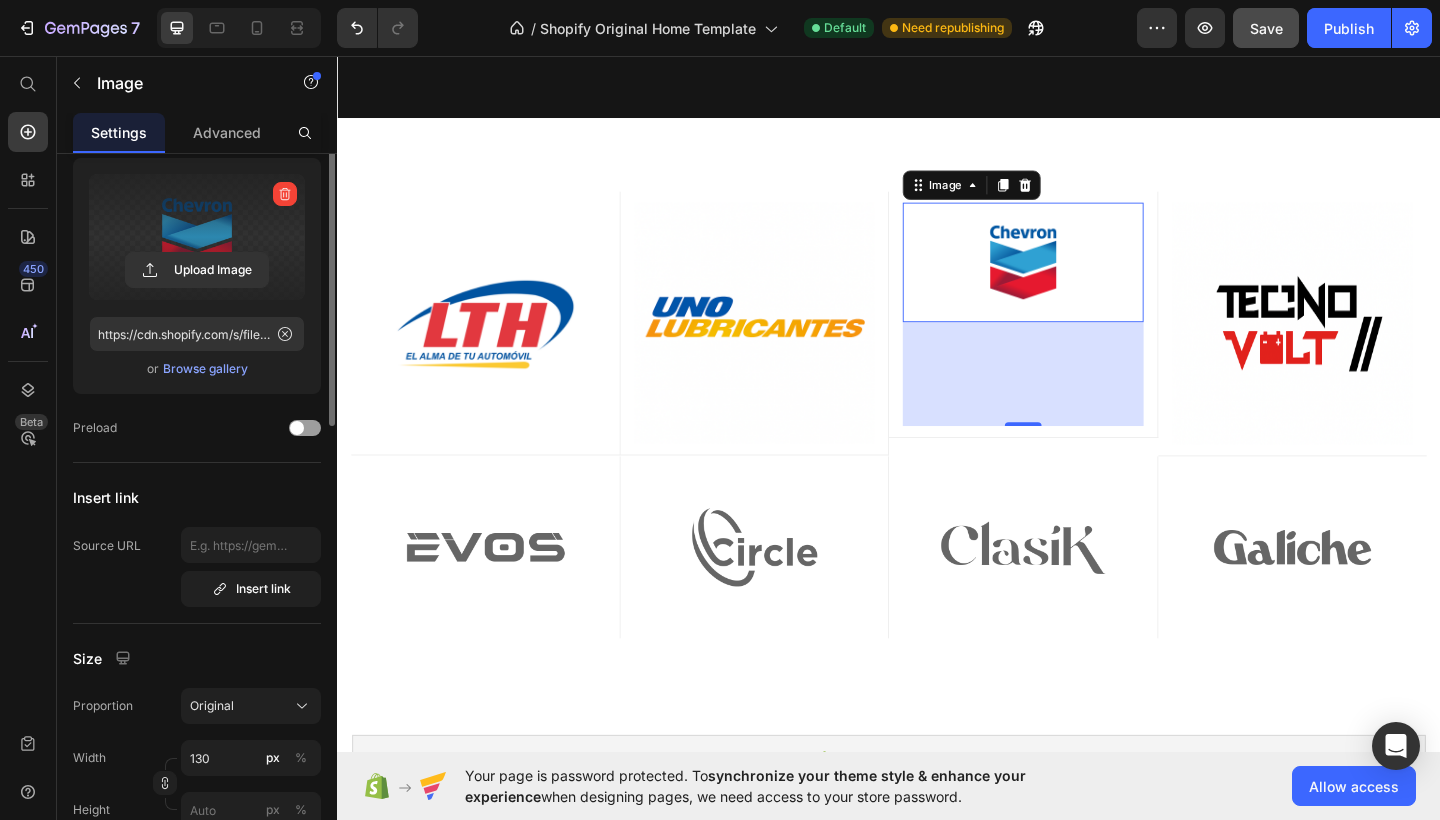scroll, scrollTop: 0, scrollLeft: 0, axis: both 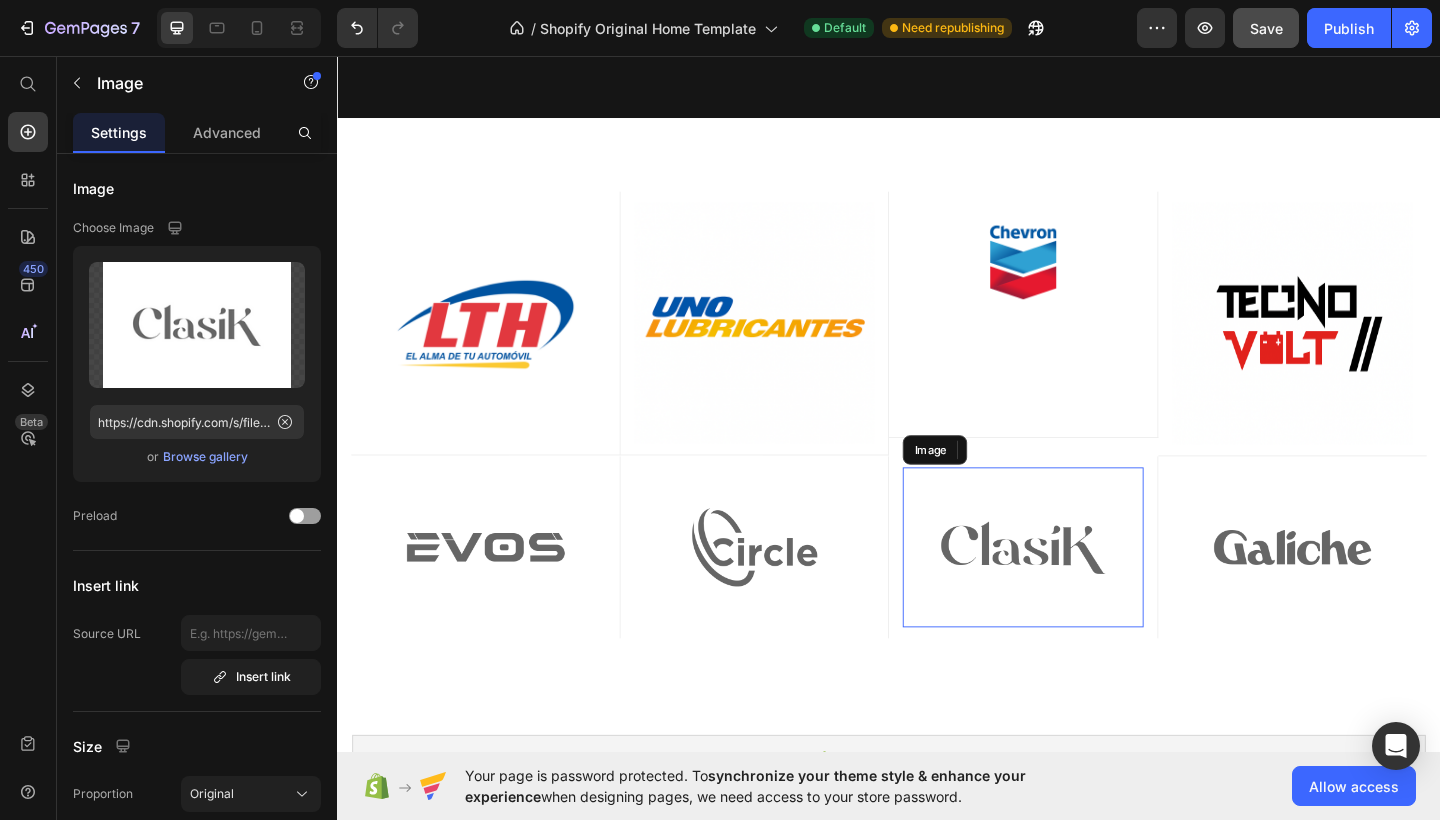 drag, startPoint x: 954, startPoint y: 513, endPoint x: 940, endPoint y: 513, distance: 14 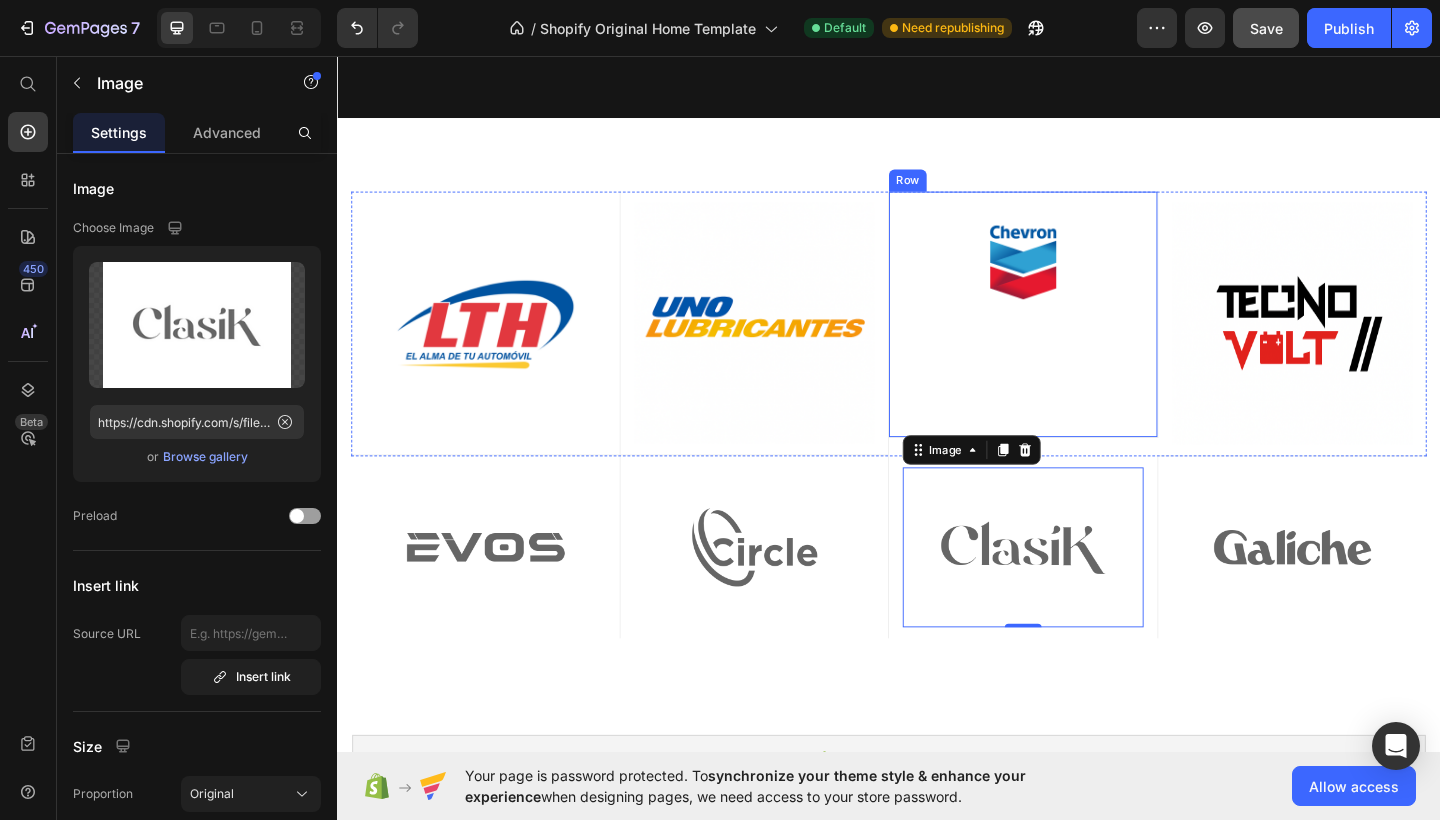 click on "Image" at bounding box center (1083, 337) 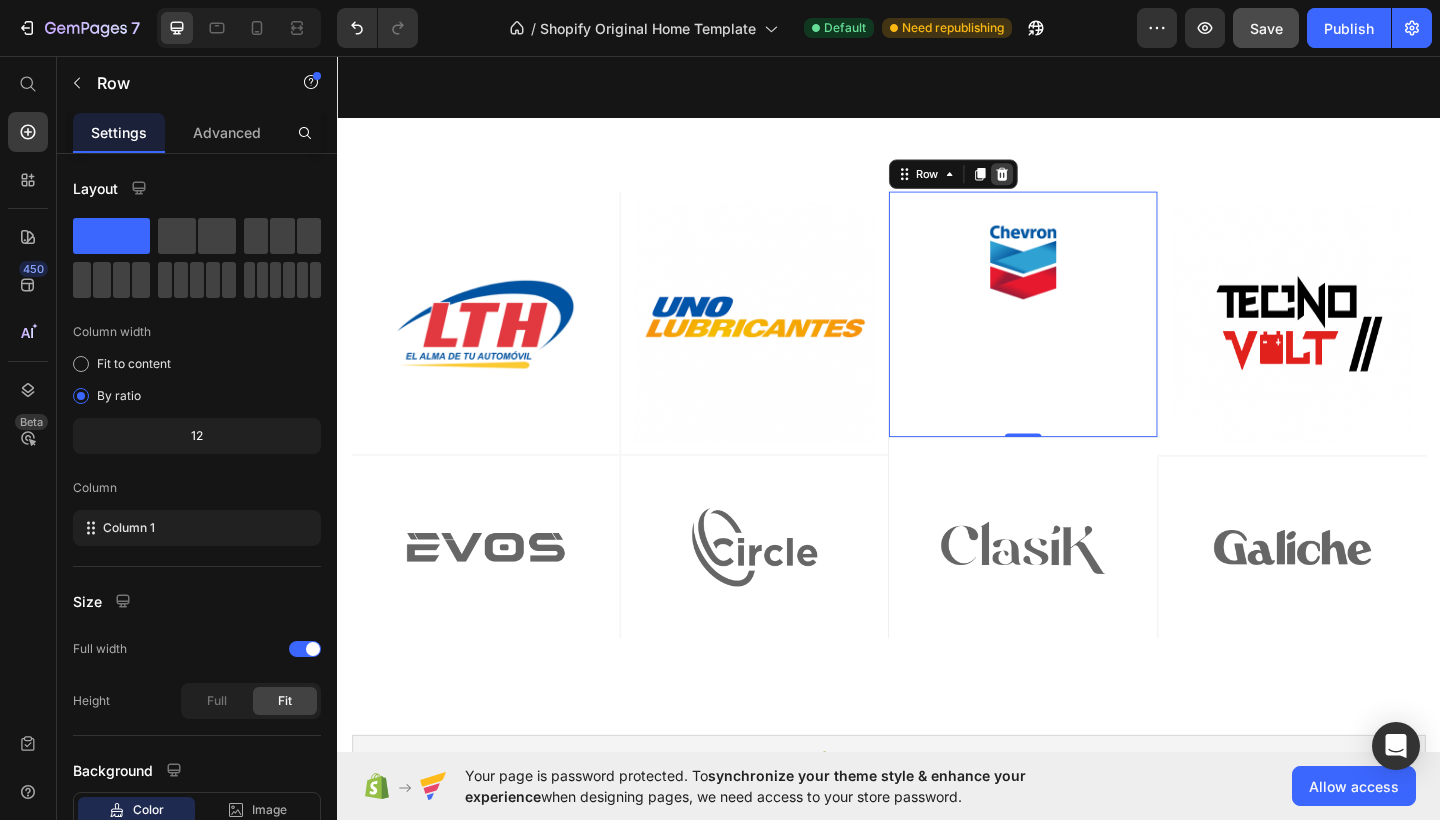 click 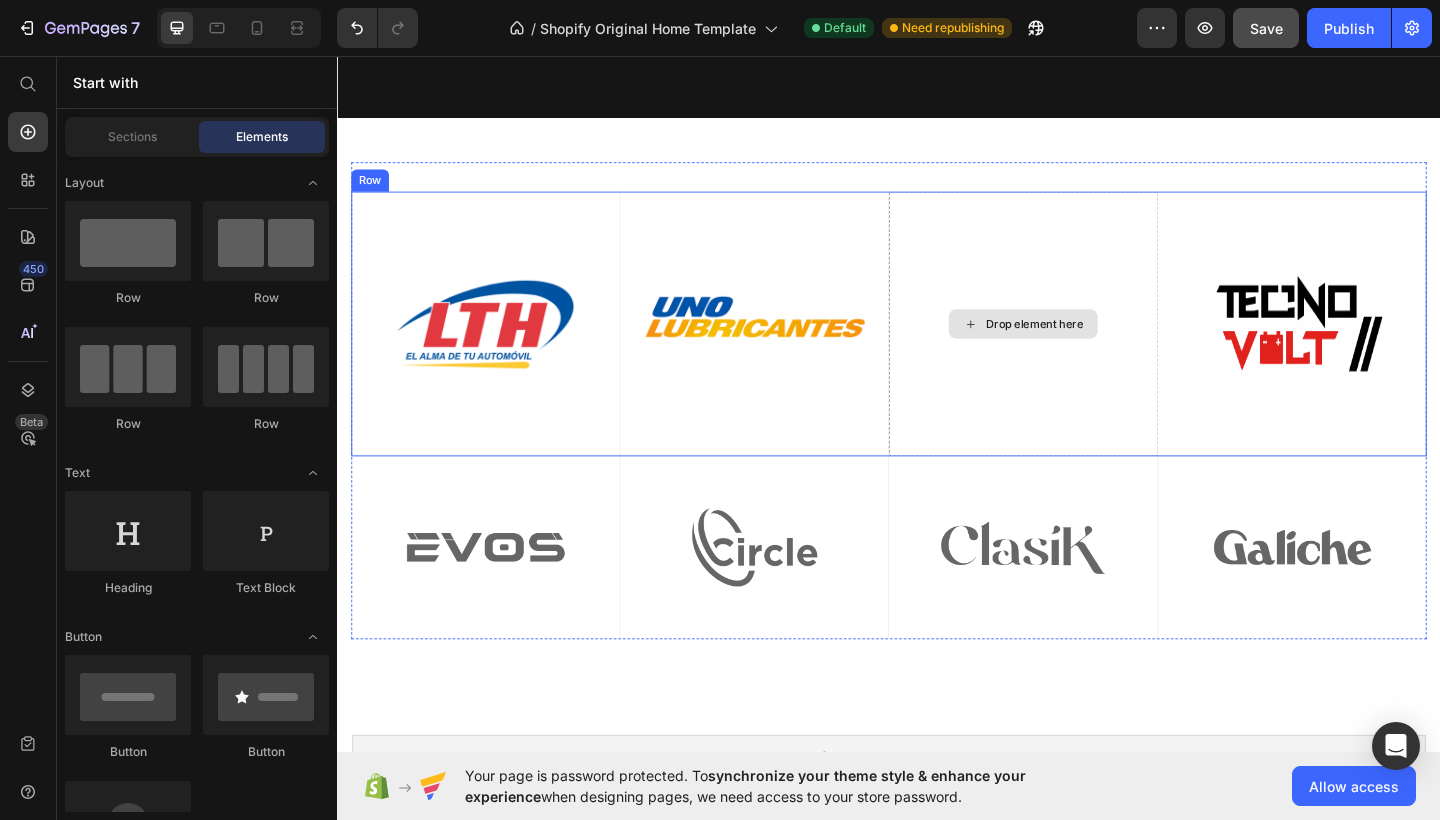 click on "Drop element here" at bounding box center (1083, 348) 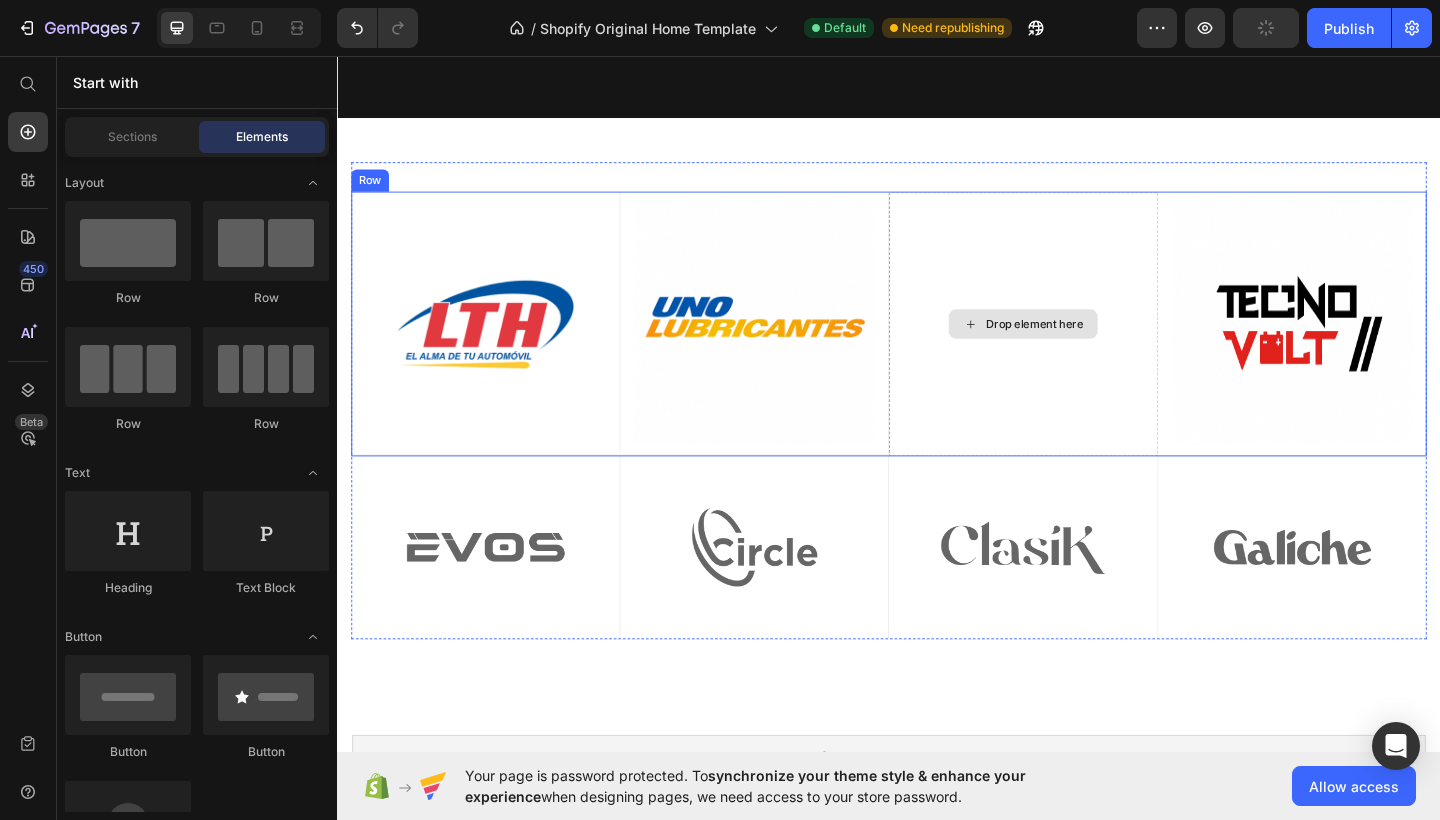 click on "Drop element here" at bounding box center (1083, 348) 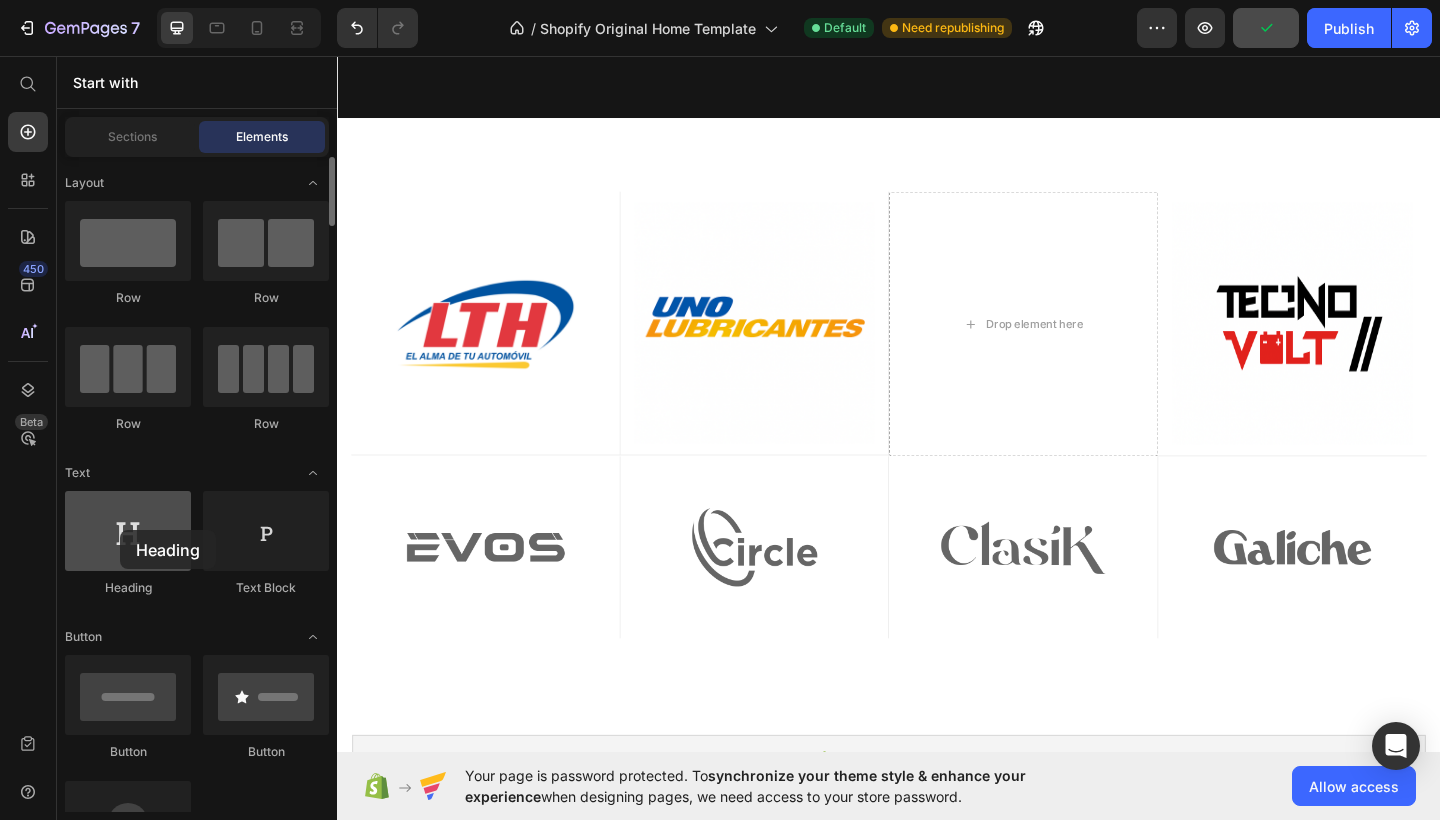click at bounding box center [128, 531] 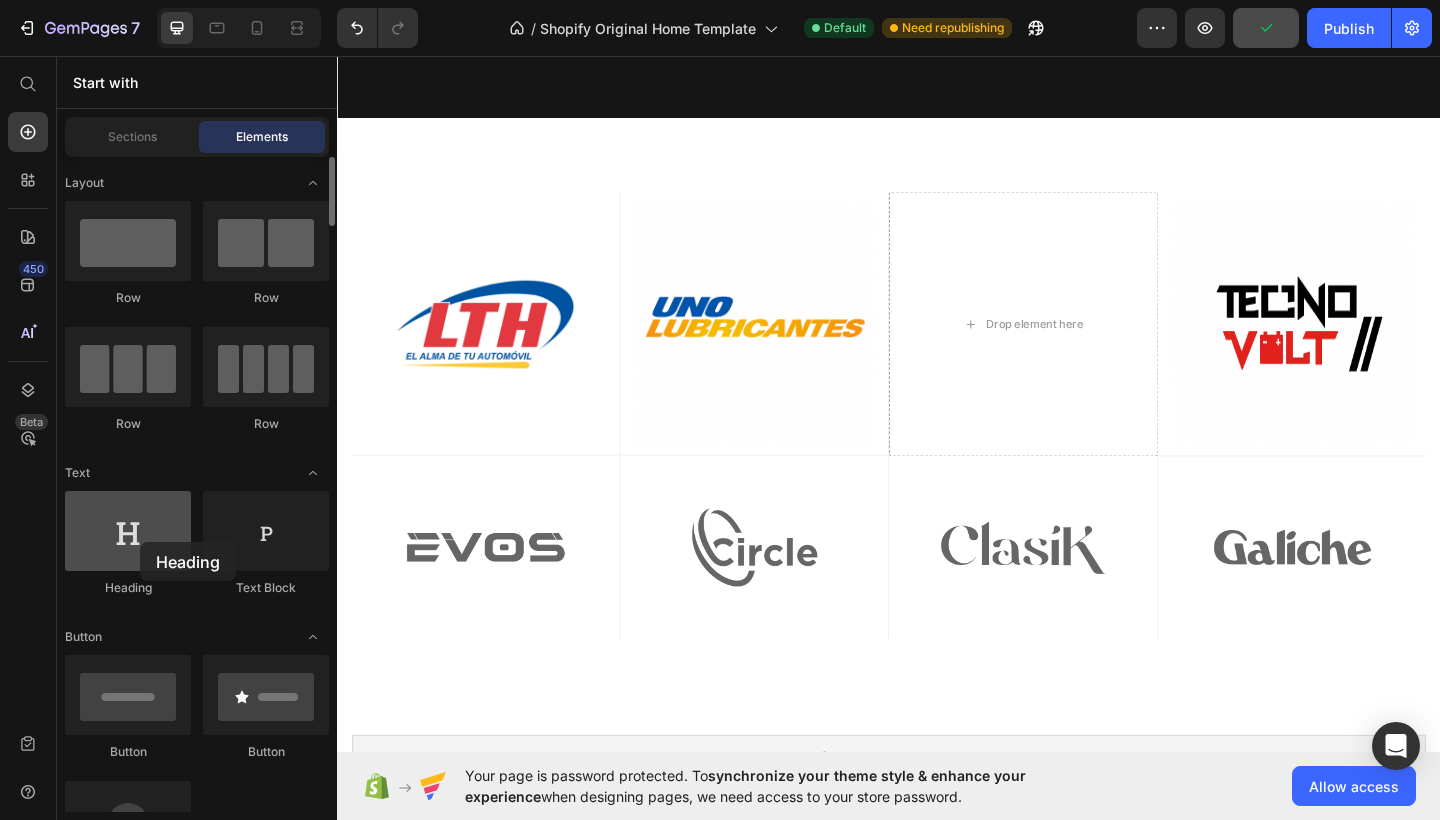 click at bounding box center (128, 531) 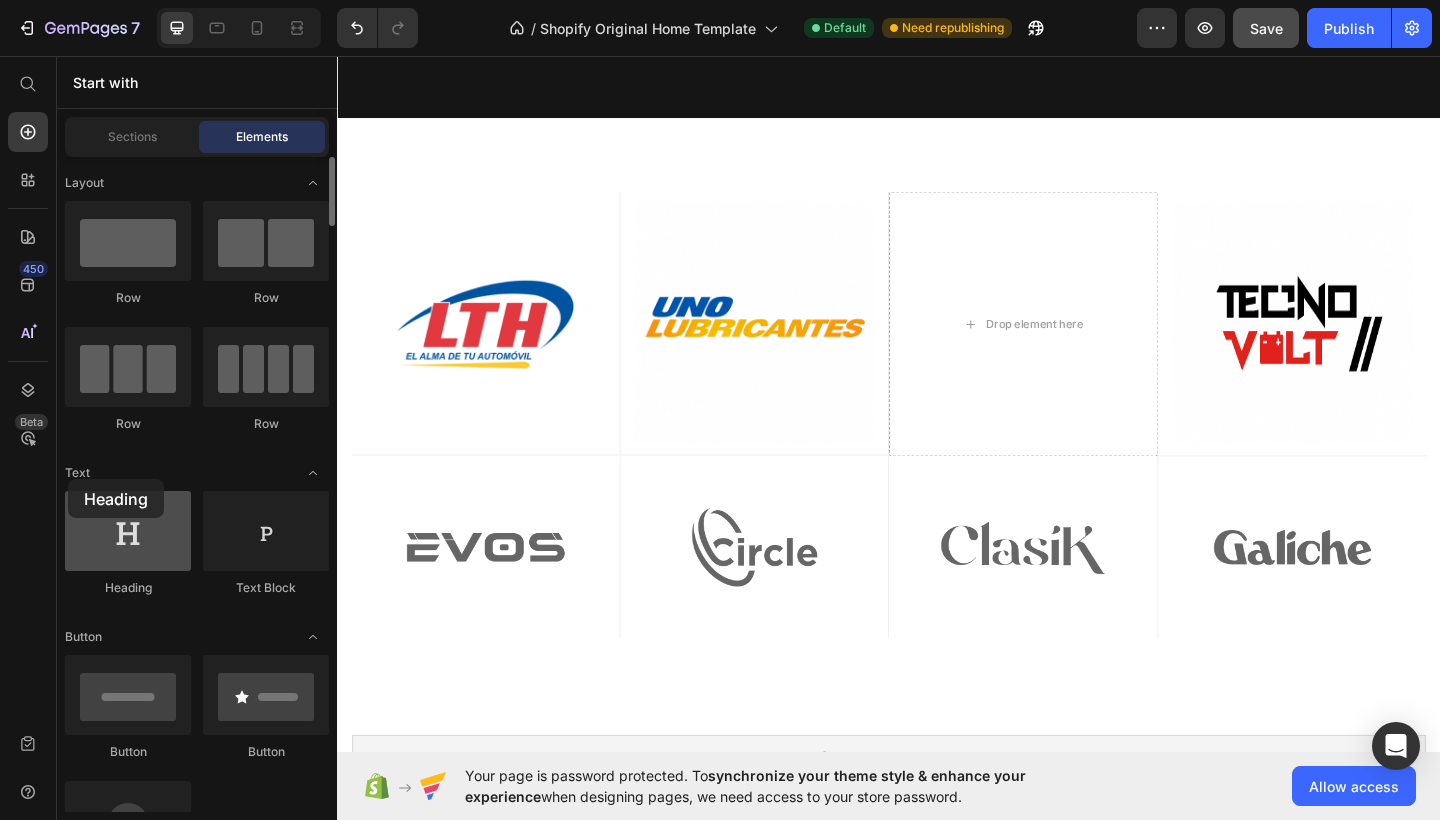 drag, startPoint x: 160, startPoint y: 558, endPoint x: 102, endPoint y: 519, distance: 69.89278 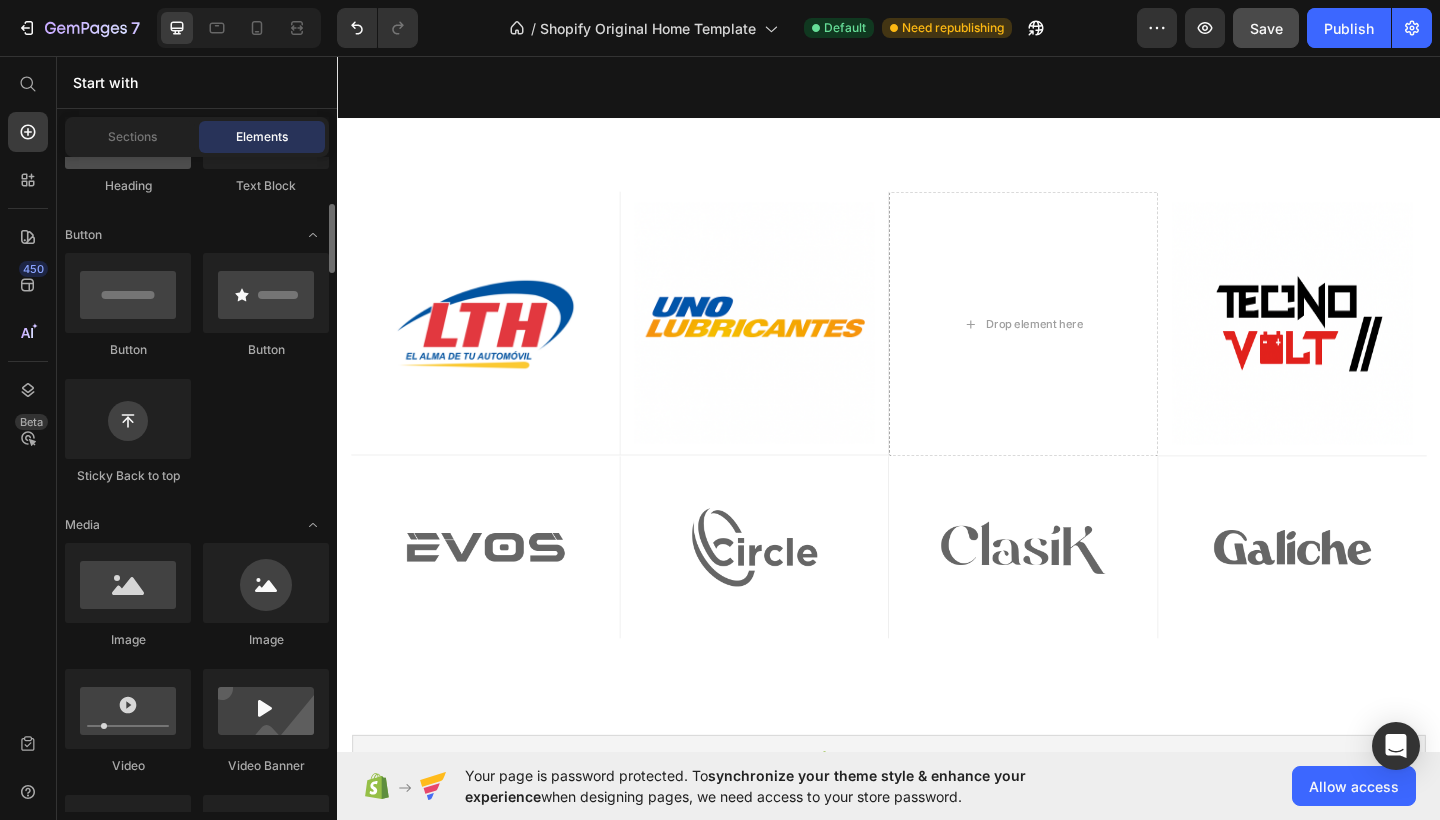 scroll, scrollTop: 406, scrollLeft: 0, axis: vertical 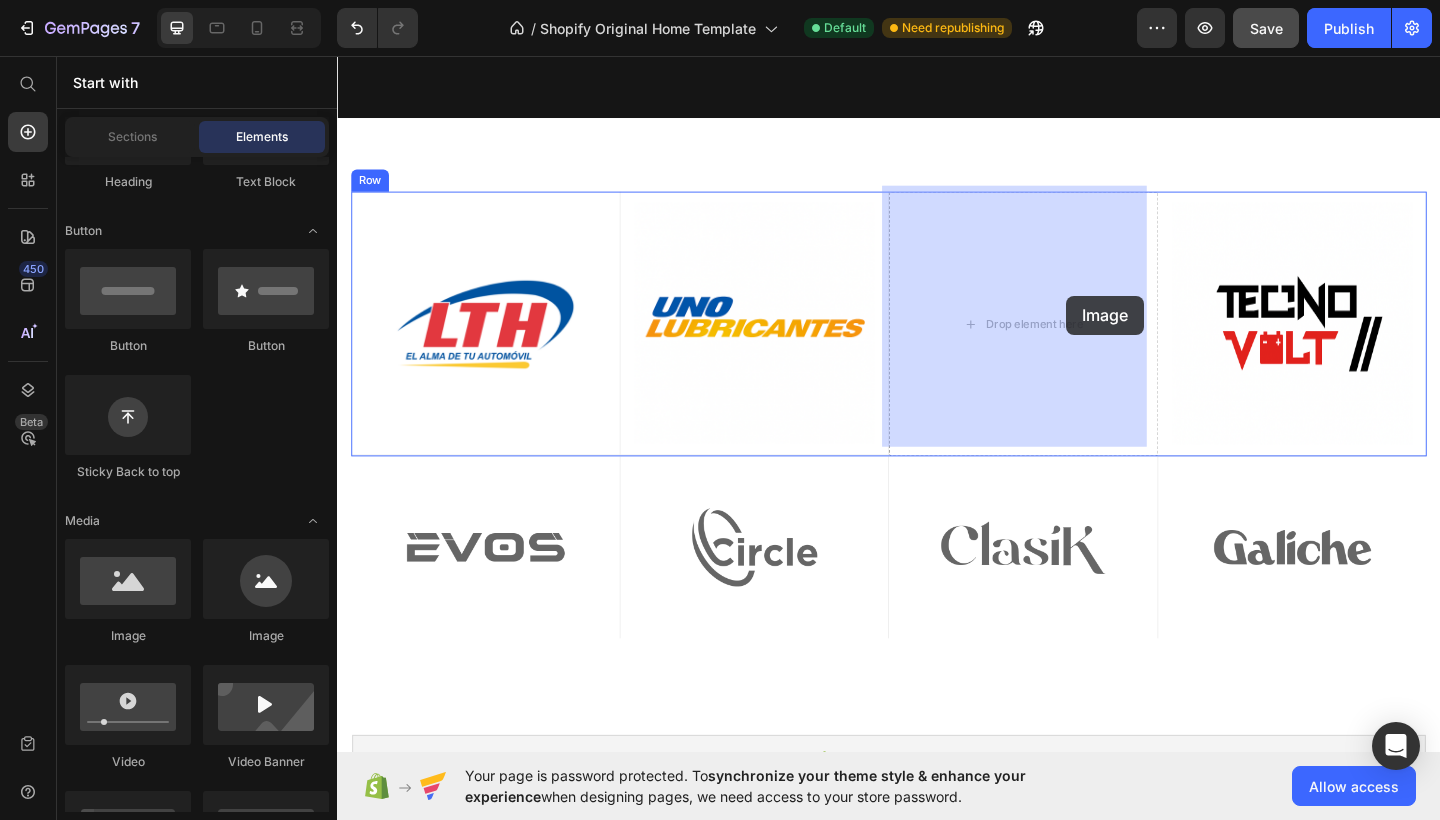 drag, startPoint x: 496, startPoint y: 643, endPoint x: 1124, endPoint y: 316, distance: 708.0346 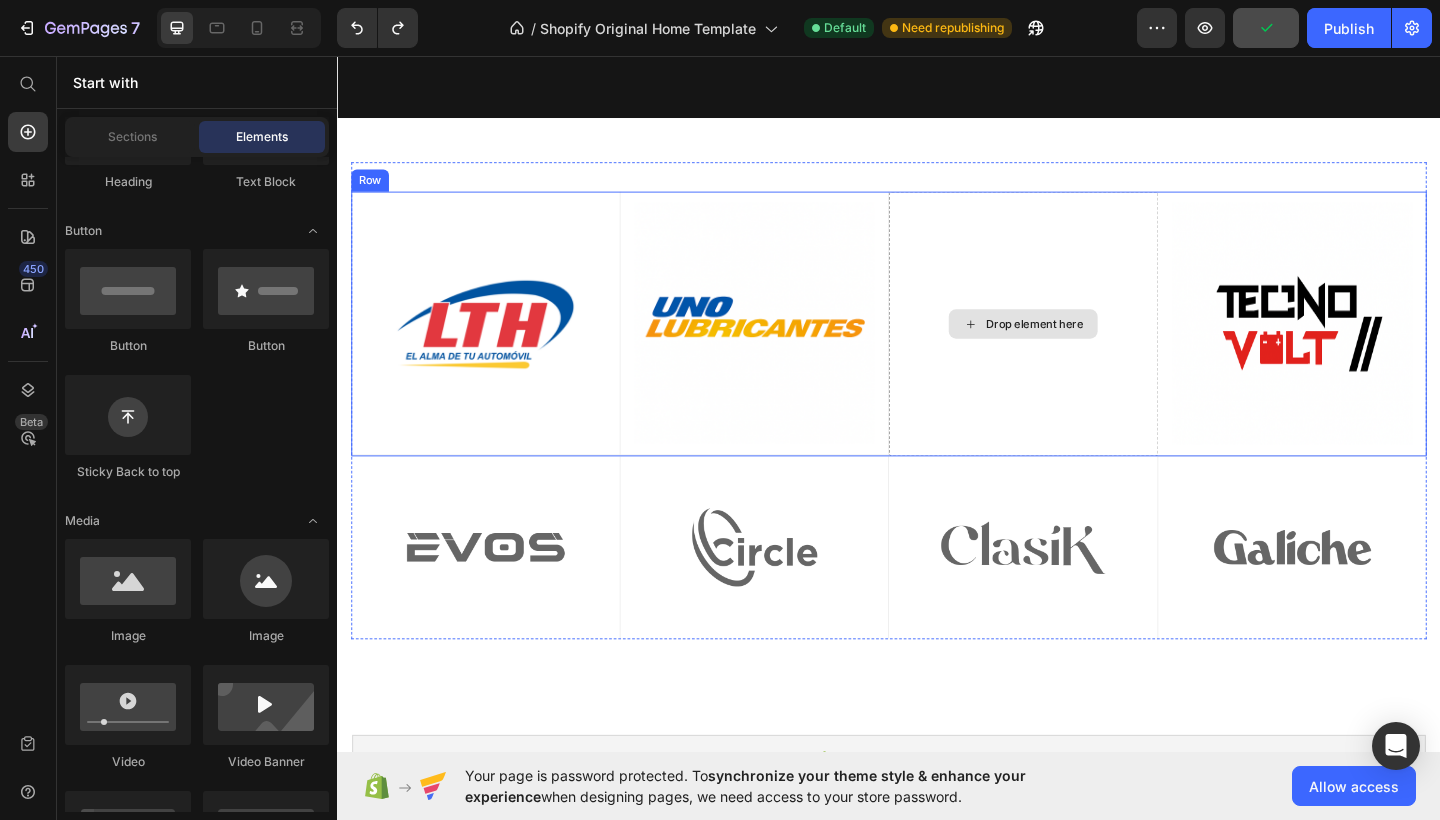 click on "Drop element here" at bounding box center (1083, 348) 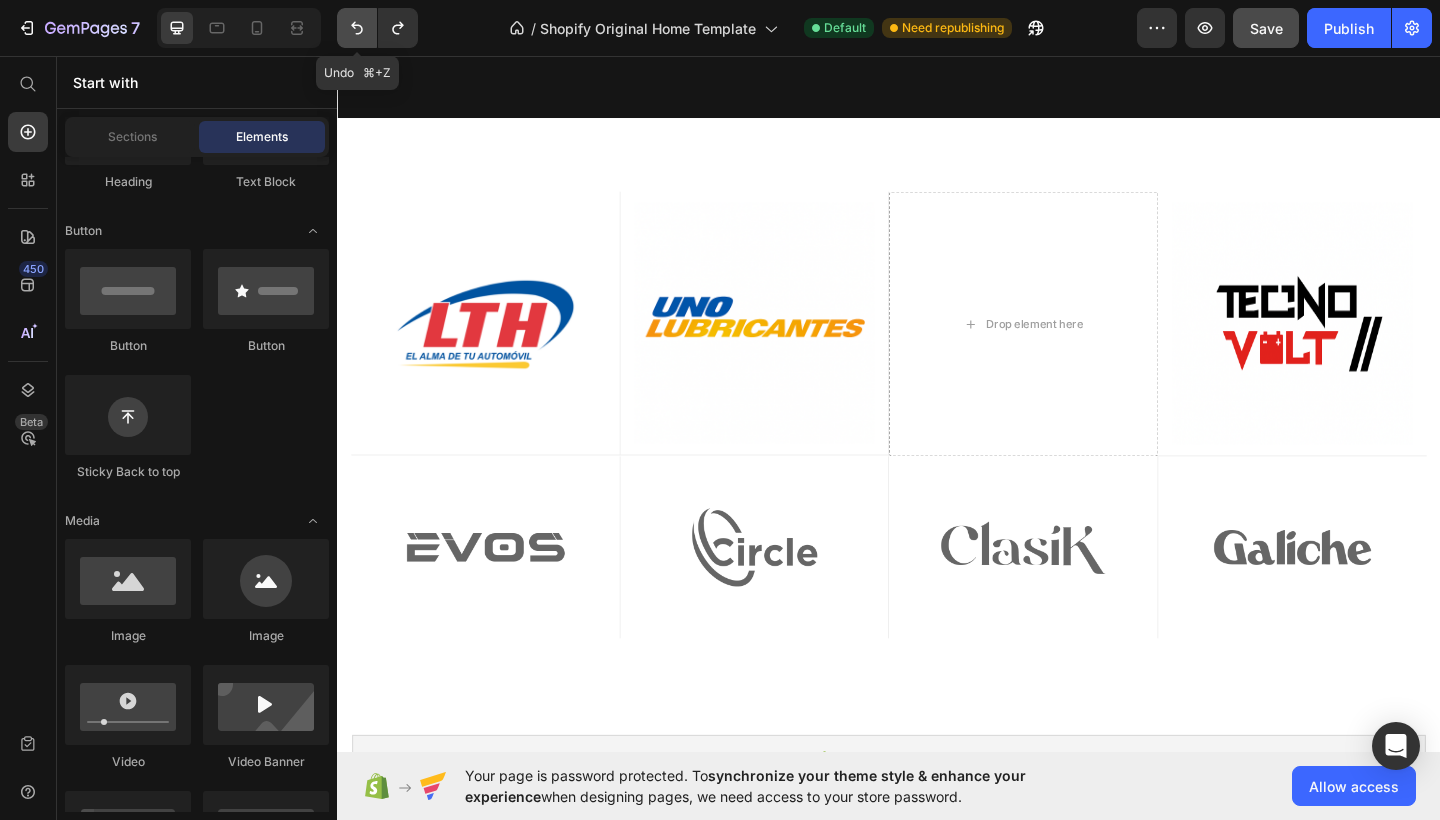 click 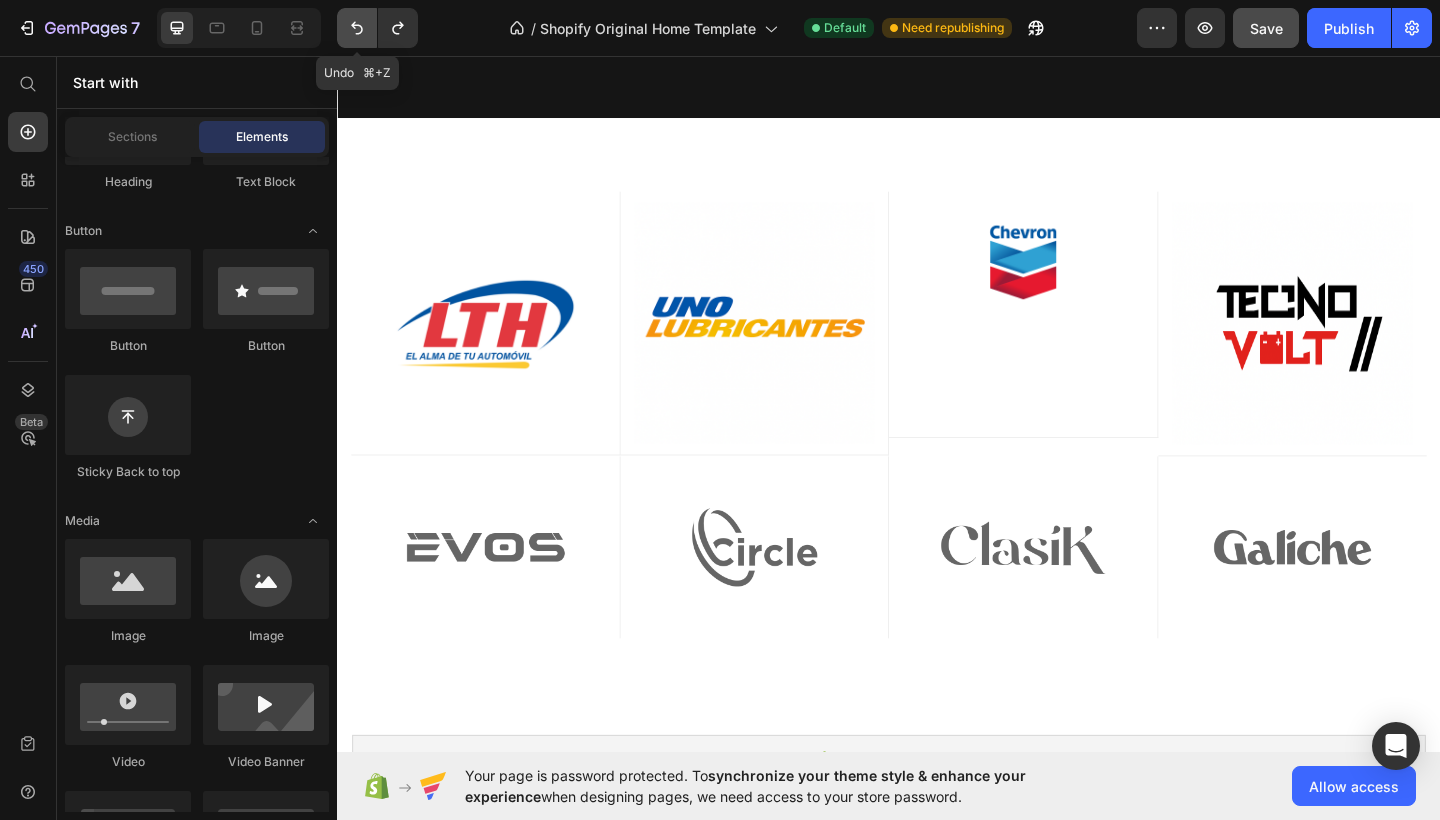 click 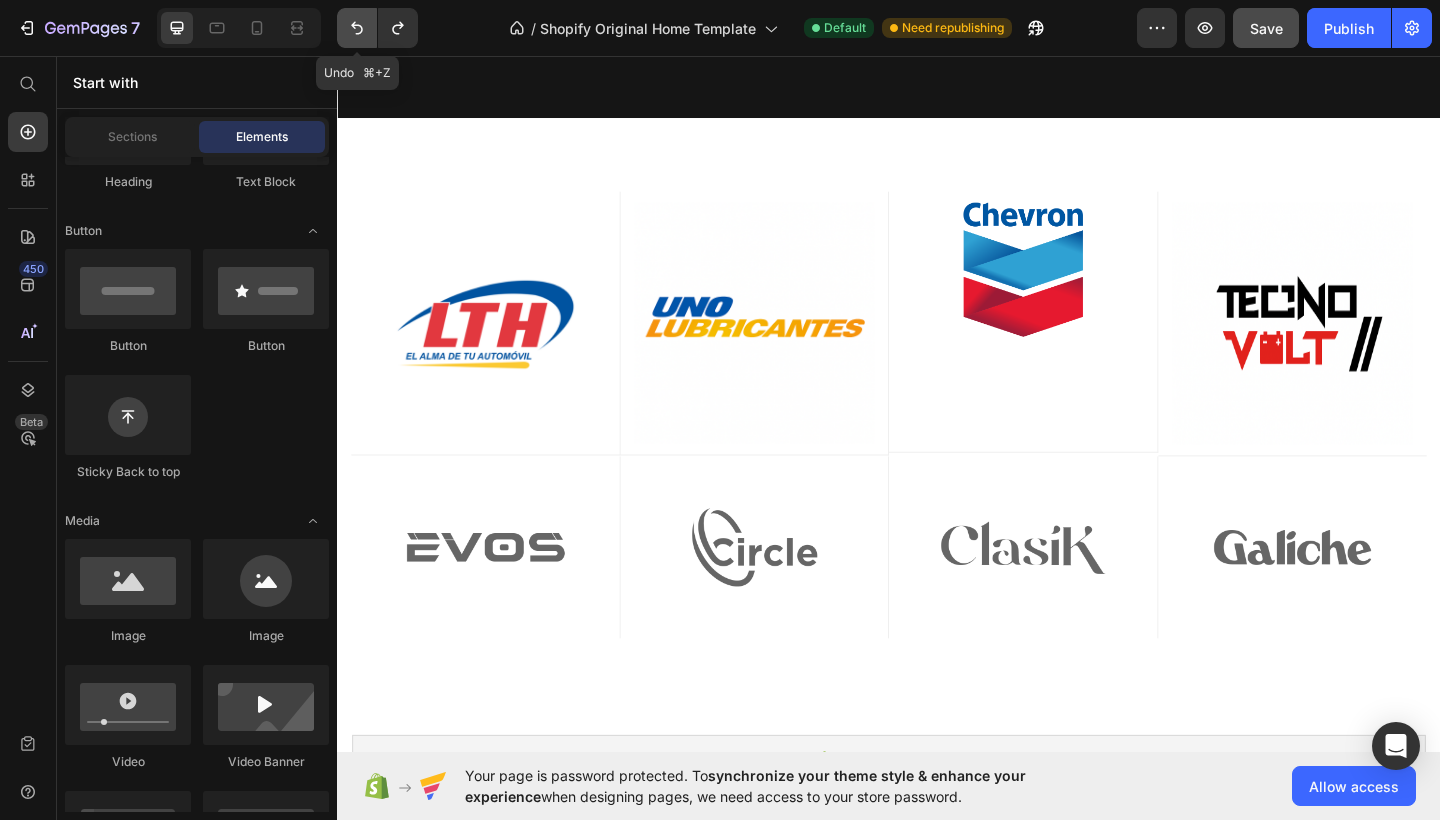 click 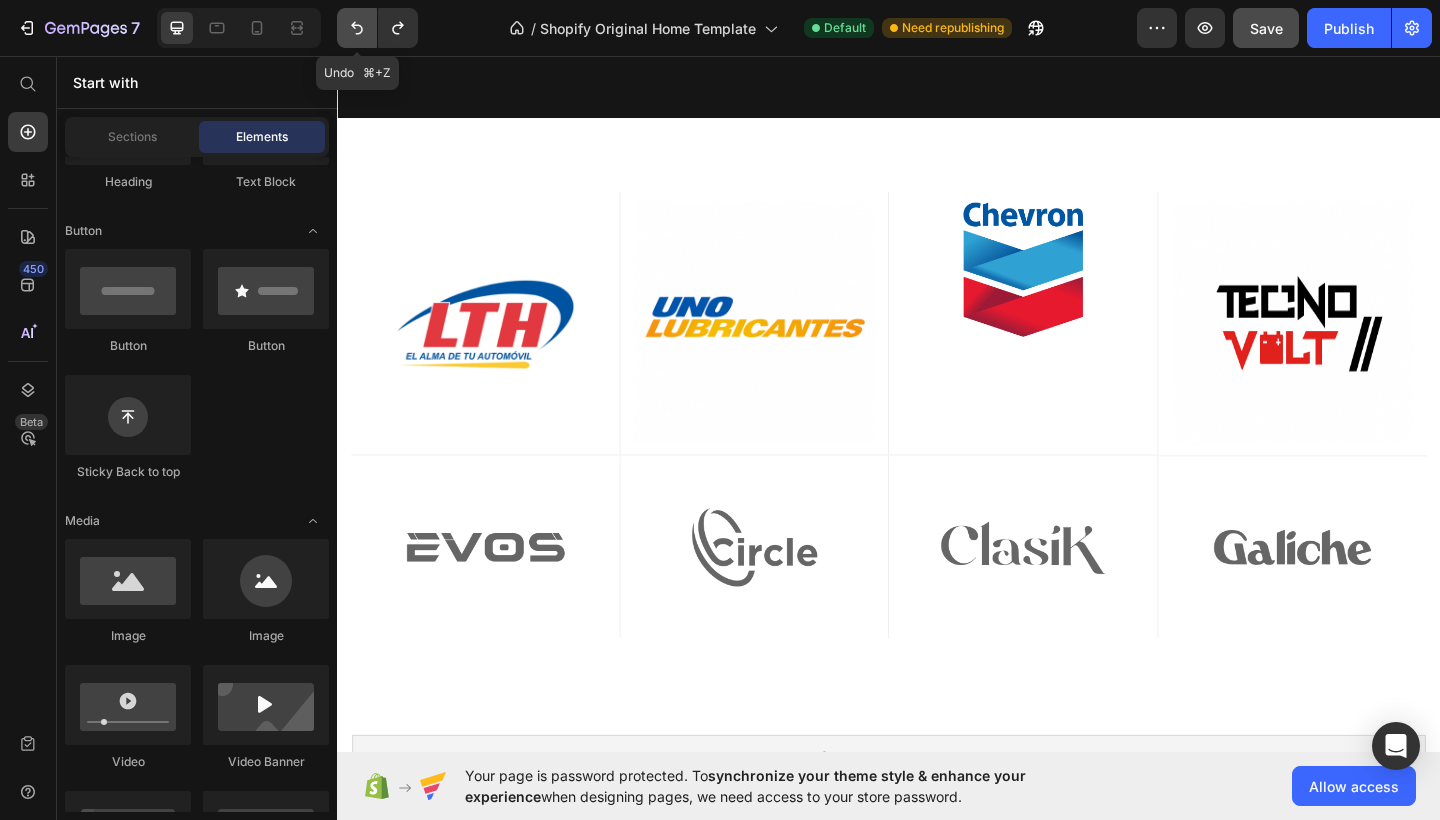 click 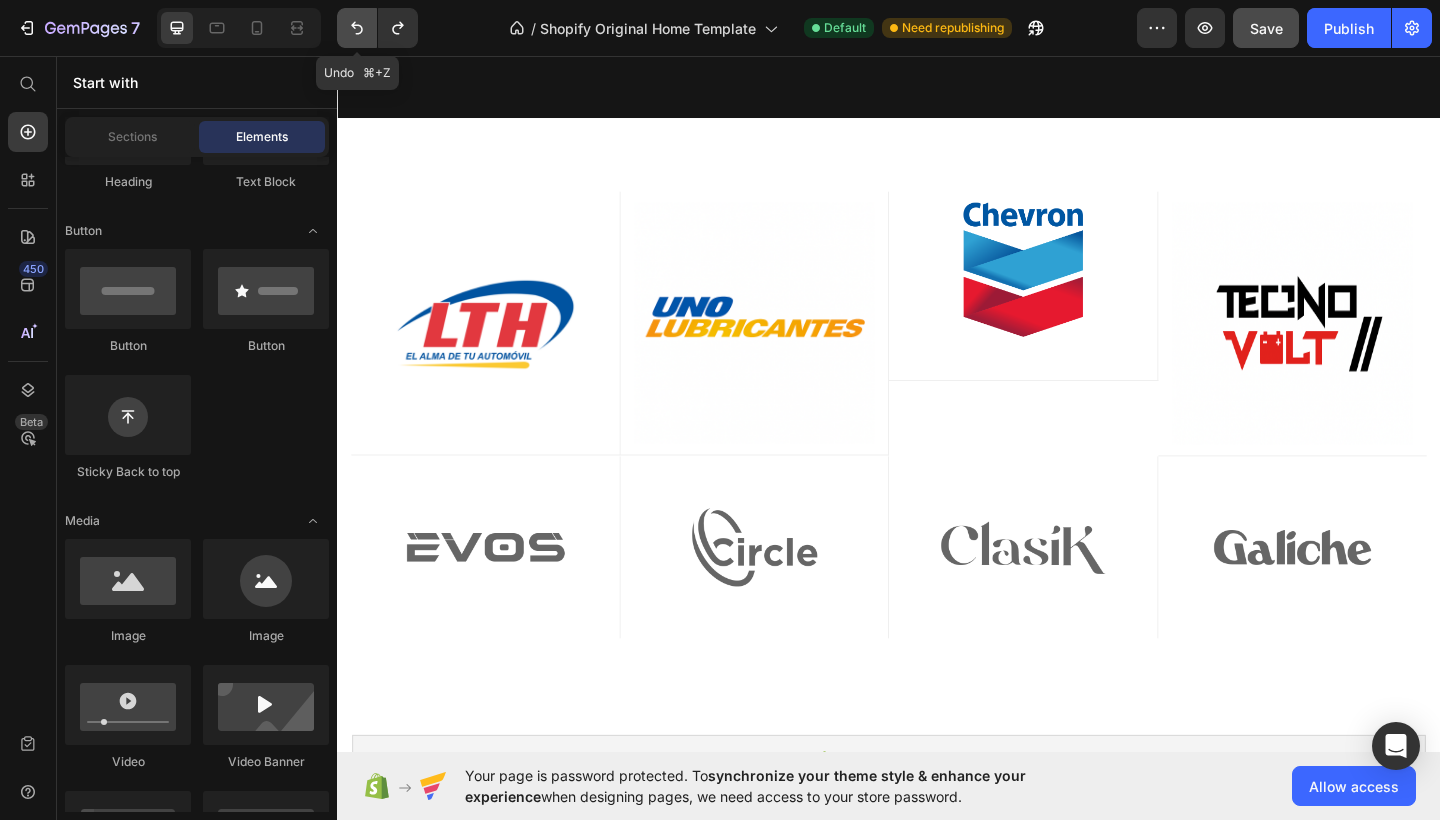 click 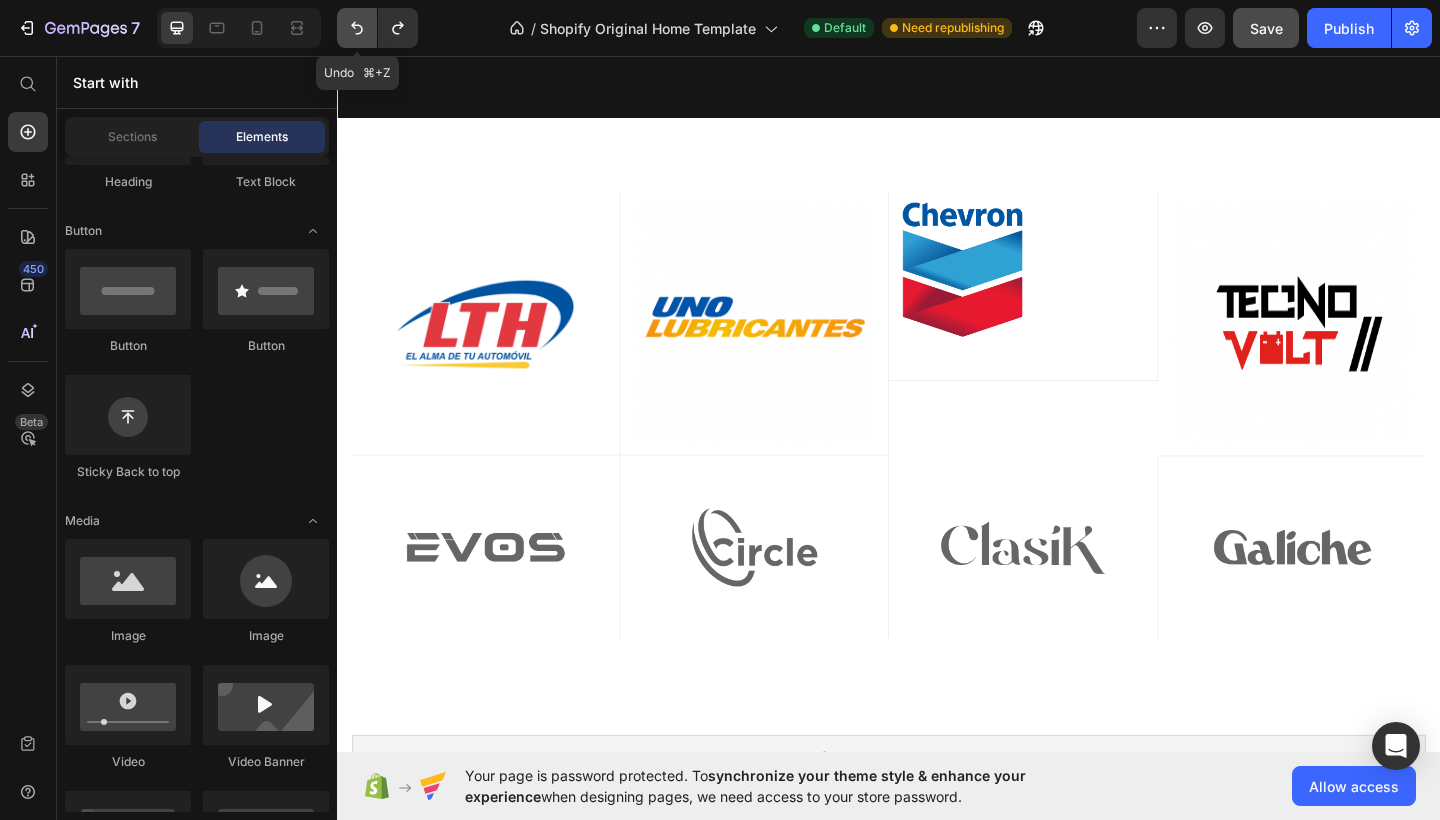 click 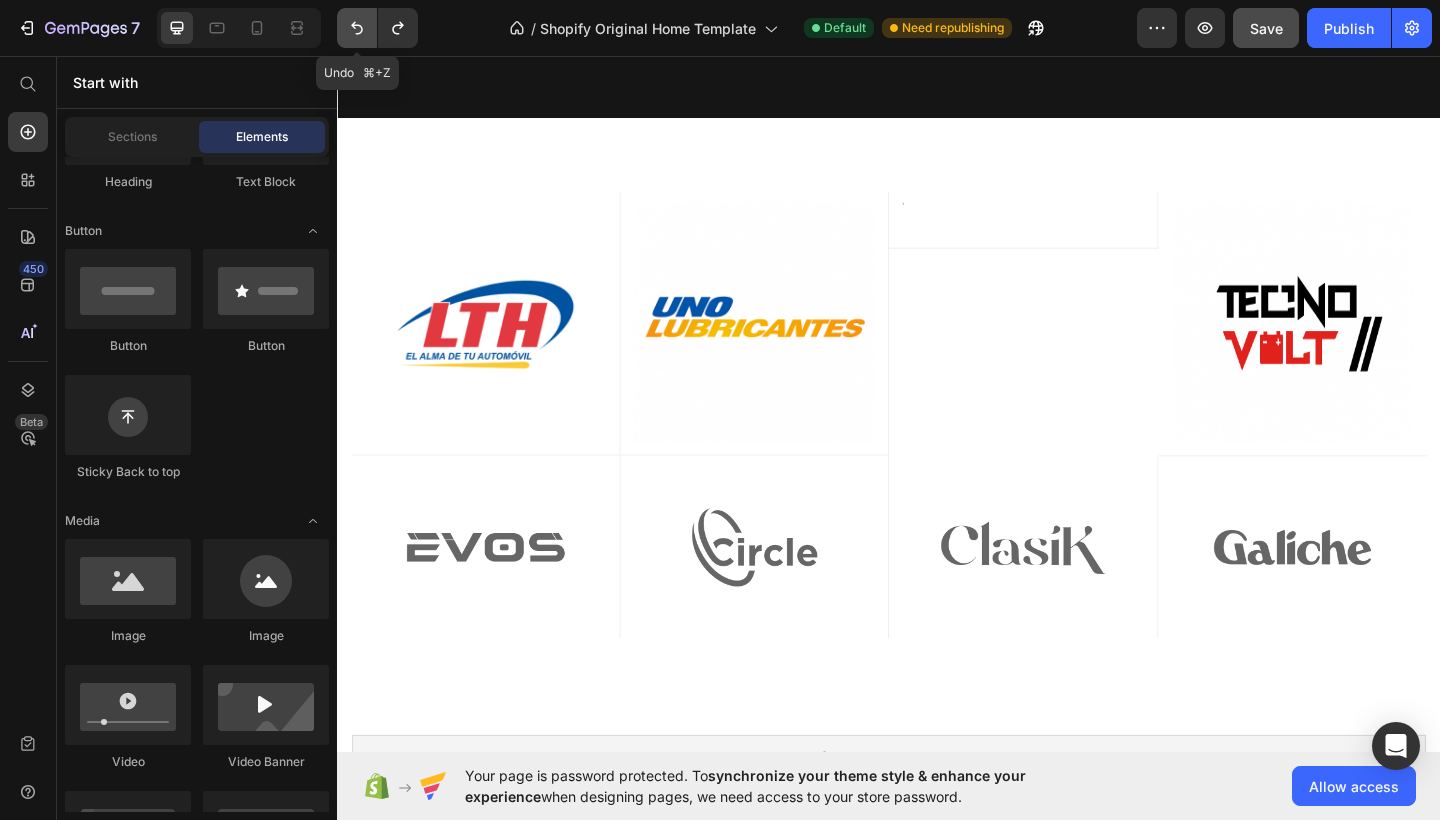 click 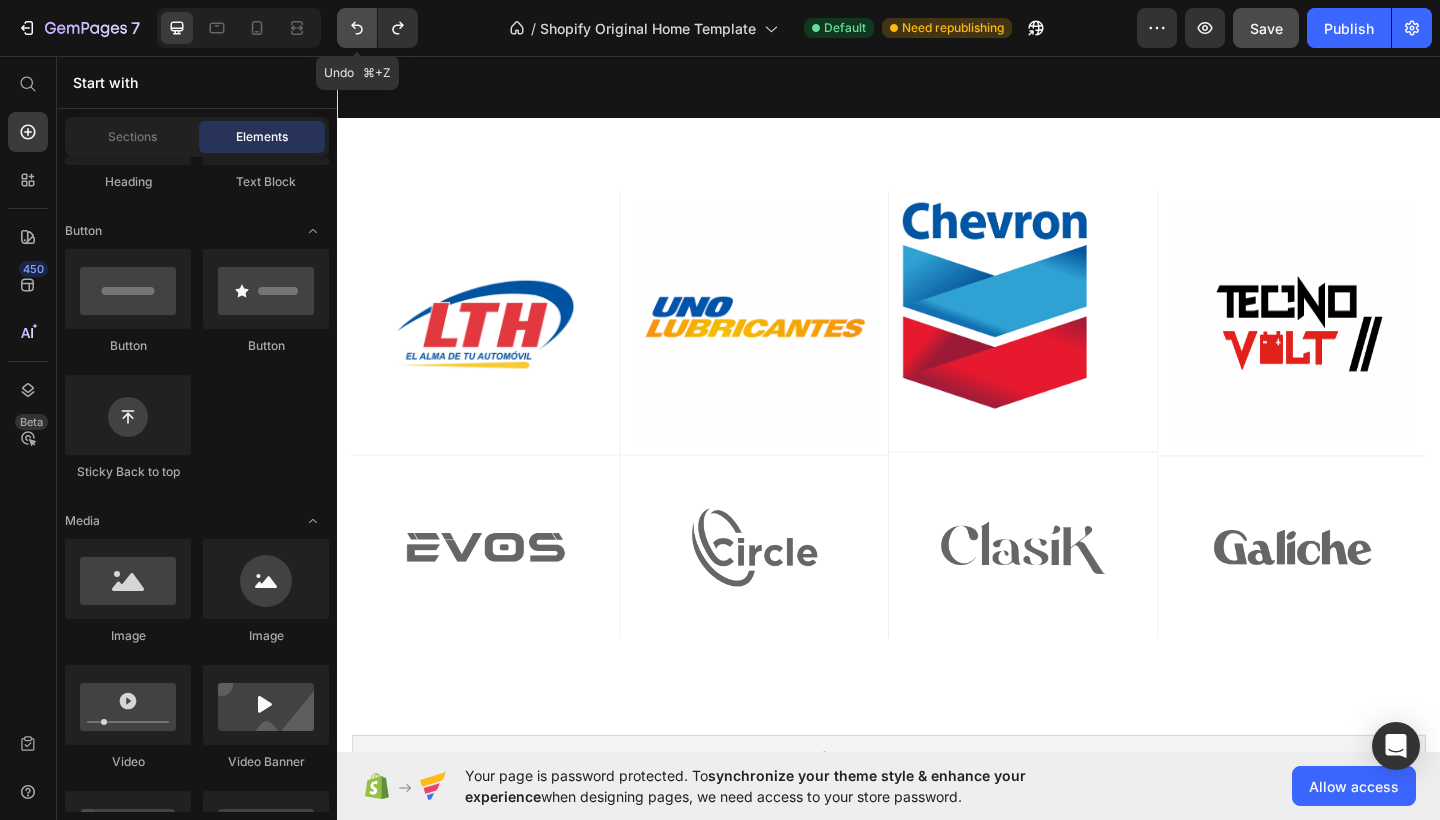 click 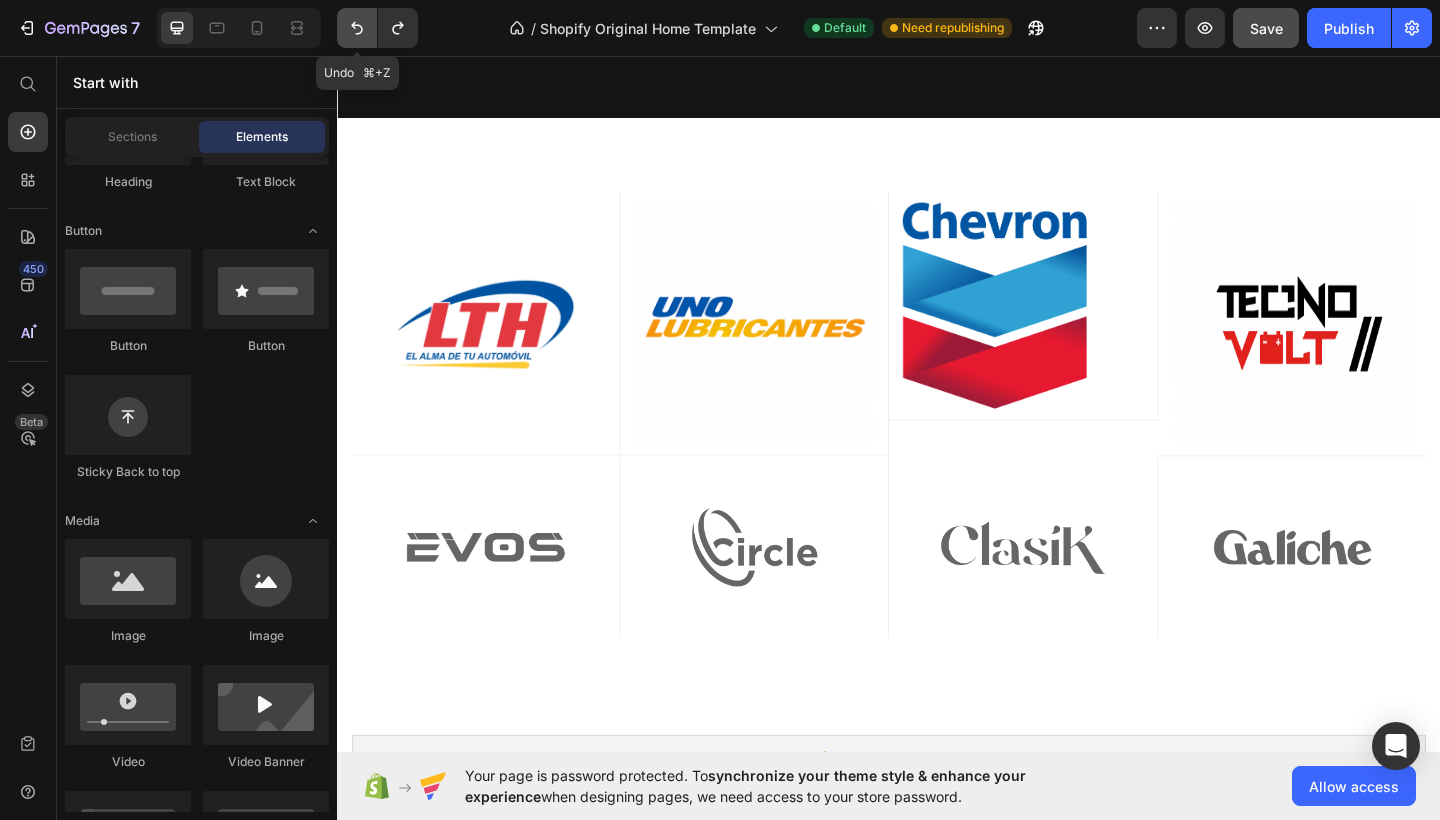 click 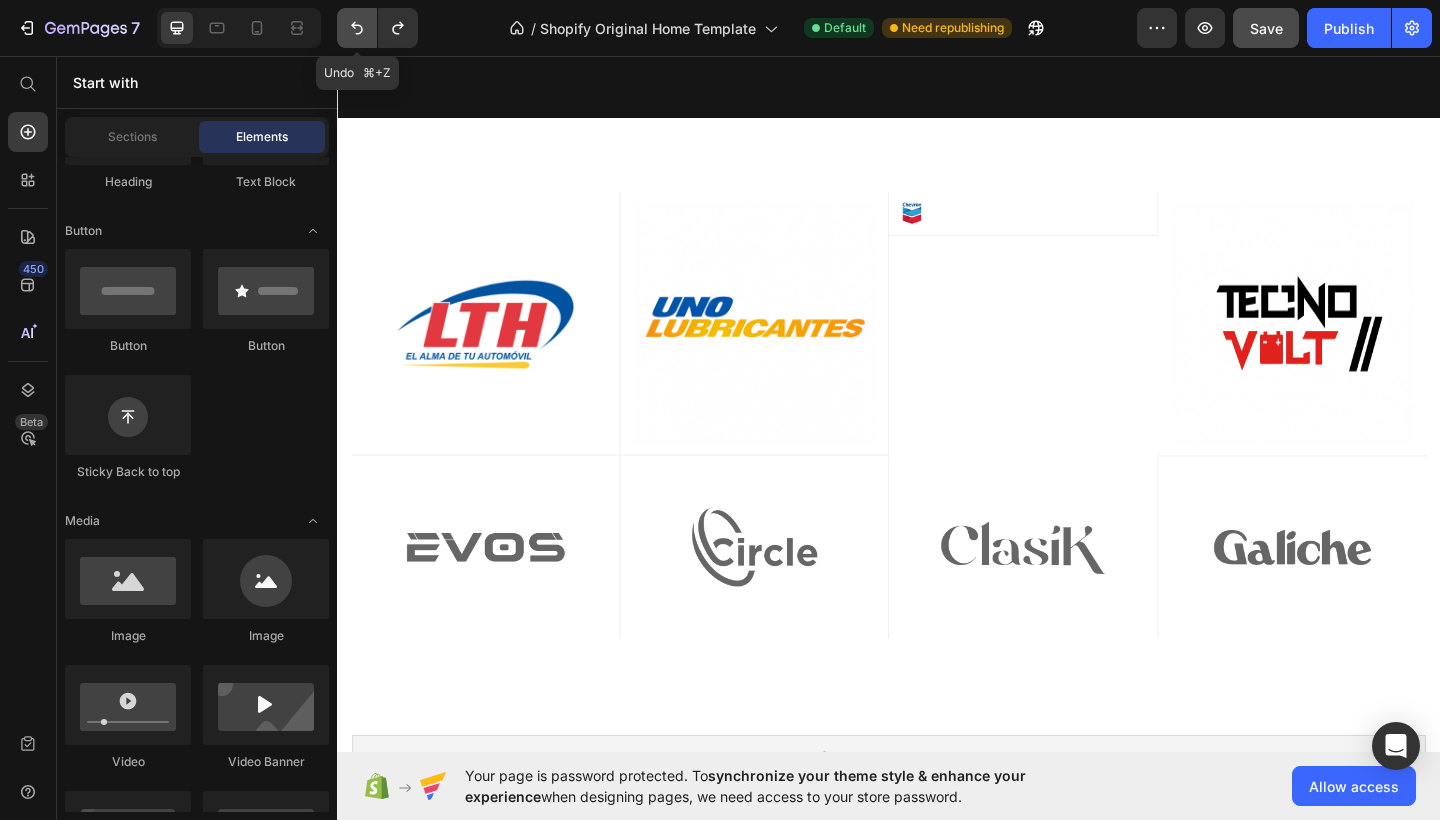 click 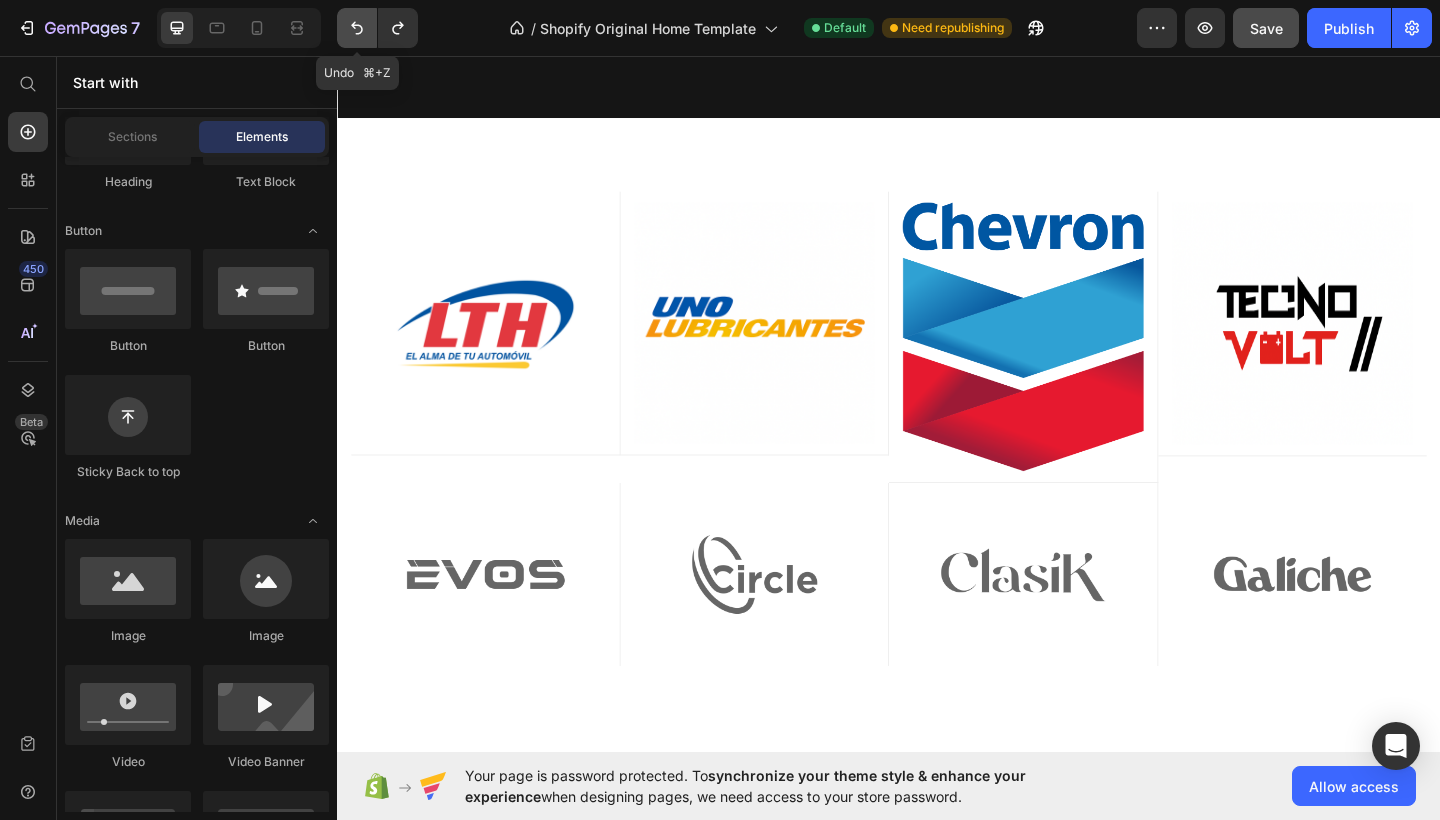 click 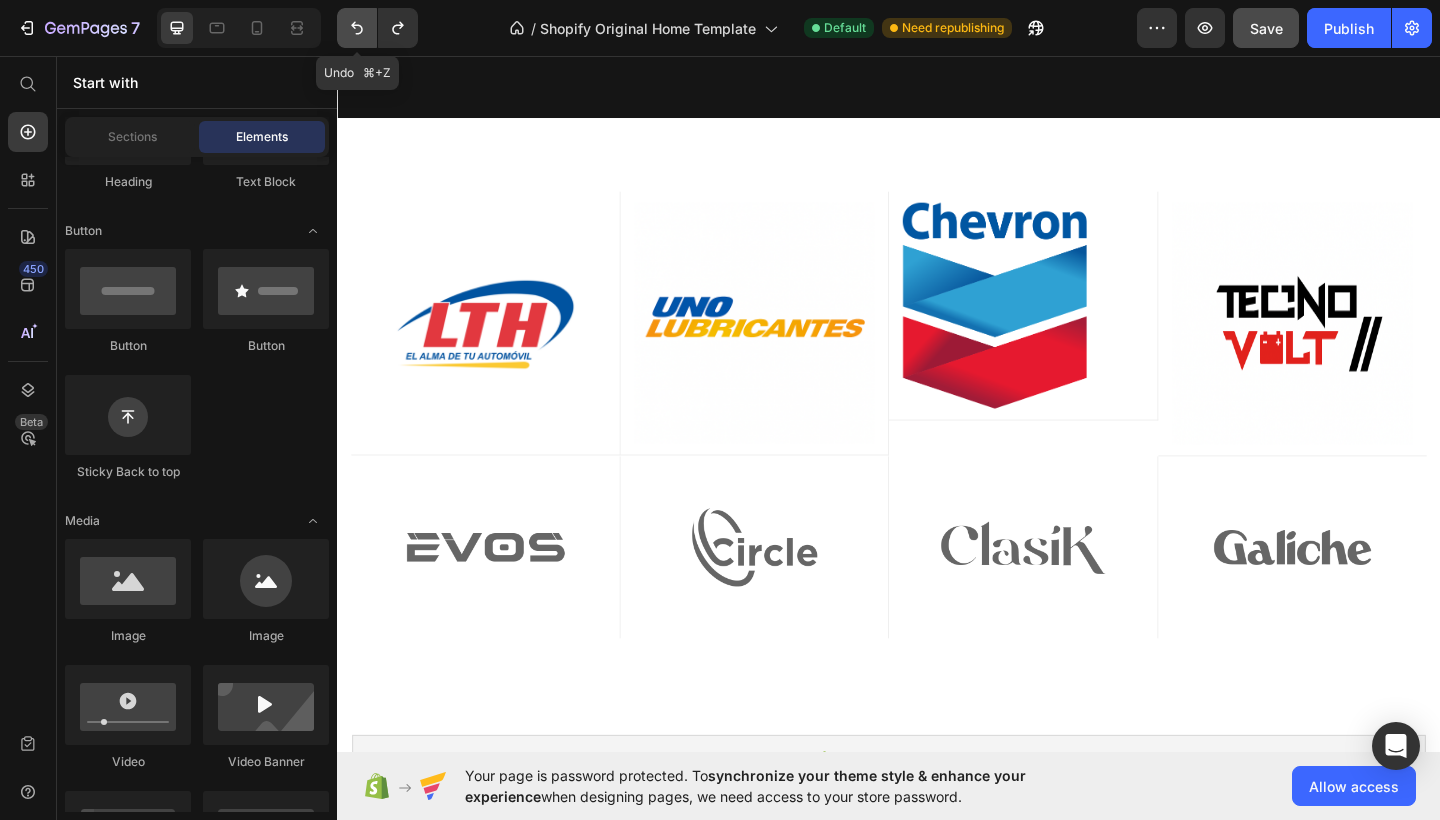 click 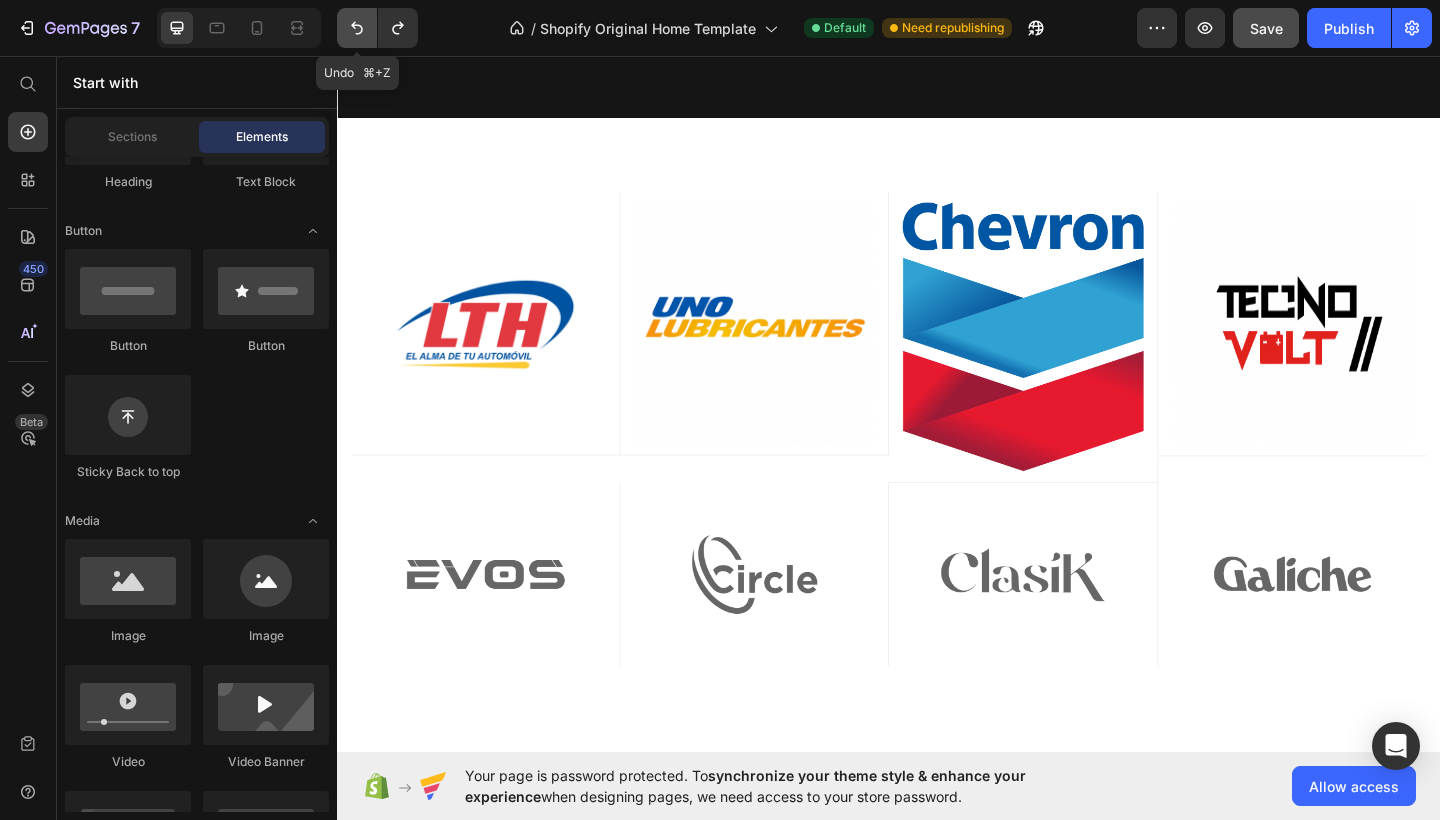 click 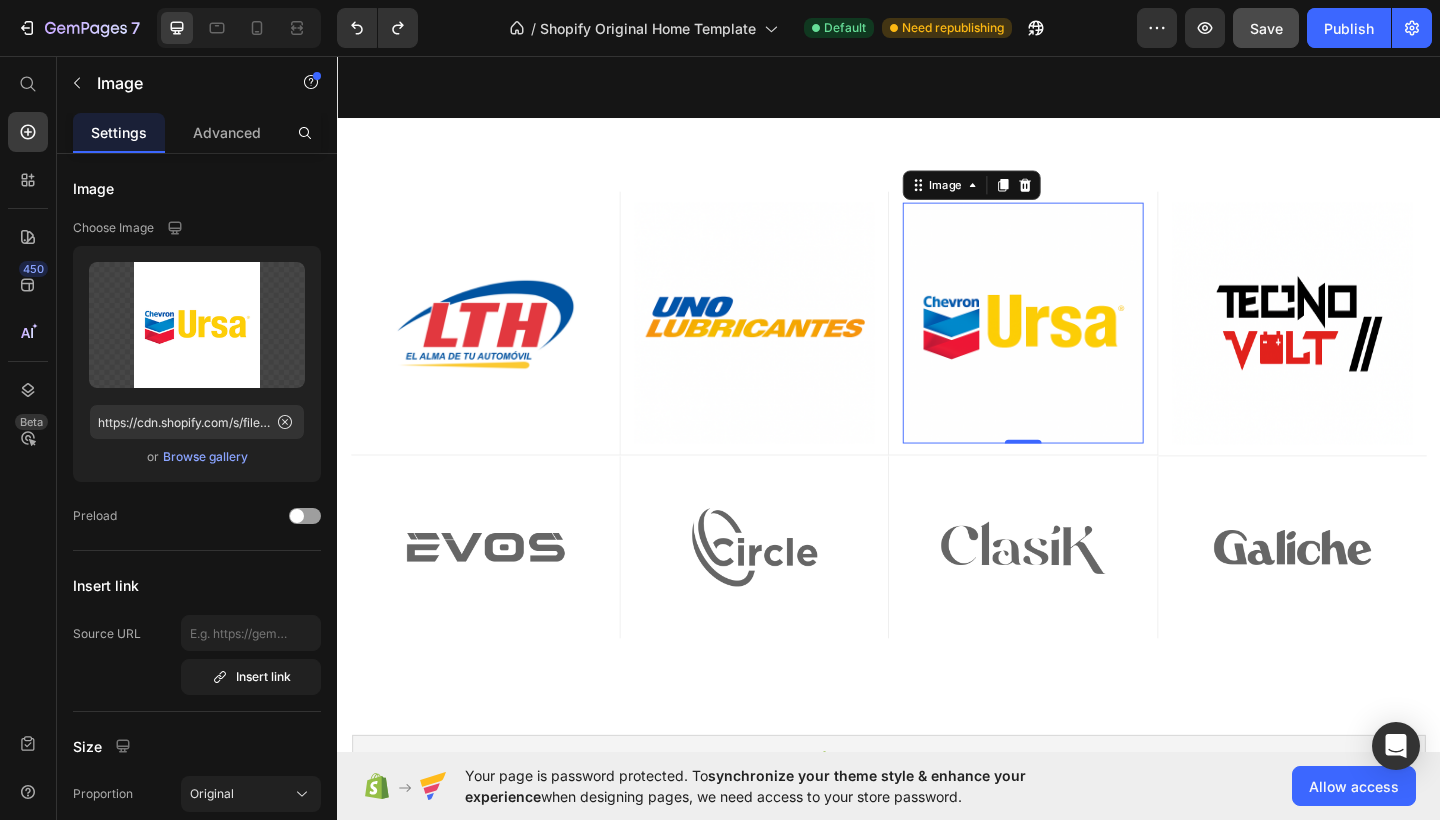 click at bounding box center [1083, 347] 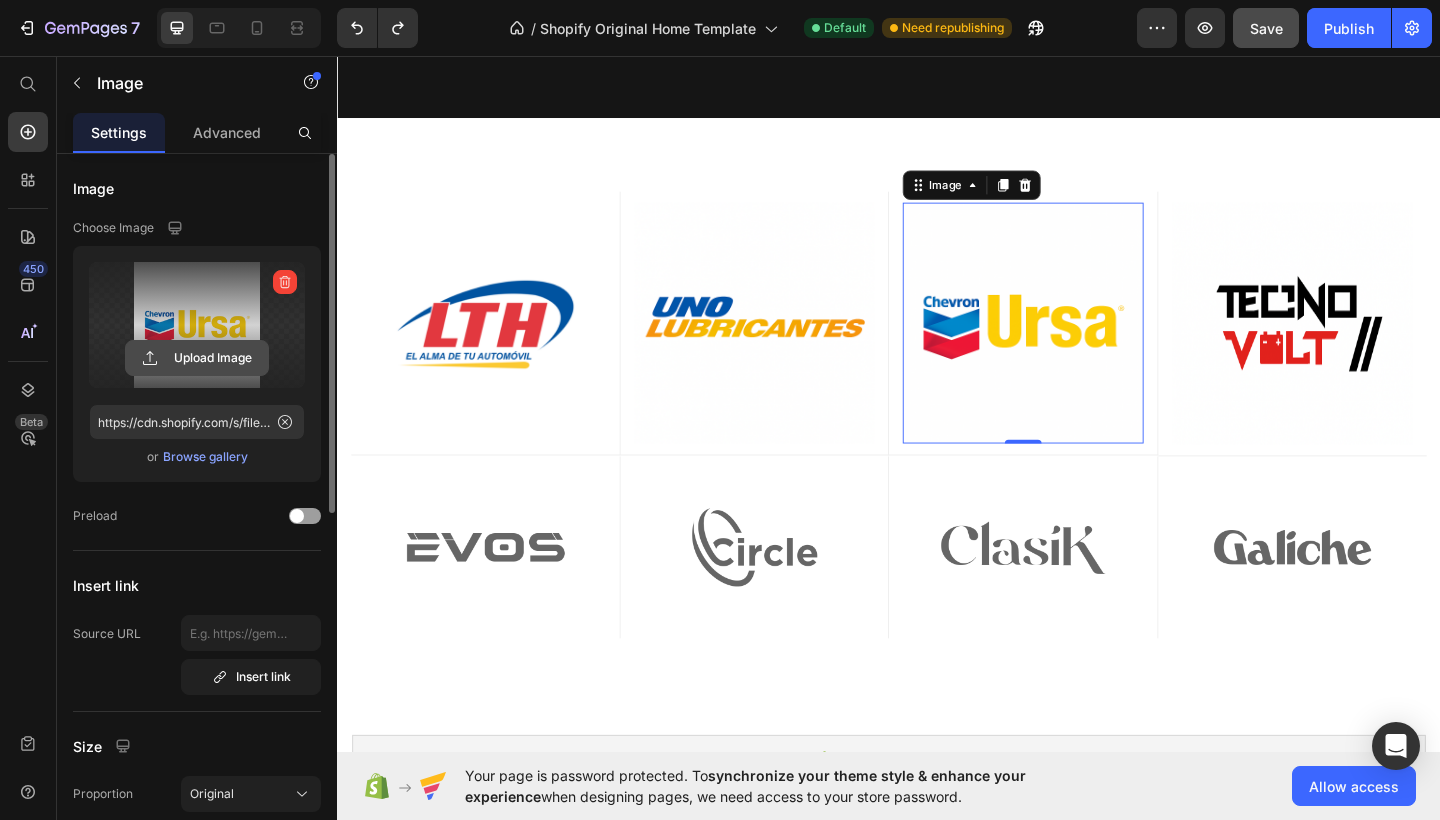click 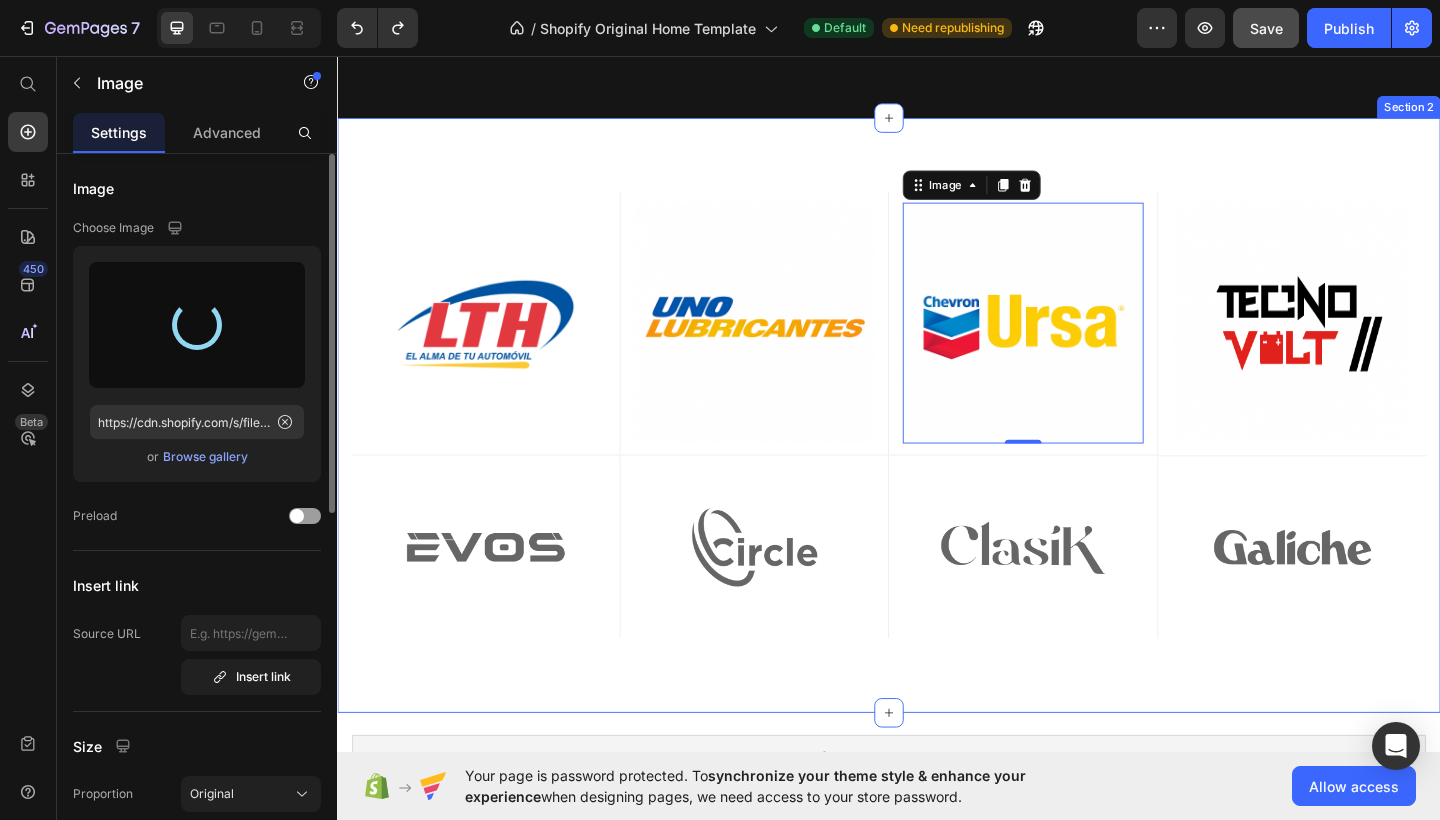 type on "https://cdn.shopify.com/s/files/1/0754/1338/9545/files/gempages_574691776724468848-cec0fbe6-34fc-46a0-a892-da0bbbcee291.png" 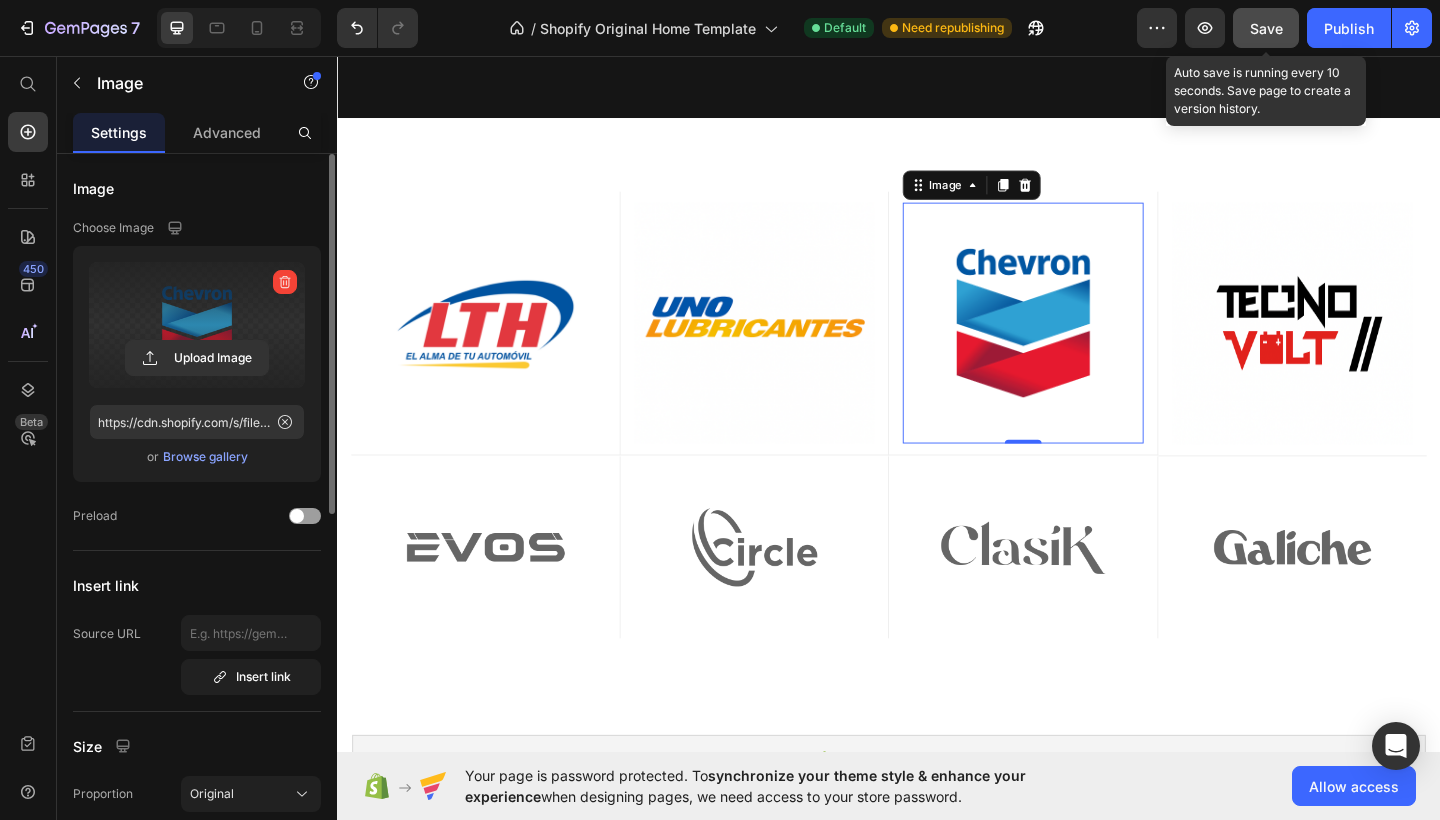 click on "Save" at bounding box center [1266, 28] 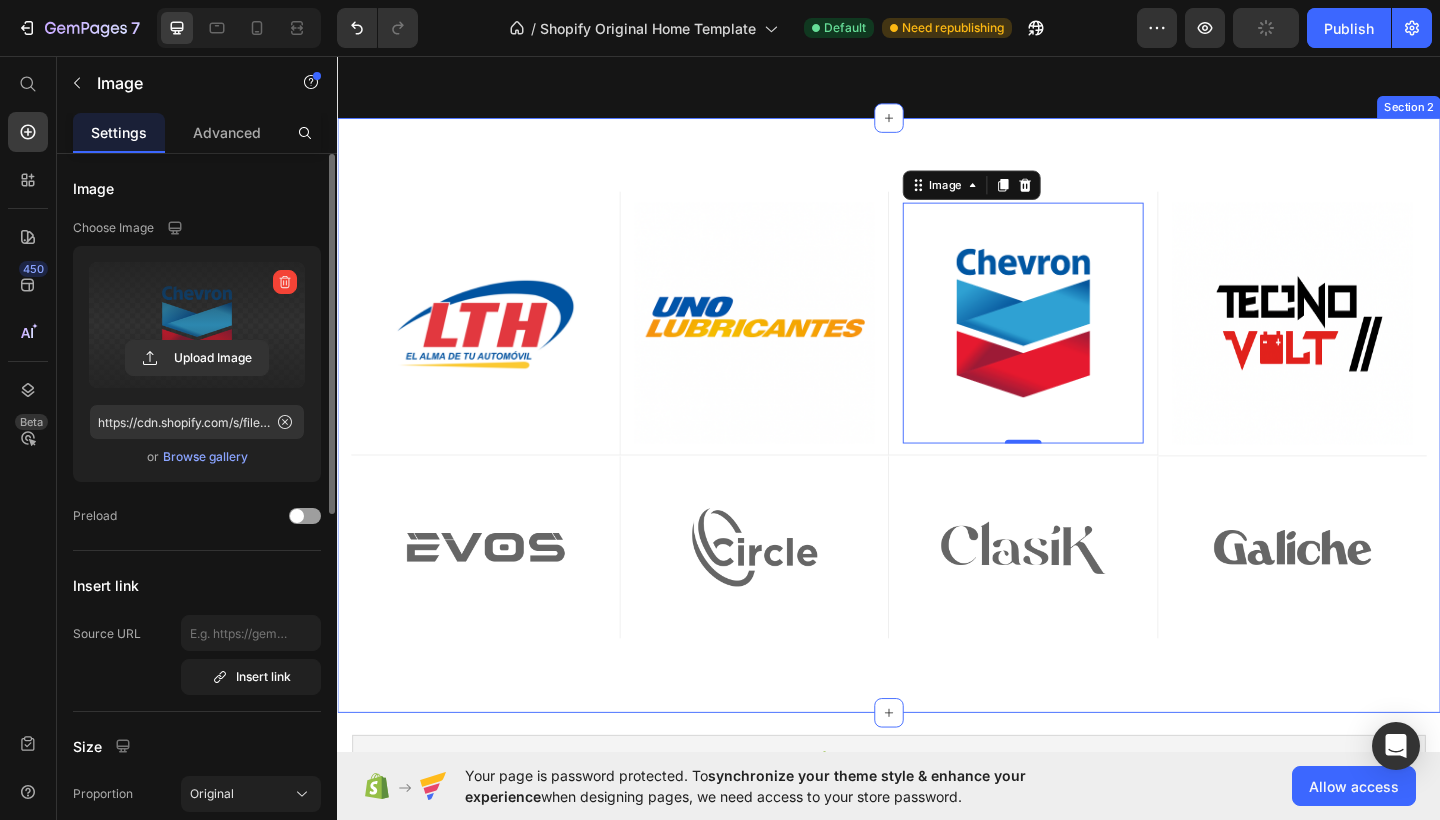 click on "Image Row Image Row Image   0 Row Image Row Row Image Row Image Row Image Row Image Row Row Row Image Row Image Row Row Image Row Image Row Row Image Row Image Row Row Image Row Image Row Row Row Section 2" at bounding box center (937, 447) 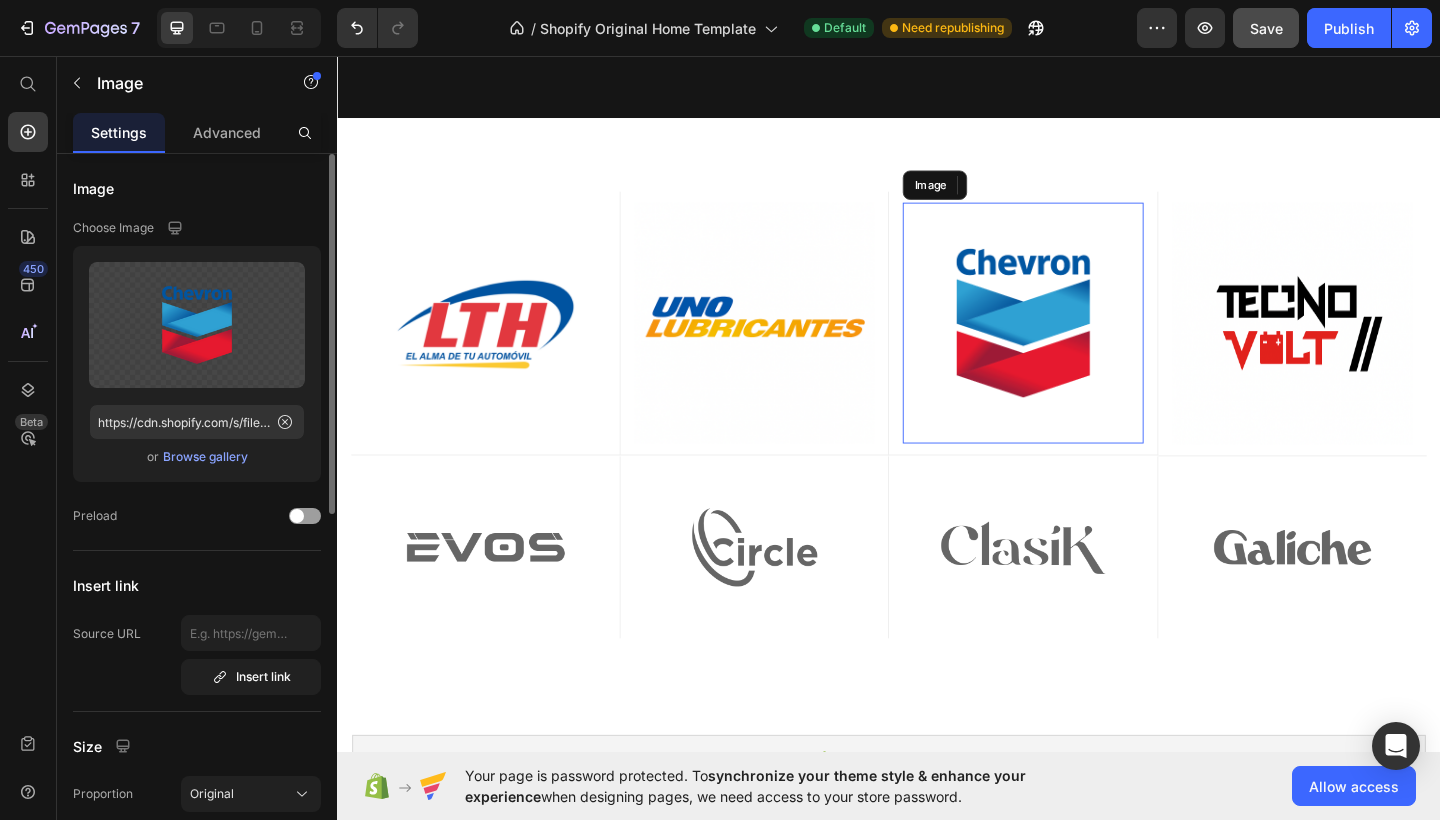 click at bounding box center (1083, 347) 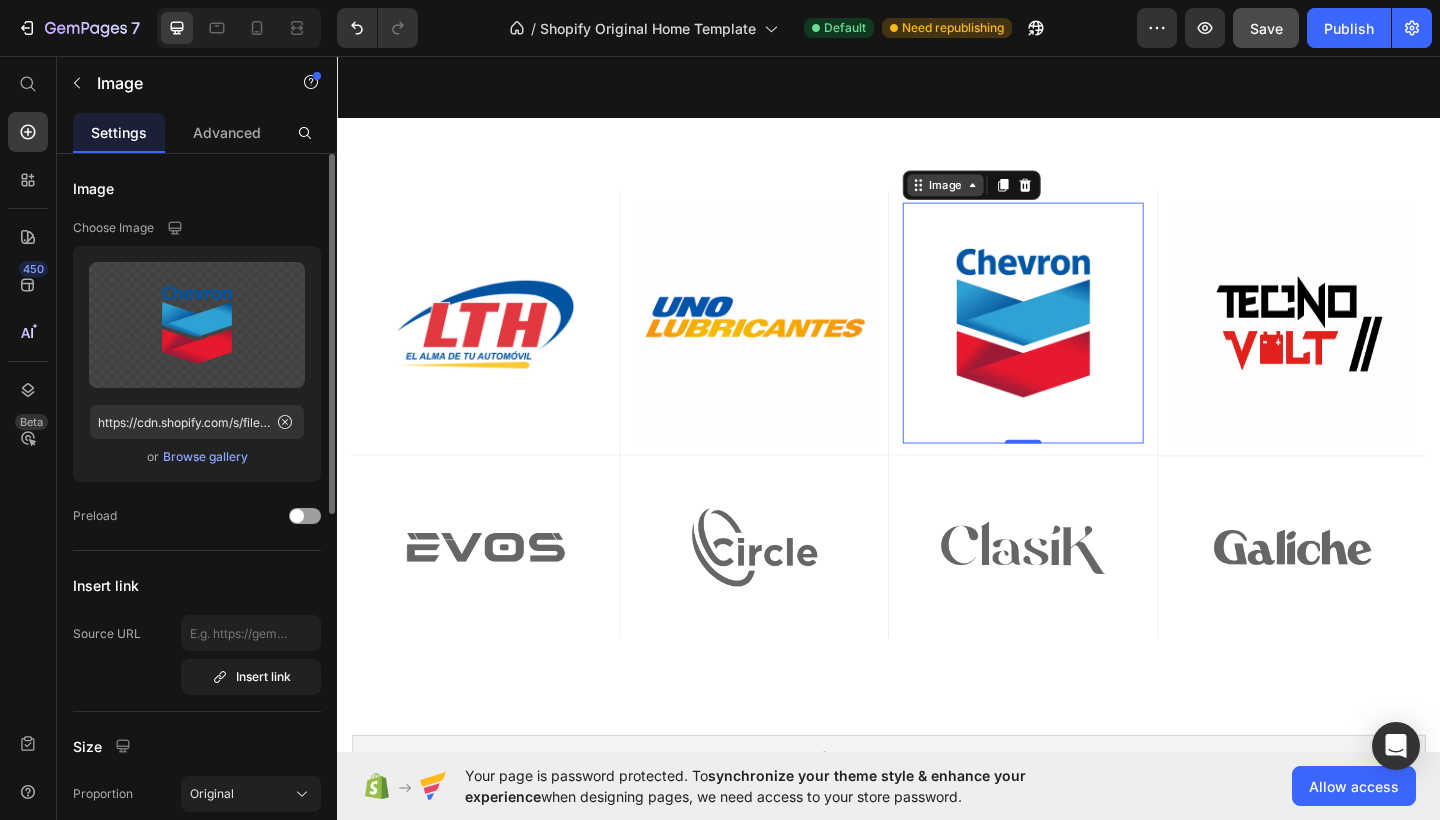 click on "Image" at bounding box center [998, 197] 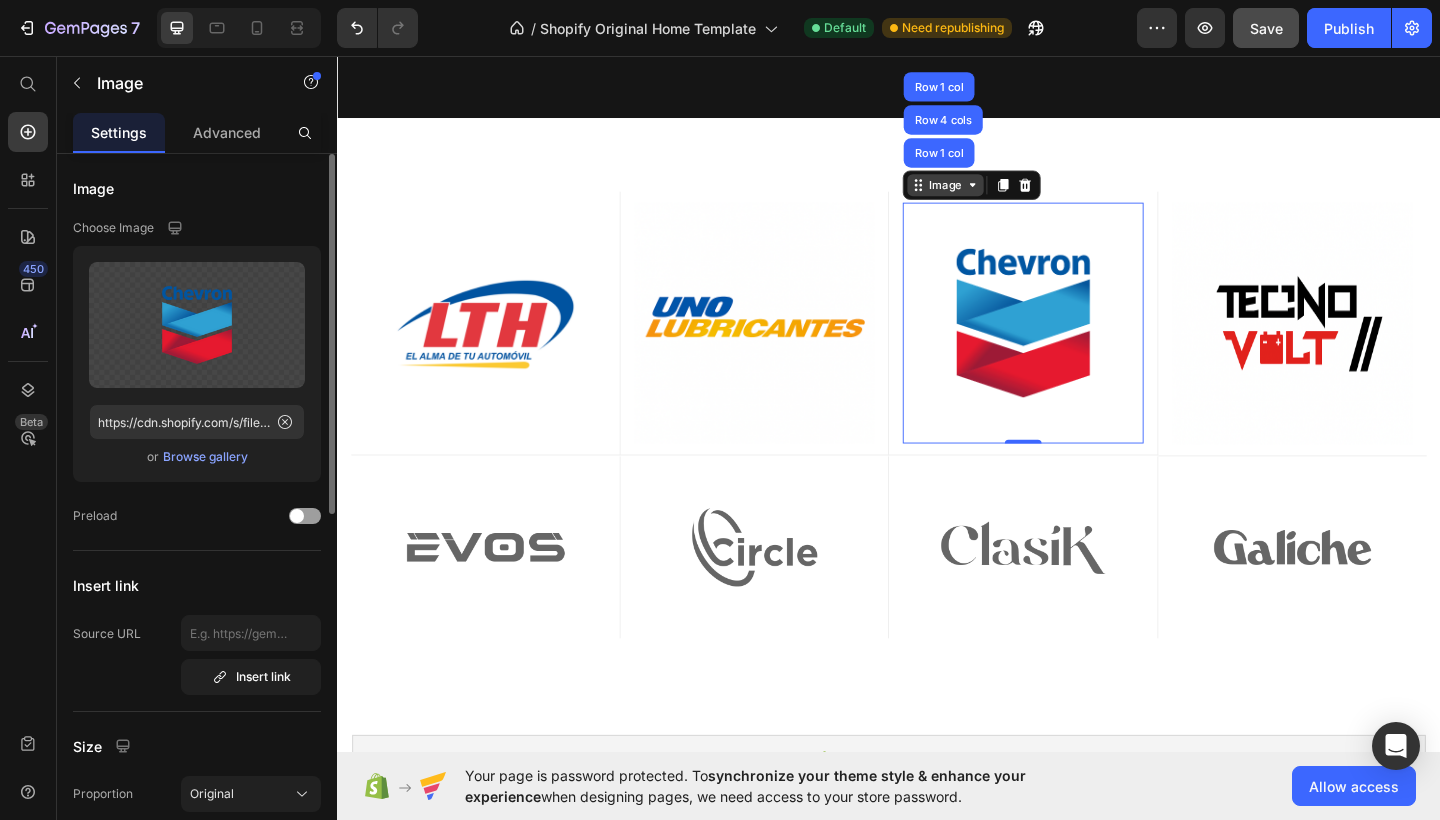 click on "Image" at bounding box center [998, 197] 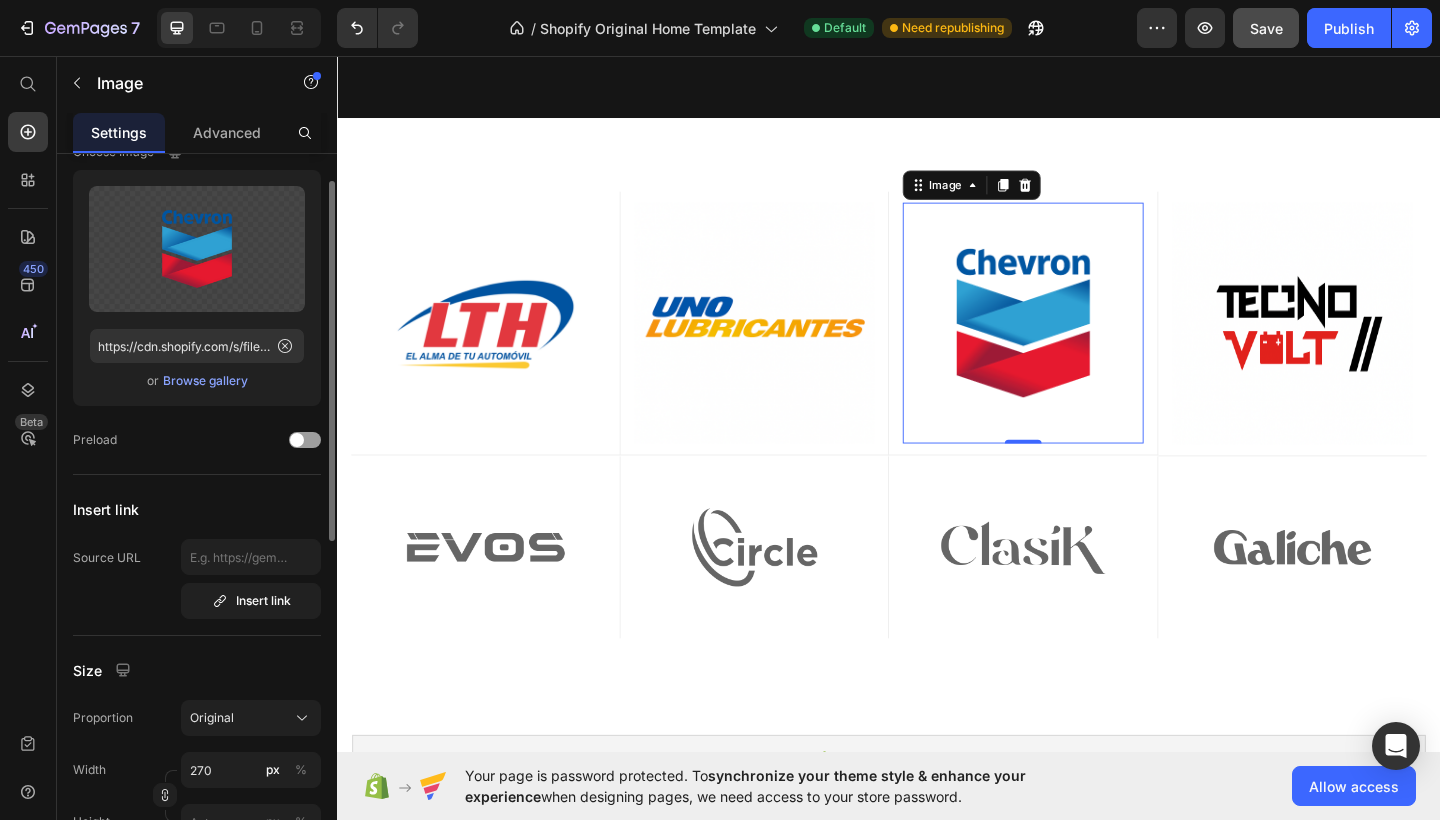 scroll, scrollTop: 83, scrollLeft: 0, axis: vertical 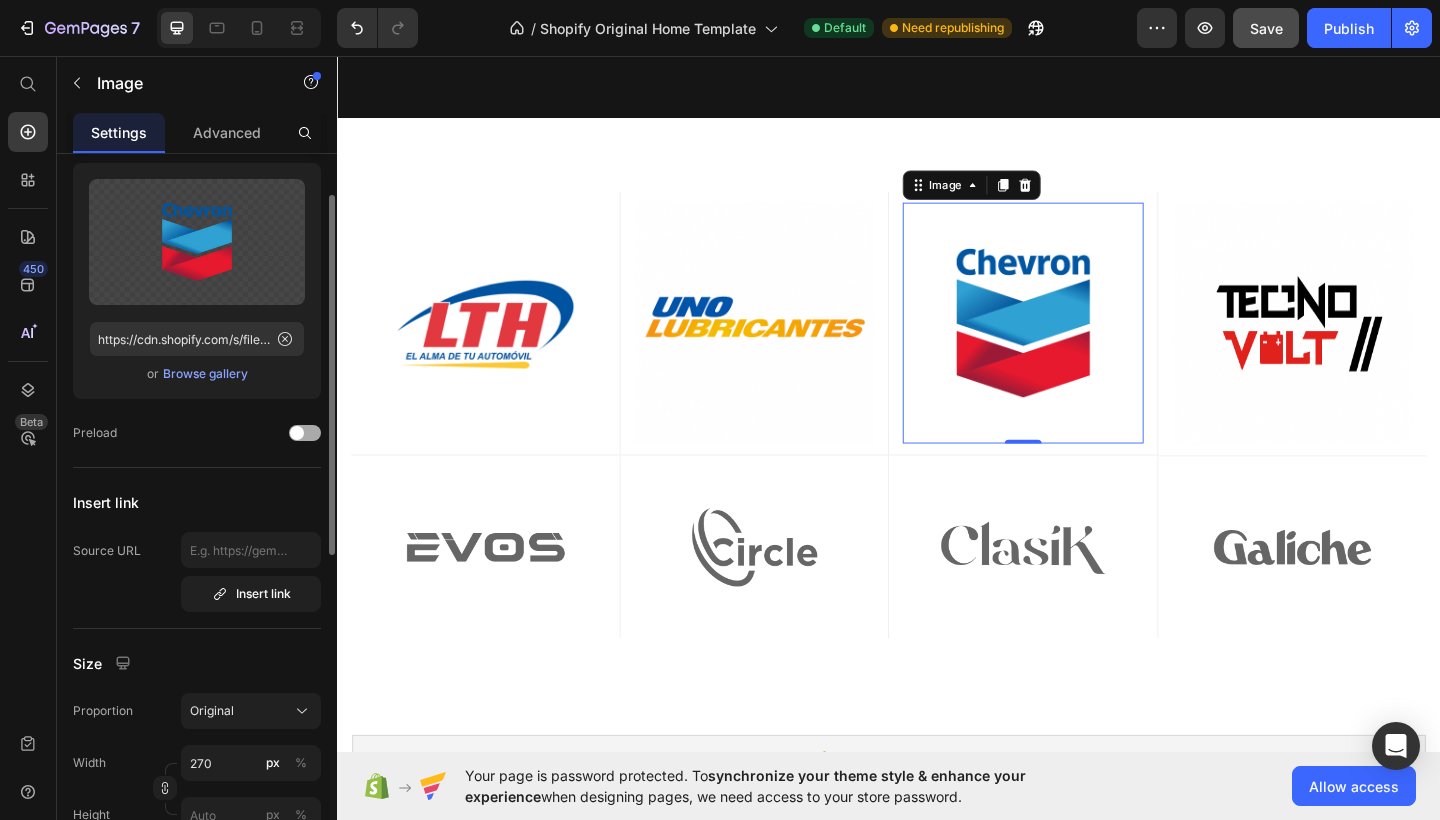 click at bounding box center [305, 433] 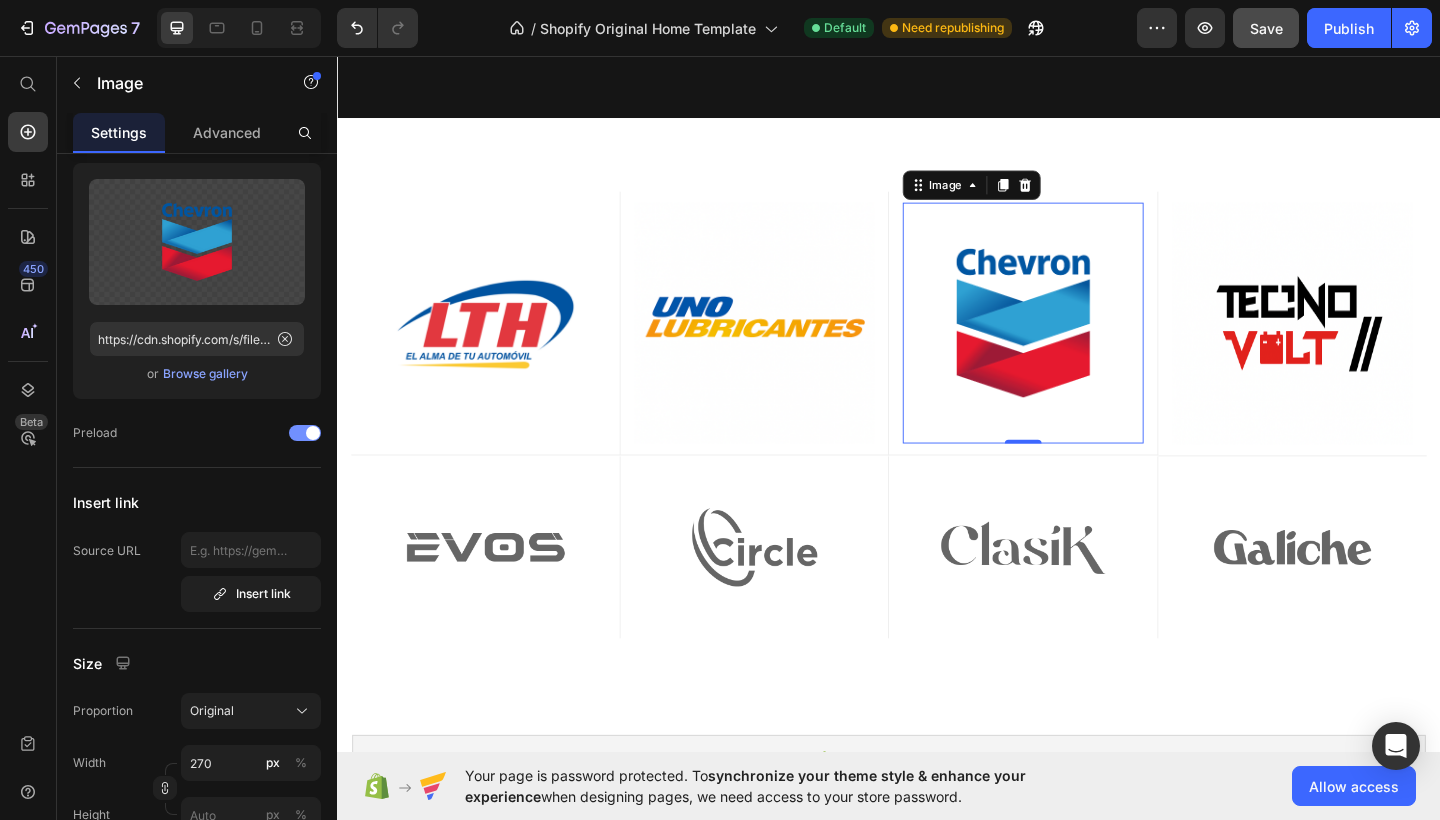 click at bounding box center (313, 433) 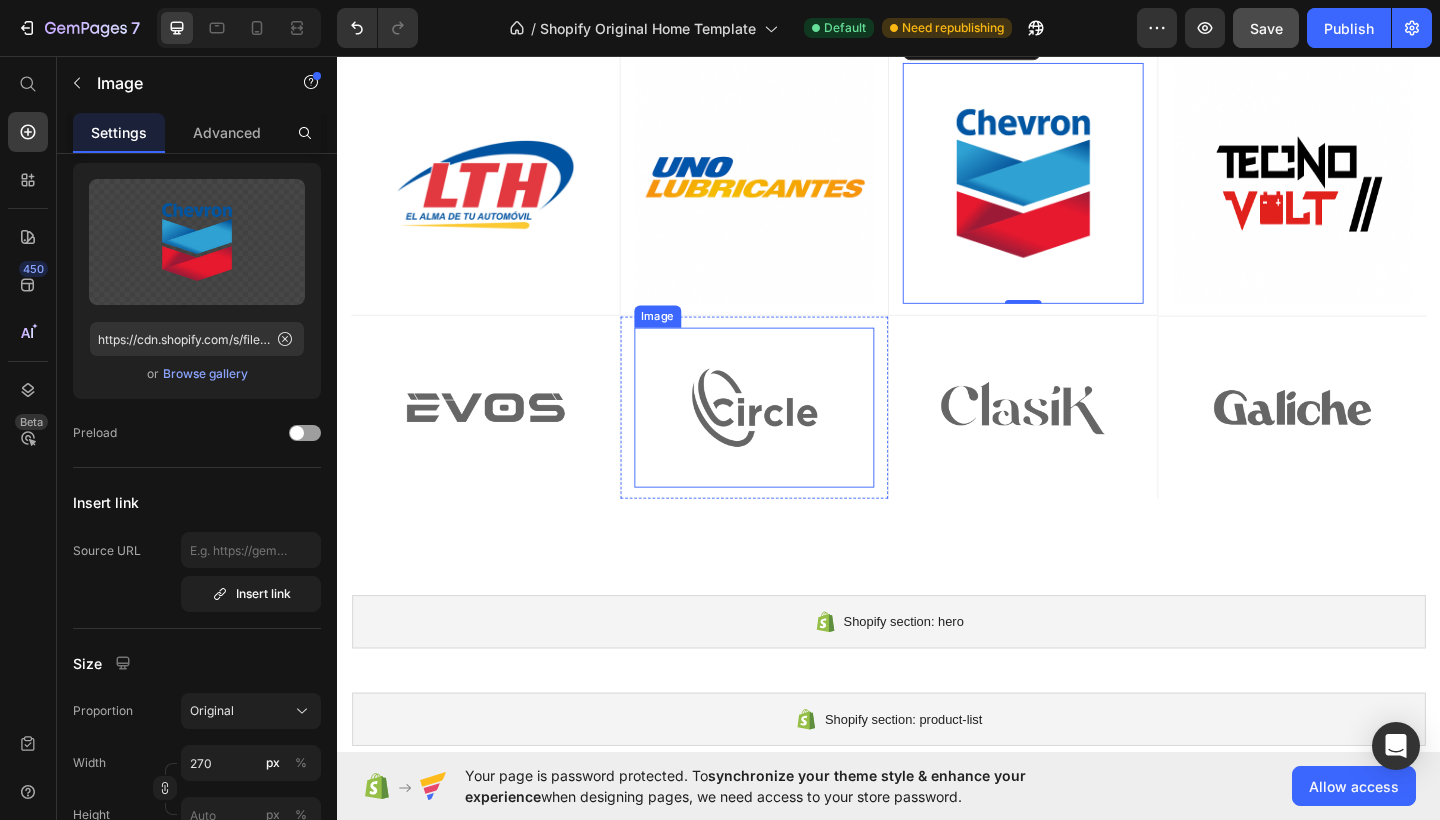 scroll, scrollTop: 760, scrollLeft: 0, axis: vertical 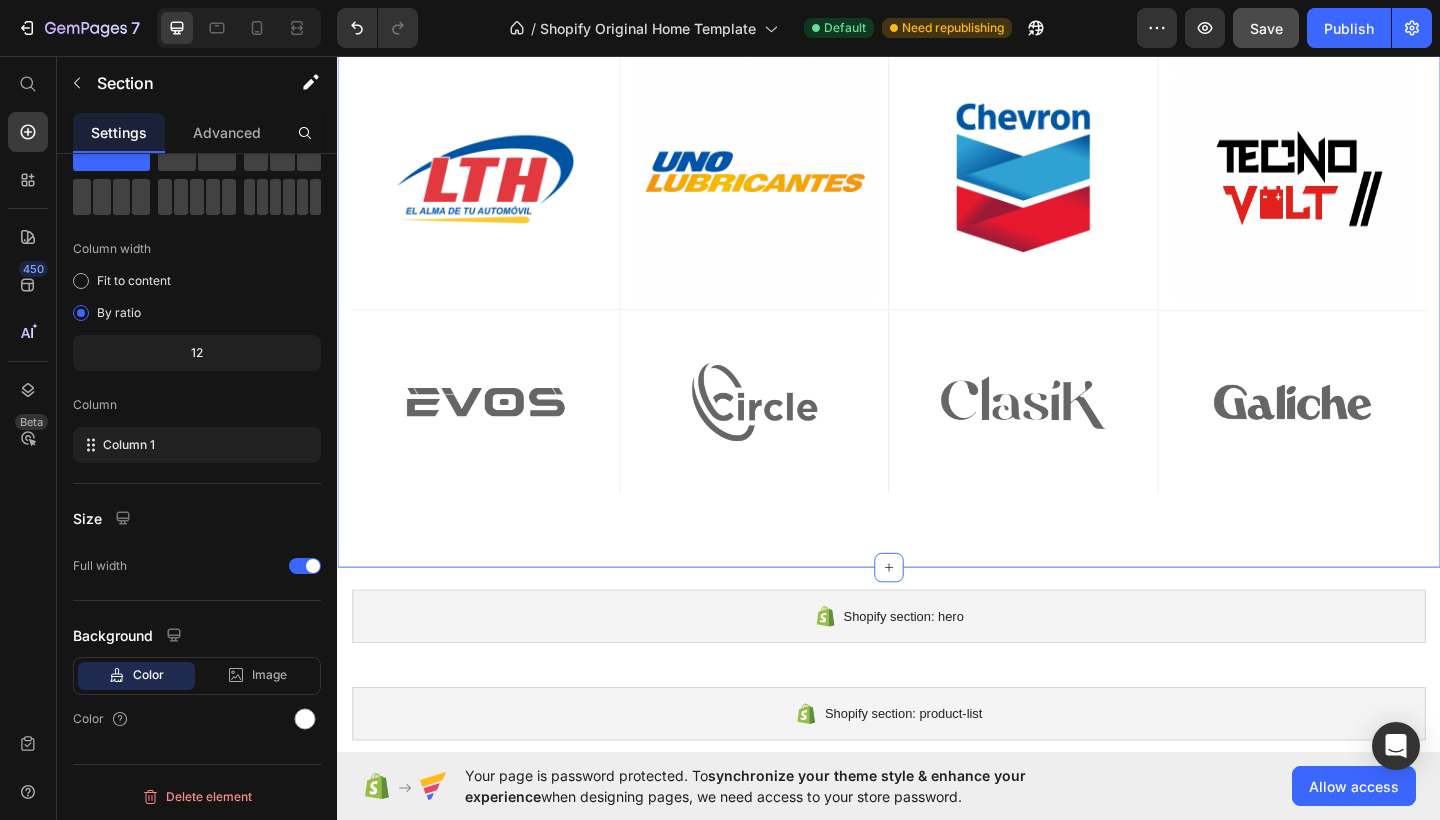click on "Image Row Image Row Image   0 Row Image Row Row Image Row Image Row Image Row Image Row Row Row Image Row Image Row Row Image Row Image Row Row Image Row Image Row Row Image Row Image Row Row Row Section 2" at bounding box center (937, 289) 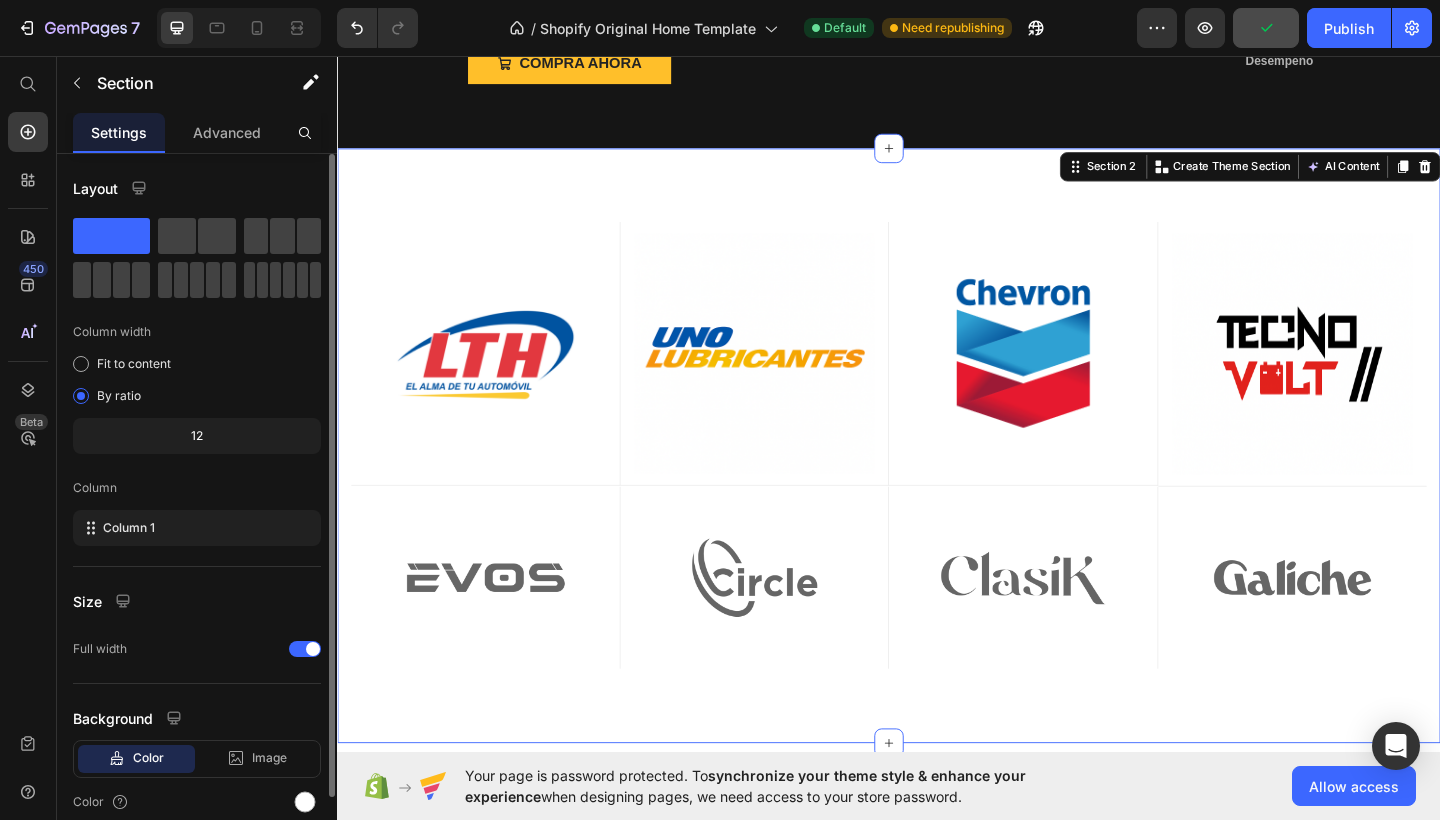 scroll, scrollTop: 561, scrollLeft: 0, axis: vertical 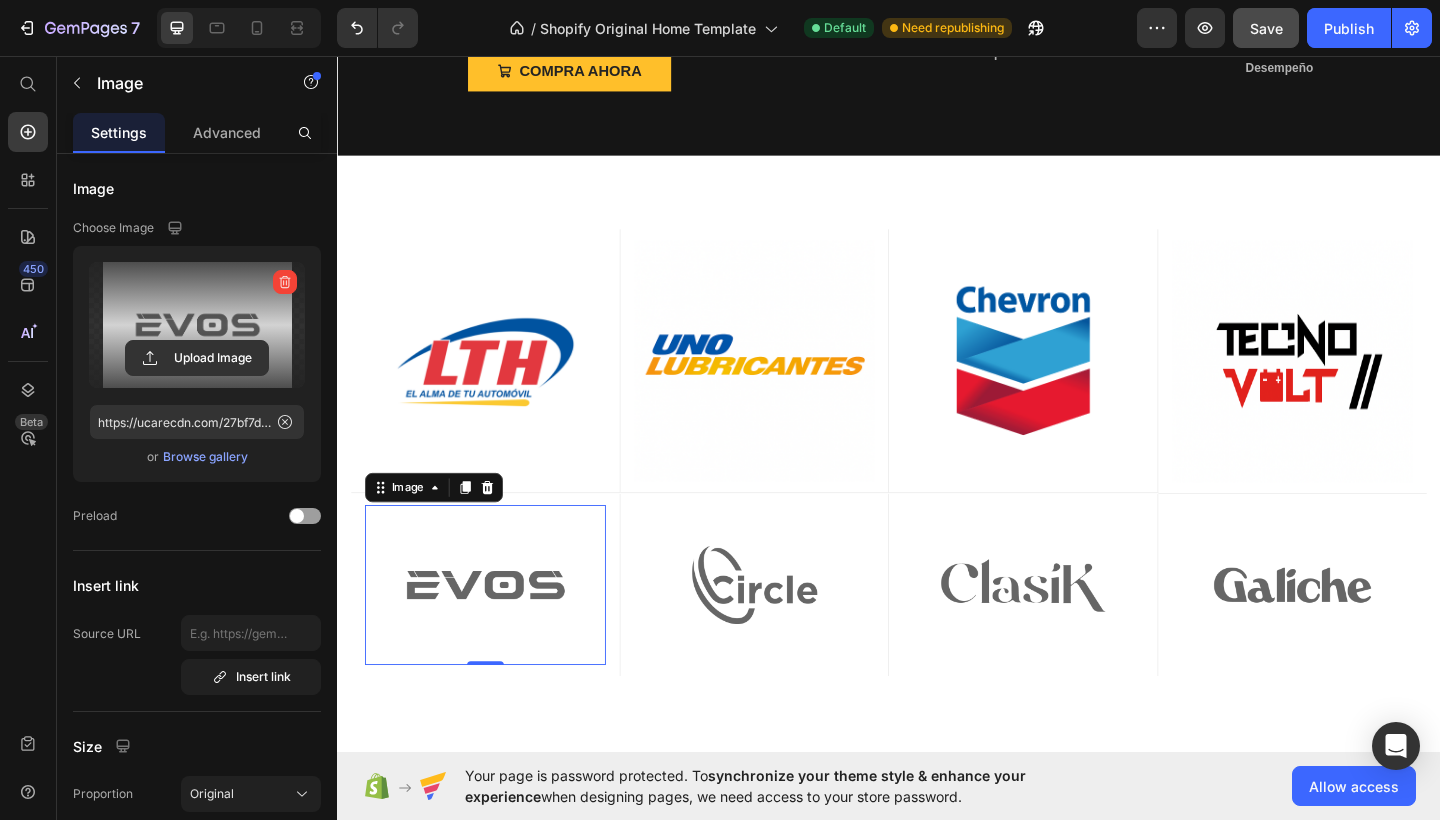 click at bounding box center [197, 325] 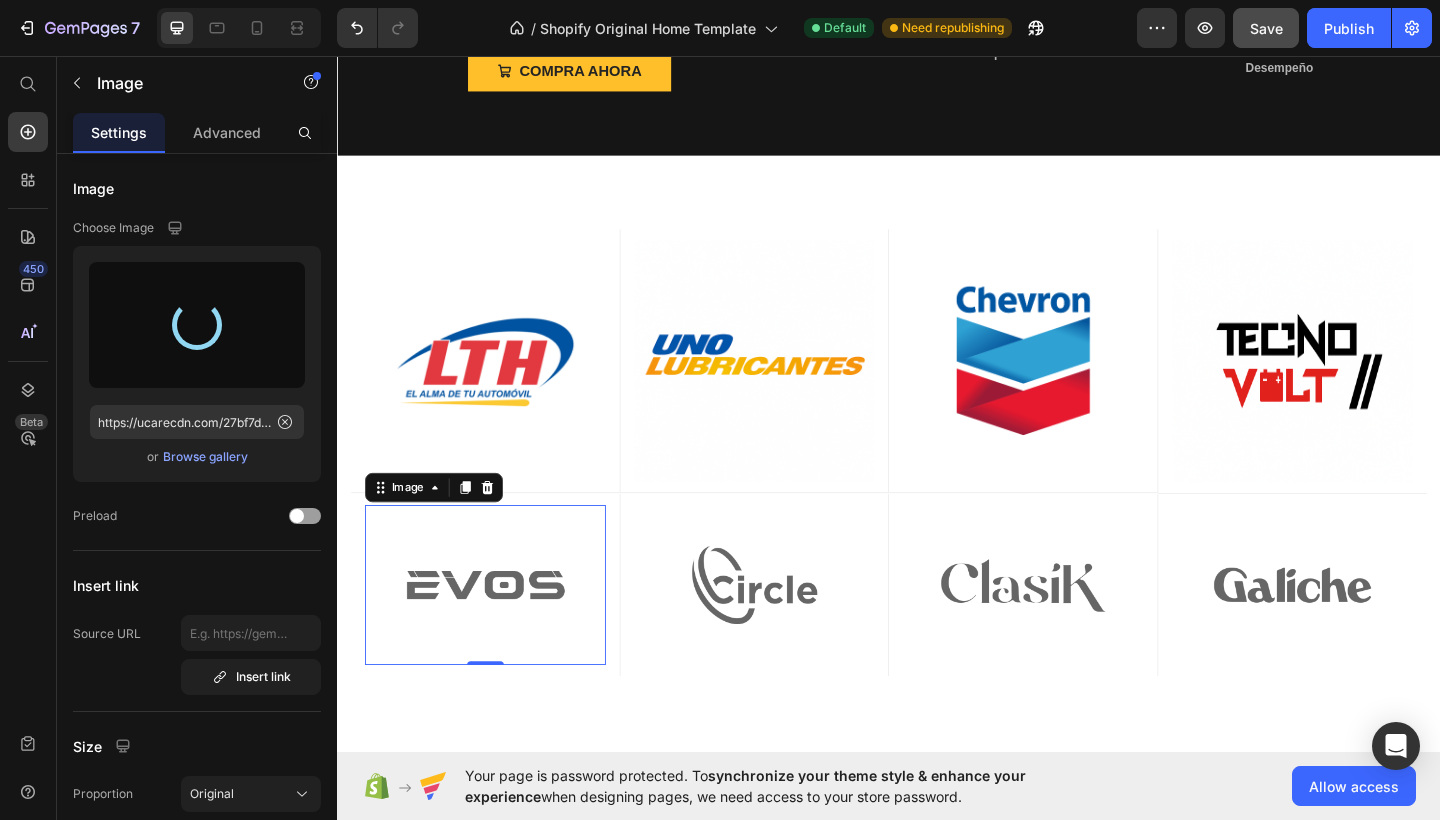type on "https://cdn.shopify.com/s/files/1/0754/1338/9545/files/gempages_574691776724468848-16232781-d8eb-4797-a884-818754edae1c.png" 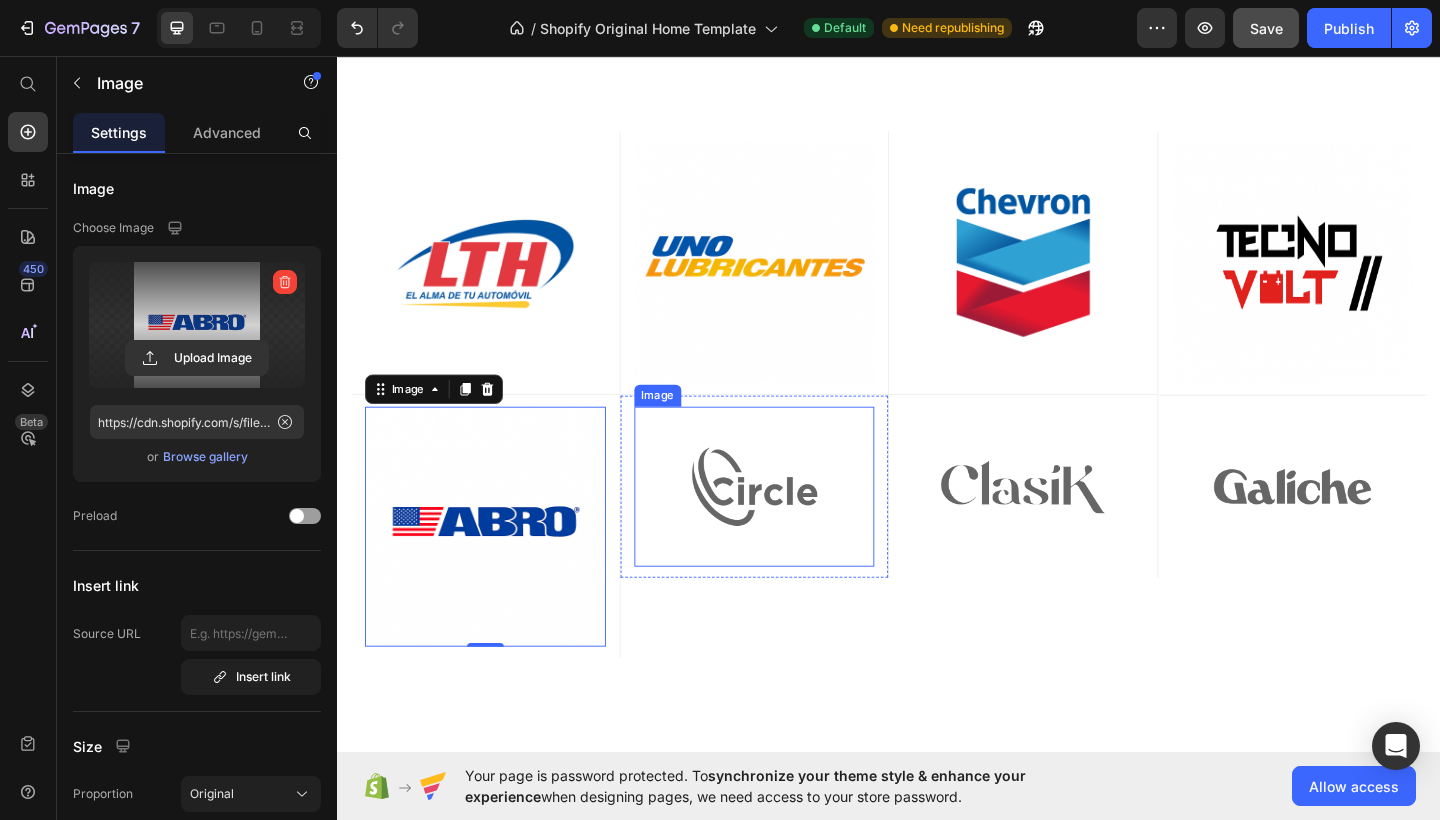 scroll, scrollTop: 674, scrollLeft: 0, axis: vertical 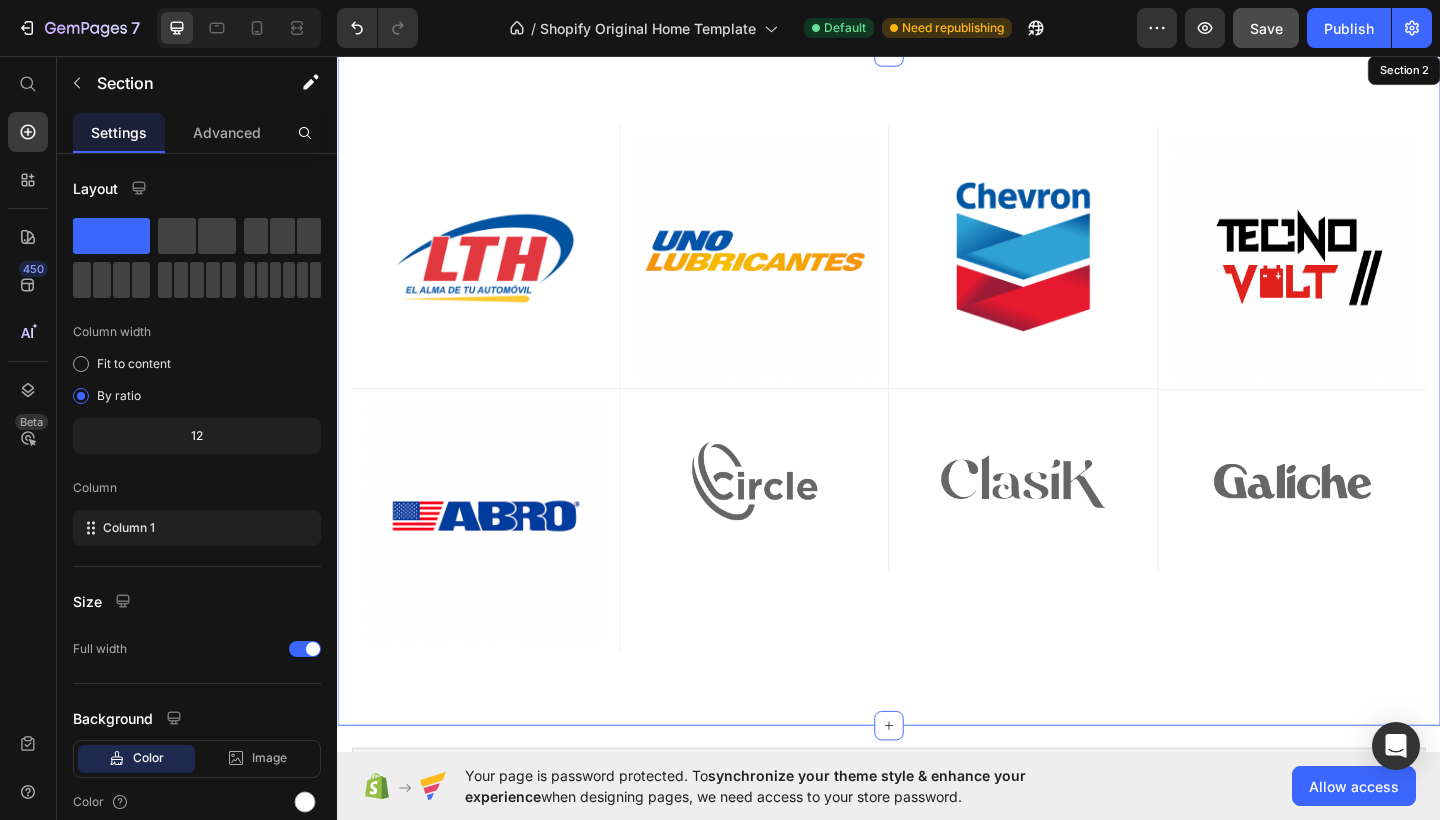 click on "Image Row Image Row Image Row Image Row Row Image   0 Row Image Row Image Row Image Row Row Row Image Row Image Row Row Image Row Image Row Row Image Row Image Row Row Image Row Image Row Row Row Section 2" at bounding box center (937, 418) 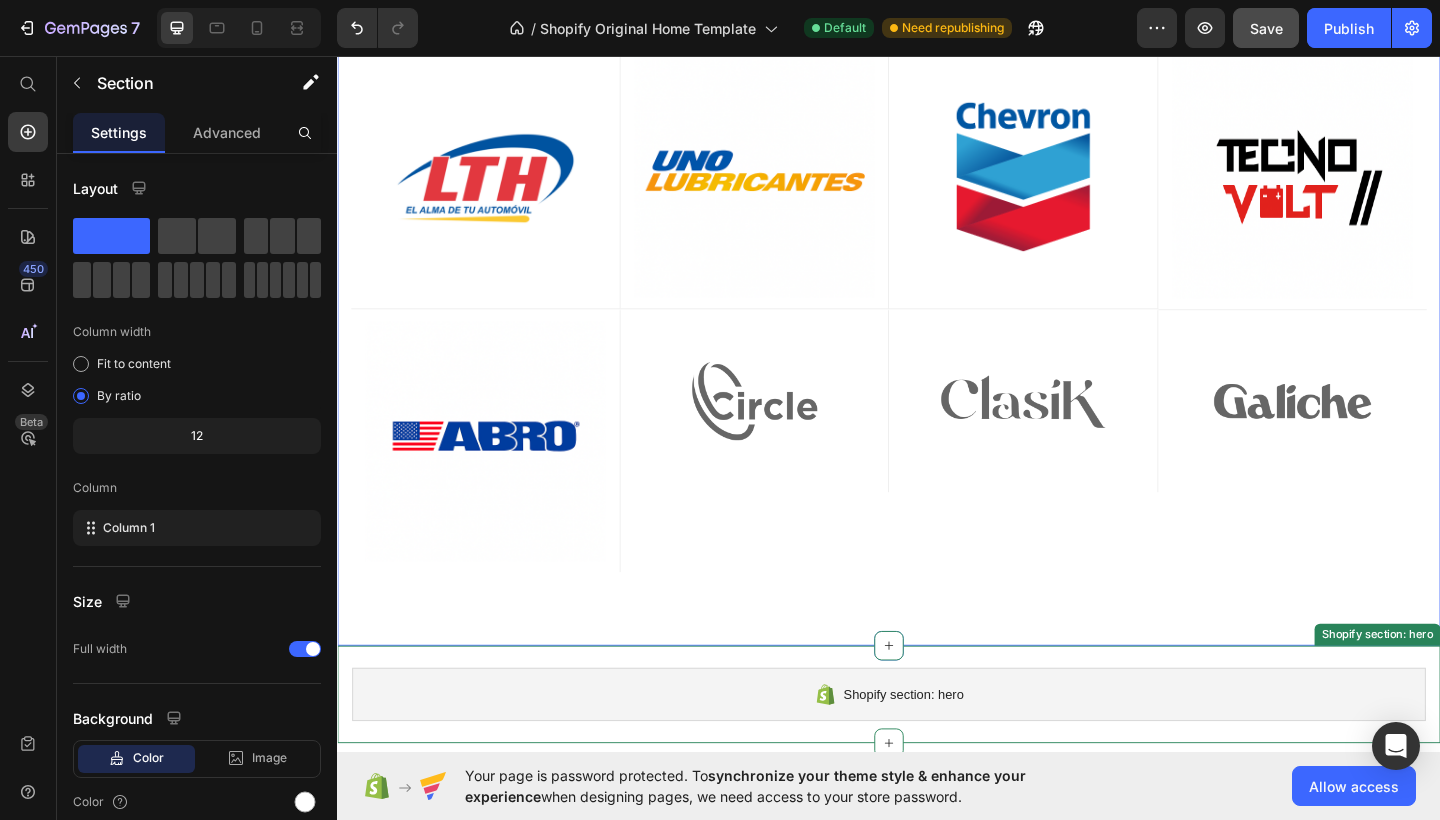 scroll, scrollTop: 758, scrollLeft: 0, axis: vertical 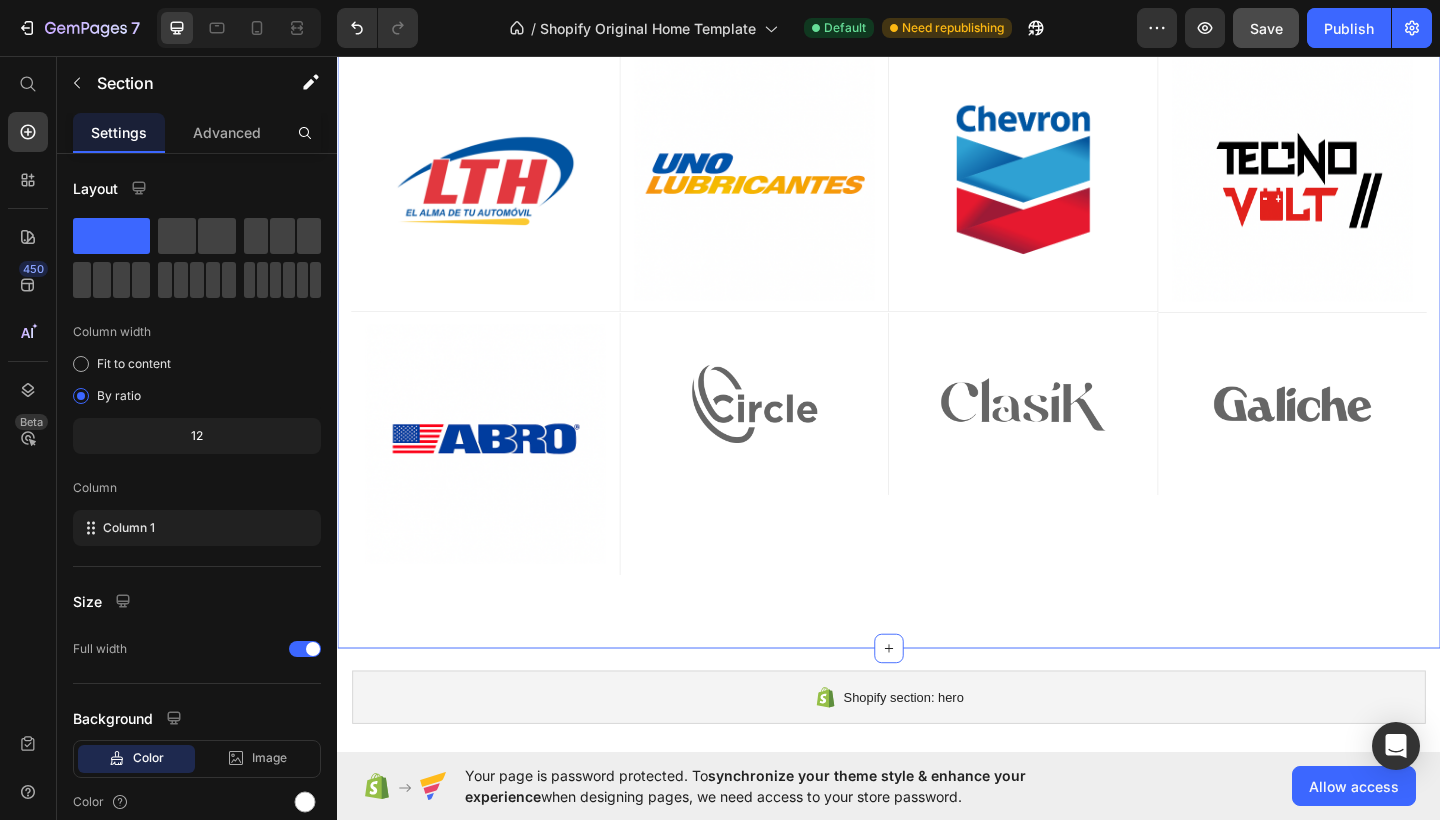 click on "7   /  Shopify Original Home Template Default Need republishing Preview  Save   Publish" 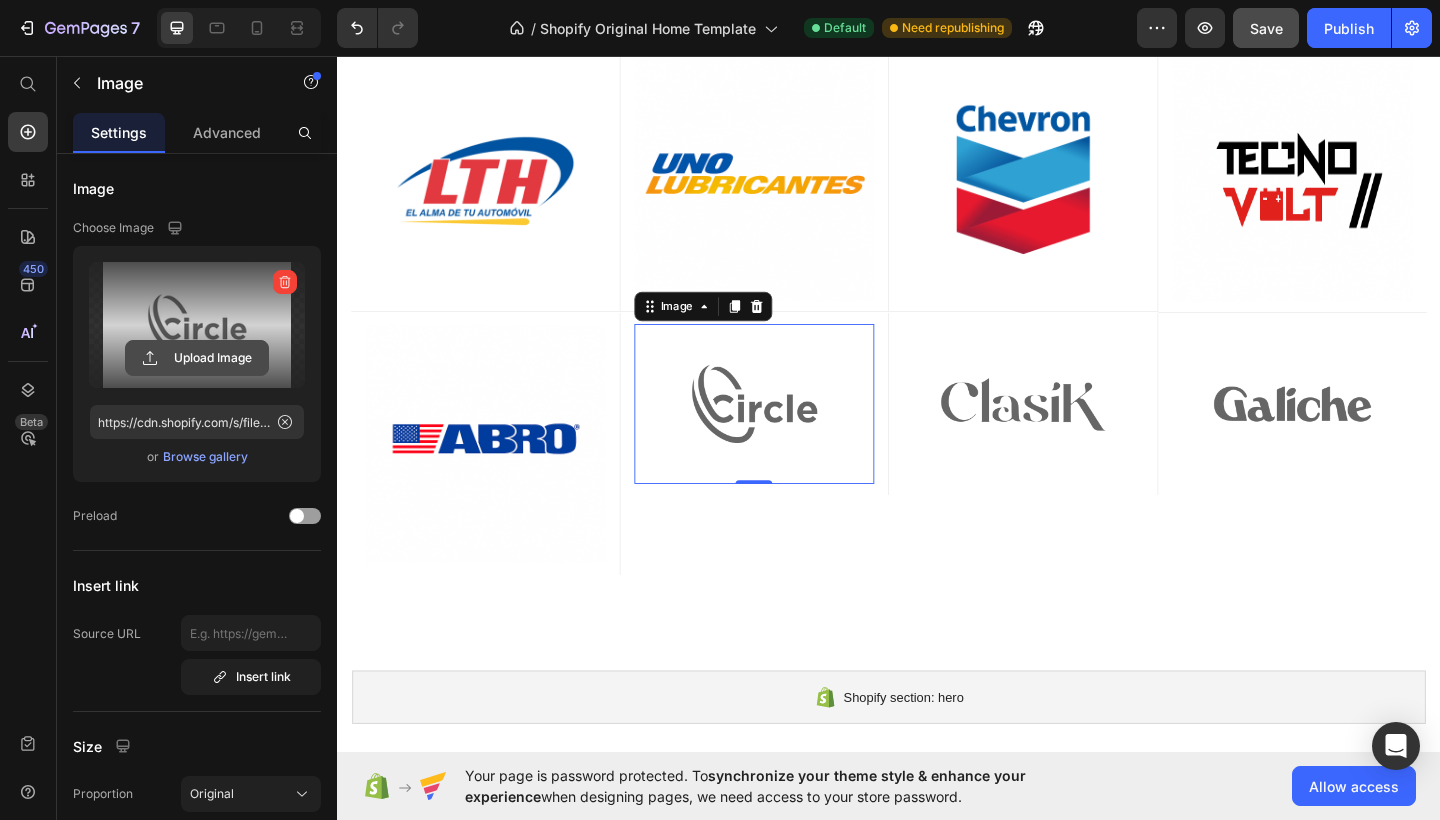 click 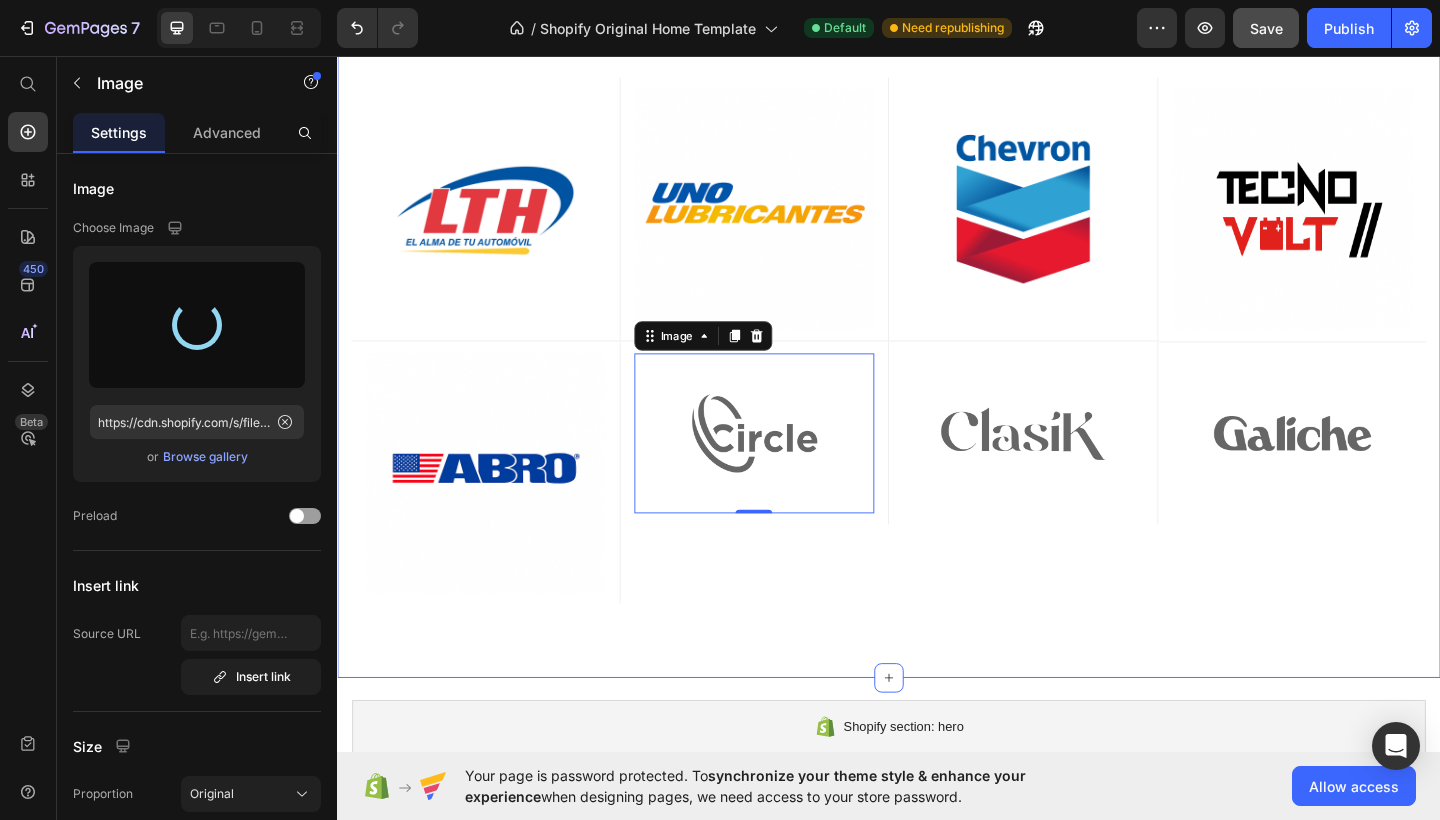 scroll, scrollTop: 727, scrollLeft: 0, axis: vertical 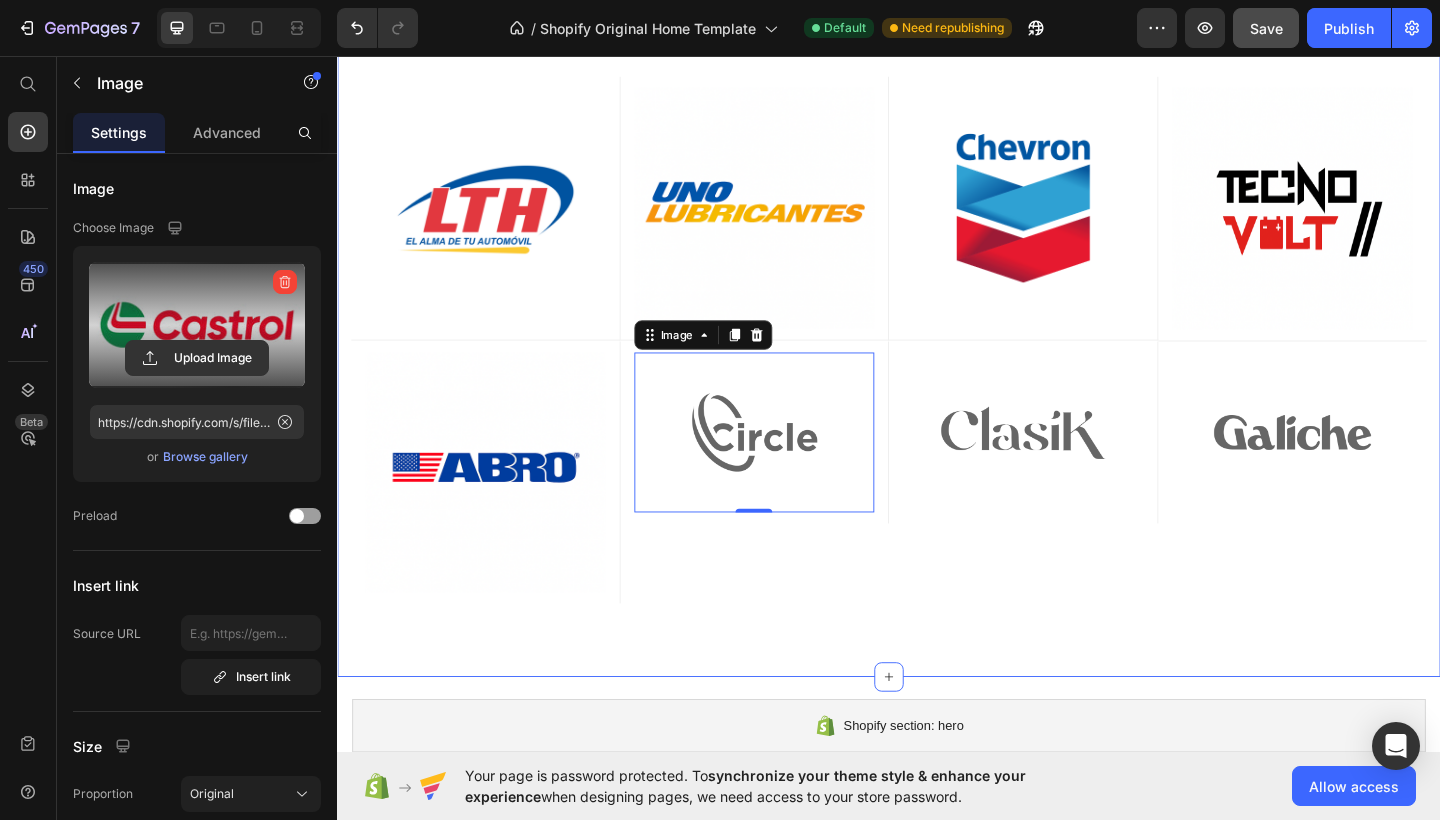 type on "https://cdn.shopify.com/s/files/1/0754/1338/9545/files/gempages_574691776724468848-0b7b3cd4-ffc3-48b1-99be-cabe3e6373ef.jpg" 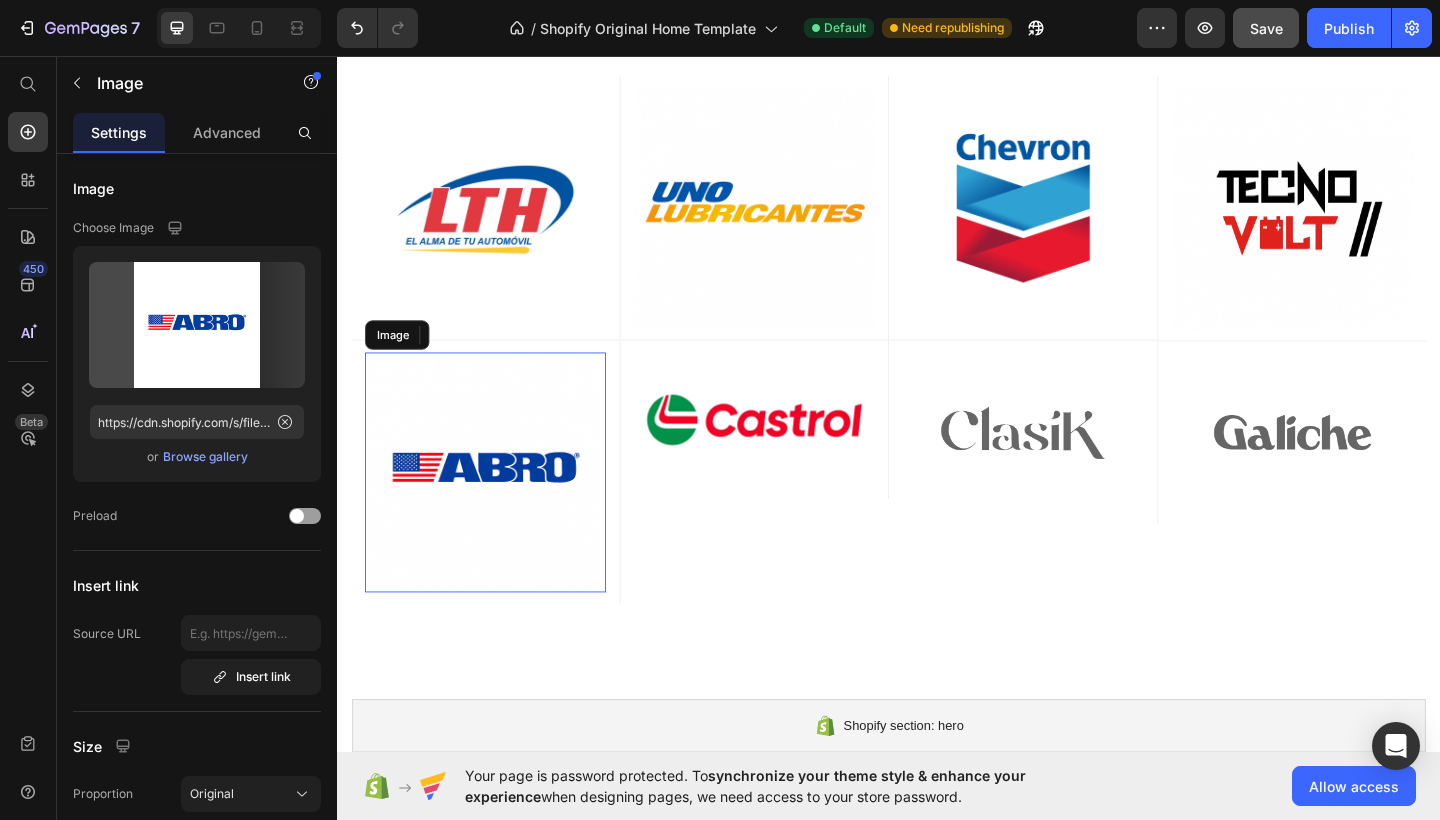 click at bounding box center (498, 510) 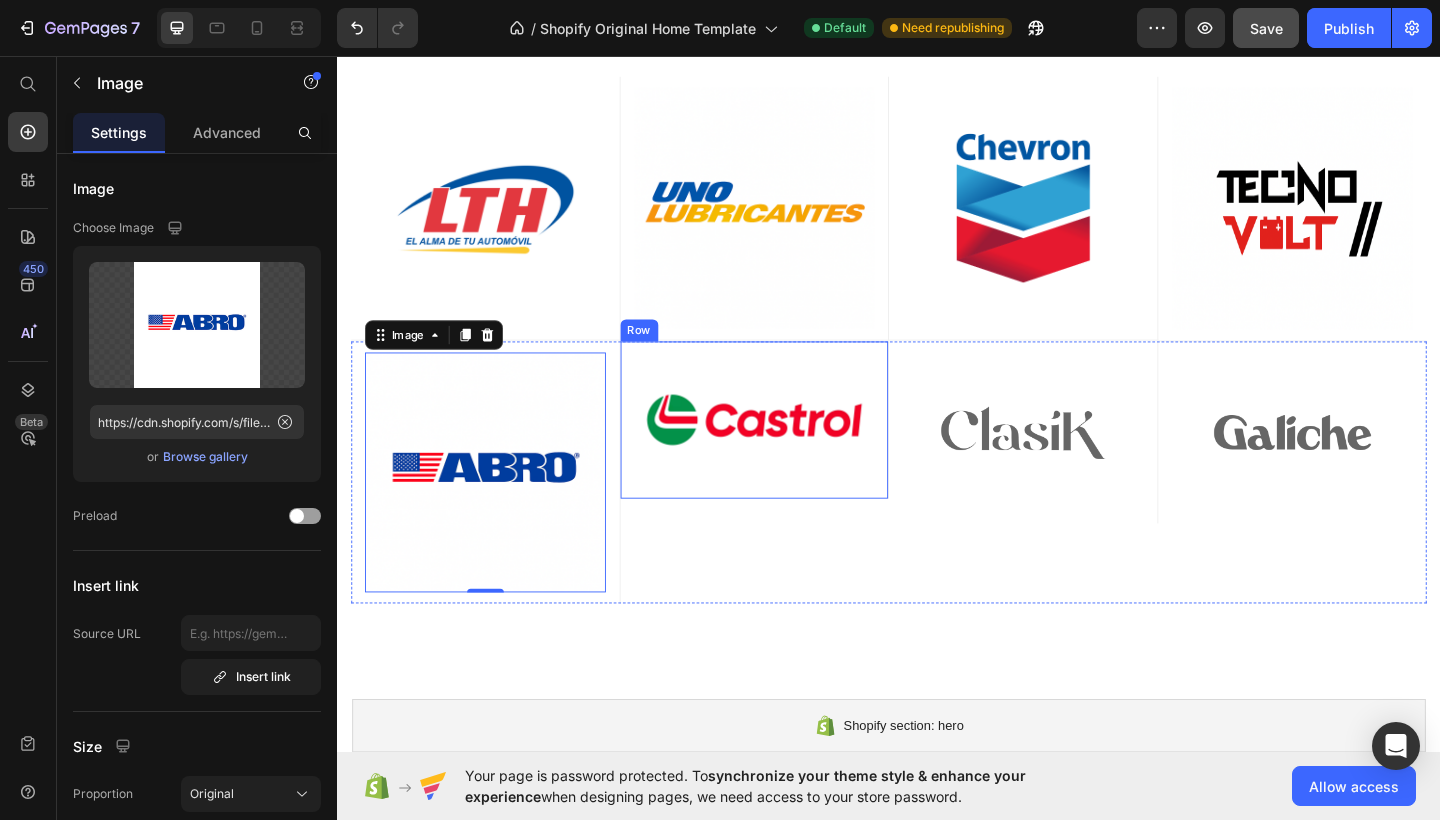 click on "Image Row" at bounding box center (791, 452) 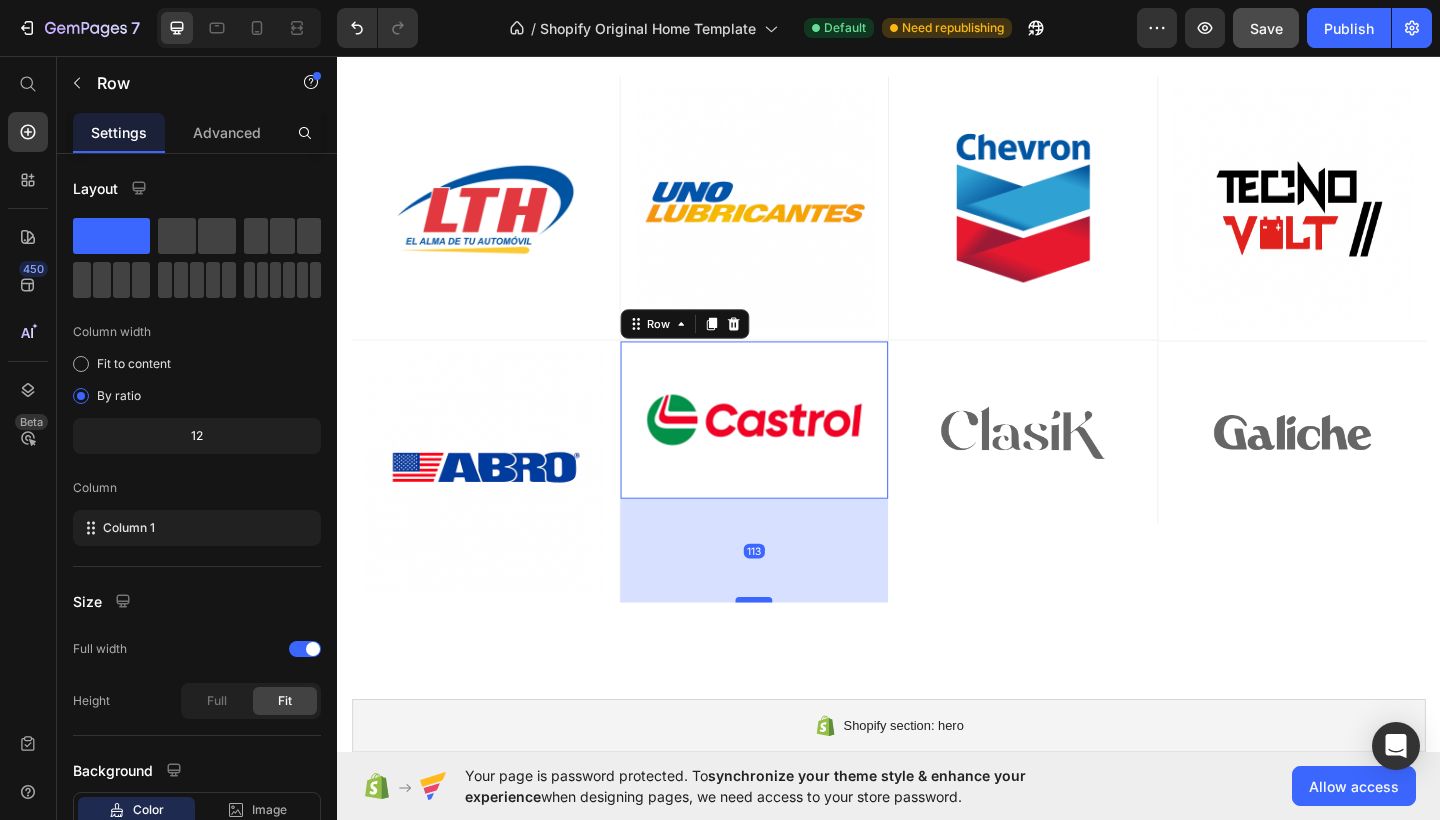 drag, startPoint x: 784, startPoint y: 521, endPoint x: 781, endPoint y: 634, distance: 113.03982 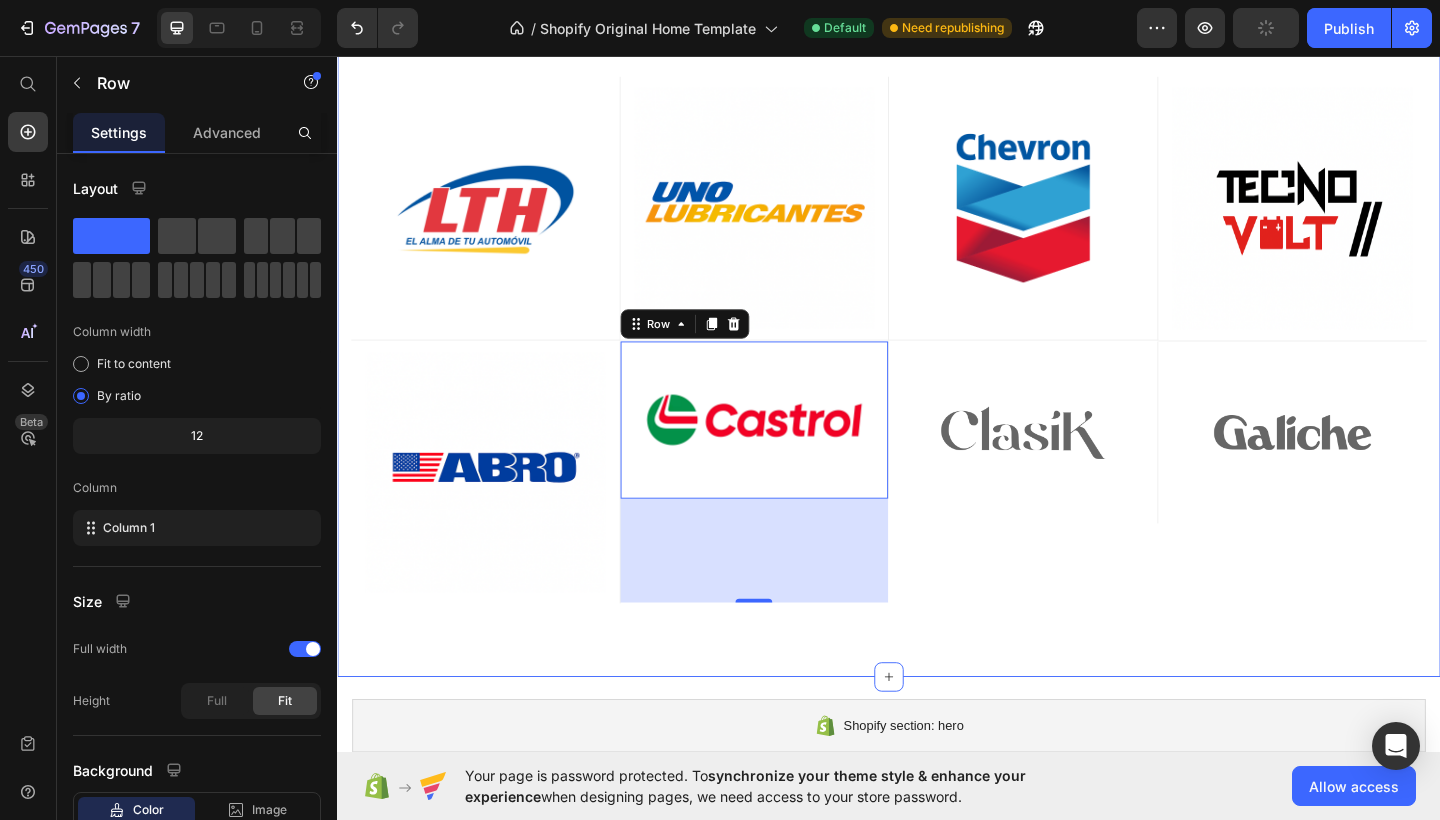 click on "Image Row Image Row Image Row Image Row Row Image Row Image Row   113 Image Row Image Row Row Row Image Row Image Row Row Image Row Image Row Row Image Row Image Row Row Image Row Image Row Row Row Section 2" at bounding box center [937, 365] 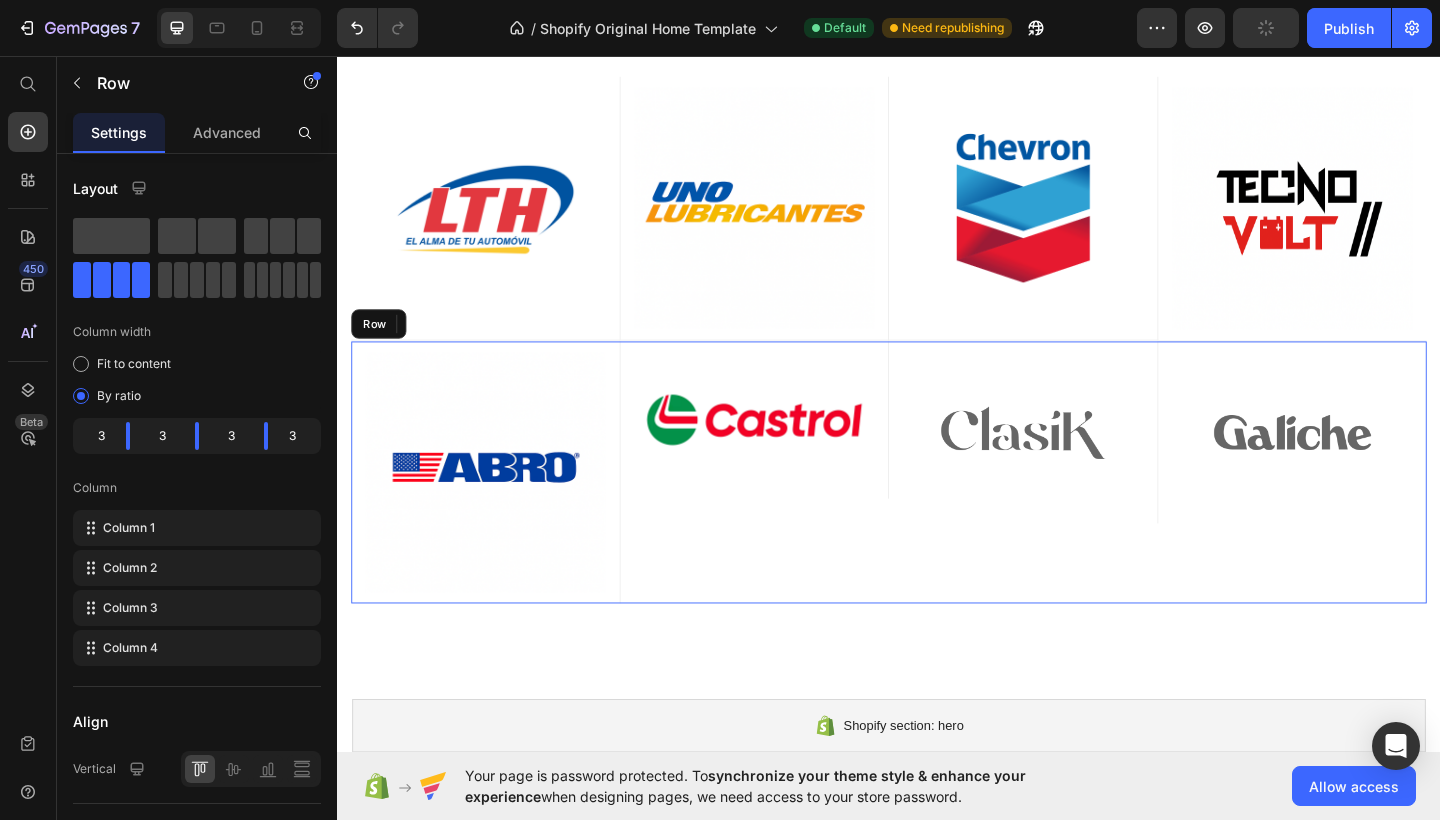 click on "Image Row" at bounding box center [791, 510] 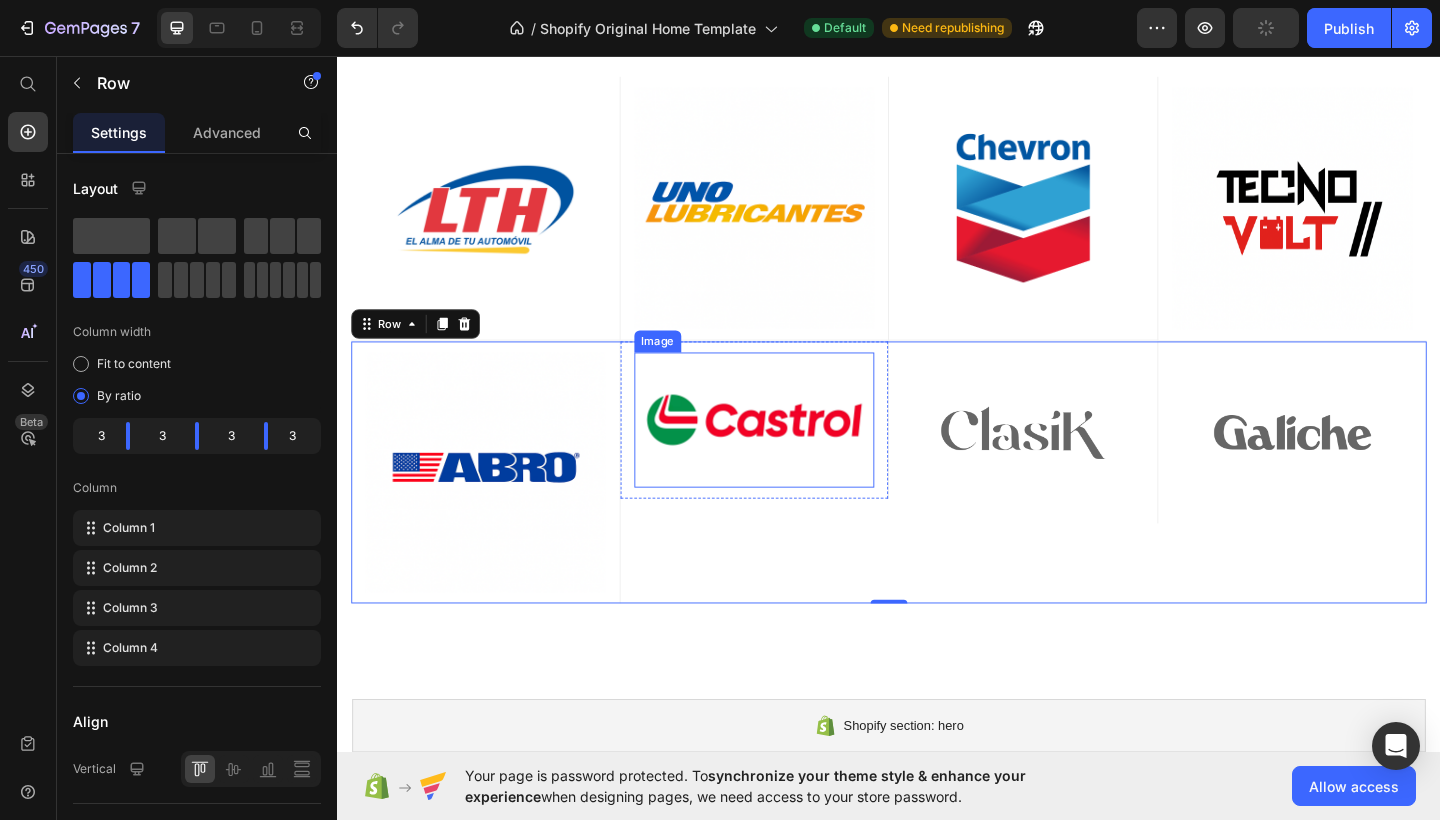 click at bounding box center [791, 452] 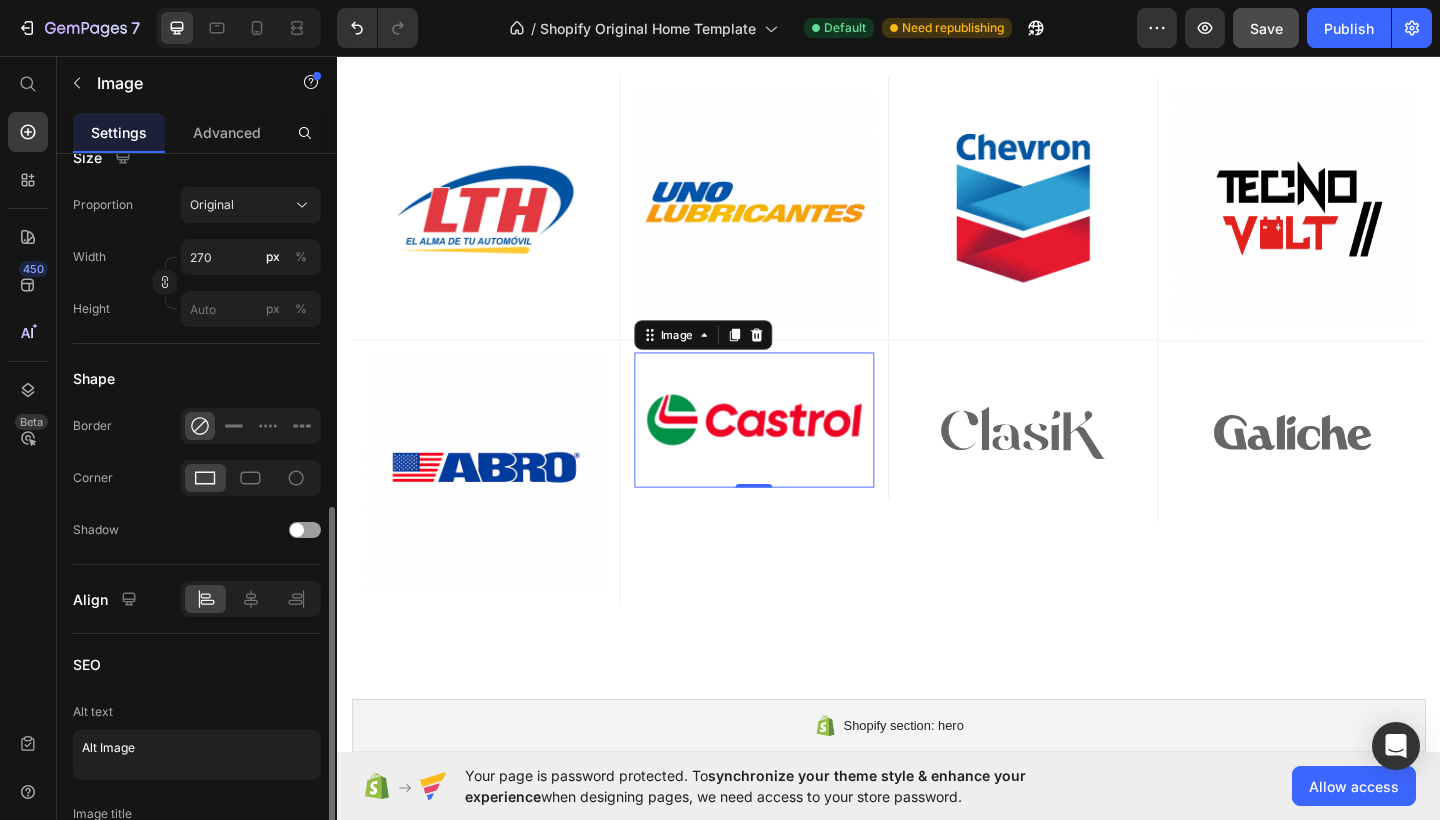 scroll, scrollTop: 629, scrollLeft: 0, axis: vertical 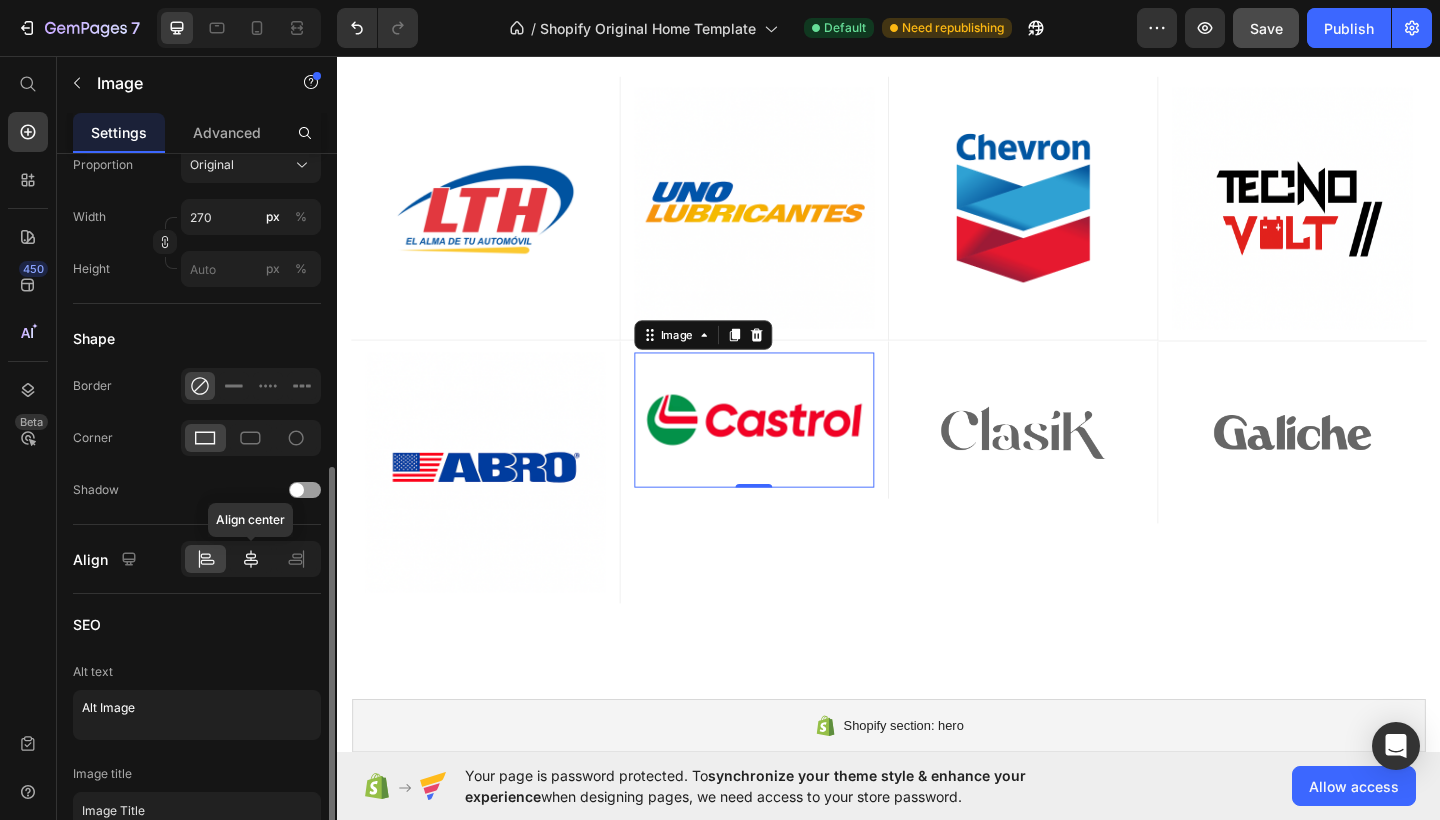 click 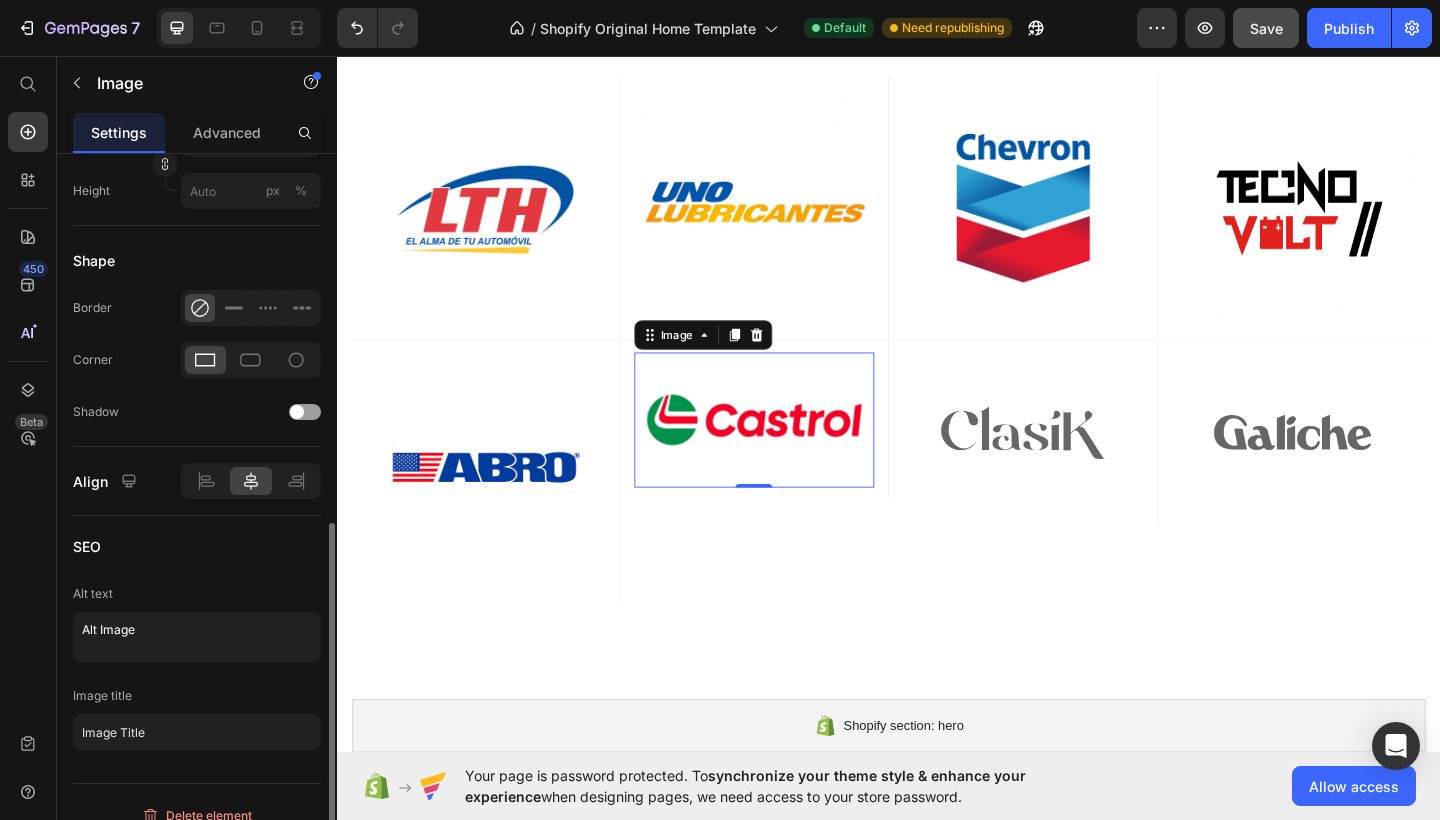 scroll, scrollTop: 728, scrollLeft: 0, axis: vertical 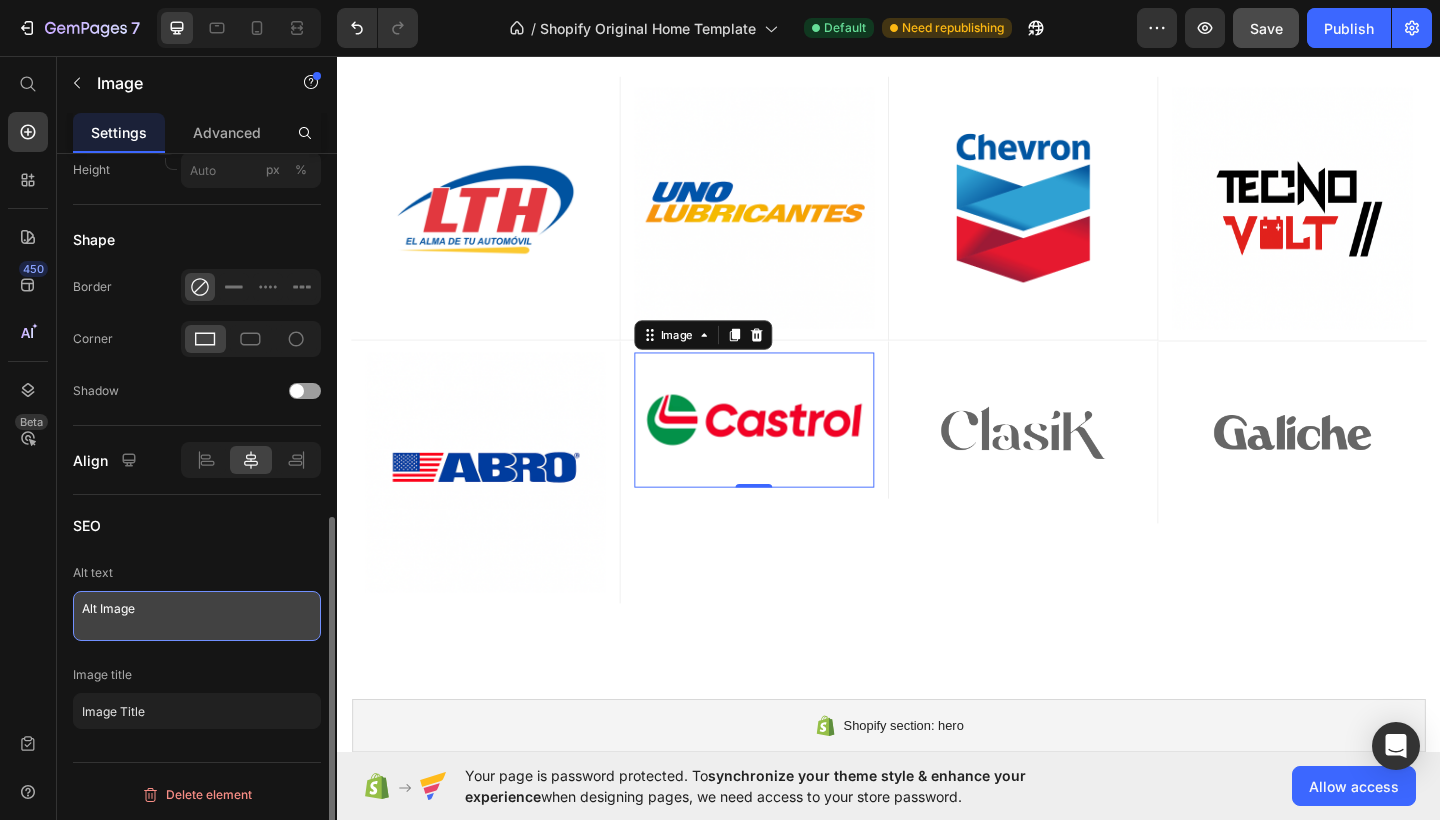 click on "Alt Image" at bounding box center [197, 616] 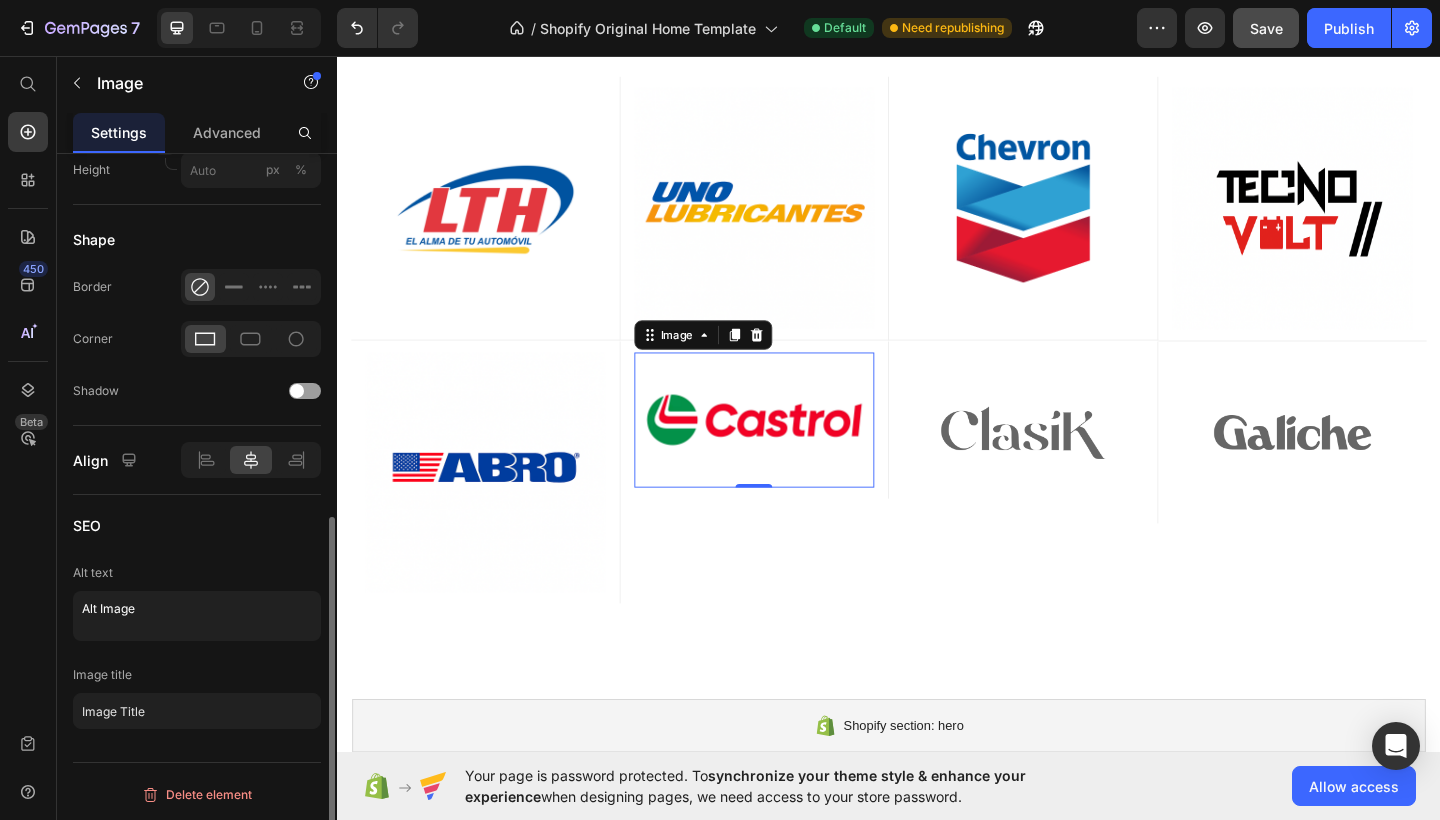 click on "Image title" at bounding box center (197, 675) 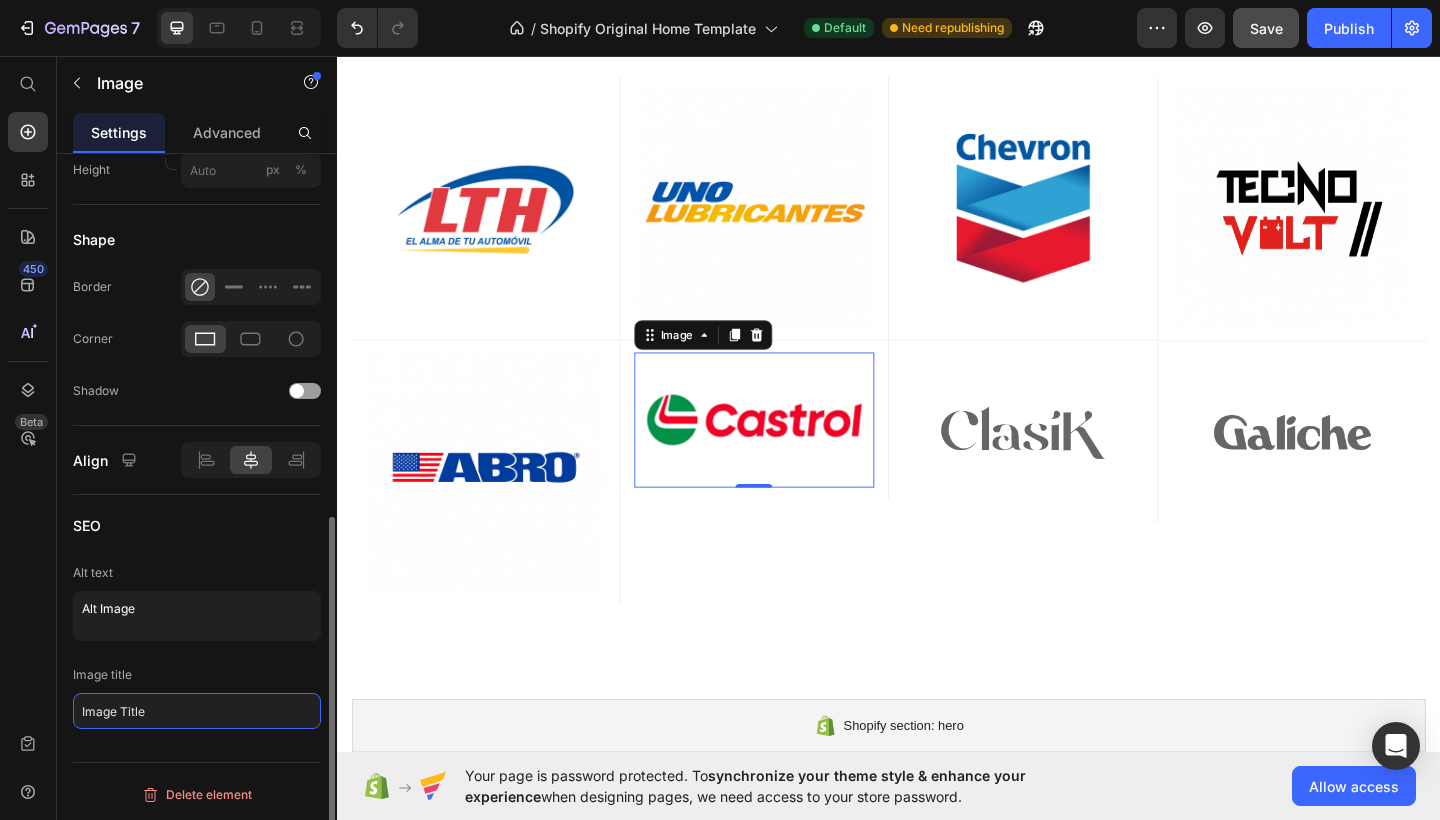 click on "Image Title" 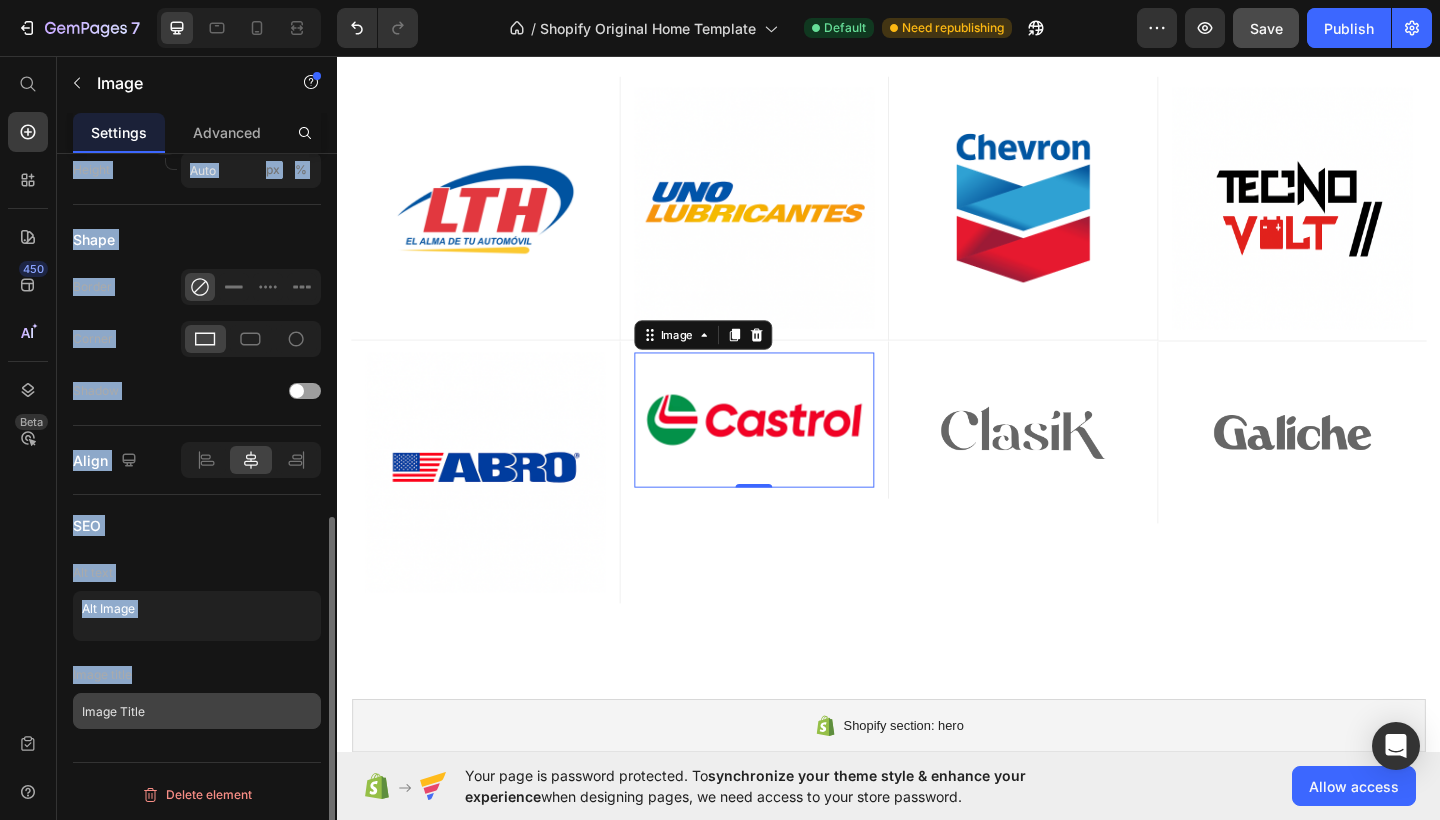 drag, startPoint x: 223, startPoint y: 731, endPoint x: 113, endPoint y: 704, distance: 113.265175 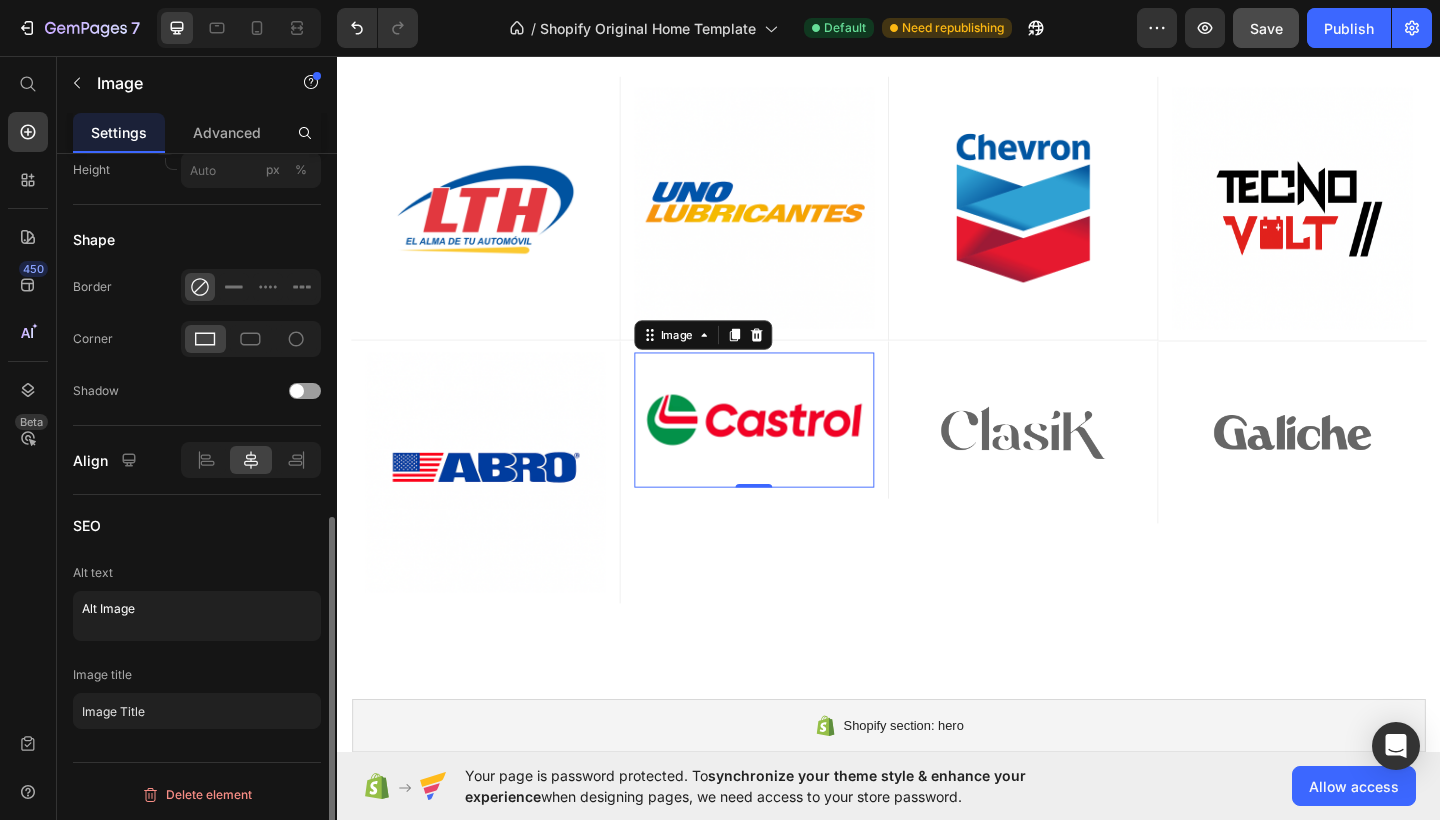 click on "Image title" at bounding box center [197, 675] 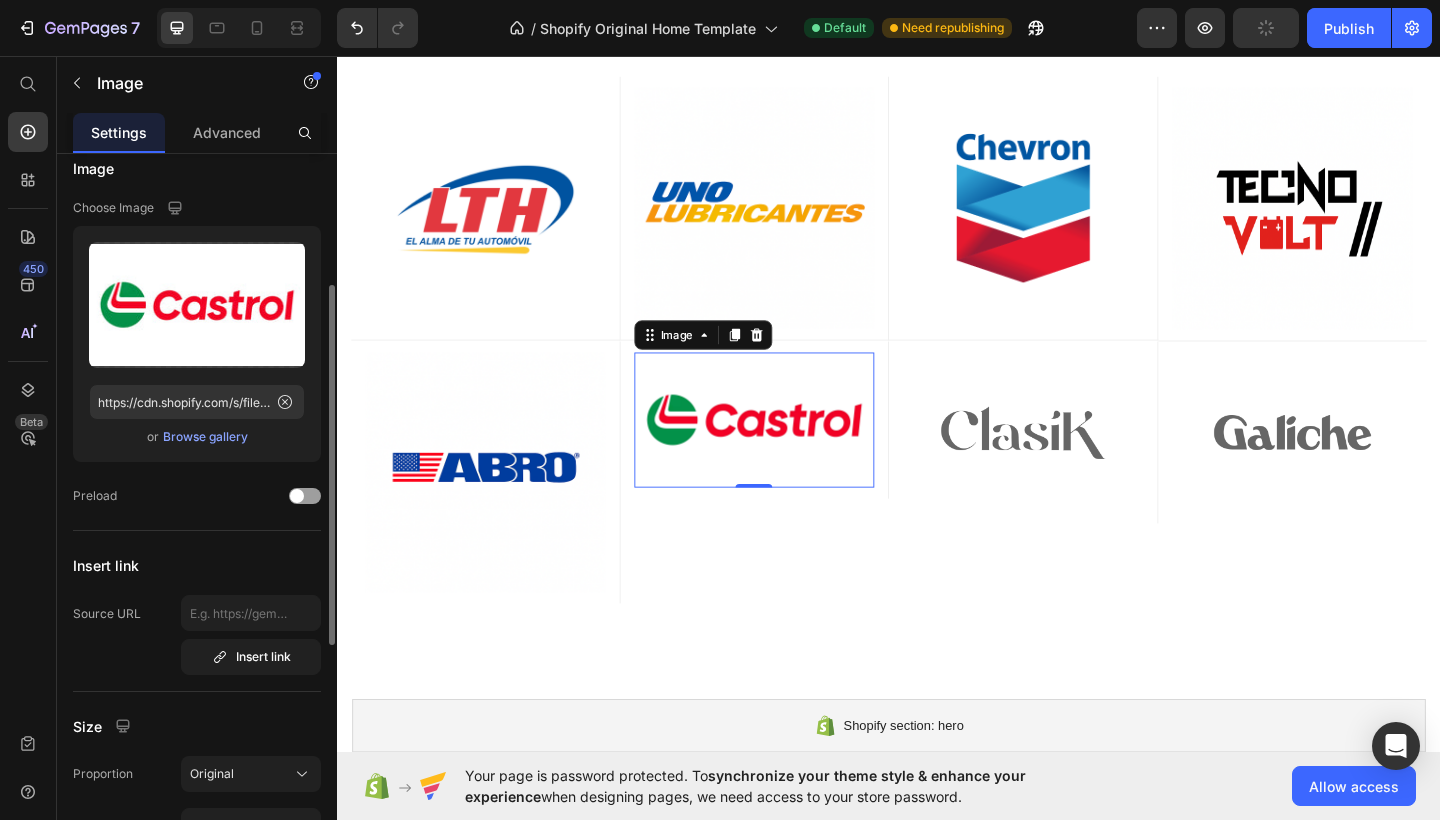 scroll, scrollTop: 0, scrollLeft: 0, axis: both 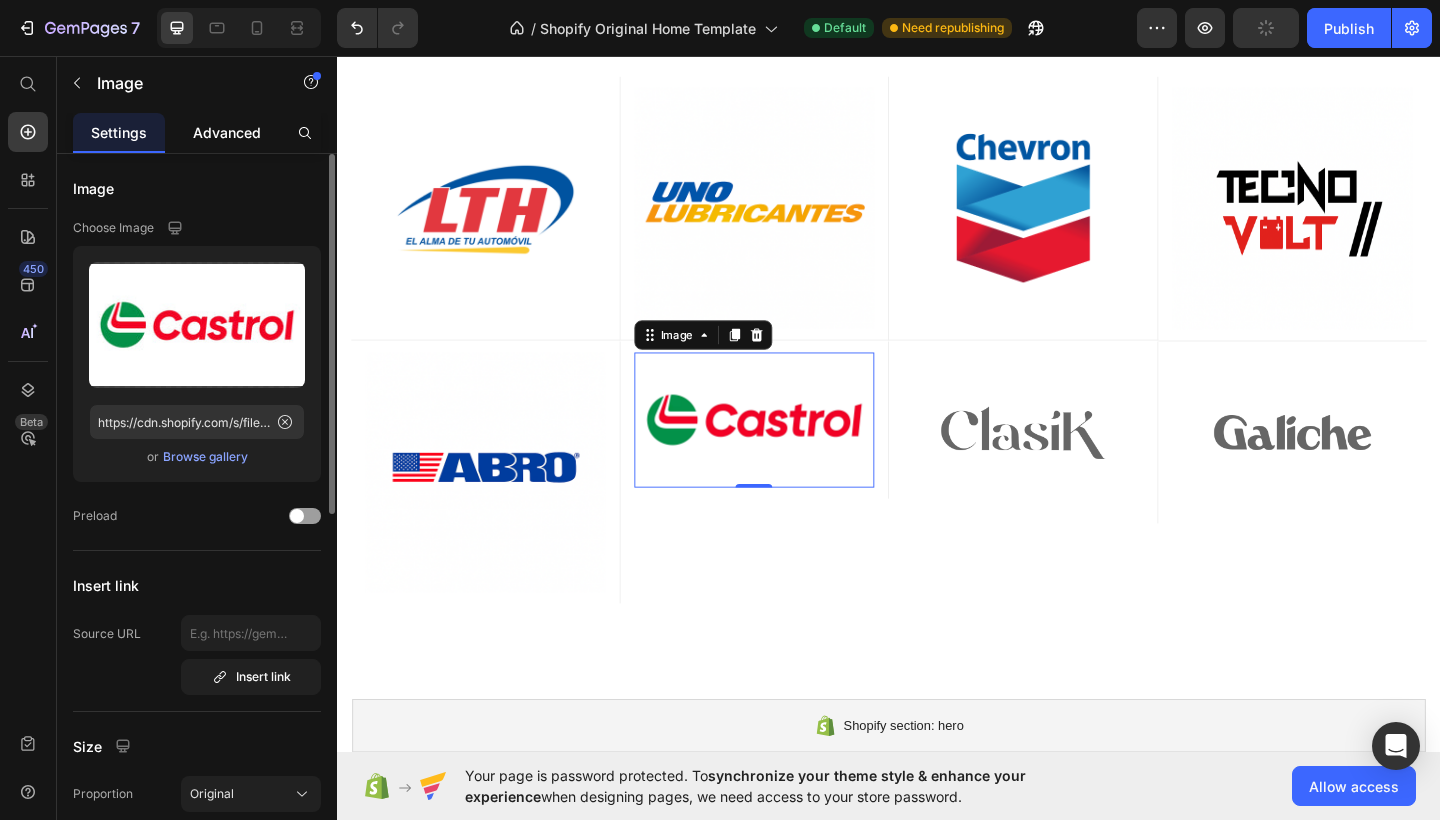 click on "Advanced" 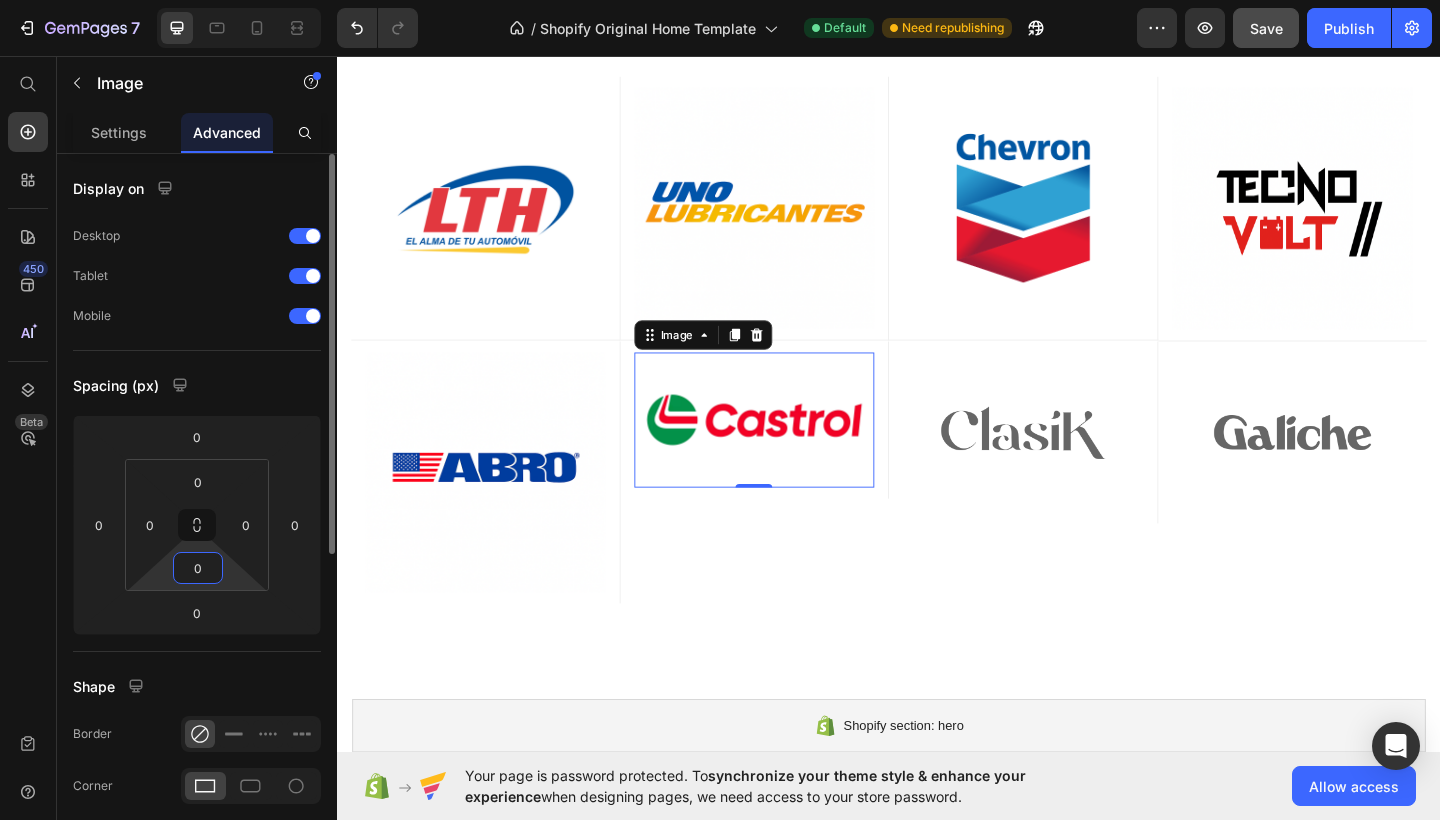 click on "0" at bounding box center (198, 568) 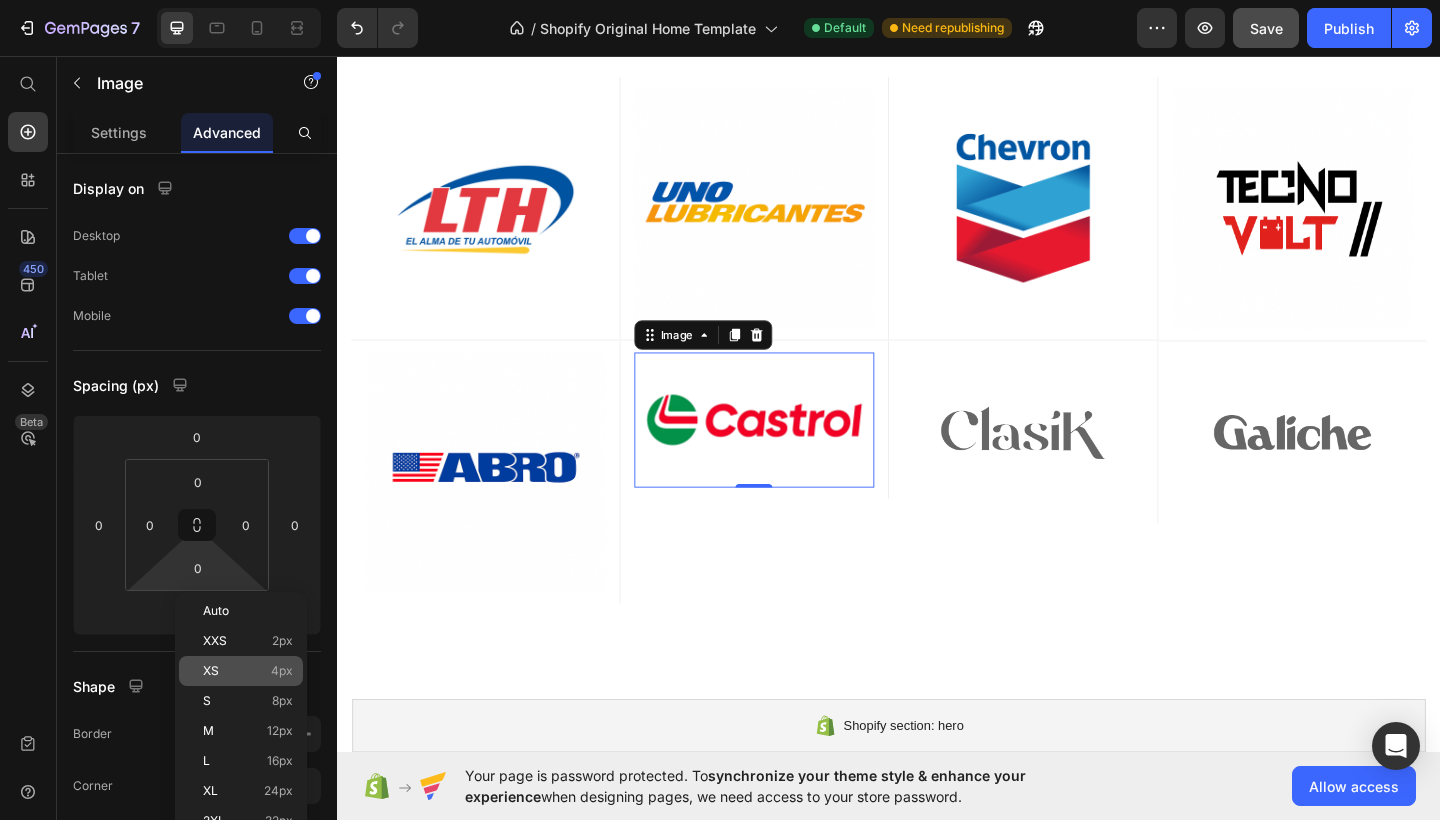 click on "XS 4px" at bounding box center (248, 671) 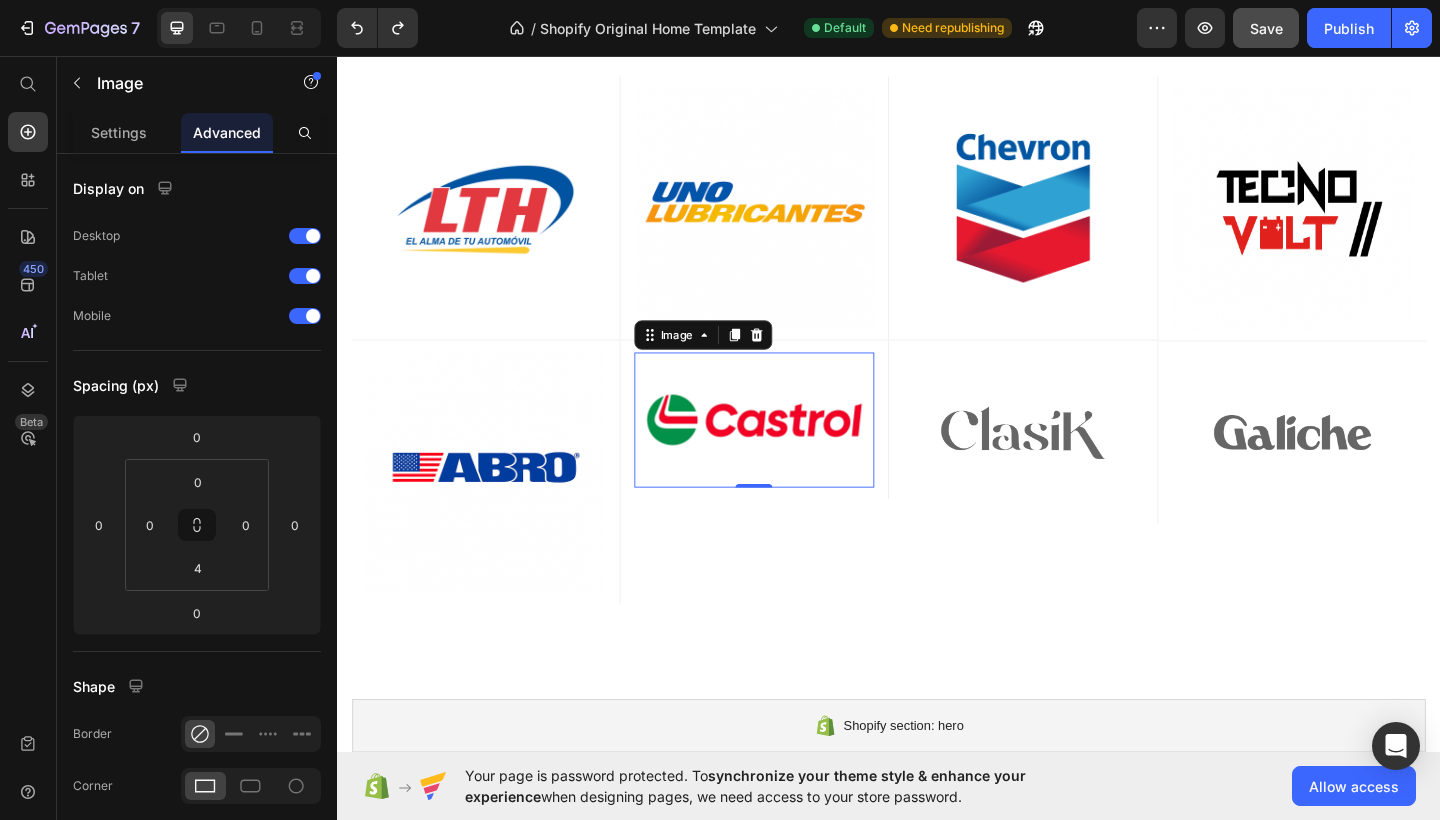 type on "0" 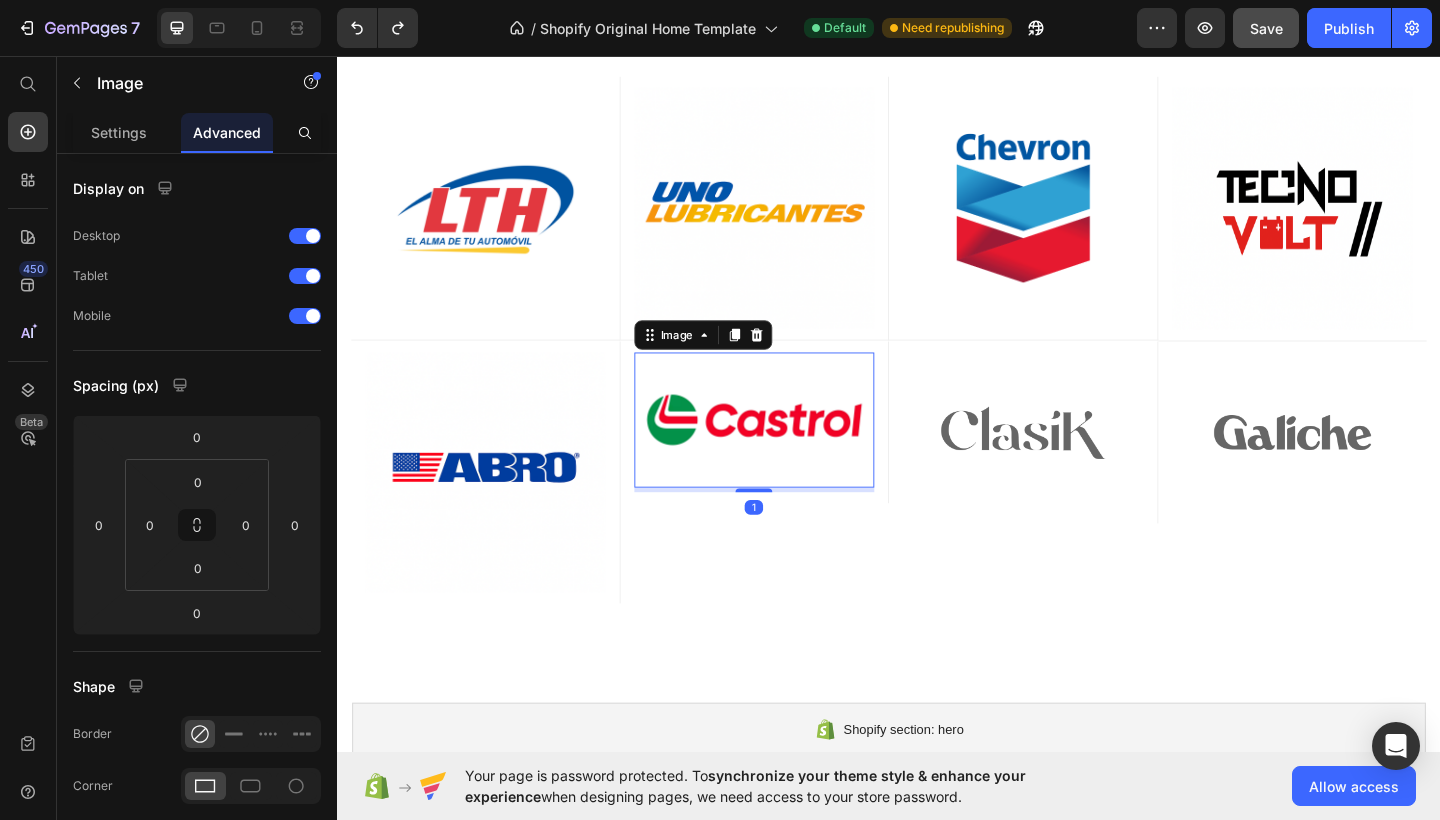 drag, startPoint x: 785, startPoint y: 510, endPoint x: 785, endPoint y: 524, distance: 14 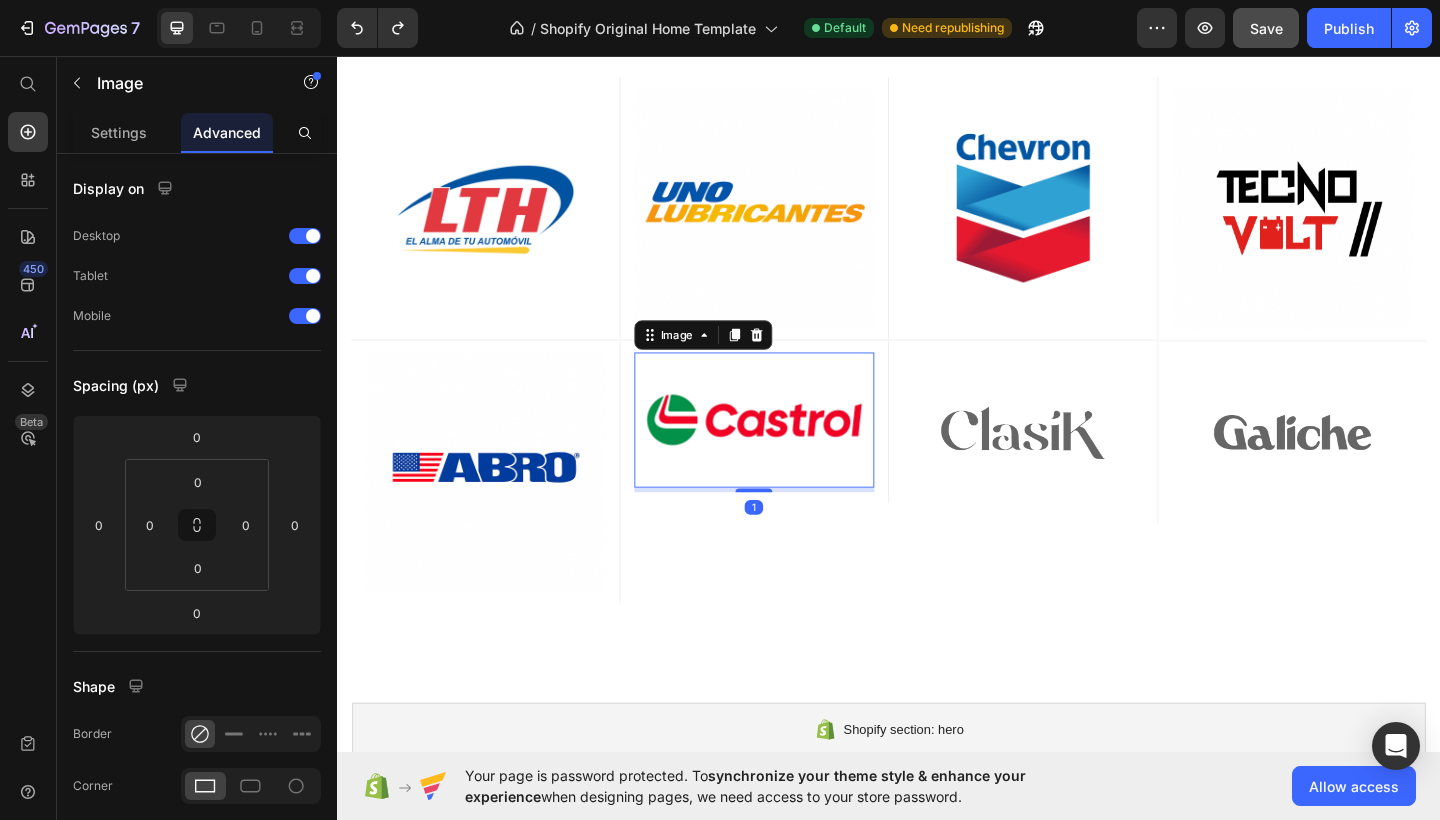 click at bounding box center [790, 529] 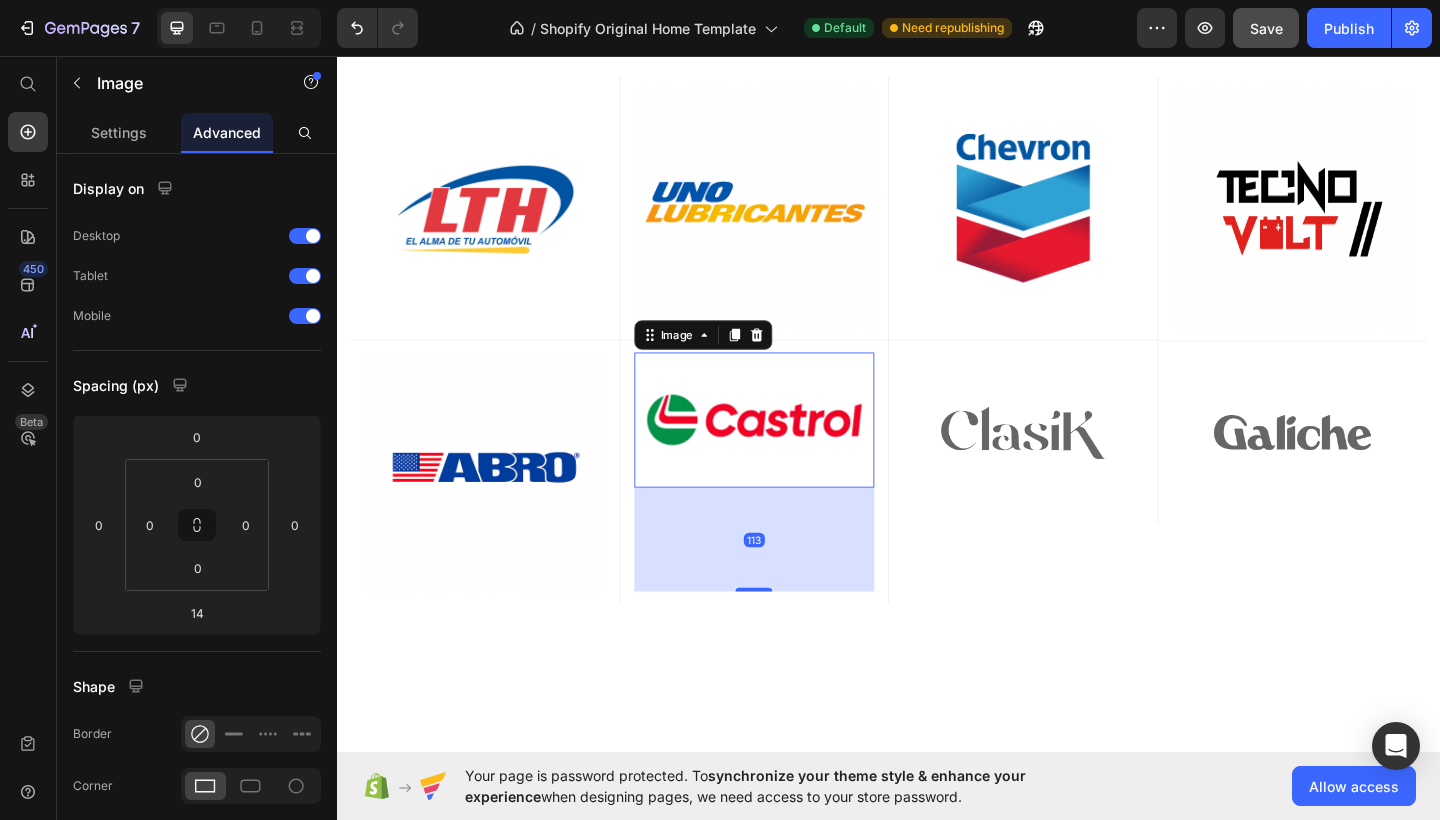 drag, startPoint x: 782, startPoint y: 521, endPoint x: 769, endPoint y: 620, distance: 99.849884 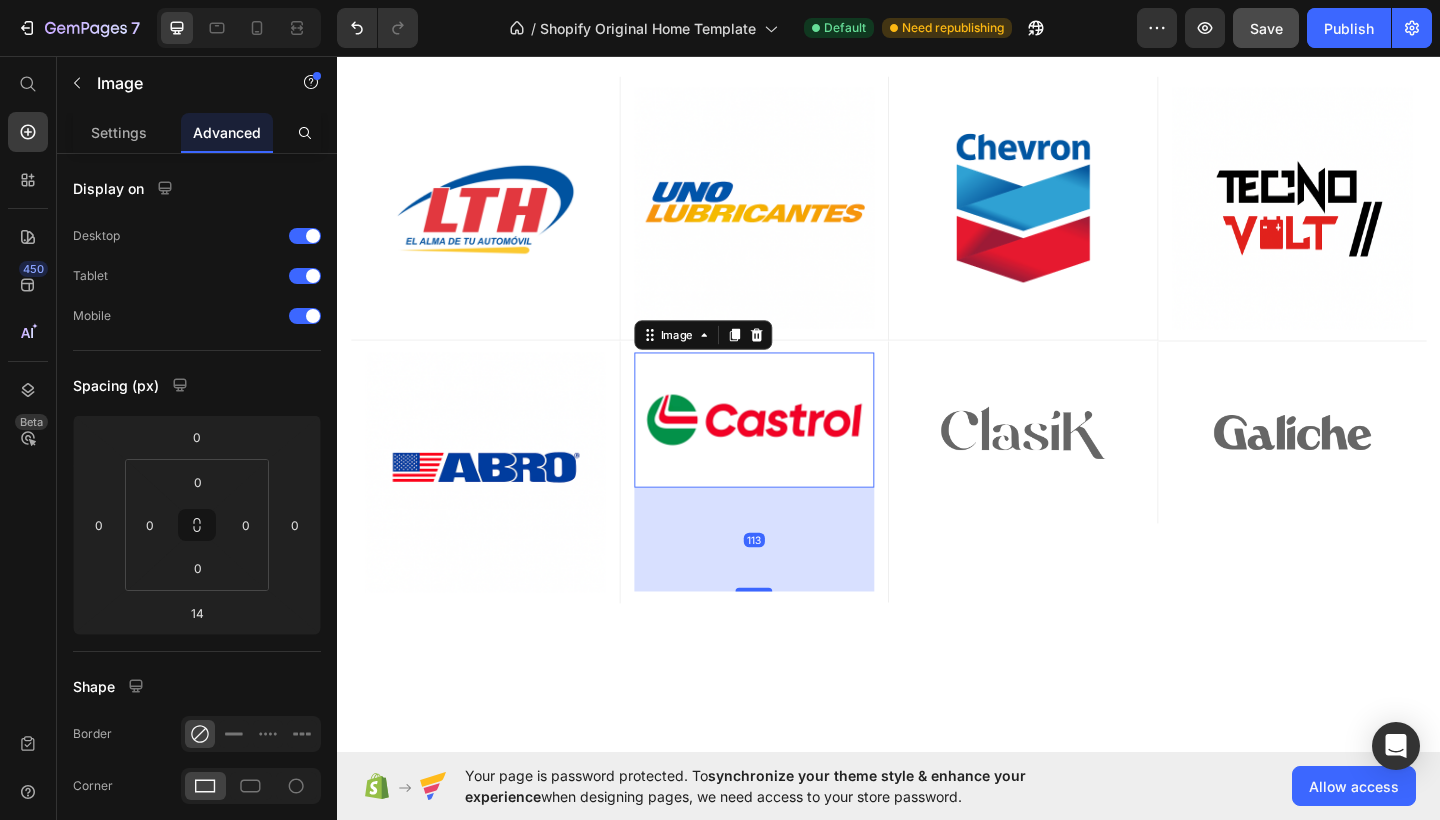 click on "113" at bounding box center (791, 526) 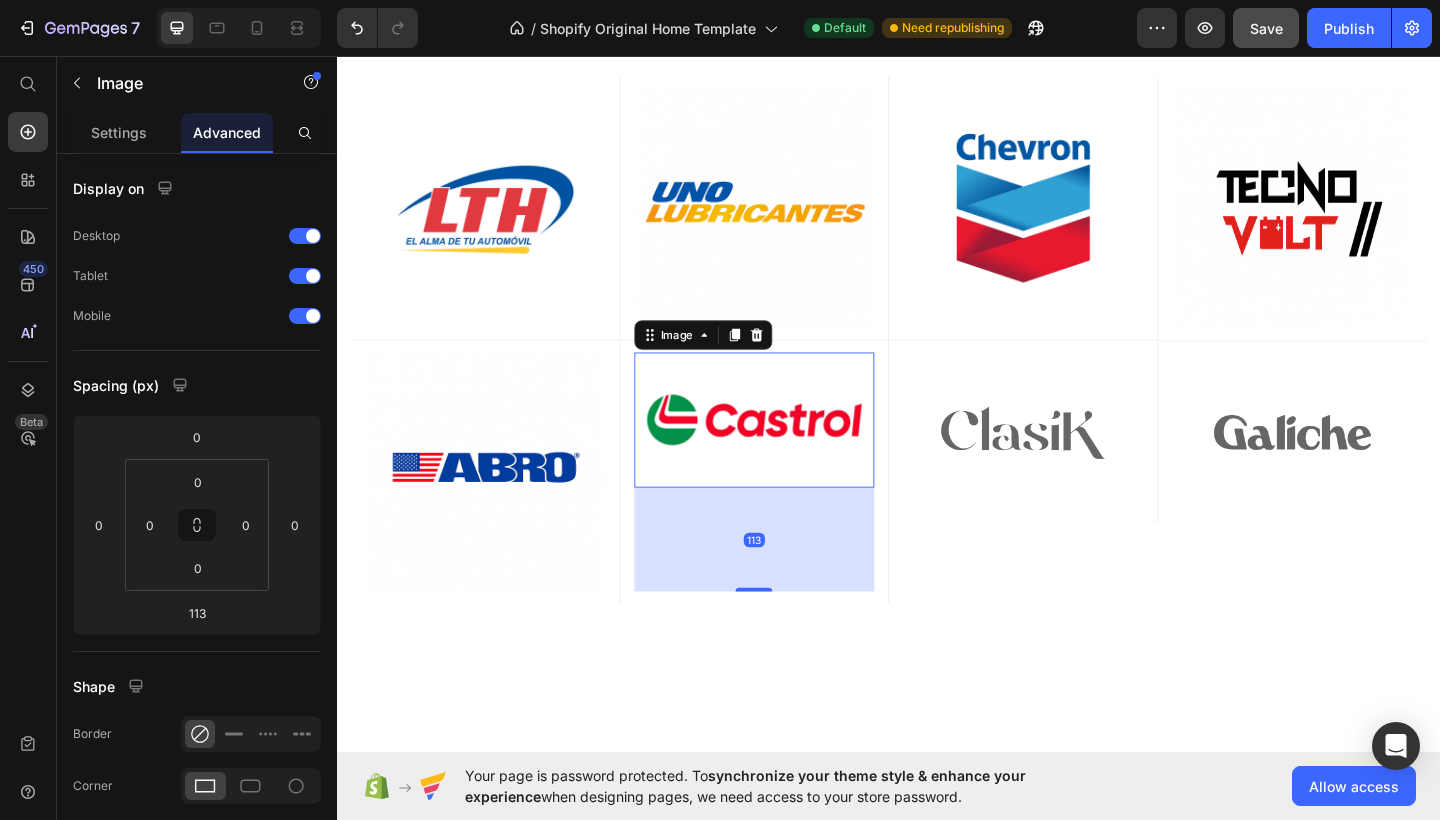click at bounding box center (791, 452) 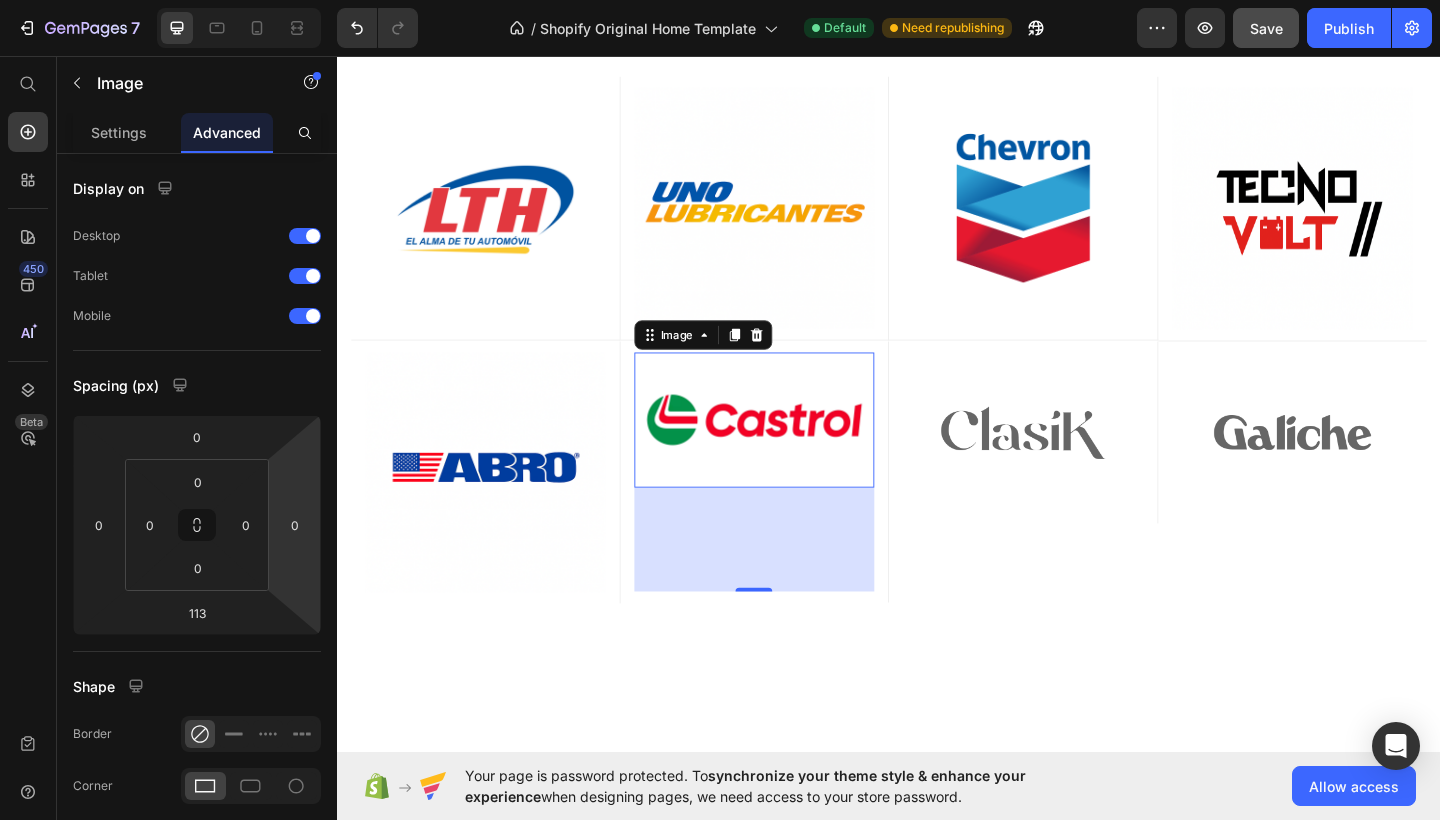 click at bounding box center [791, 452] 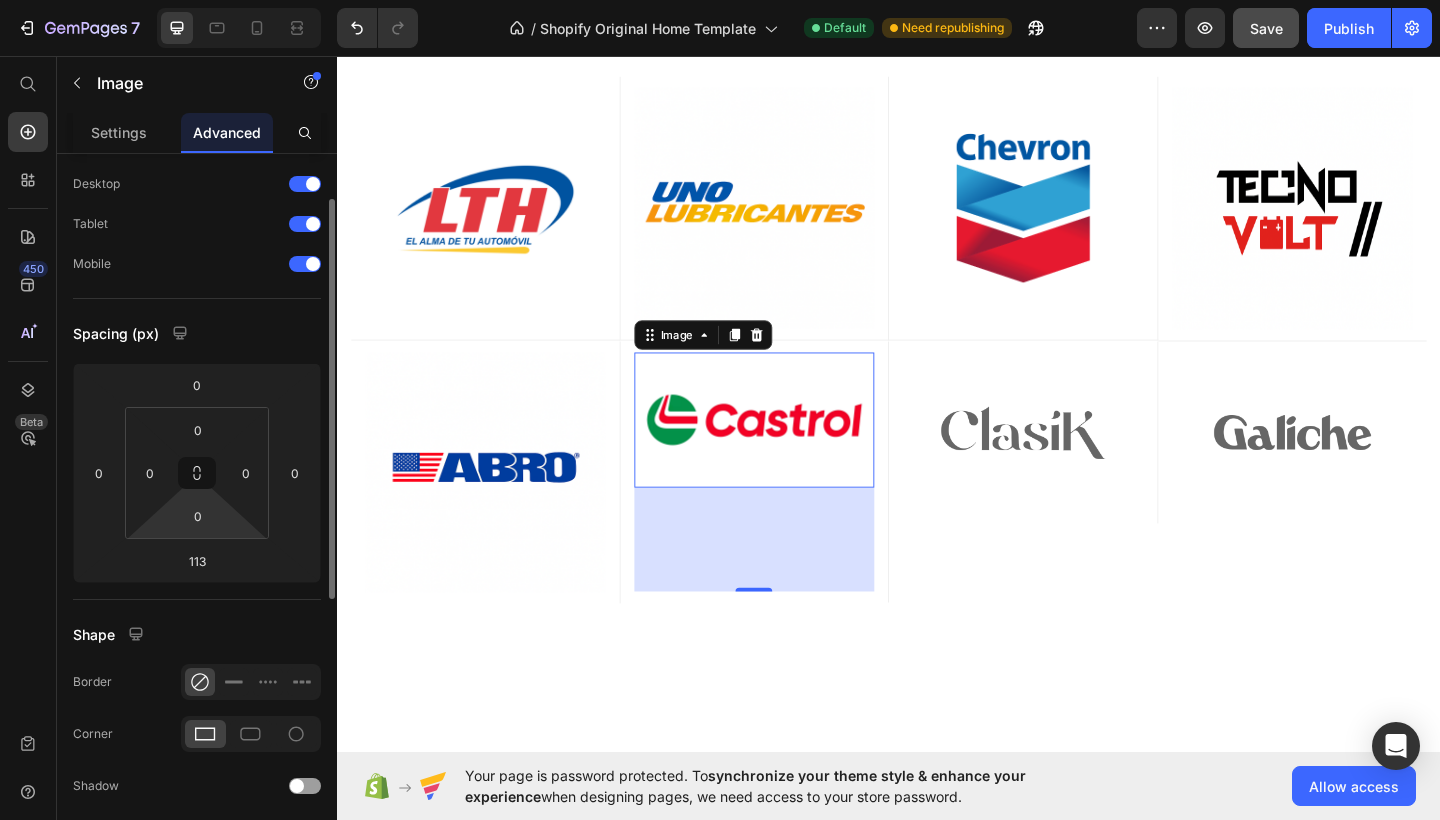 scroll, scrollTop: 71, scrollLeft: 0, axis: vertical 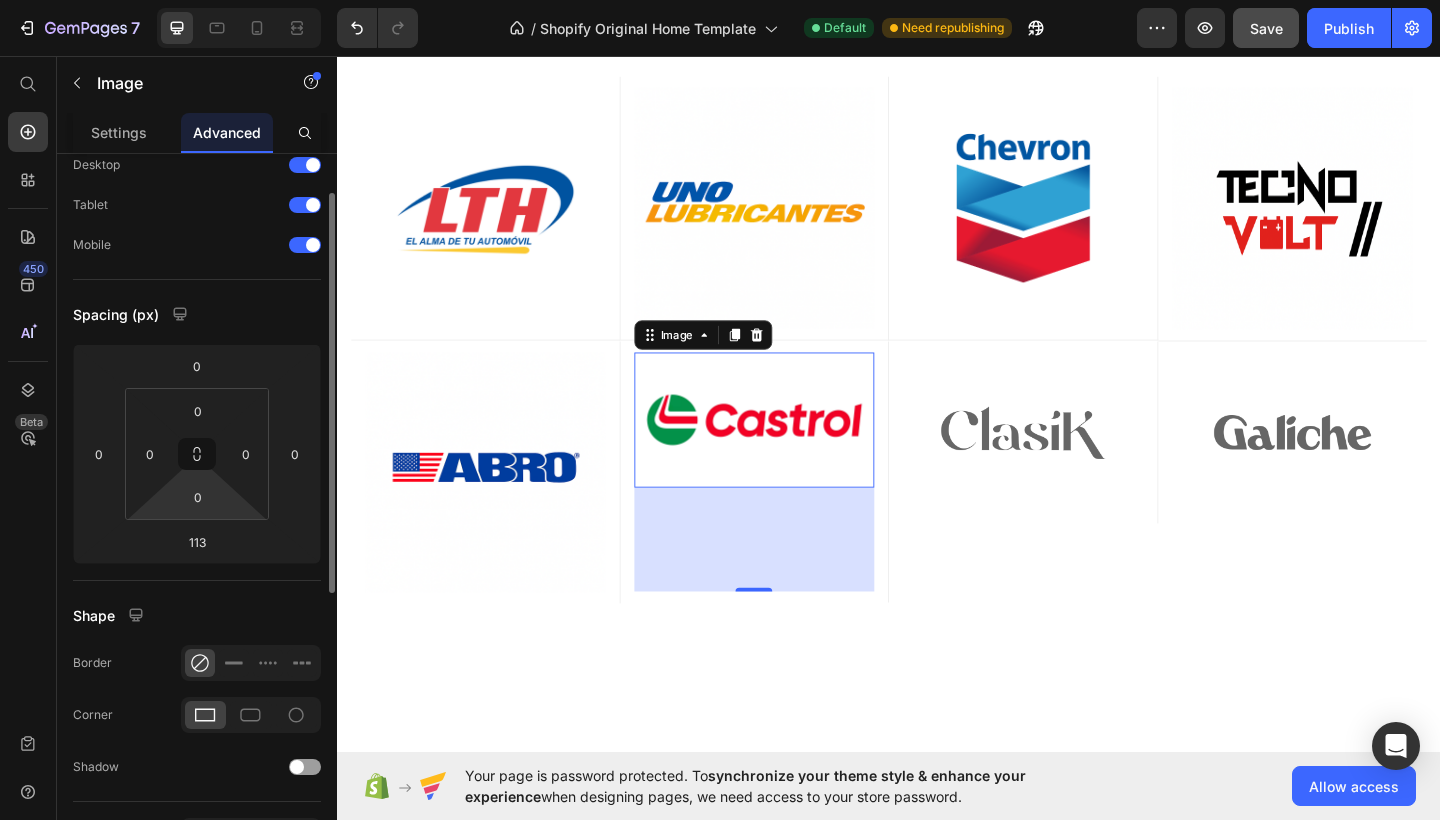 drag, startPoint x: 197, startPoint y: 463, endPoint x: 197, endPoint y: 477, distance: 14 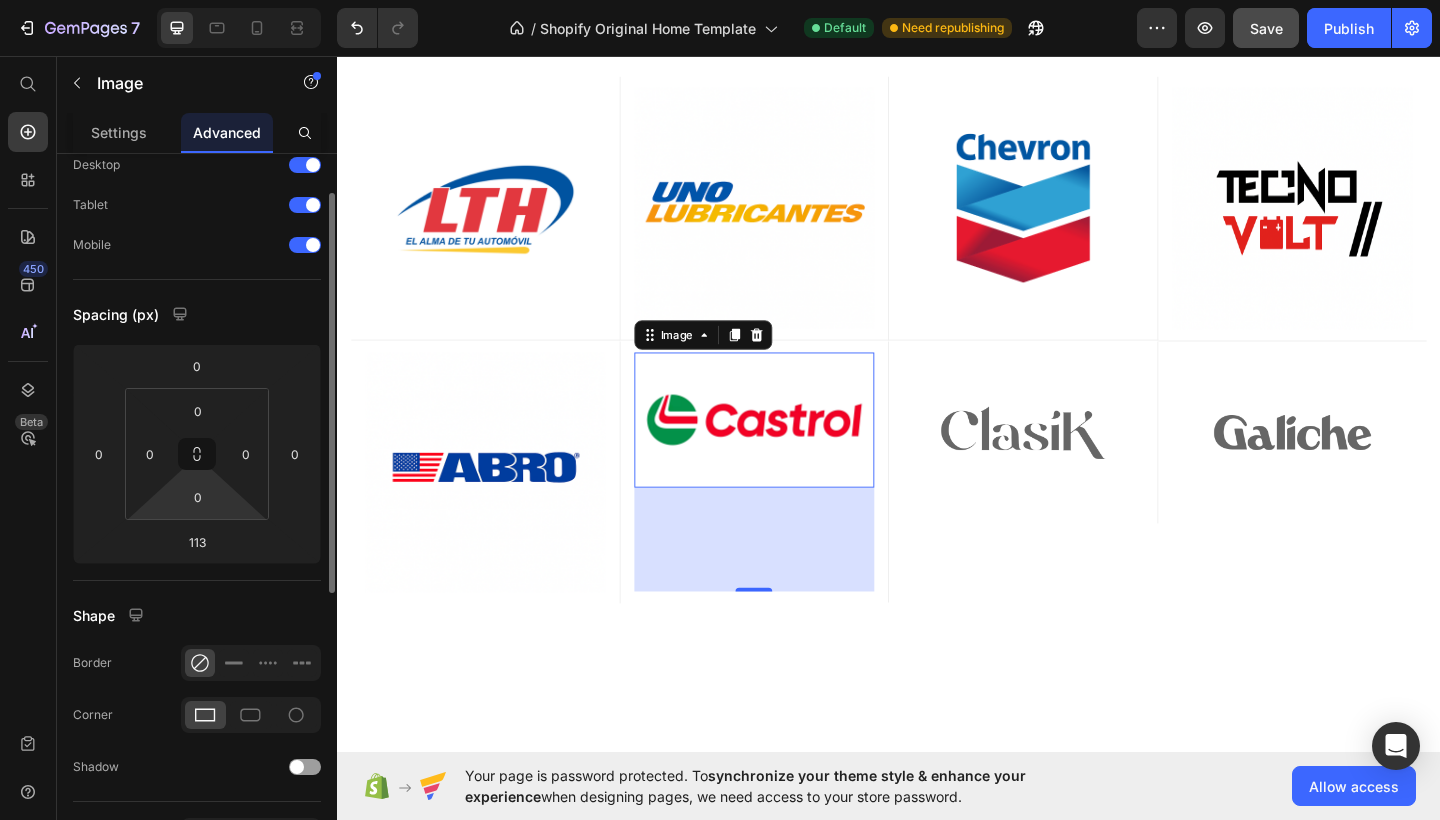 click on "0 0 0 0" at bounding box center (197, 454) 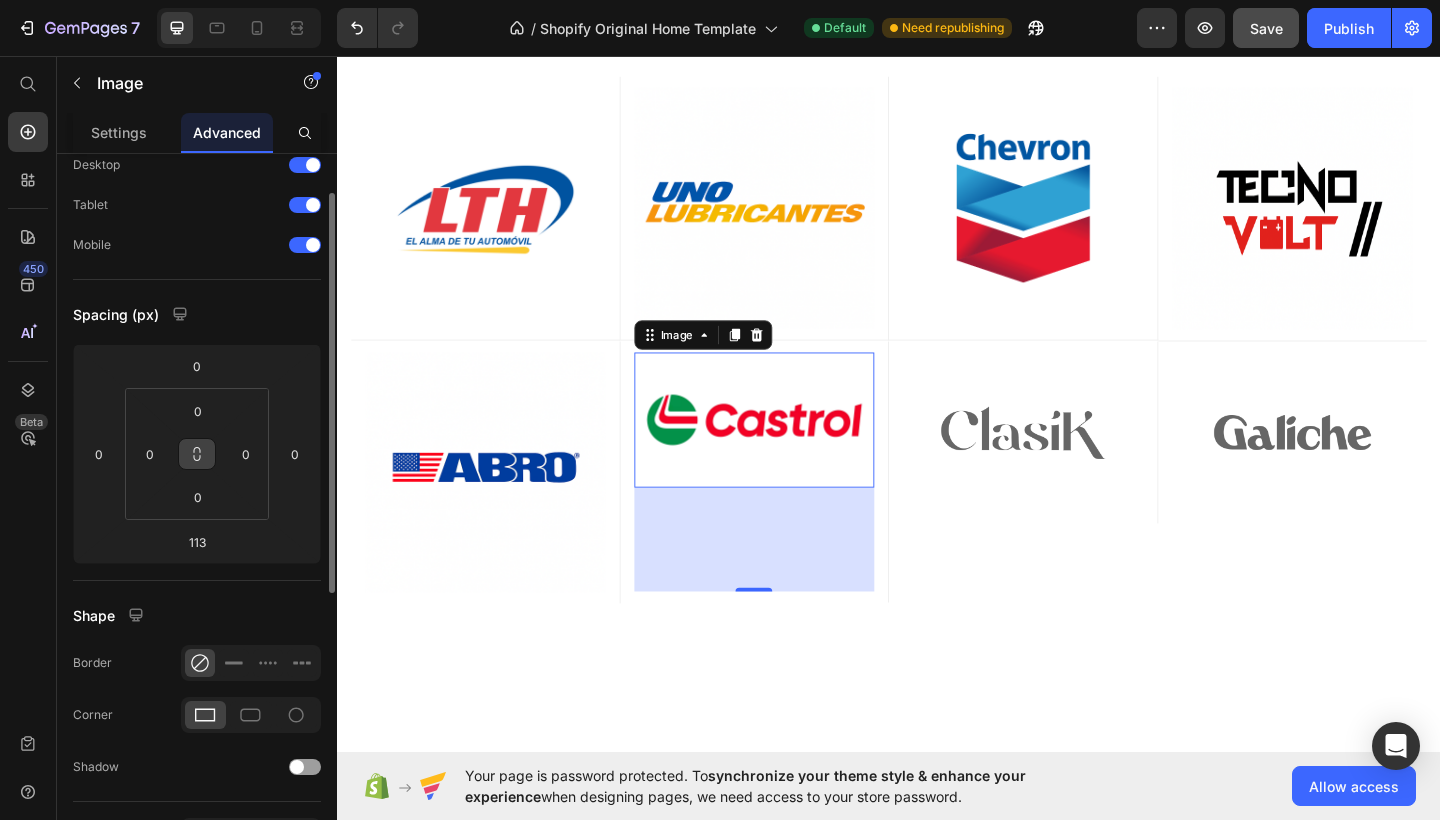 click 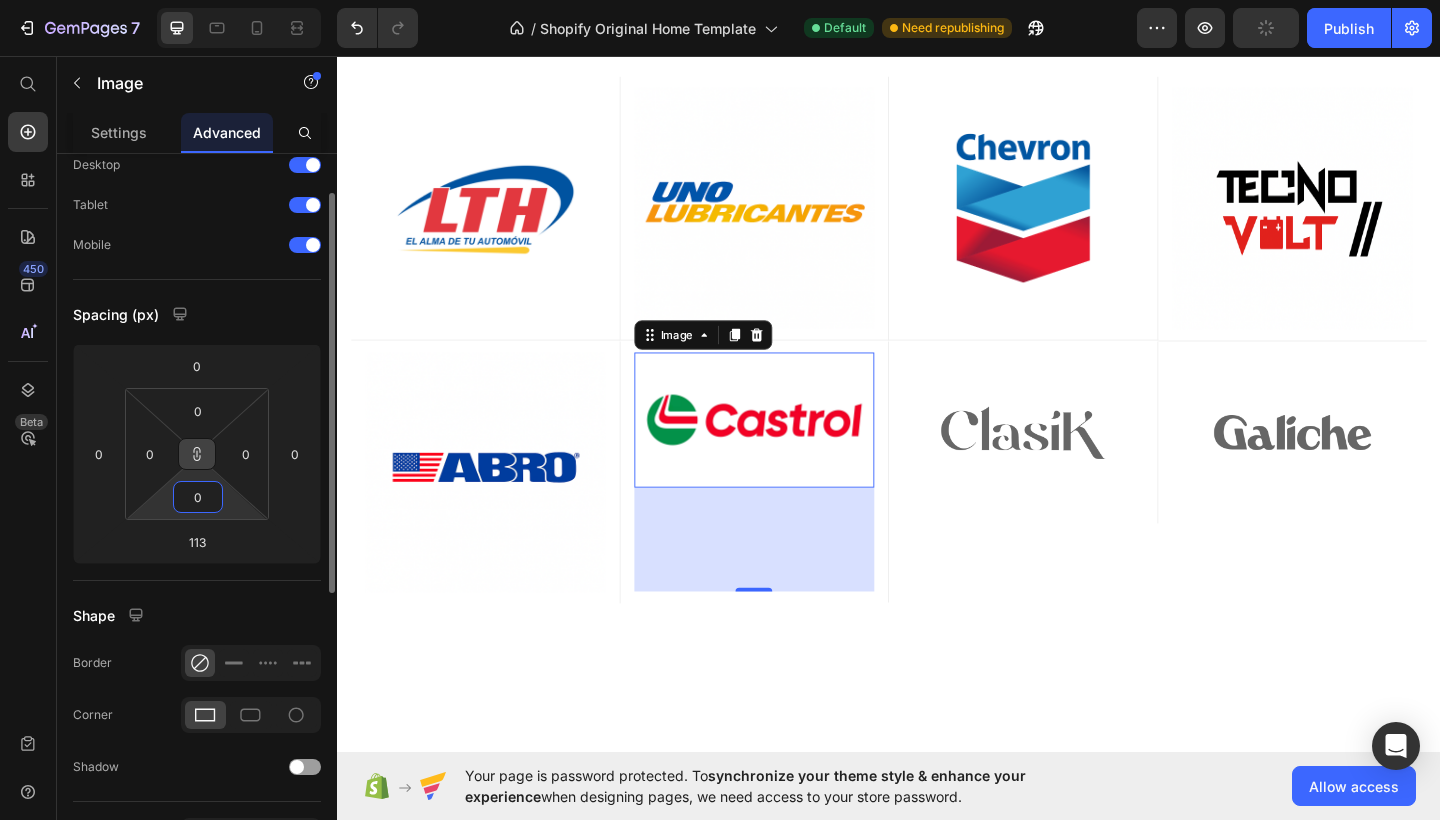 click on "0" at bounding box center (198, 497) 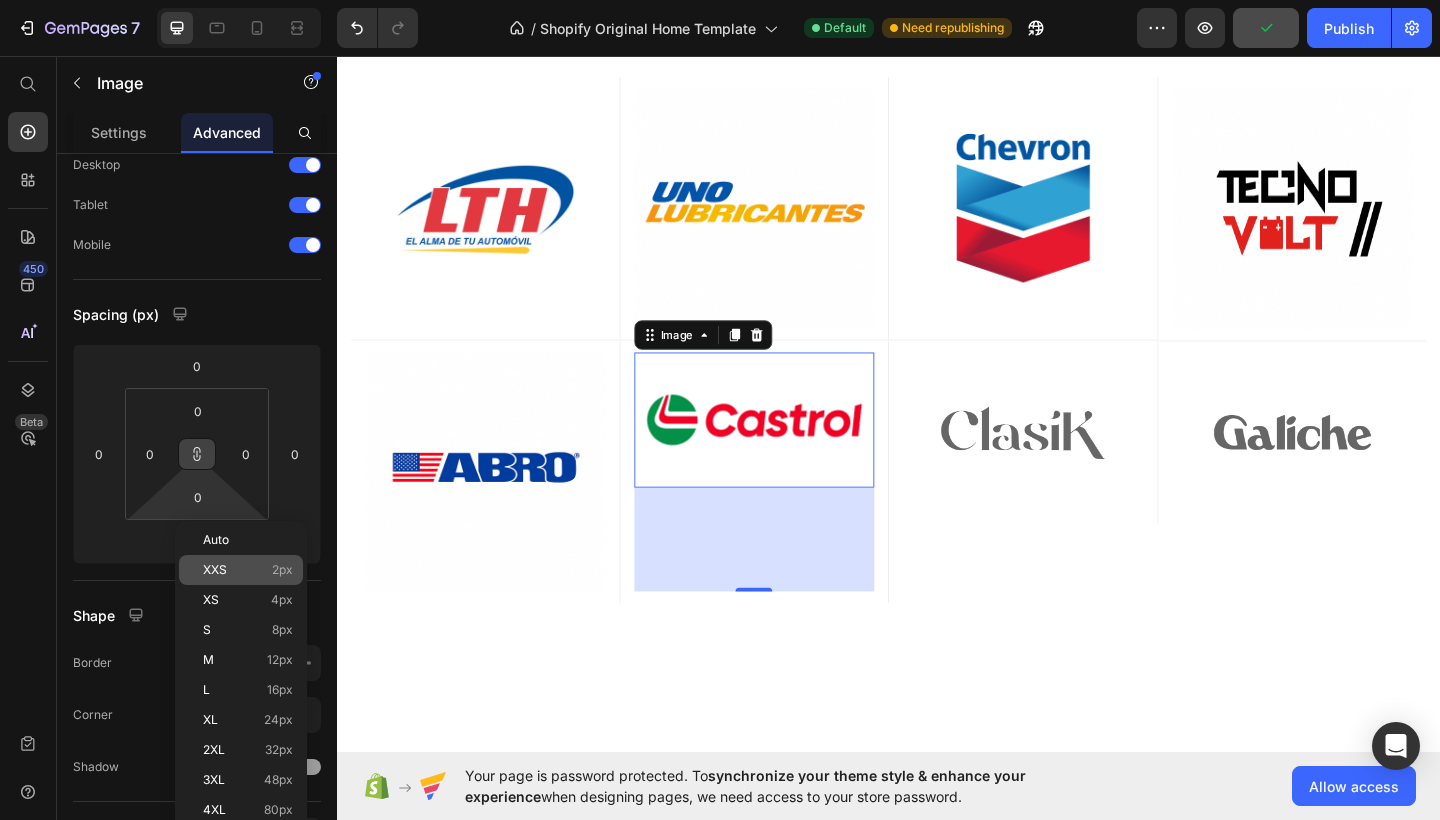 click on "2px" at bounding box center [282, 570] 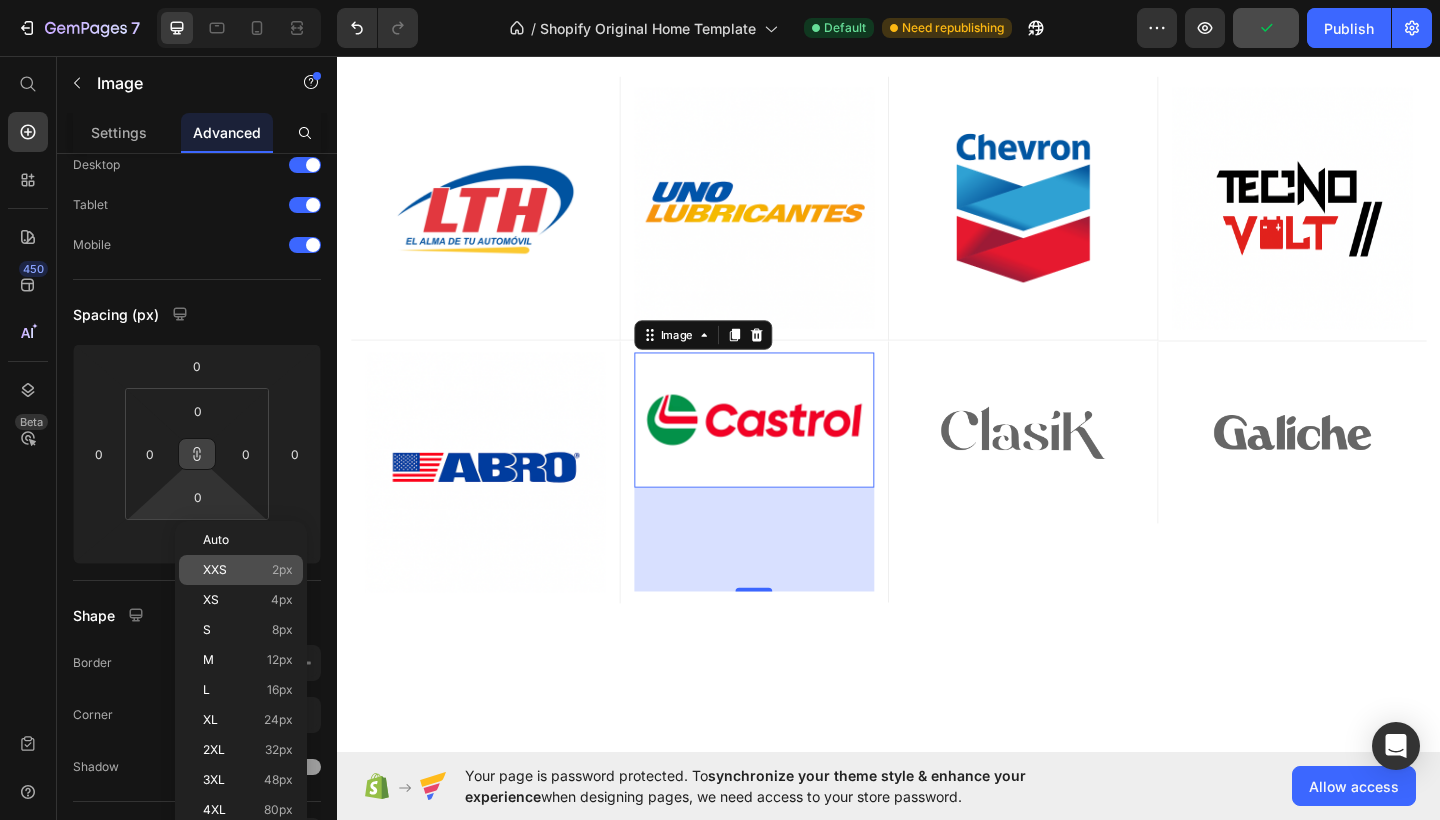 type on "2" 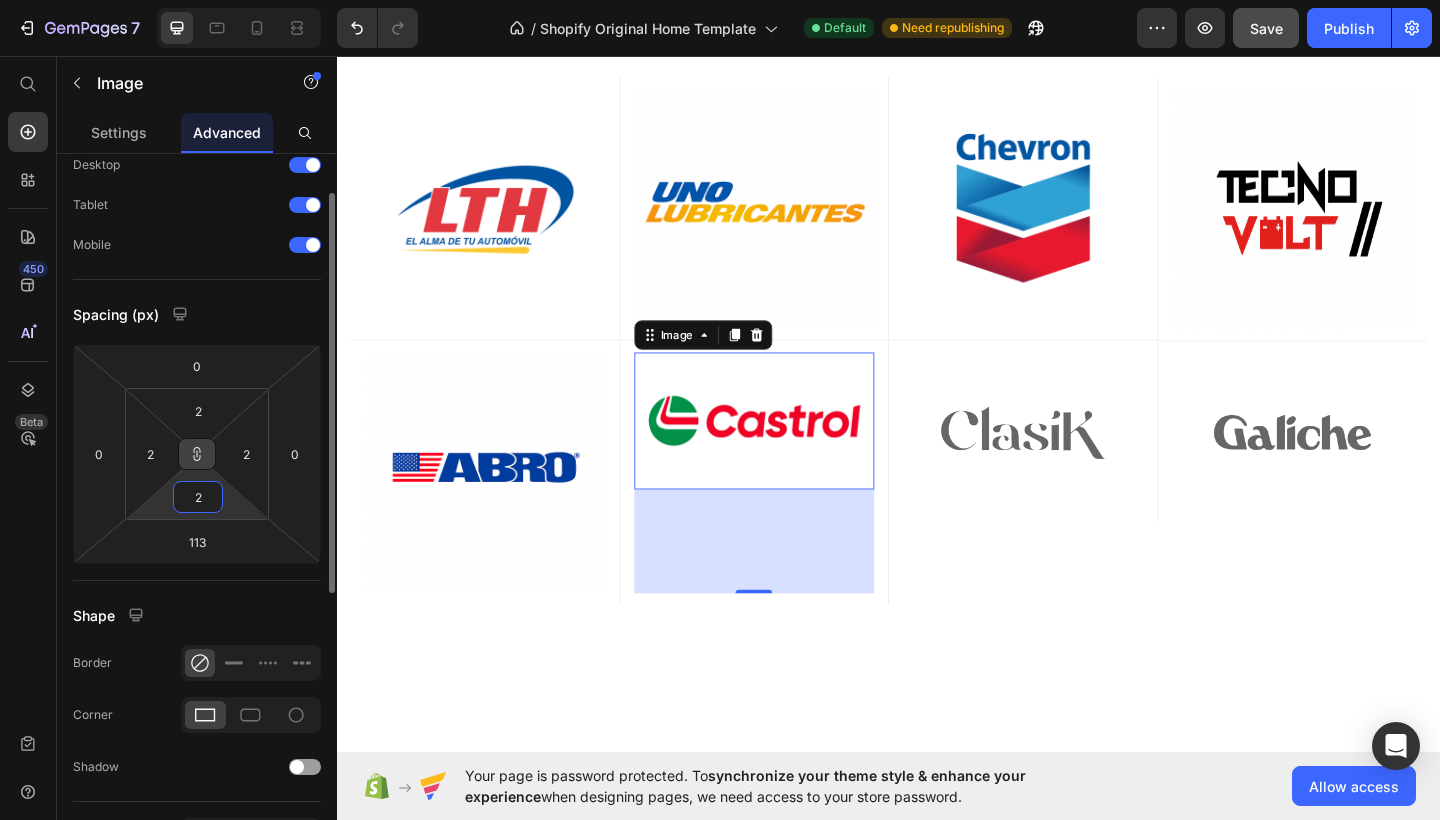 click on "2" at bounding box center (198, 497) 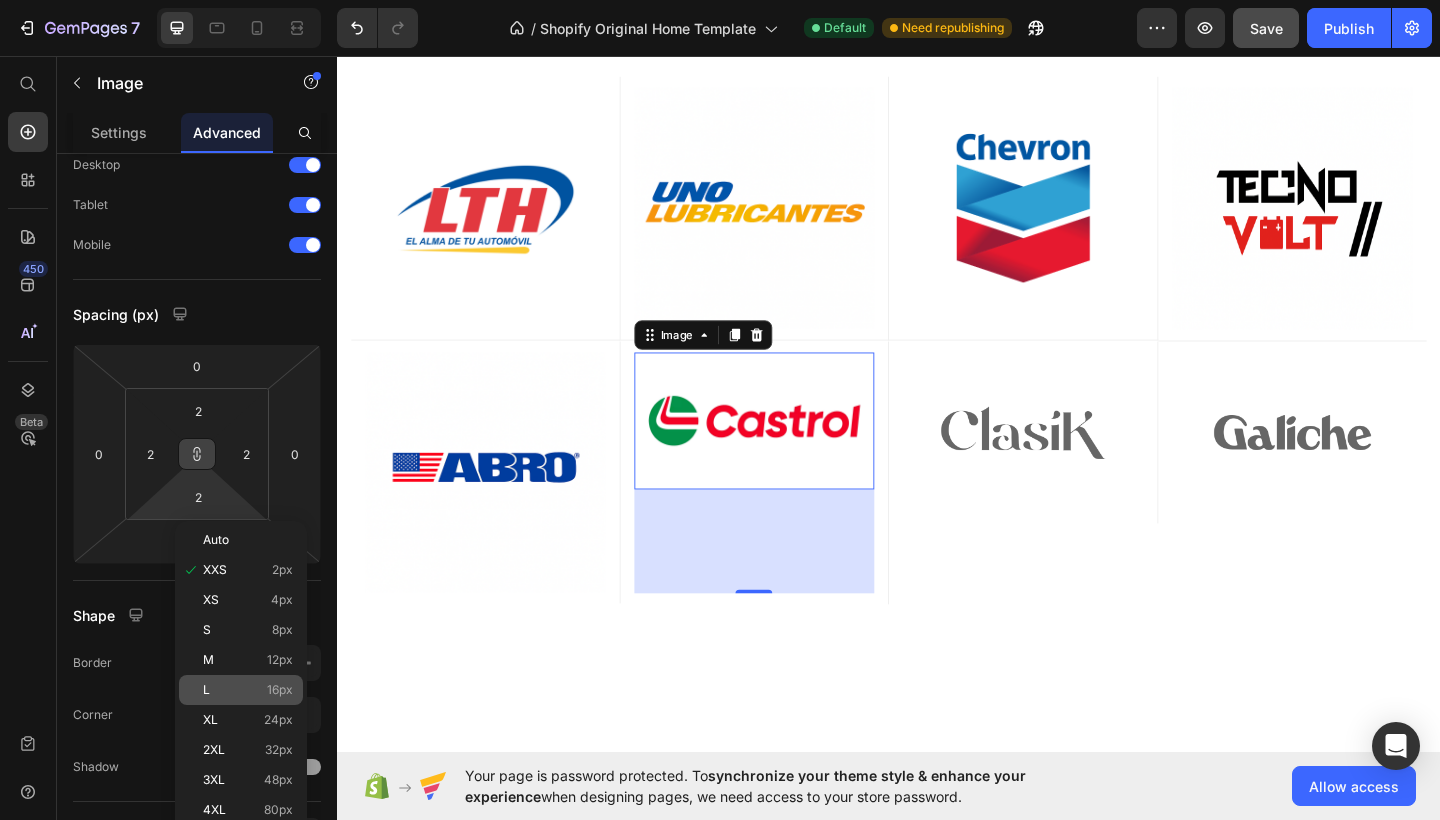 click on "L 16px" 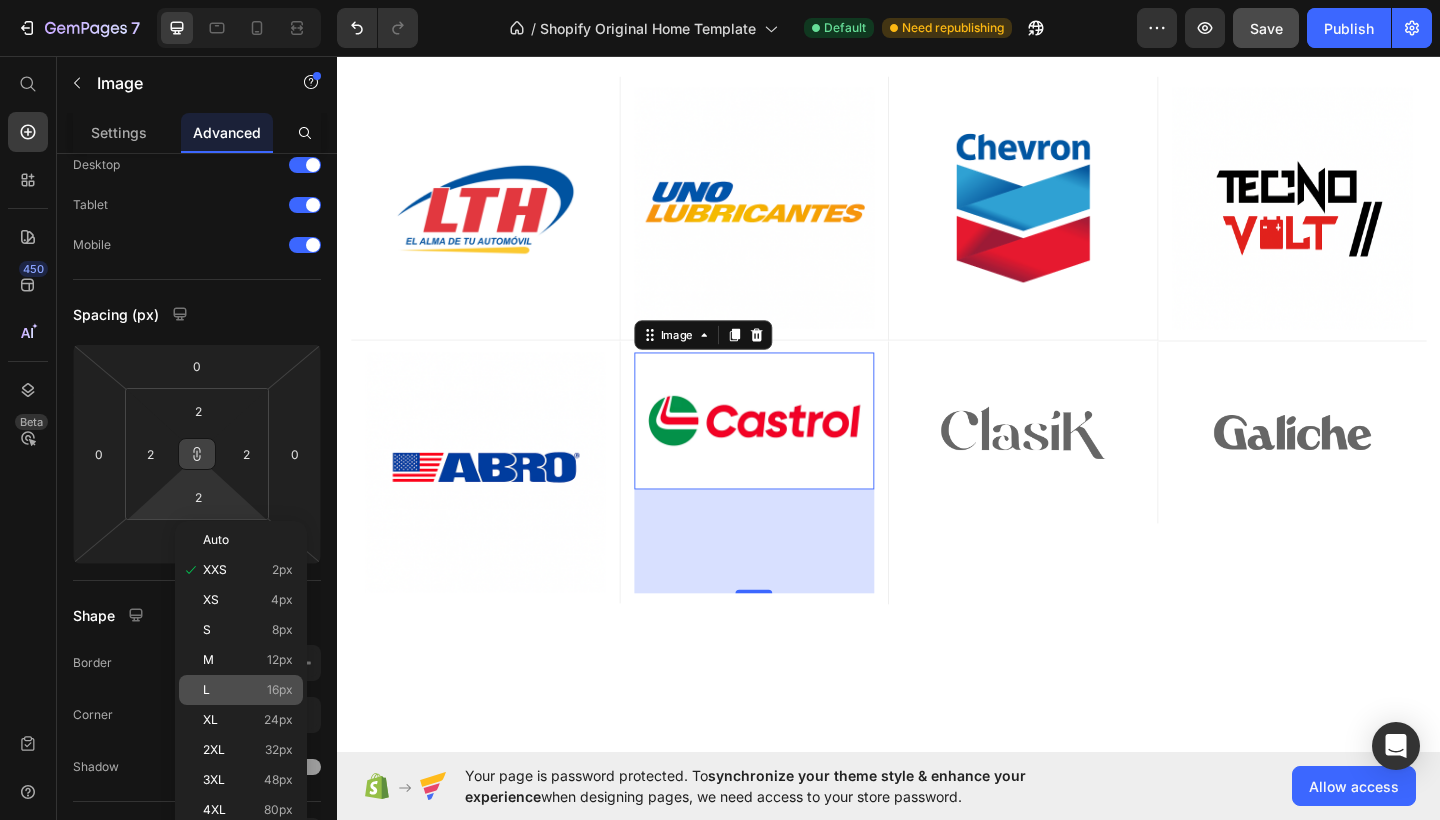 type on "16" 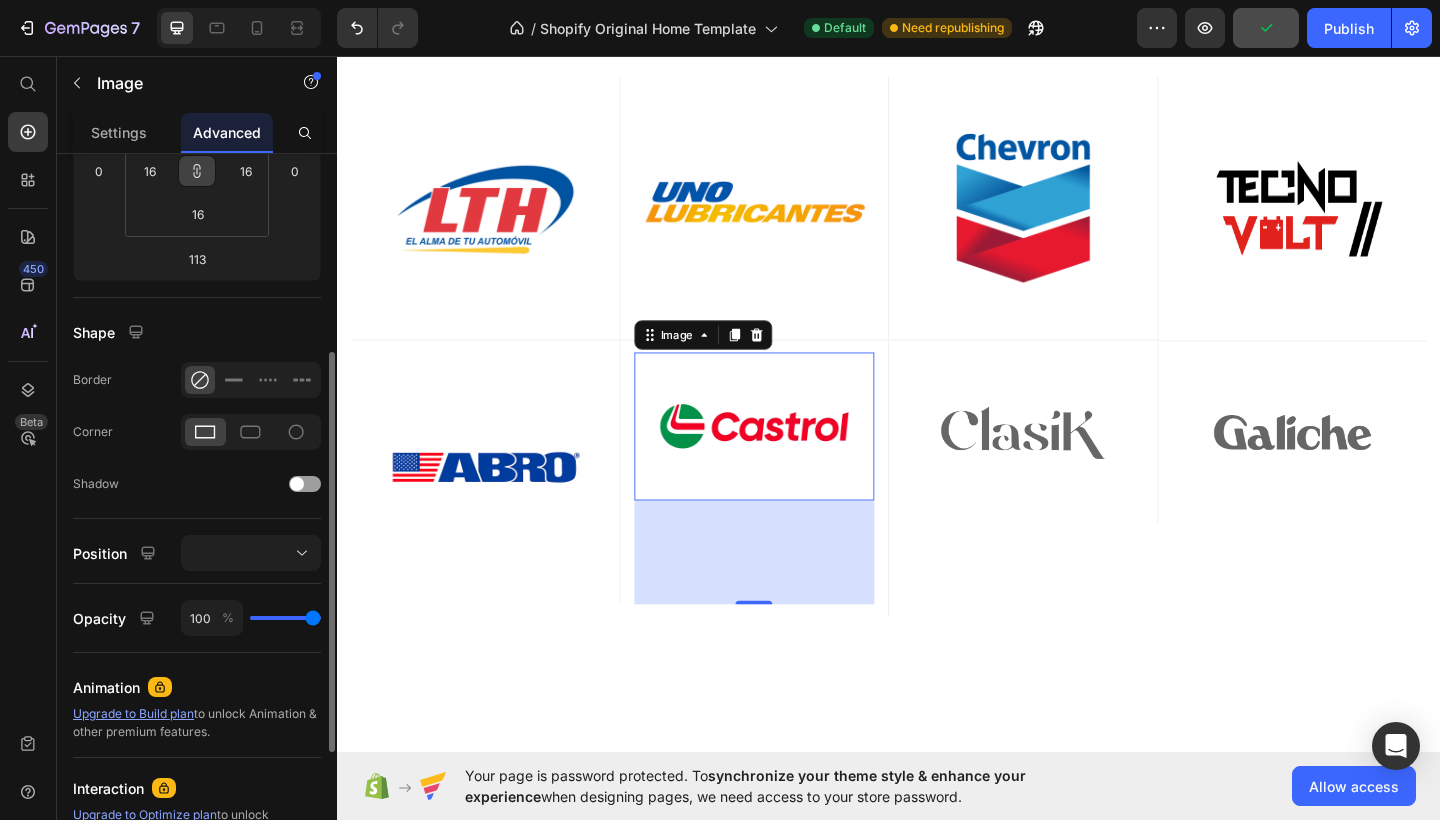 scroll, scrollTop: 355, scrollLeft: 0, axis: vertical 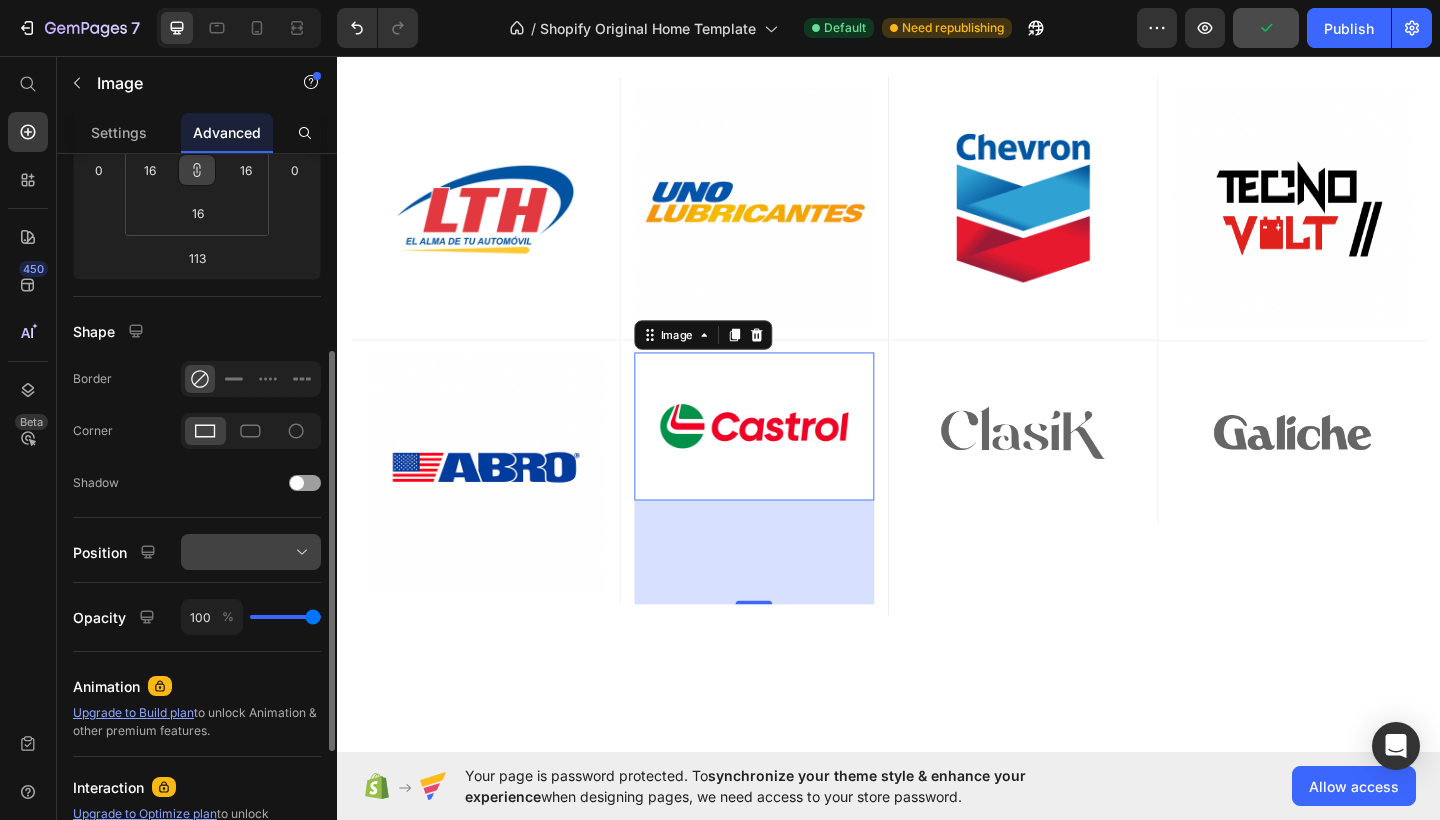 click at bounding box center [251, 552] 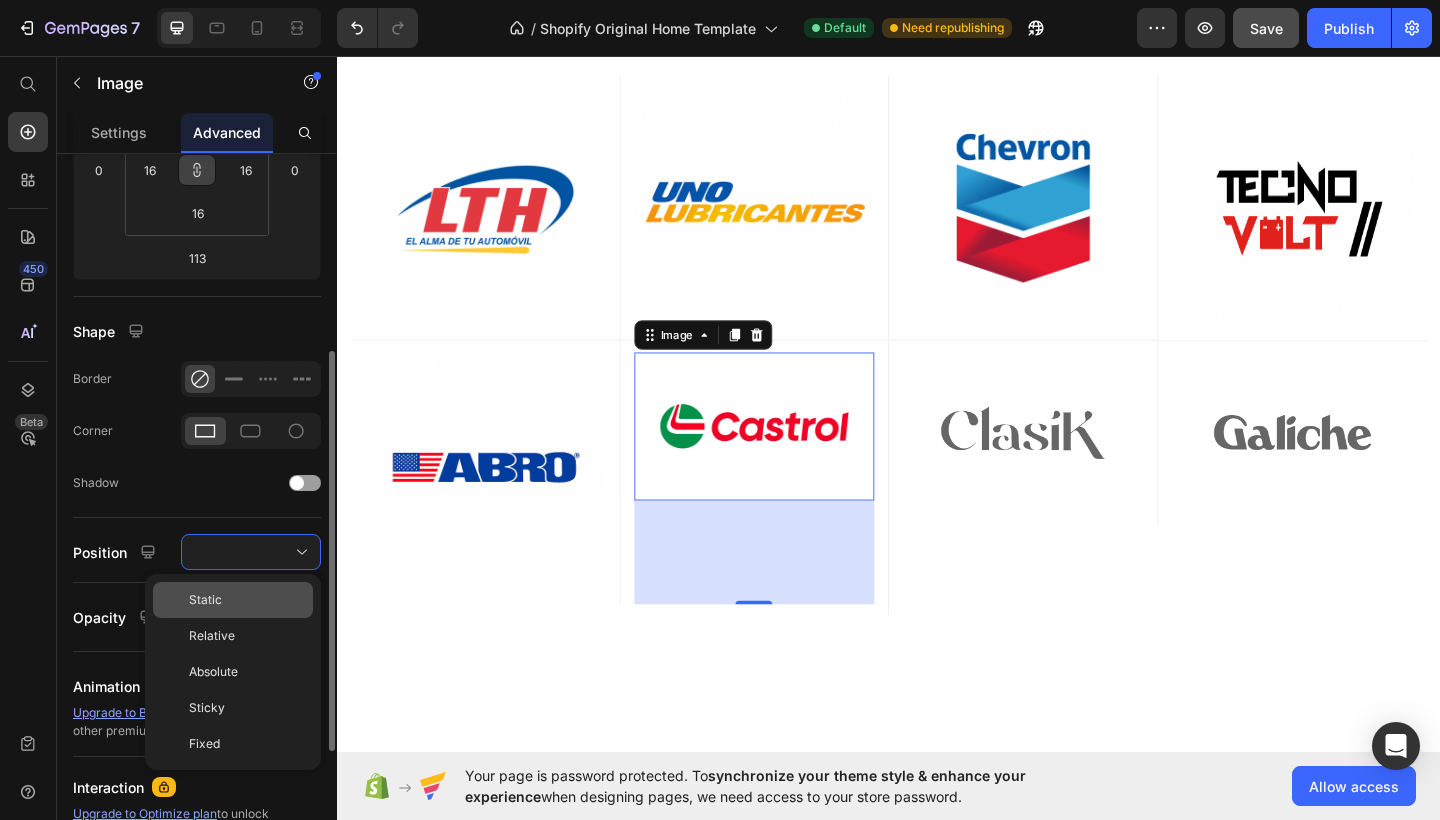 click on "Static" at bounding box center [247, 600] 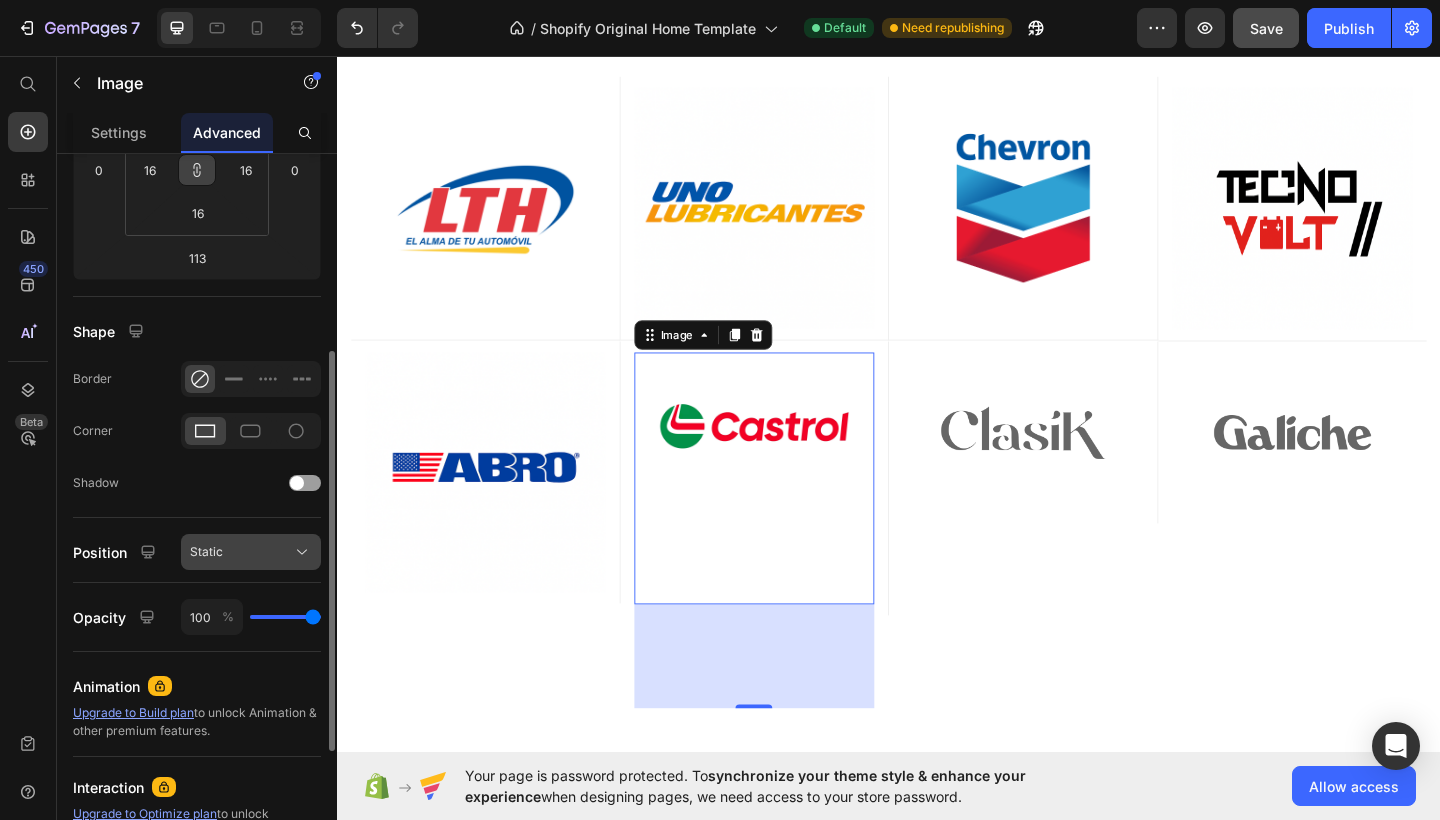 click on "Static" 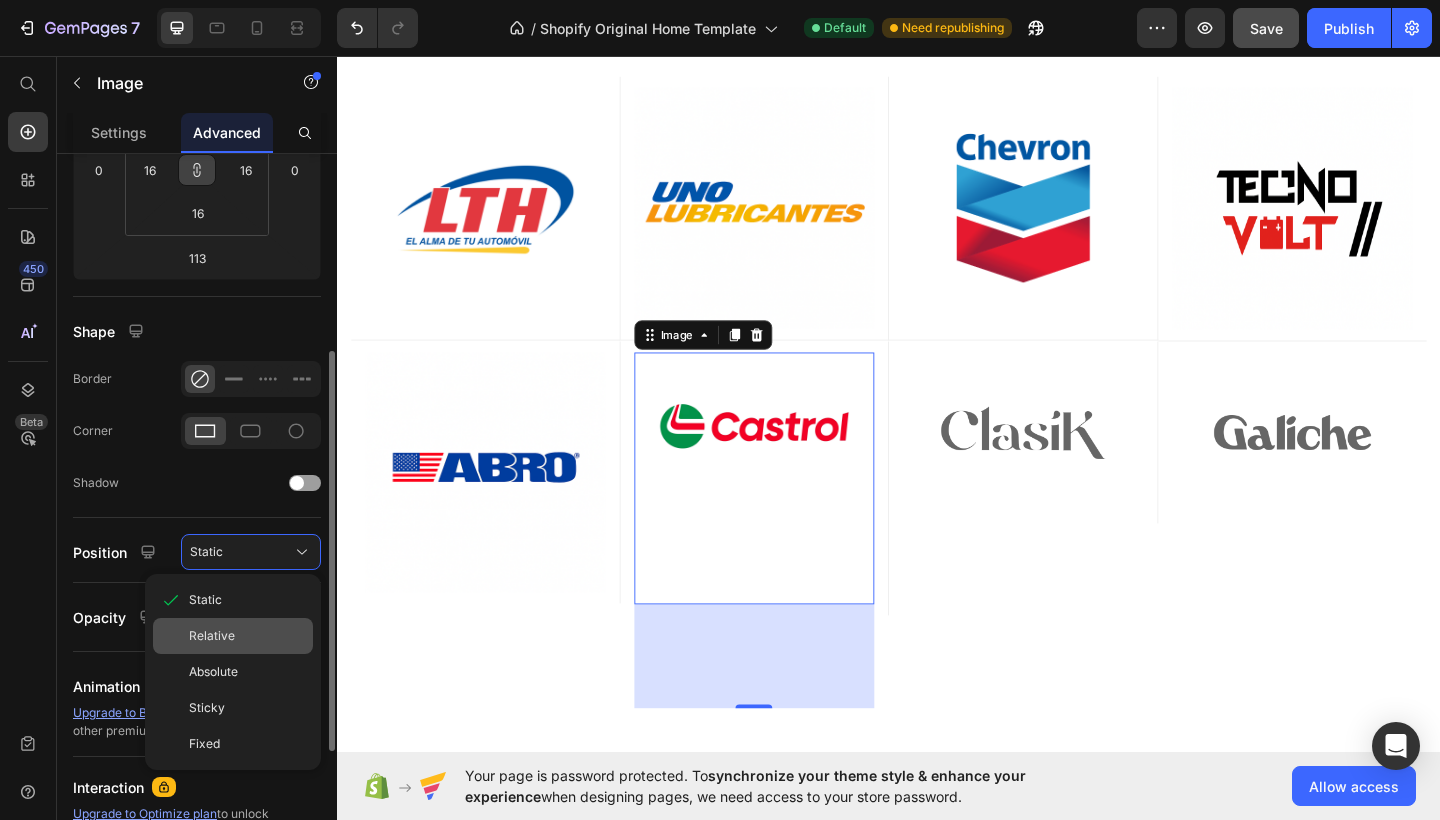 click on "Relative" at bounding box center (247, 636) 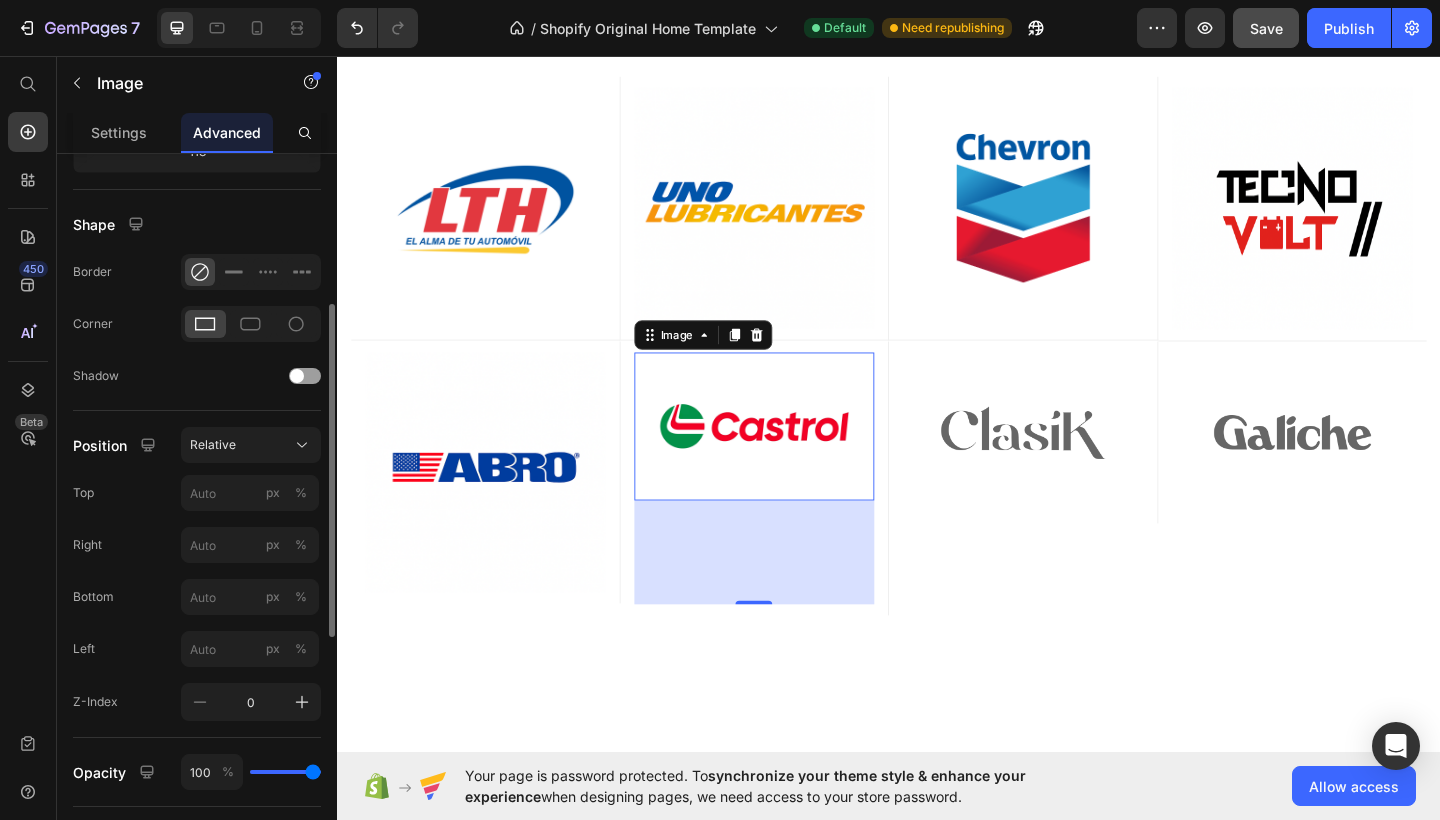 scroll, scrollTop: 486, scrollLeft: 0, axis: vertical 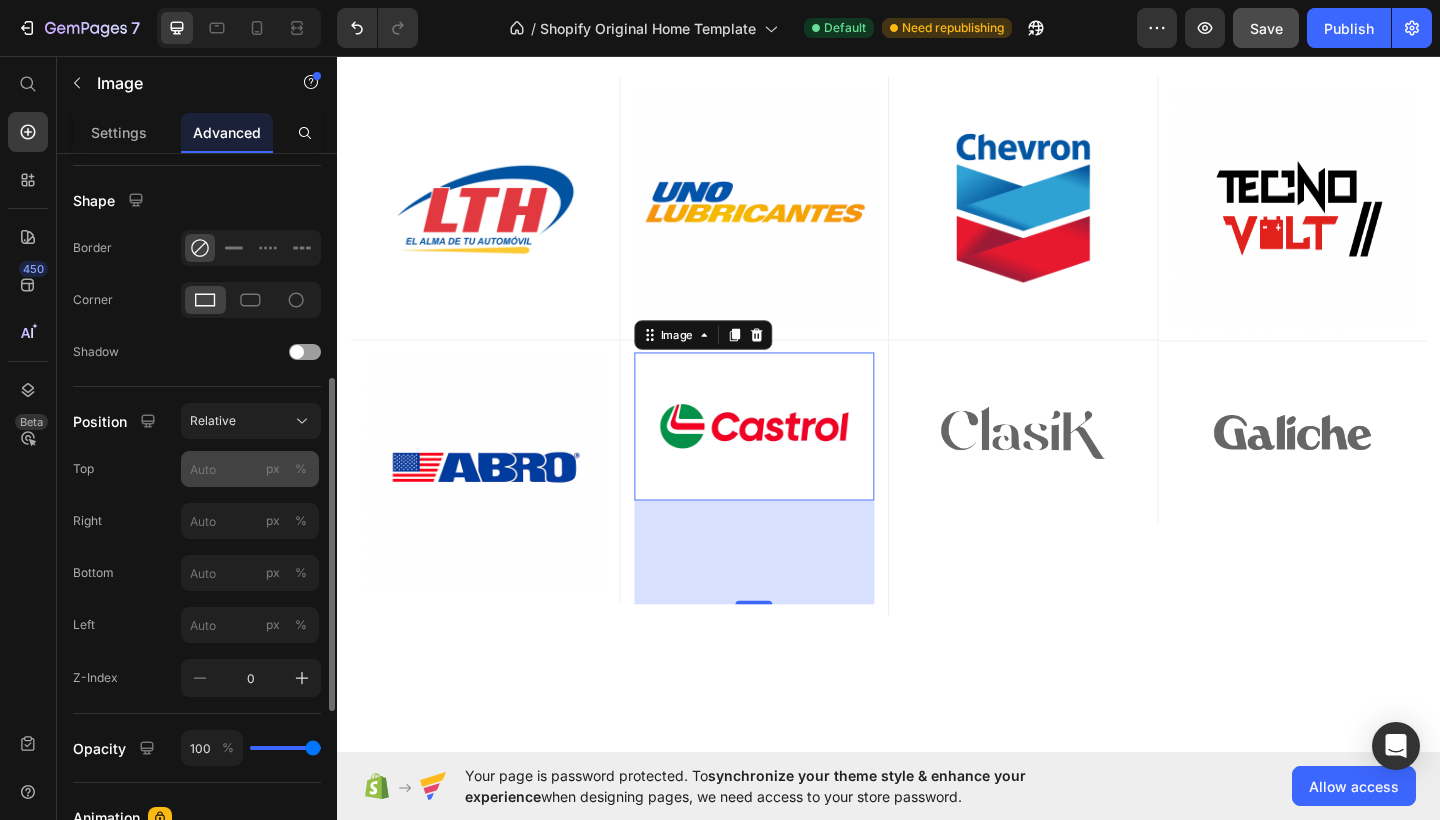 click on "px" 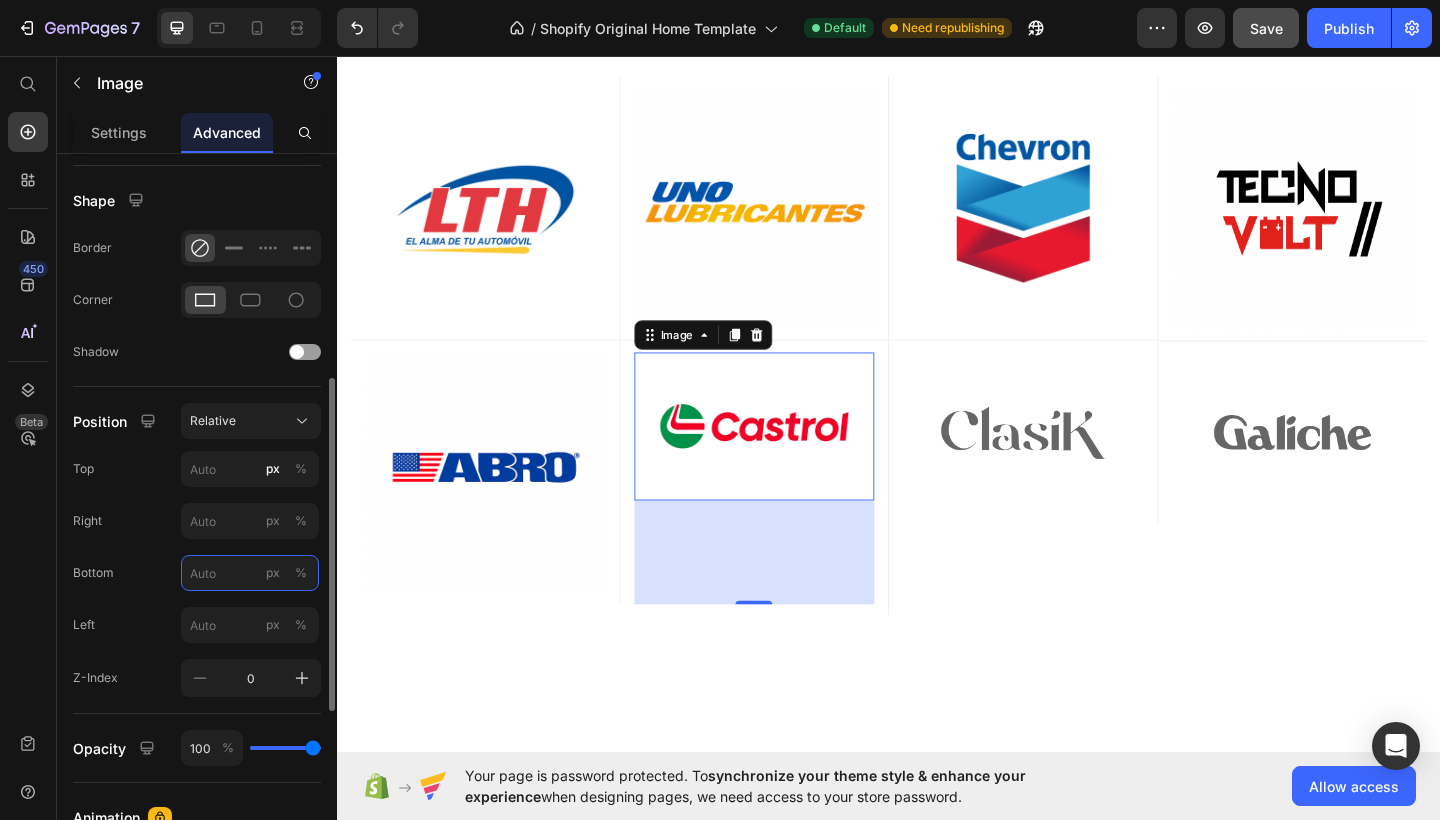 click on "px %" at bounding box center [250, 573] 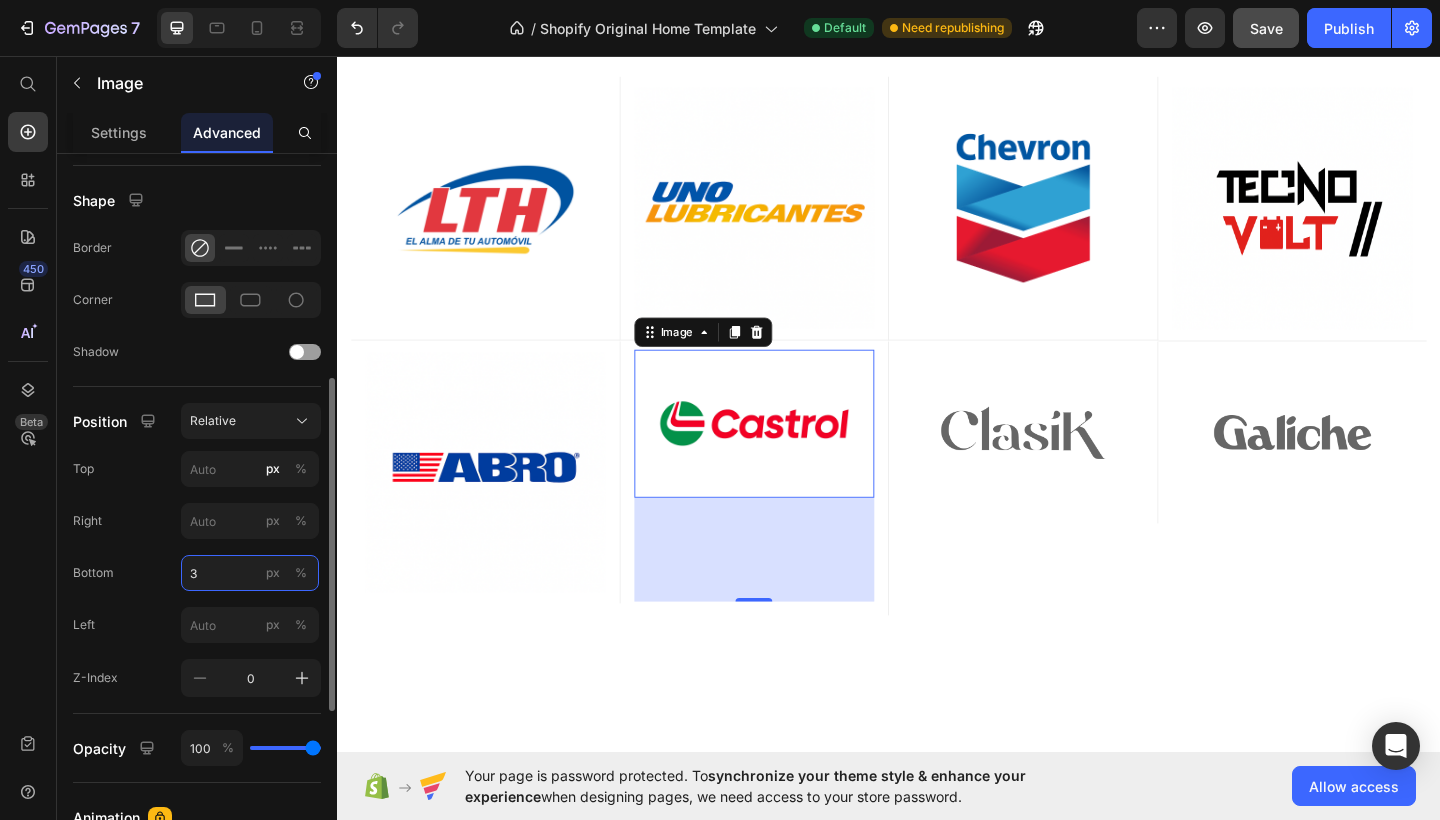 type 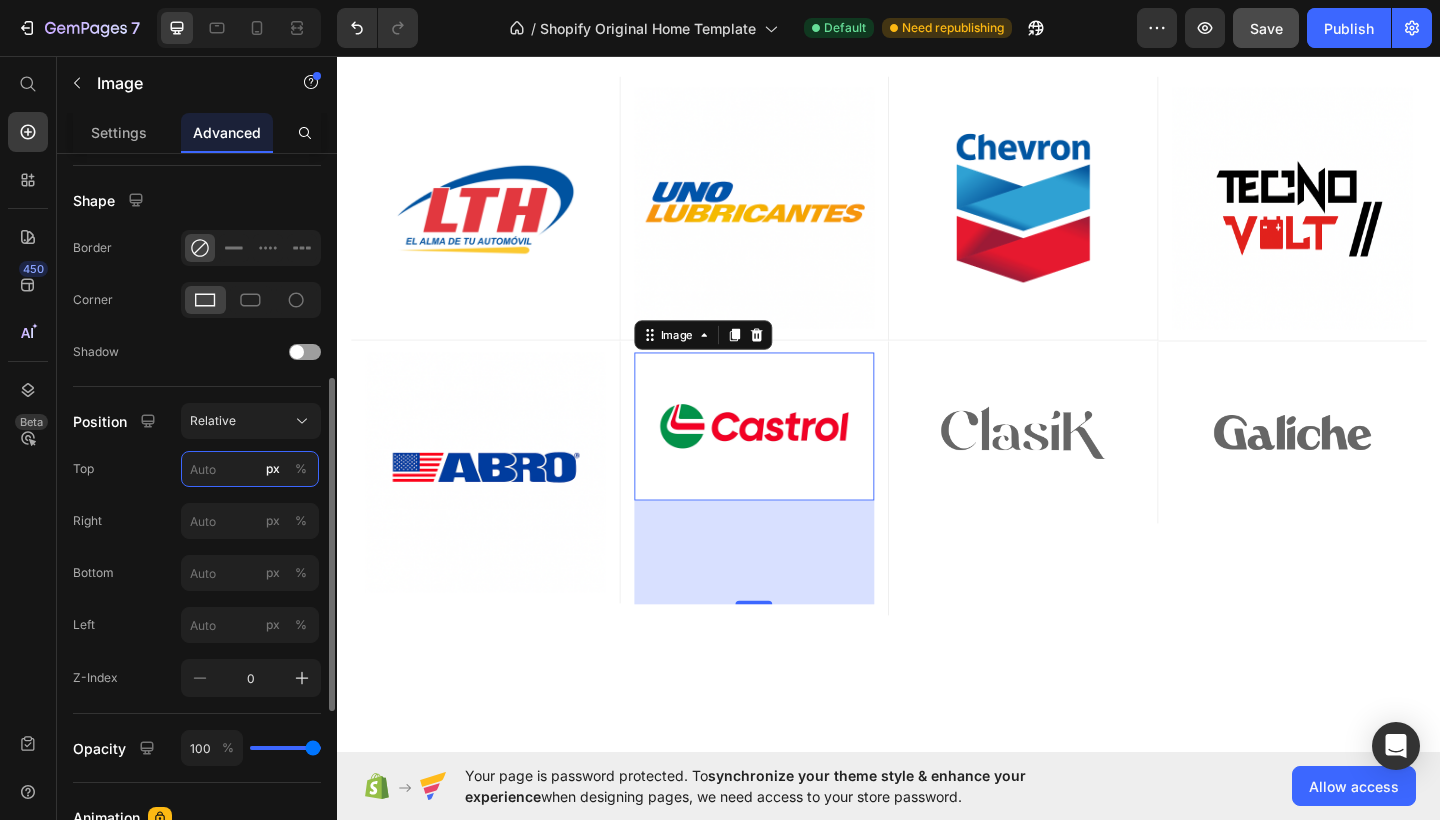 click on "px %" at bounding box center [250, 469] 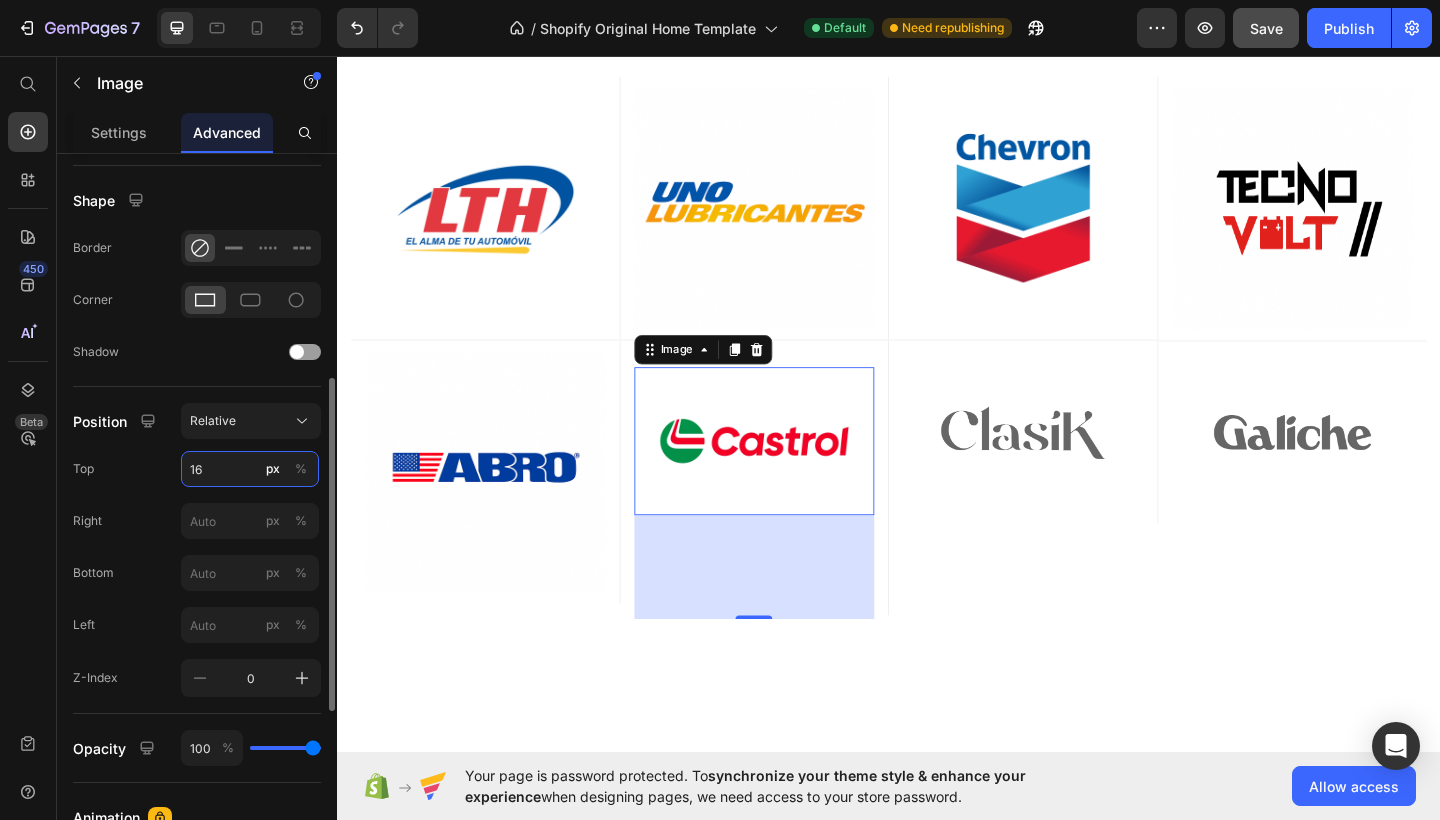 type on "1" 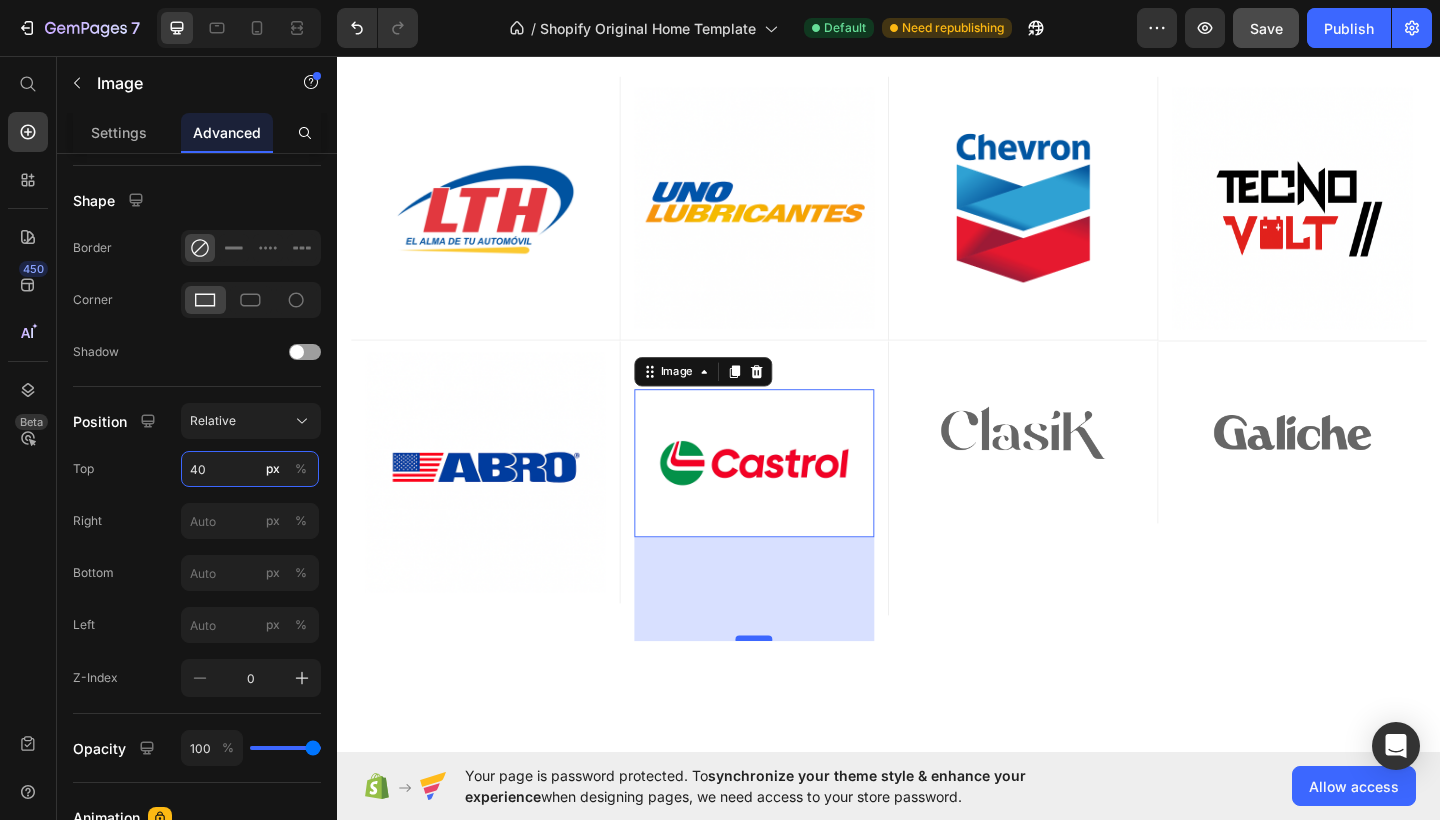 type on "40" 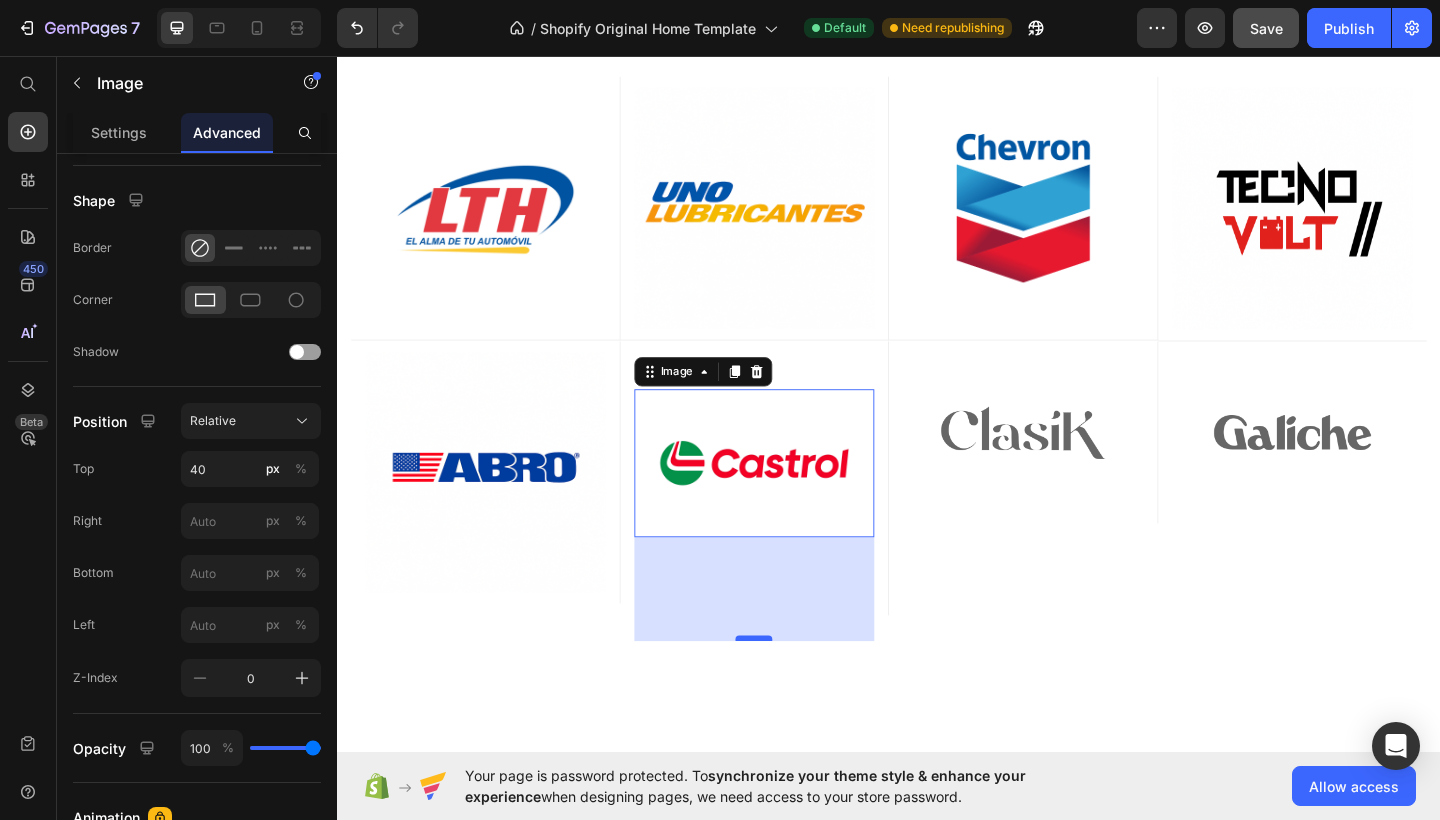 click at bounding box center (790, 690) 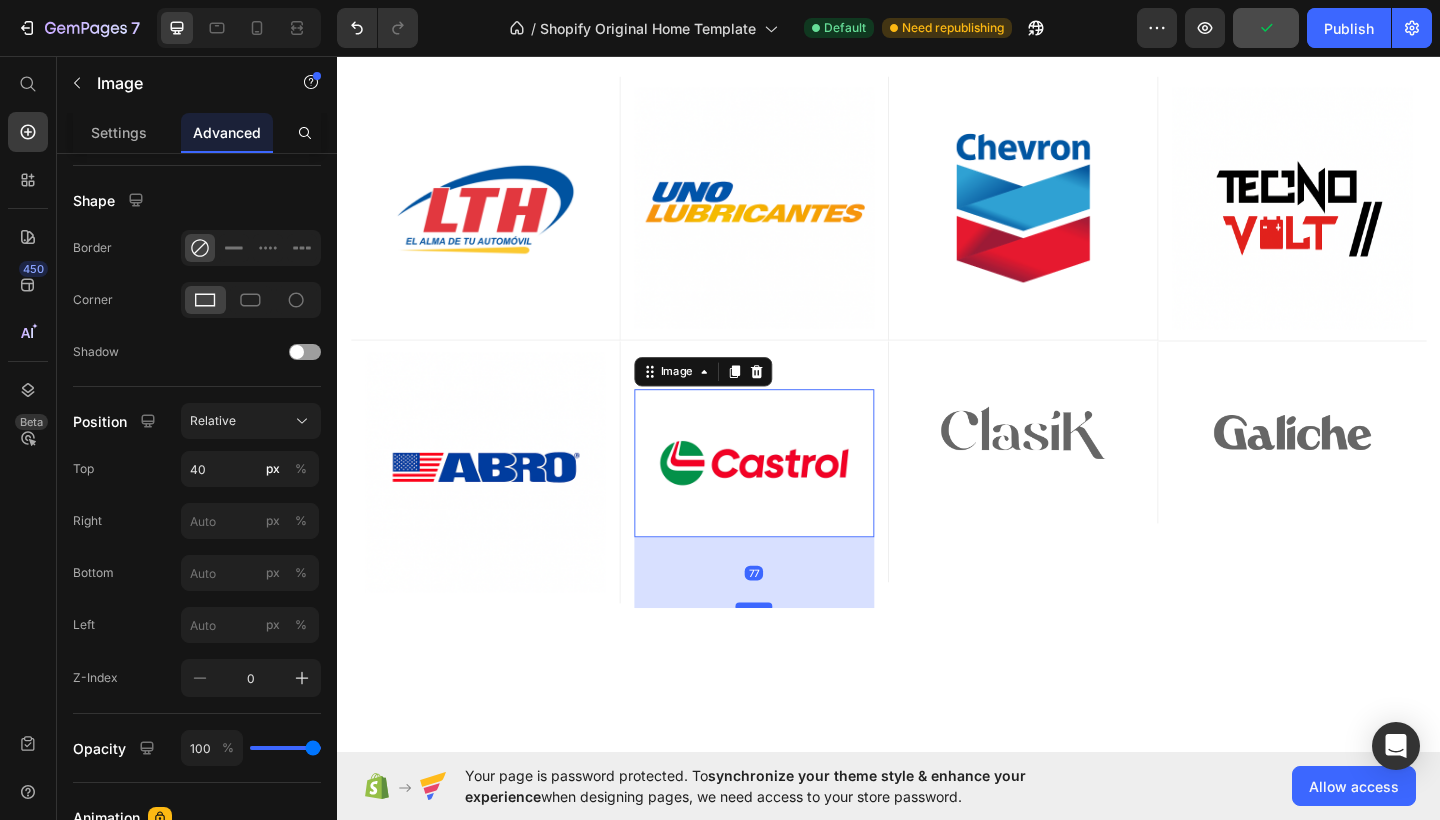 drag, startPoint x: 788, startPoint y: 677, endPoint x: 783, endPoint y: 641, distance: 36.345562 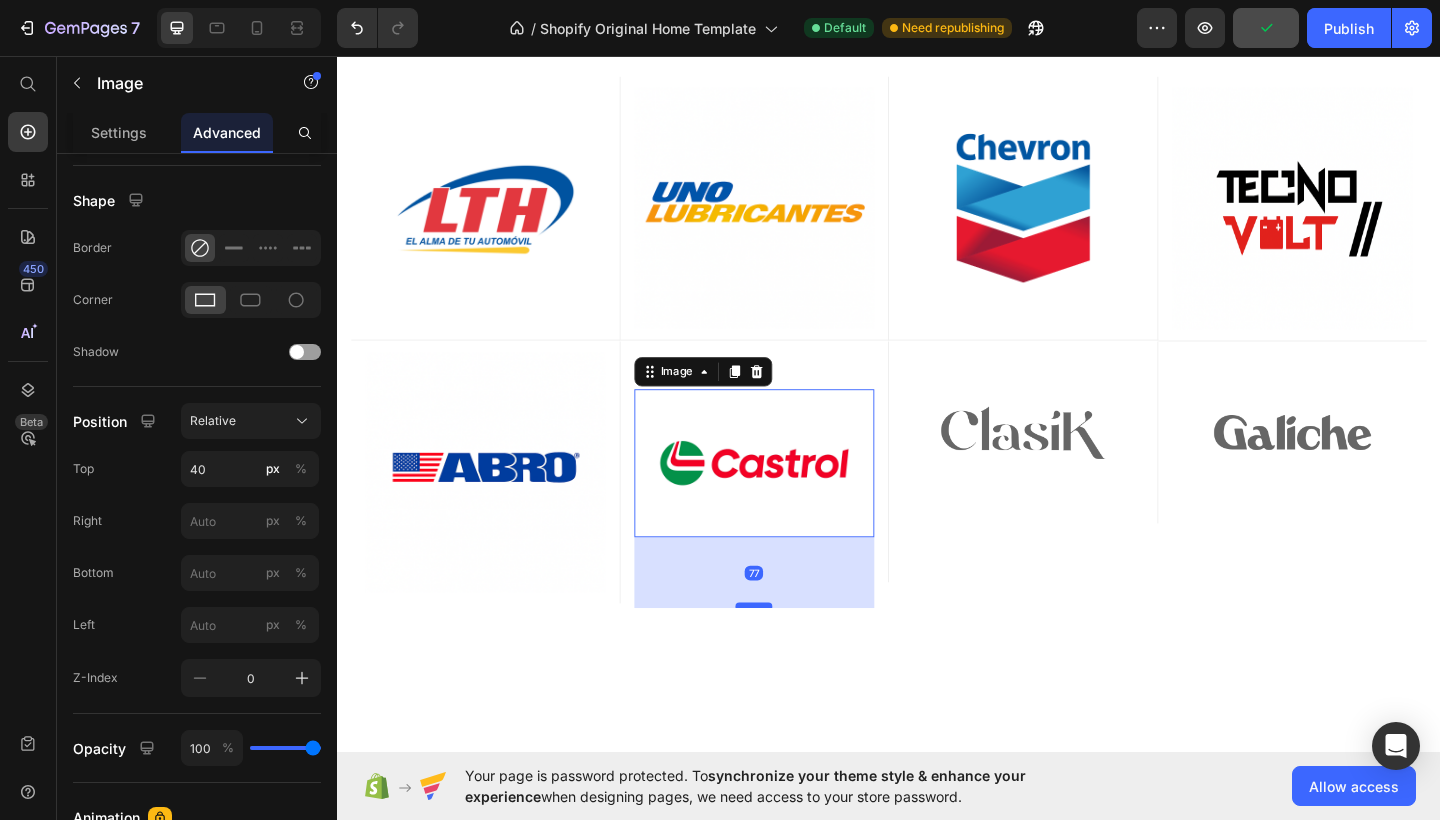 click at bounding box center (790, 654) 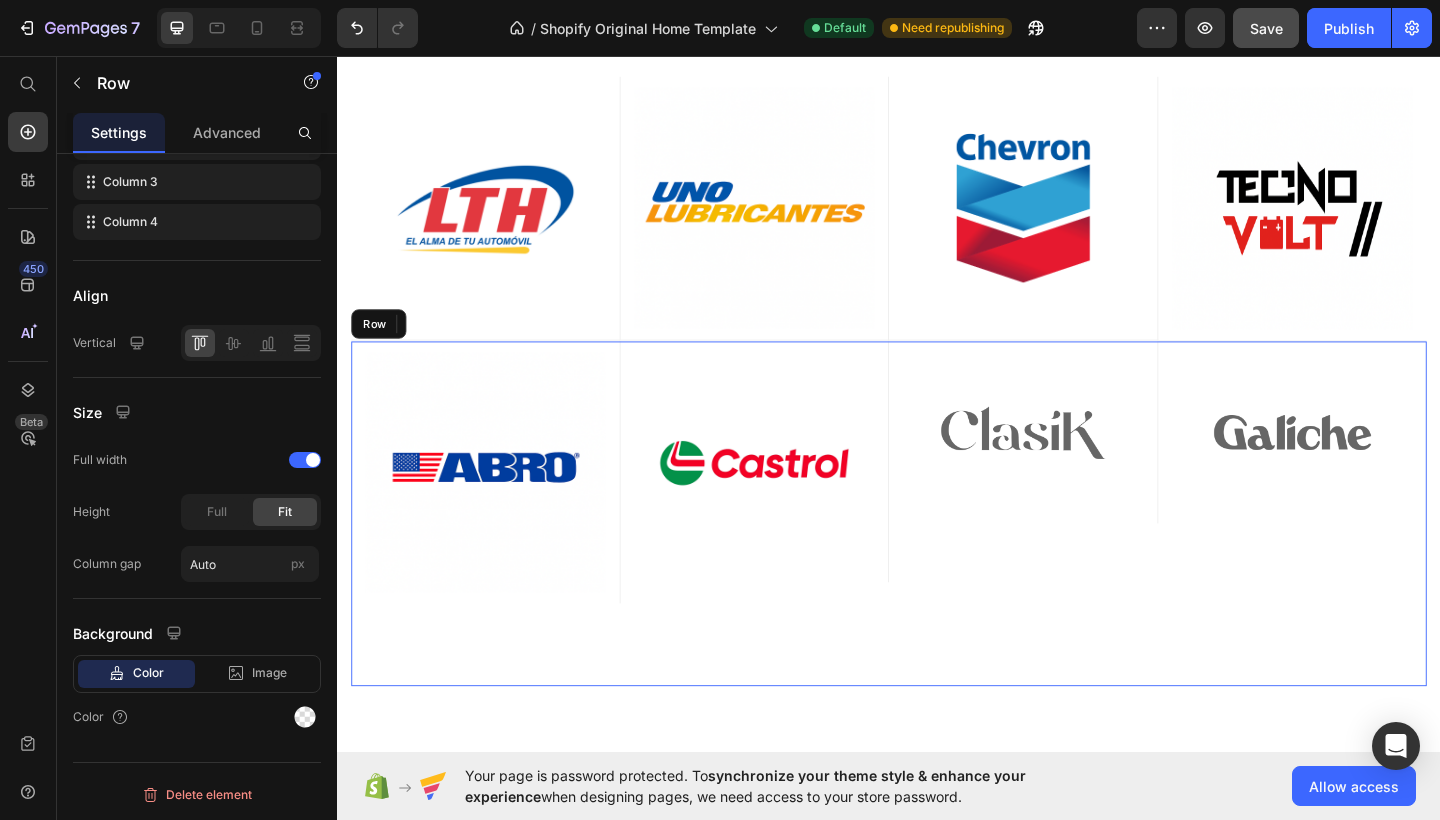 click on "Image   77 Row" at bounding box center [791, 554] 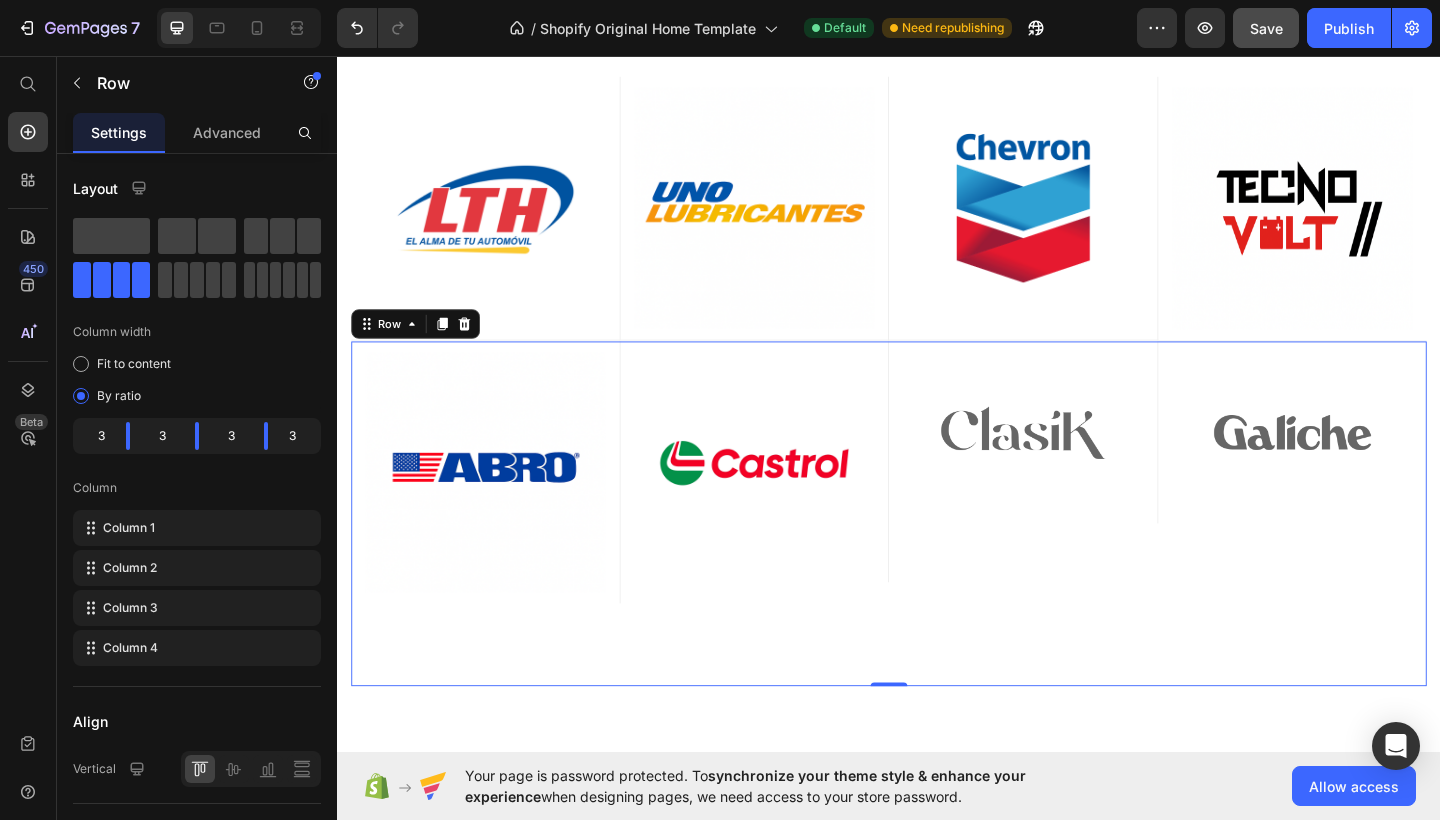 click on "Image Row" at bounding box center [791, 554] 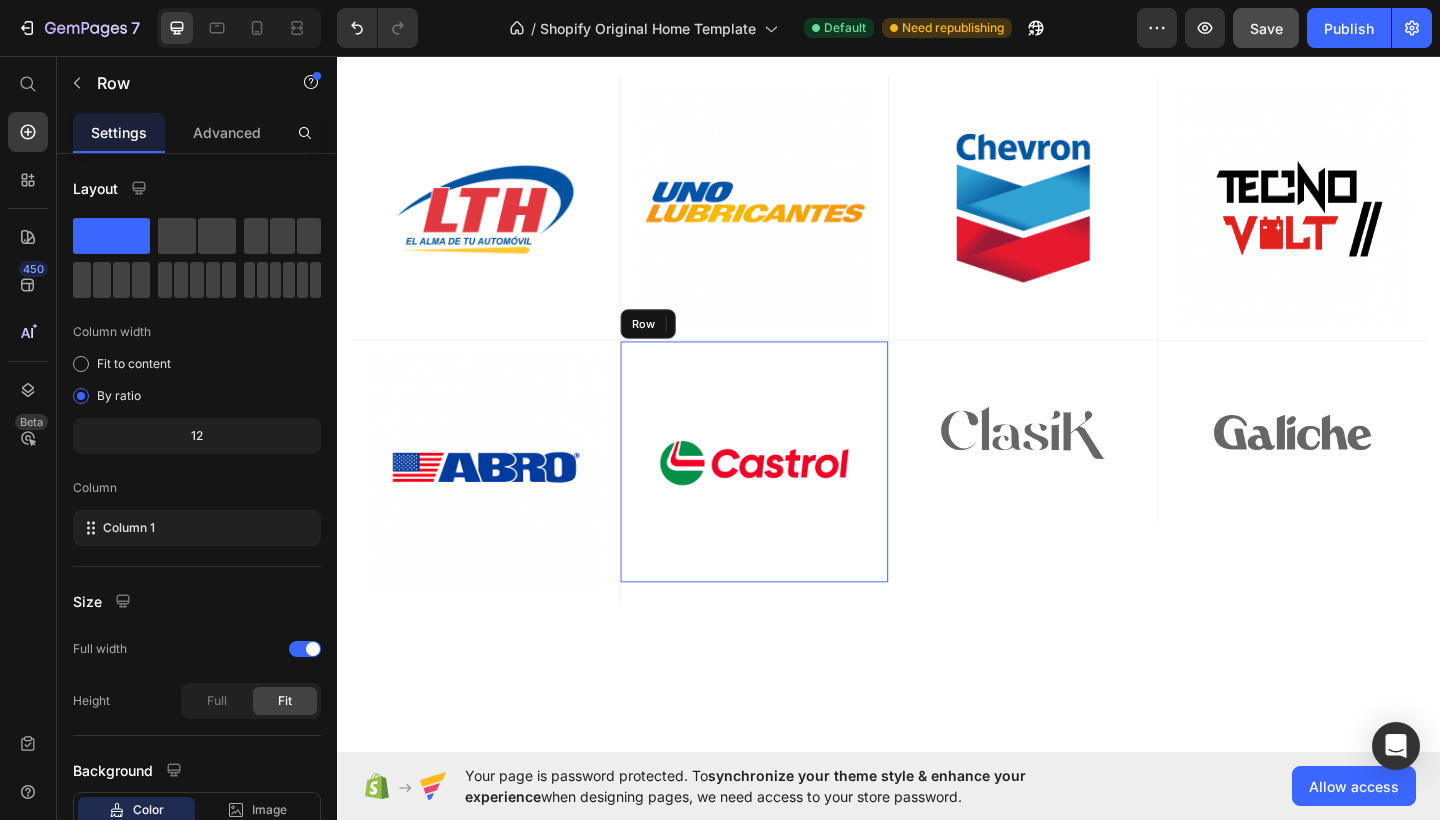 click on "Image" at bounding box center (791, 498) 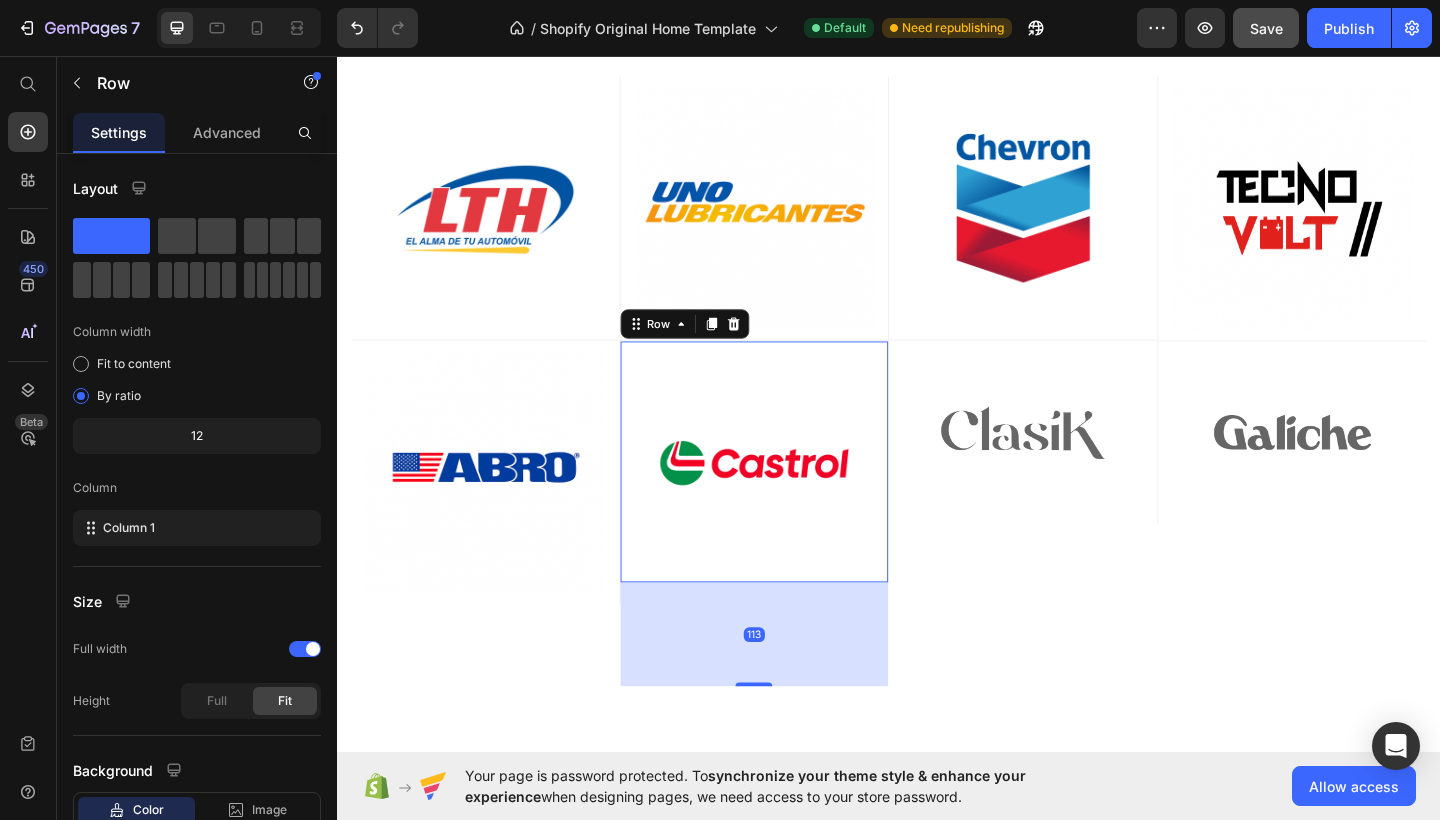 click on "Image Row" at bounding box center (1083, 554) 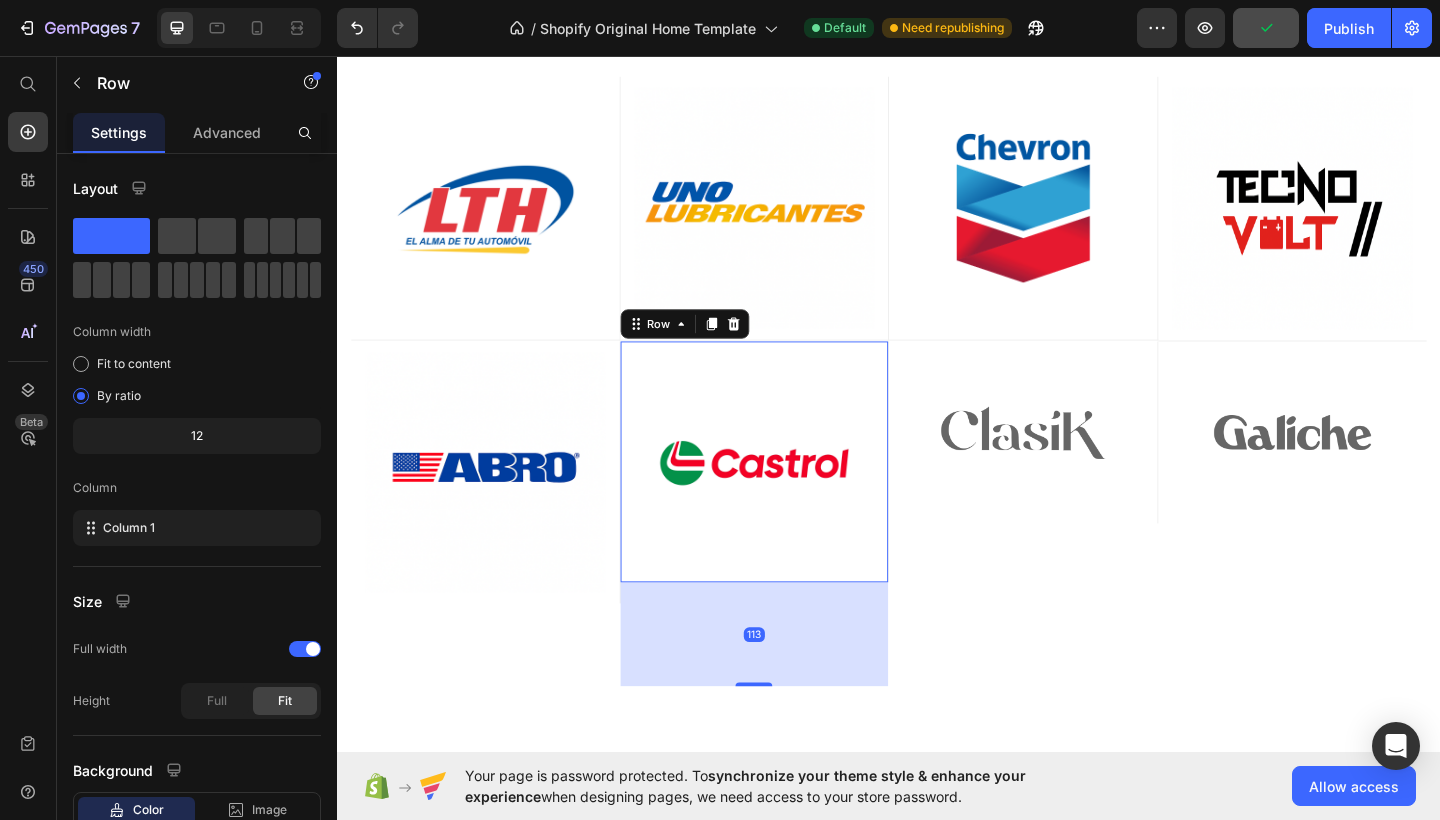 click on "Image" at bounding box center [791, 498] 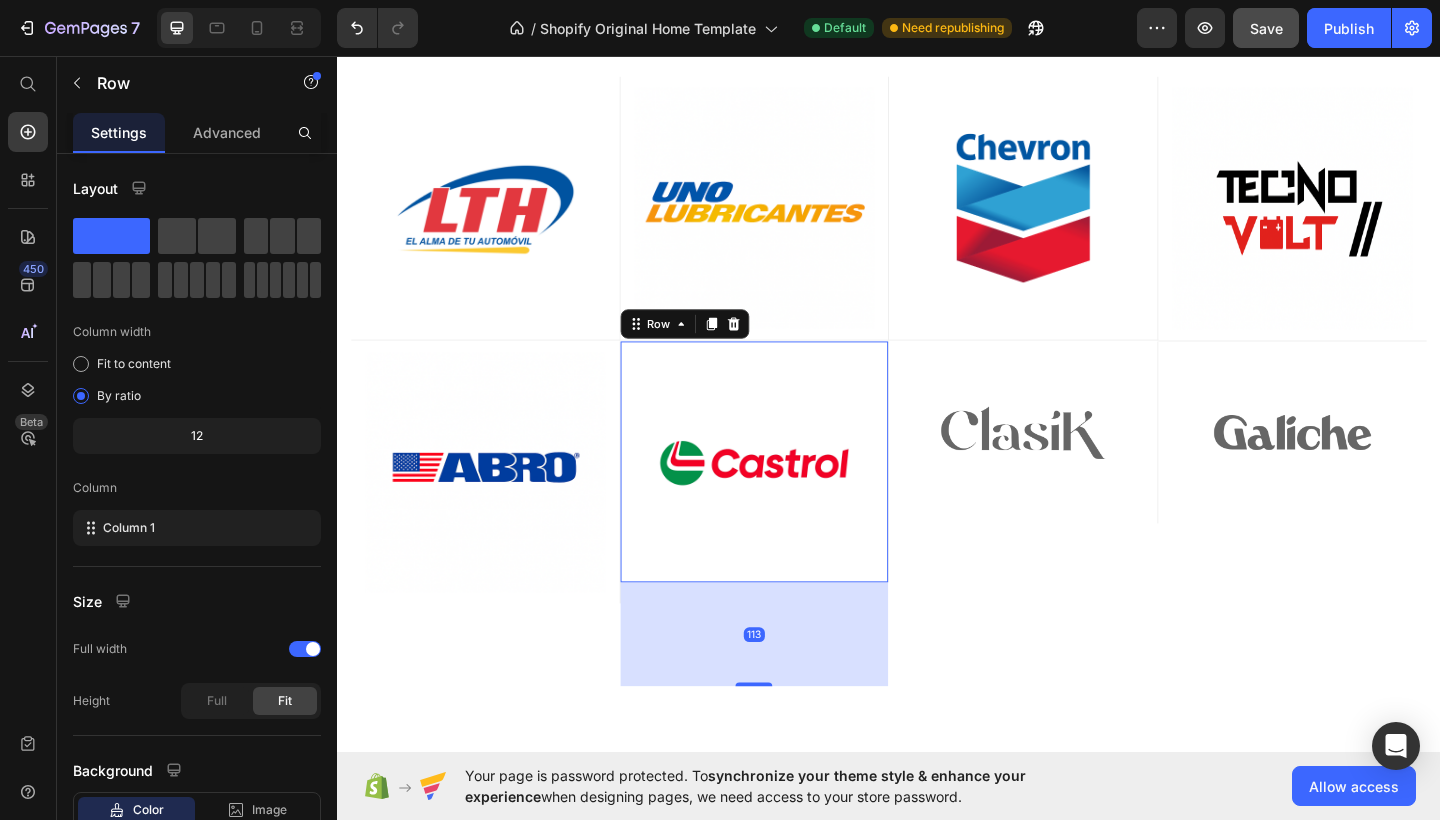 click on "Image Row" at bounding box center (498, 554) 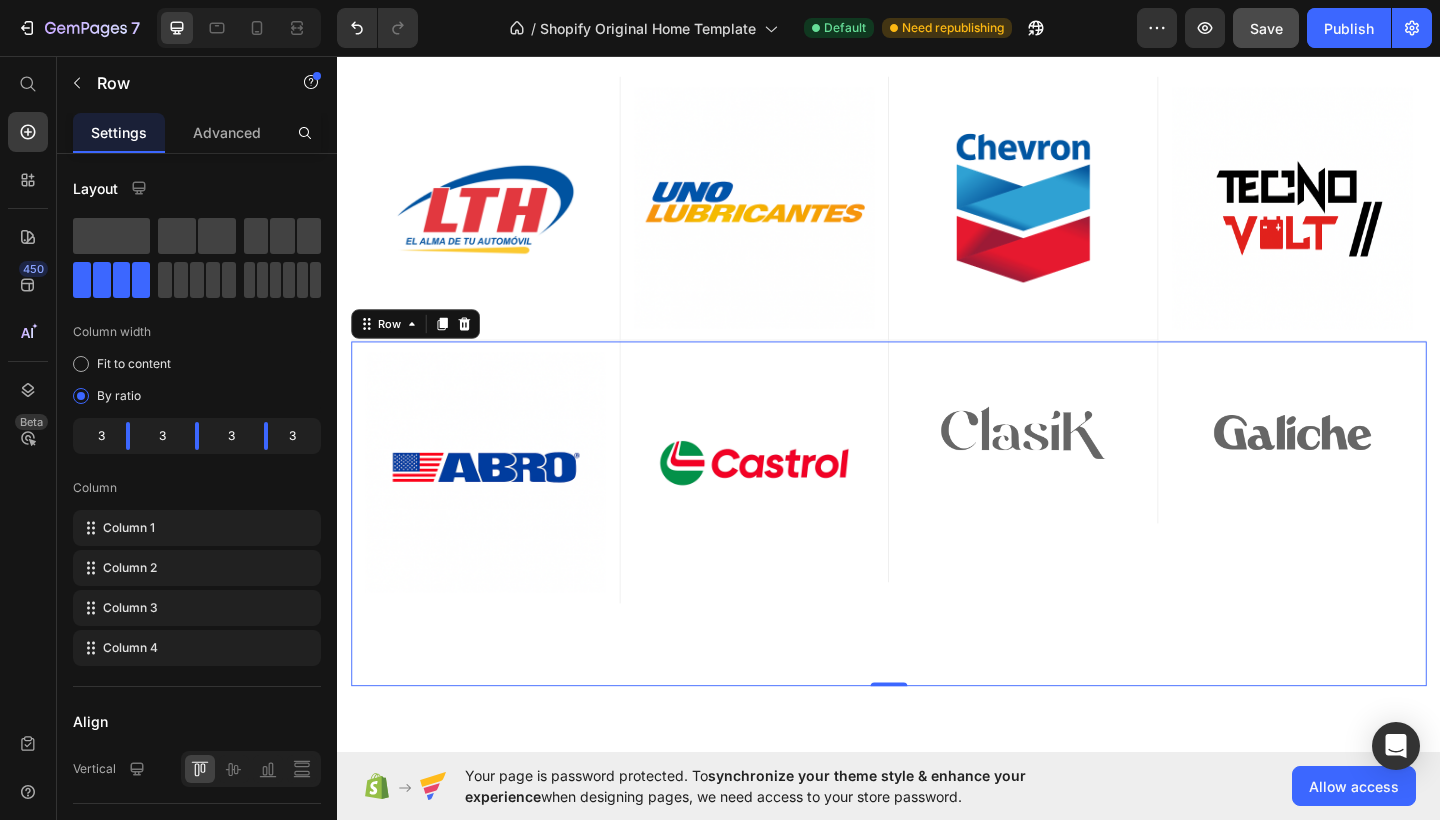 click on "Image Row" at bounding box center (791, 554) 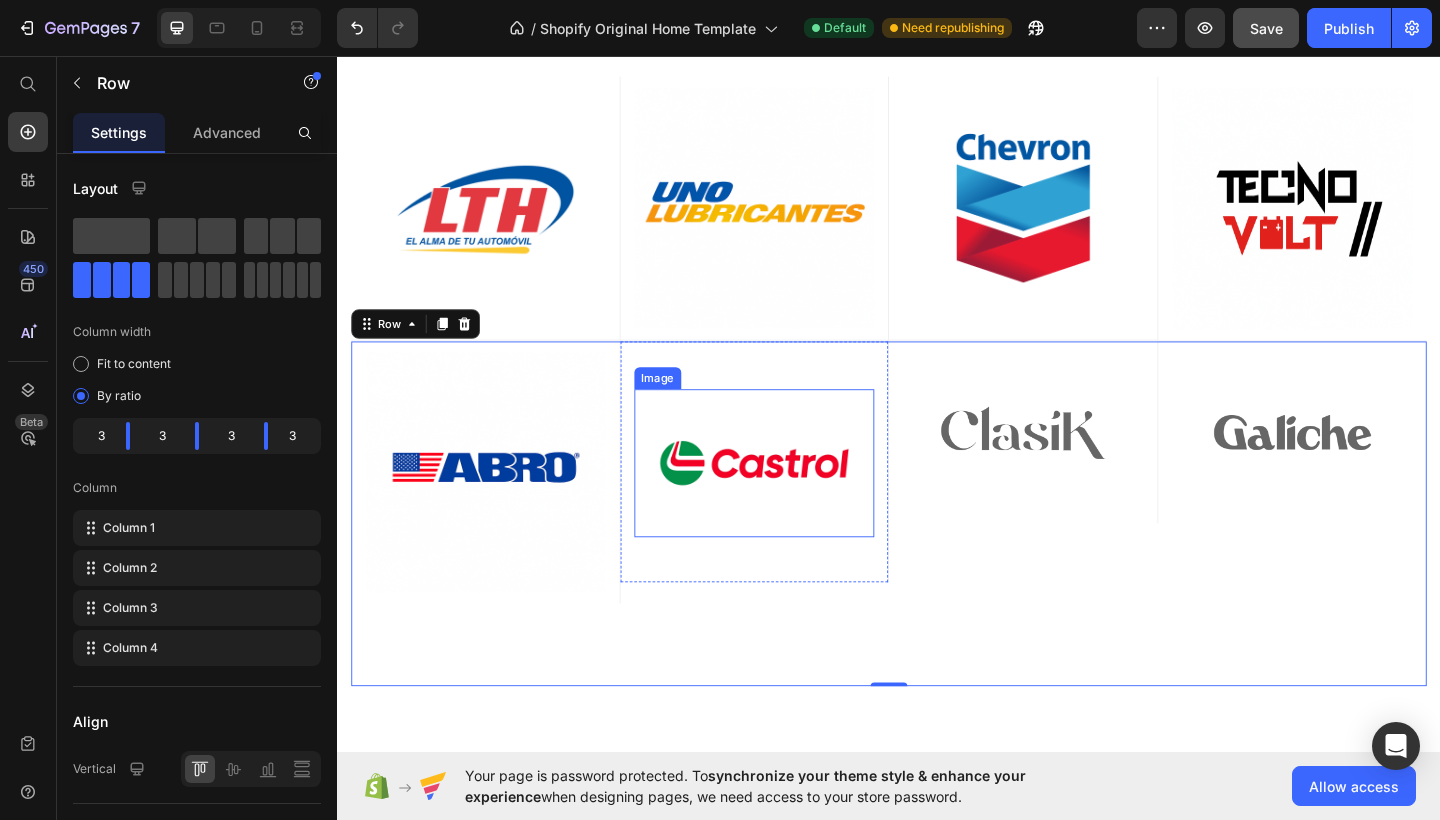 click at bounding box center [791, 499] 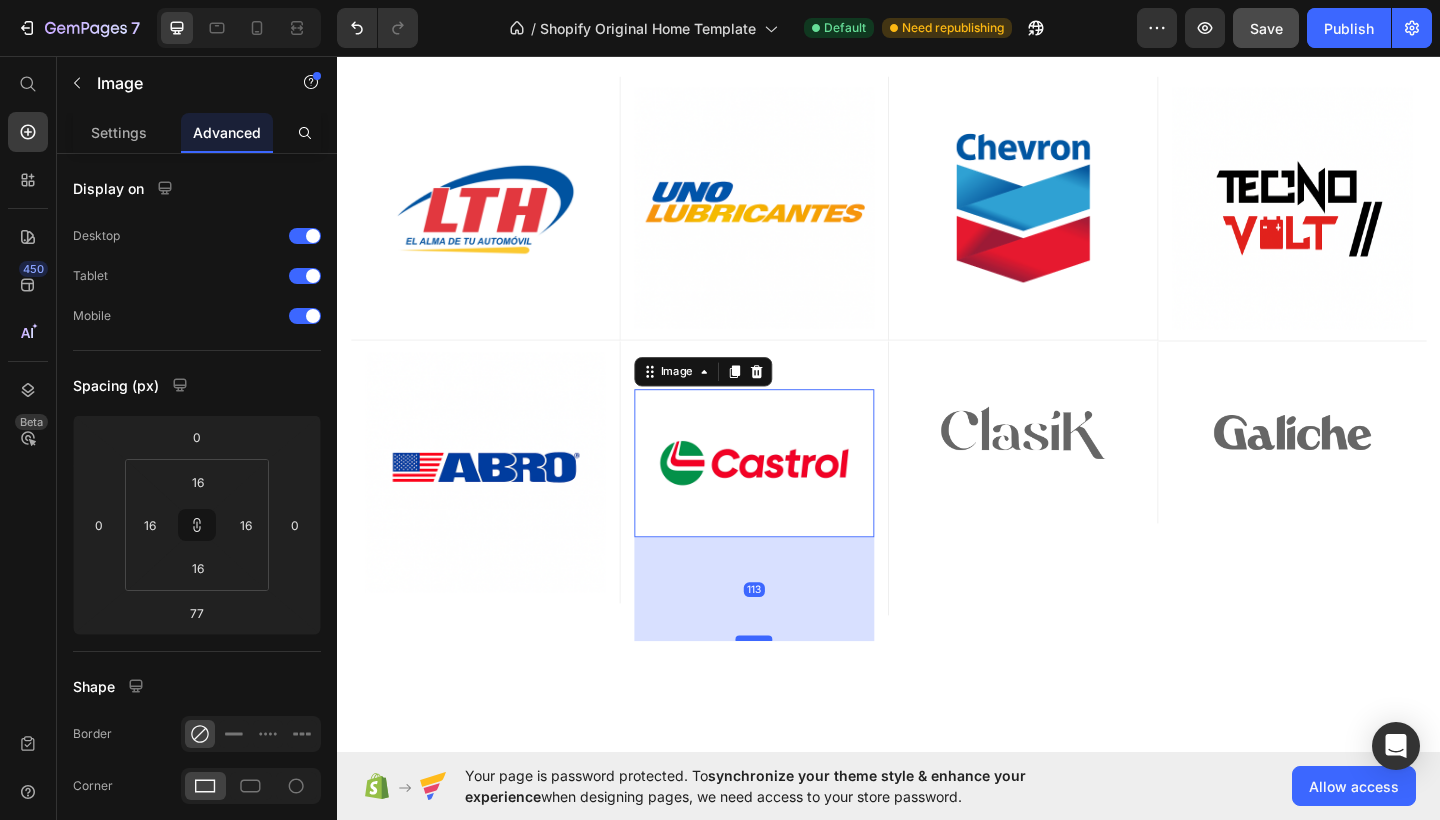 drag, startPoint x: 785, startPoint y: 640, endPoint x: 780, endPoint y: 676, distance: 36.345562 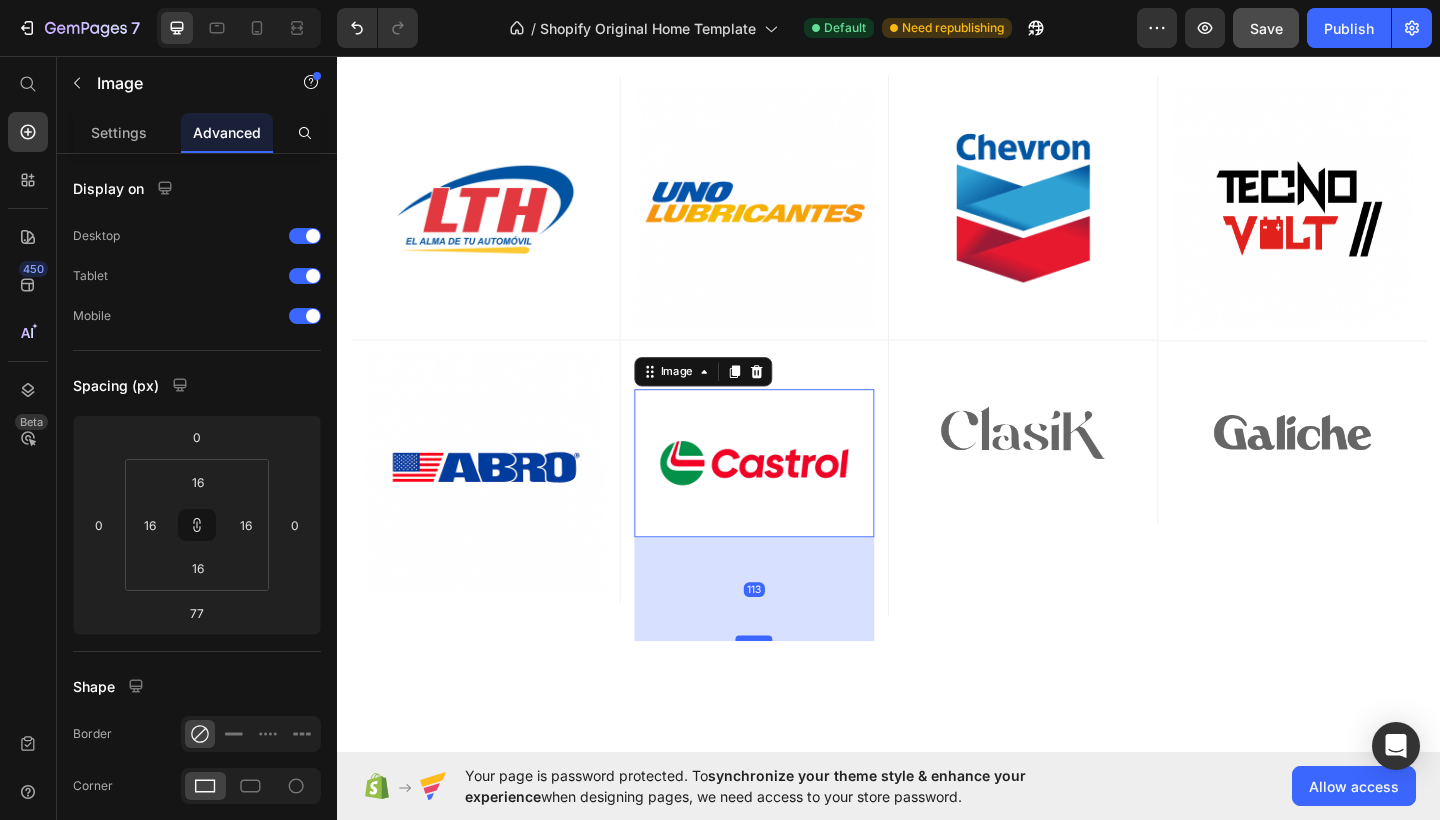 click at bounding box center (790, 690) 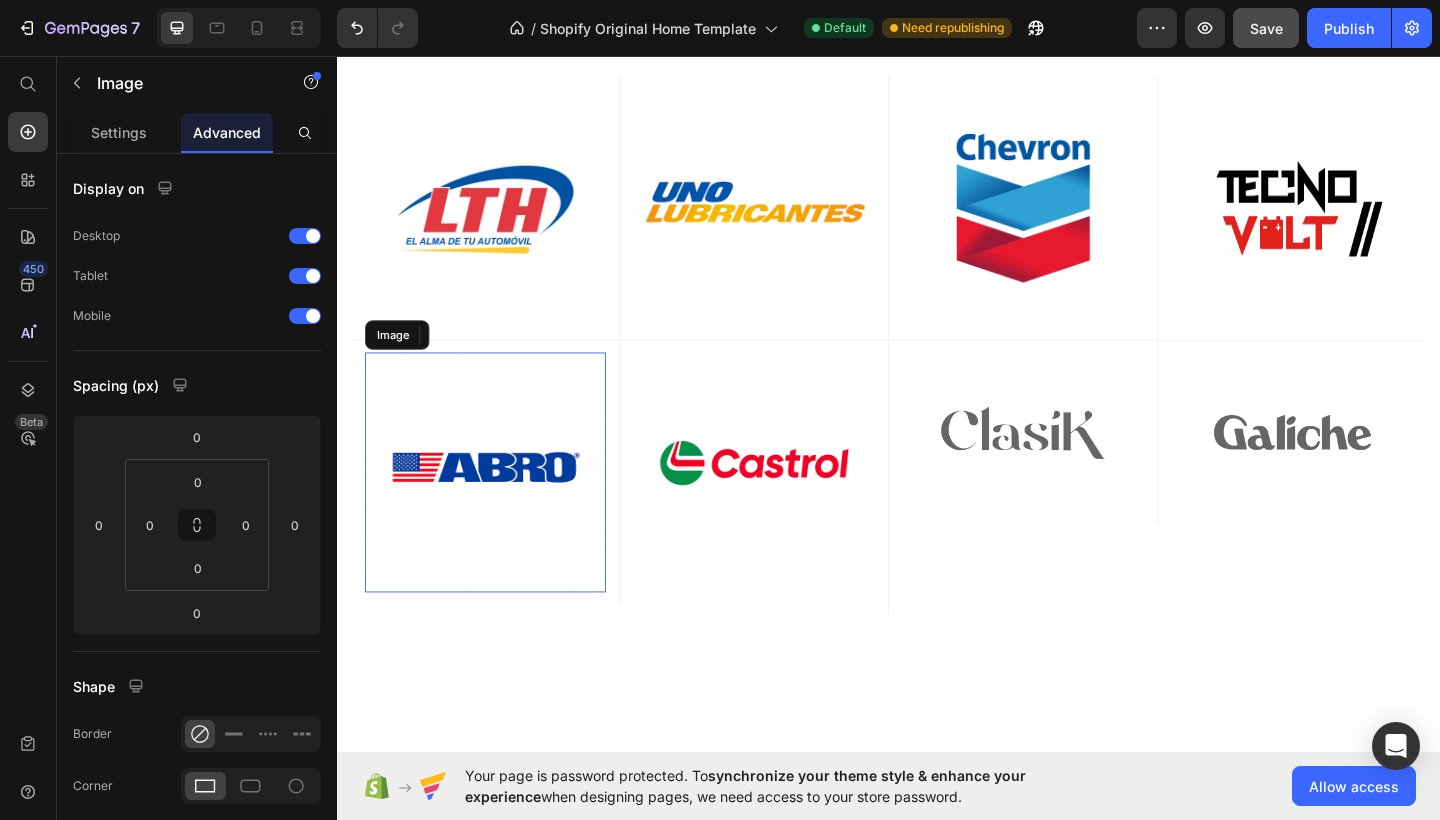 click at bounding box center (498, 510) 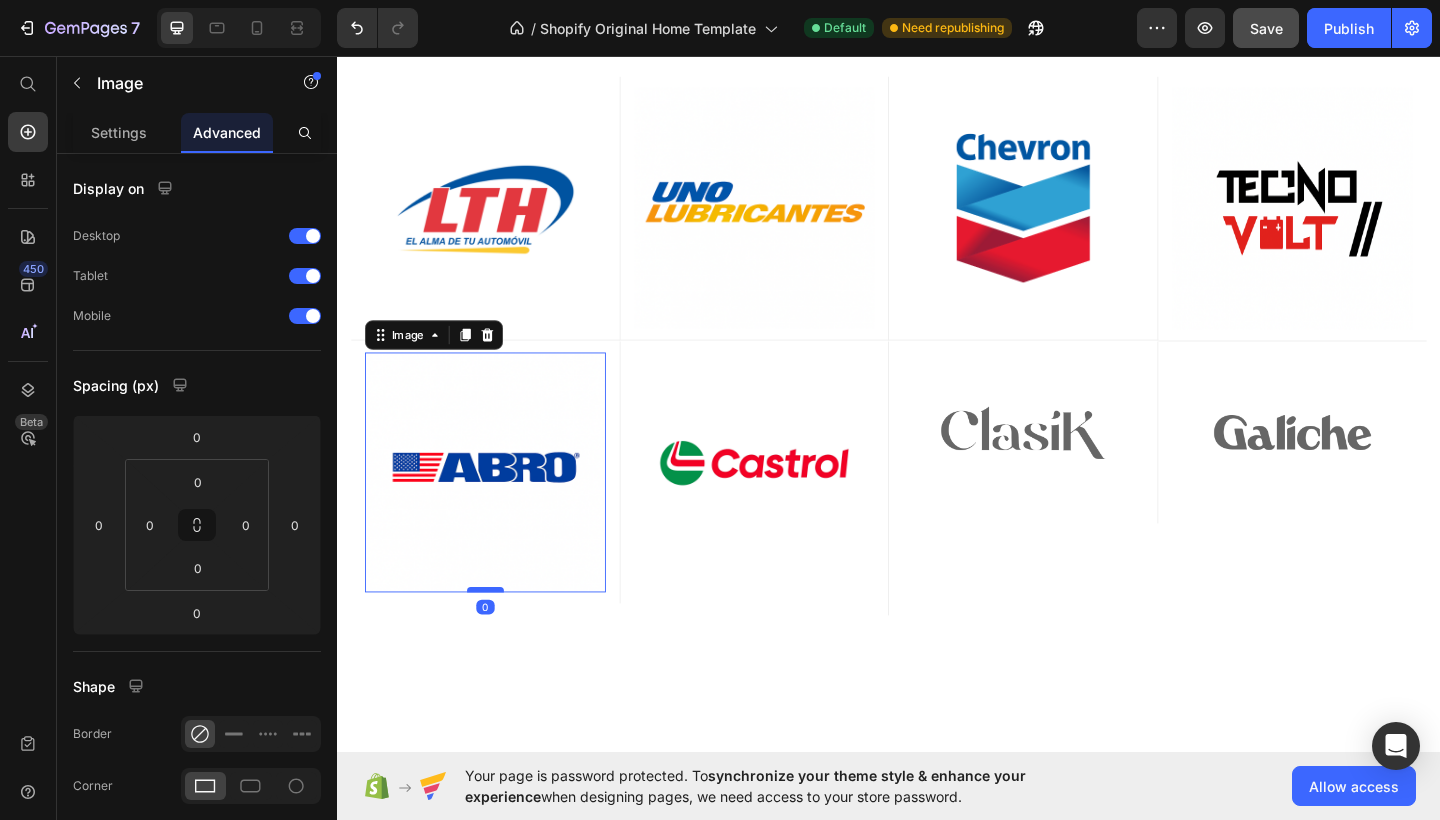 click at bounding box center [498, 637] 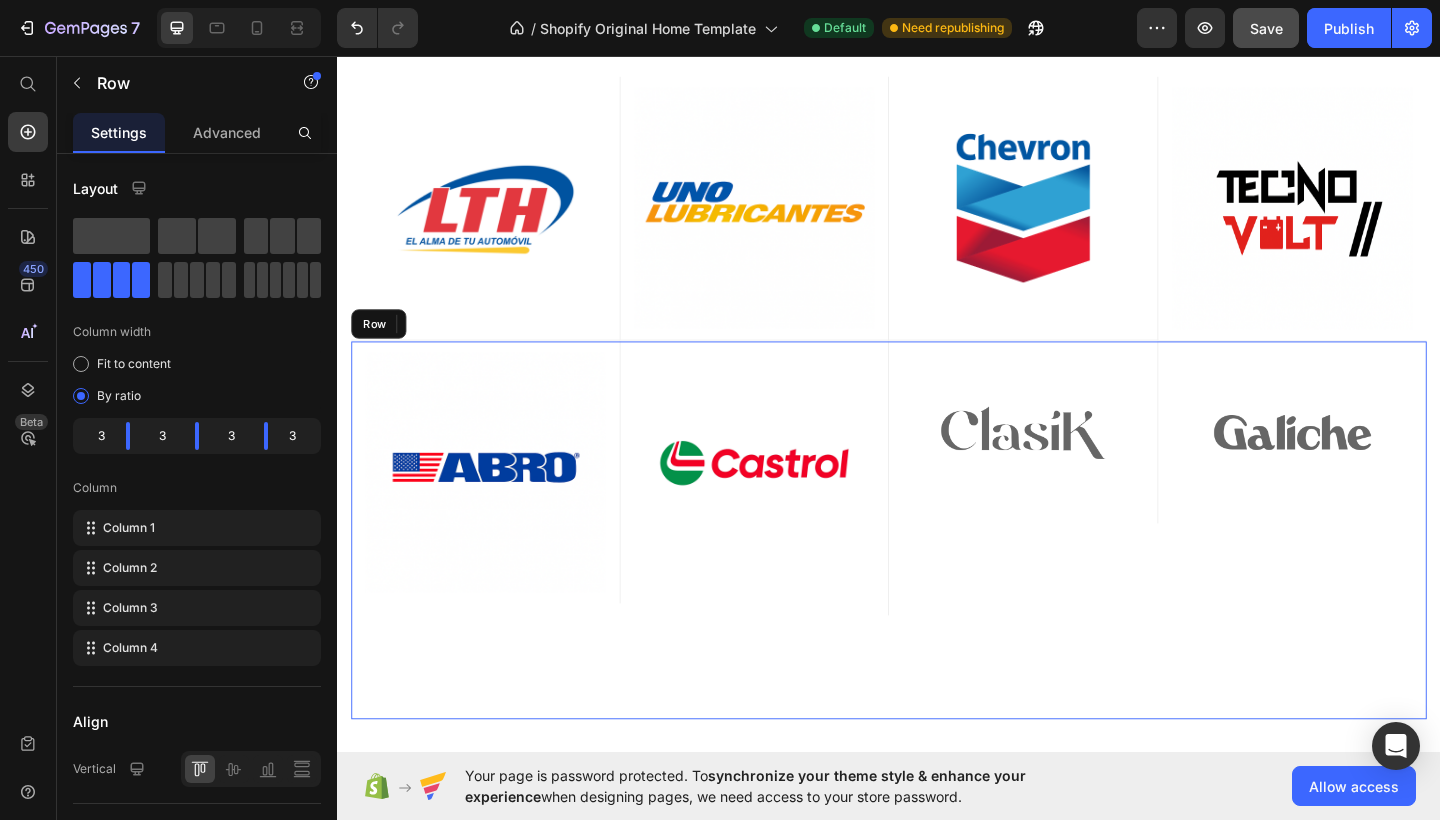 click on "Image Row" at bounding box center [791, 572] 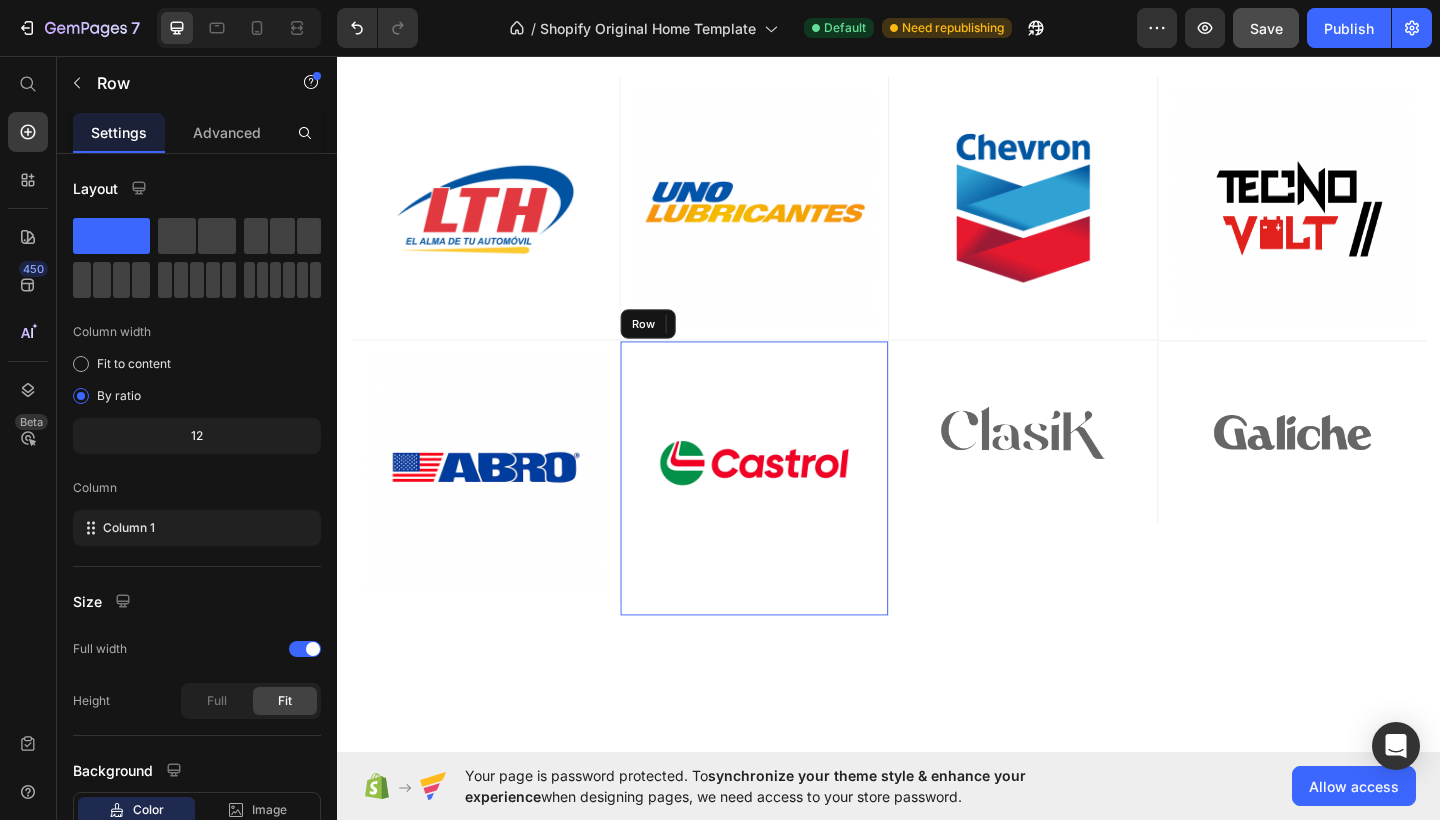 click on "Image" at bounding box center [791, 516] 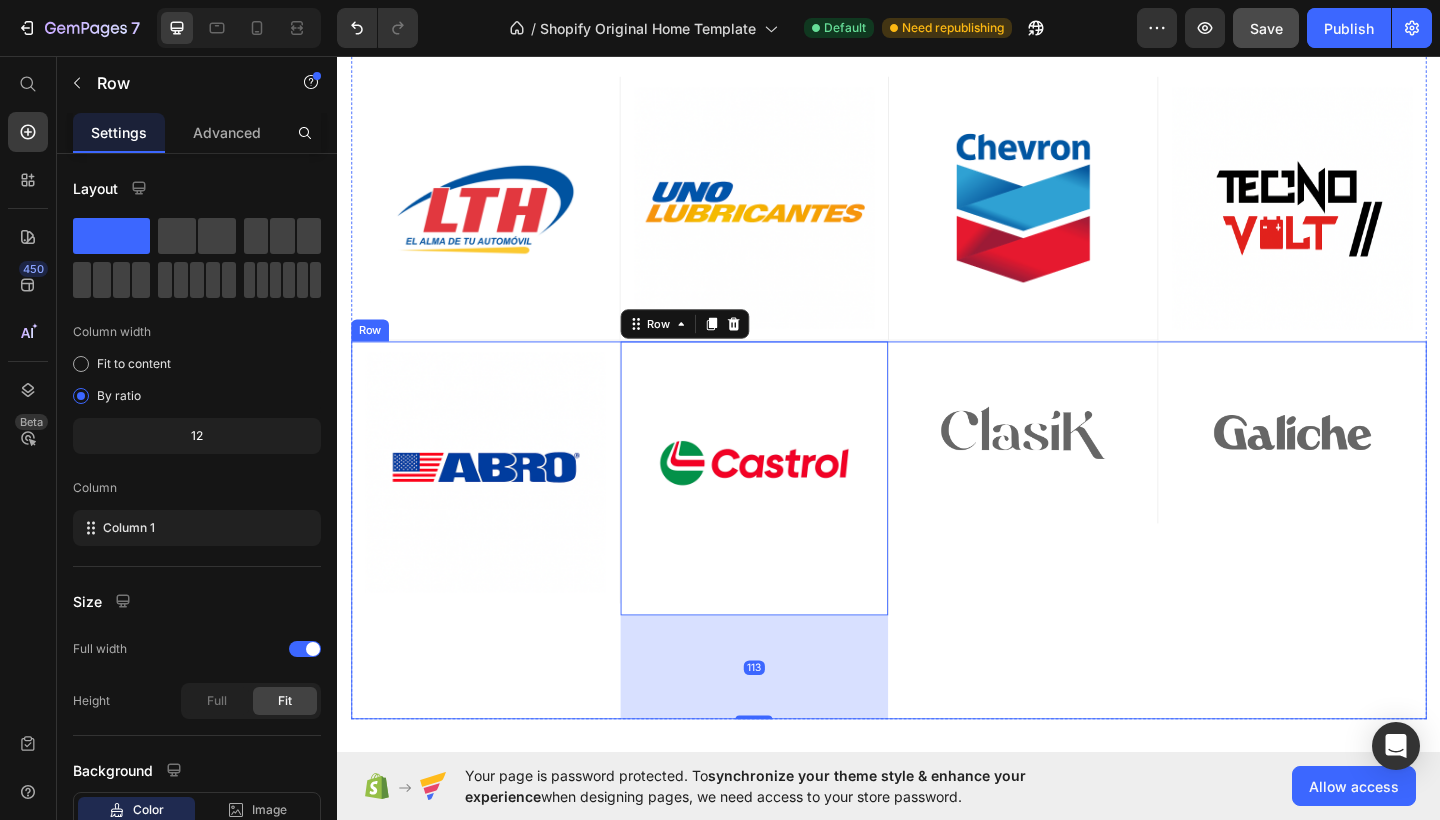 click on "Image Row" at bounding box center [1083, 572] 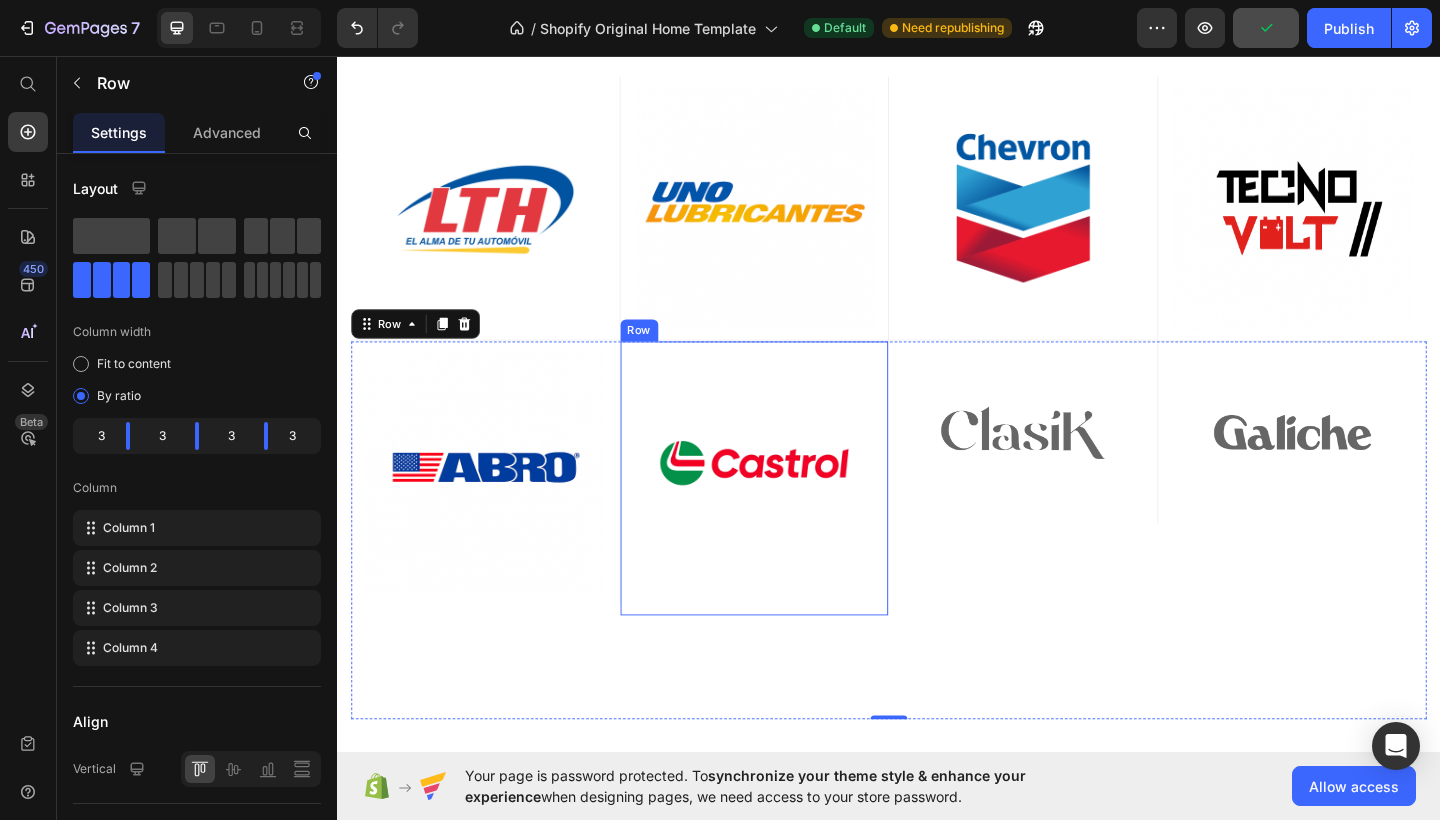 click on "Image Row" at bounding box center [791, 516] 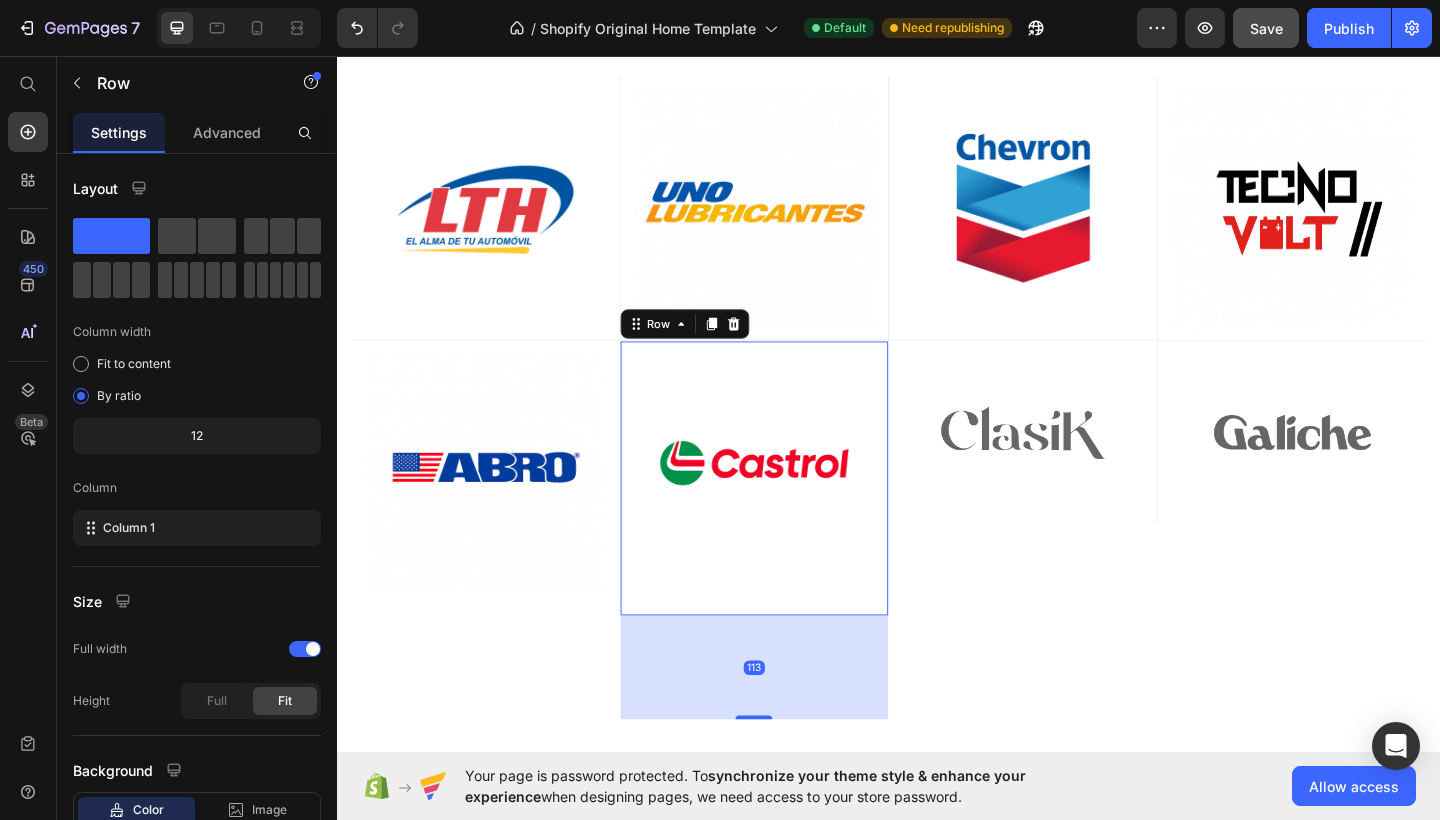 click on "113" at bounding box center (791, 721) 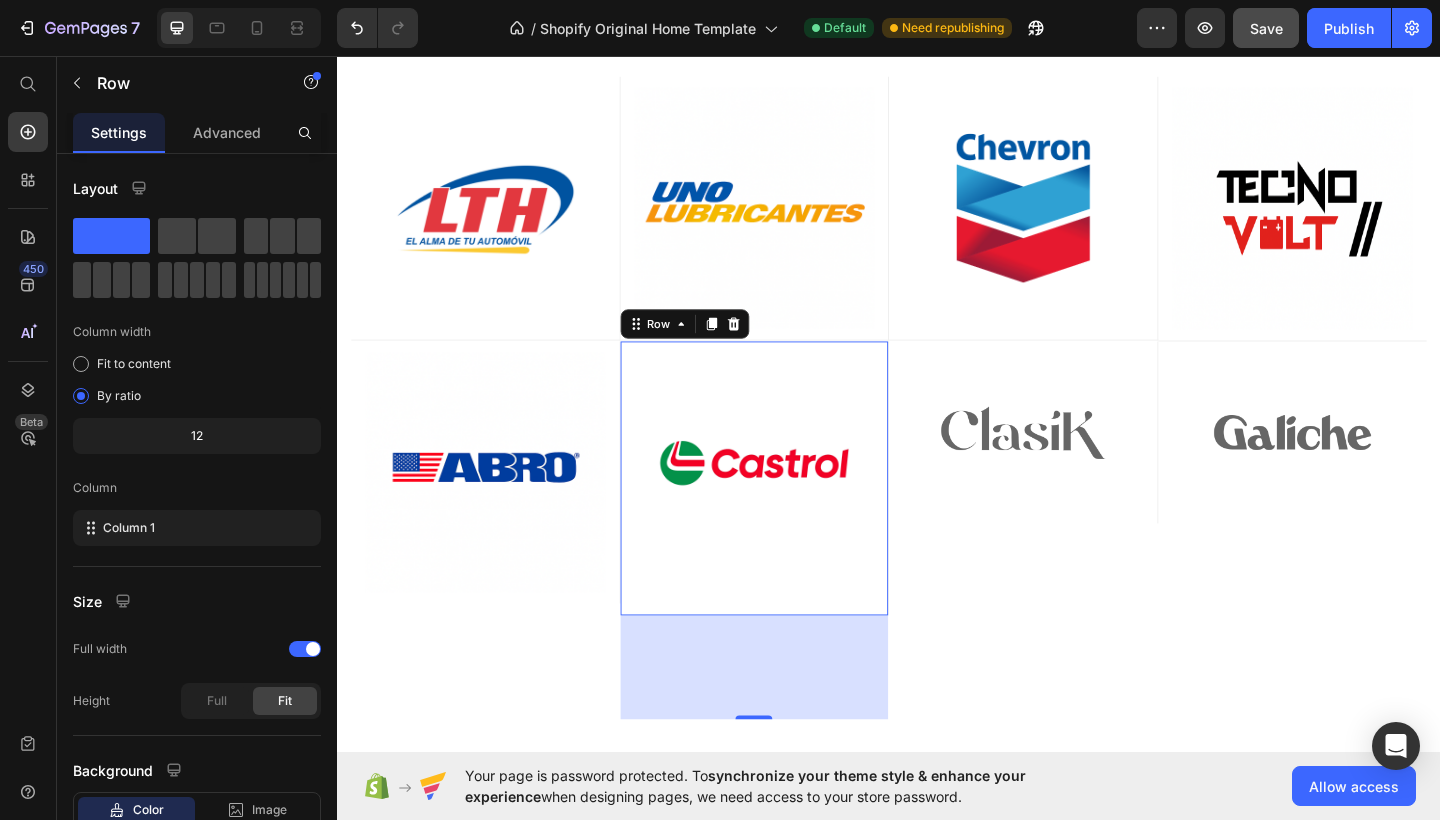 drag, startPoint x: 790, startPoint y: 756, endPoint x: 794, endPoint y: 712, distance: 44.181442 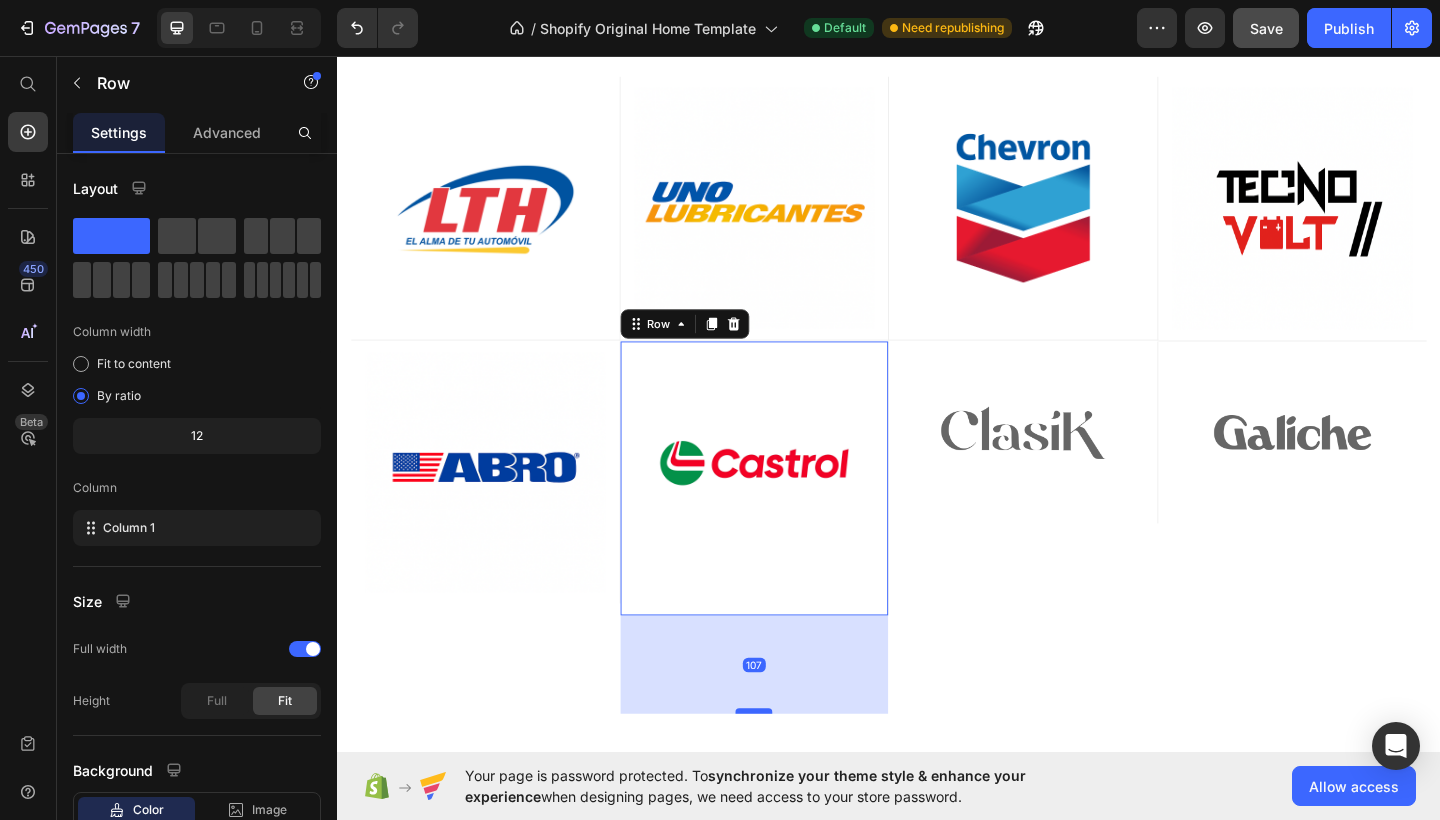 click at bounding box center [790, 769] 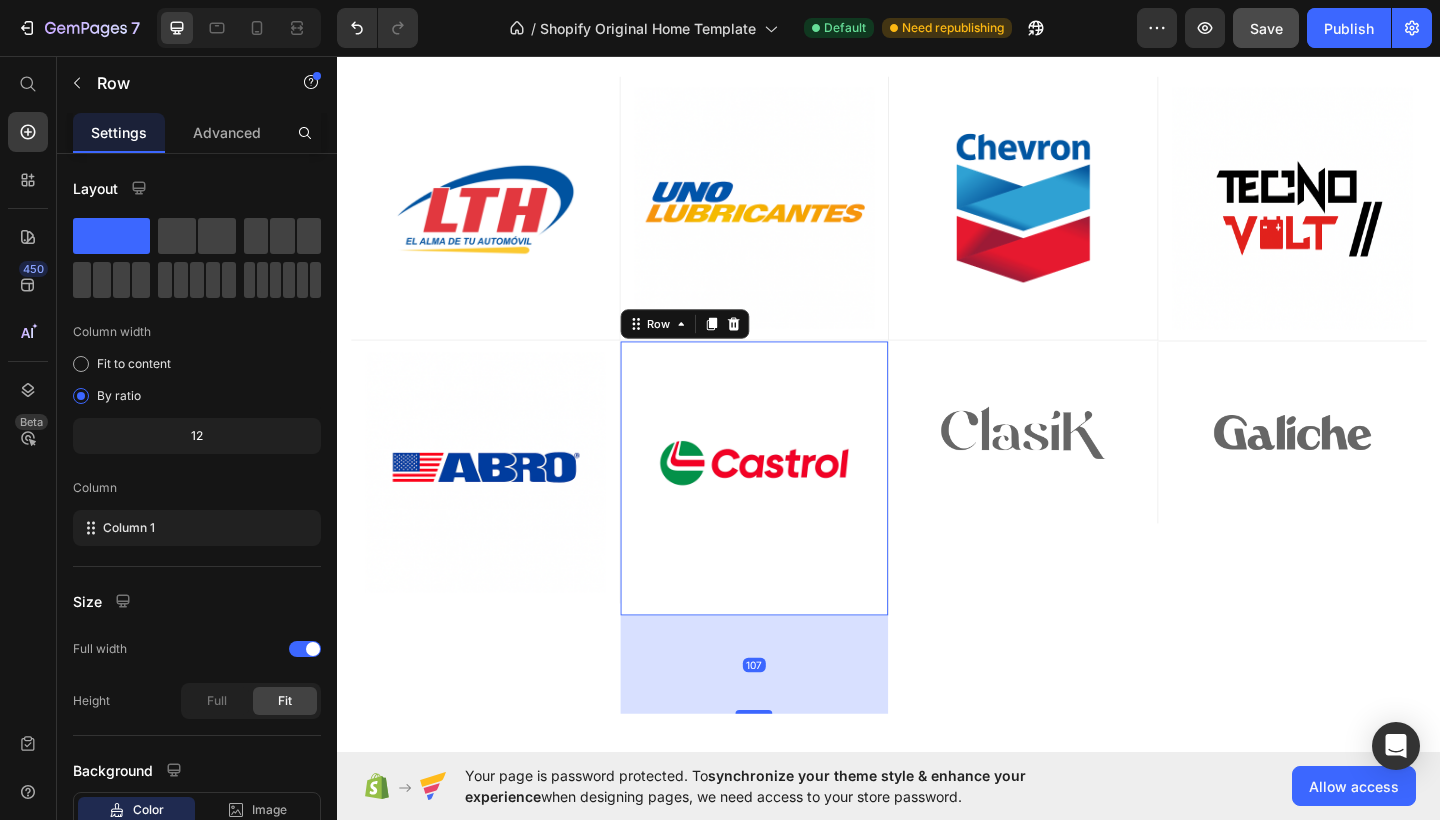 click on "107" at bounding box center [791, 718] 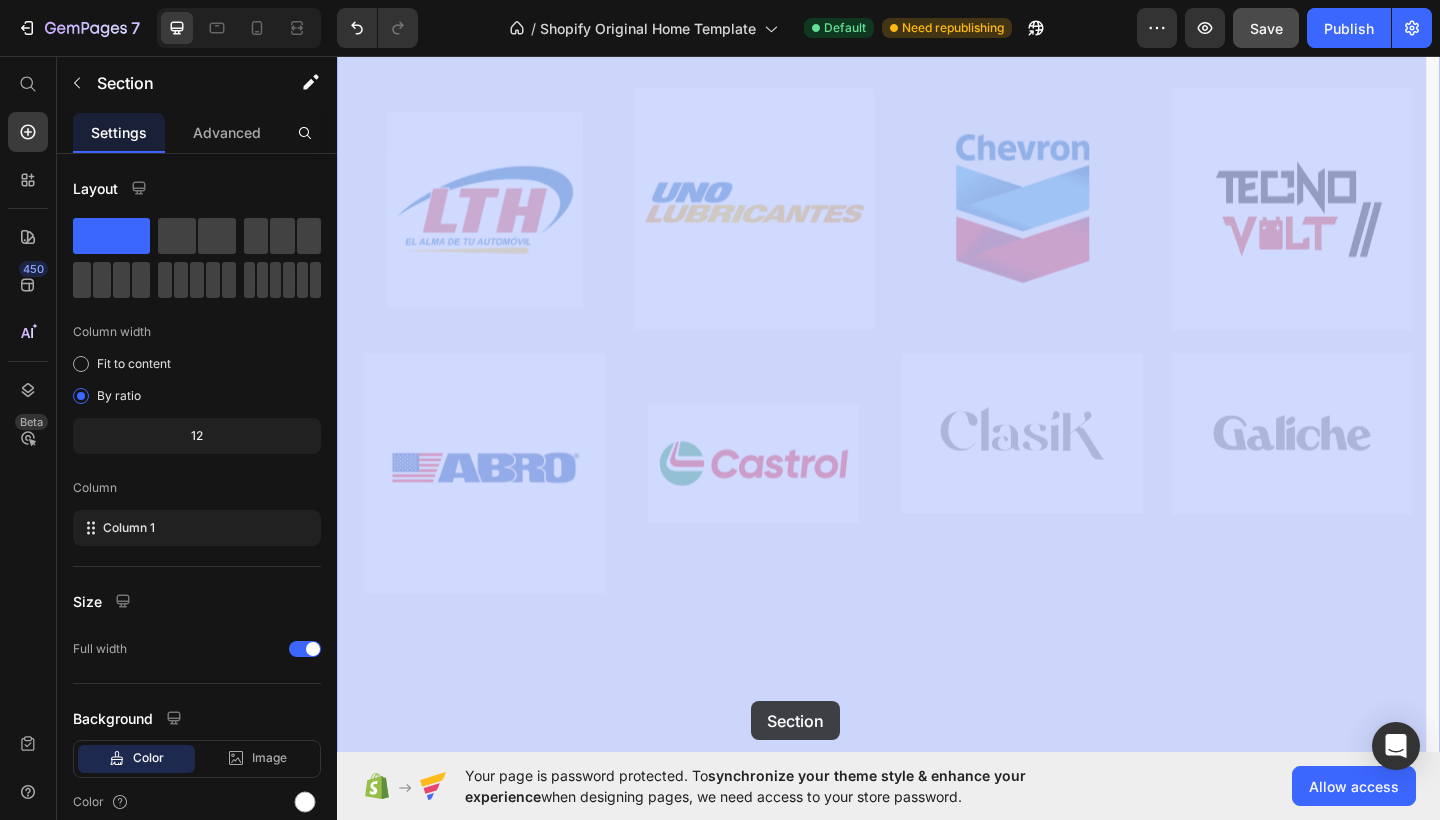 scroll, scrollTop: 673, scrollLeft: 0, axis: vertical 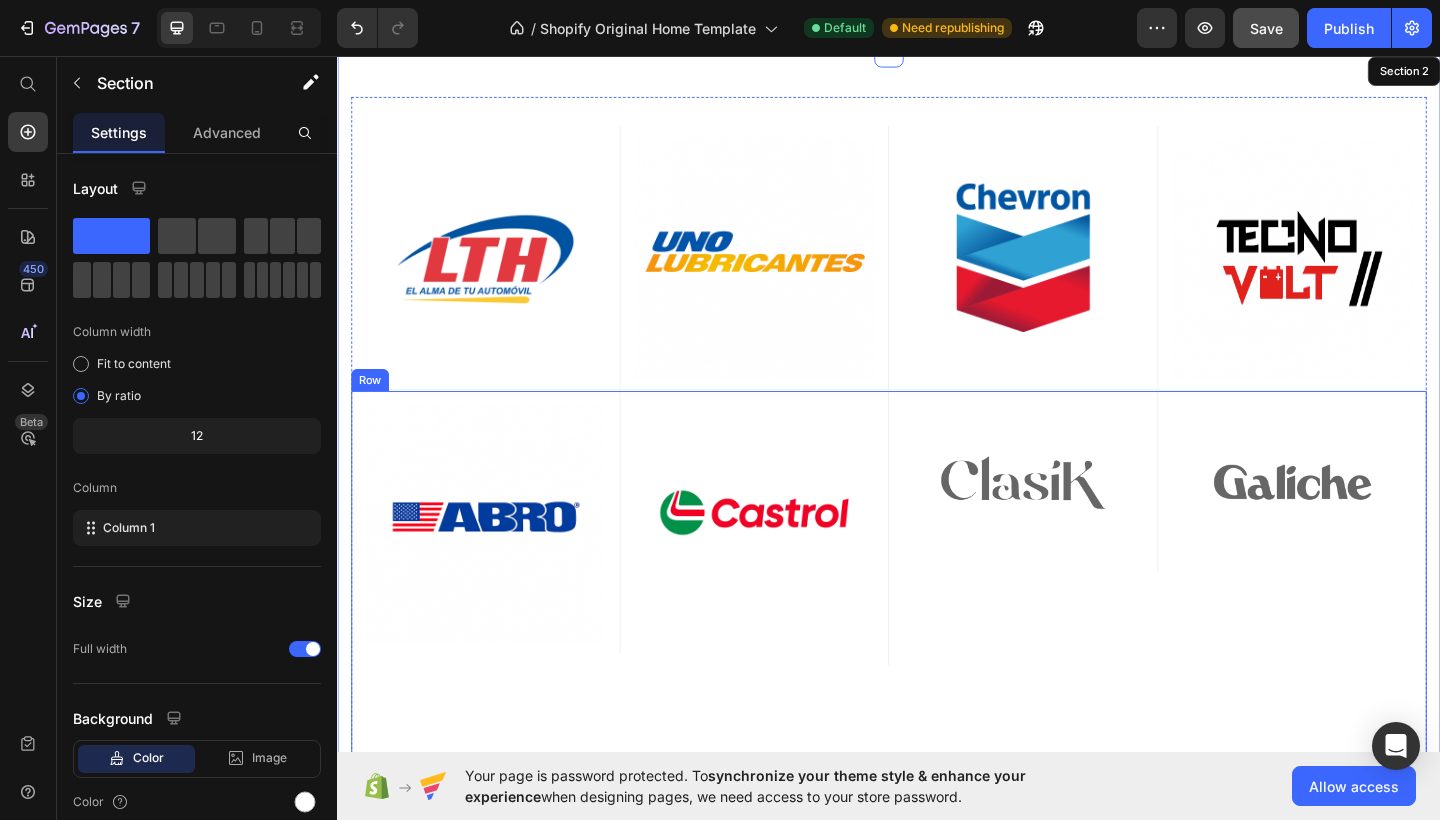 click on "Image Row" at bounding box center (1083, 623) 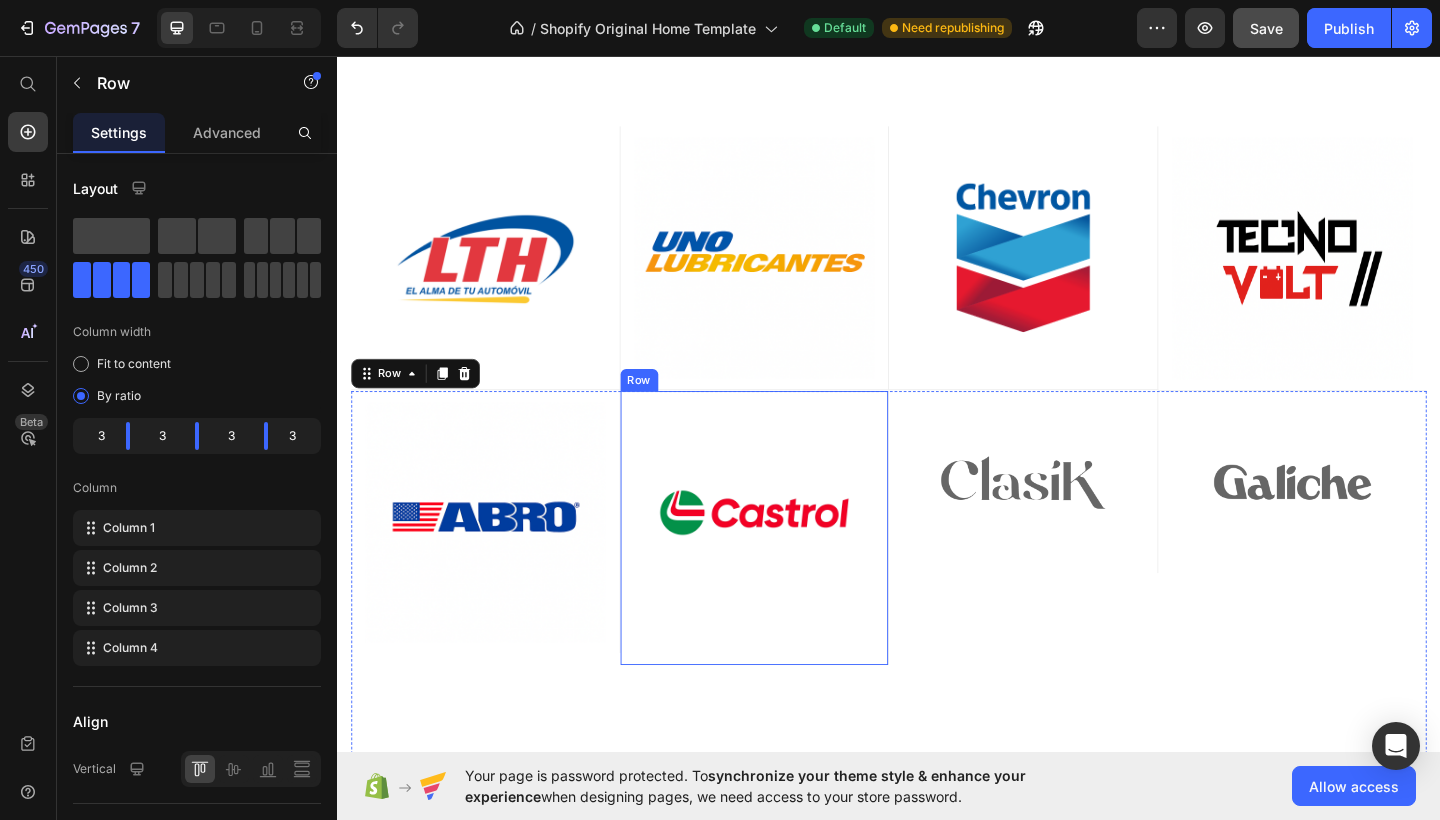 click on "Image" at bounding box center (791, 570) 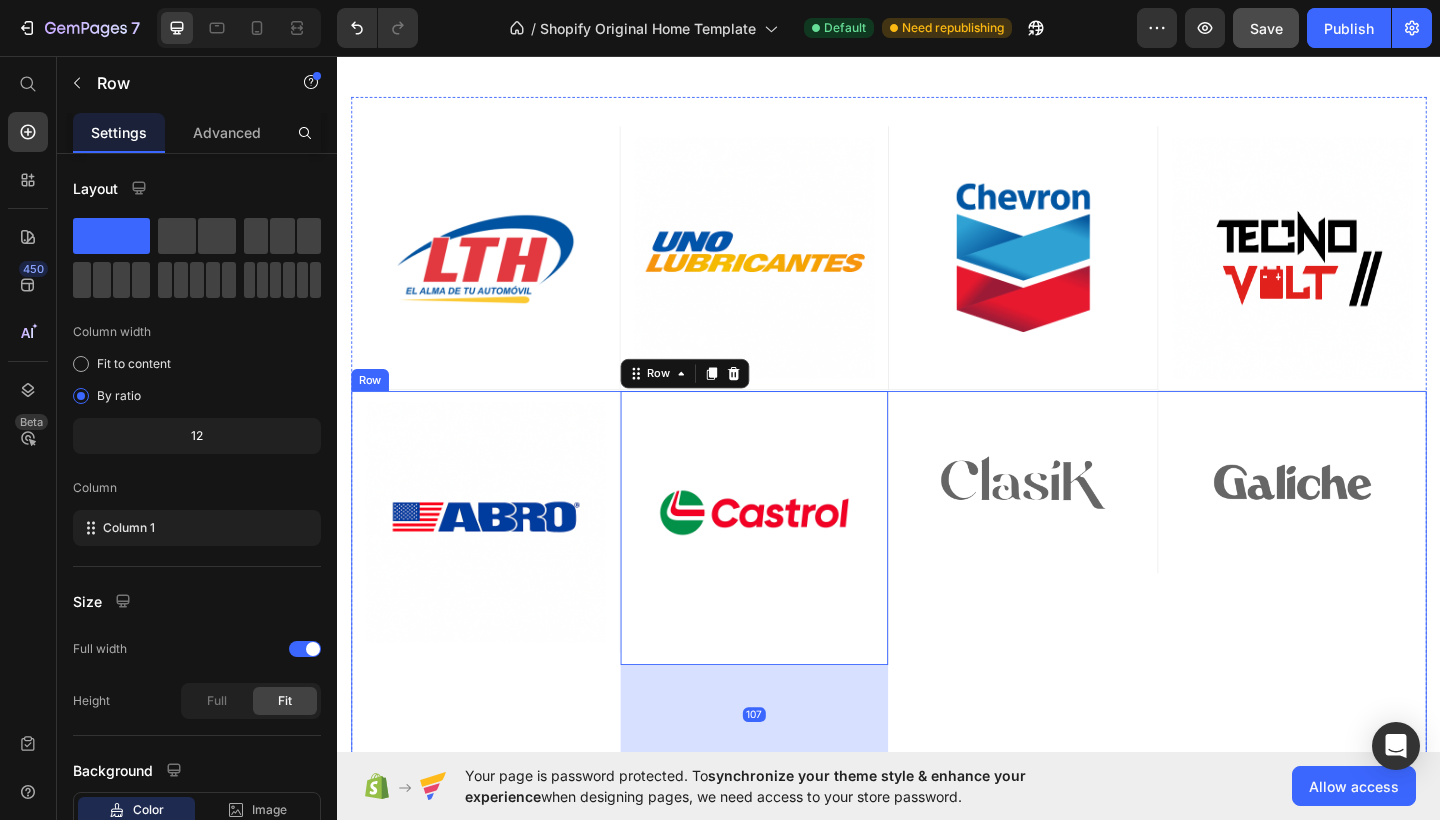 click on "Image Row" at bounding box center [1083, 623] 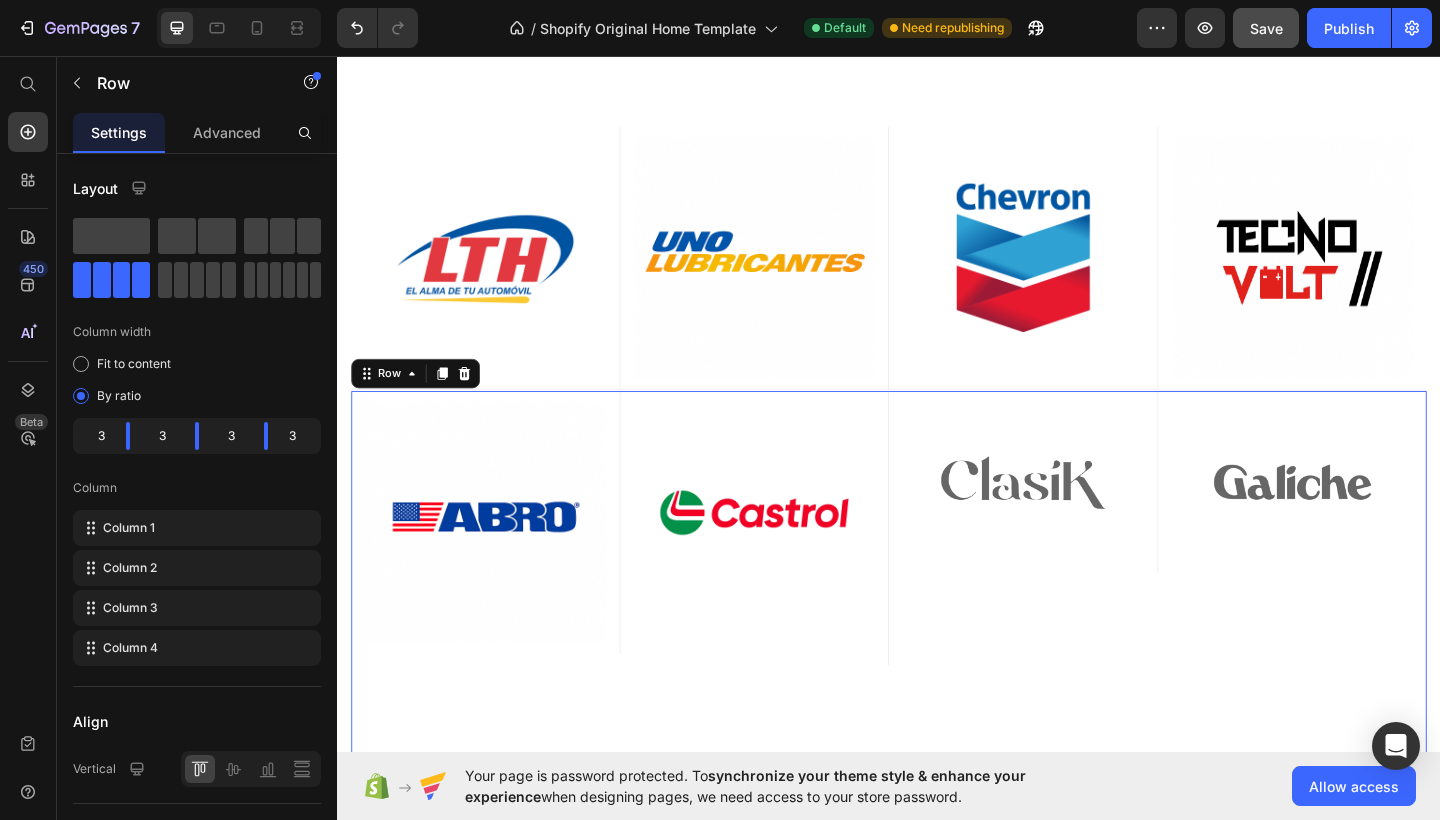 click on "Image Row" at bounding box center [1083, 623] 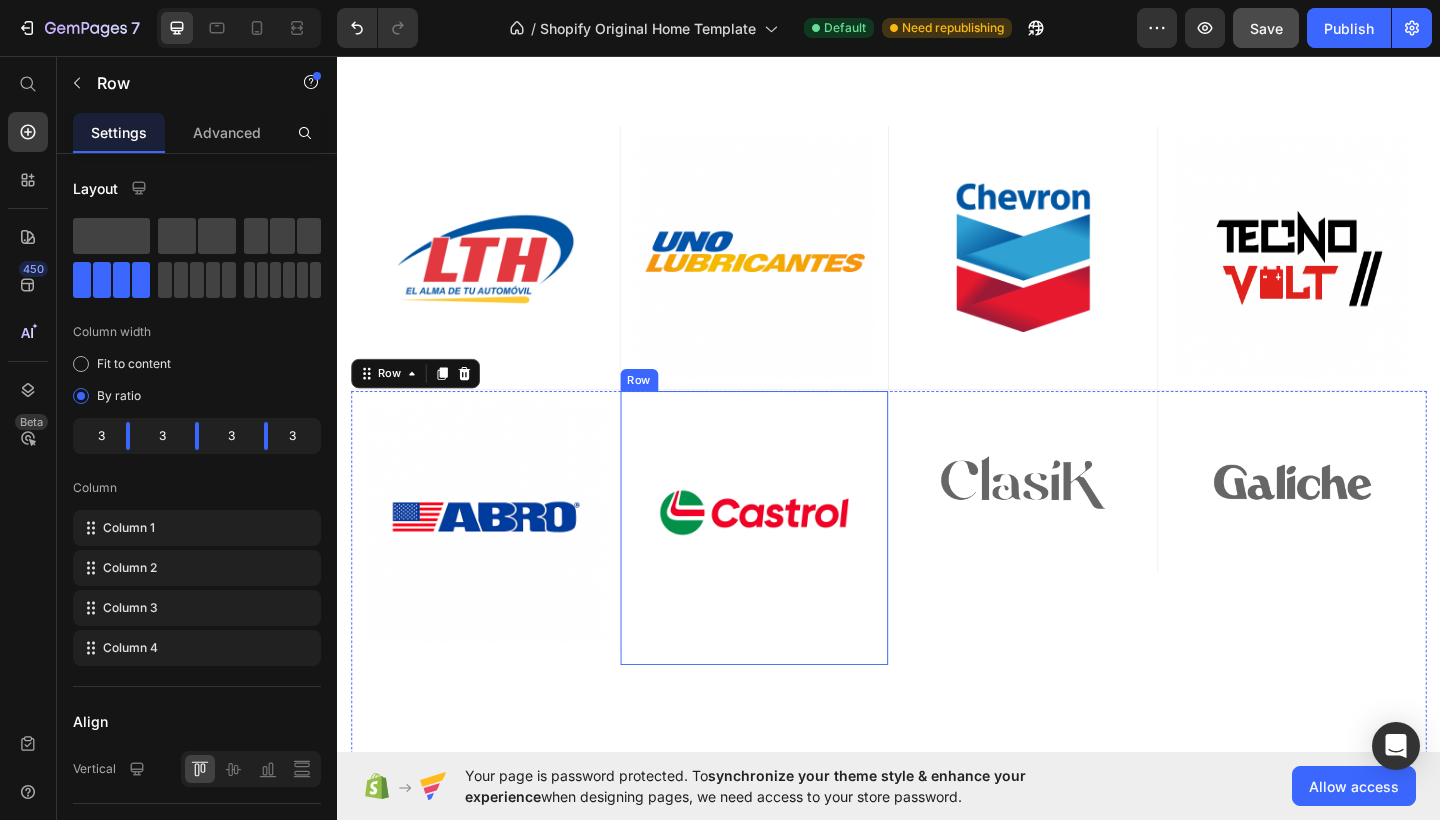 click on "Image" at bounding box center (791, 570) 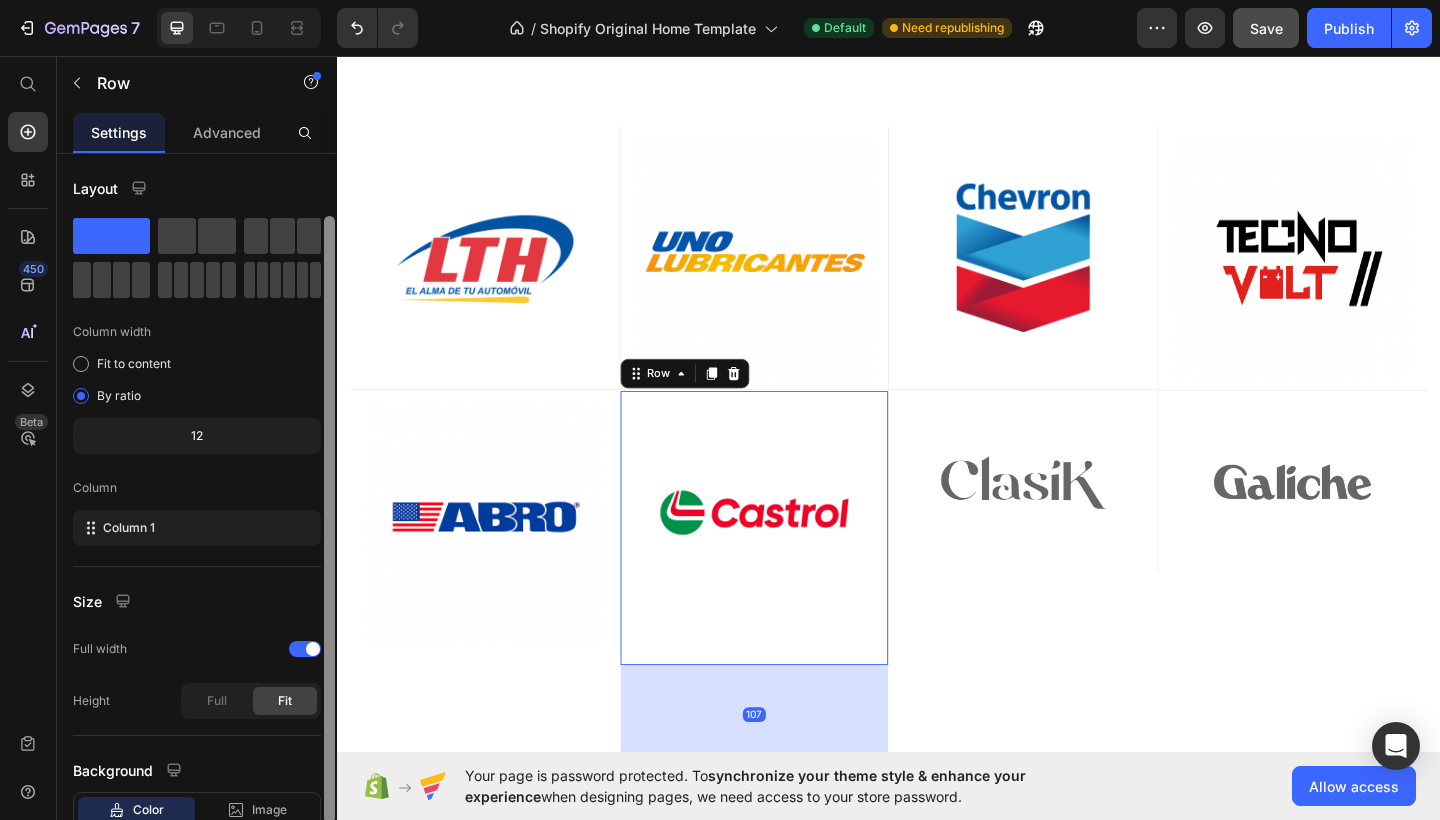 scroll, scrollTop: 137, scrollLeft: 0, axis: vertical 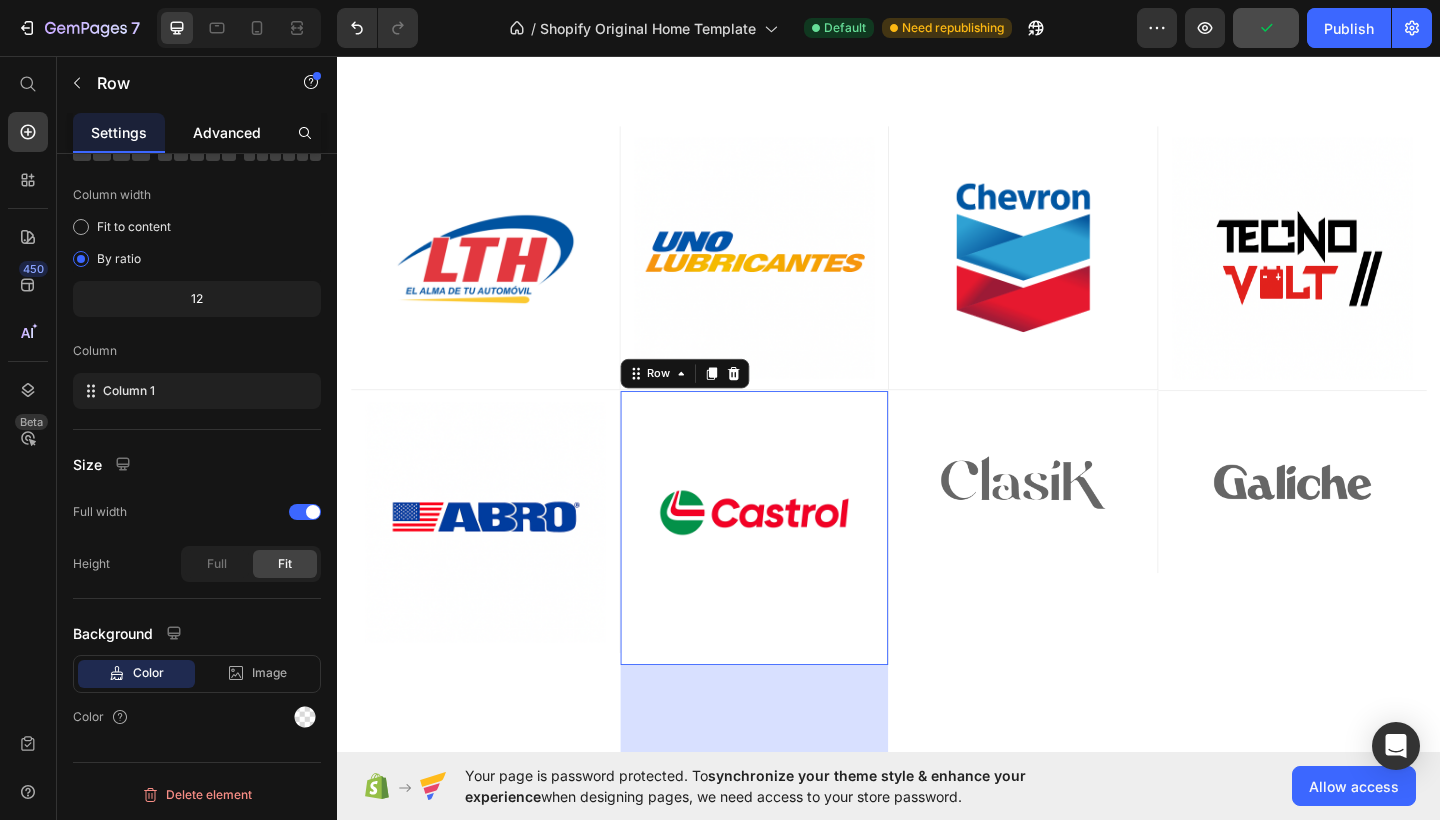 click on "Advanced" at bounding box center [227, 132] 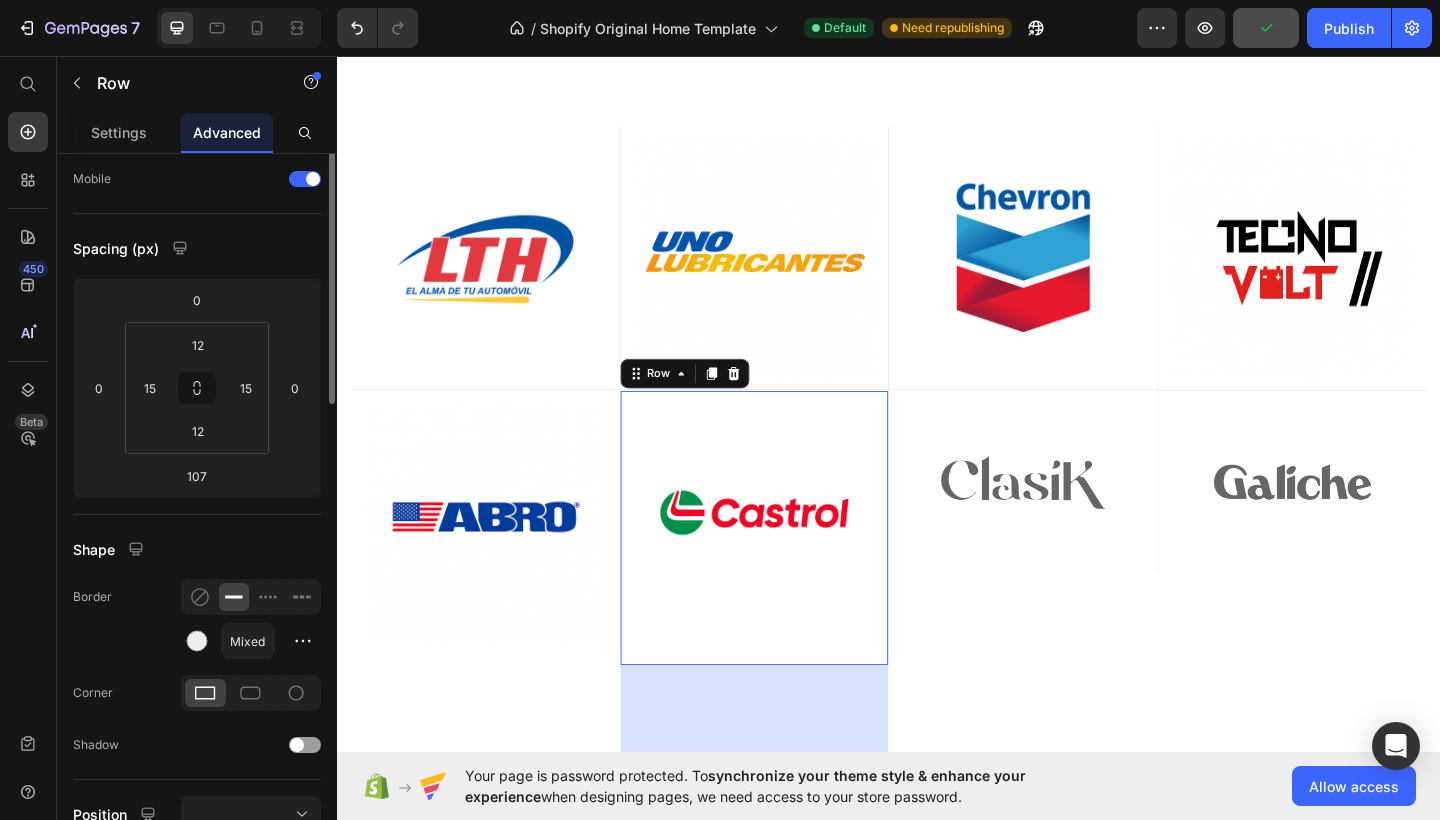 scroll, scrollTop: 0, scrollLeft: 0, axis: both 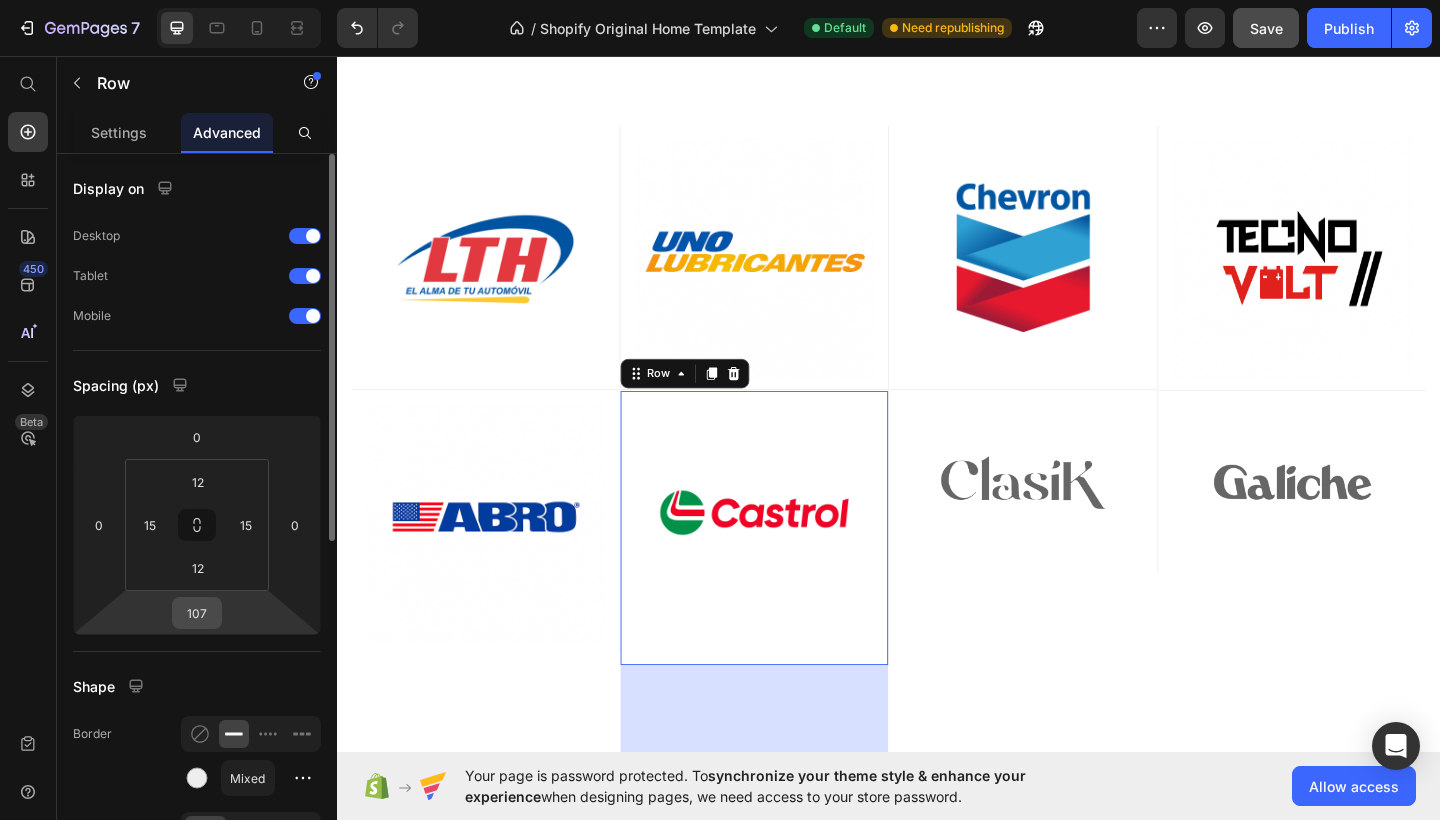 click on "107" at bounding box center (197, 613) 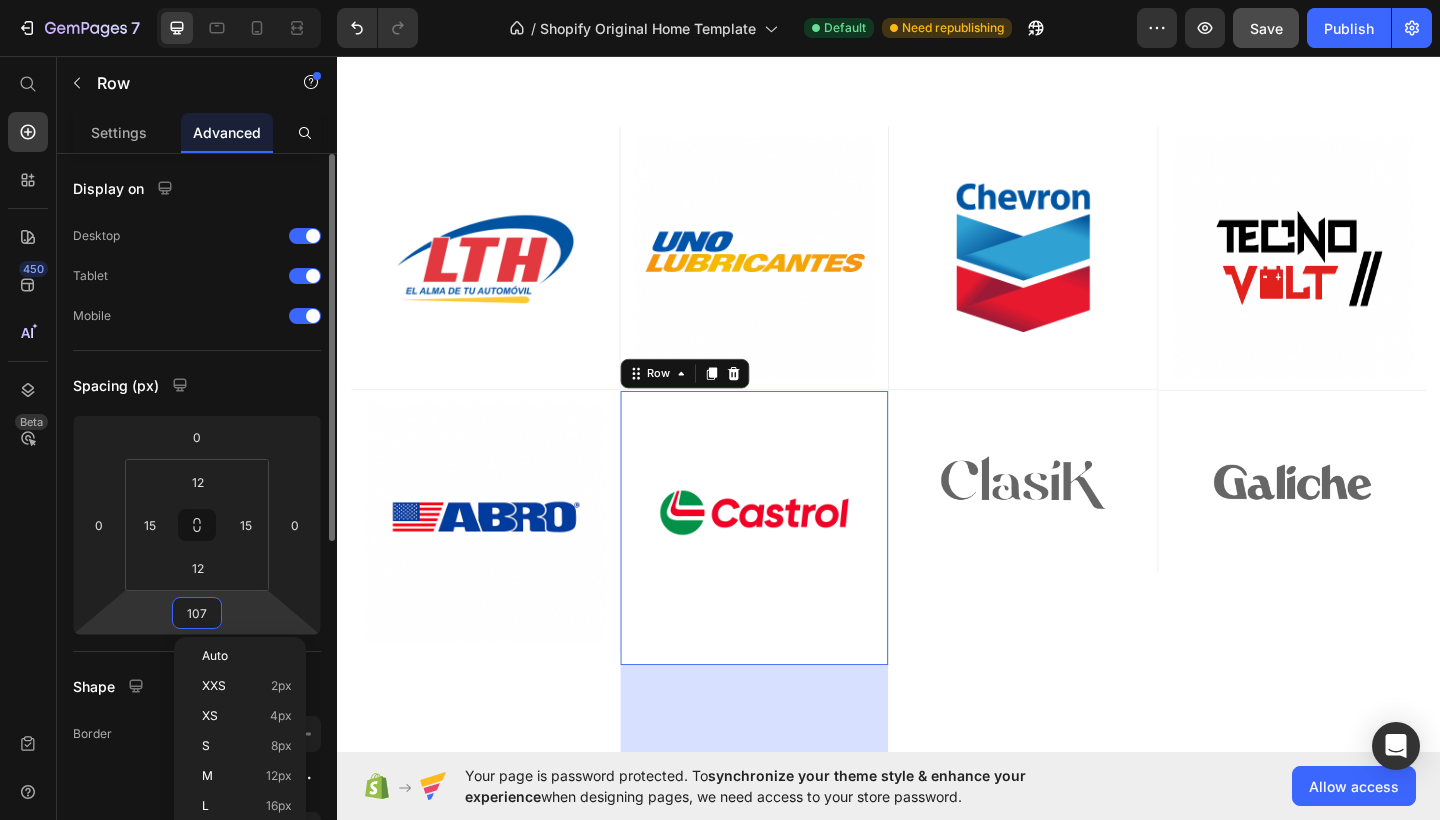 type 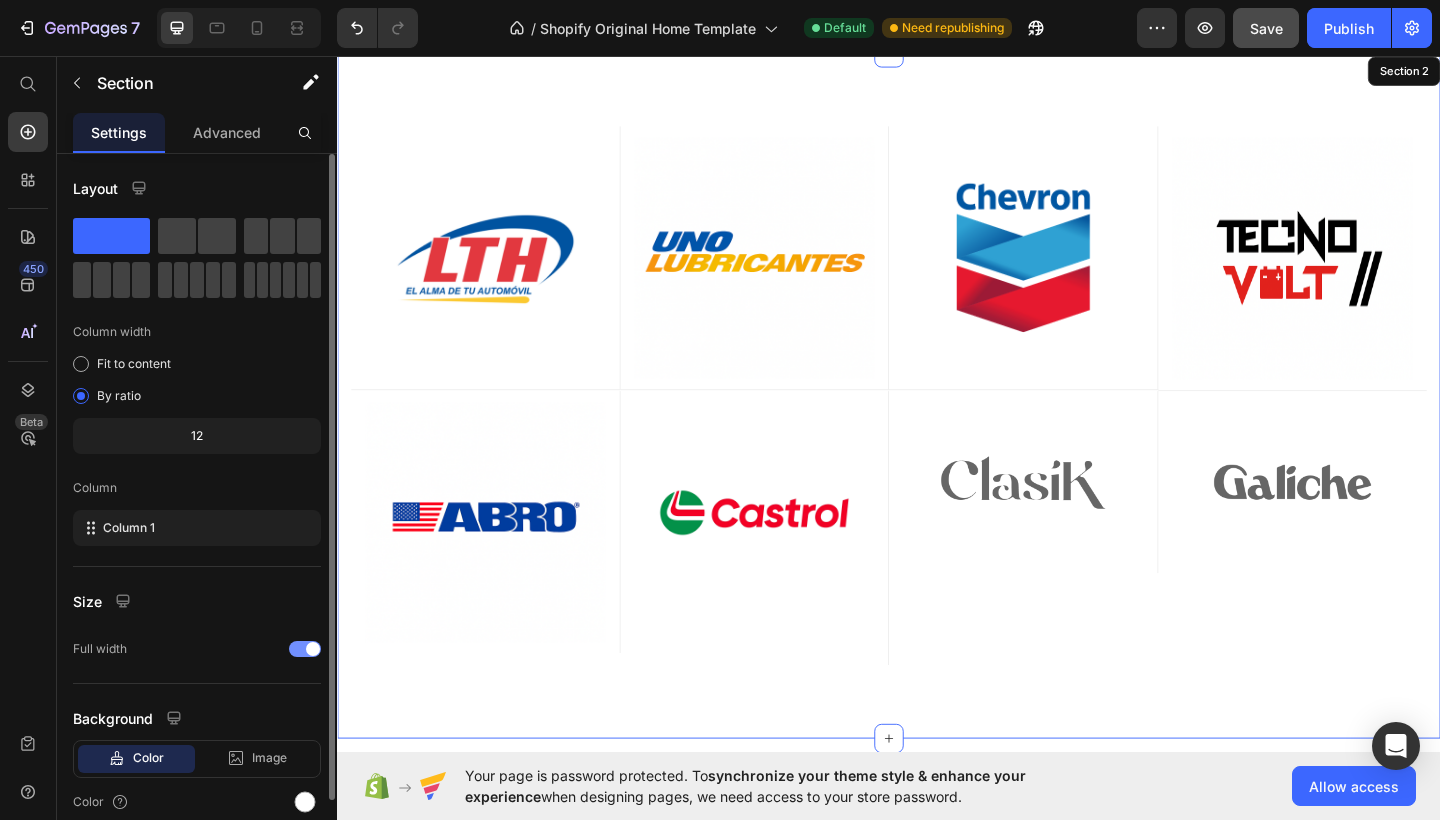 click on "Image Row Image Row Image Row Image Row Row Image Row Image Row   0 Image Row Image Row Row Row Image Row Image Row Row Image Row Image Row Row Image Row Image Row Row Image Row Image Row Row Row Section 2" at bounding box center [937, 426] 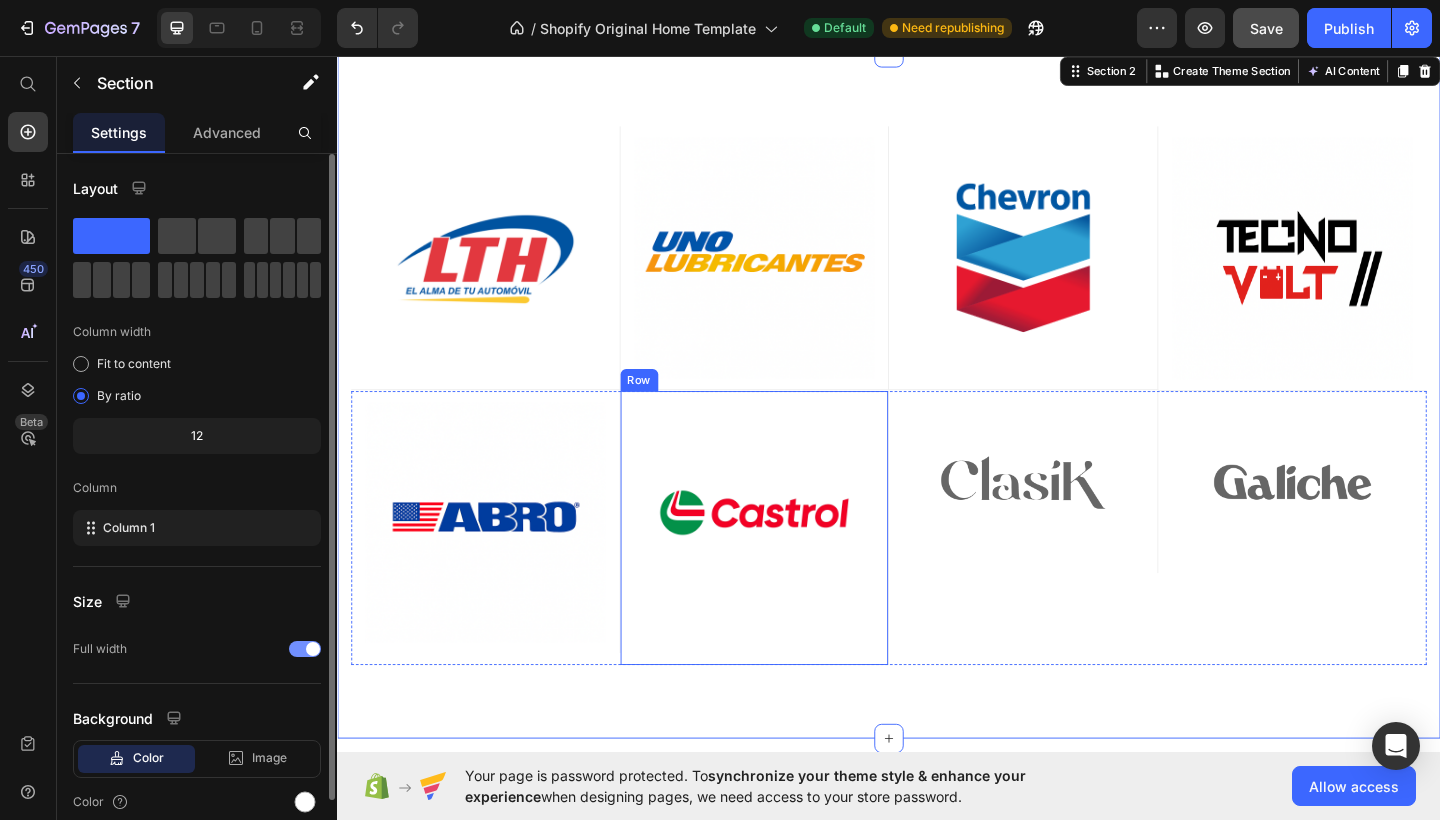 click on "Image" at bounding box center (791, 570) 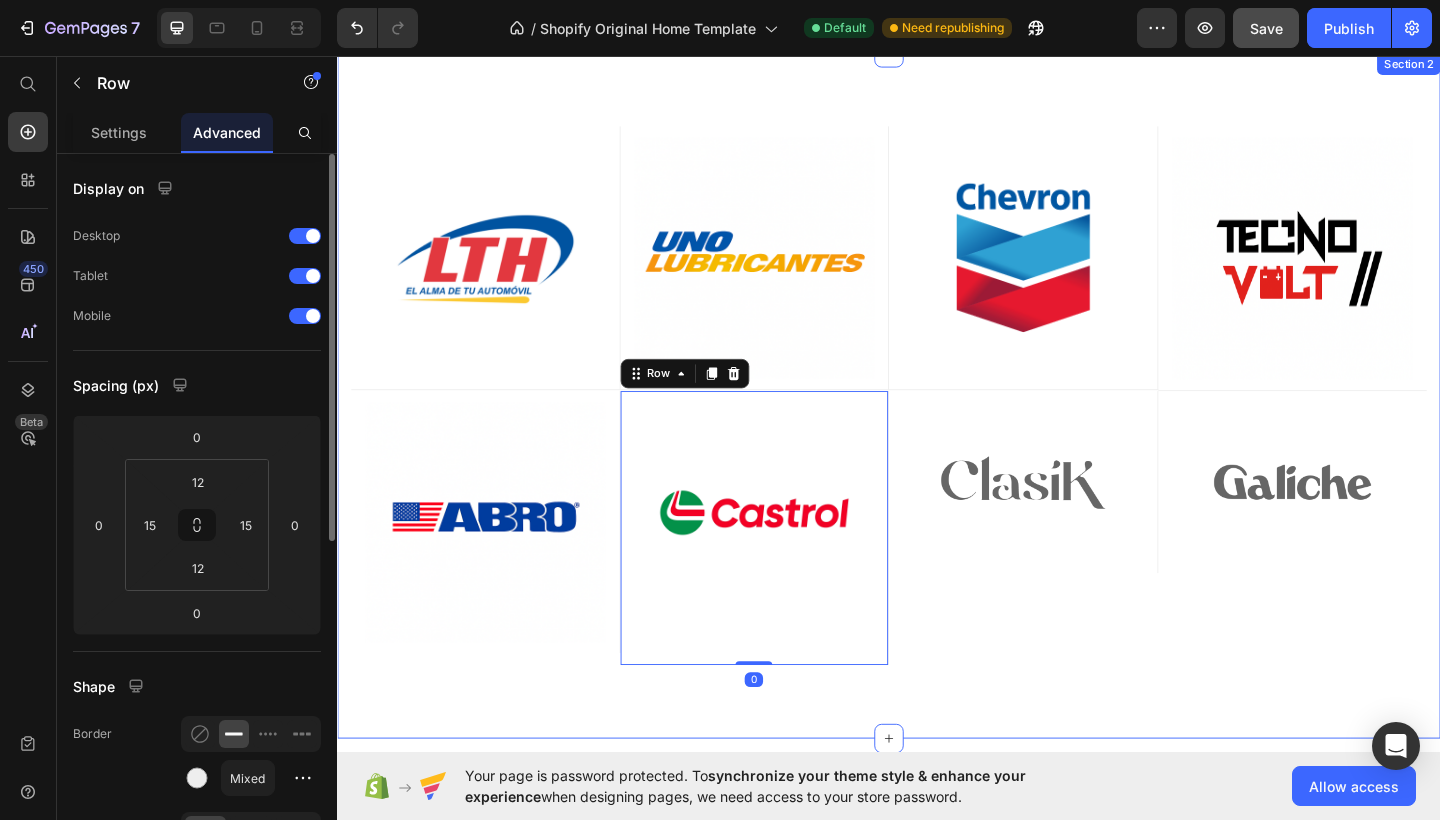click on "Image Row Image Row Image Row Image Row Row Image Row Image Row   0 Image Row Image Row Row Row Image Row Image Row Row Image Row Image Row Row Image Row Image Row Row Image Row Image Row Row Row Section 2" at bounding box center [937, 426] 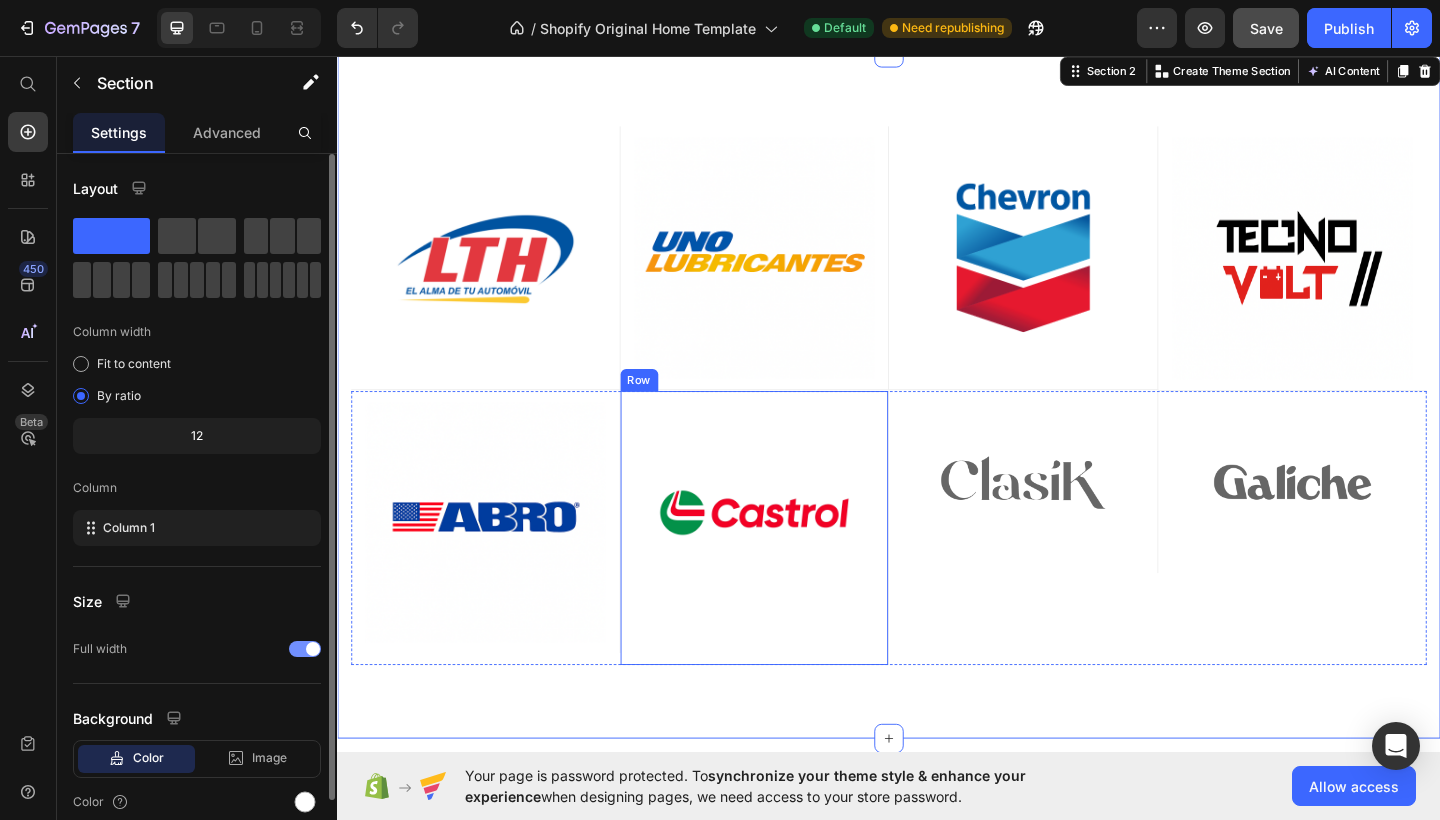 click at bounding box center [791, 553] 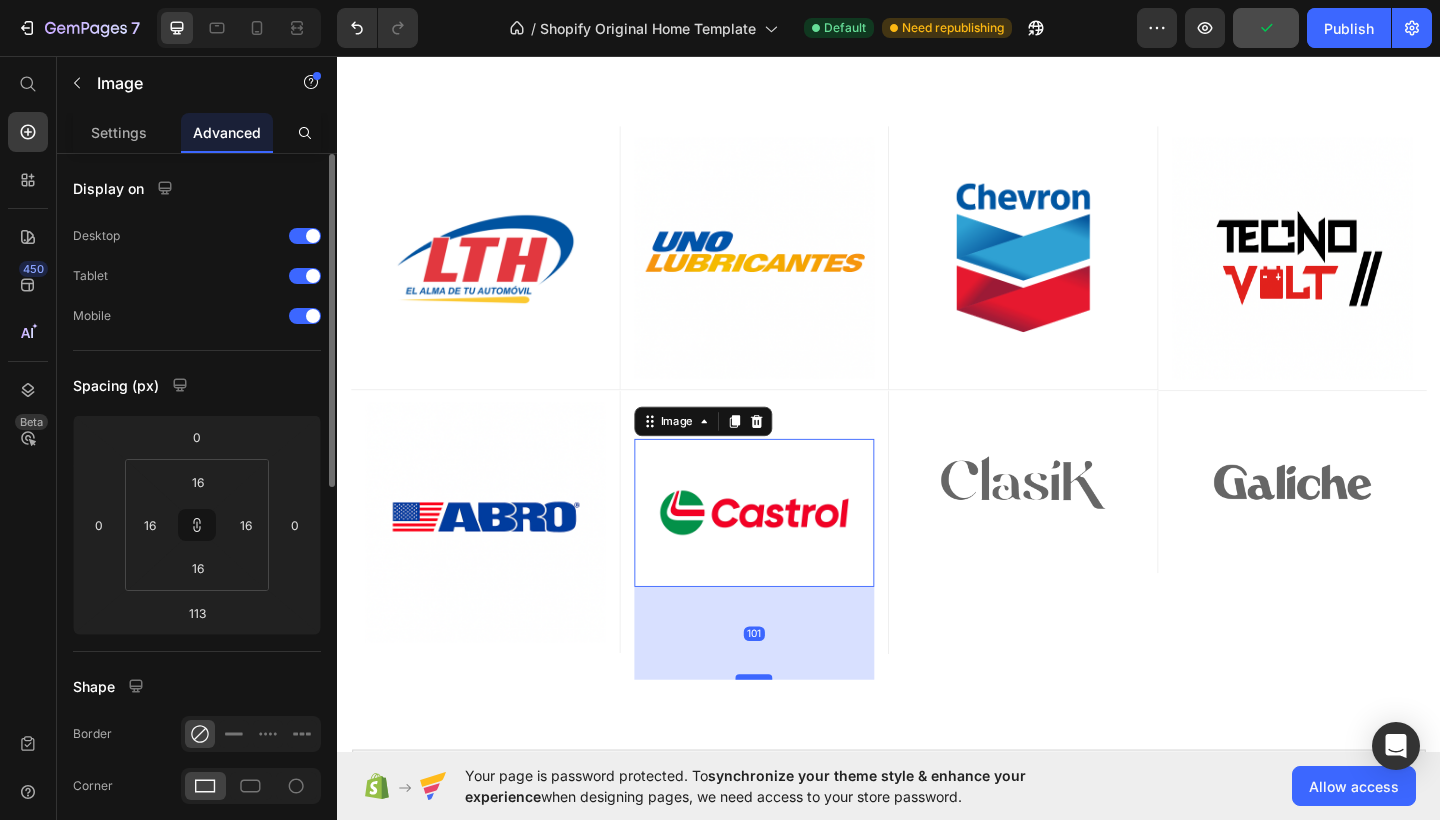 drag, startPoint x: 790, startPoint y: 731, endPoint x: 785, endPoint y: 719, distance: 13 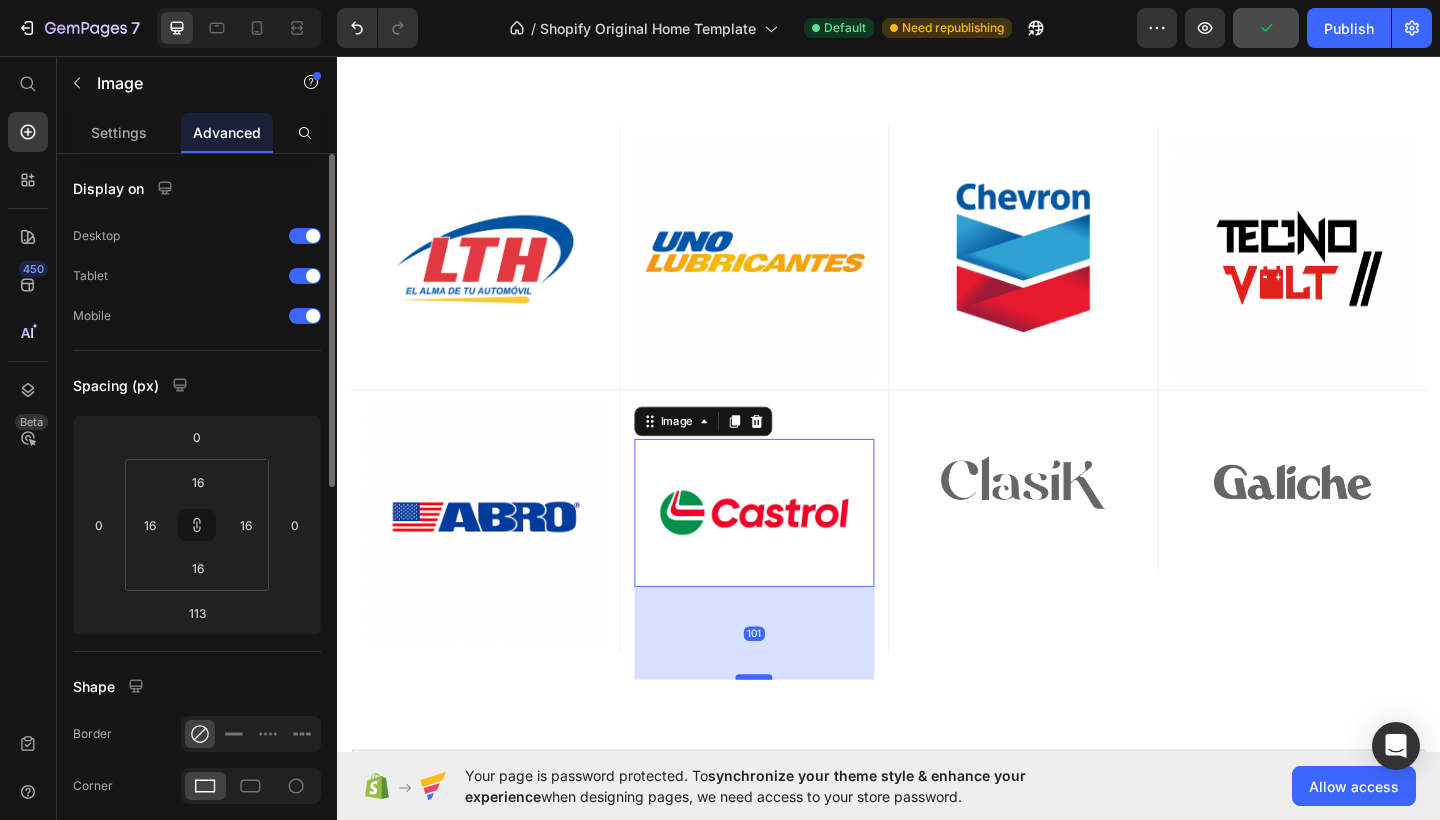 click at bounding box center (790, 732) 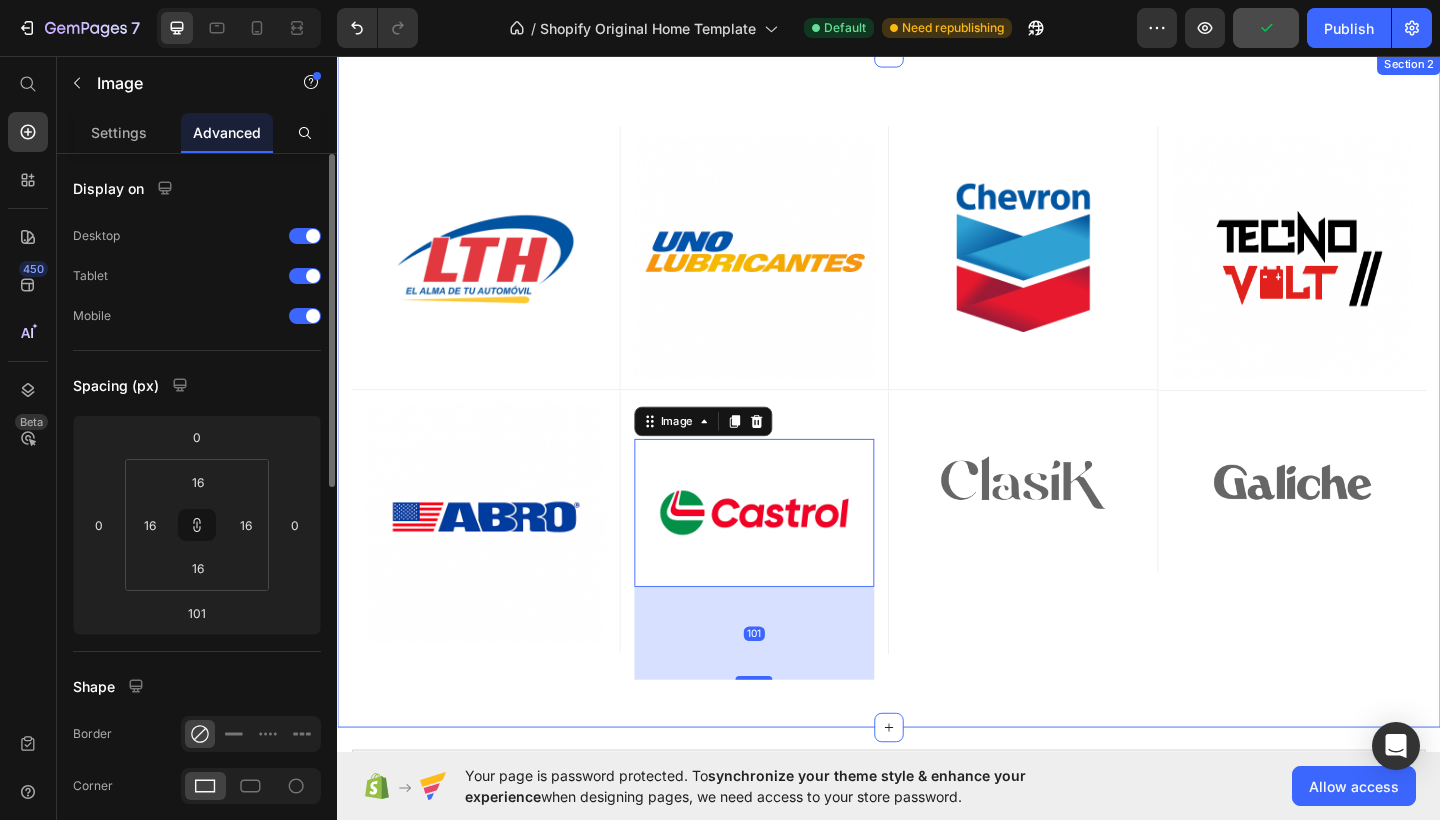 click on "Image Row Image Row Image Row Image Row Row Image Row Image   101 Row Image Row Image Row Row Row Image Row Image Row Row Image Row Image Row Row Image Row Image Row Row Image Row Image Row Row Row Section 2" at bounding box center (937, 420) 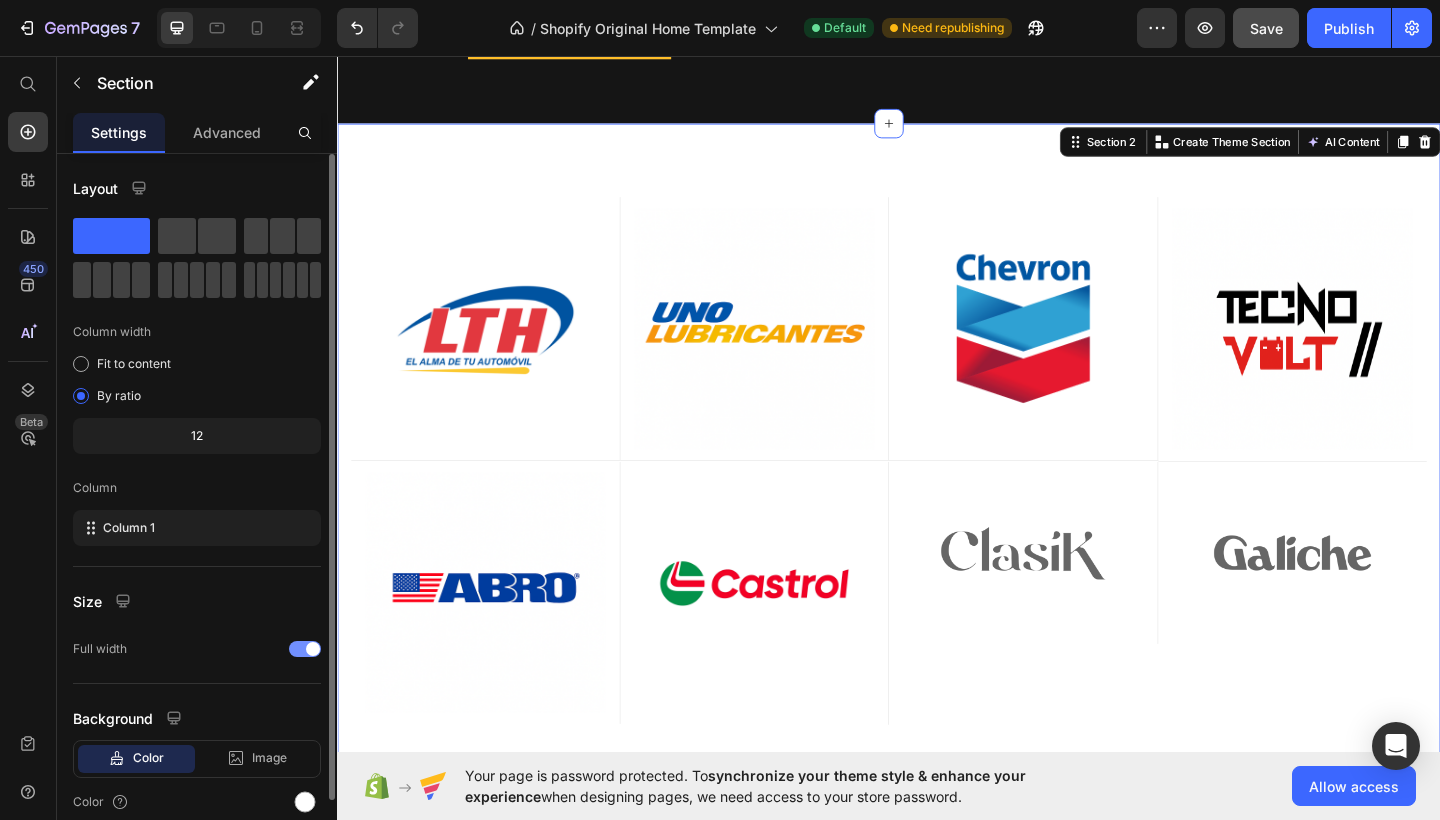 scroll, scrollTop: 601, scrollLeft: 0, axis: vertical 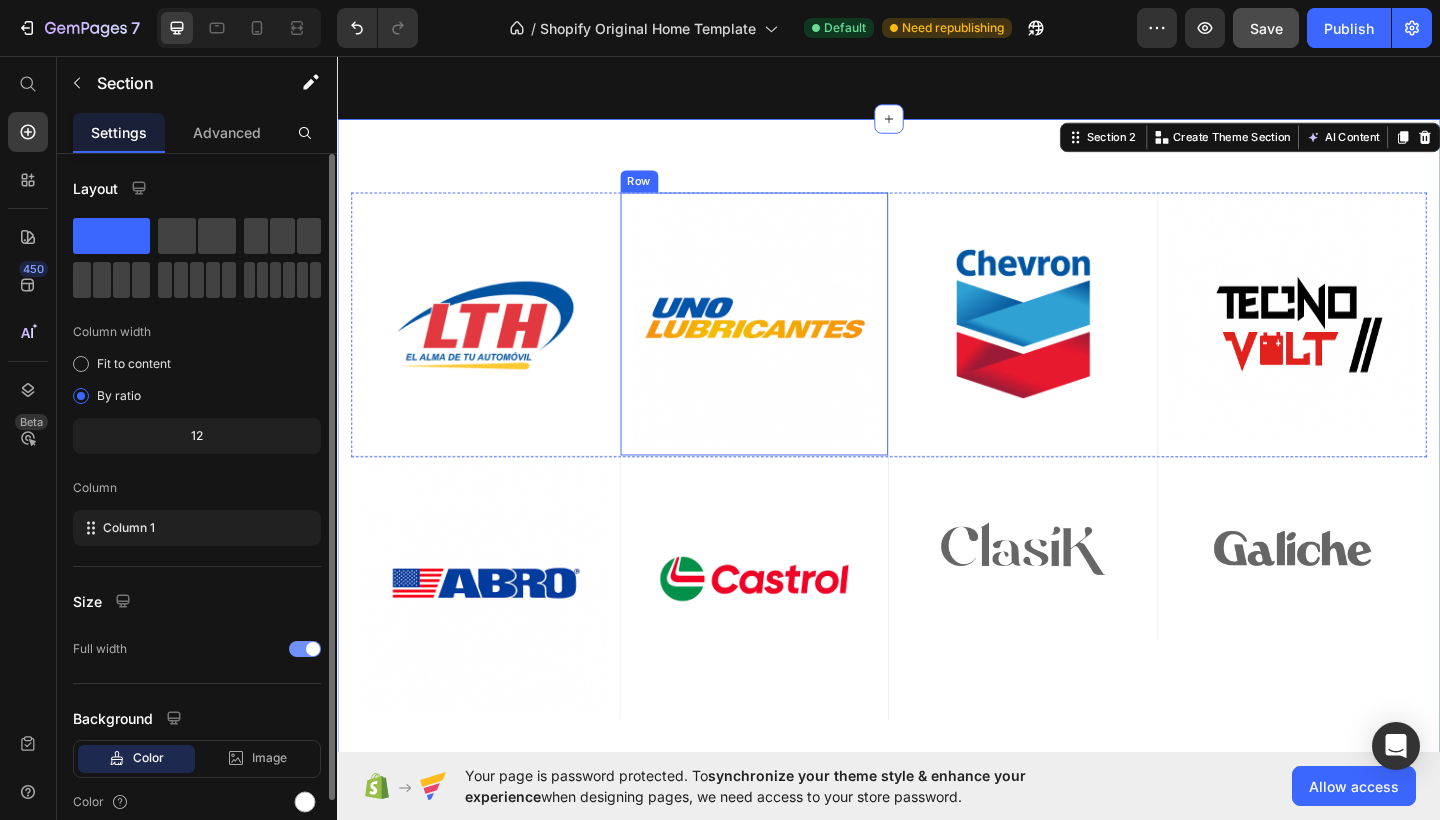 click on "Image Row" at bounding box center (791, 348) 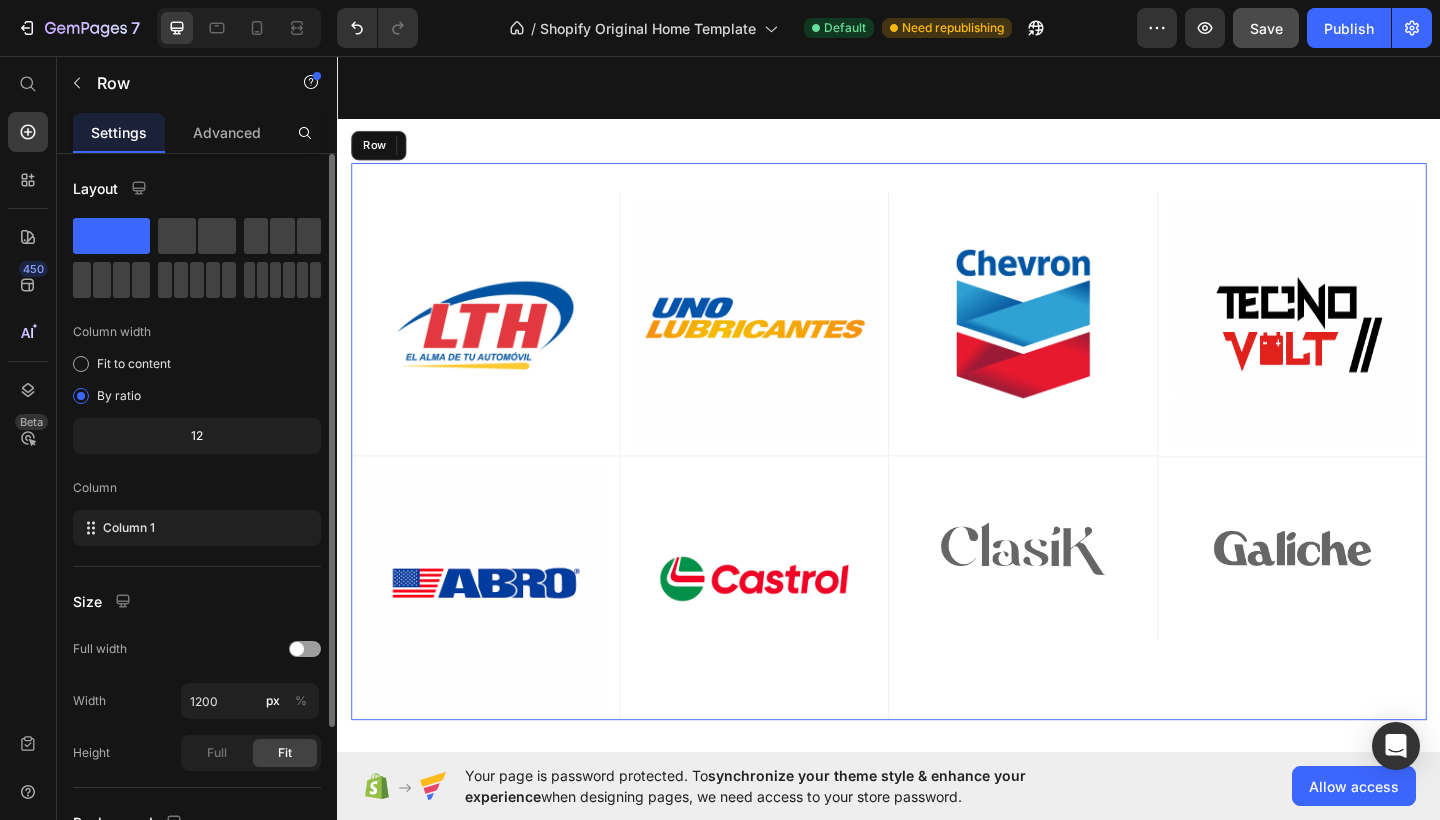 click on "Image Row Image Row   0 Image Row Image Row Row Image Row Image Row Image Row Image Row Row Row" at bounding box center [937, 476] 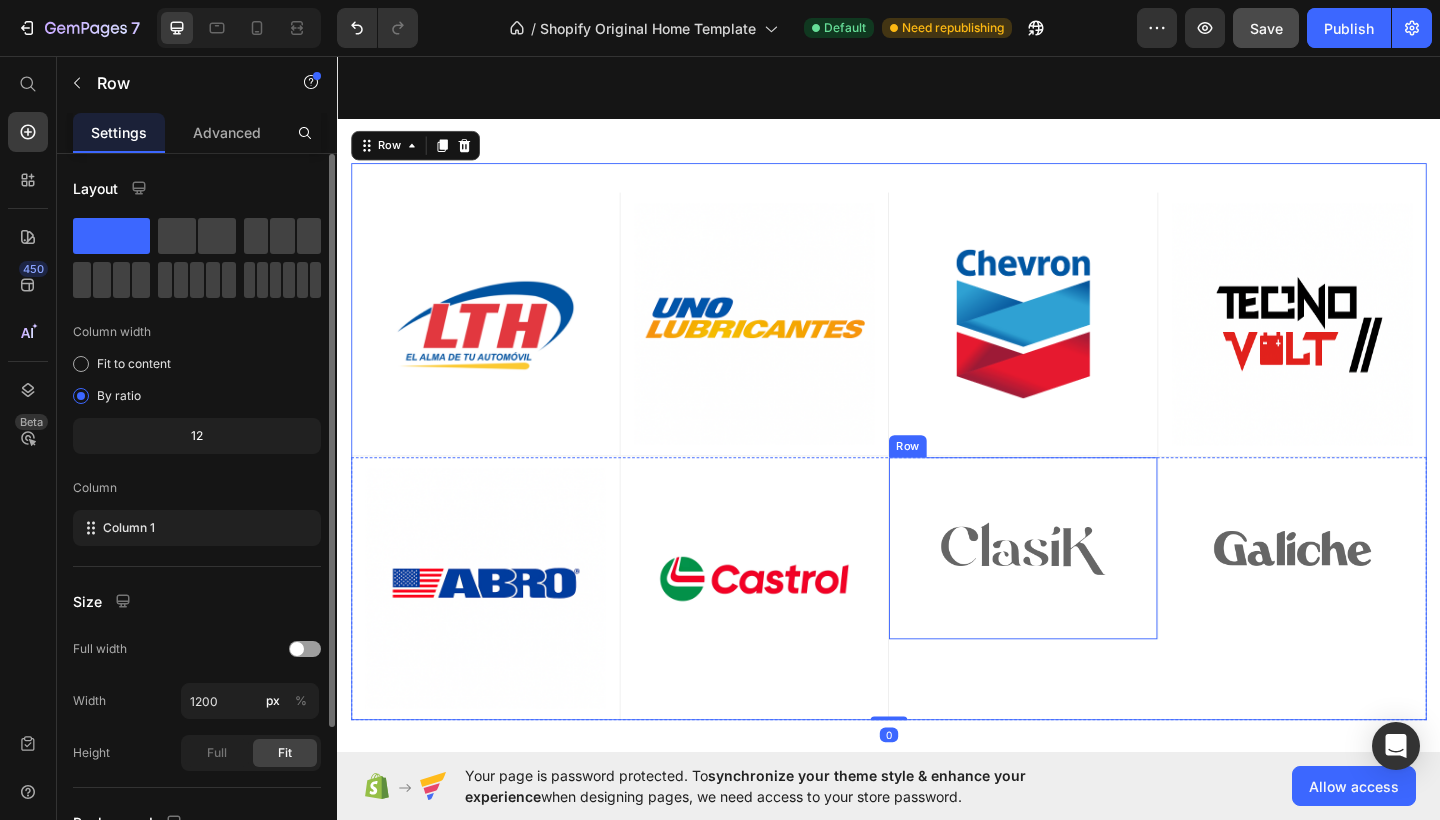 click on "Image Row" at bounding box center [1083, 636] 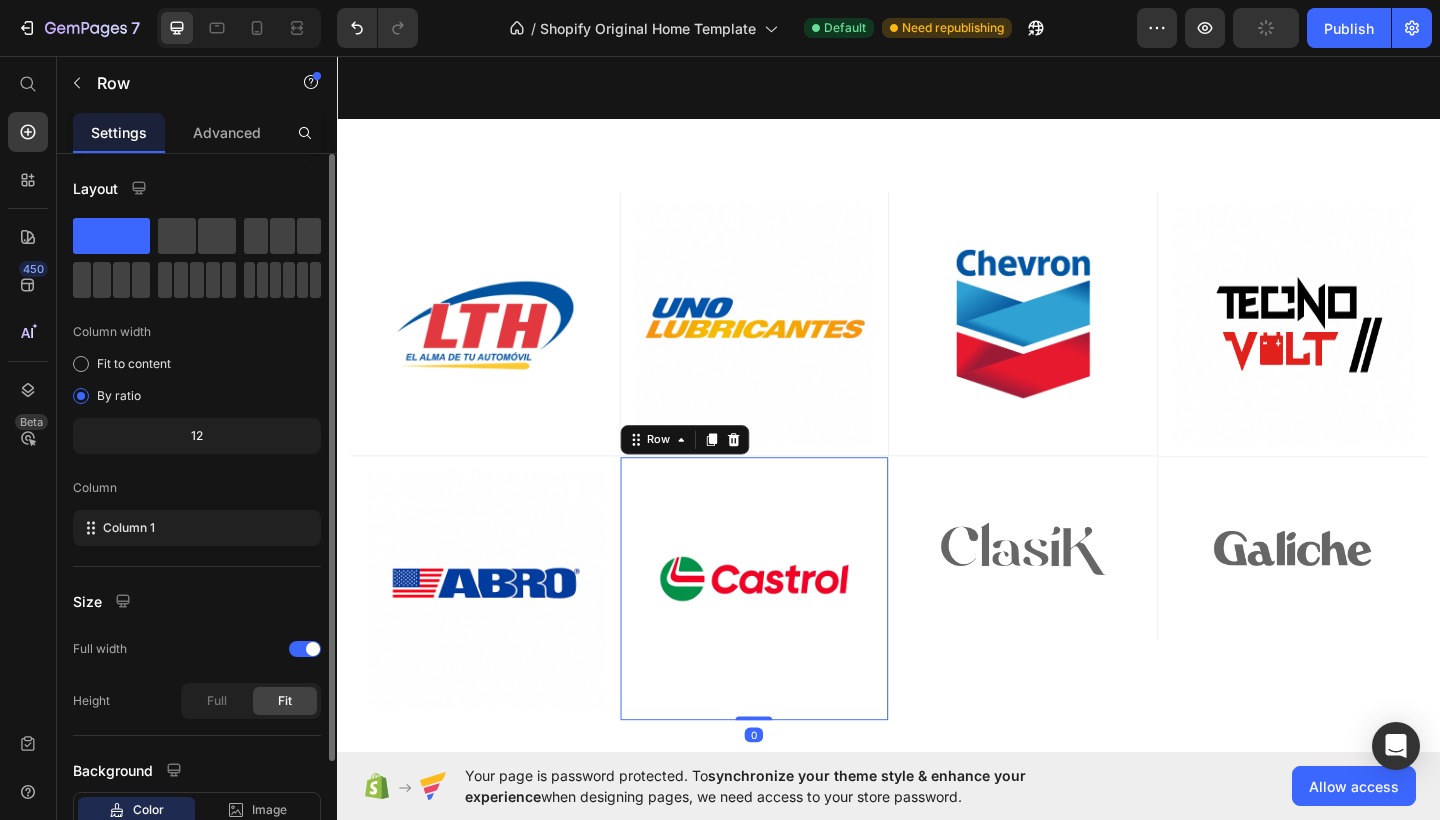 click on "Image Row   0" at bounding box center (791, 636) 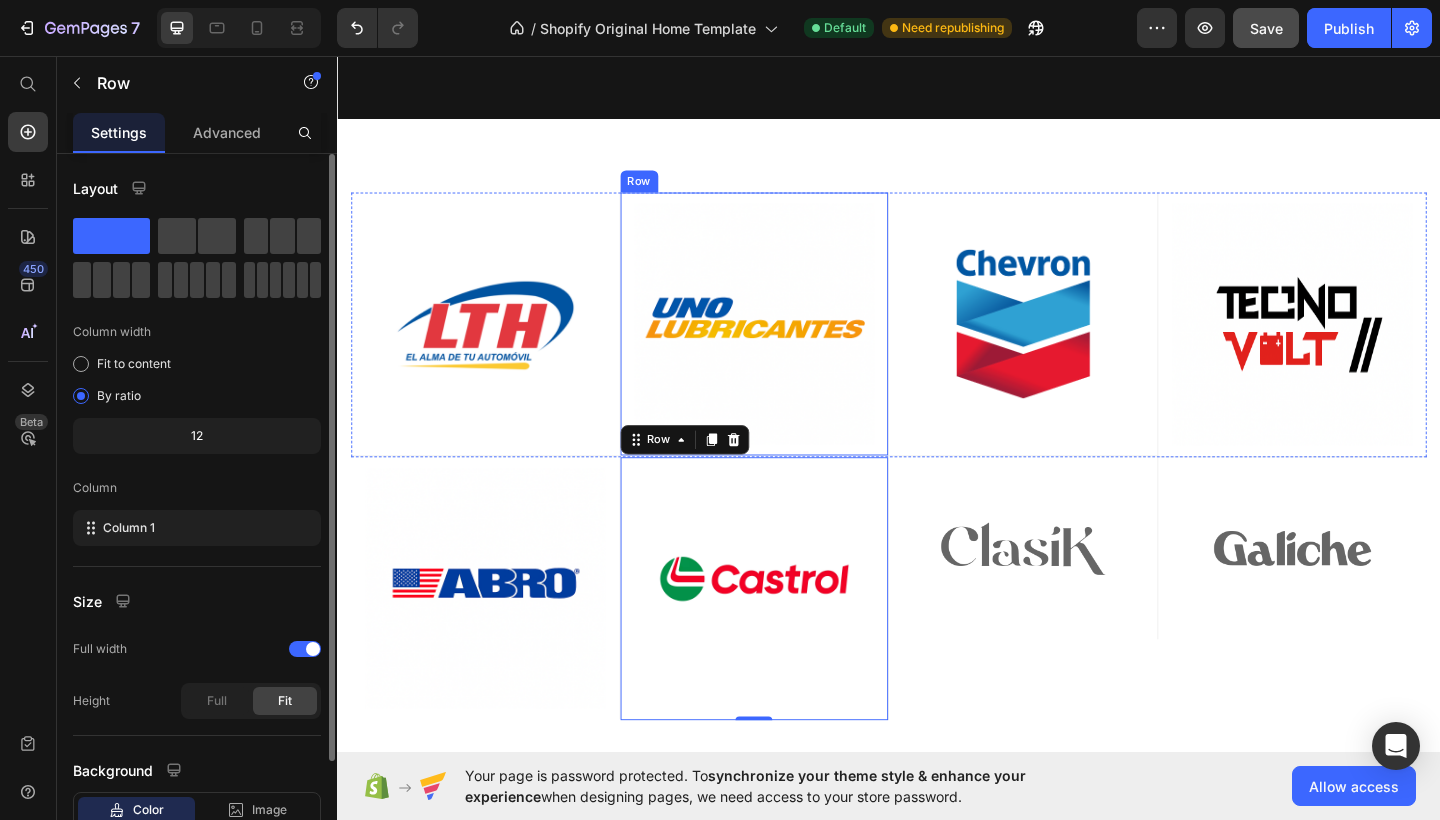 click on "Image Row" at bounding box center (791, 348) 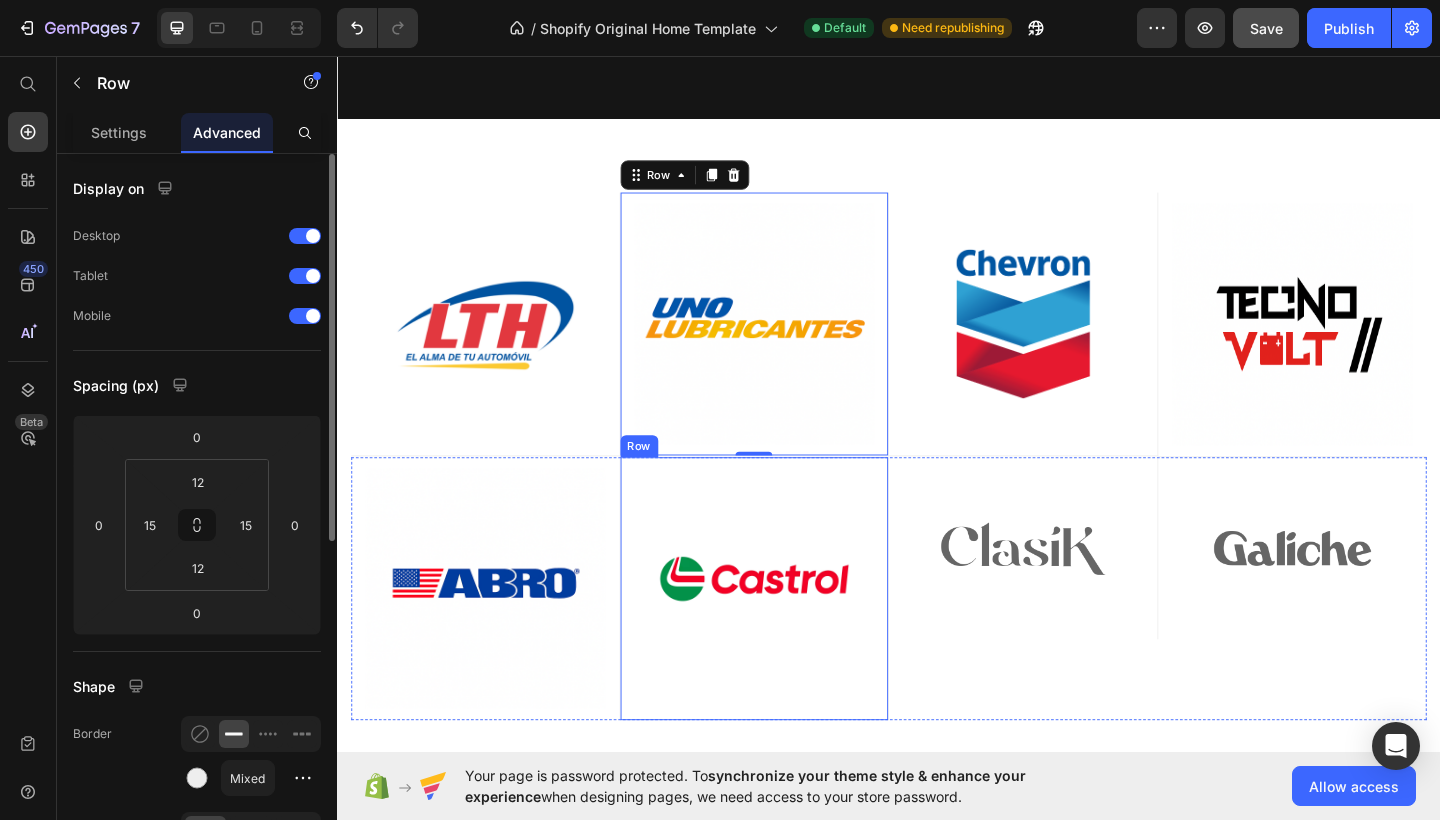 click on "Image" at bounding box center [791, 636] 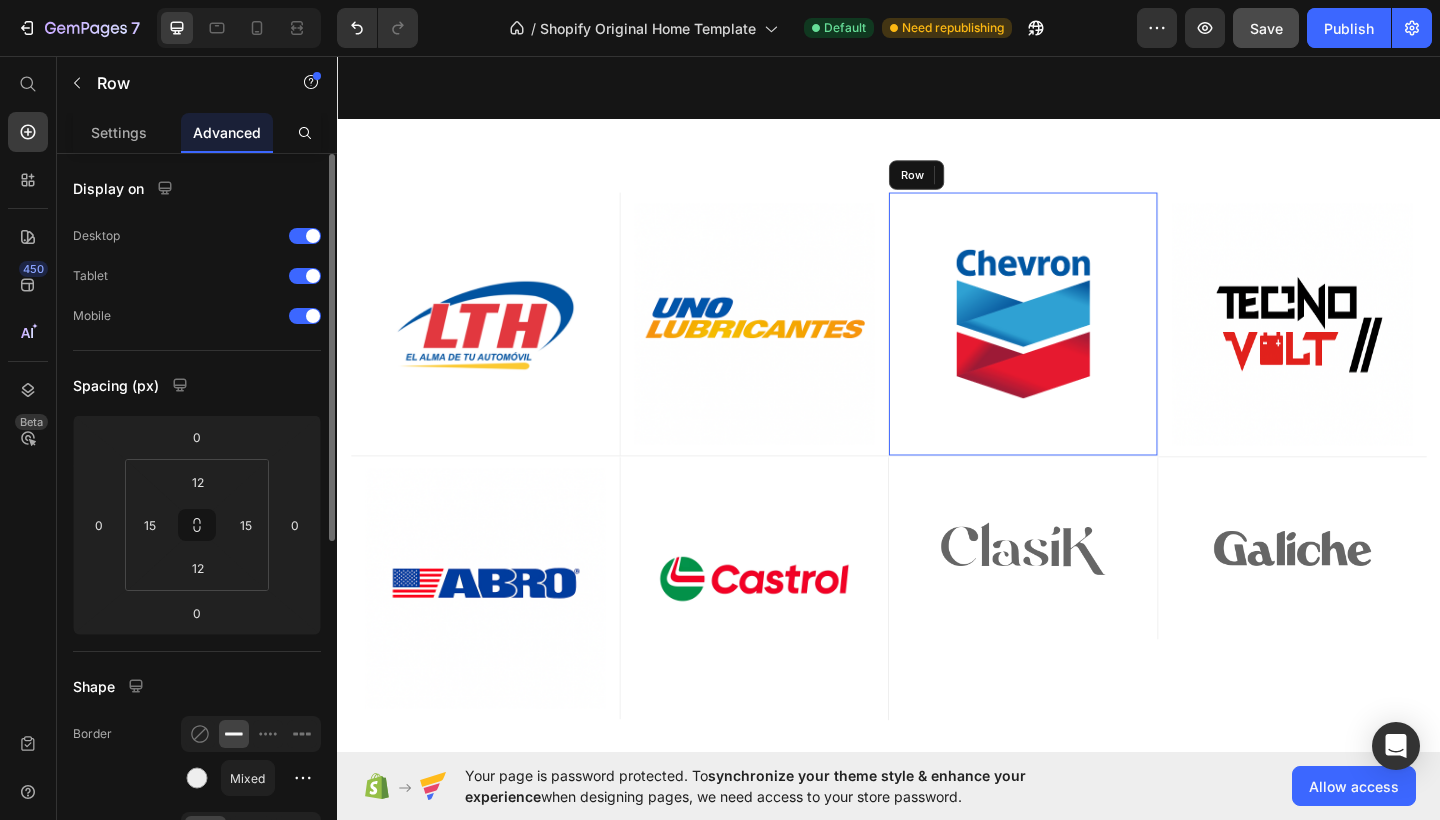 click on "Image Row" at bounding box center [1083, 348] 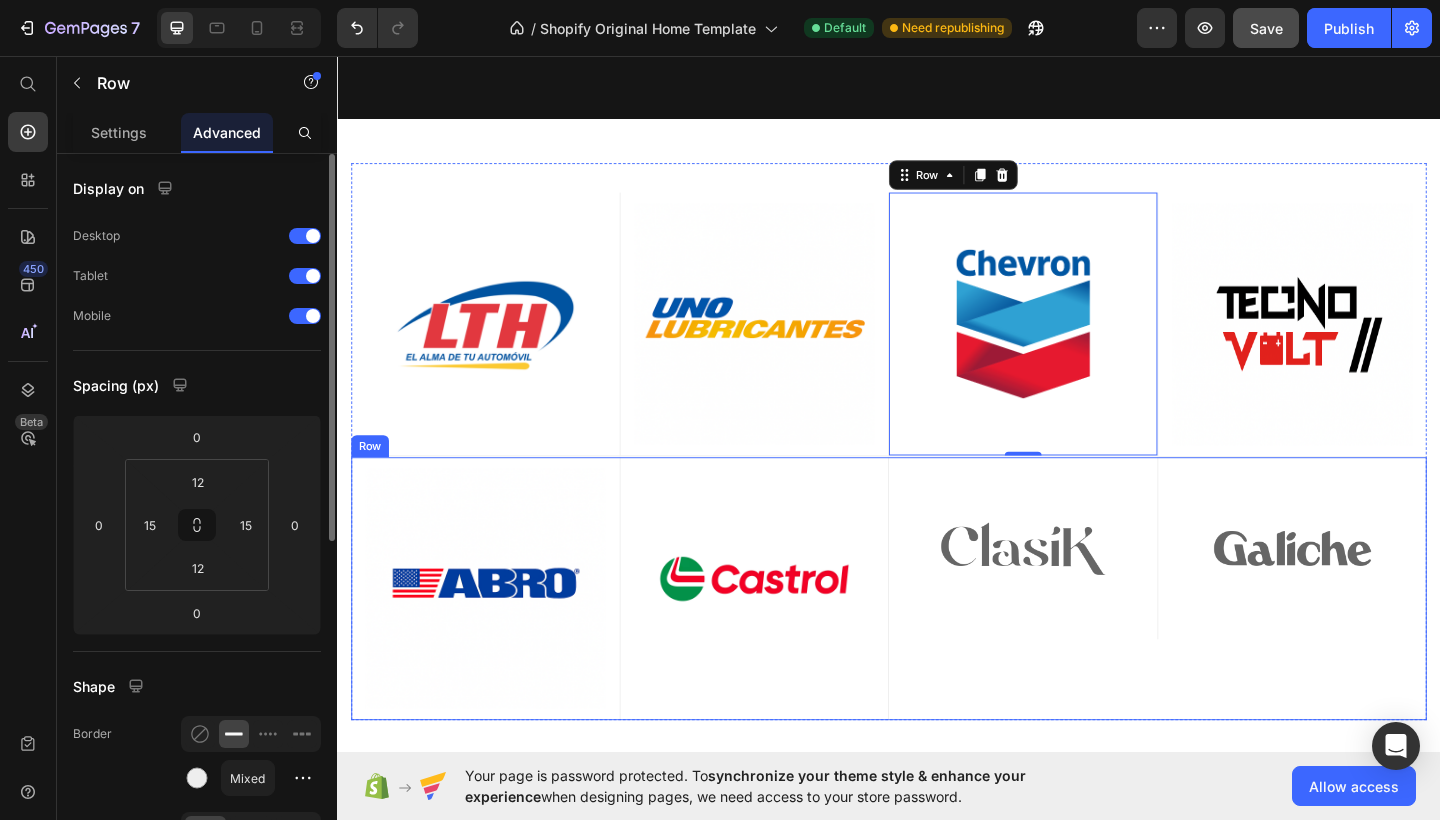 click on "Image Row" at bounding box center (1083, 636) 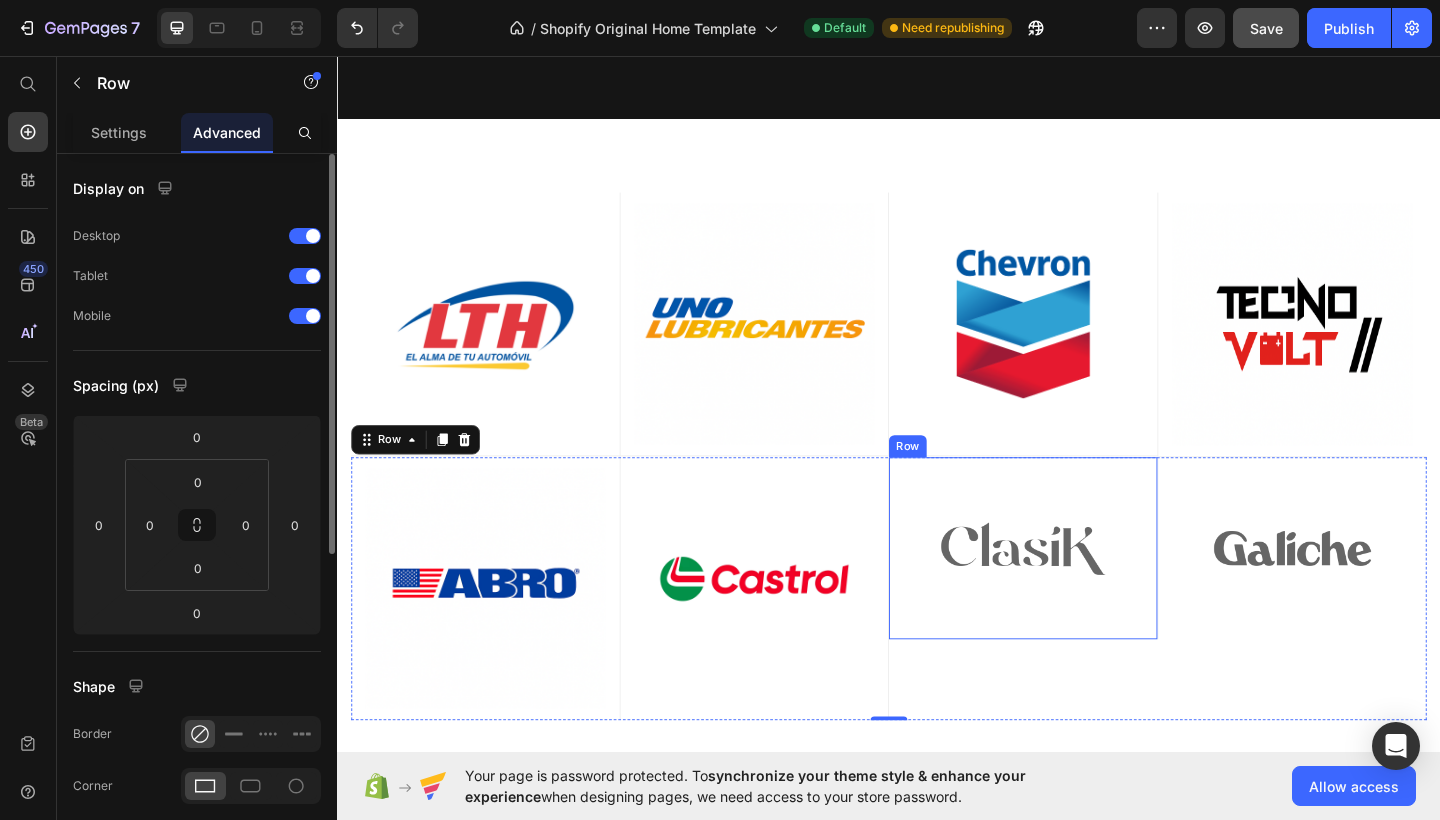 click on "Image Row" at bounding box center [1083, 592] 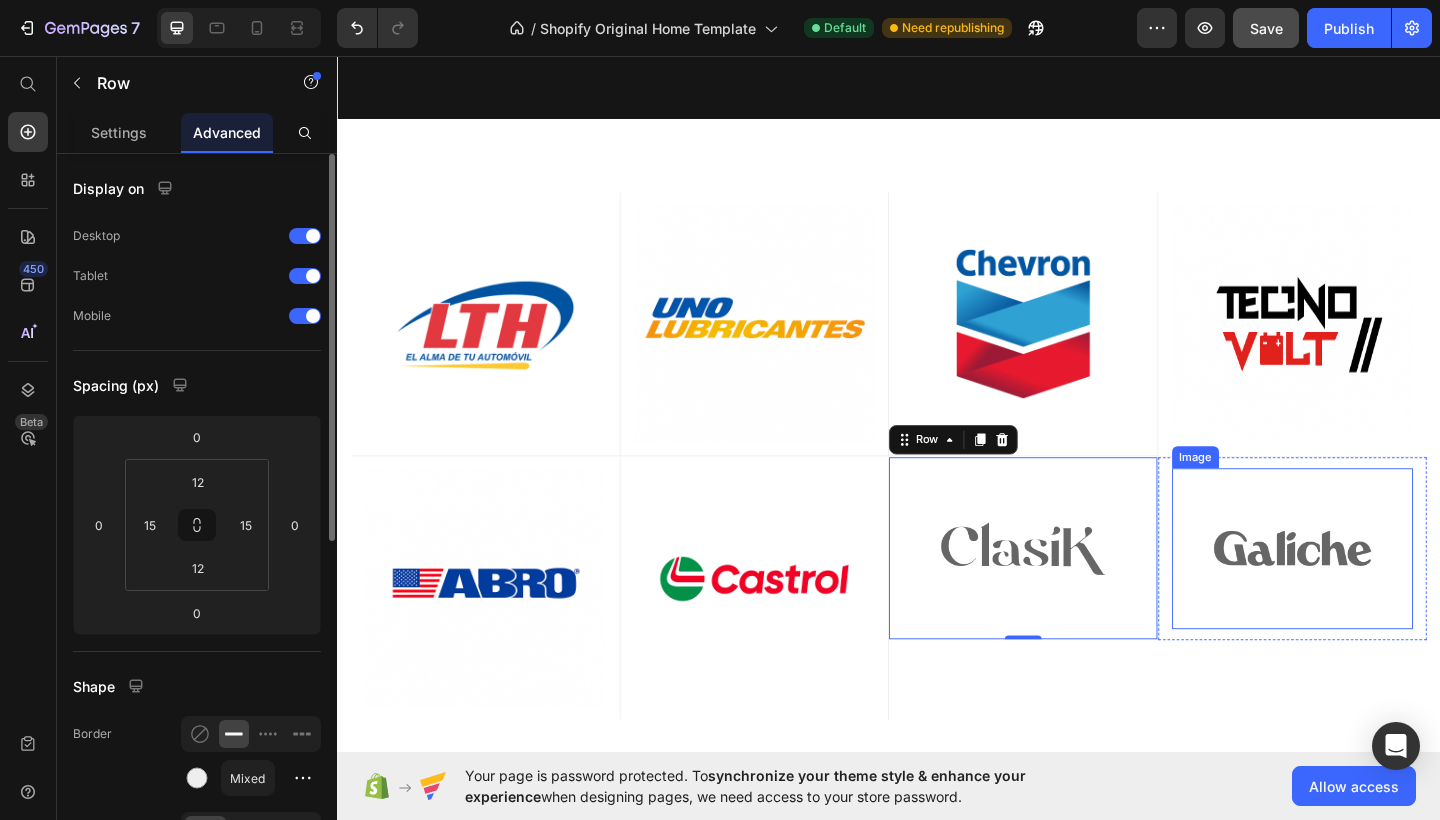 click at bounding box center (1376, 592) 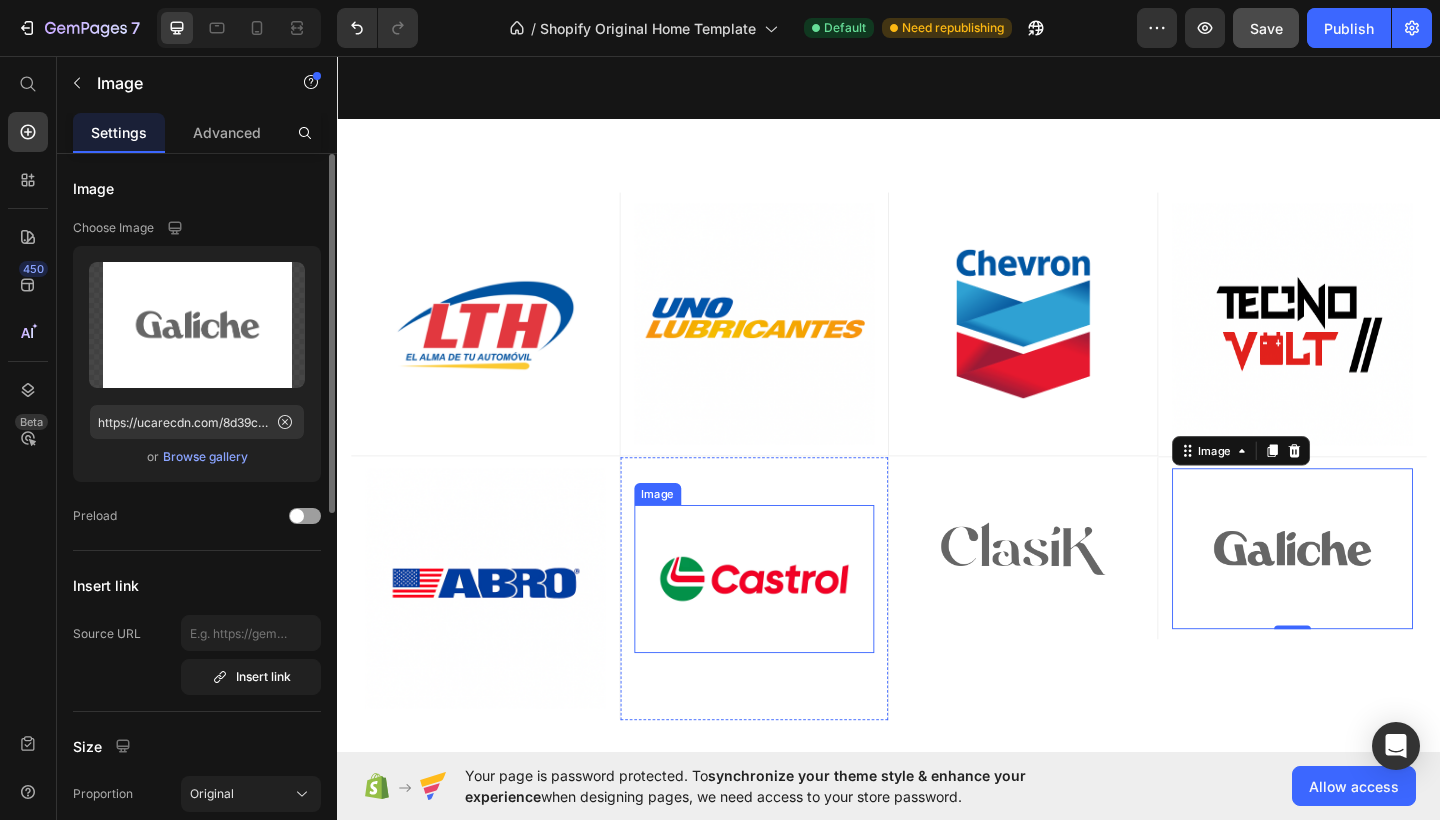 scroll, scrollTop: 604, scrollLeft: 0, axis: vertical 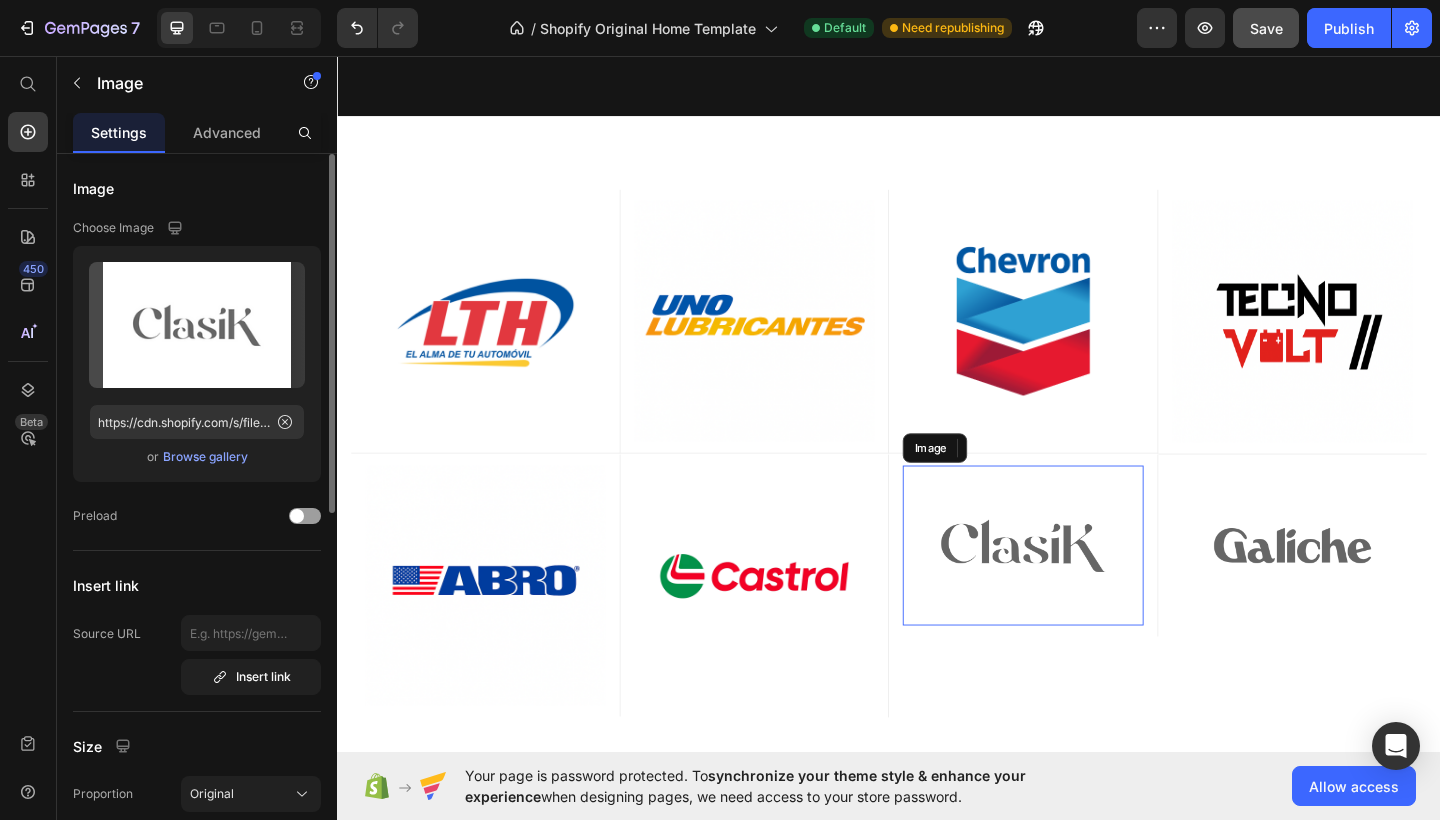 click at bounding box center [1083, 589] 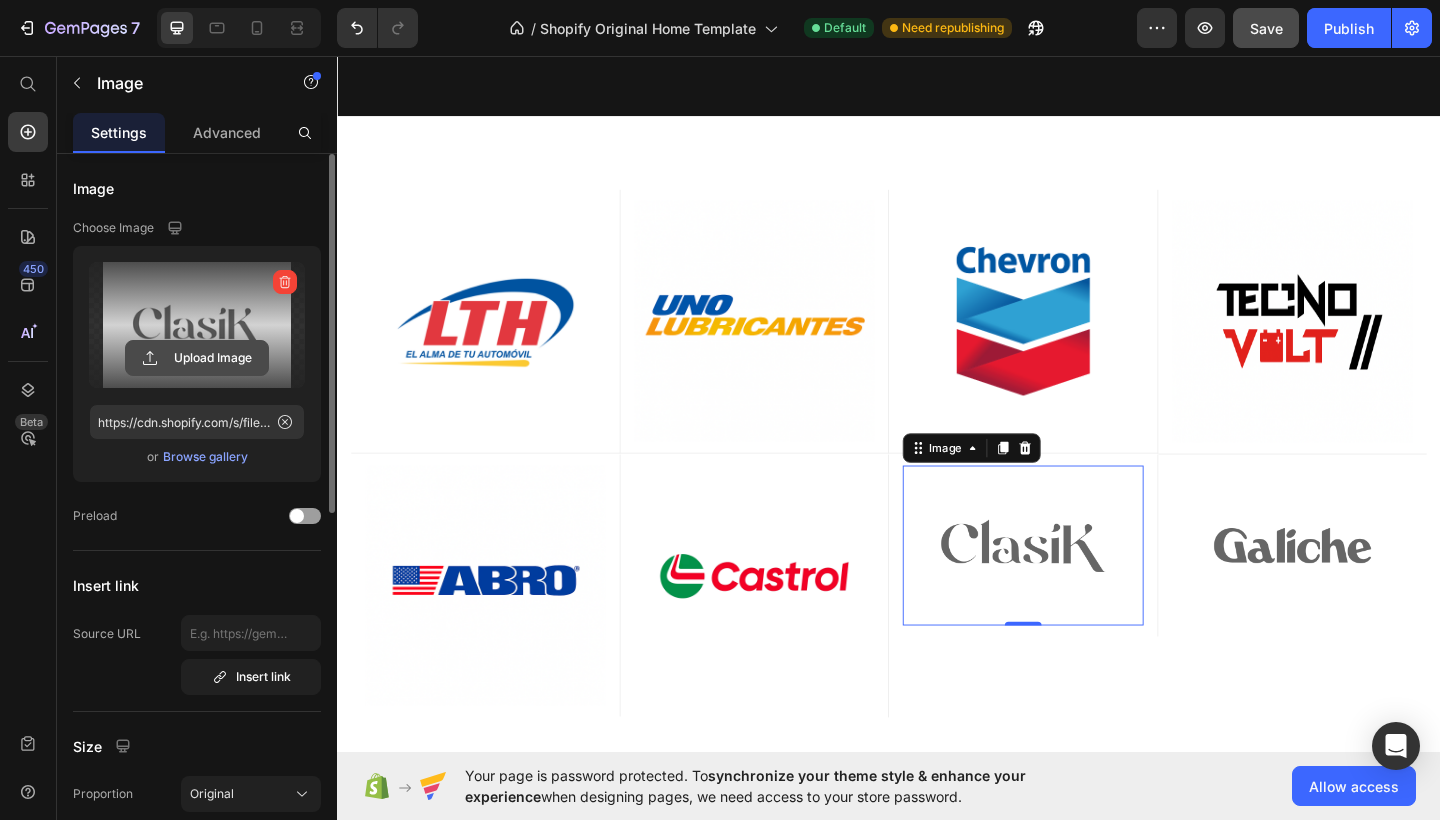 click 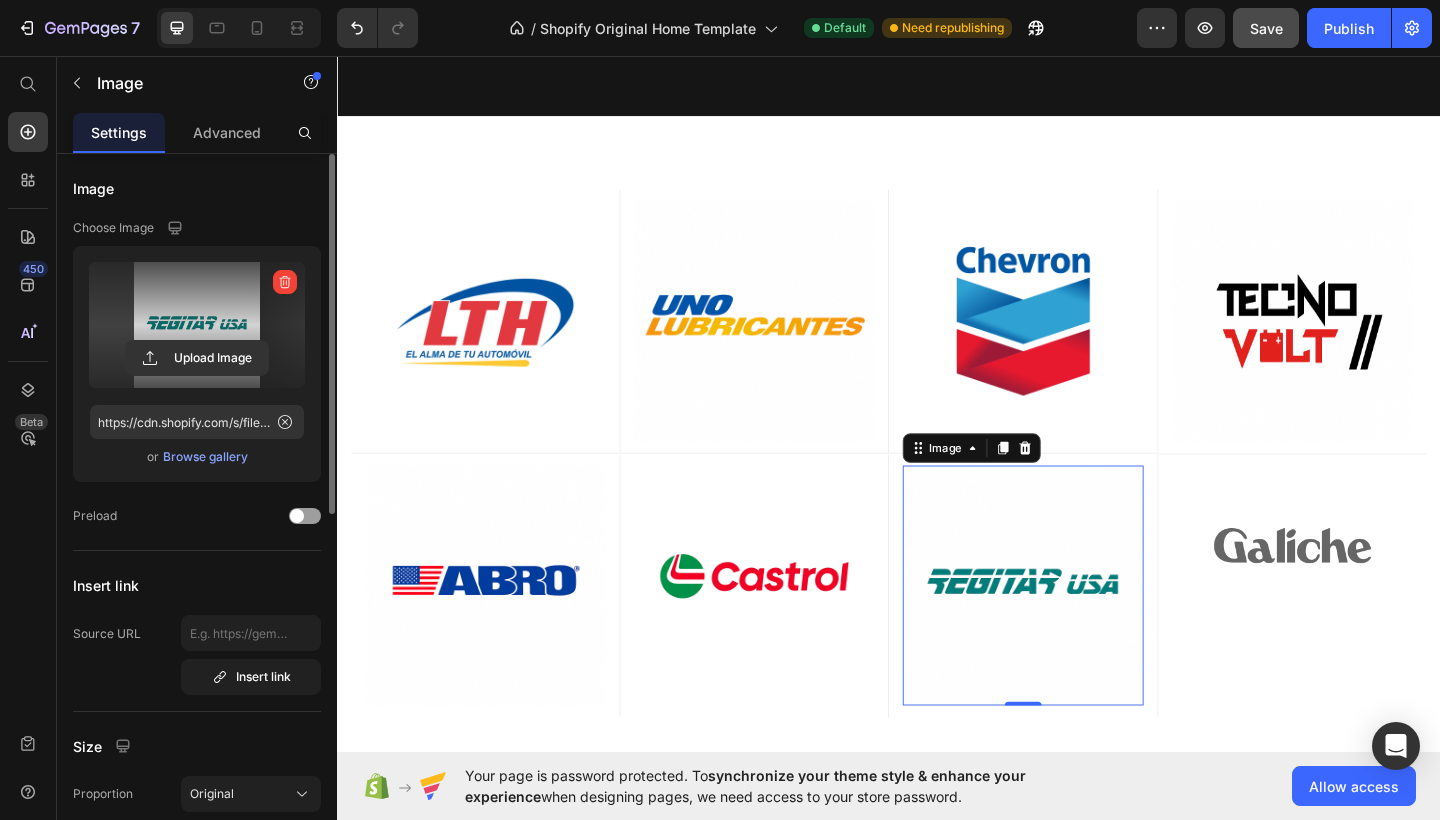 type on "https://cdn.shopify.com/s/files/1/0754/1338/9545/files/gempages_574691776724468848-96981cb2-aa44-41cc-9745-8d0d34dc14dc.png" 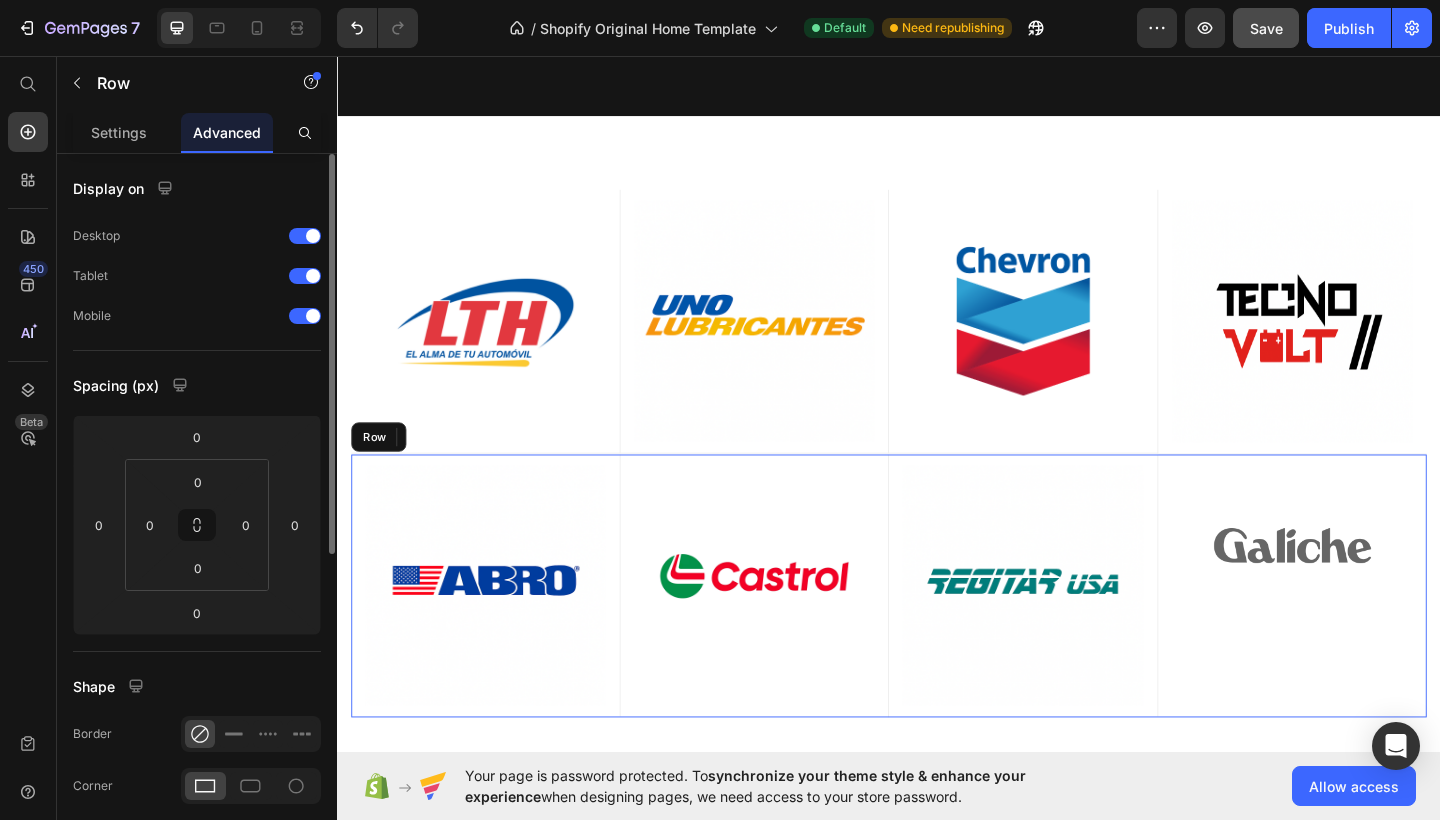 drag, startPoint x: 1250, startPoint y: 728, endPoint x: 1257, endPoint y: 751, distance: 24.04163 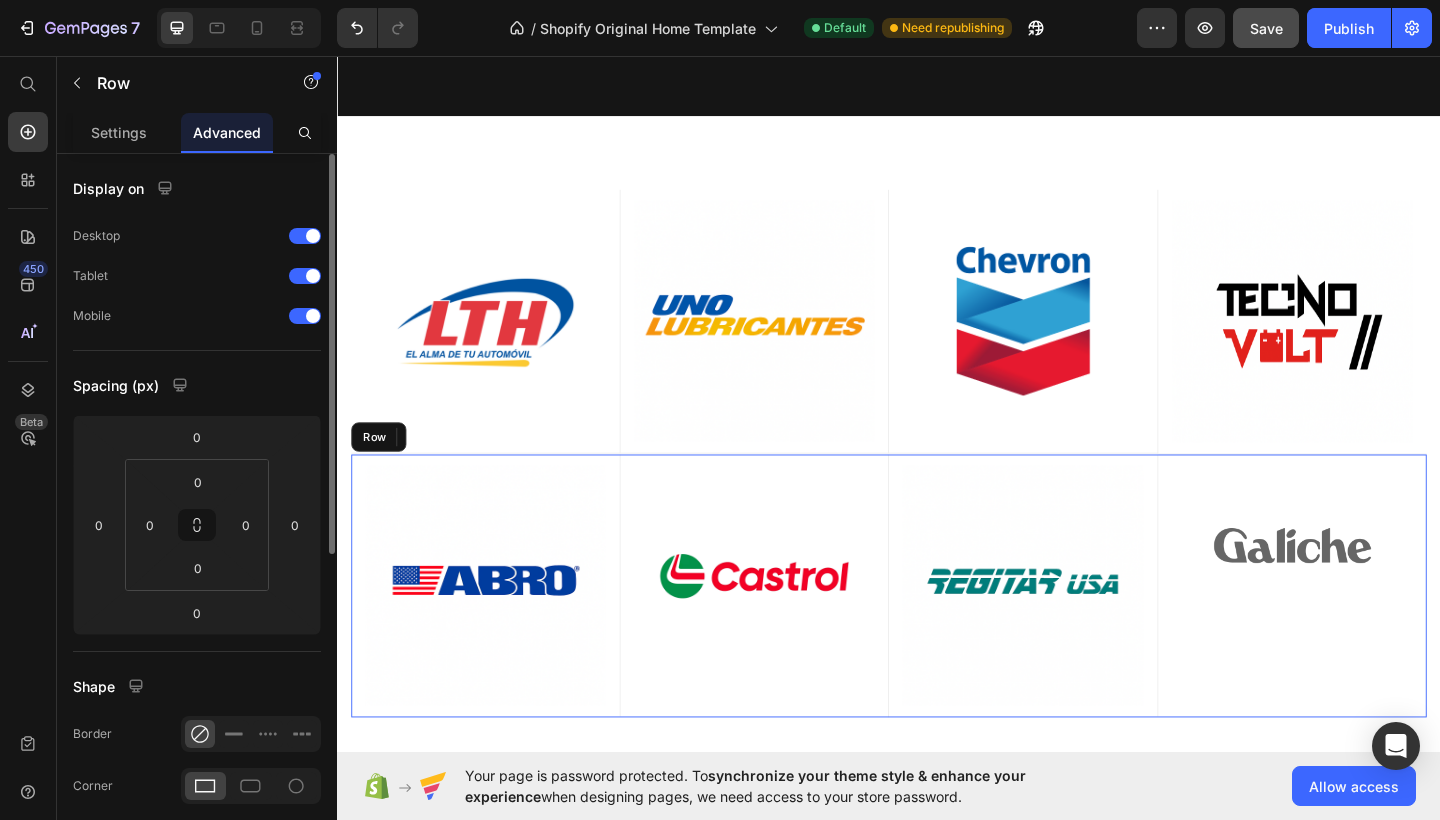 click on "Image Row" at bounding box center [1376, 633] 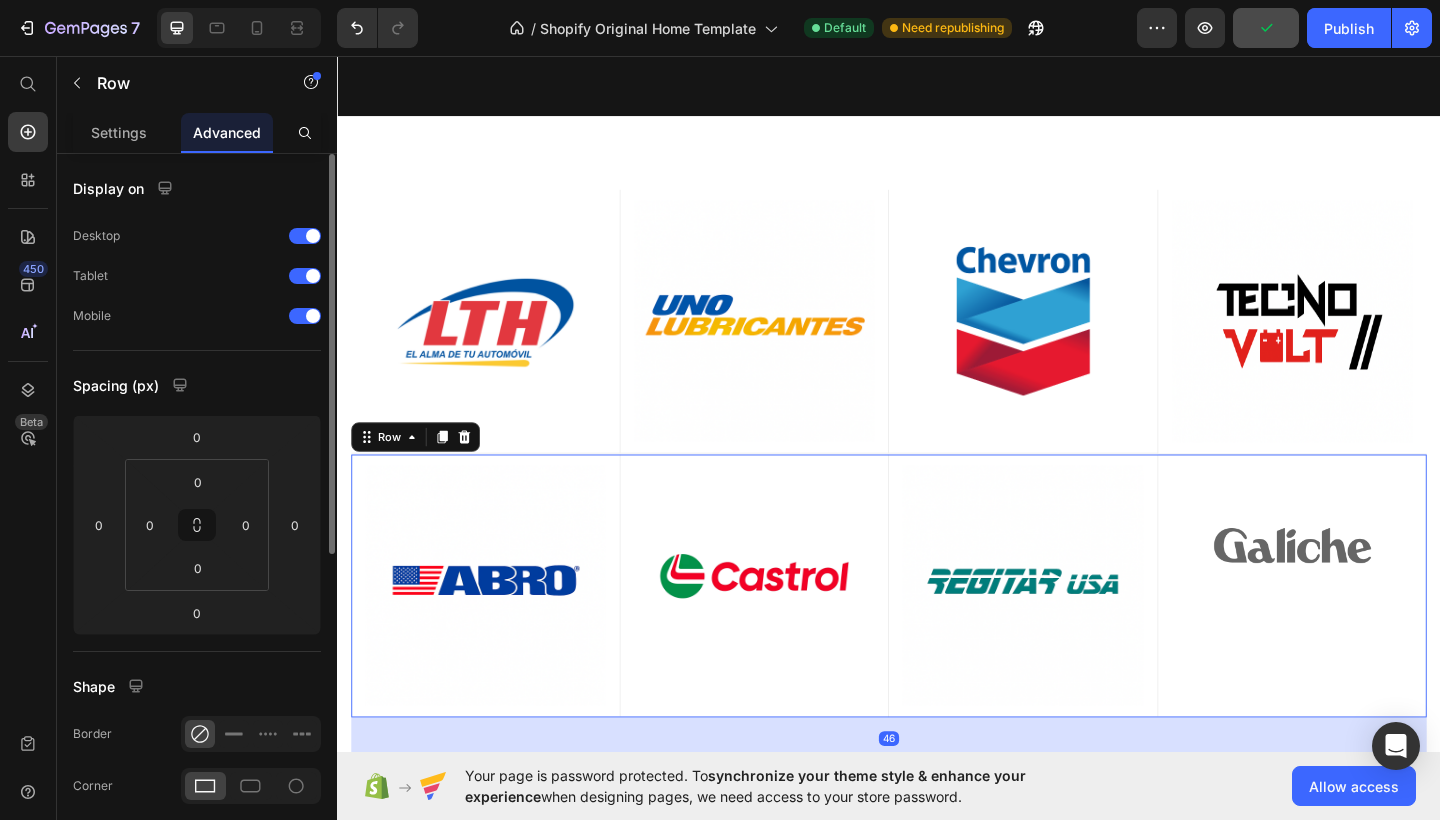 drag, startPoint x: 936, startPoint y: 760, endPoint x: 936, endPoint y: 806, distance: 46 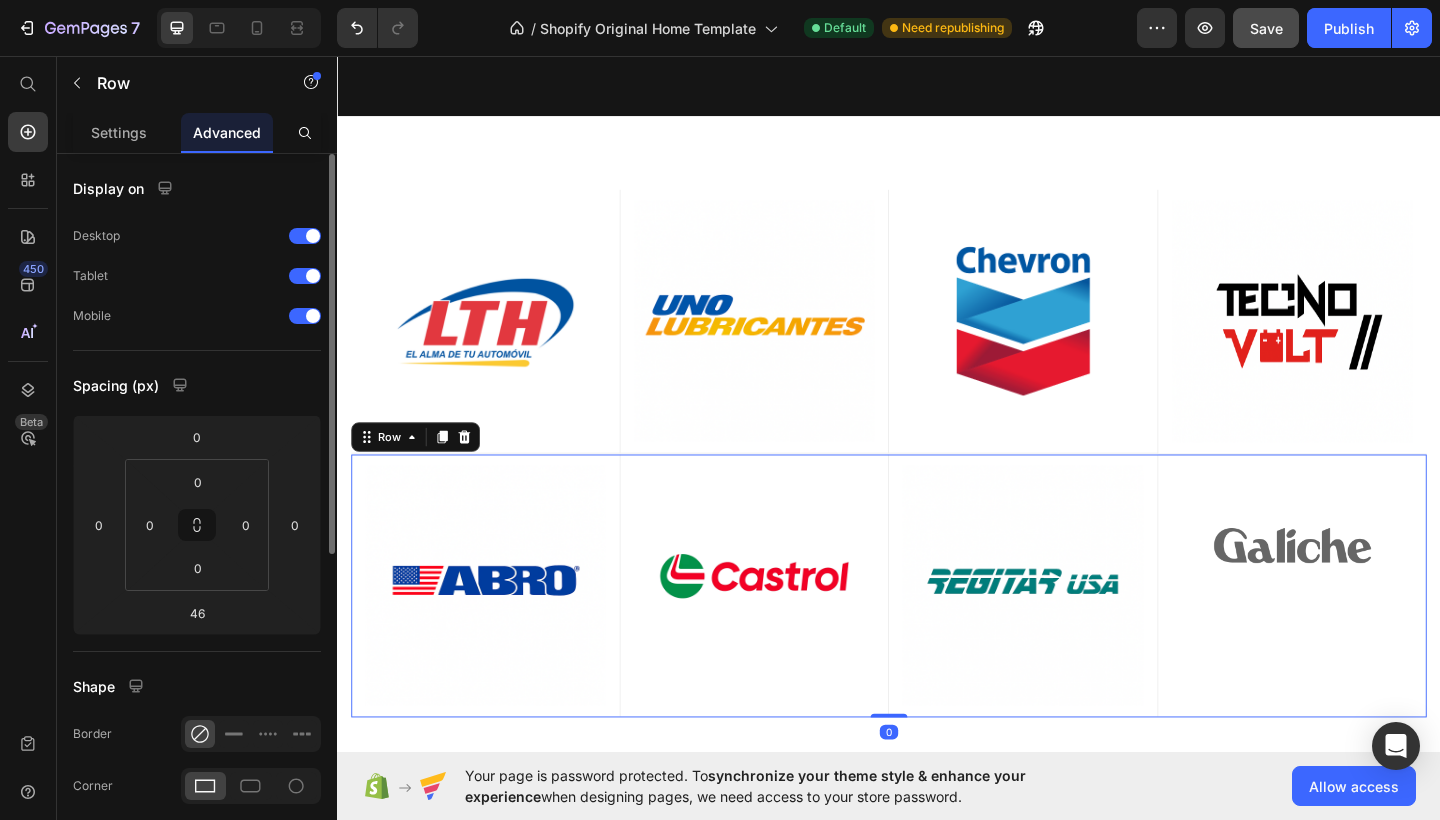 drag, startPoint x: 938, startPoint y: 806, endPoint x: 942, endPoint y: 756, distance: 50.159744 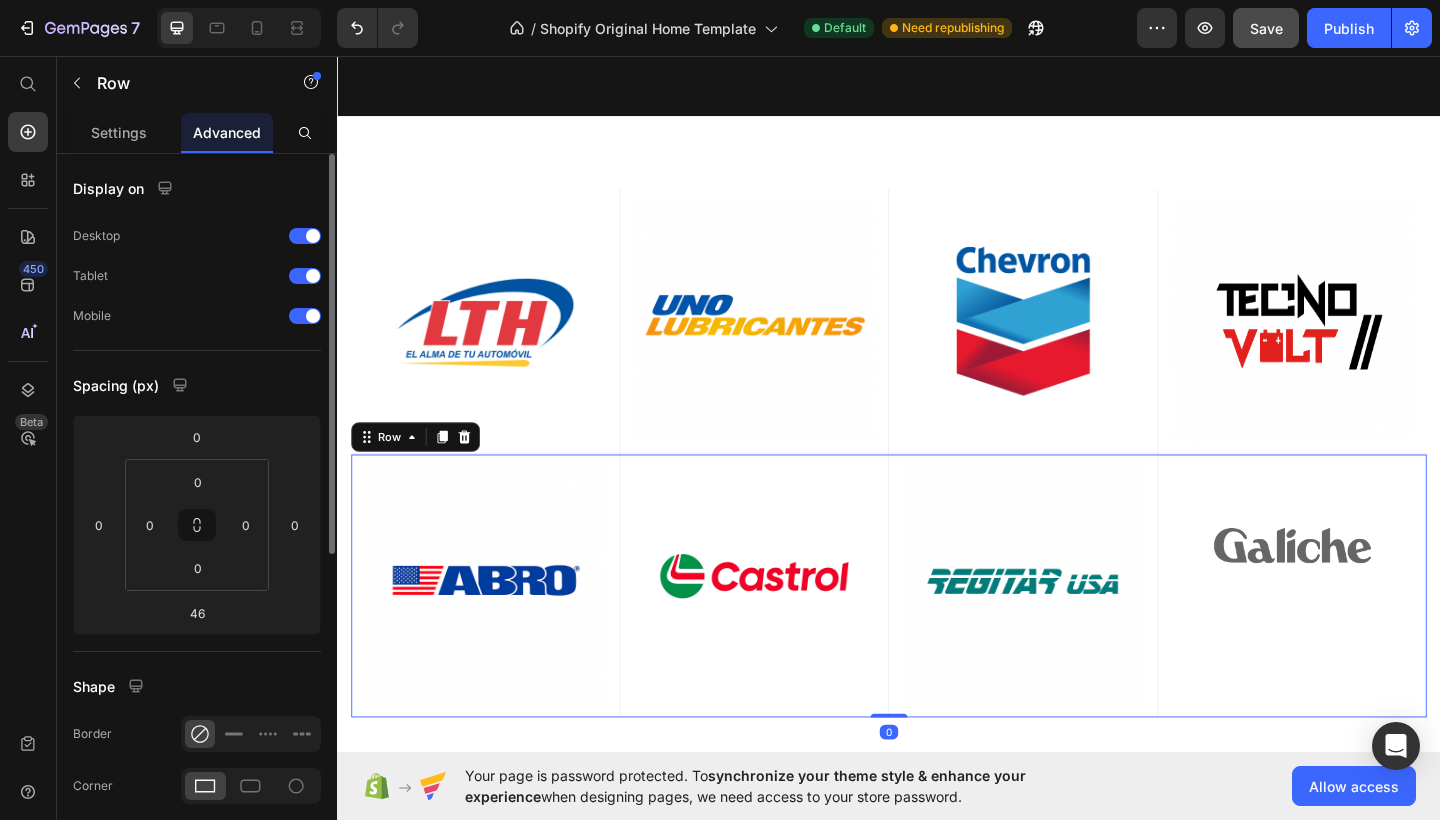 type on "0" 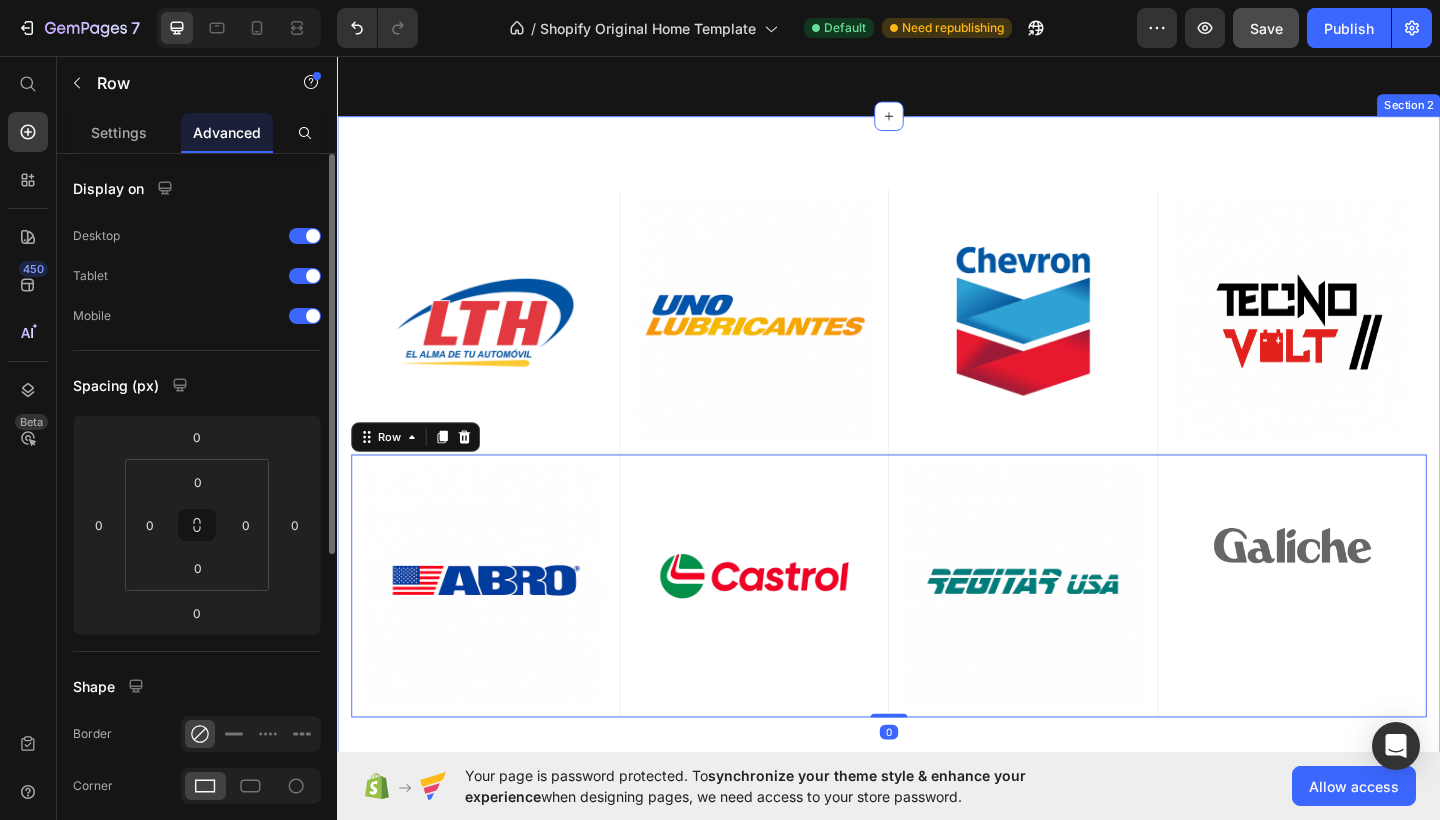 click on "Image Row Image Row Image Row Image Row Row Image Row Image Row Image Row Image Row Row   0 Row Image Row Image Row Row Image Row Image Row Row Image Row Image Row Row Image Row Image Row Row Row Section 2" at bounding box center [937, 489] 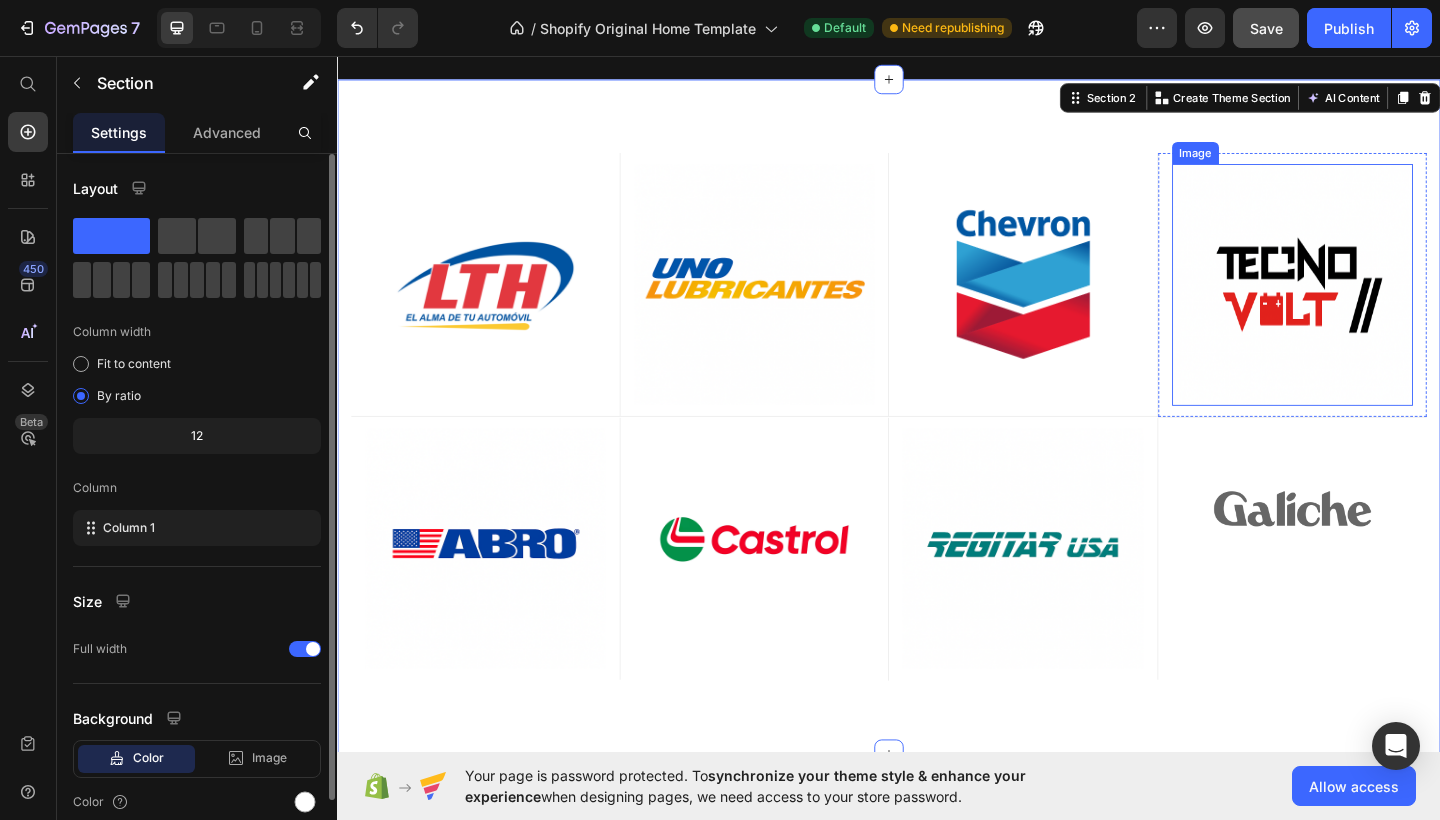 scroll, scrollTop: 648, scrollLeft: 0, axis: vertical 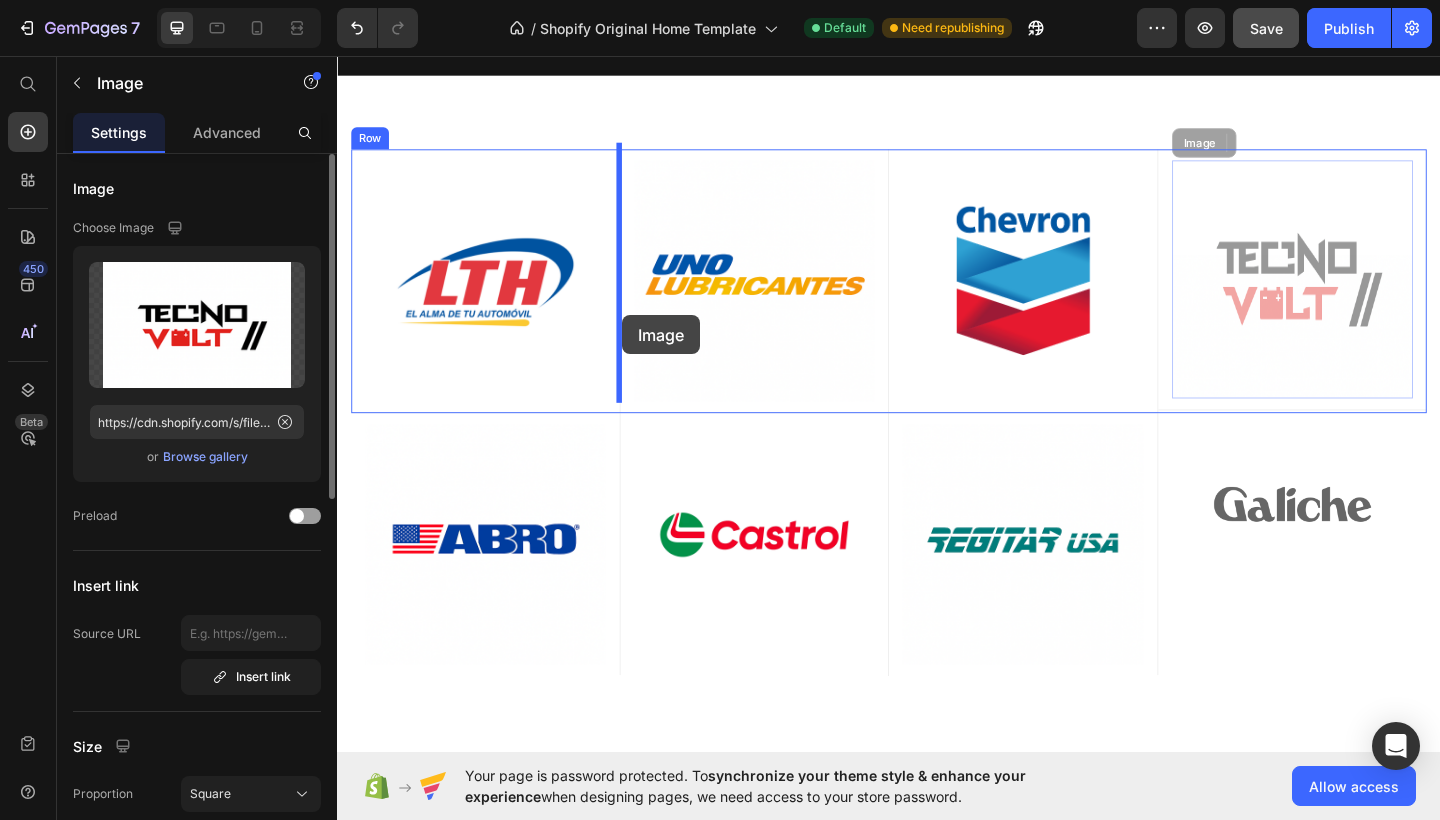 drag, startPoint x: 1322, startPoint y: 338, endPoint x: 647, endPoint y: 338, distance: 675 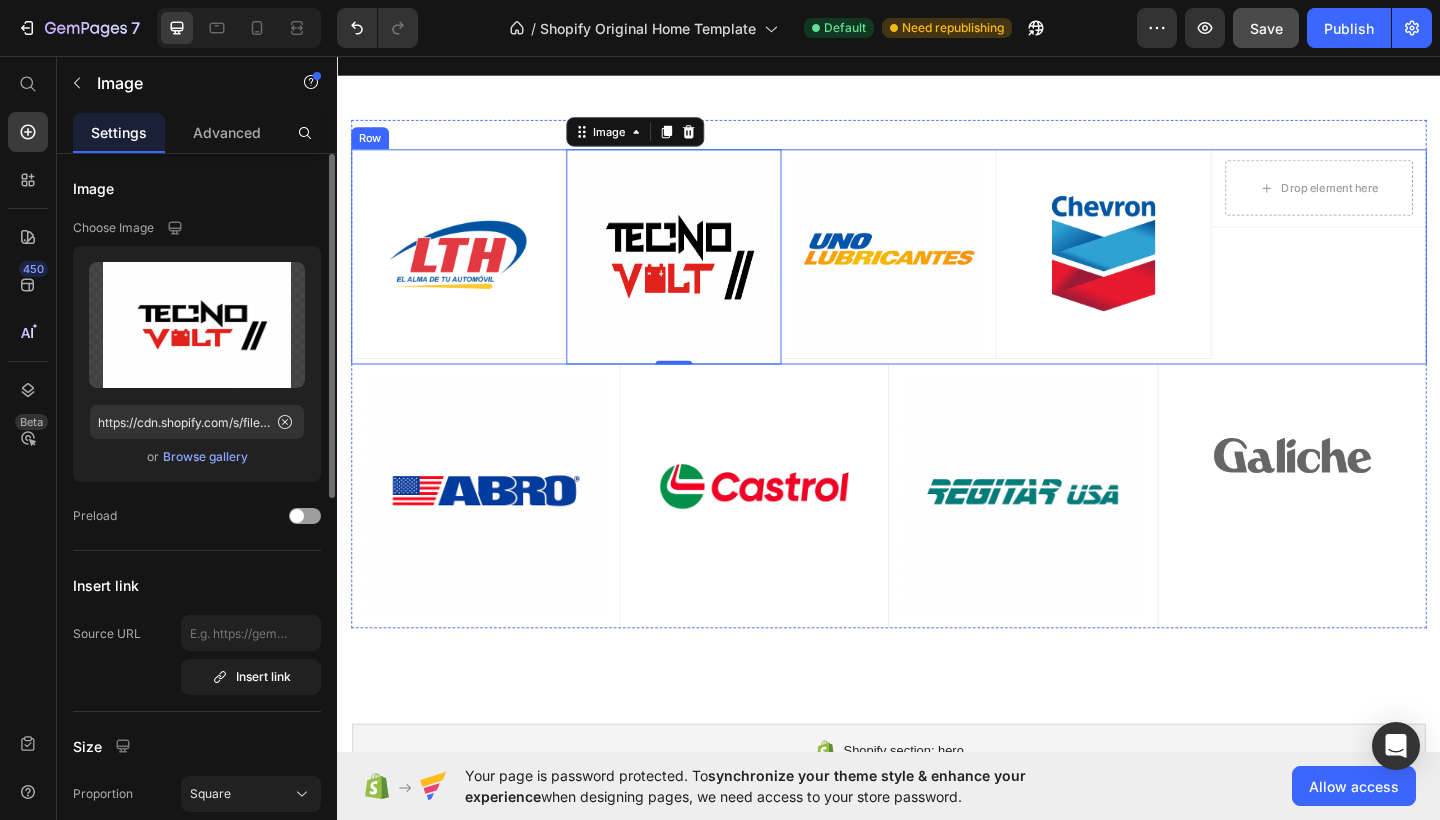 click on "Drop element here Row" at bounding box center (1405, 275) 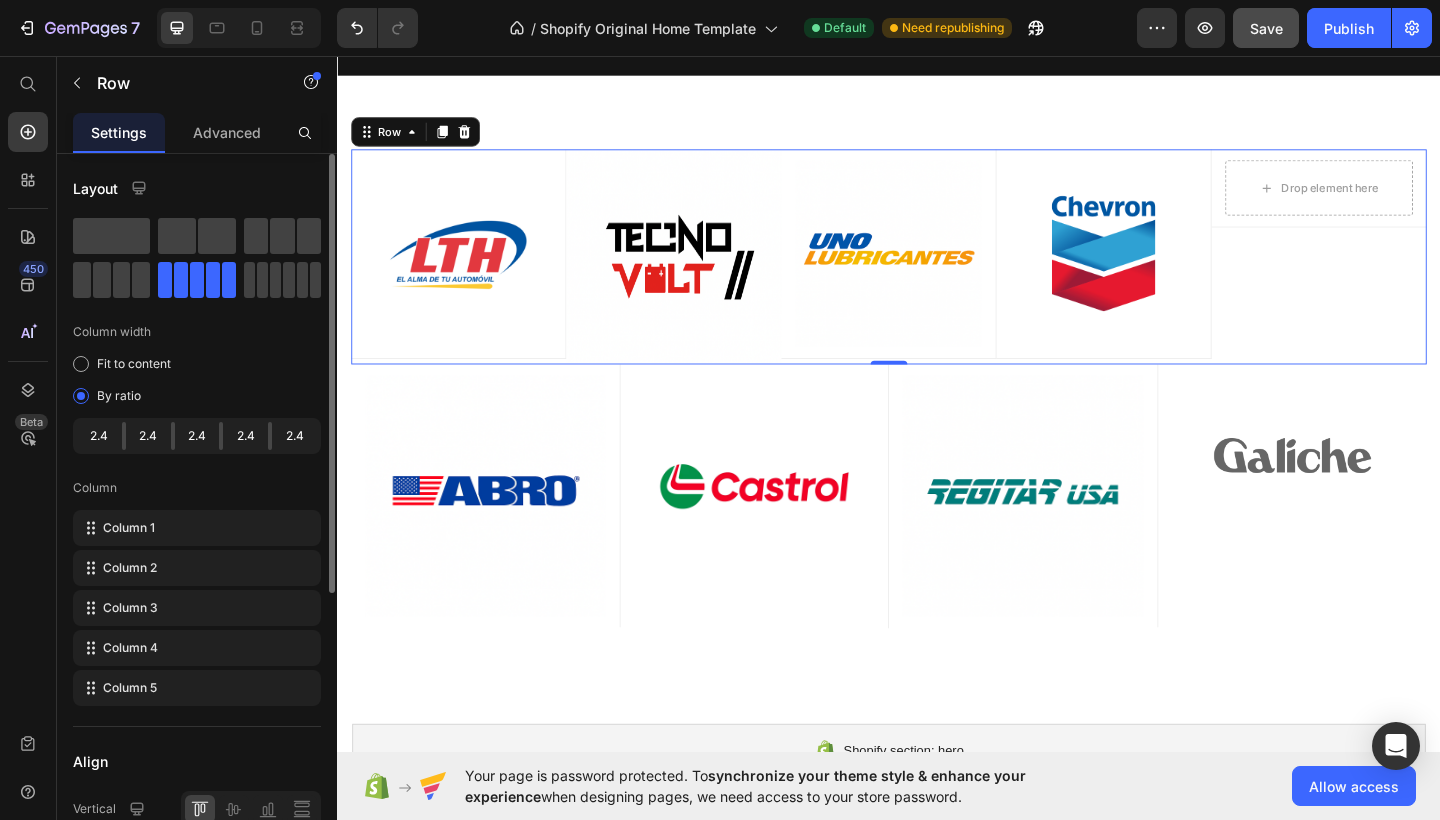 click on "Drop element here Row" at bounding box center (1405, 275) 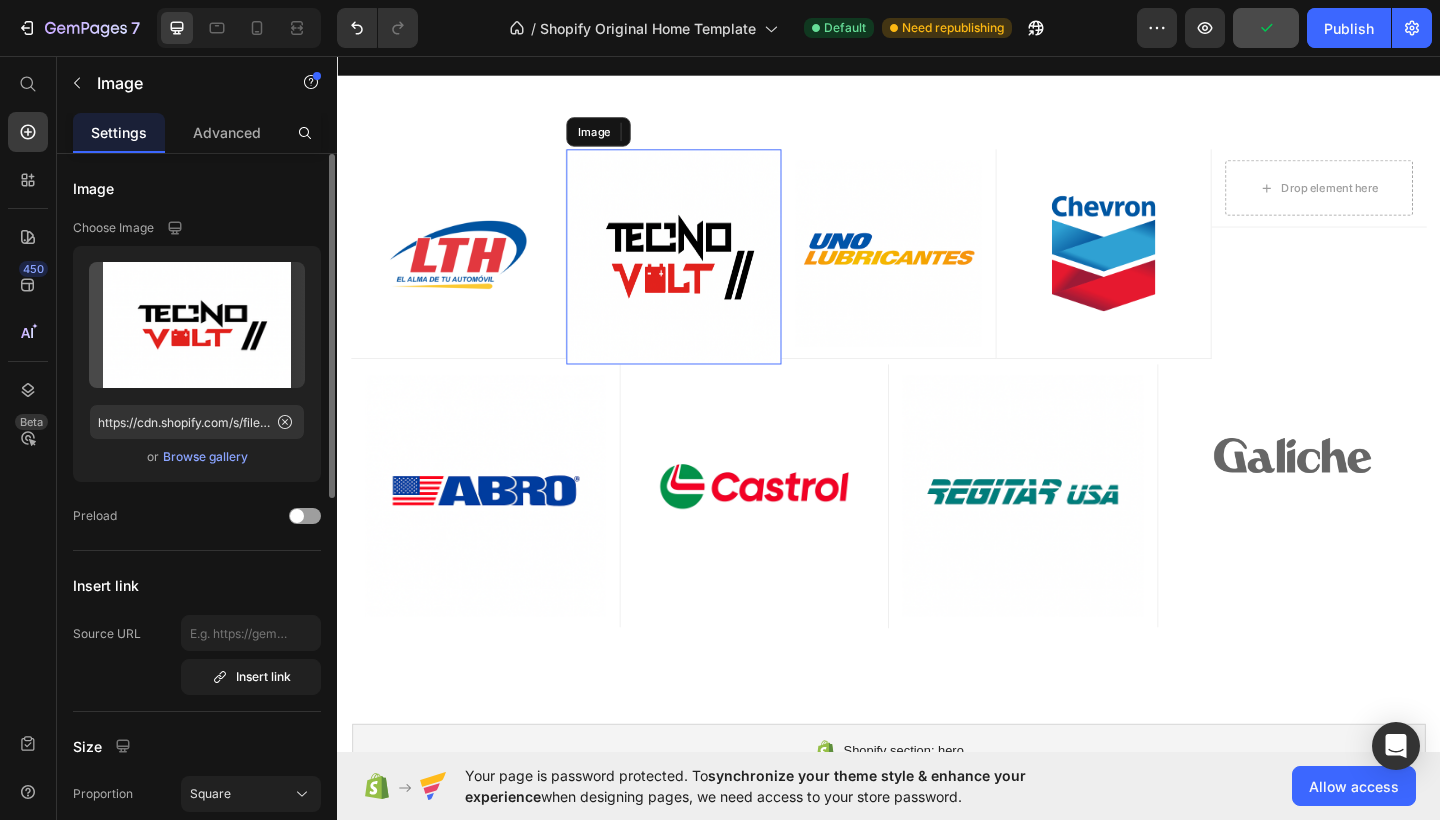 click at bounding box center (703, 275) 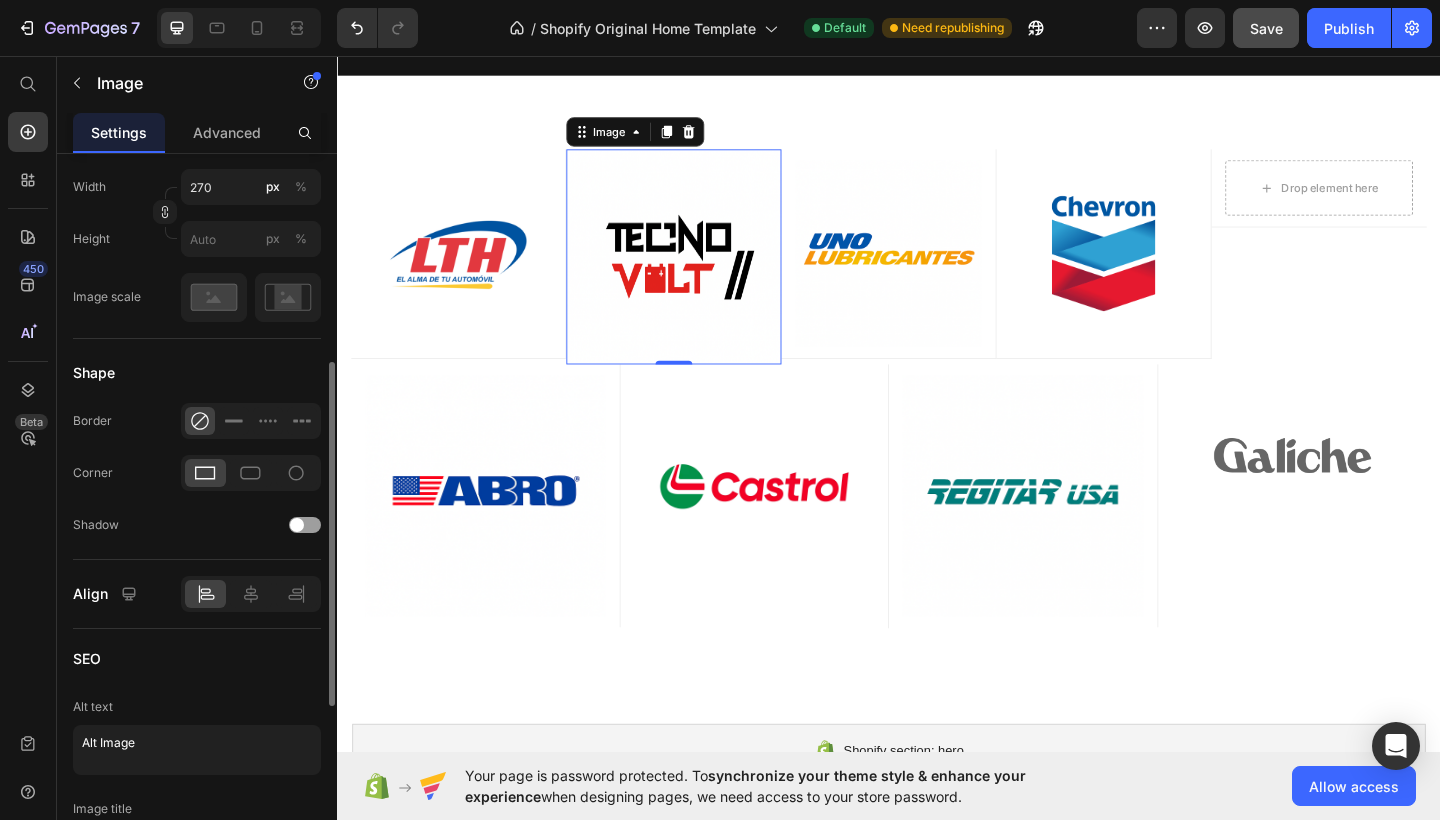scroll, scrollTop: 793, scrollLeft: 0, axis: vertical 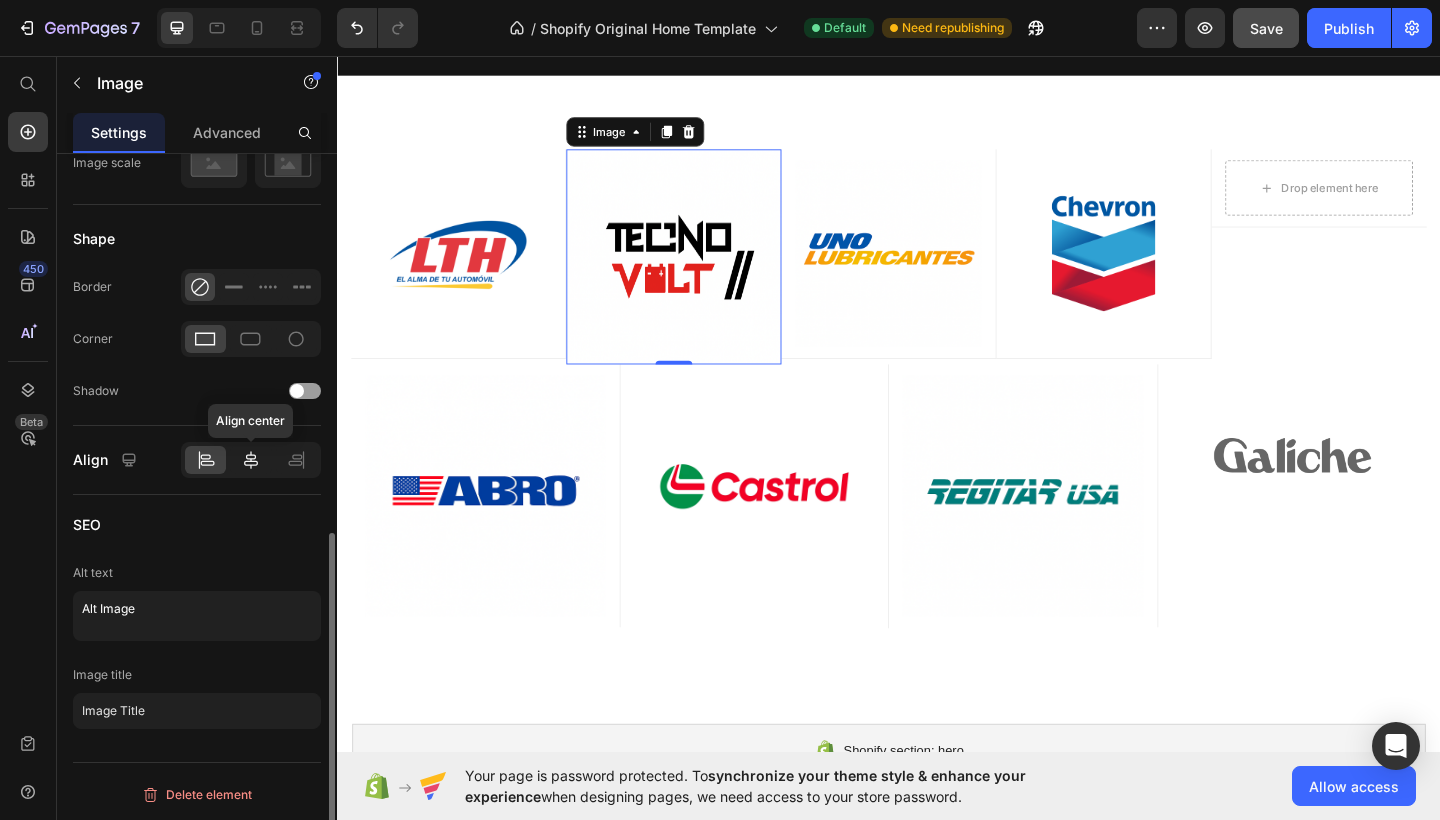 click 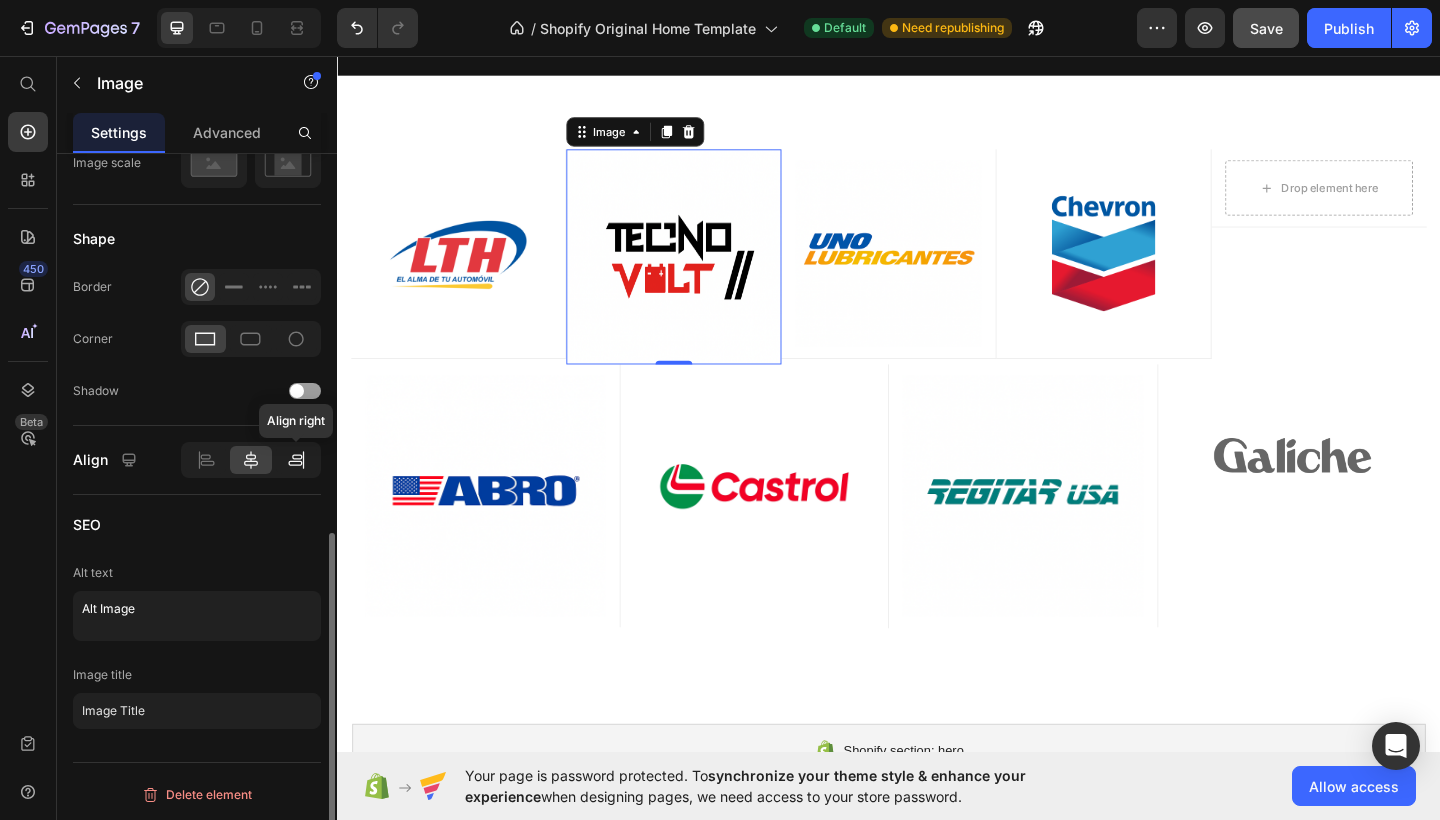 click 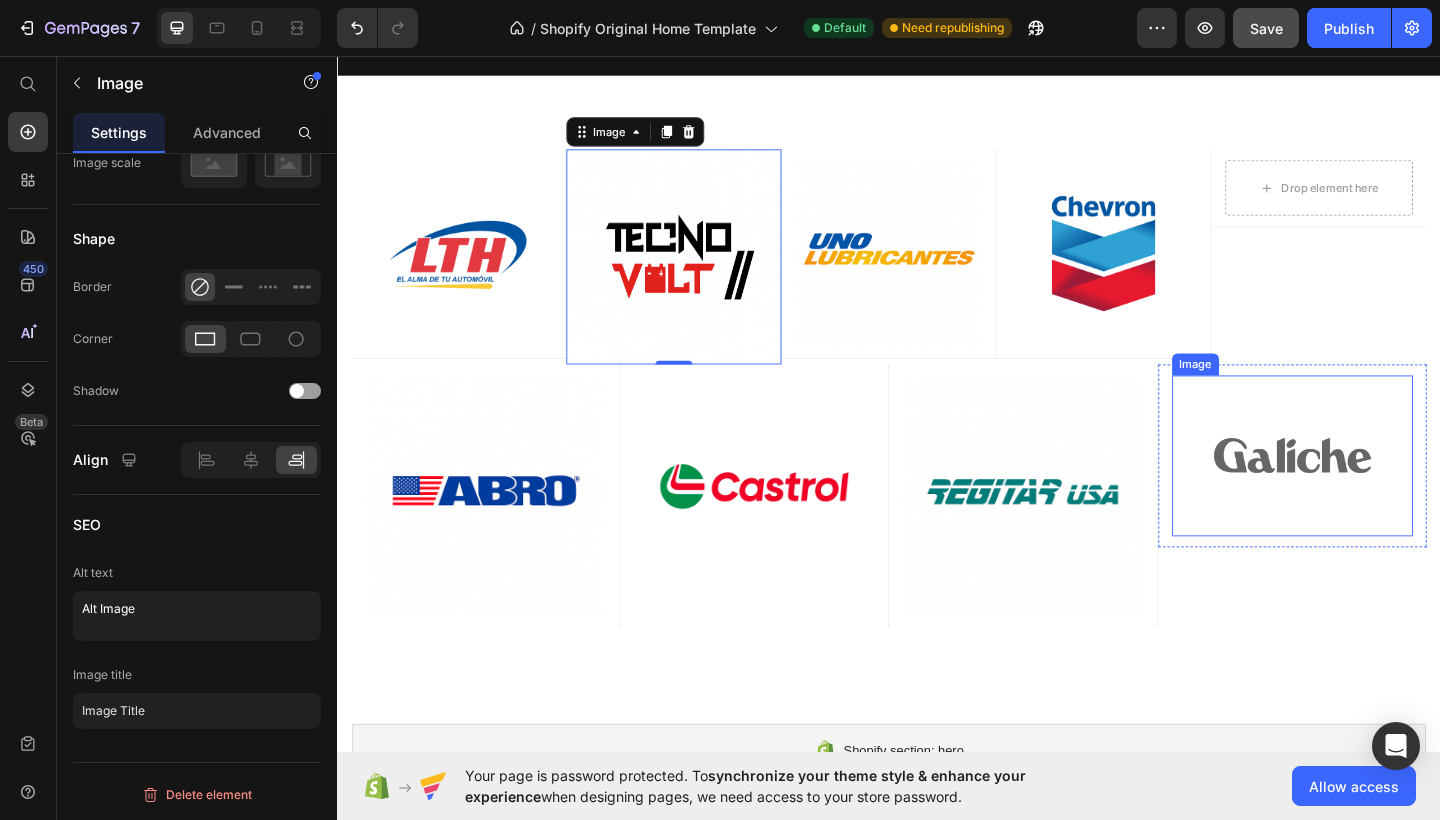 click at bounding box center (1376, 491) 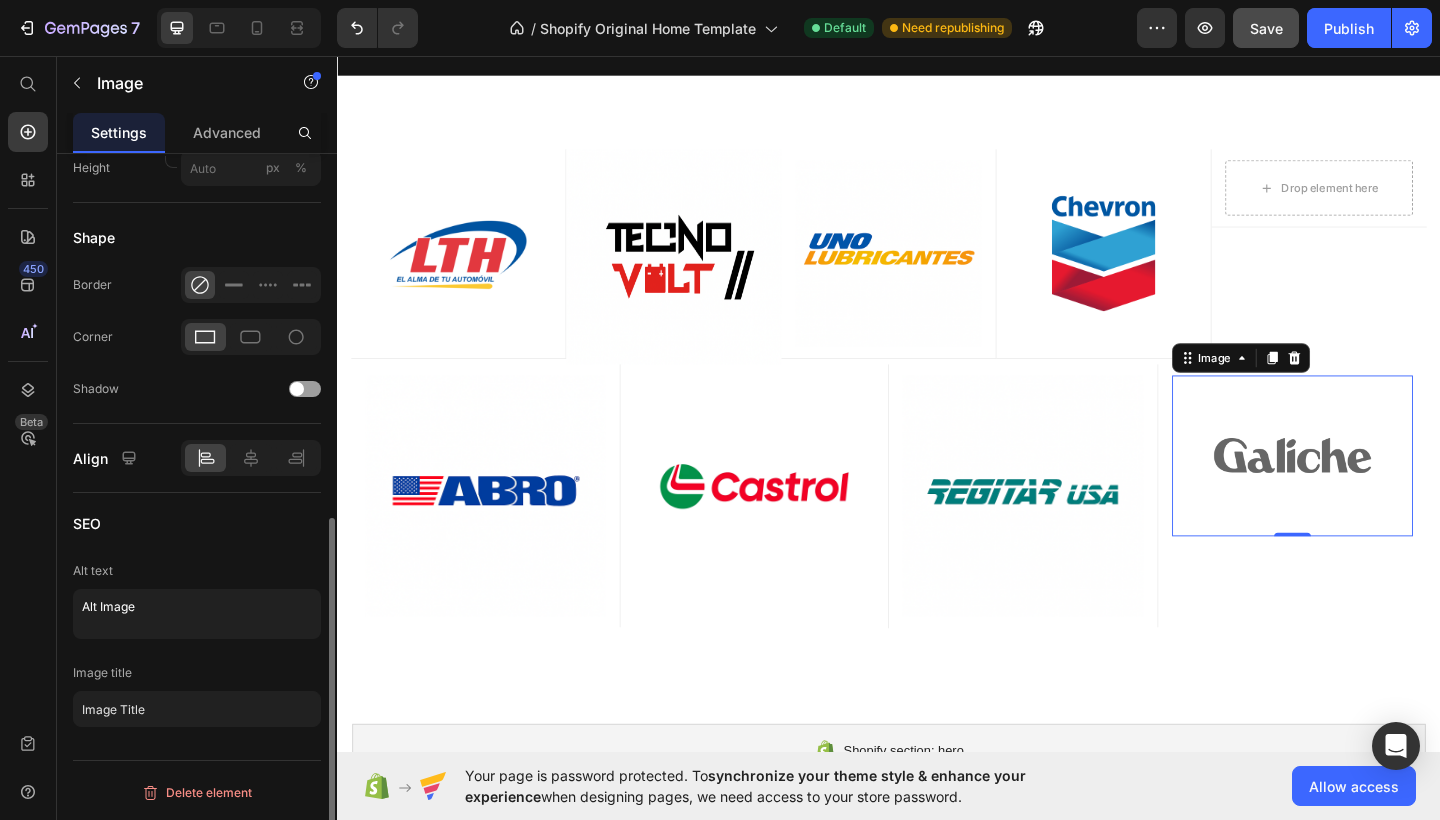 click on "Your page is password protected. To  synchronize your theme style & enhance your experience  when designing pages, we need access to your store password.  Allow access" 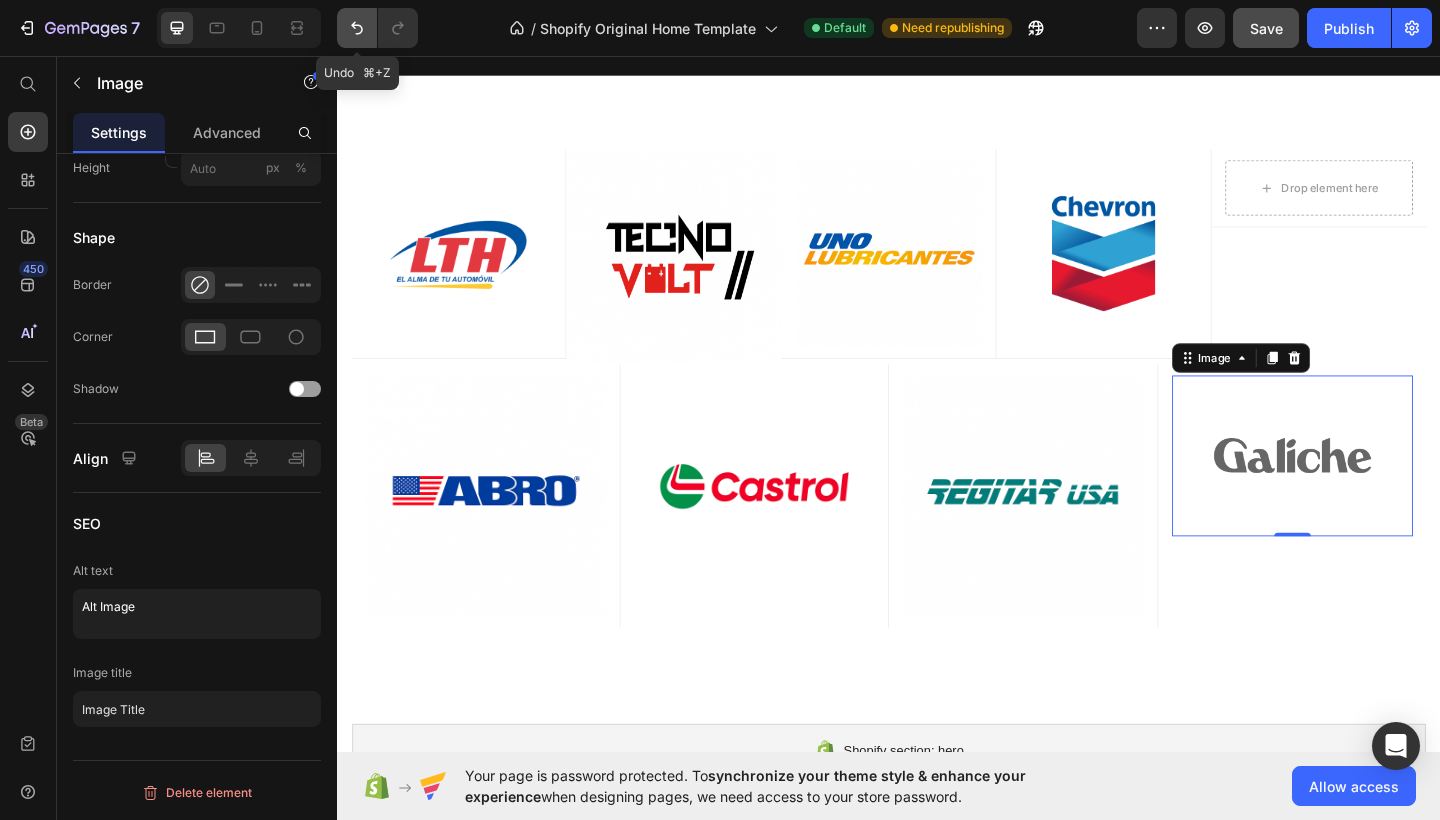 click 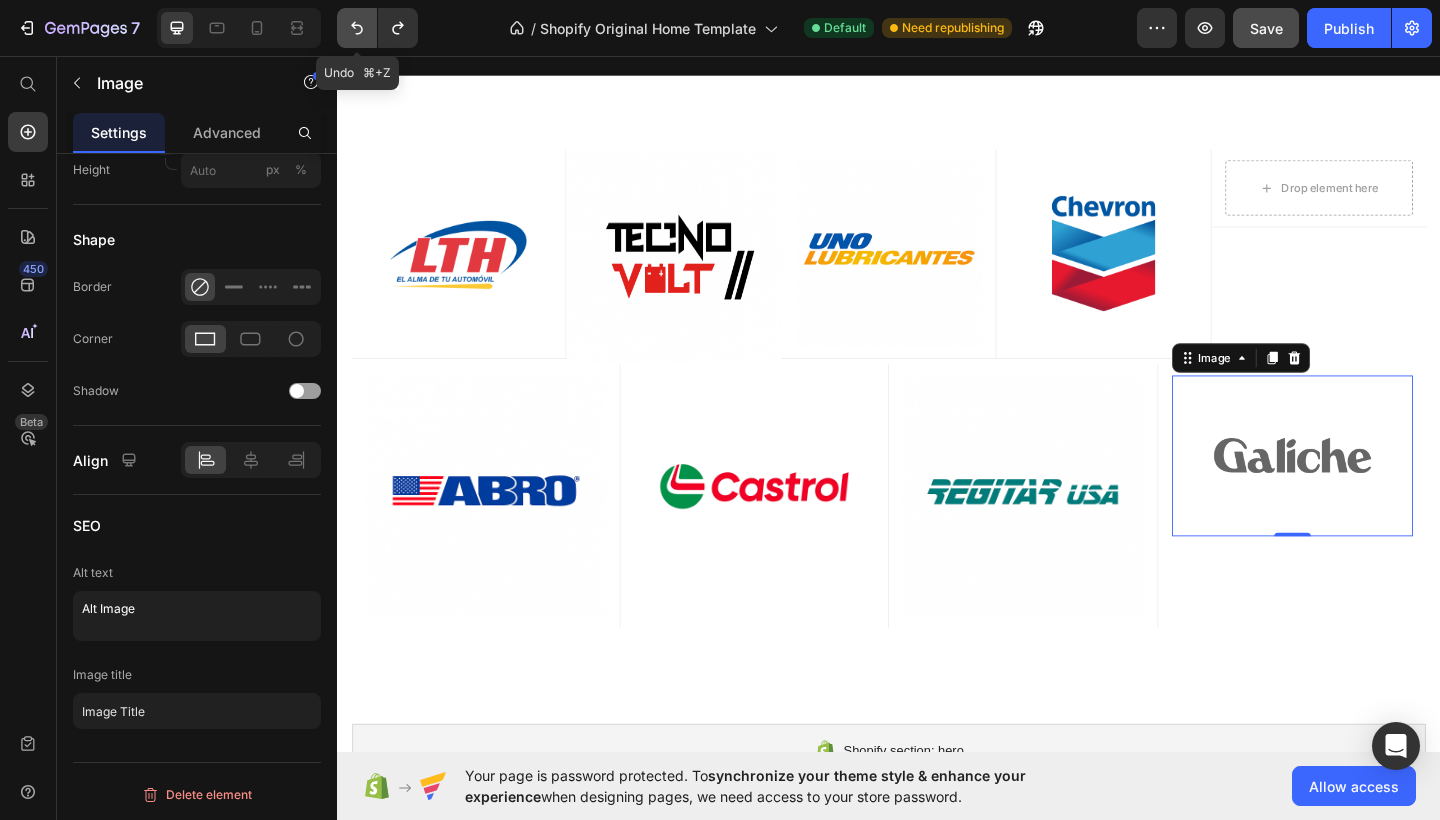 click 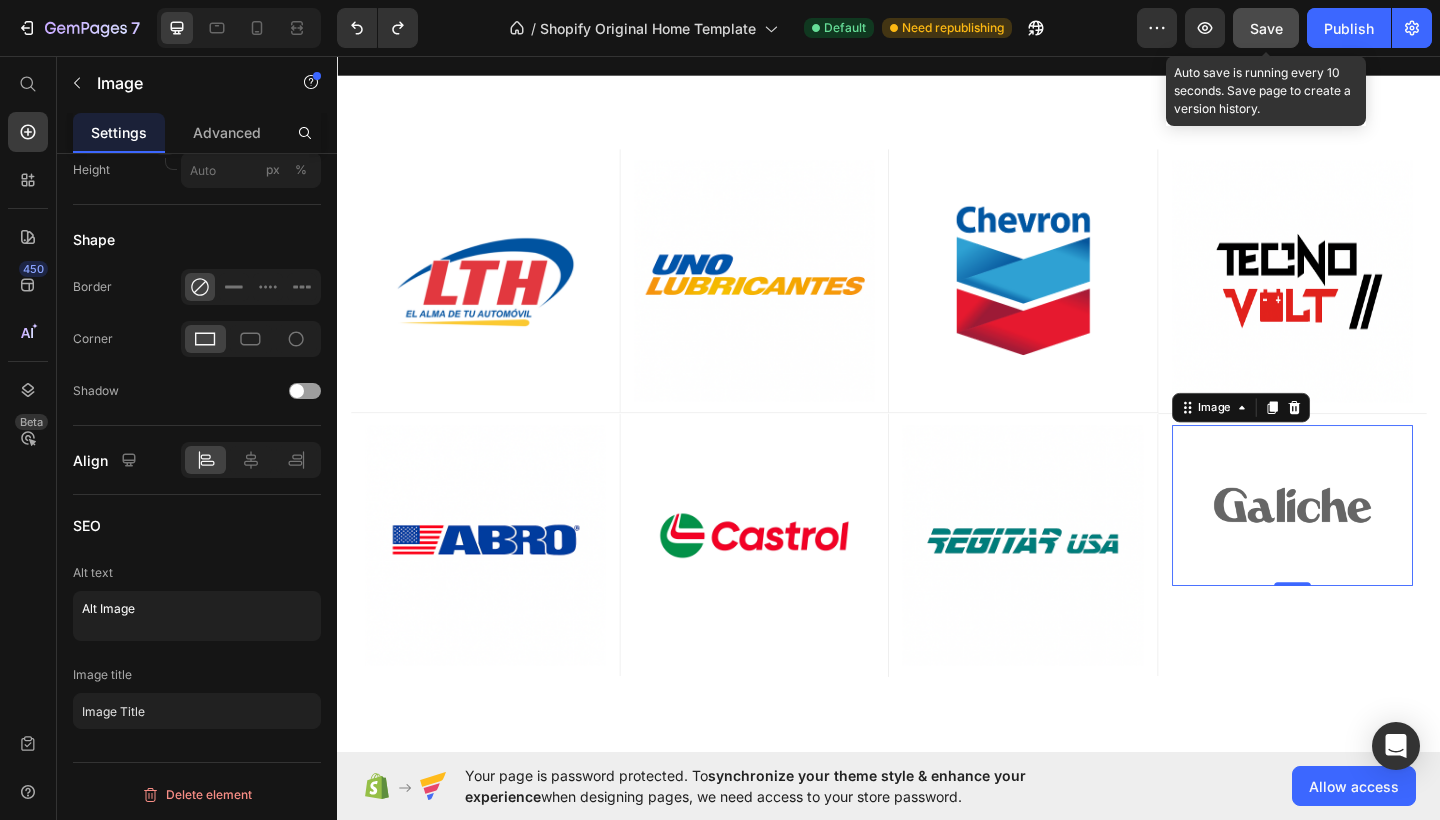 click on "Save" at bounding box center (1266, 28) 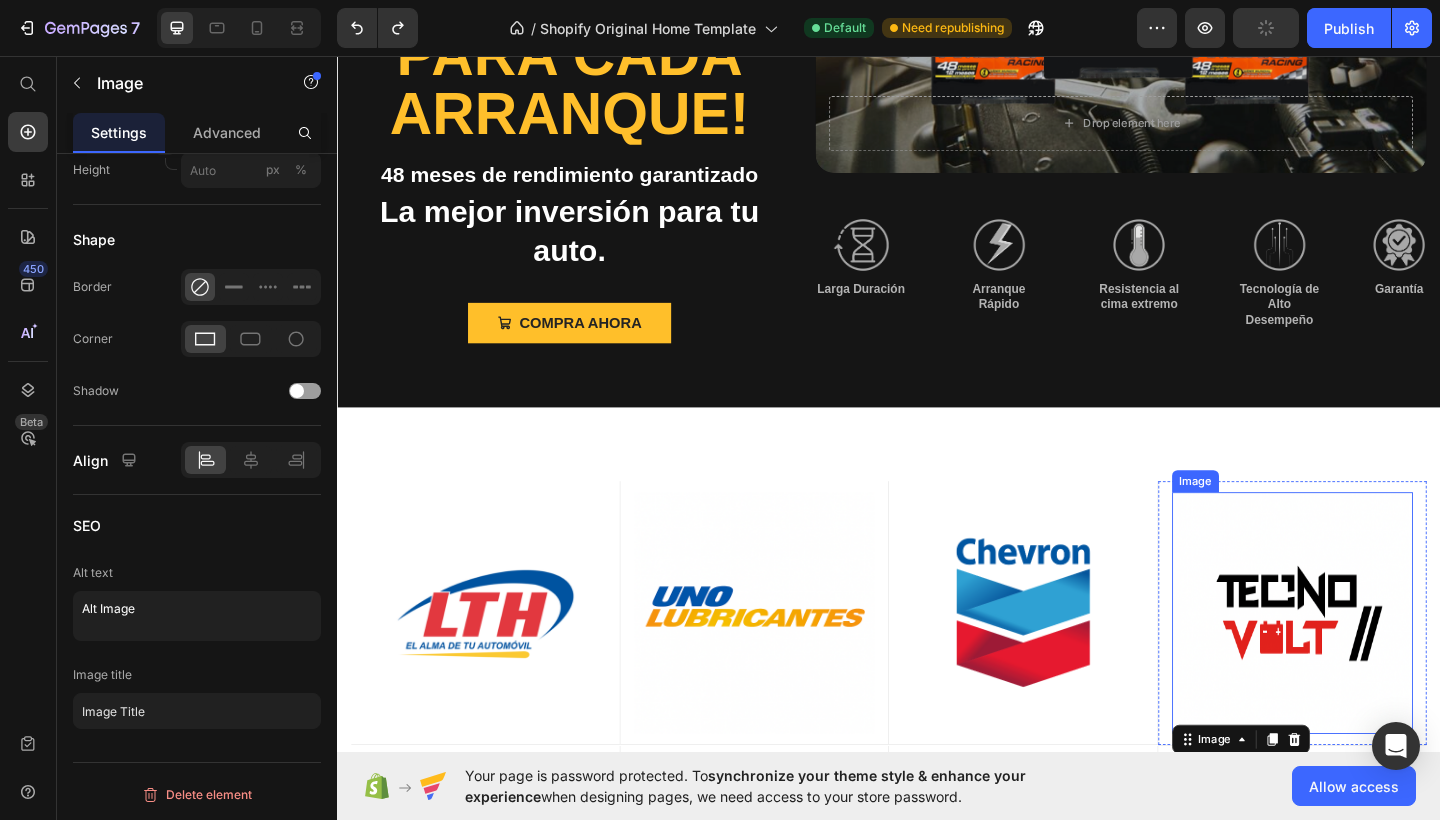 scroll, scrollTop: 286, scrollLeft: 0, axis: vertical 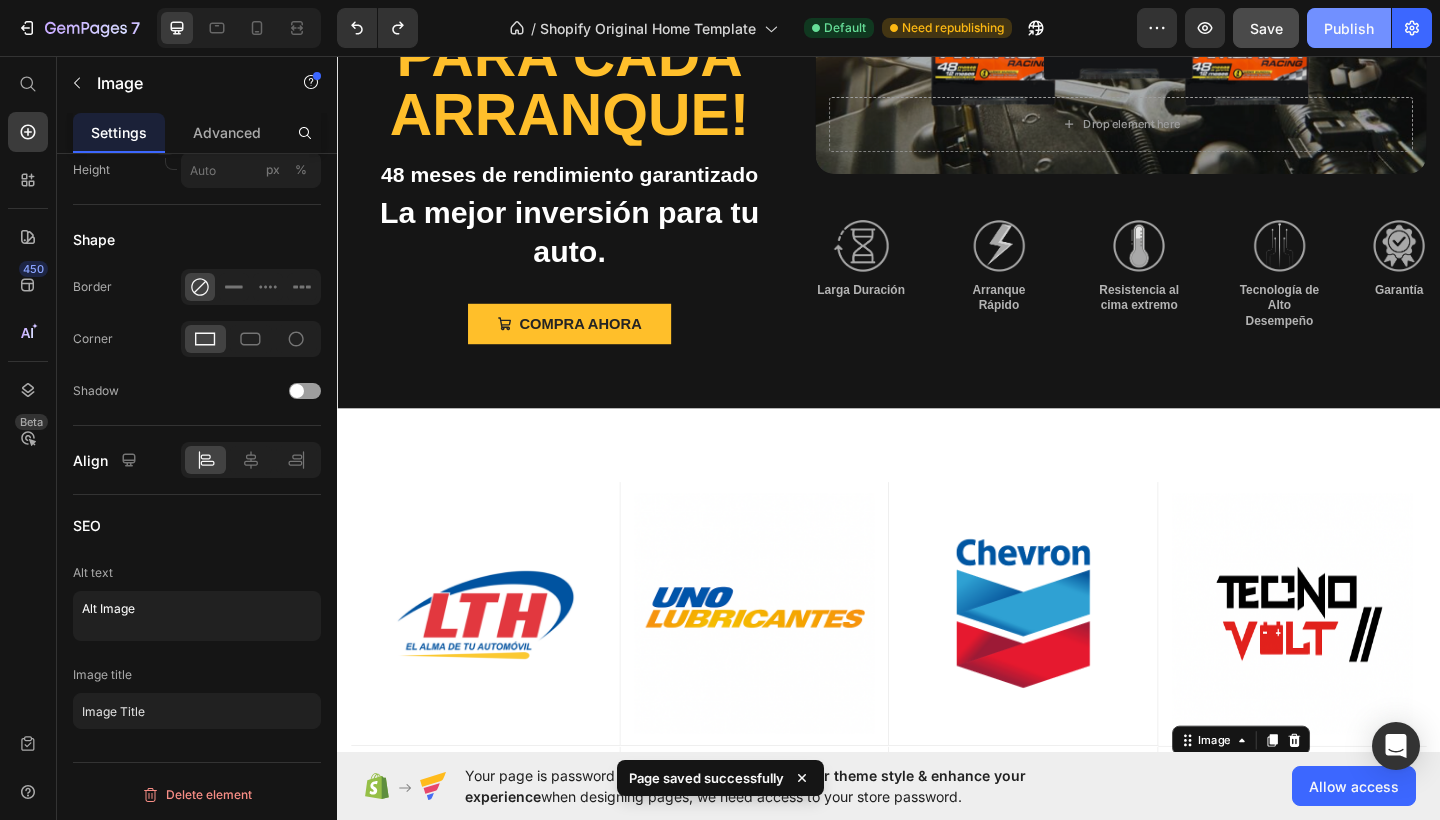 click on "Publish" at bounding box center (1349, 28) 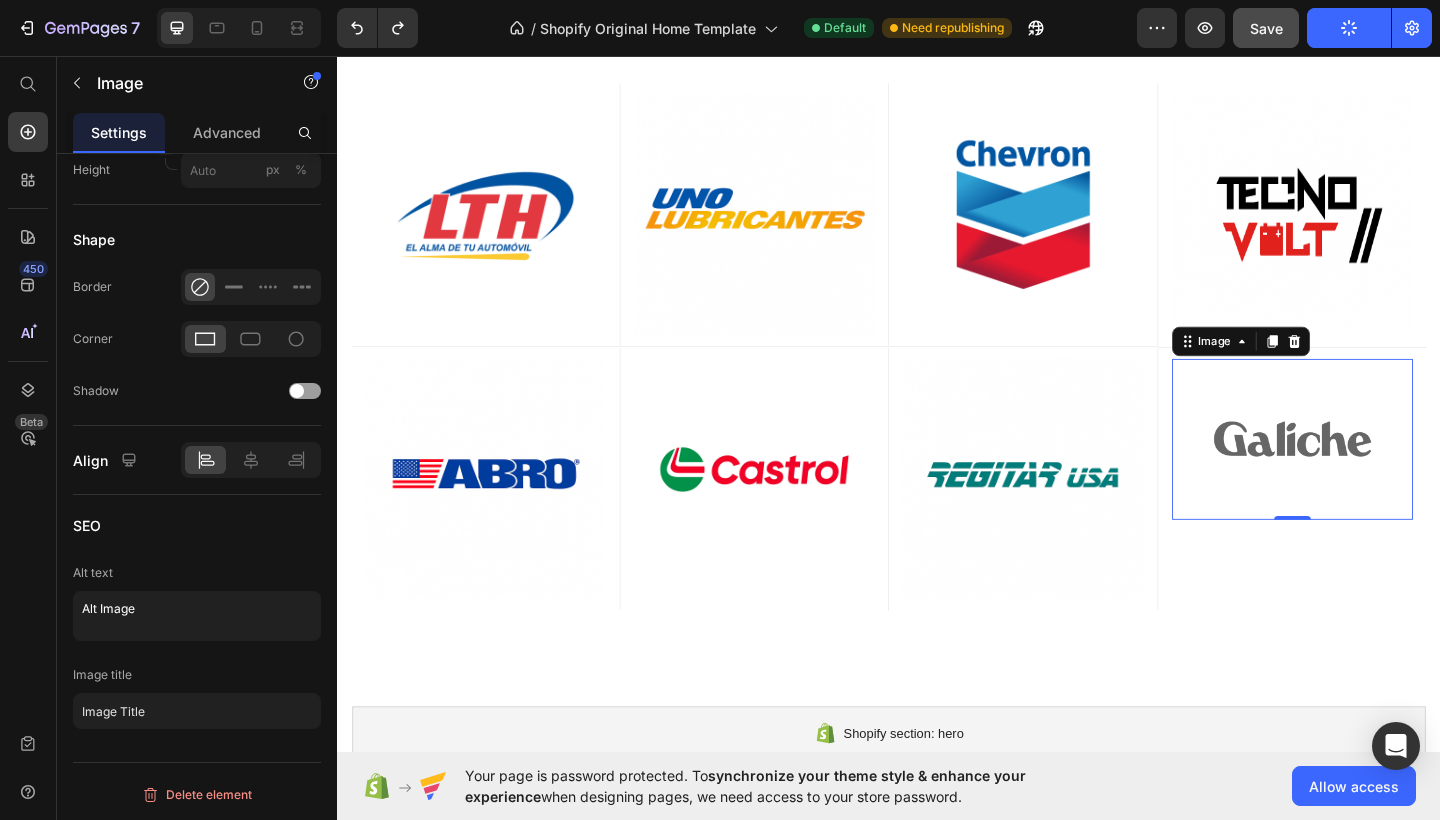 scroll, scrollTop: 721, scrollLeft: 0, axis: vertical 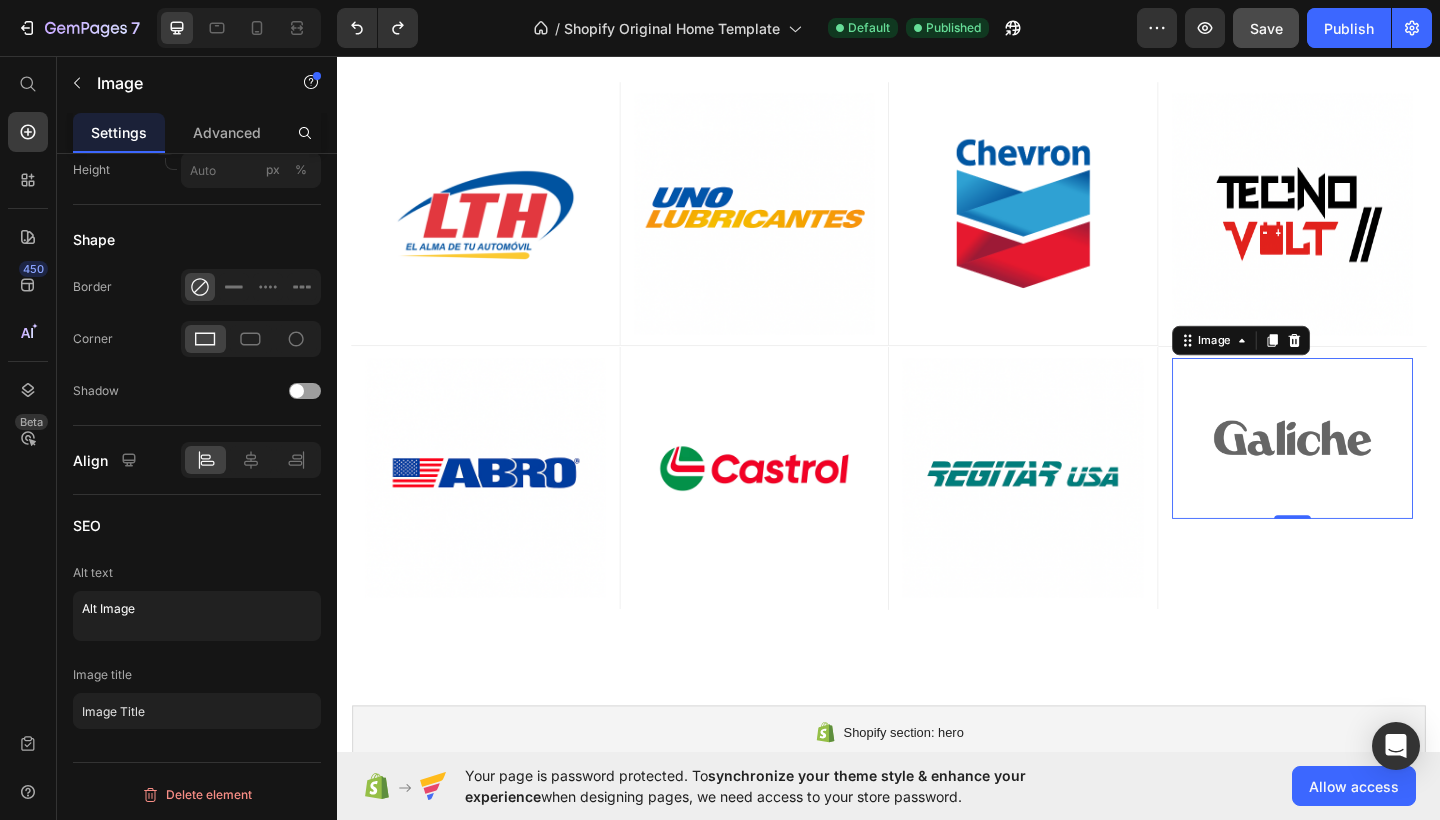 click at bounding box center (1376, 472) 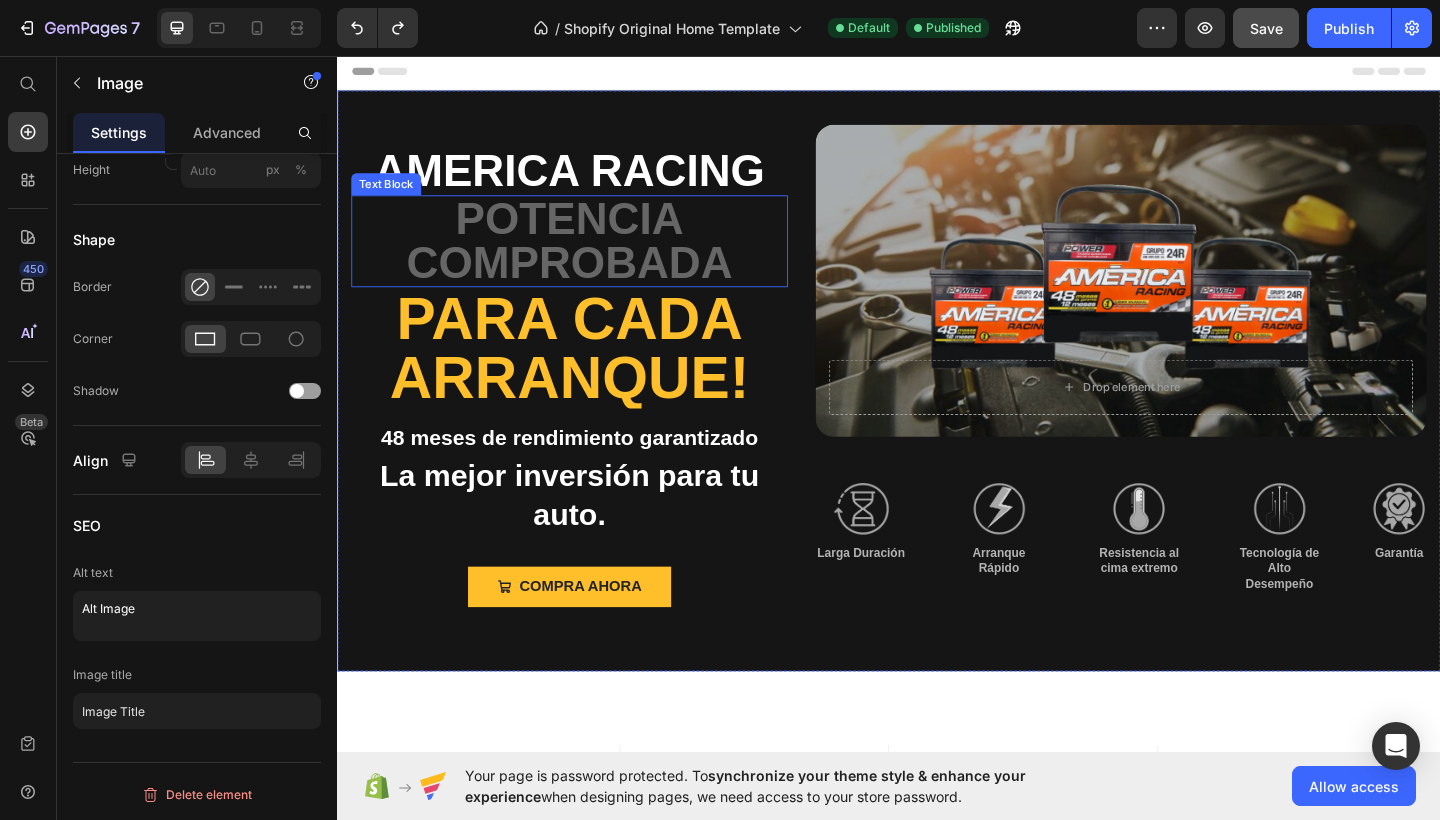 scroll, scrollTop: 0, scrollLeft: 0, axis: both 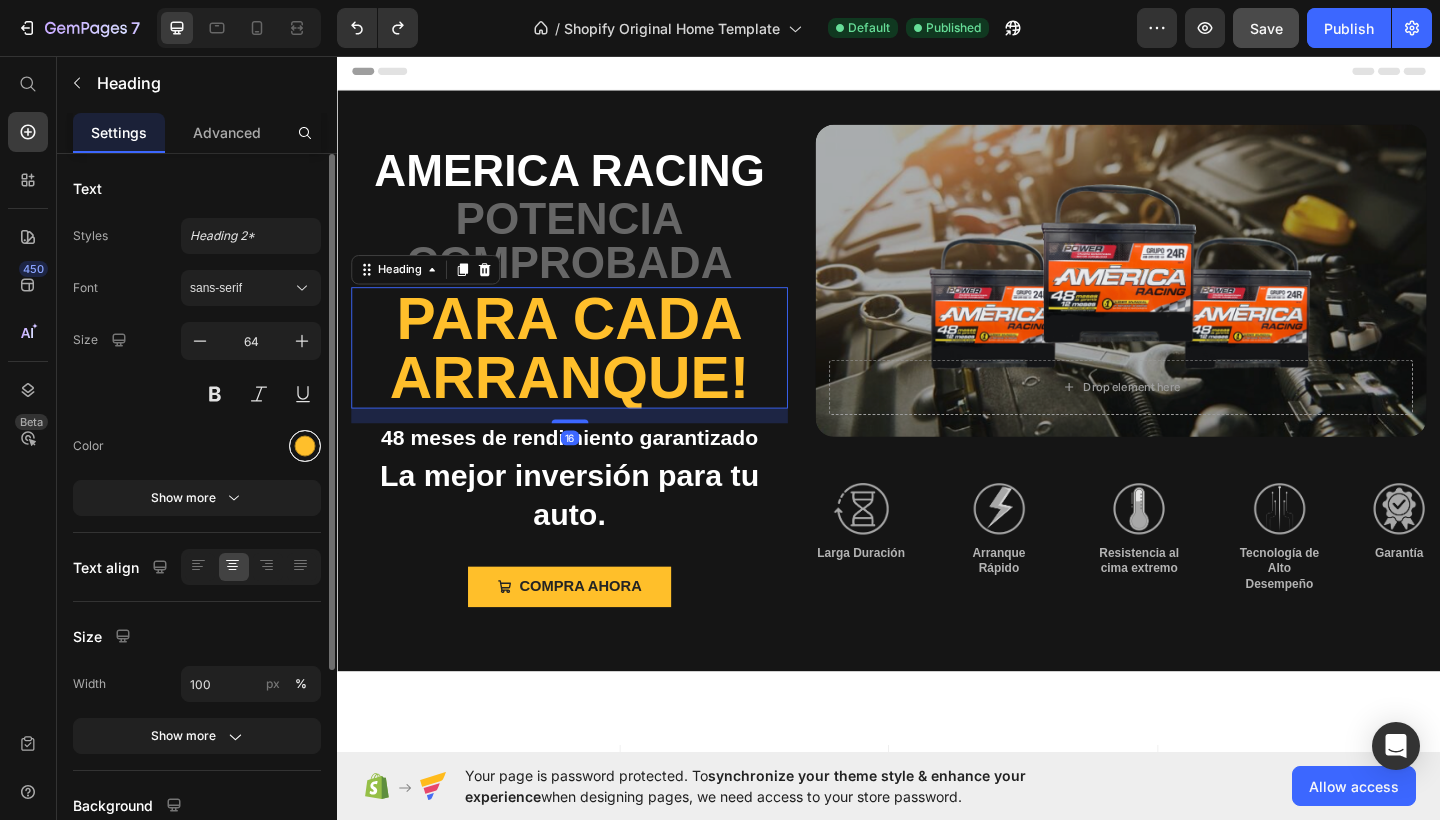click at bounding box center (305, 446) 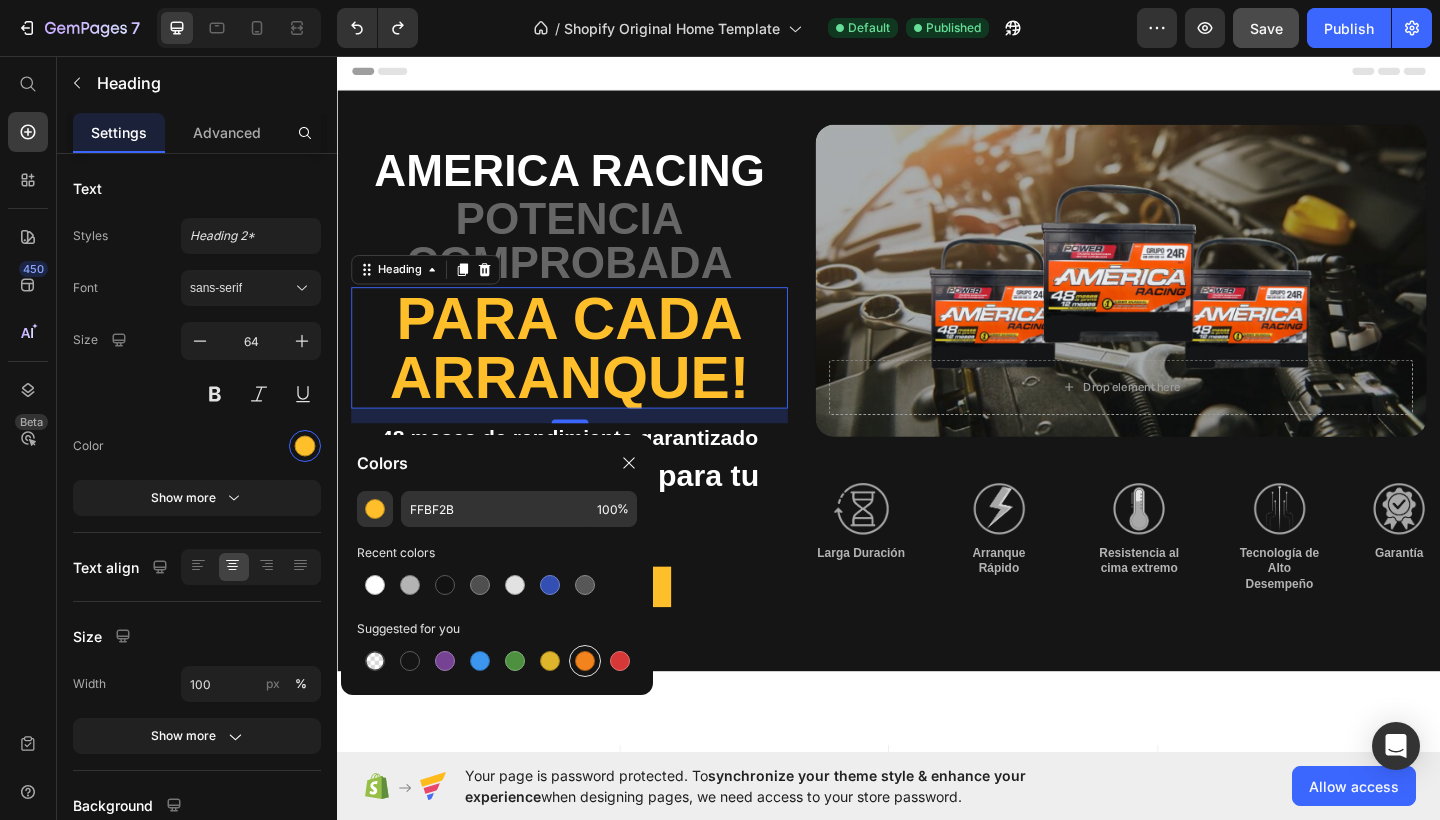 click at bounding box center [585, 661] 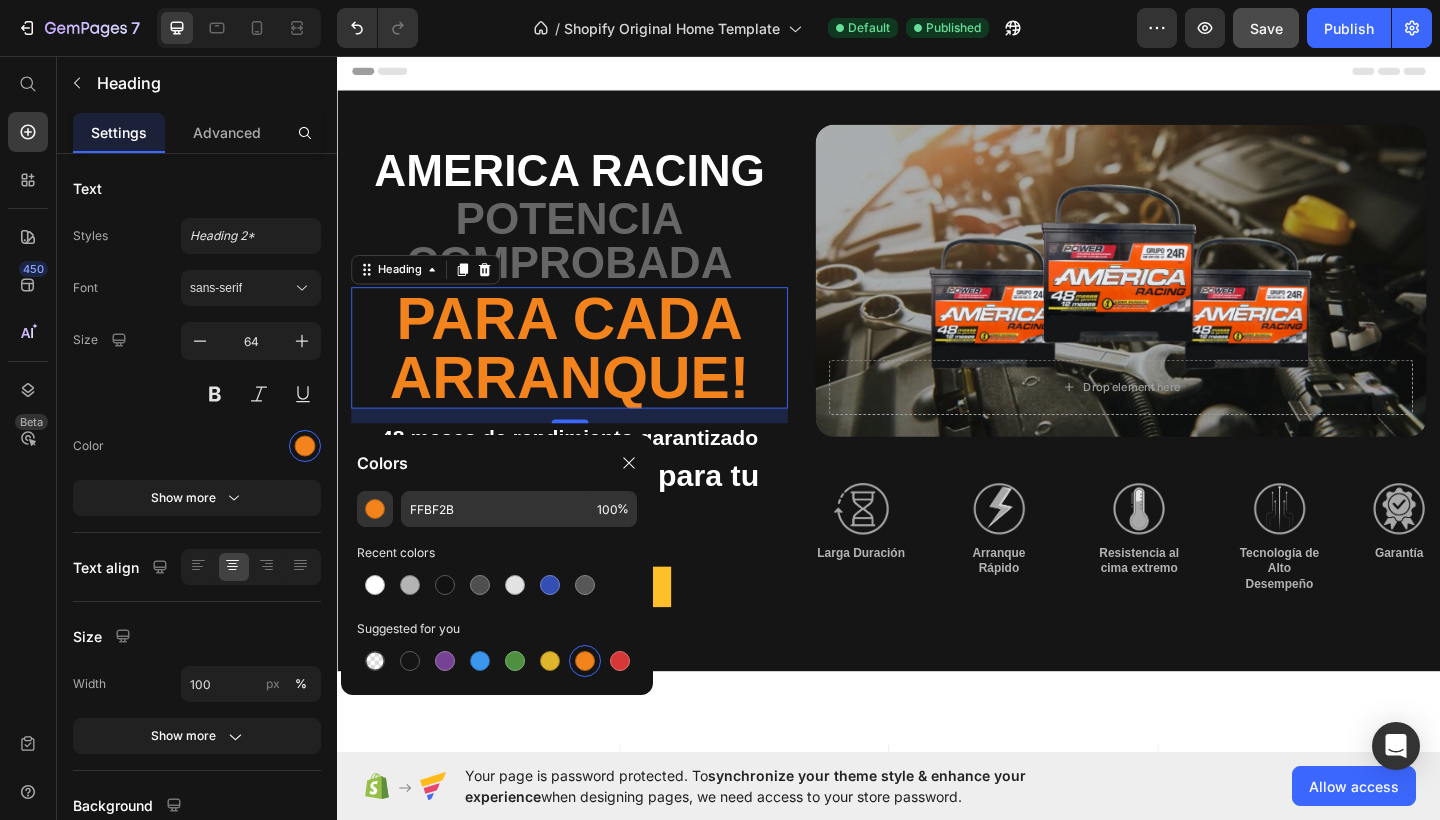 type on "F3841D" 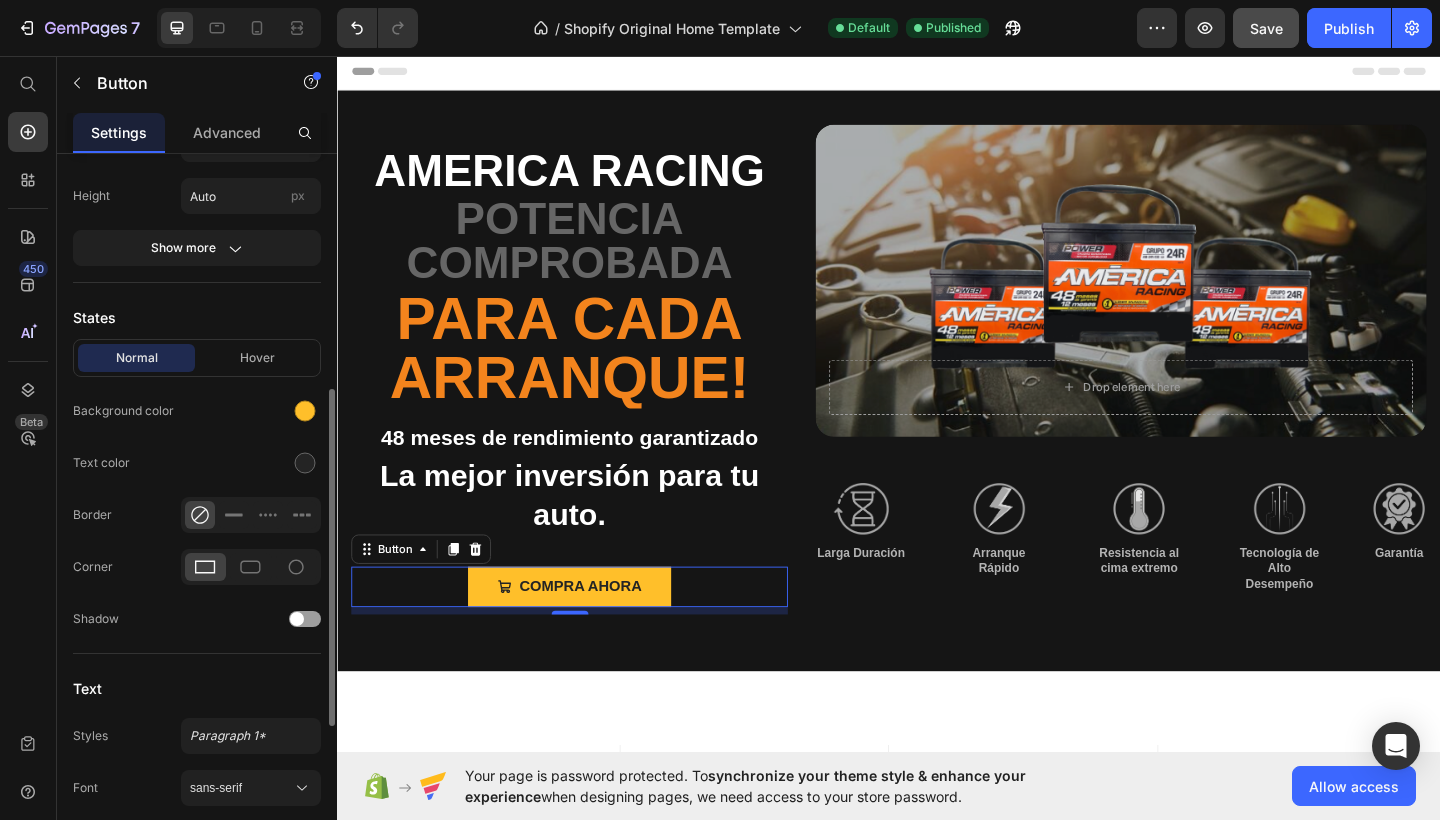 scroll, scrollTop: 551, scrollLeft: 0, axis: vertical 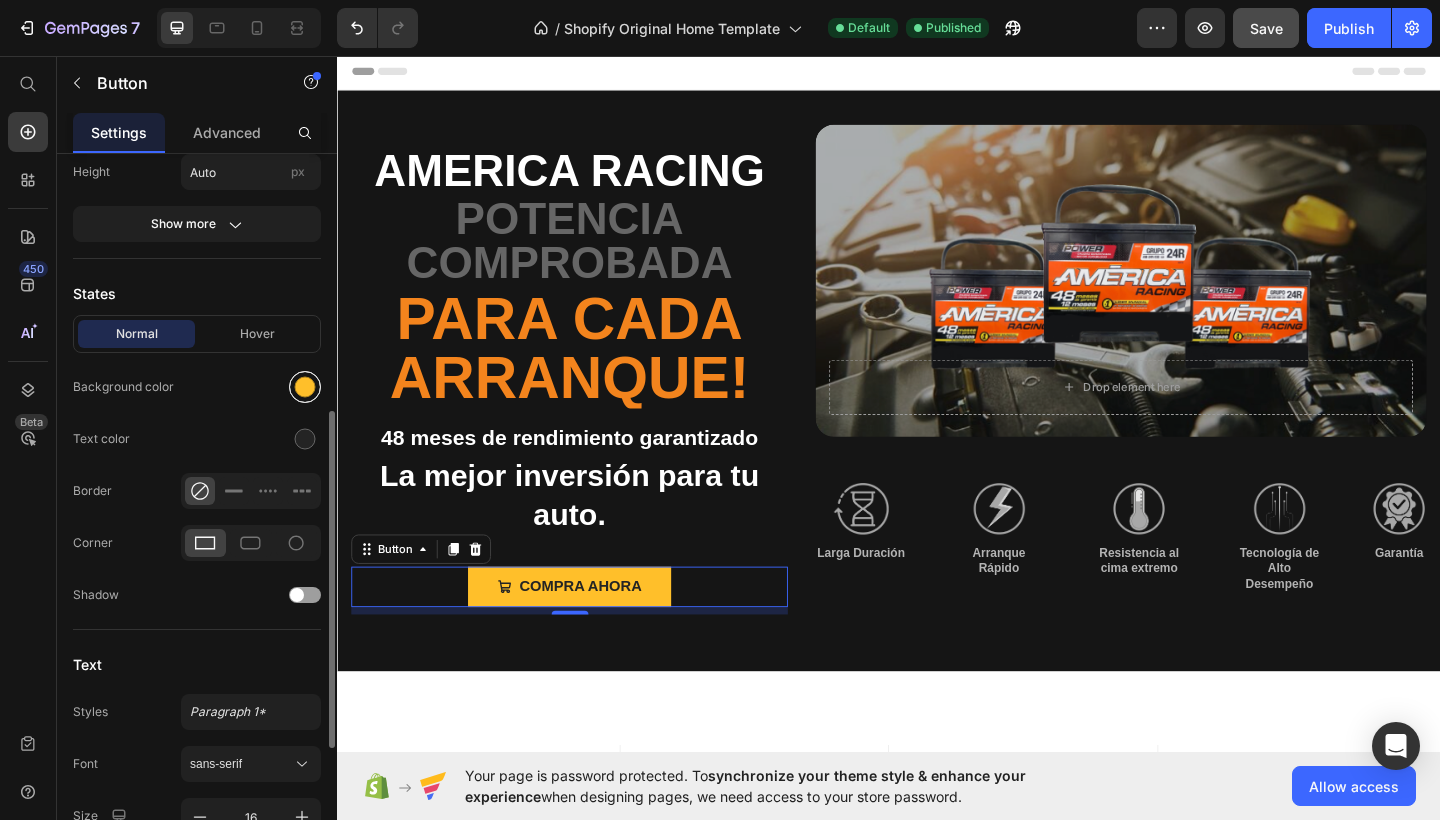click at bounding box center [305, 387] 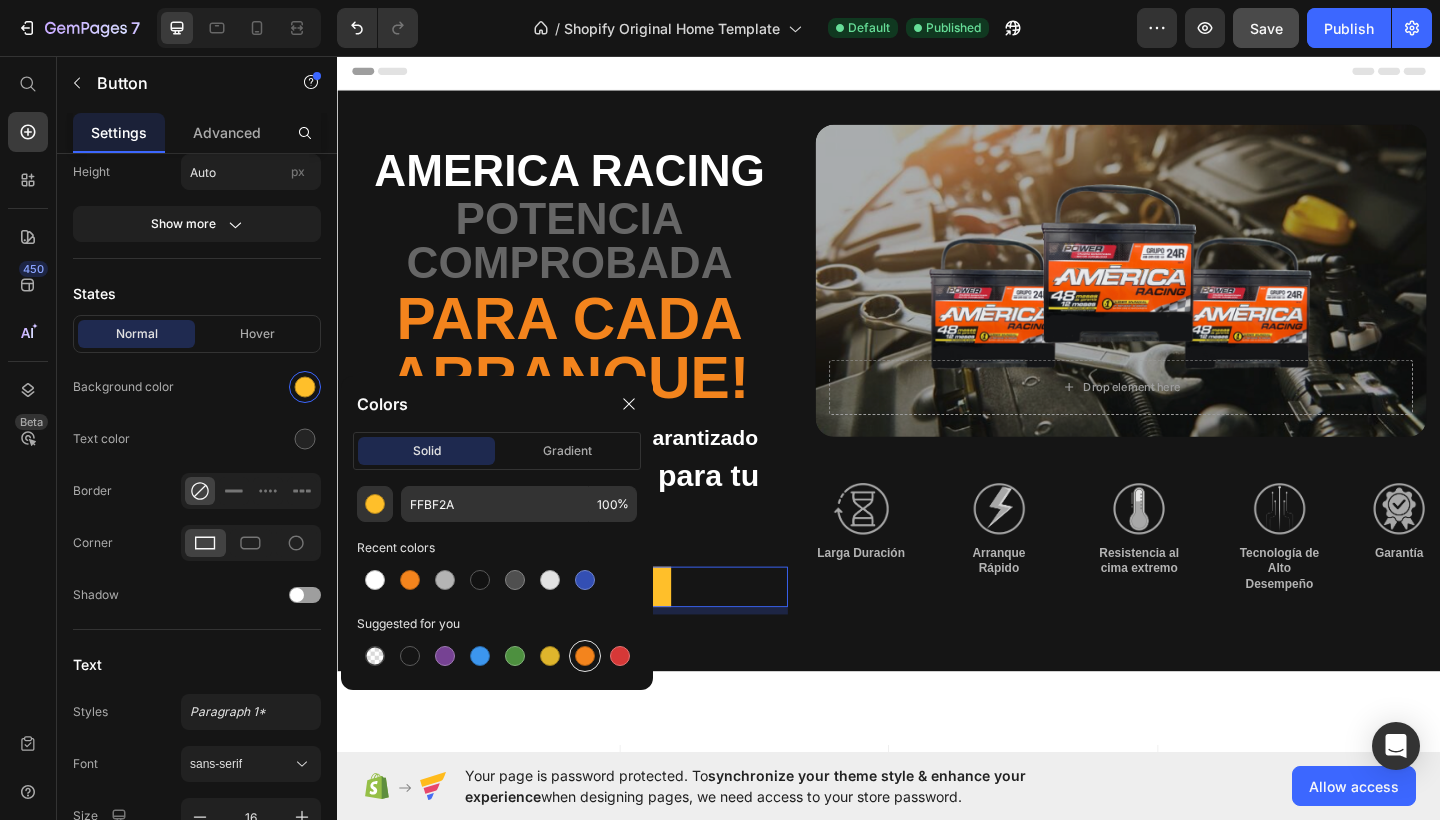 click at bounding box center (585, 656) 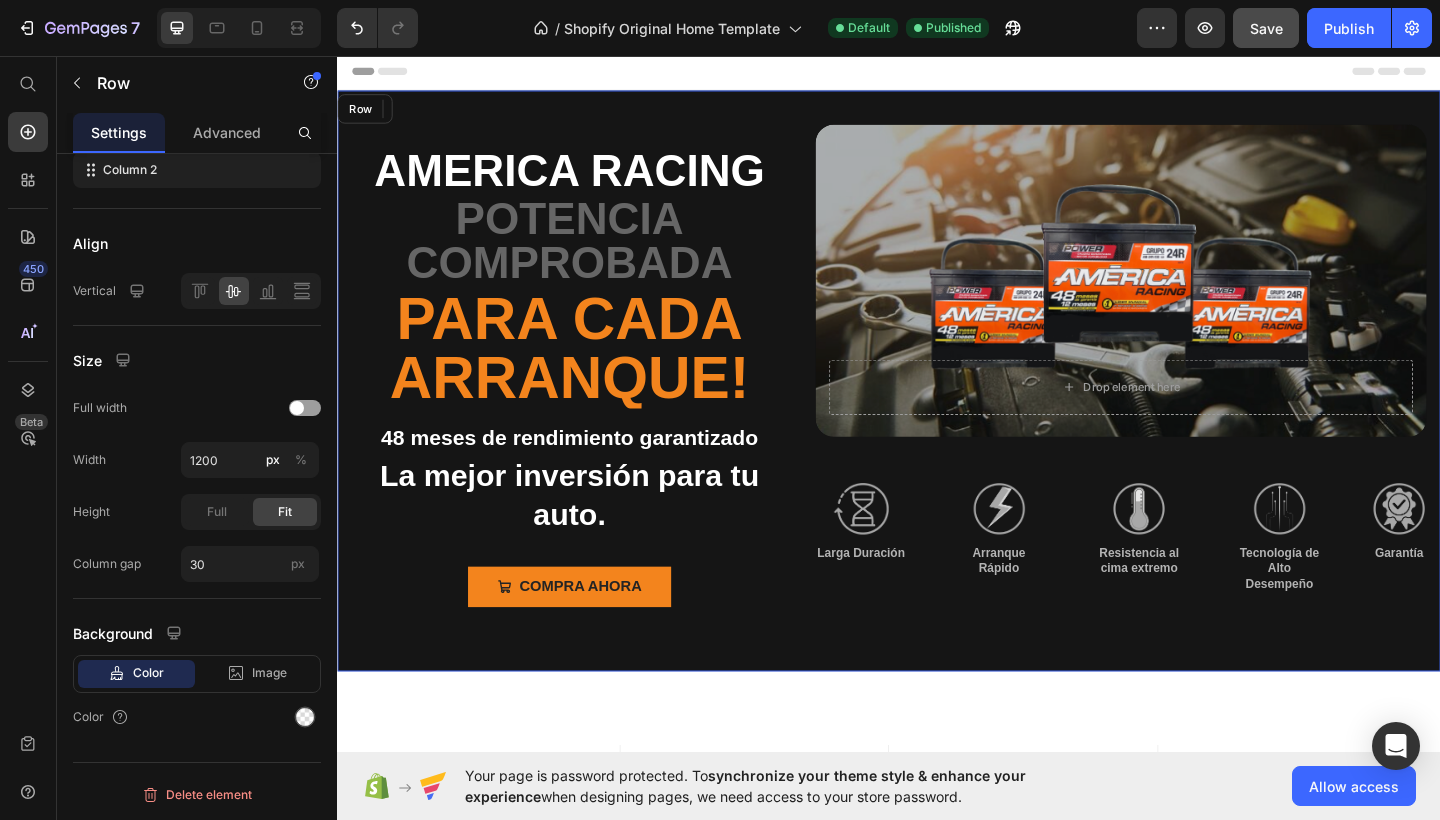 click on "AMERICA RACING Text Block POTENCIA COMPROBADA Text Block Para cada arranque! Heading 48 meses de rendimiento garantizado Text Block La mejor inversión para tu auto. Text Block
Compra ahorA Button   8
Drop element here Hero Banner Image Larga Duración Text Block Image Arranque Rápido Text Block Image Resistencia al cima extremo Text Block Image Tecnología de Alto Desempeño Text Block Image Garantía  Text Block Row Row" at bounding box center (937, 410) 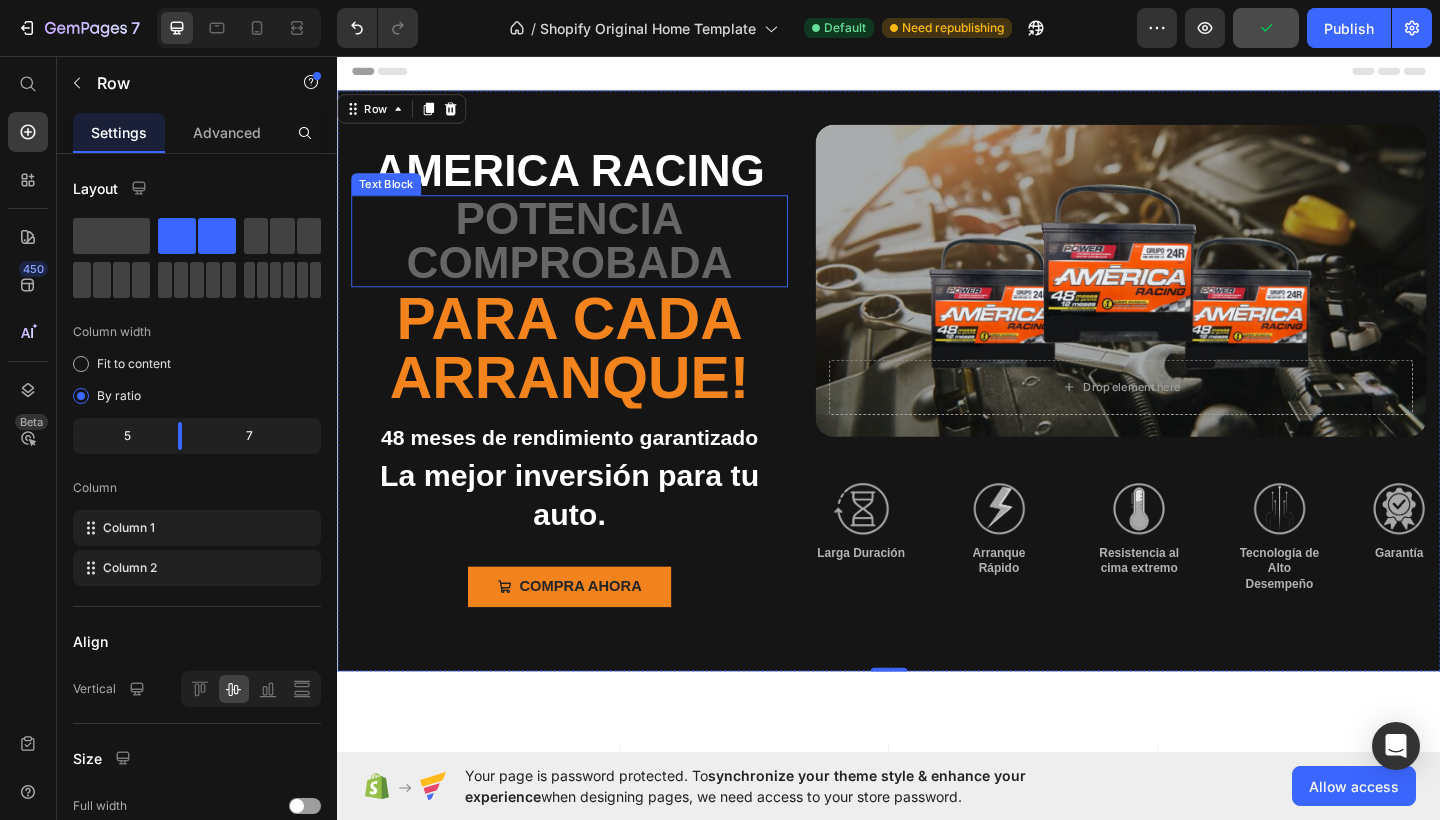 click on "POTENCIA COMPROBADA" at bounding box center [589, 258] 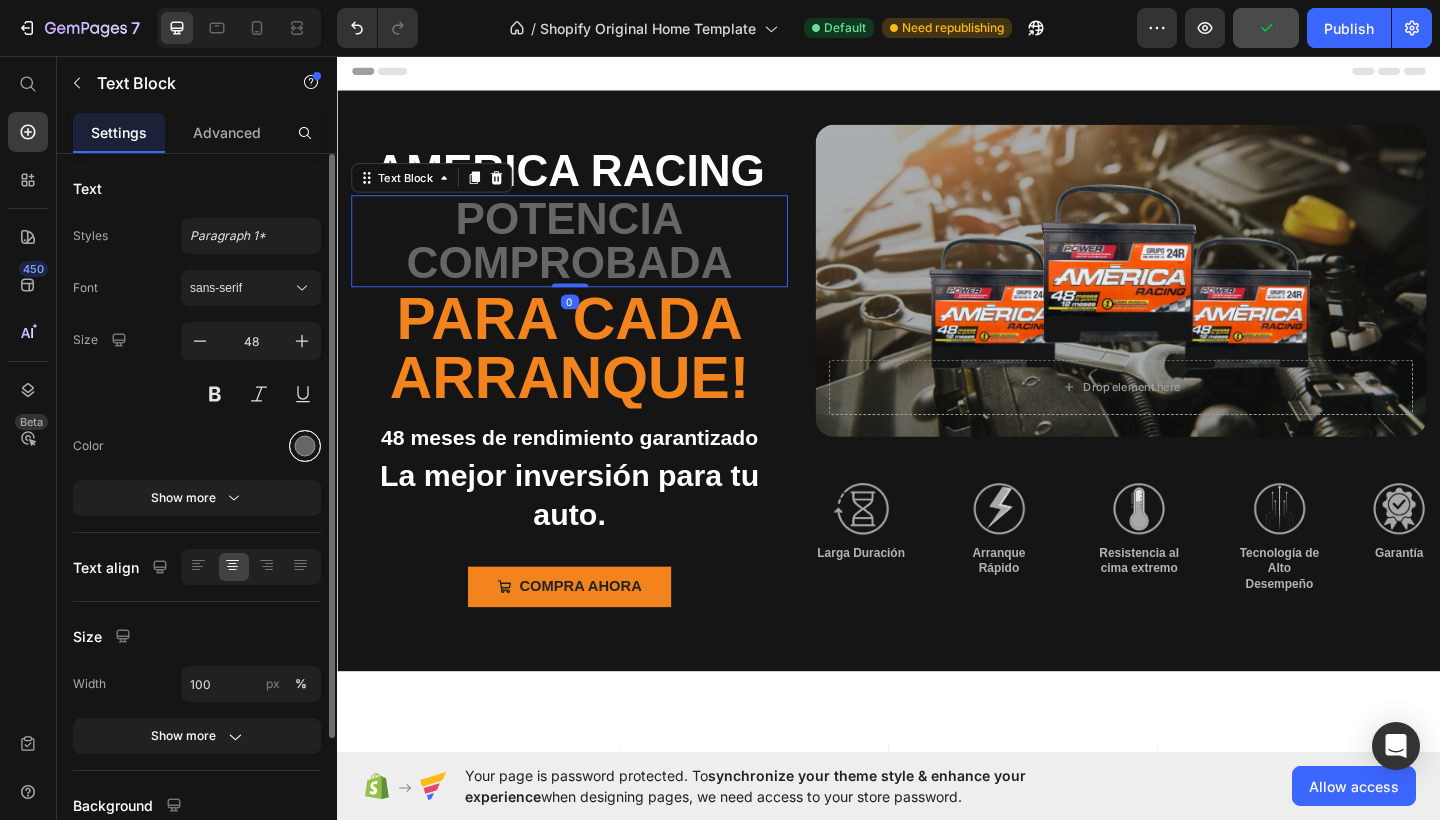 click at bounding box center (305, 446) 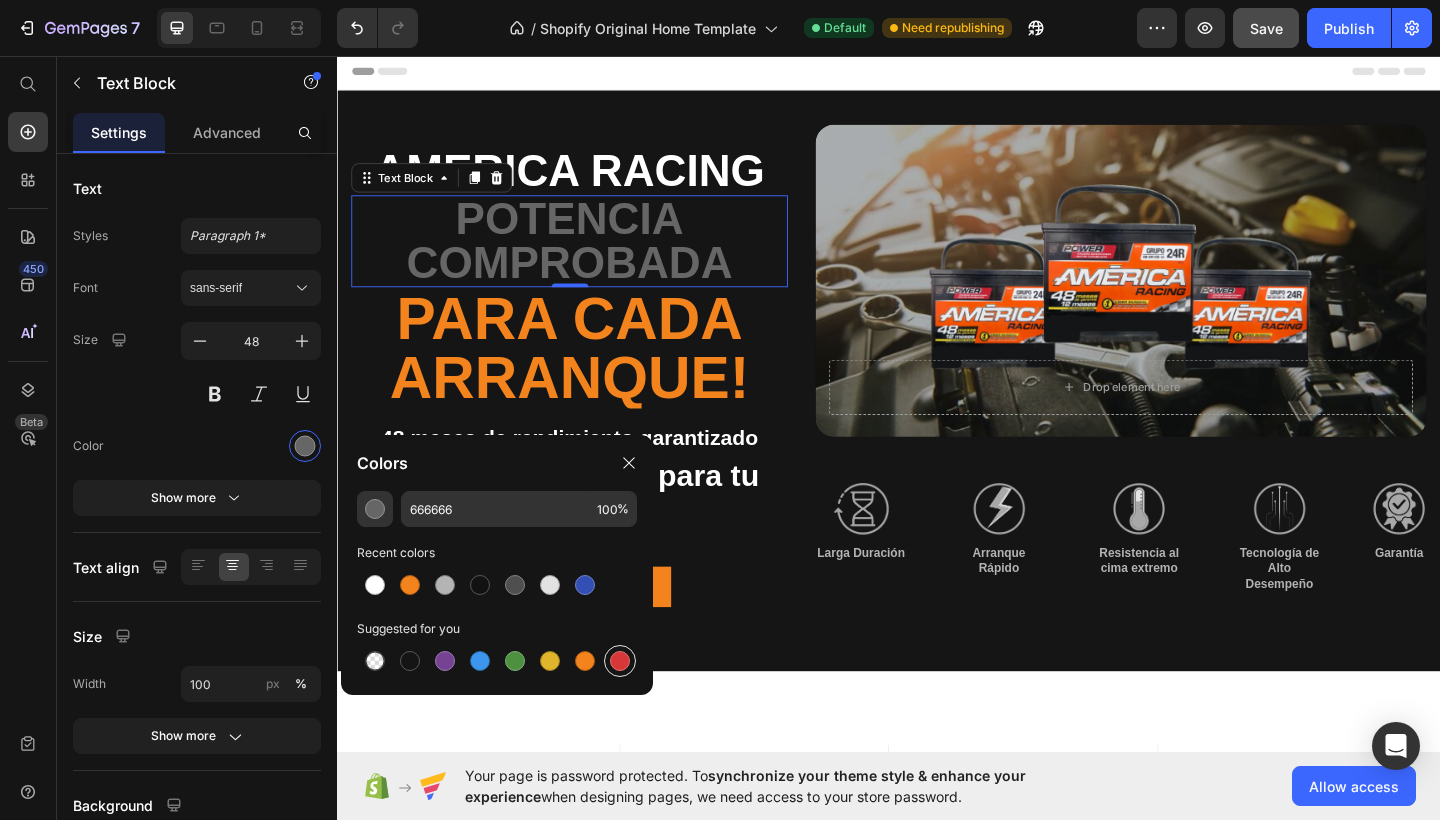 click at bounding box center [620, 661] 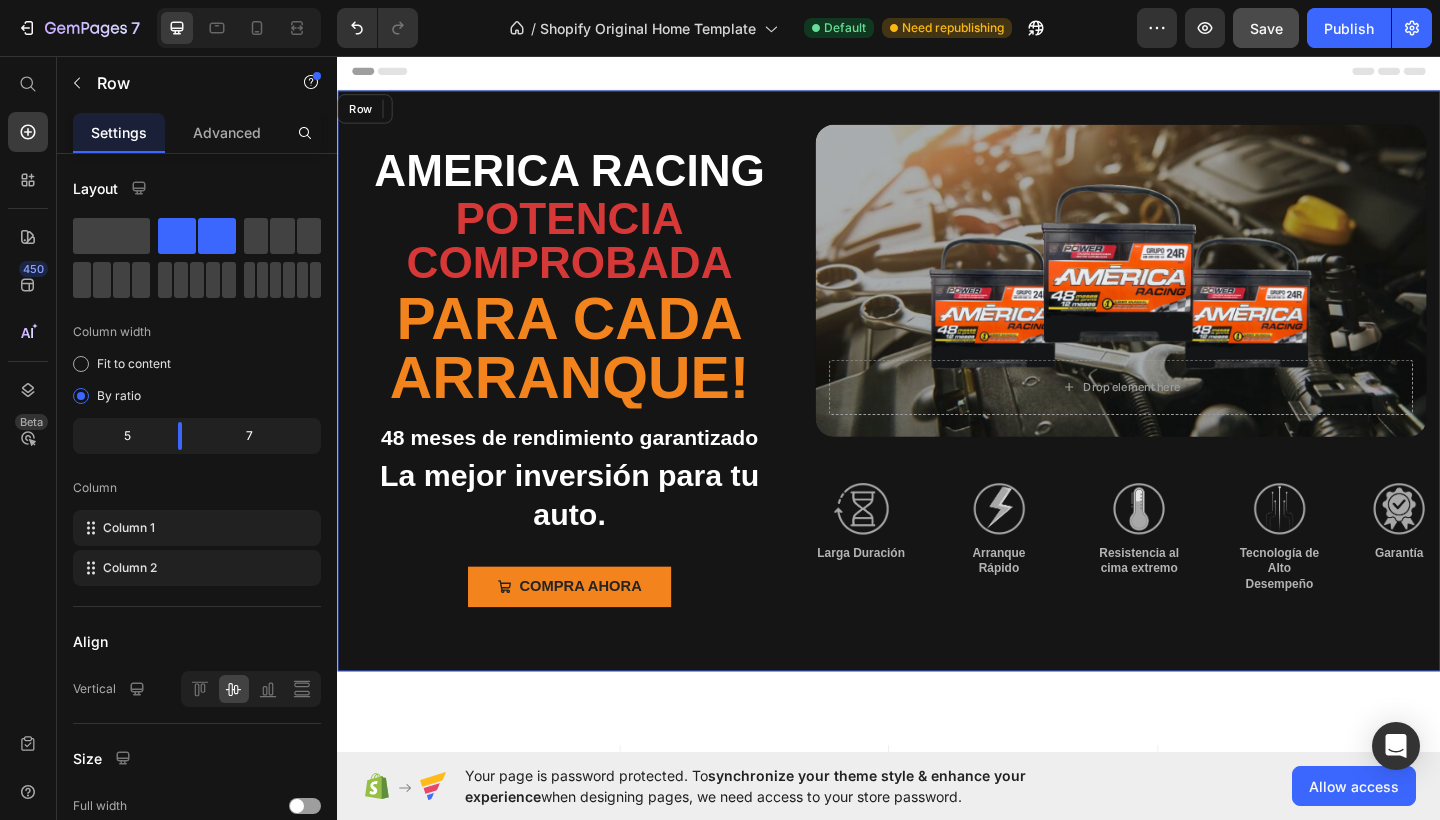 click on "AMERICA RACING Text Block POTENCIA COMPROBADA Text Block   0 Para cada arranque! Heading 48 meses de rendimiento garantizado Text Block La mejor inversión para tu auto. Text Block
Compra ahorA Button
Drop element here Hero Banner Image Larga Duración Text Block Image Arranque Rápido Text Block Image Resistencia al cima extremo Text Block Image Tecnología de Alto Desempeño Text Block Image Garantía  Text Block Row Row" at bounding box center (937, 410) 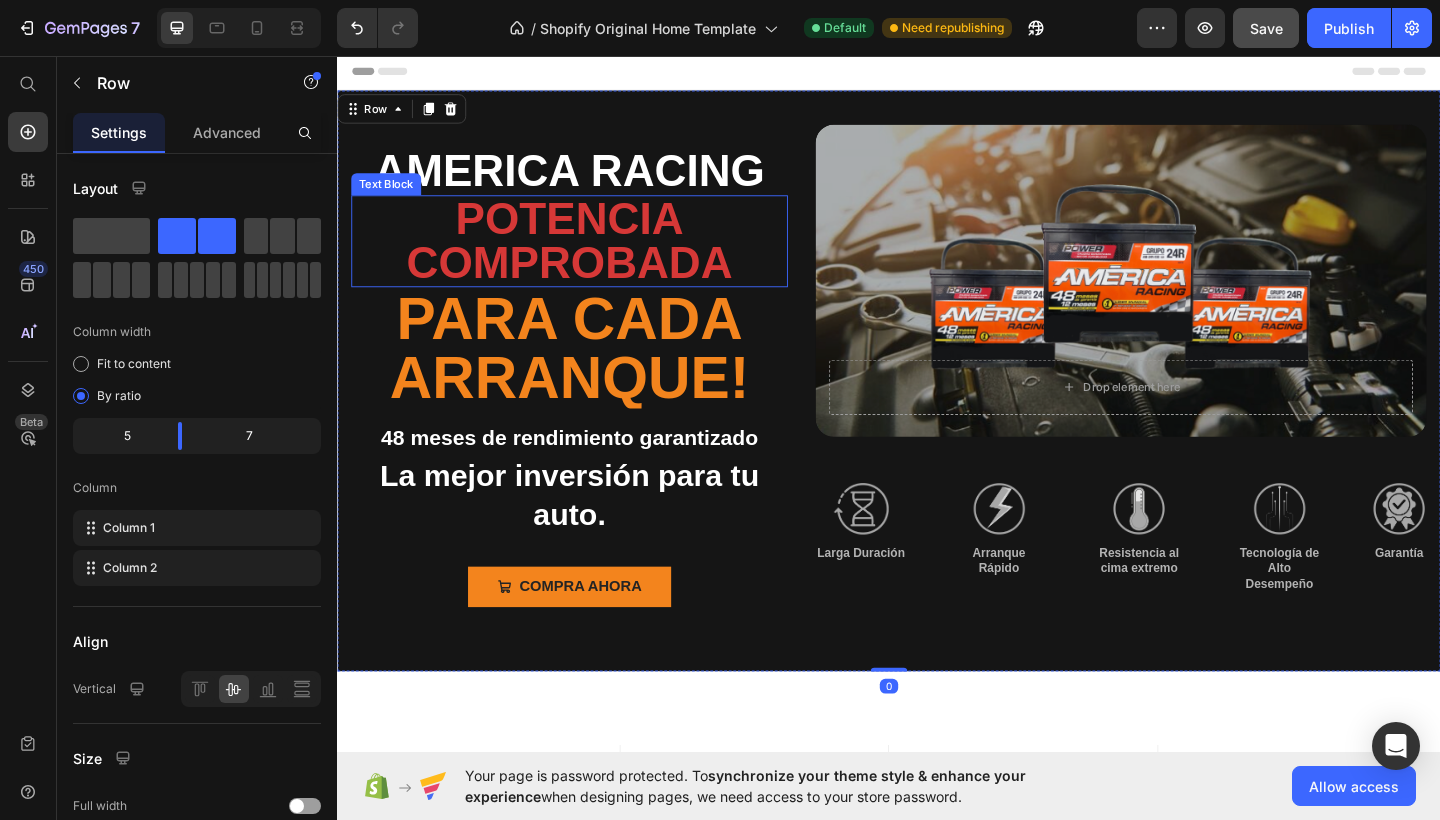 click on "POTENCIA COMPROBADA" at bounding box center (589, 258) 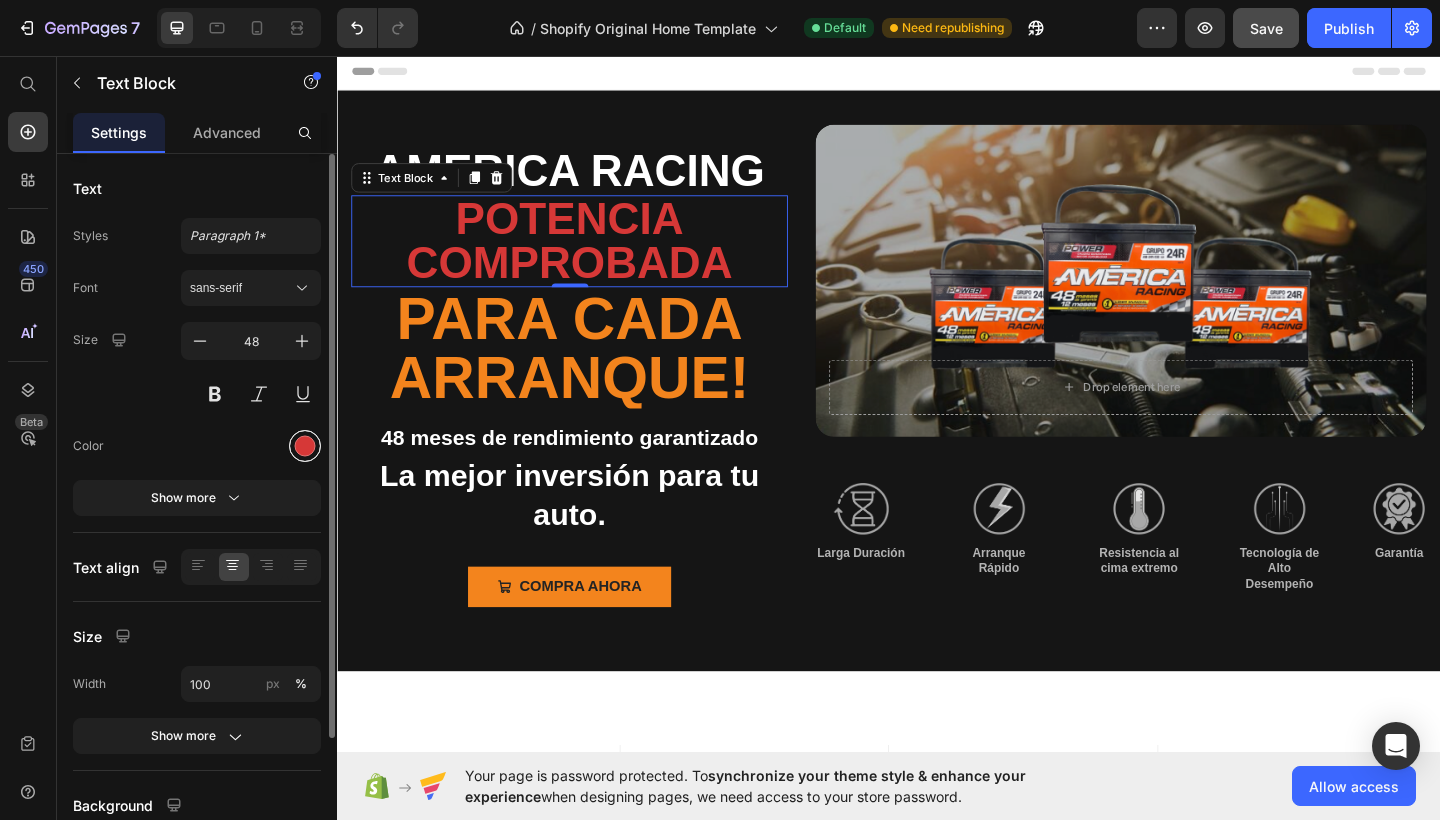 click at bounding box center [305, 446] 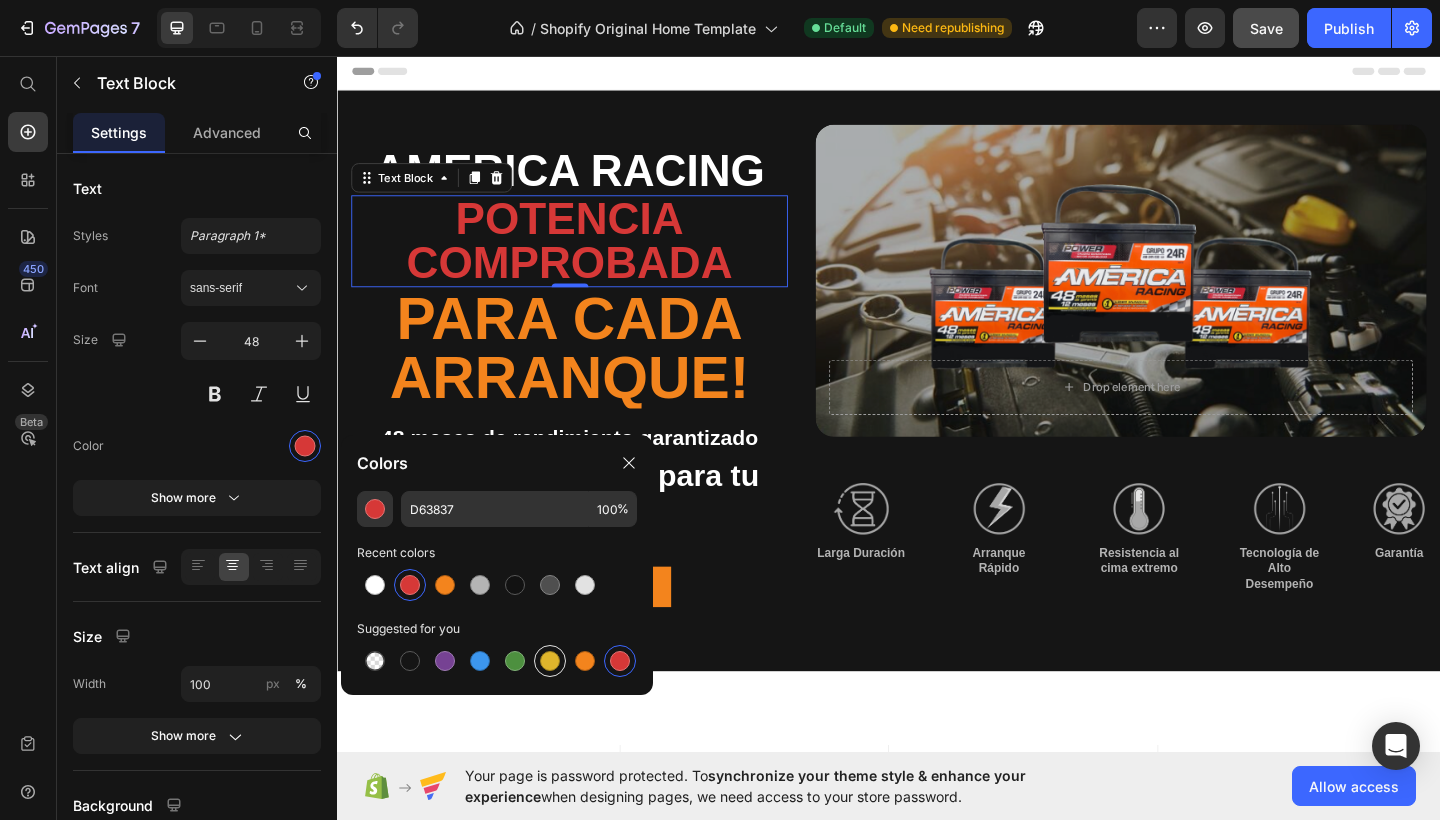 click at bounding box center (550, 661) 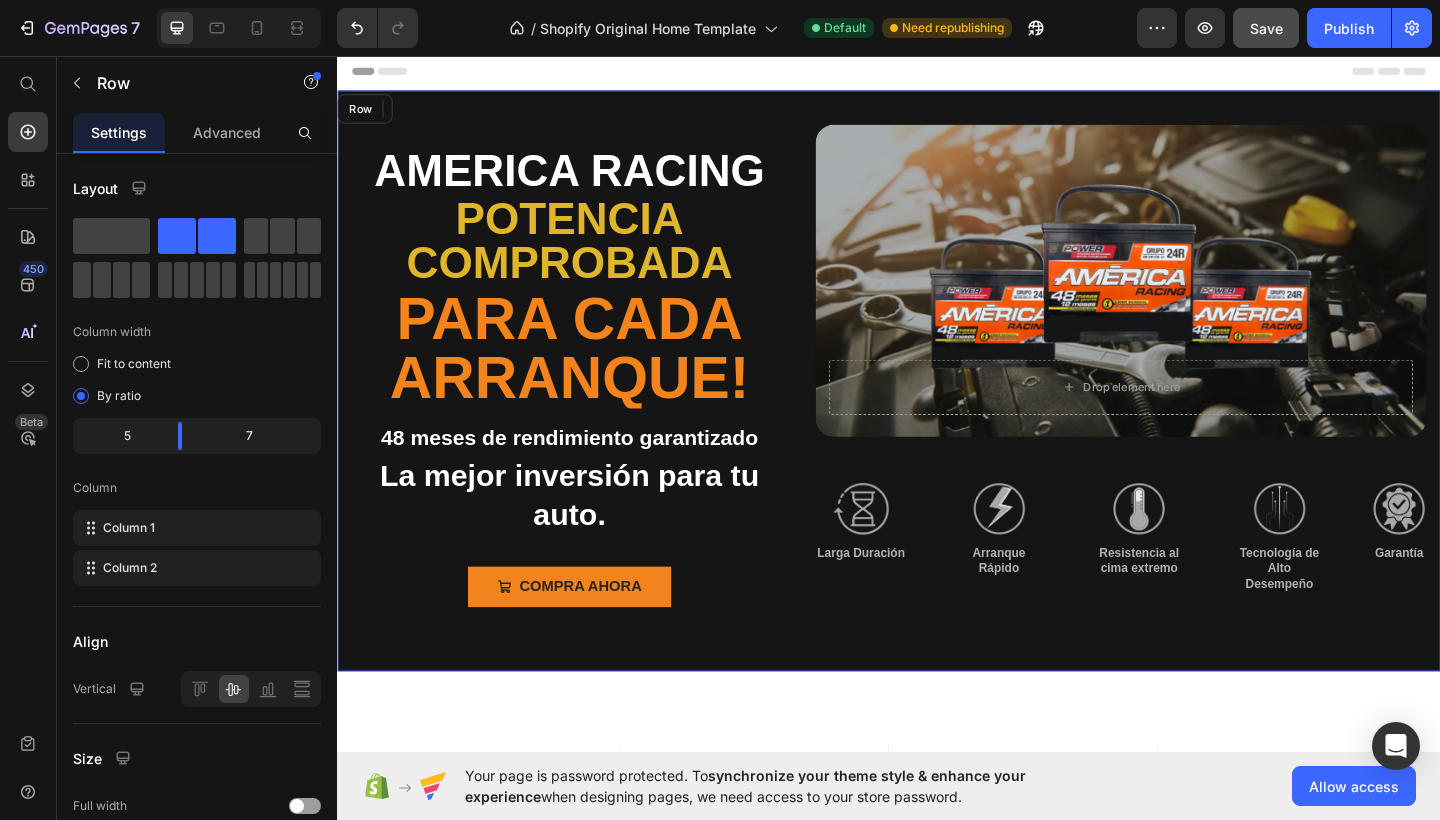 click on "AMERICA RACING Text Block POTENCIA COMPROBADA Text Block   0 Para cada arranque! Heading 48 meses de rendimiento garantizado Text Block La mejor inversión para tu auto. Text Block
Compra ahorA Button
Drop element here Hero Banner Image Larga Duración Text Block Image Arranque Rápido Text Block Image Resistencia al cima extremo Text Block Image Tecnología de Alto Desempeño Text Block Image Garantía  Text Block Row Row" at bounding box center [937, 410] 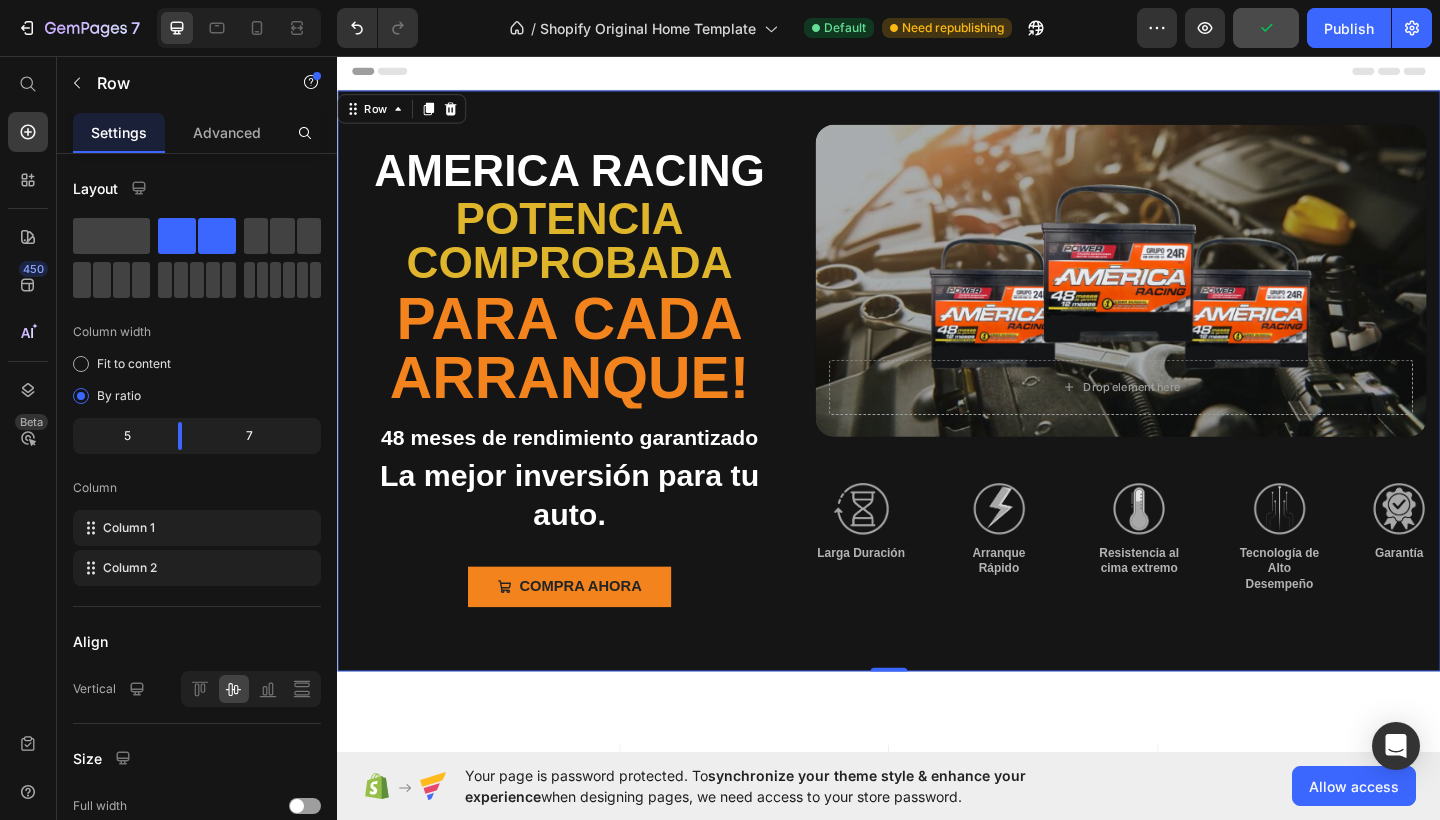 click on "Your page is password protected. To  synchronize your theme style & enhance your experience  when designing pages, we need access to your store password.  Allow access" 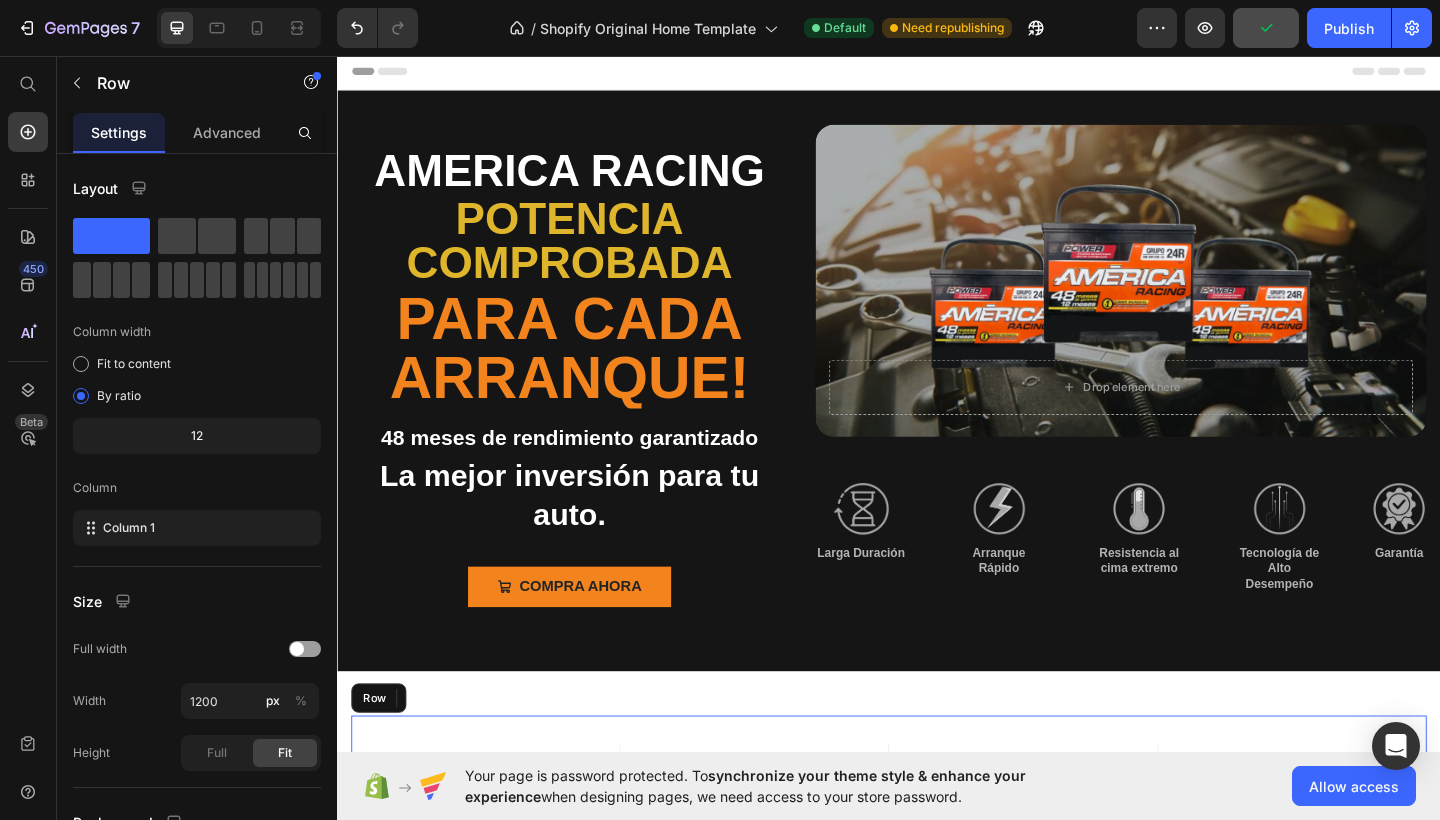 click on "Image Row Image Row Image Row Image Row Row Image Row Image Row Image Row Image Row Row Row" at bounding box center (937, 1077) 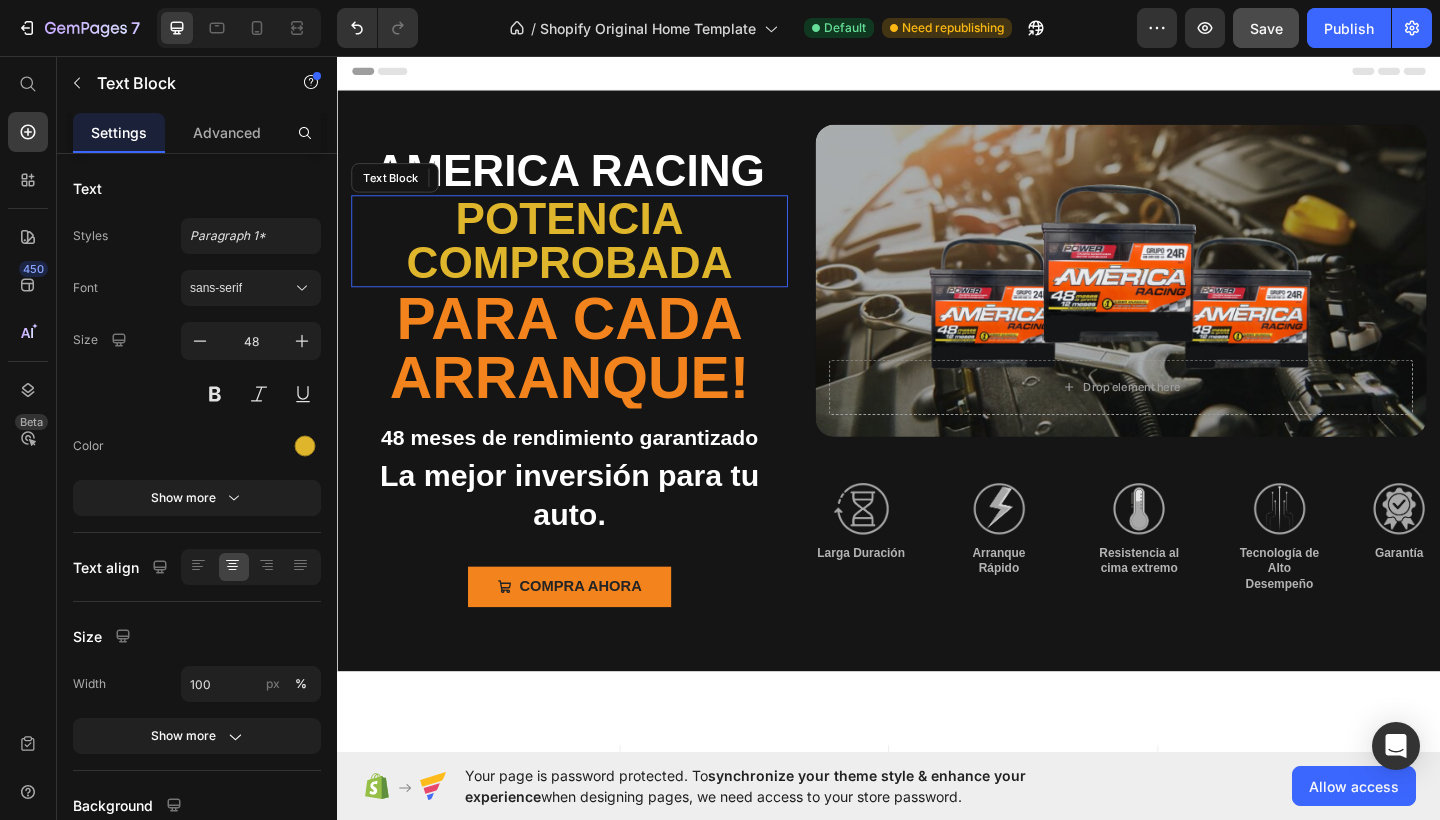 click on "POTENCIA COMPROBADA" at bounding box center (589, 258) 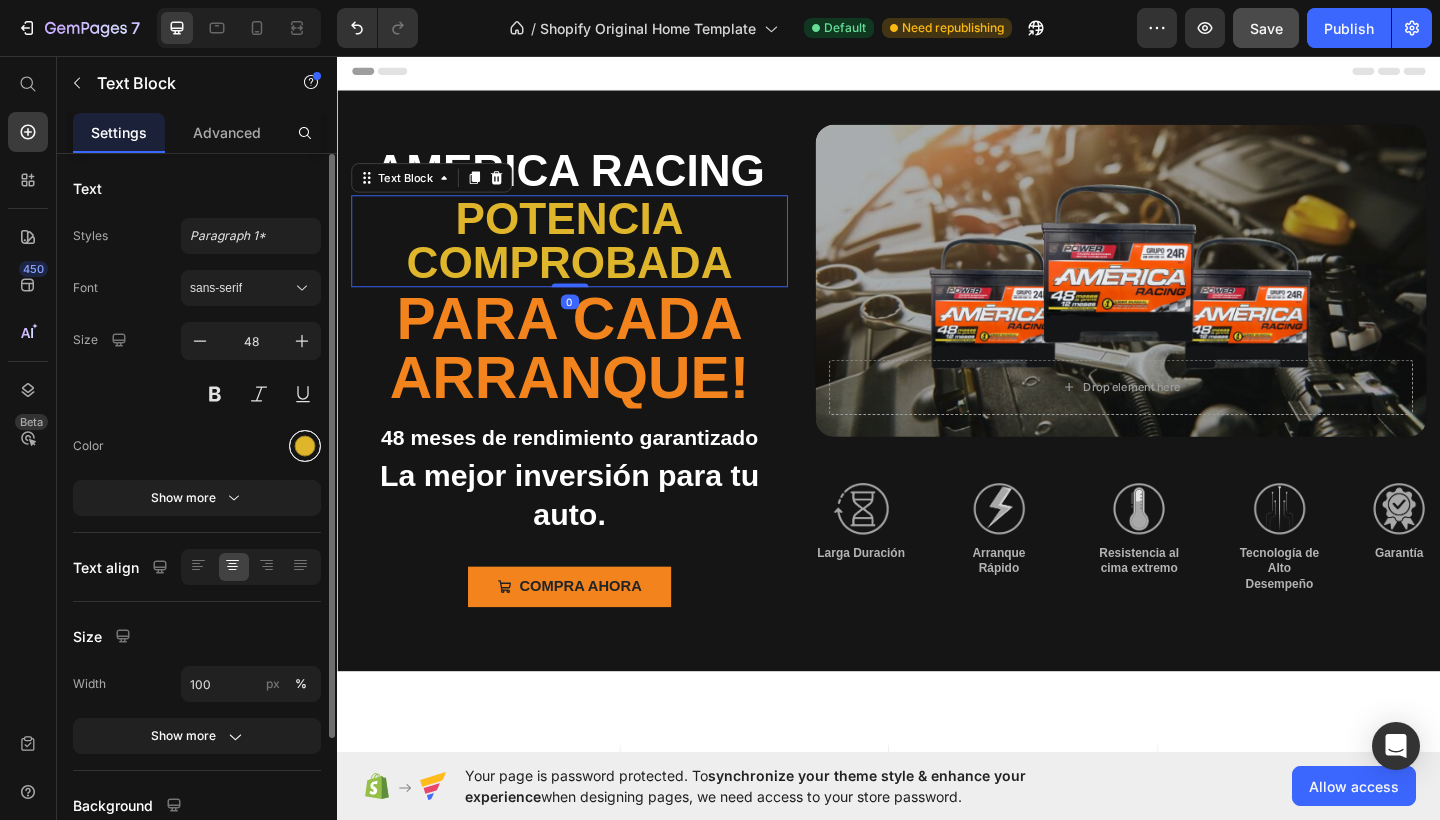 click at bounding box center (305, 446) 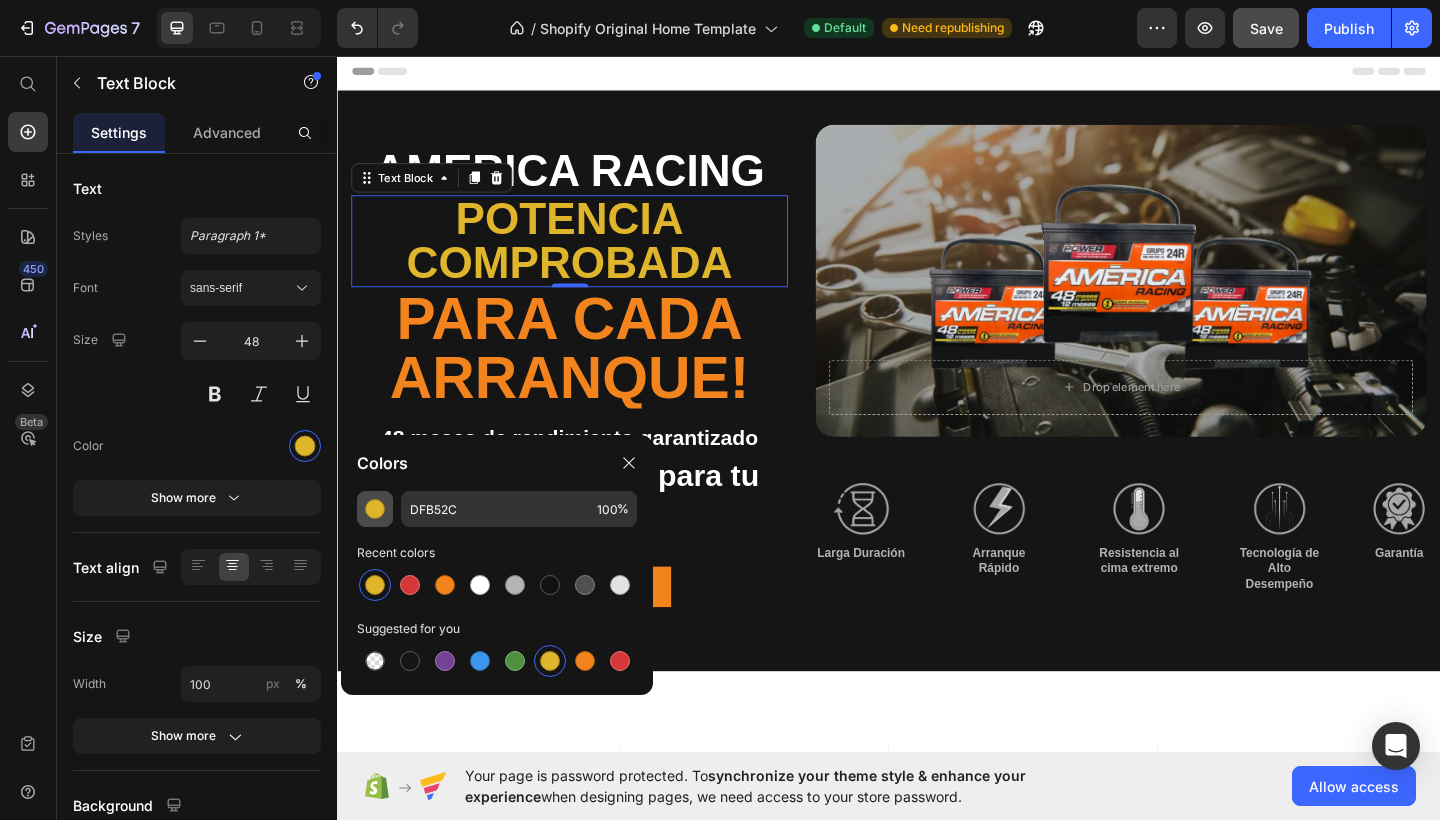 click at bounding box center [375, 509] 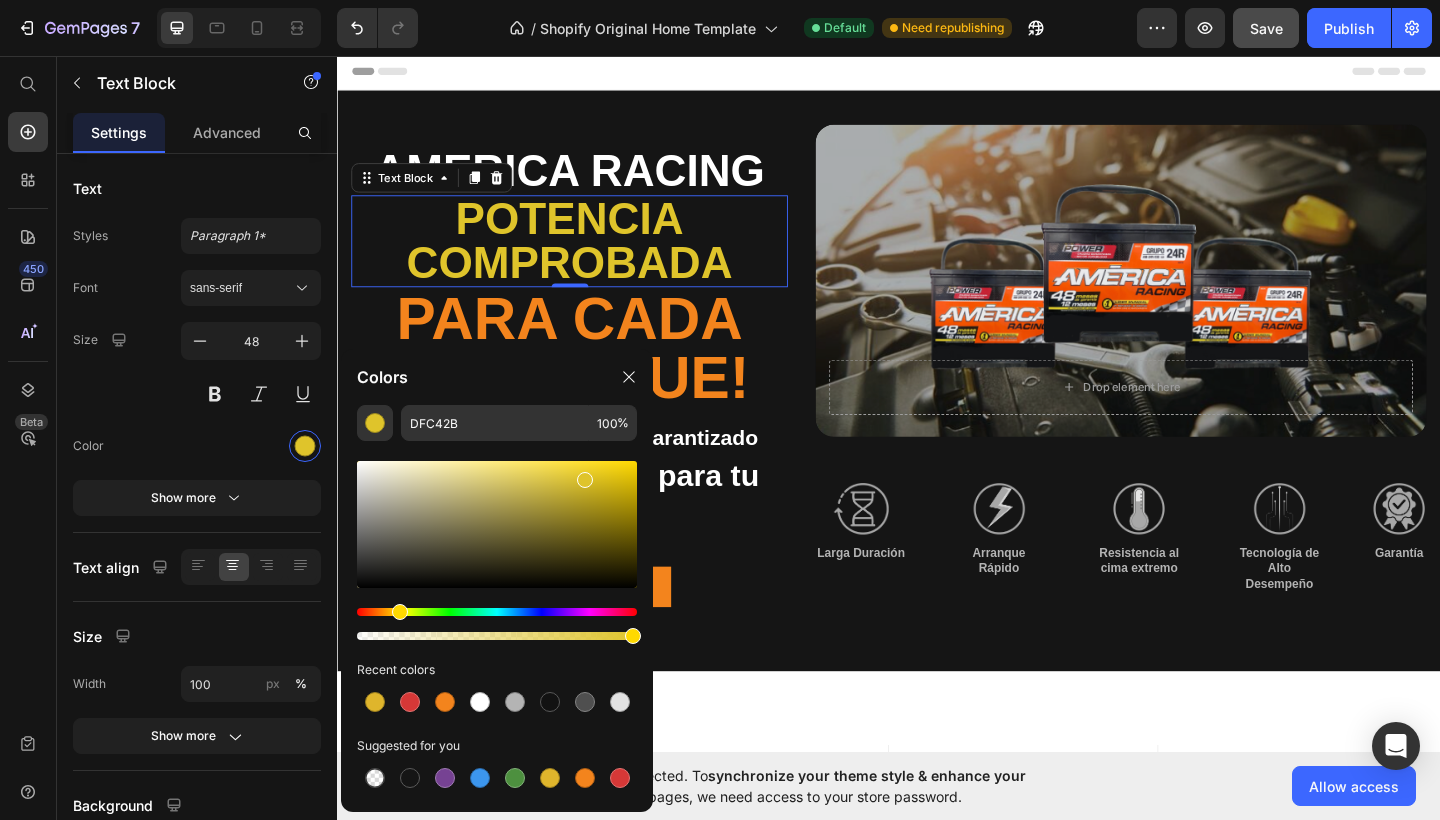 click at bounding box center (400, 612) 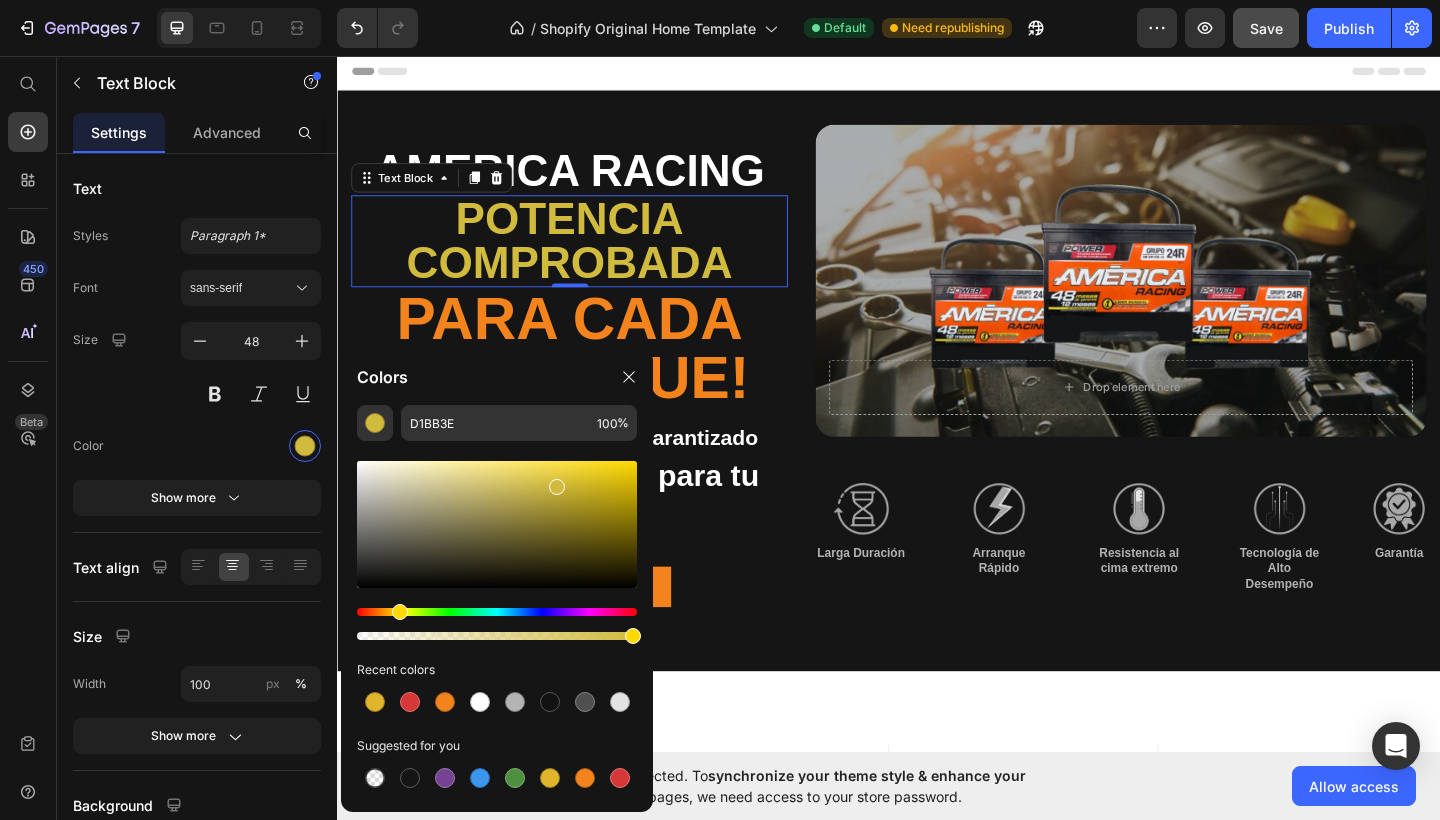 drag, startPoint x: 590, startPoint y: 484, endPoint x: 554, endPoint y: 483, distance: 36.013885 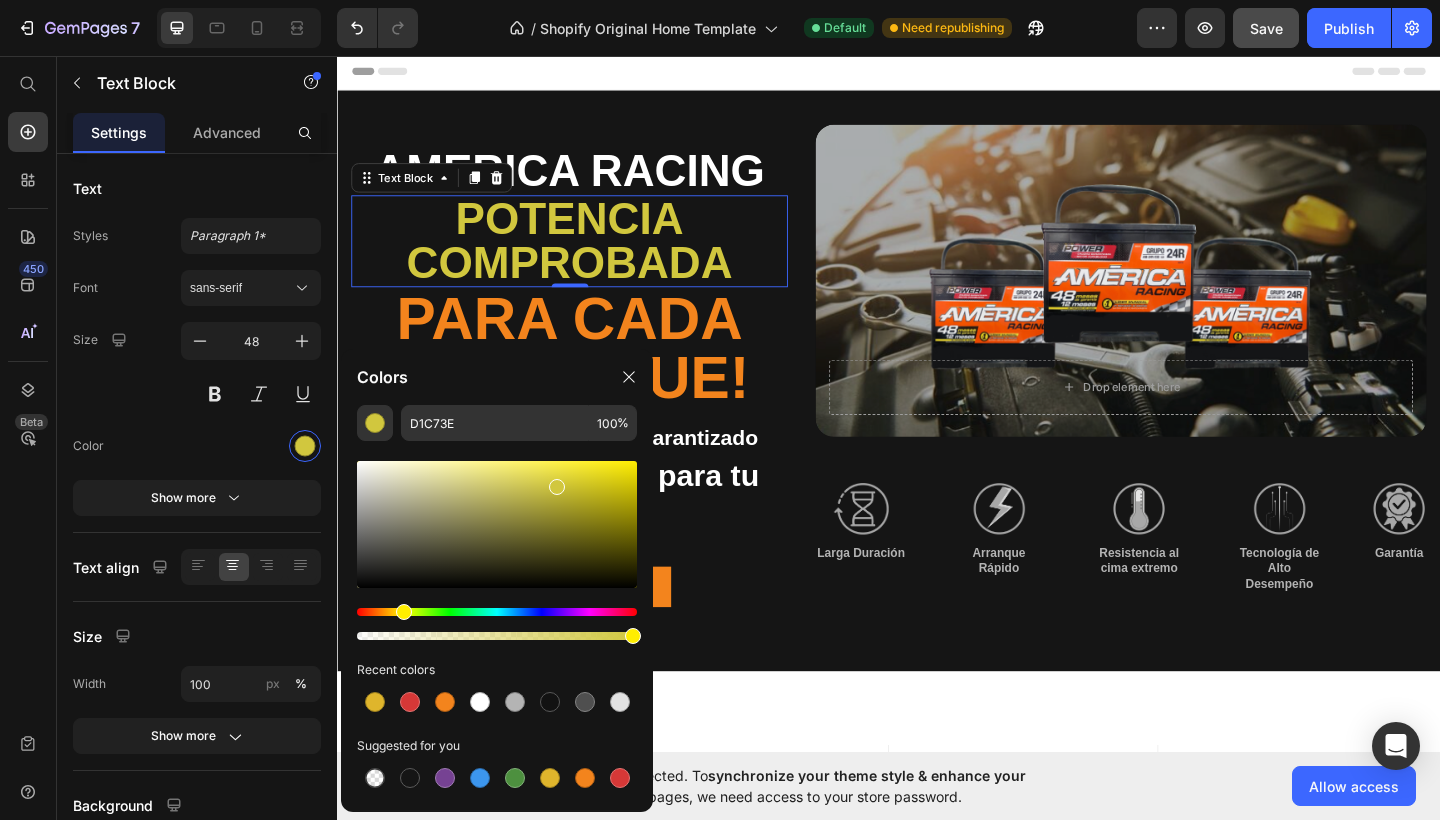 click at bounding box center [404, 612] 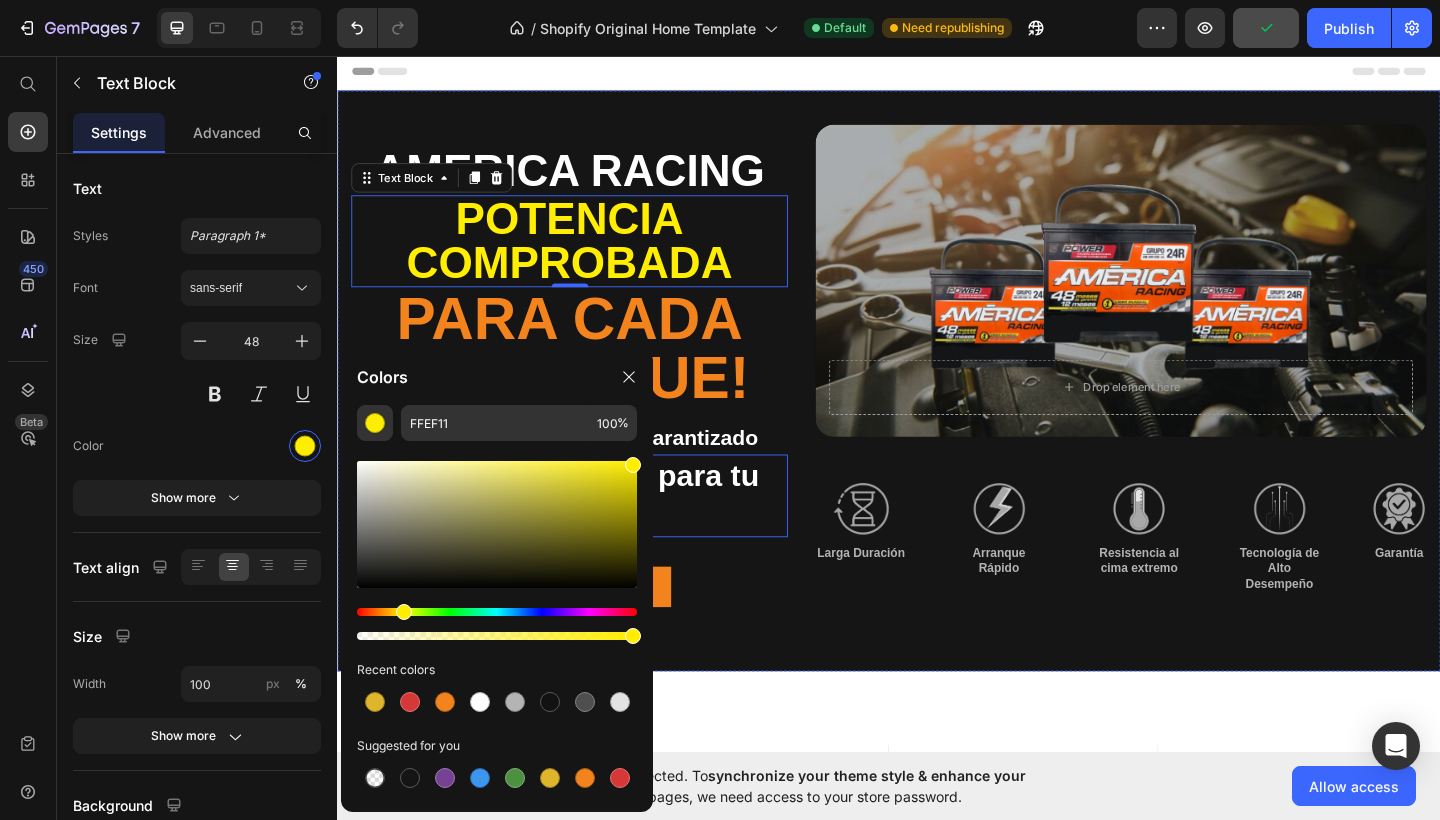 type on "FFEE00" 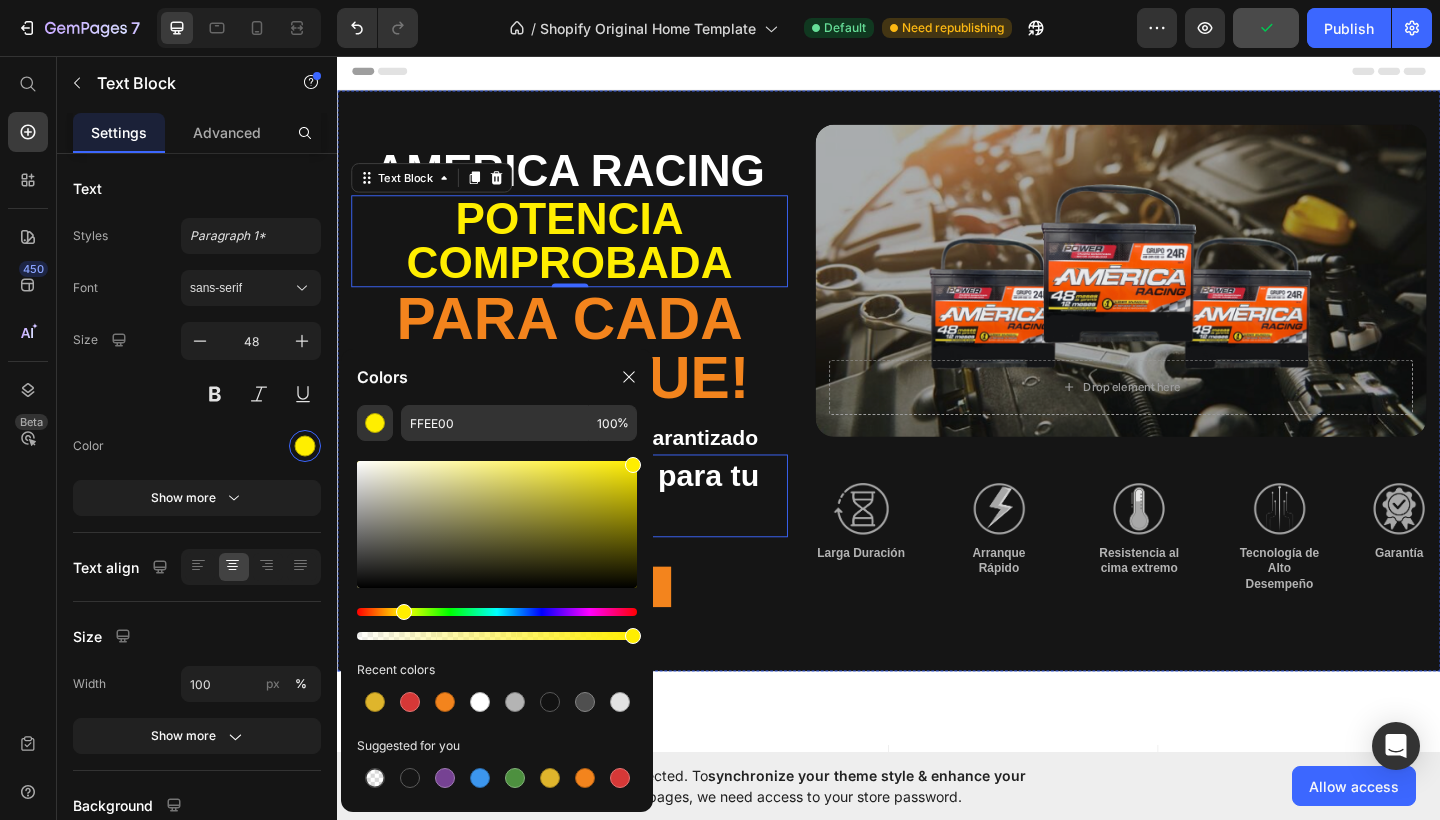drag, startPoint x: 901, startPoint y: 538, endPoint x: 691, endPoint y: 488, distance: 215.87033 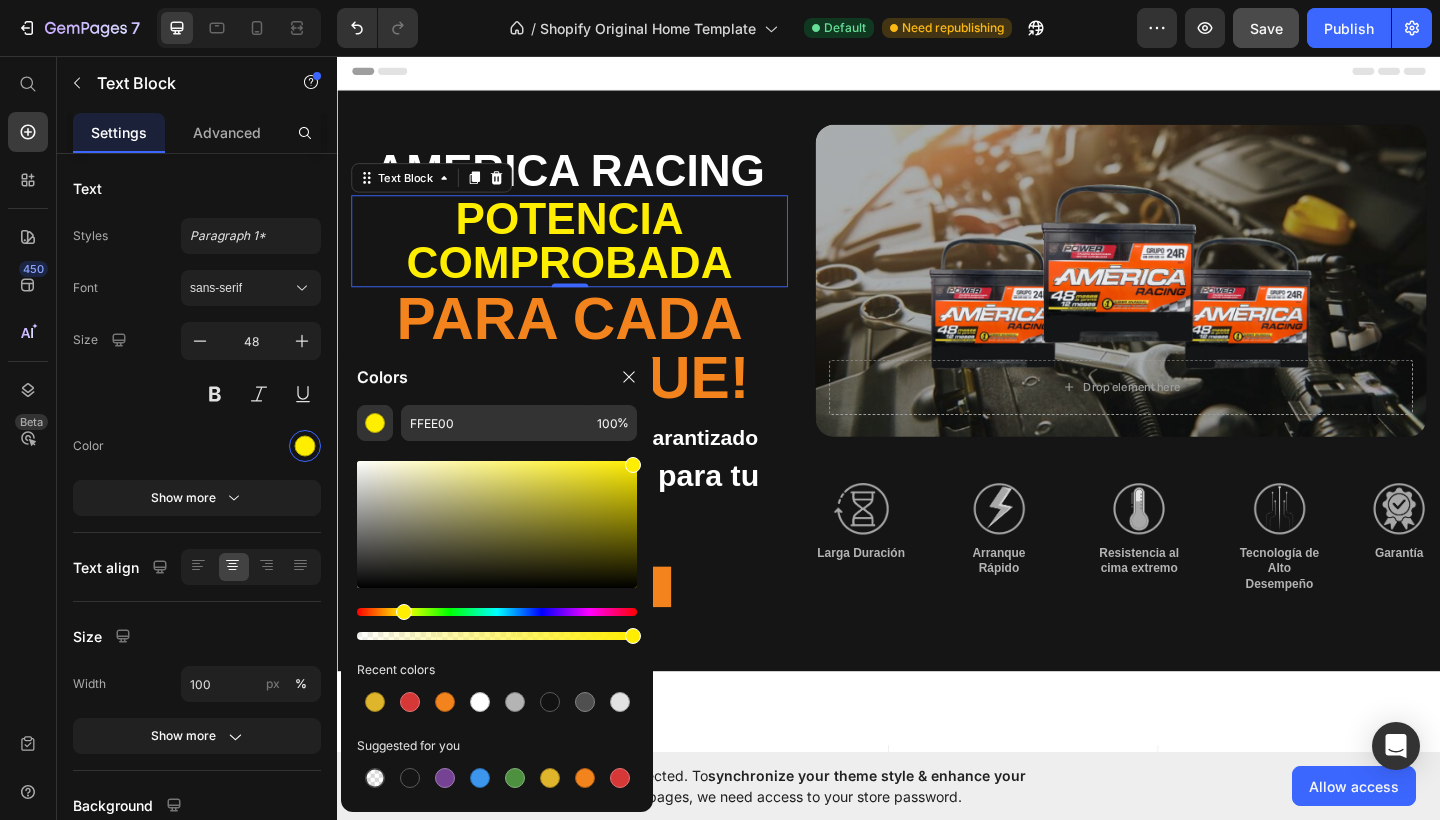 click on "FFEE00 100 % Recent colors Suggested for you" 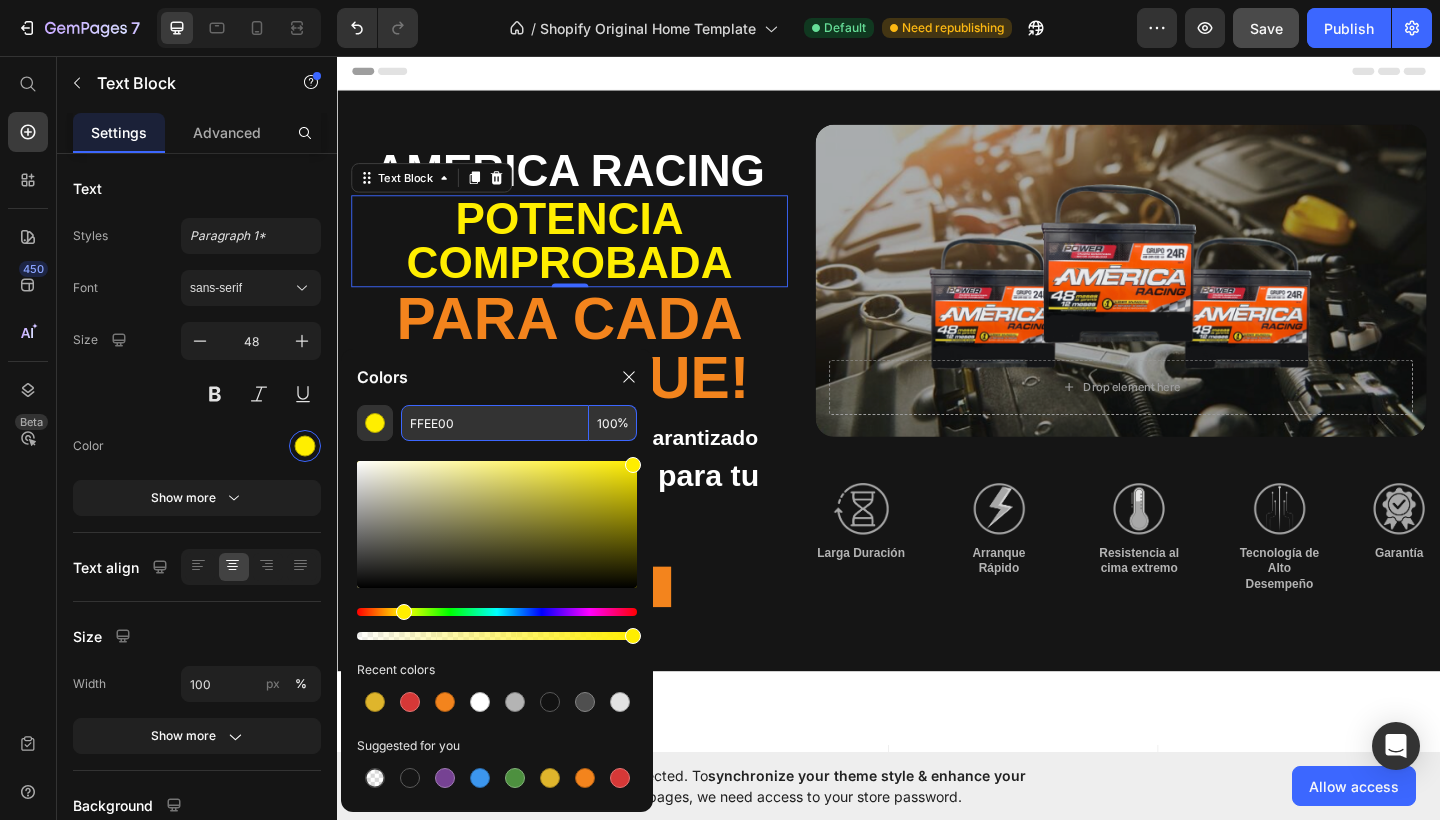 drag, startPoint x: 512, startPoint y: 425, endPoint x: 351, endPoint y: 417, distance: 161.19864 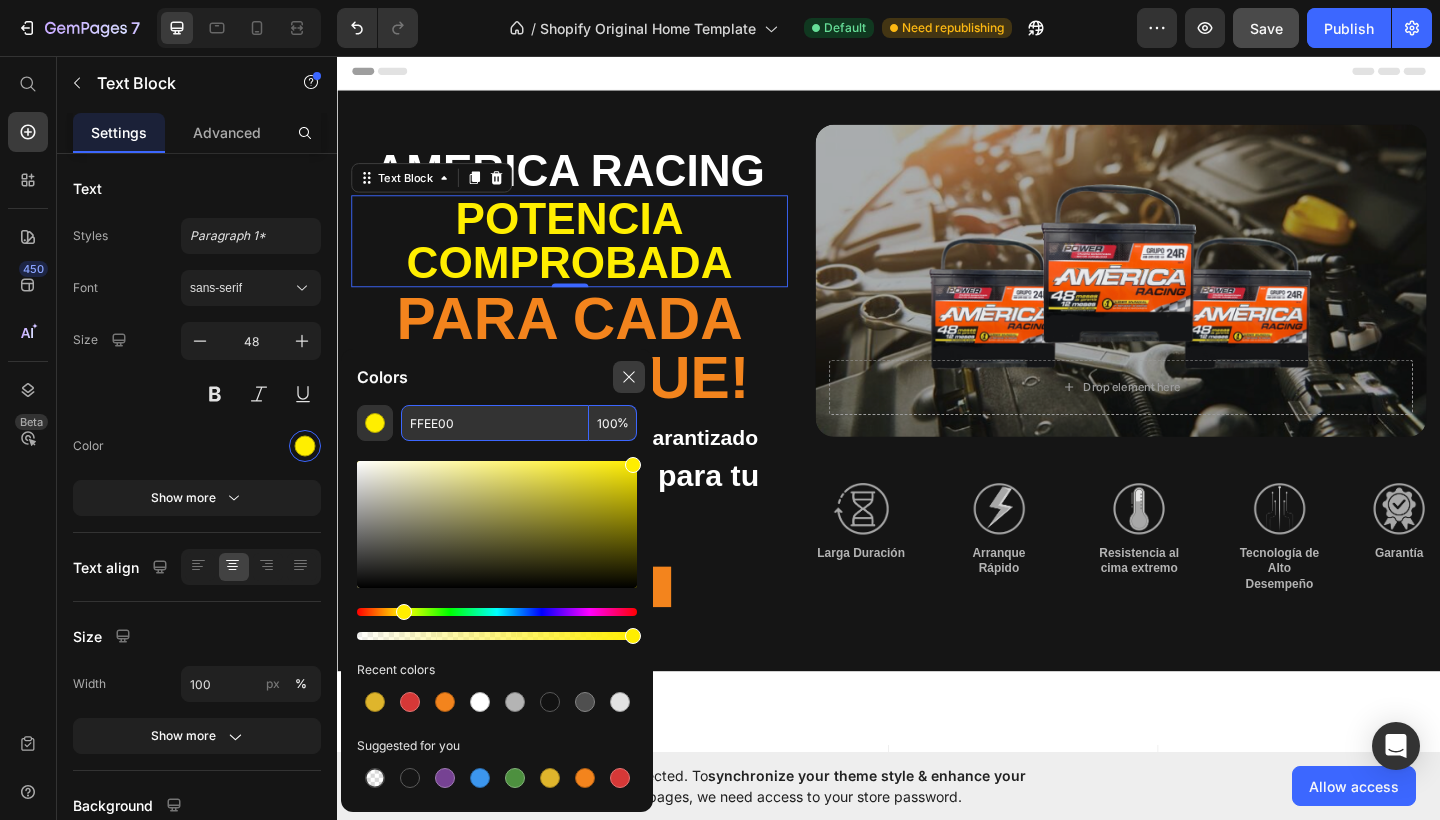 click at bounding box center [629, 377] 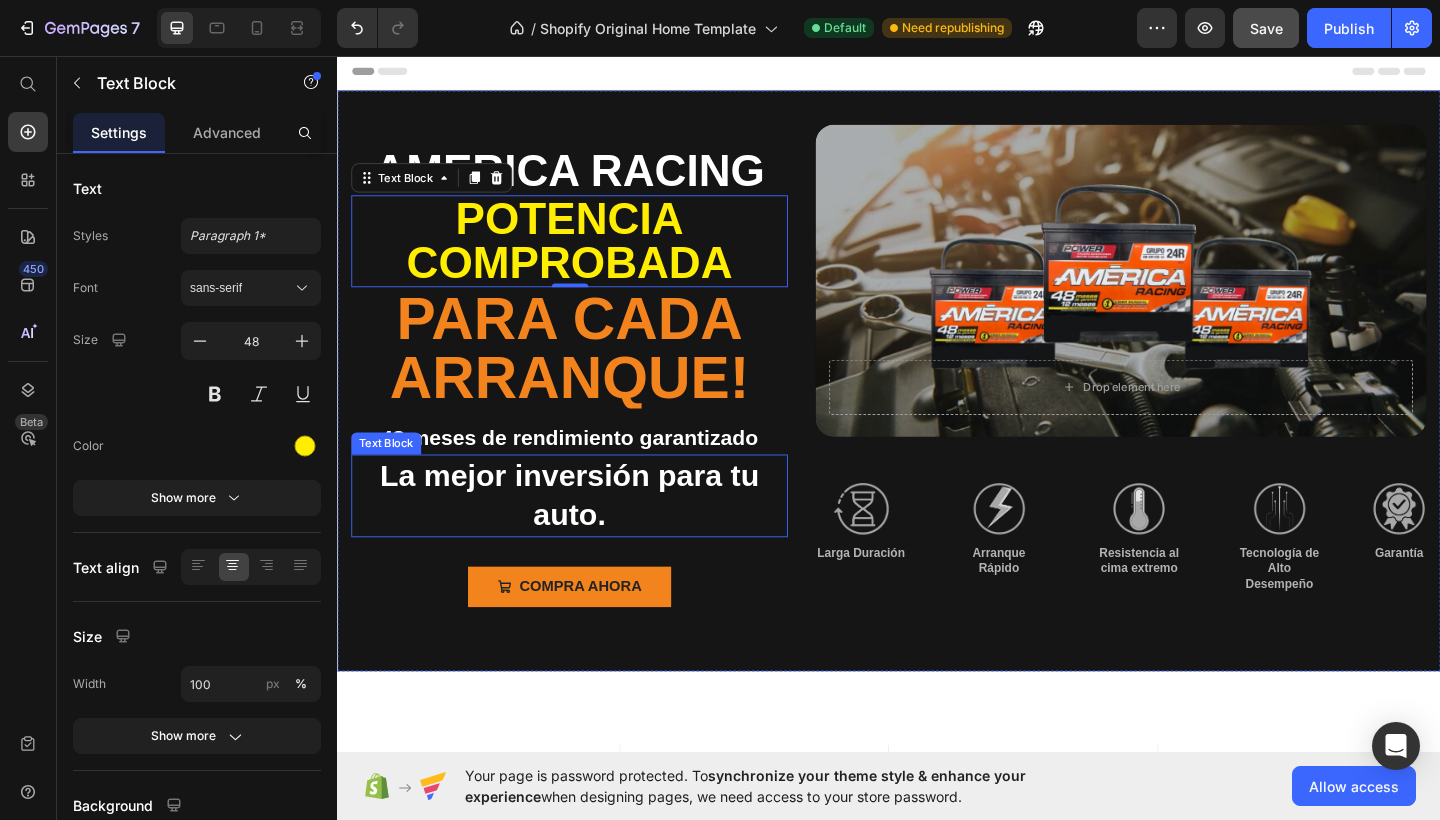 click on "La mejor inversión para tu auto." at bounding box center (589, 535) 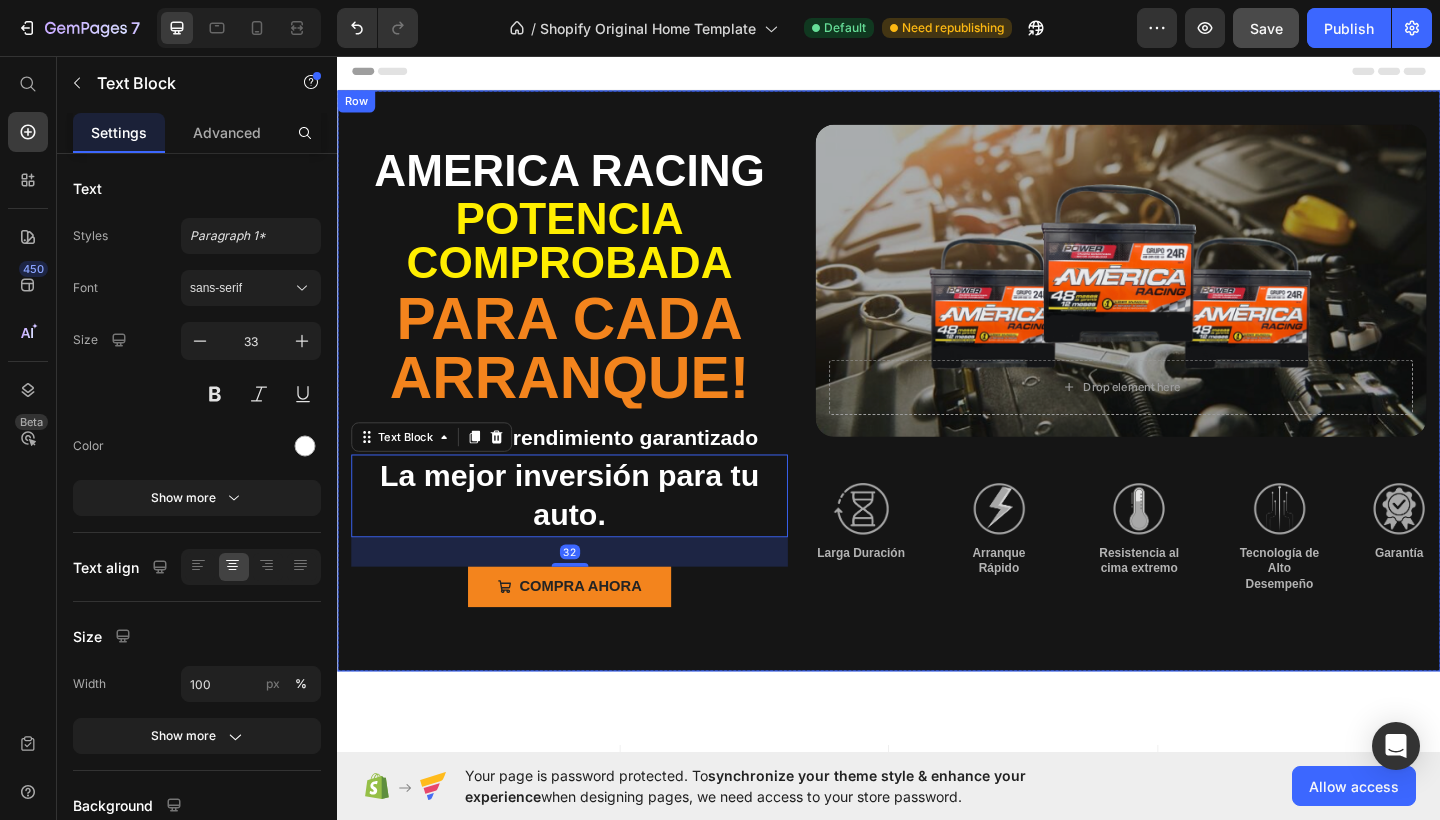 click on "AMERICA RACING Text Block POTENCIA COMPROBADA Text Block Para cada arranque! Heading 48 meses de rendimiento garantizado Text Block La mejor inversión para tu auto. Text Block   32
Compra ahorA Button
Drop element here Hero Banner Image Larga Duración Text Block Image Arranque Rápido Text Block Image Resistencia al cima extremo Text Block Image Tecnología de Alto Desempeño Text Block Image Garantía  Text Block Row Row" at bounding box center [937, 410] 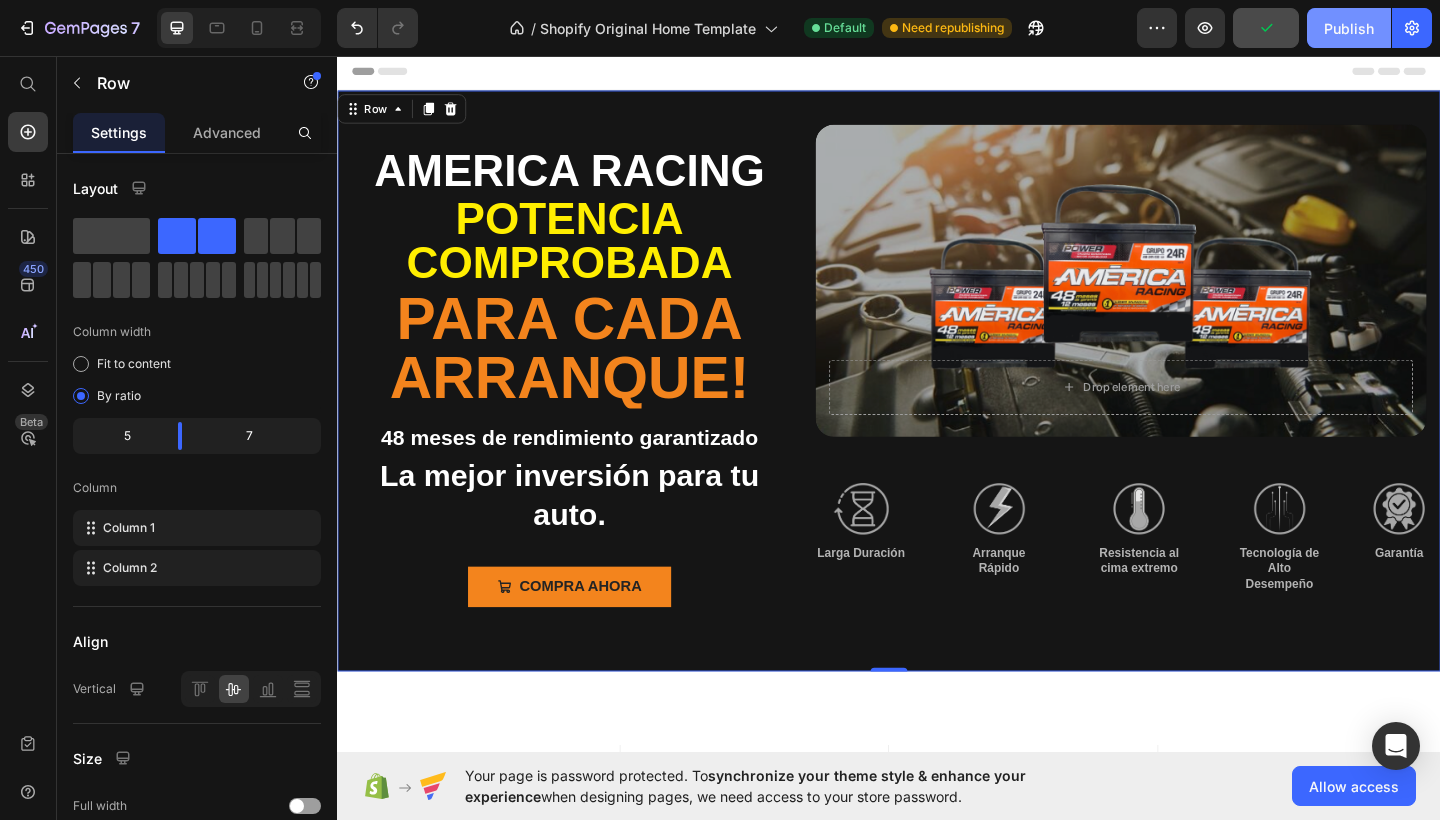 click on "Publish" at bounding box center (1349, 28) 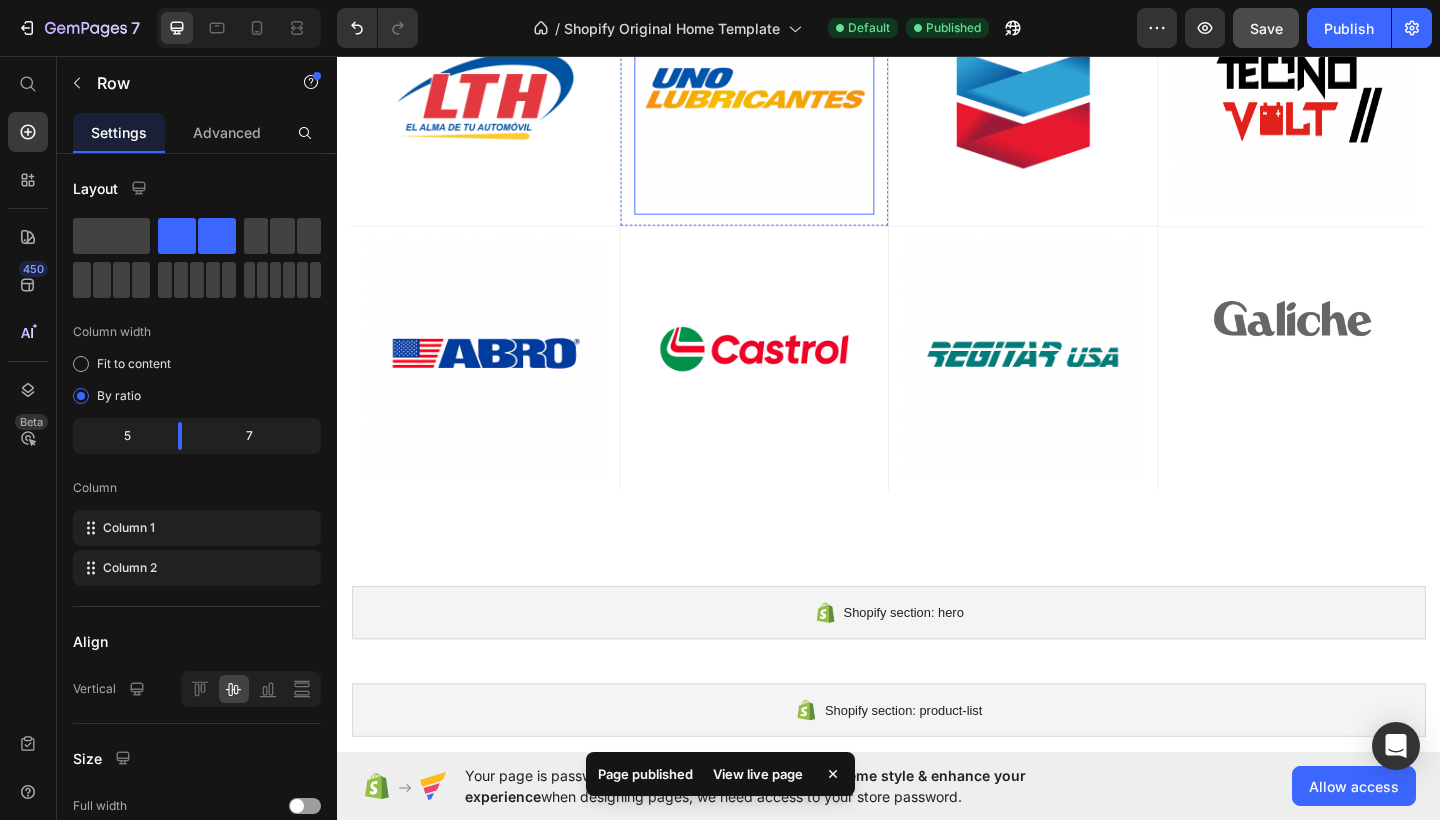 scroll, scrollTop: 855, scrollLeft: 0, axis: vertical 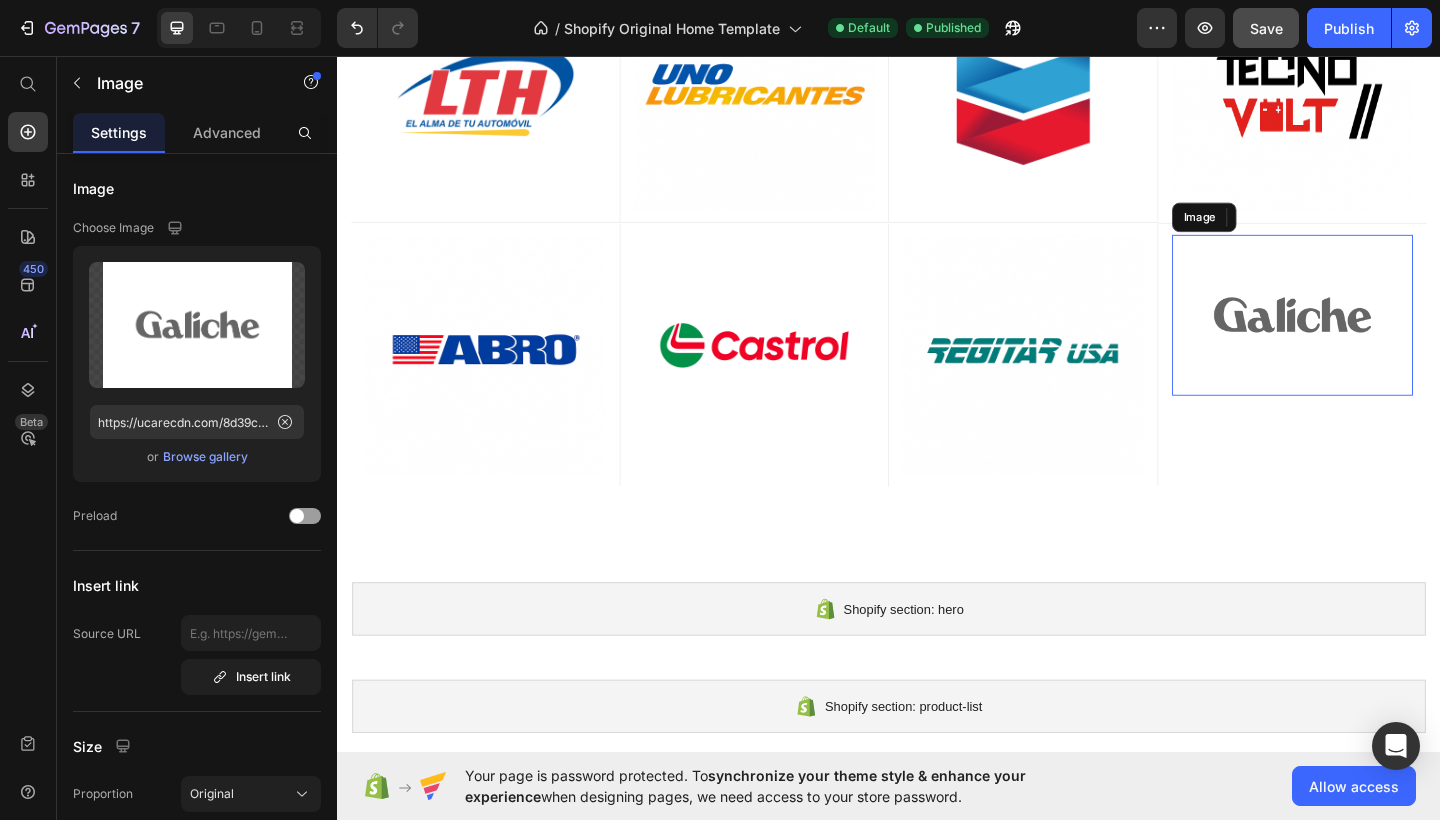 click at bounding box center (1376, 338) 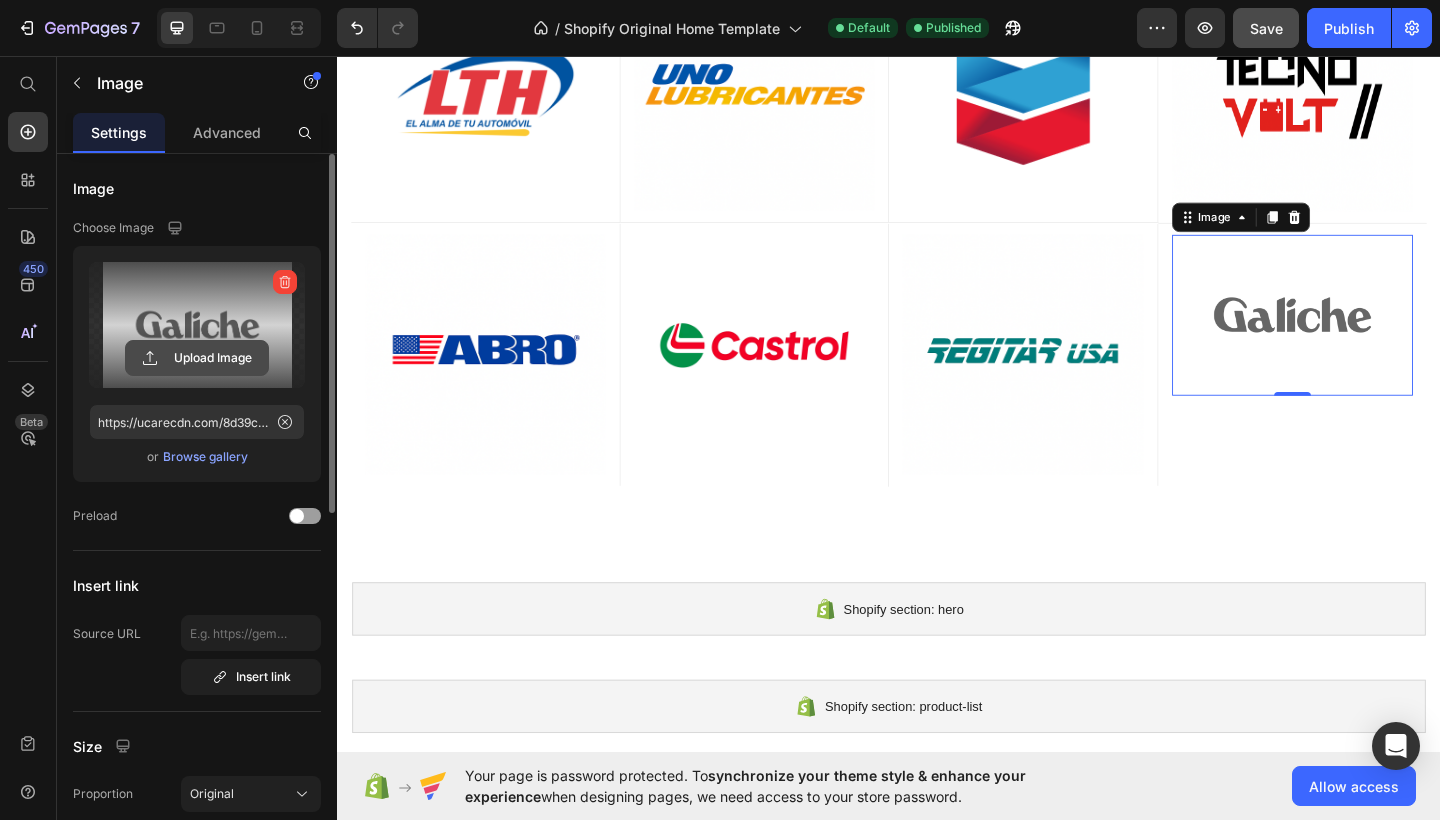 click 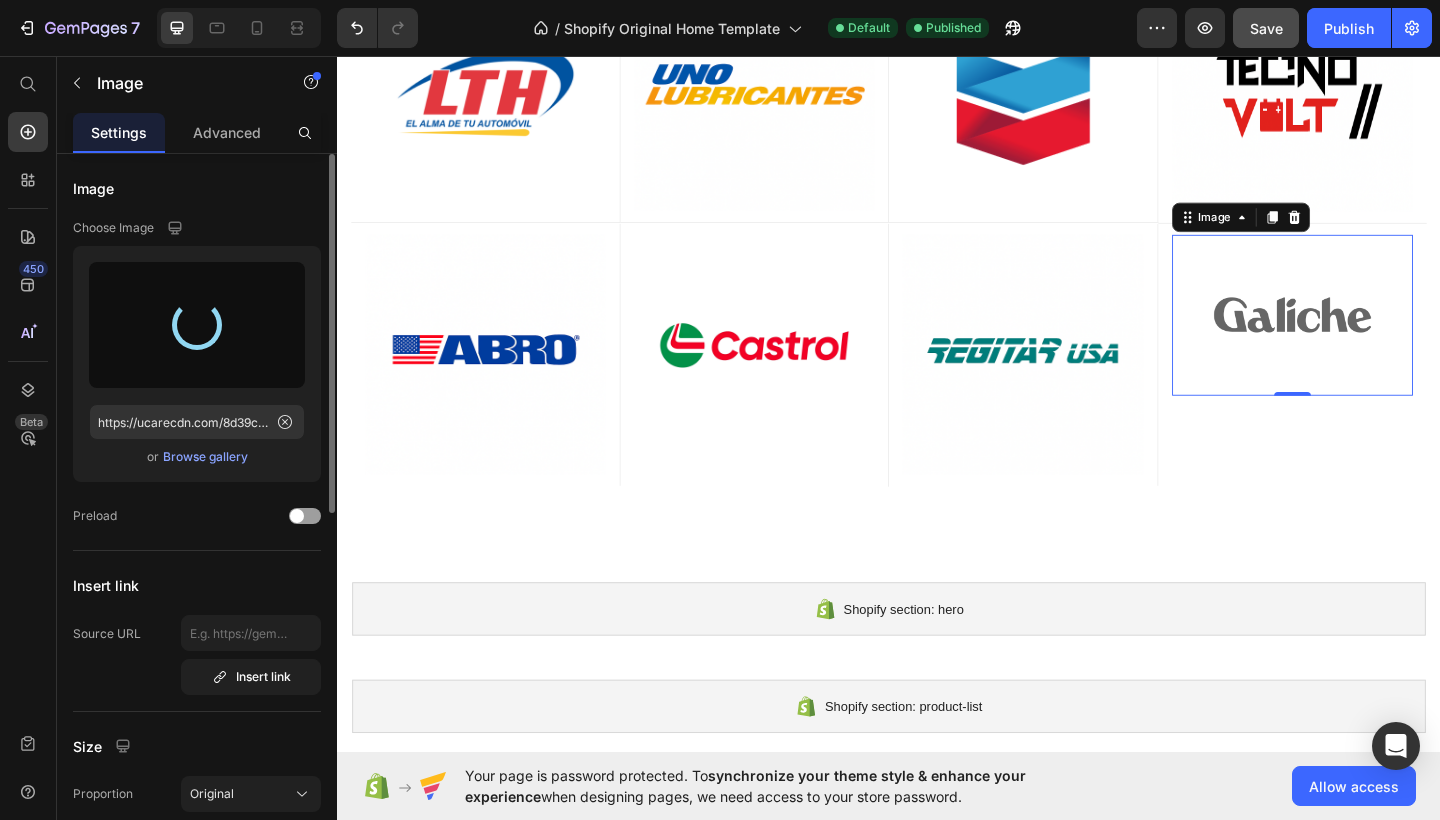 type on "https://cdn.shopify.com/s/files/1/0754/1338/9545/files/gempages_574691776724468848-3c8351ee-6a4f-4f91-9955-2edda2a9240c.png" 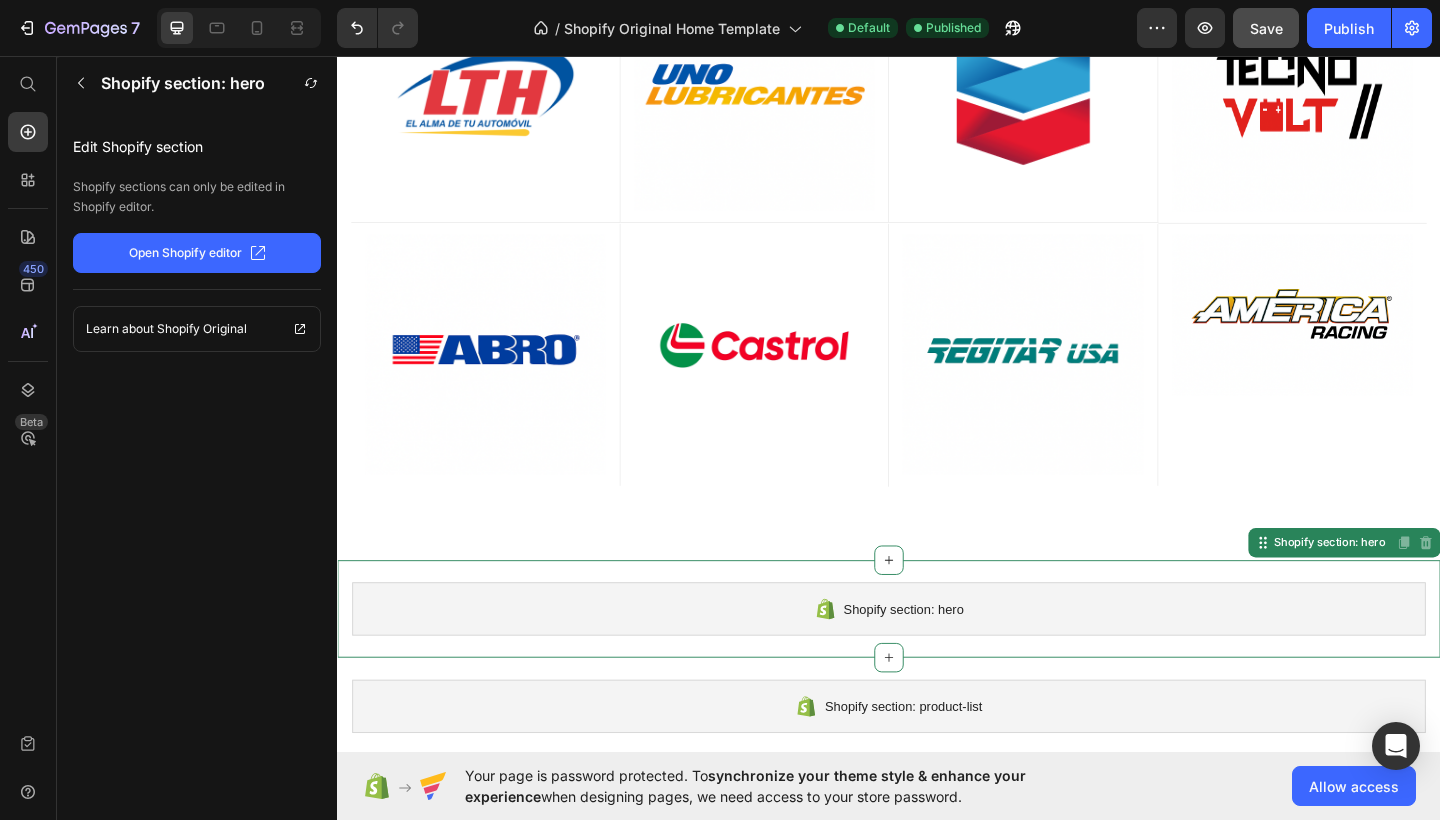 click on "Shopify section: hero Shopify section: hero   Disabled. Please edit in Shopify Editor Disabled. Please edit in Shopify Editor" at bounding box center [937, 658] 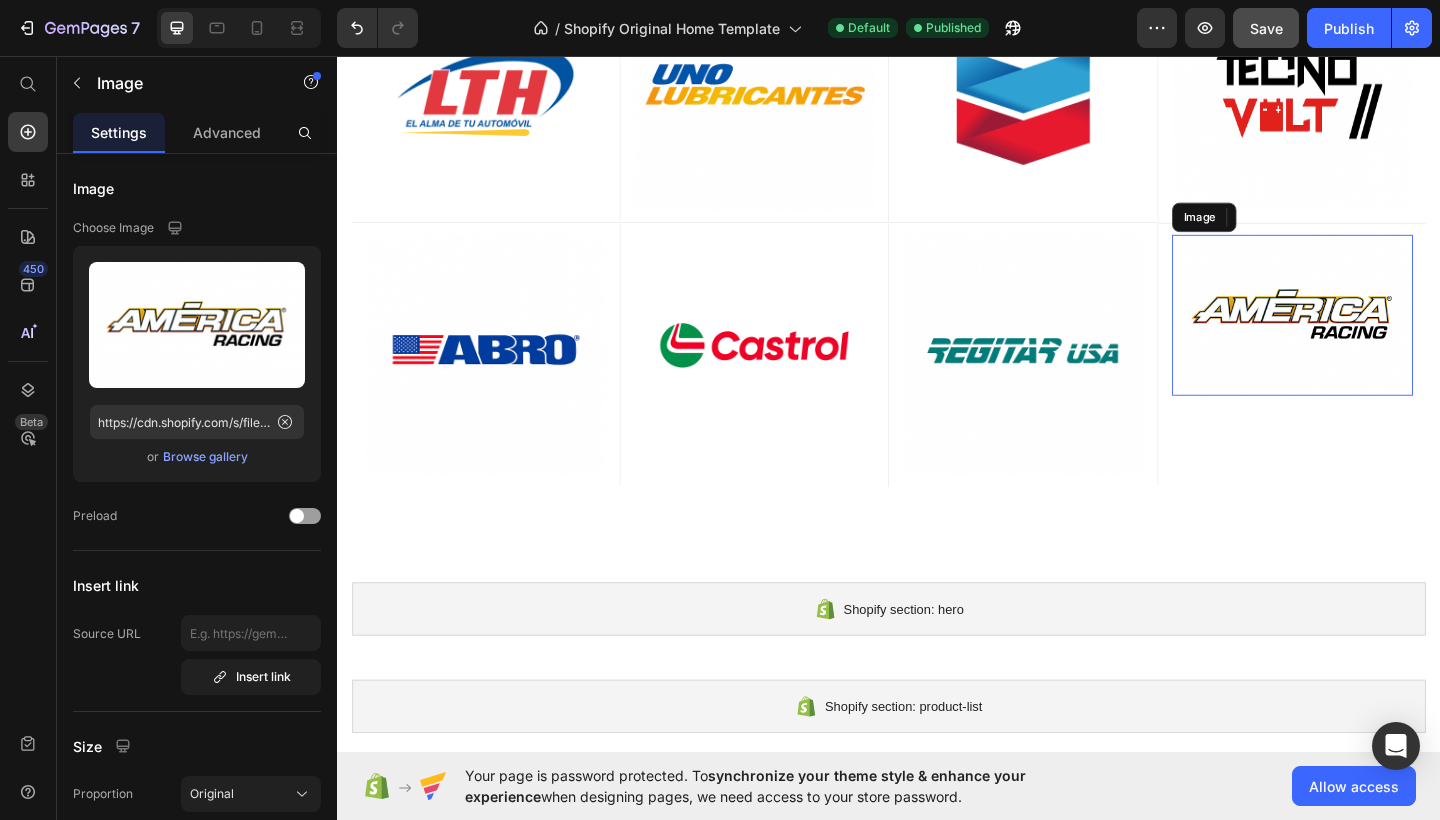 click at bounding box center (1376, 338) 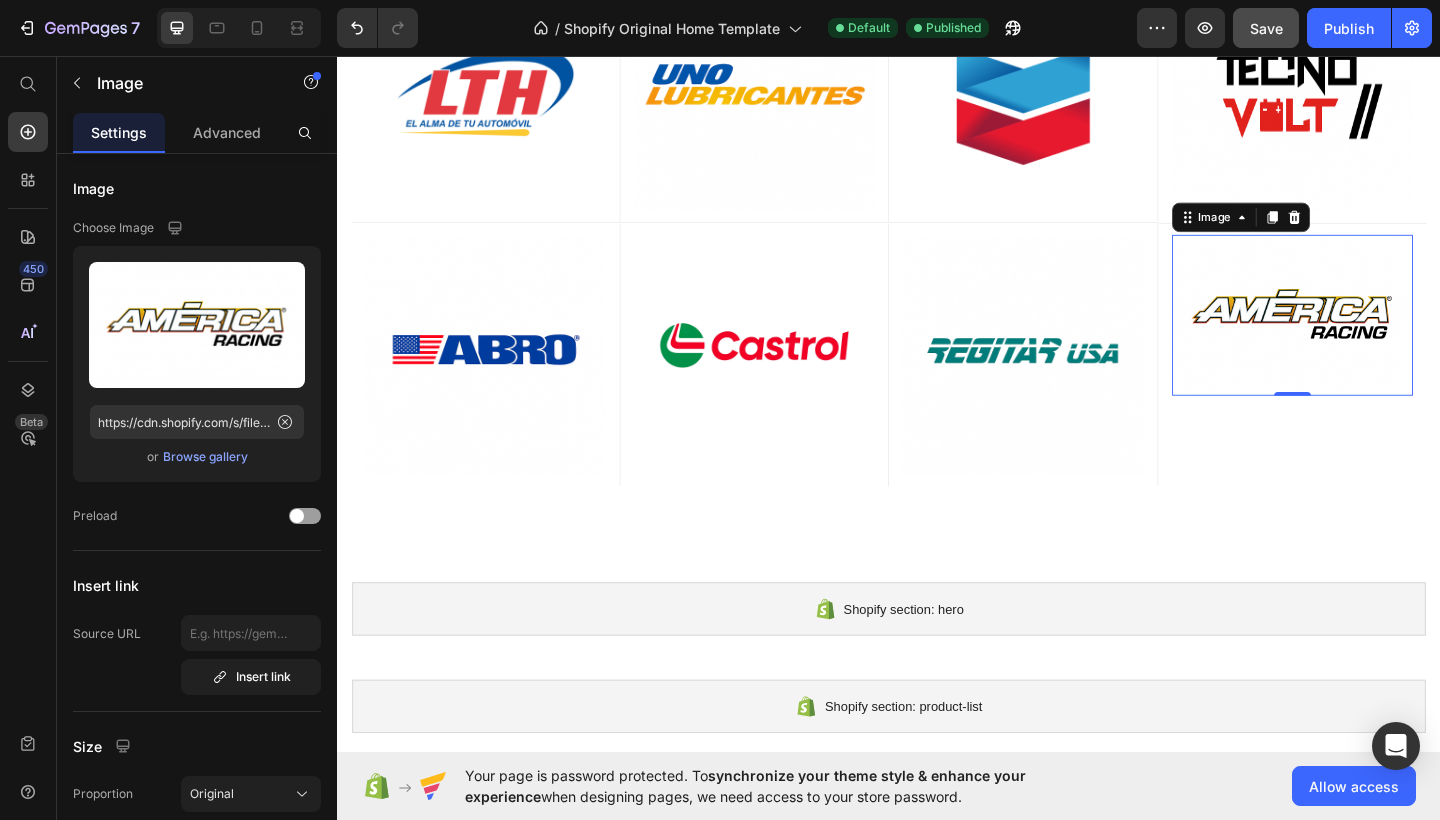 click on "0" at bounding box center [1376, 426] 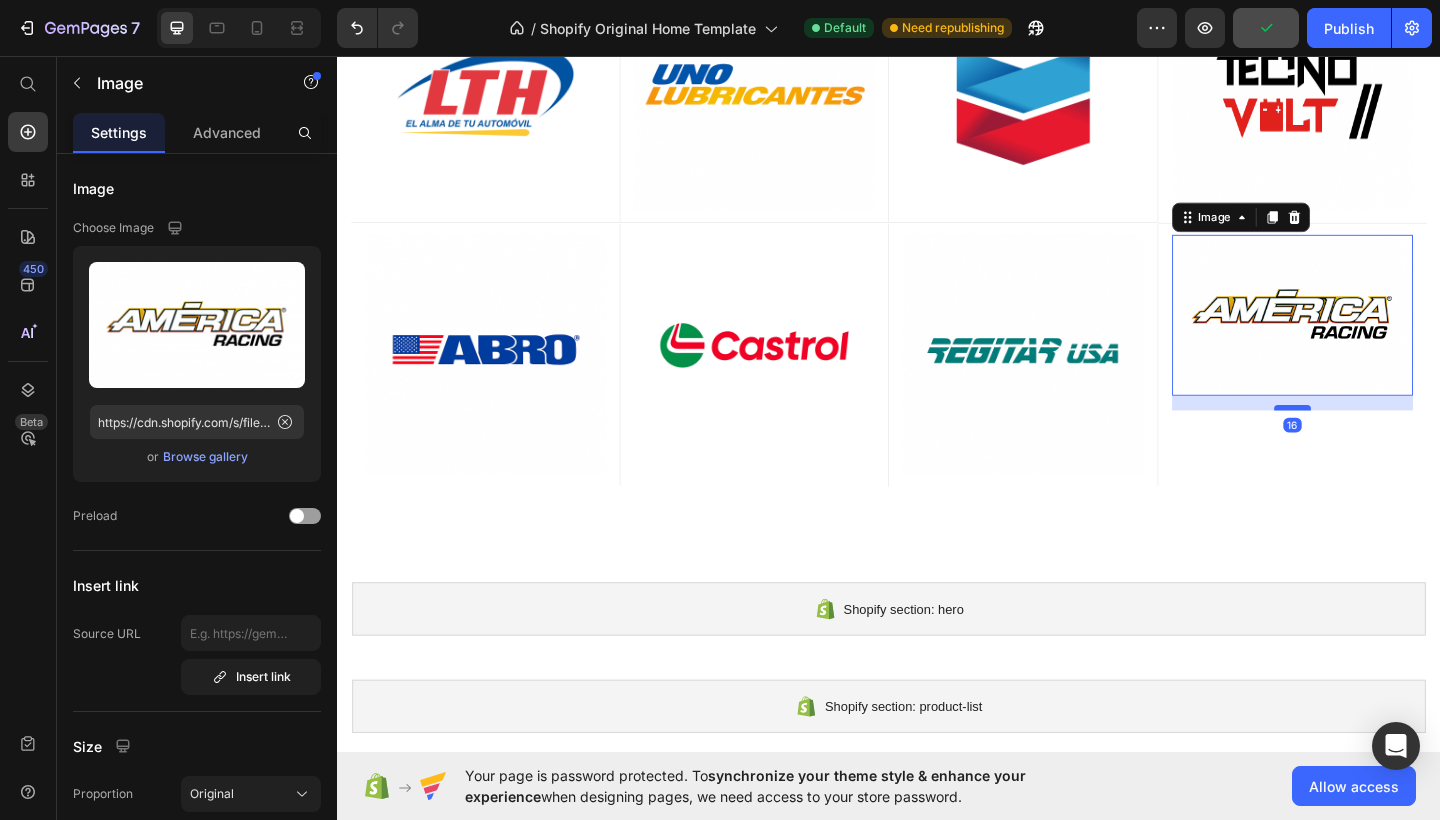 drag, startPoint x: 1359, startPoint y: 411, endPoint x: 1362, endPoint y: 427, distance: 16.27882 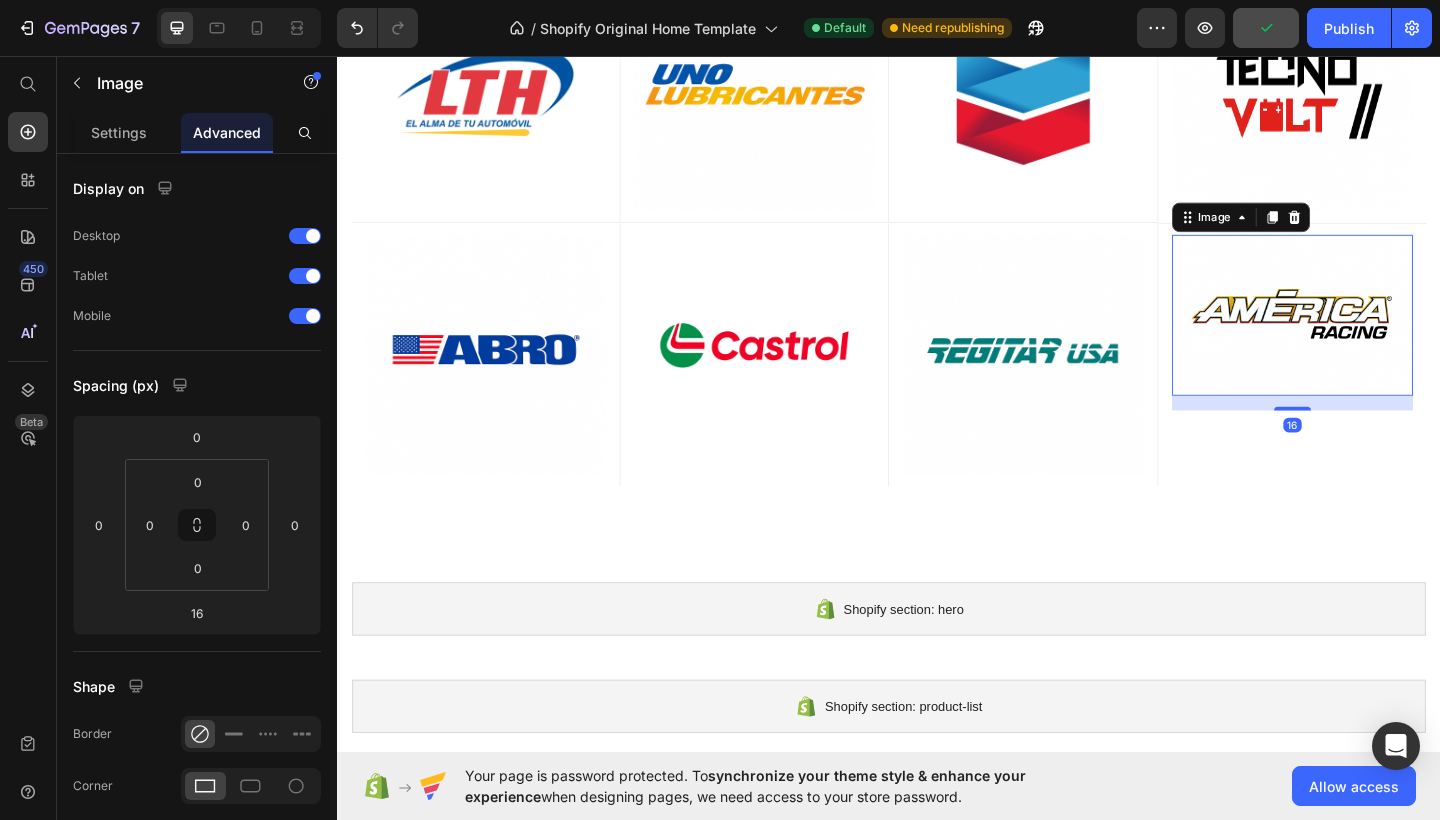 click on "Image   16 Row" at bounding box center [1376, 382] 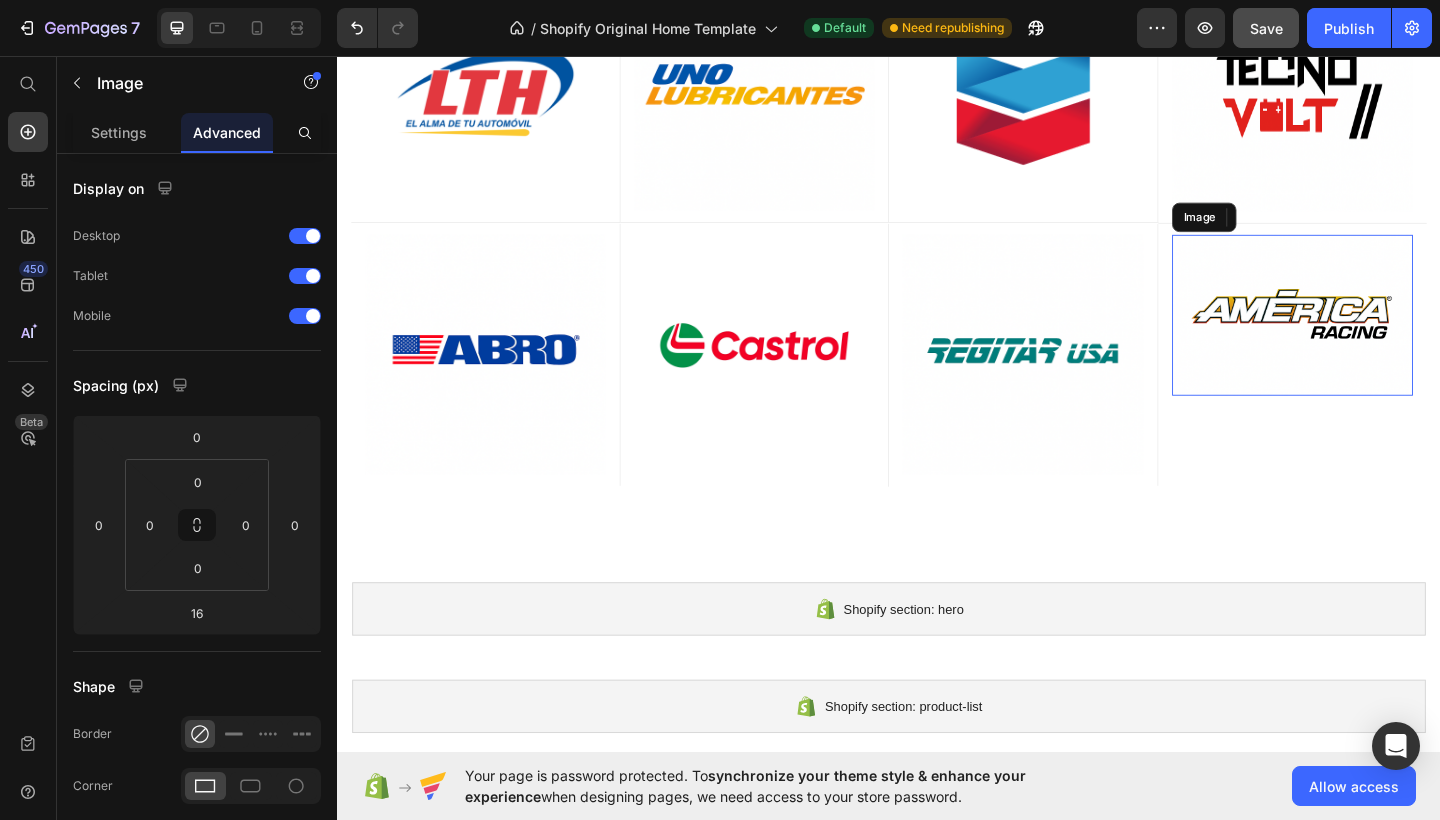 click at bounding box center [1376, 338] 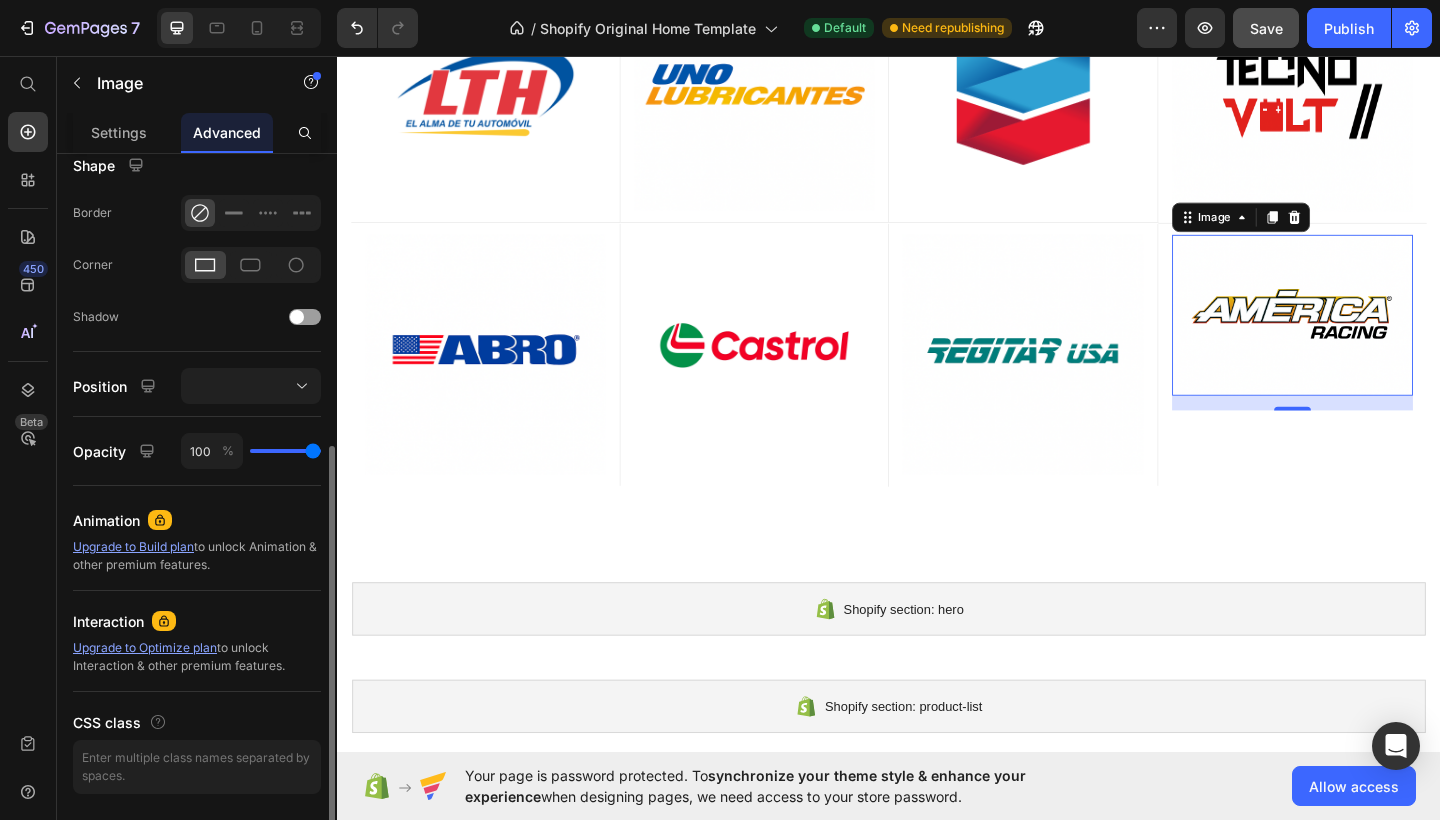 scroll, scrollTop: 523, scrollLeft: 0, axis: vertical 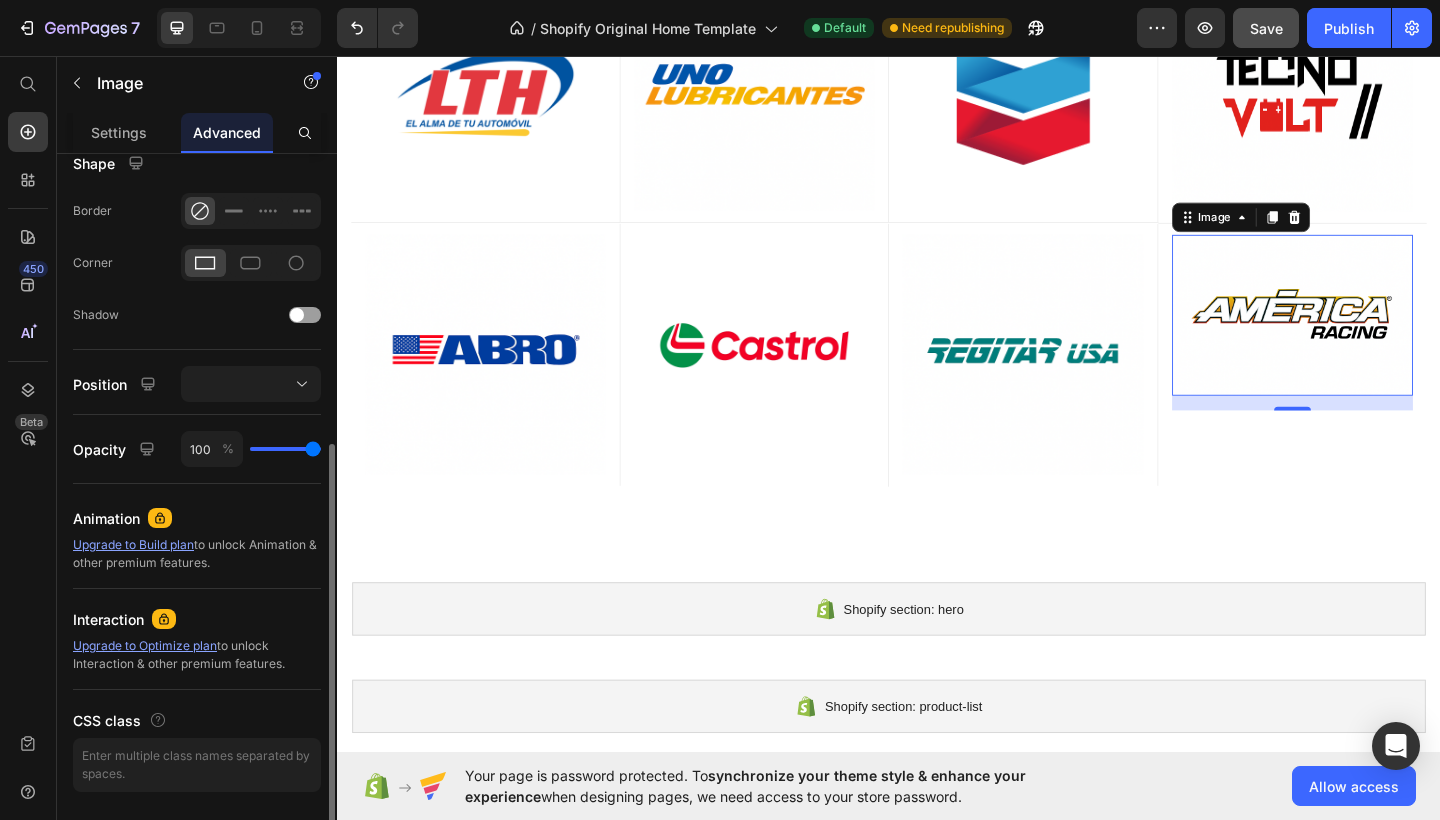 click on "Position" 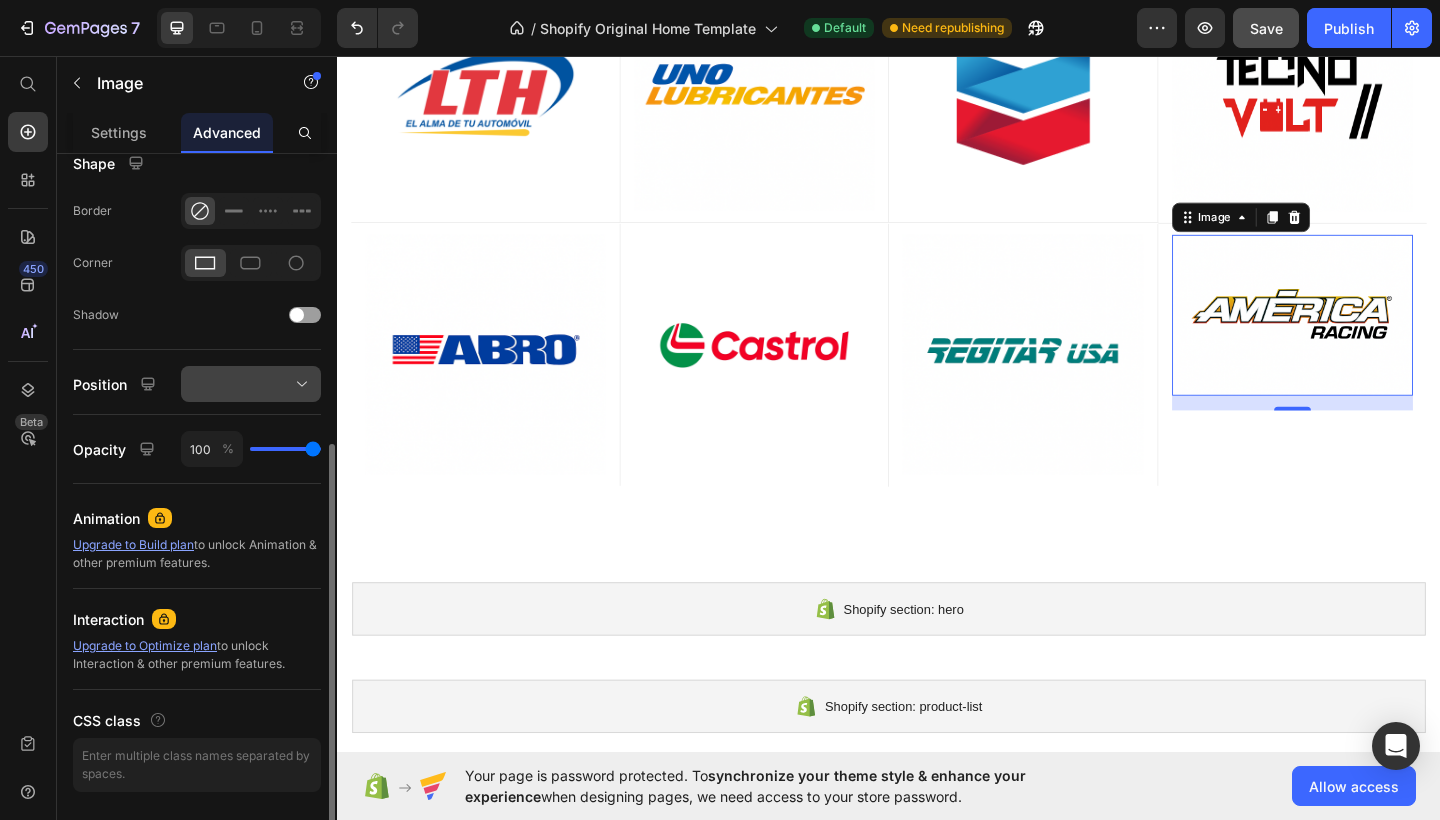 click at bounding box center [251, 384] 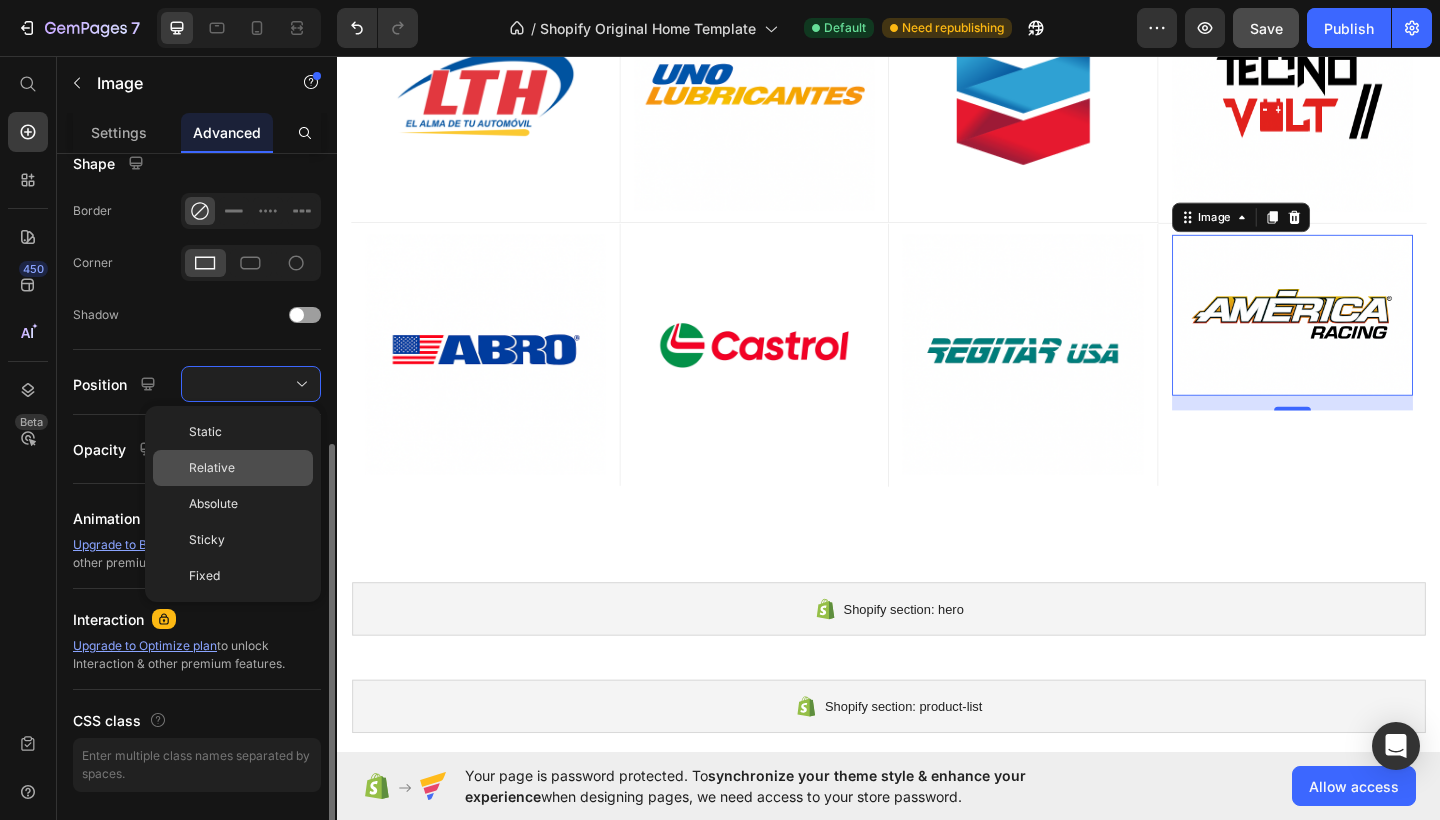 click on "Relative" at bounding box center (247, 468) 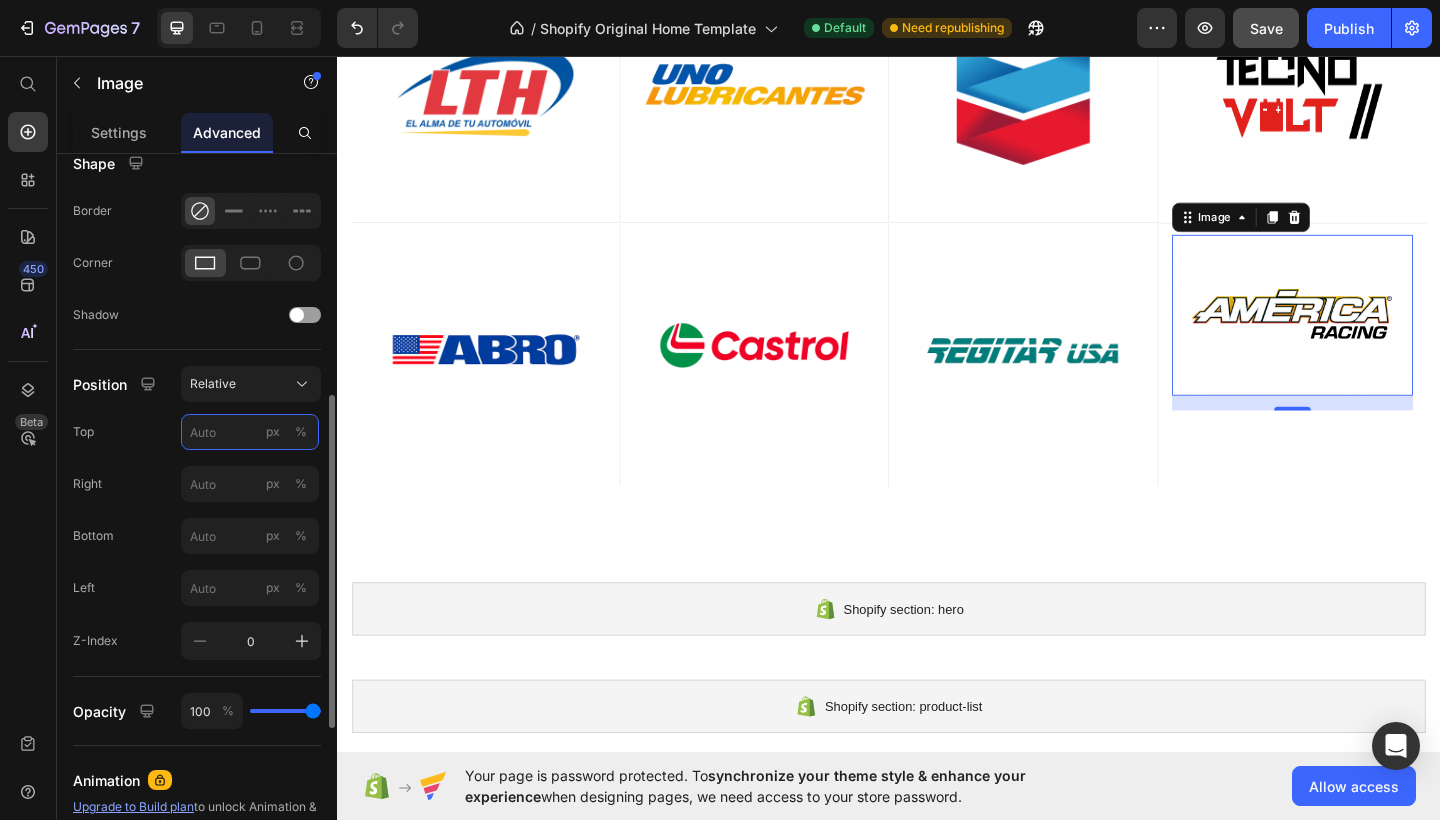 click on "px %" at bounding box center [250, 432] 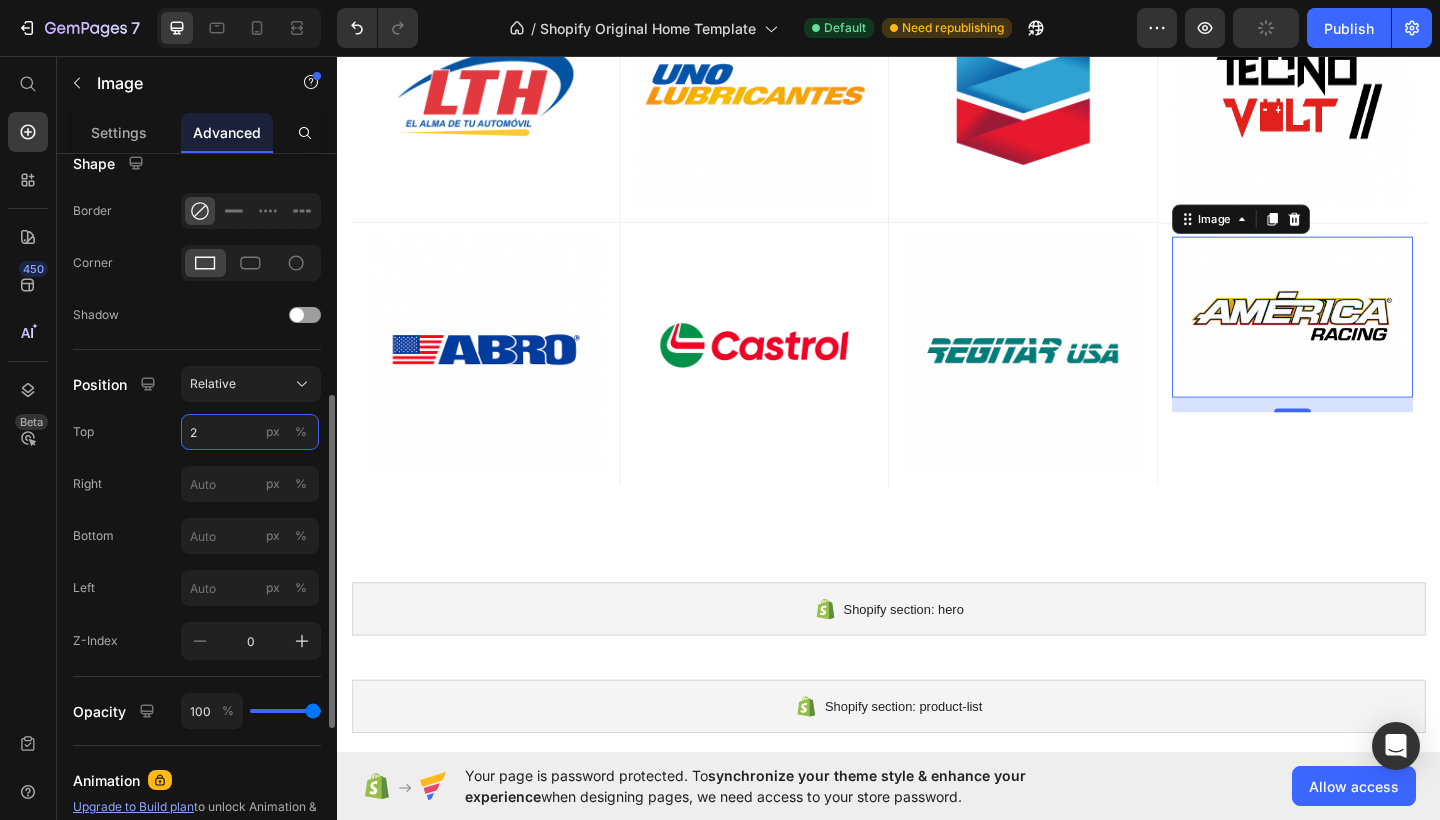type on "20" 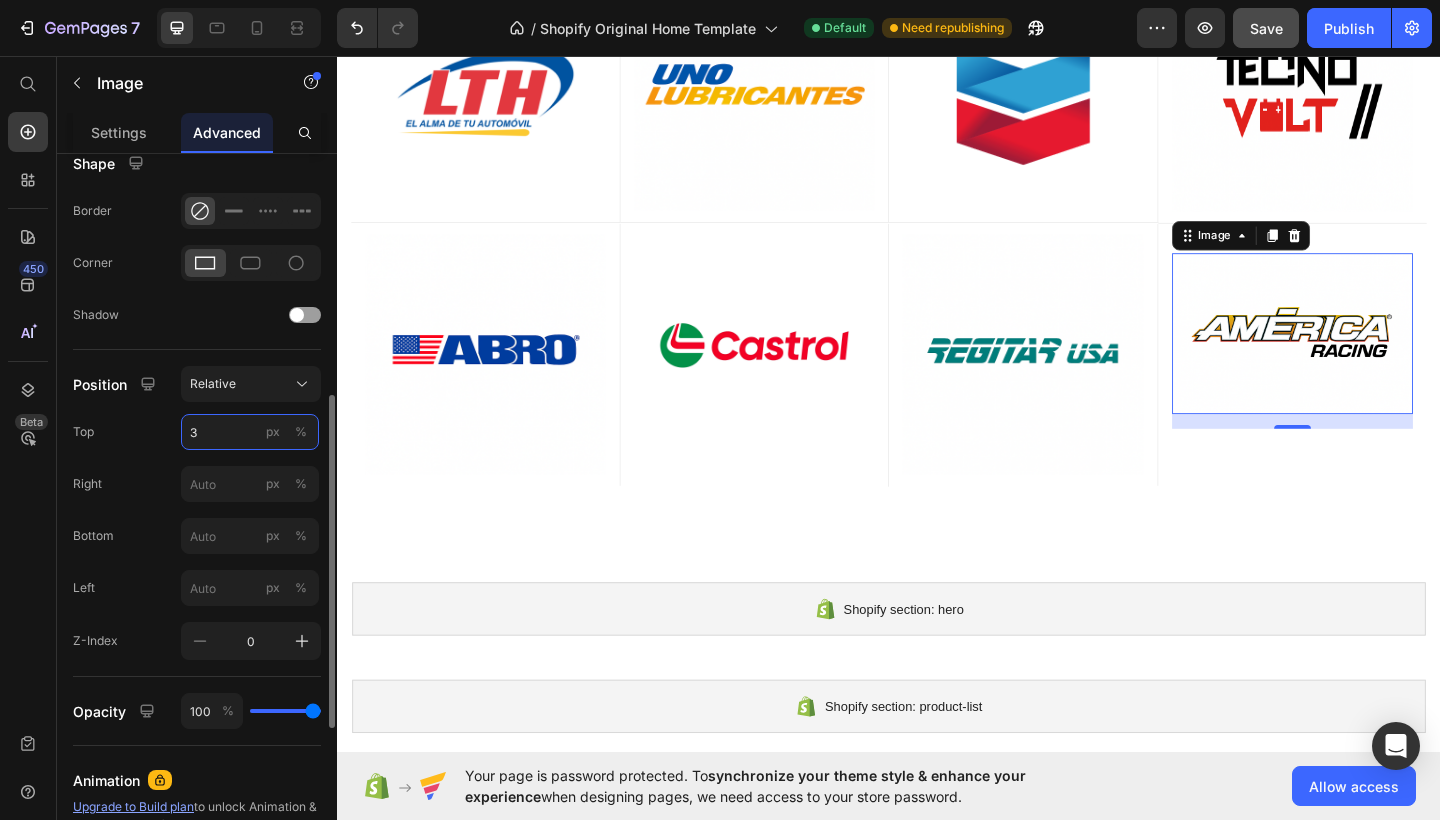 type on "30" 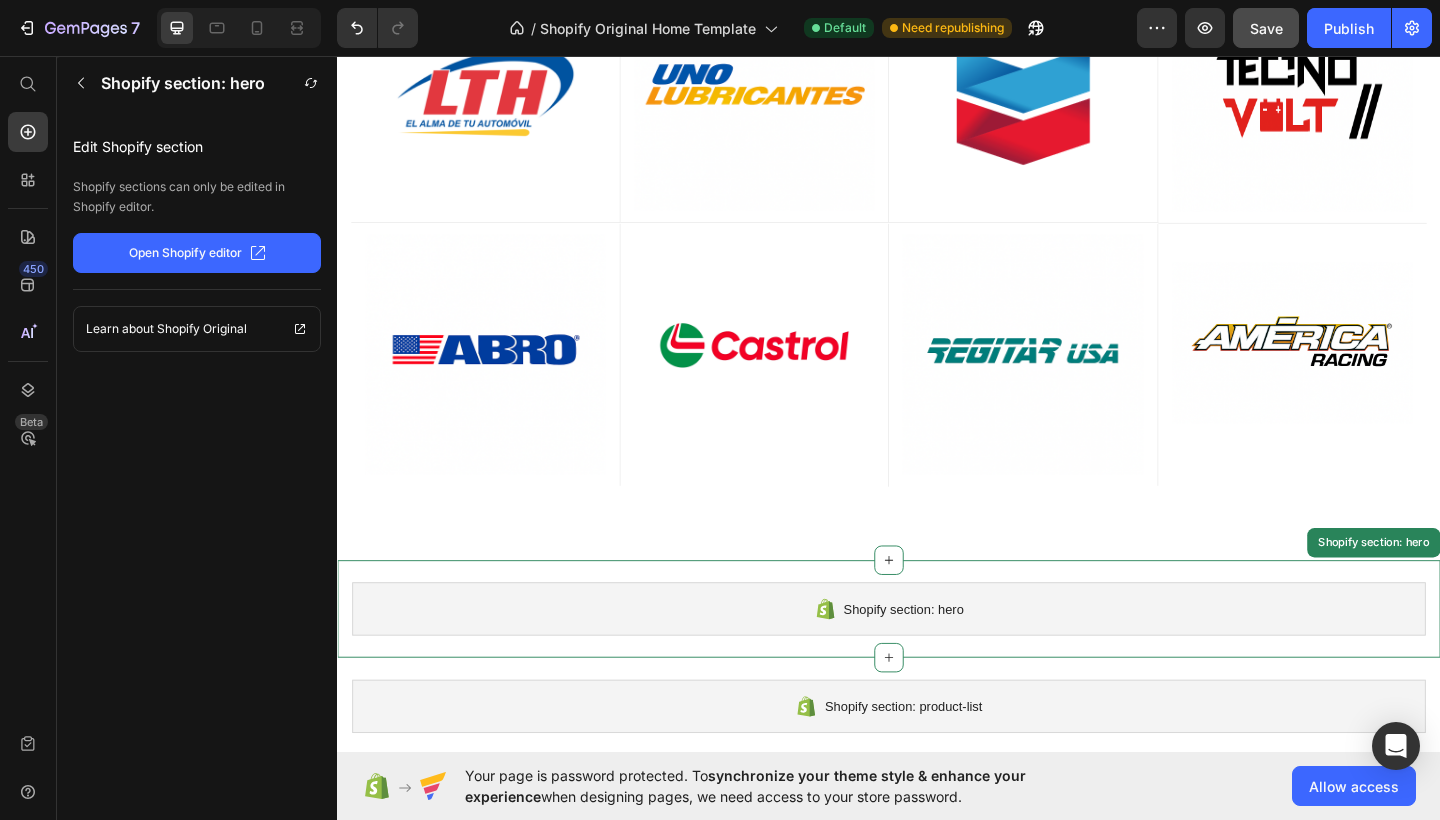 click on "Shopify section: hero" at bounding box center (937, 658) 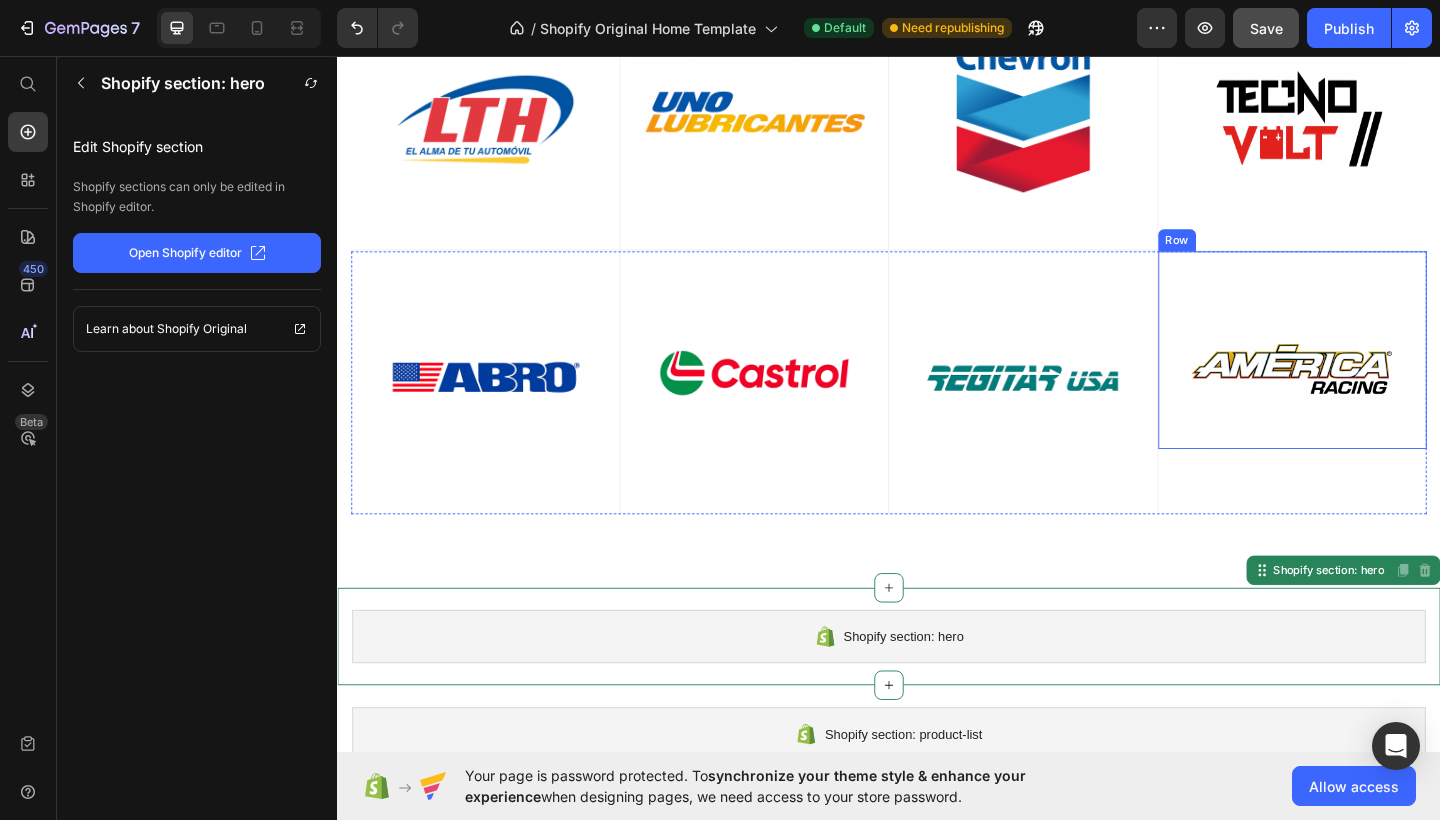 scroll, scrollTop: 833, scrollLeft: 0, axis: vertical 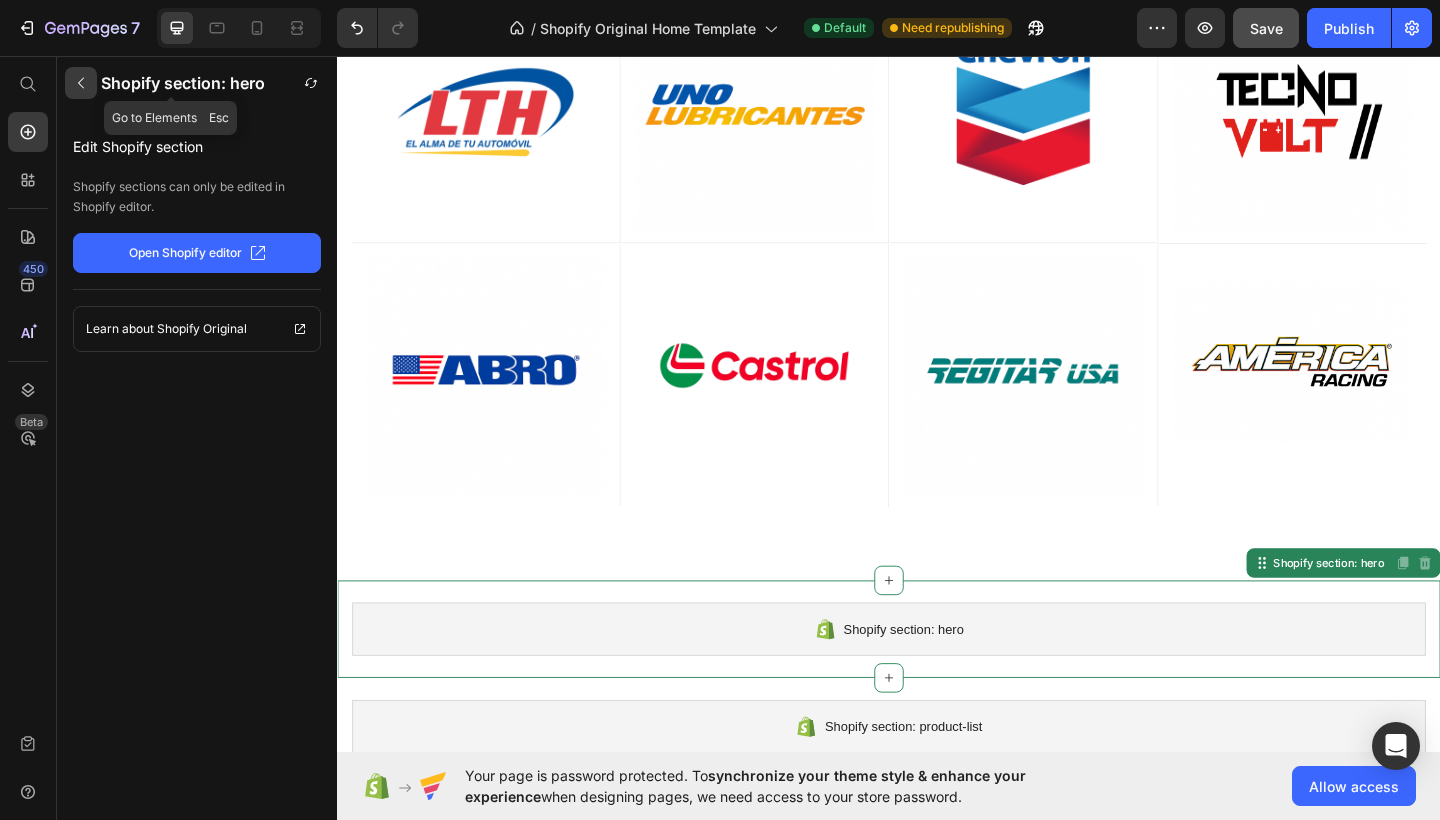 click 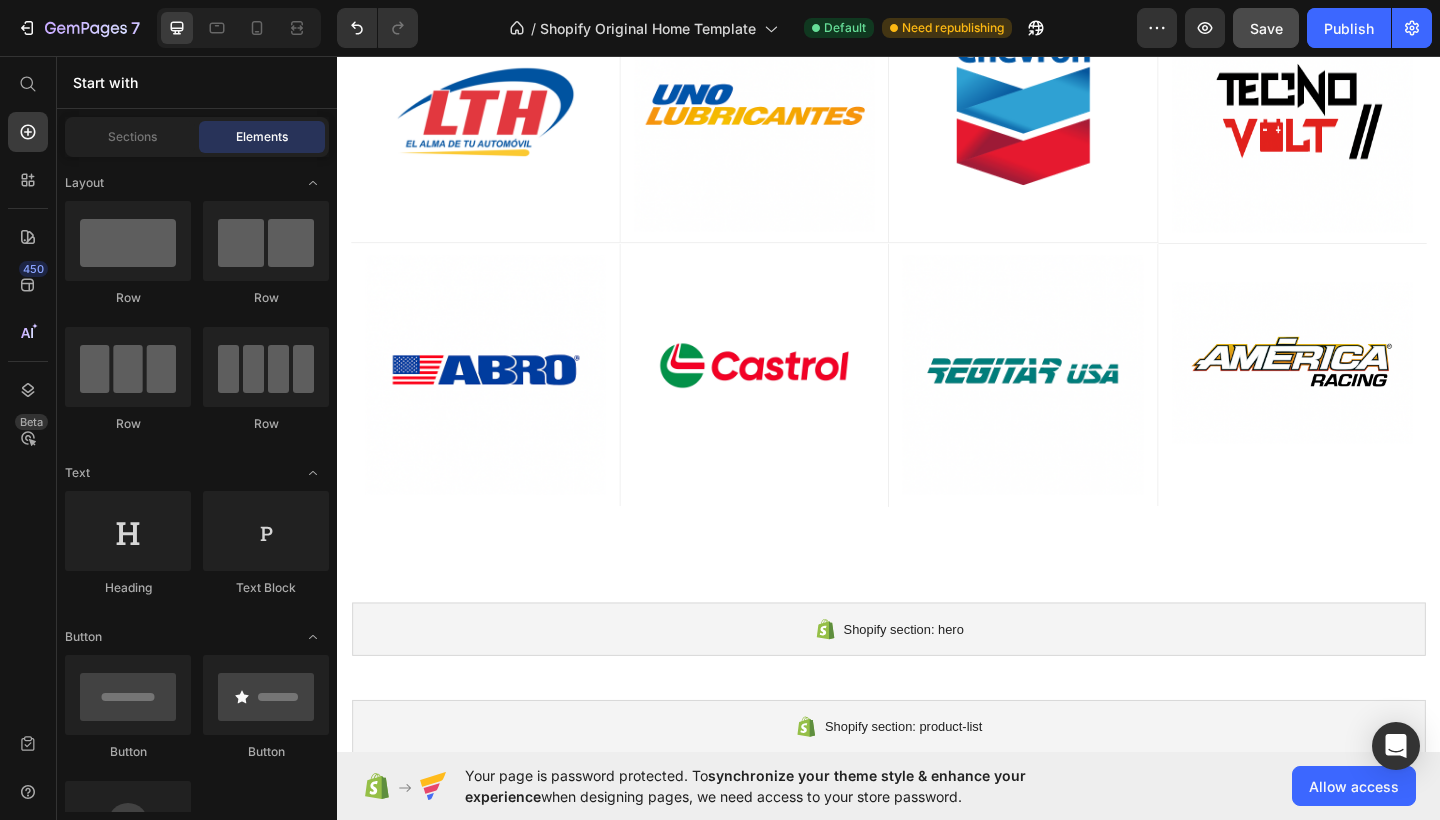 scroll, scrollTop: 406, scrollLeft: 0, axis: vertical 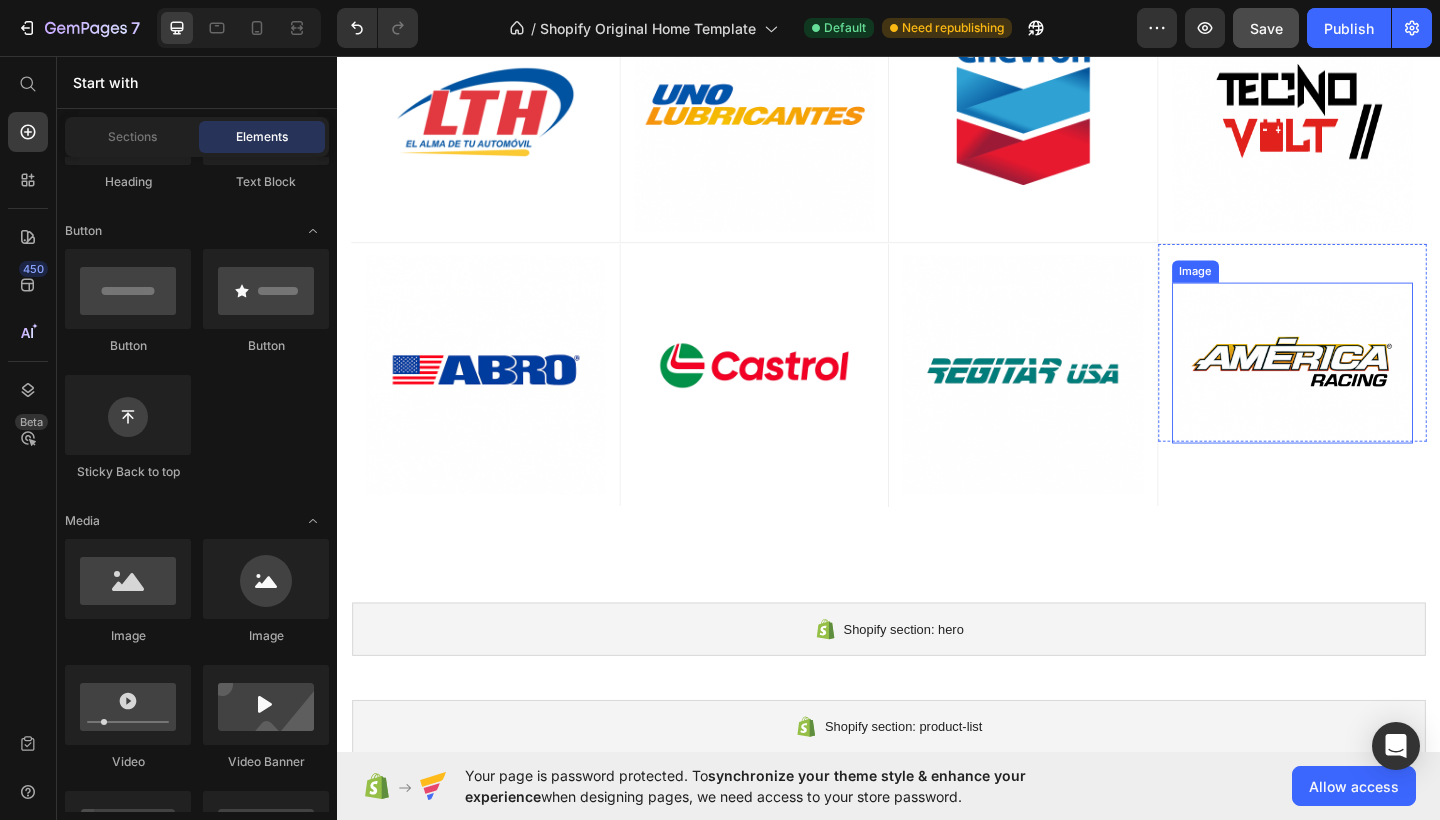 click at bounding box center [1376, 390] 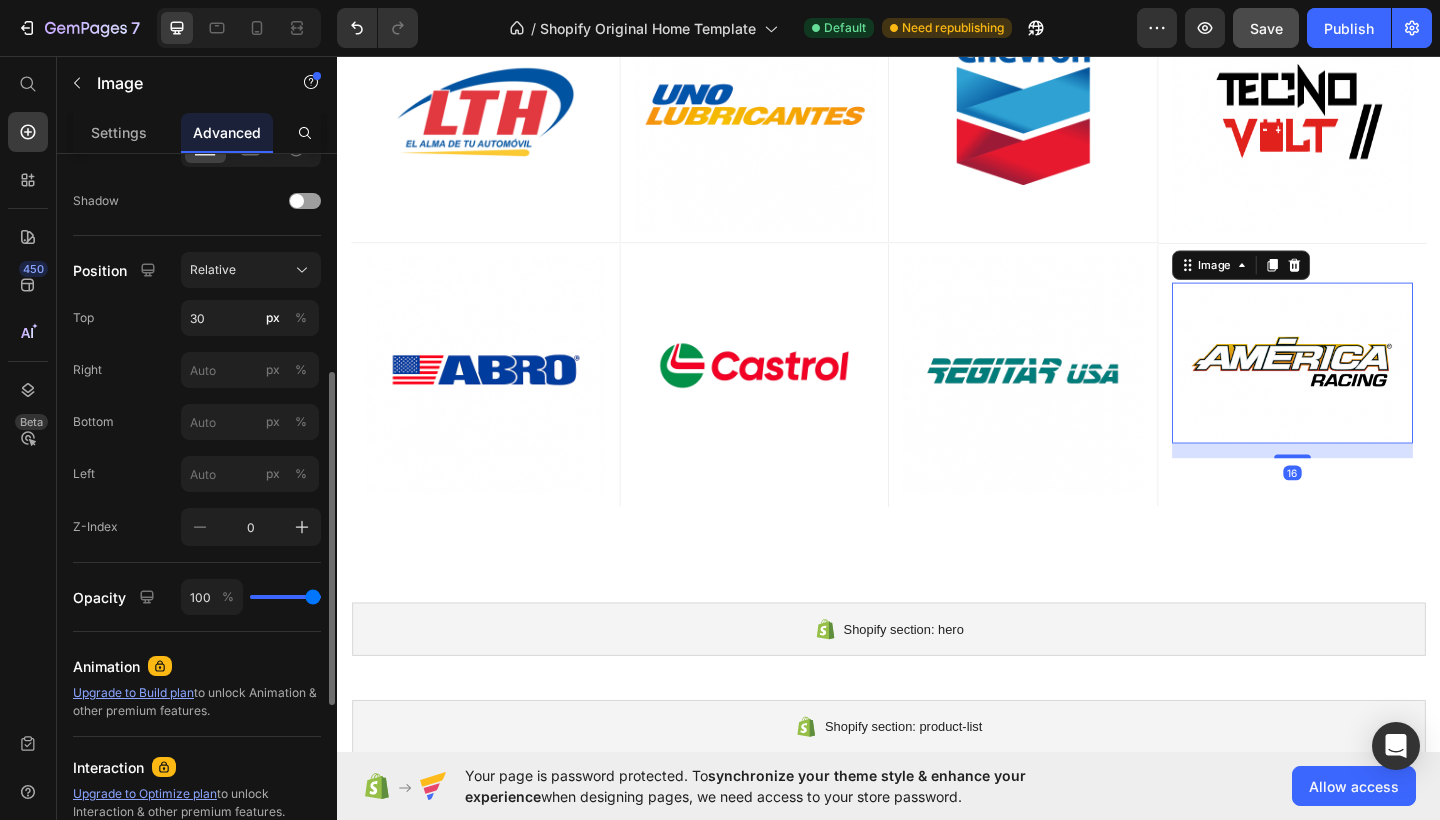 scroll, scrollTop: 646, scrollLeft: 0, axis: vertical 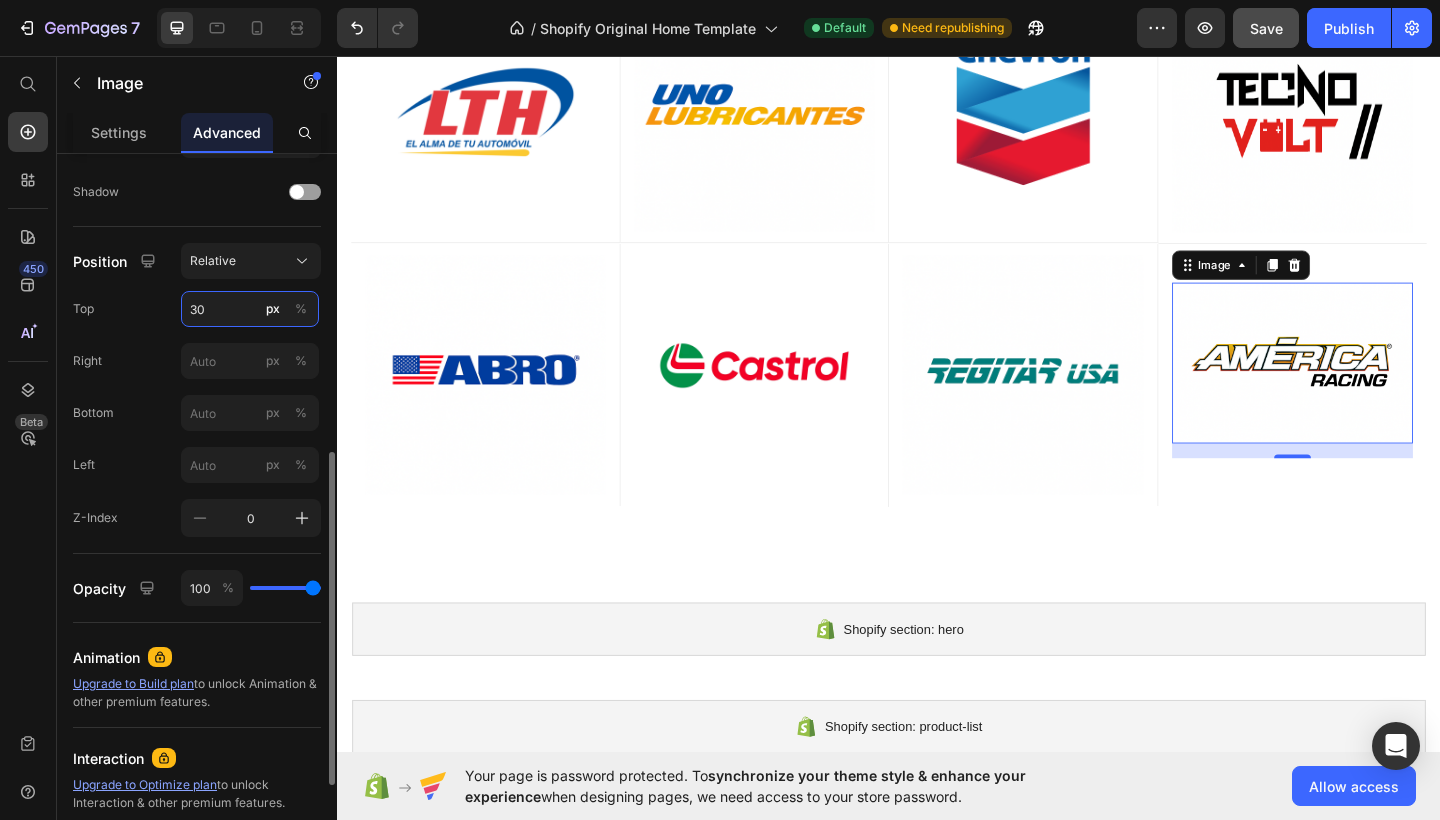 click on "30" at bounding box center [250, 309] 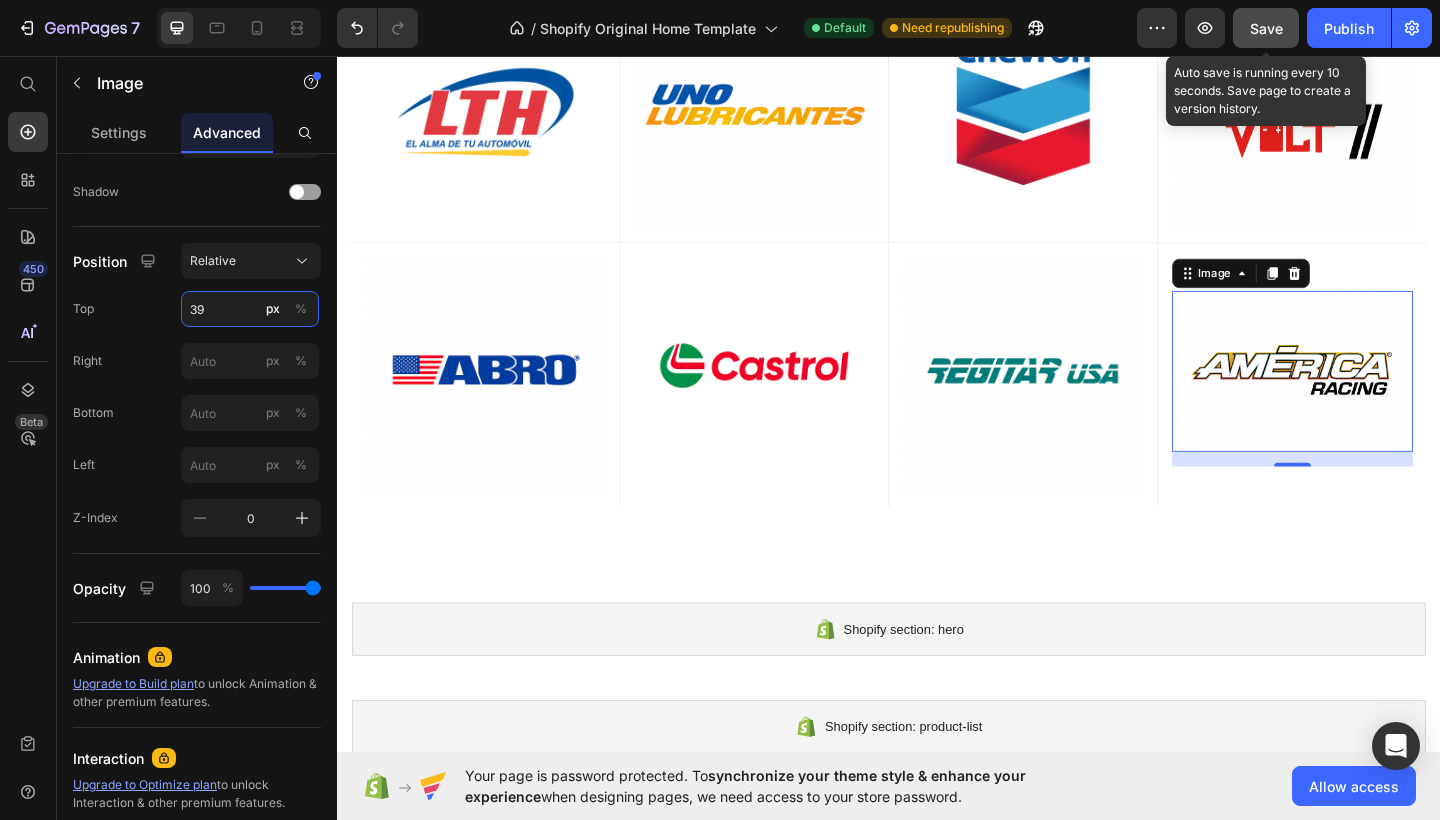 type on "39" 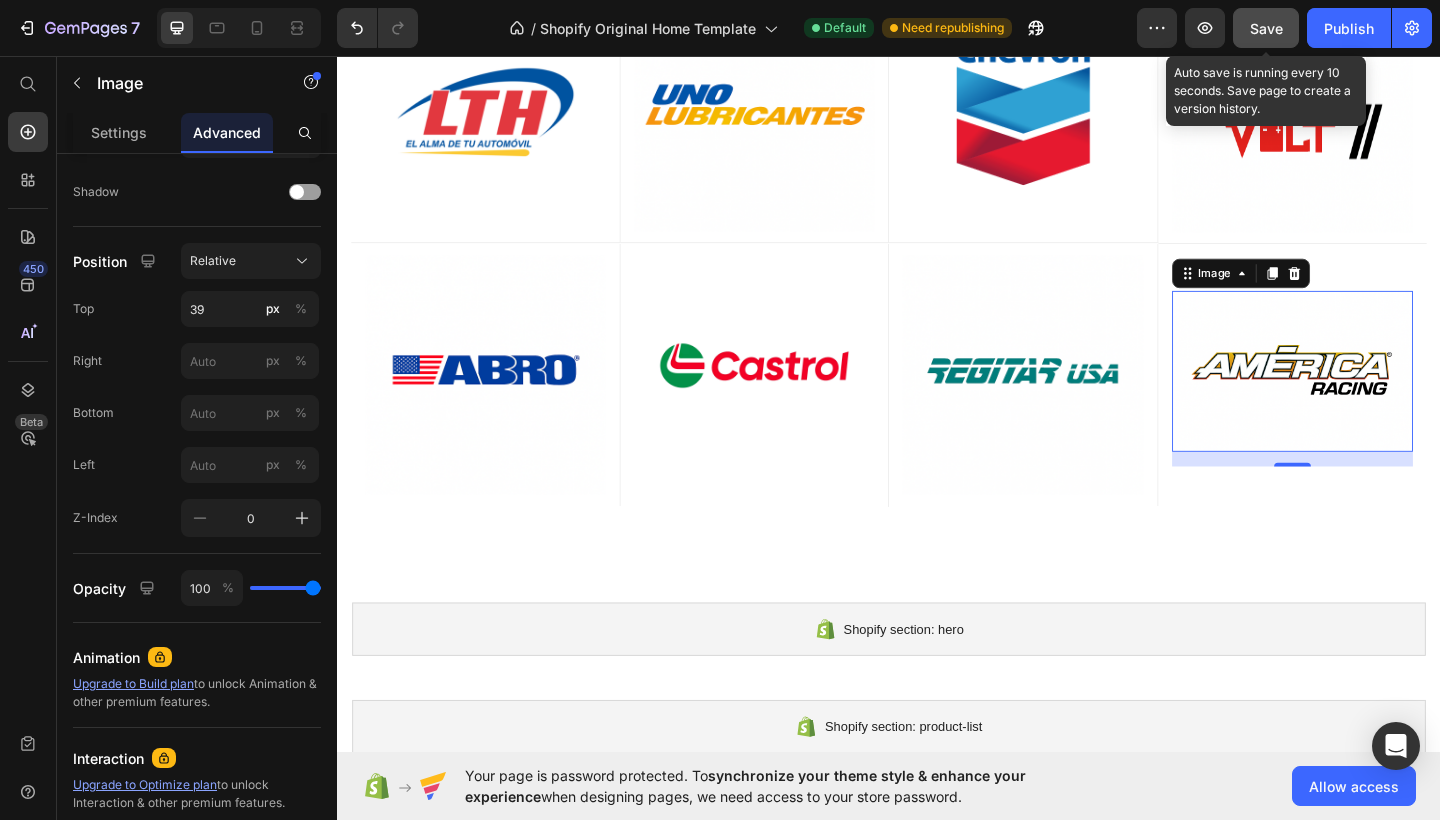 click on "Save" at bounding box center (1266, 28) 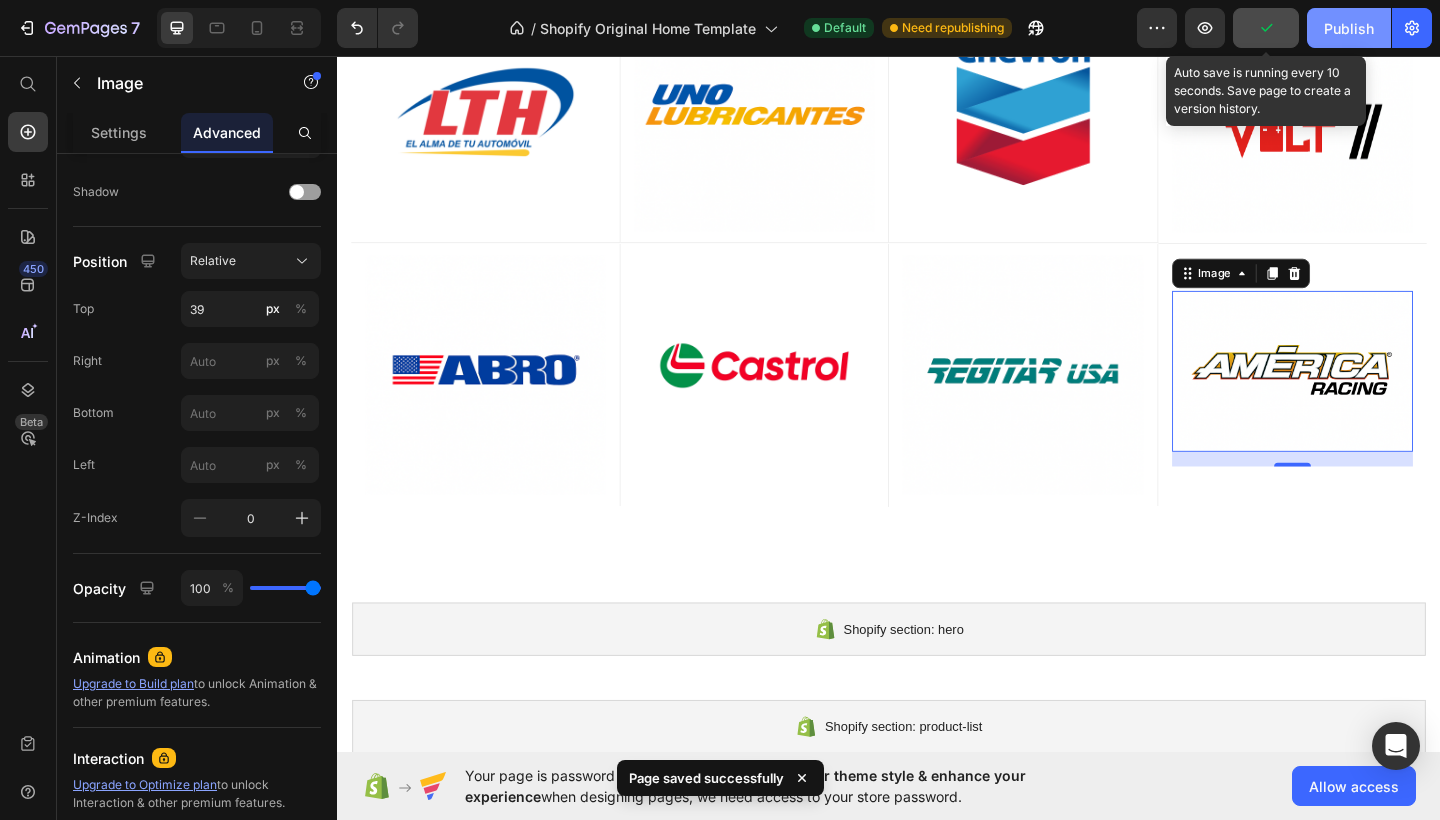 click on "Publish" 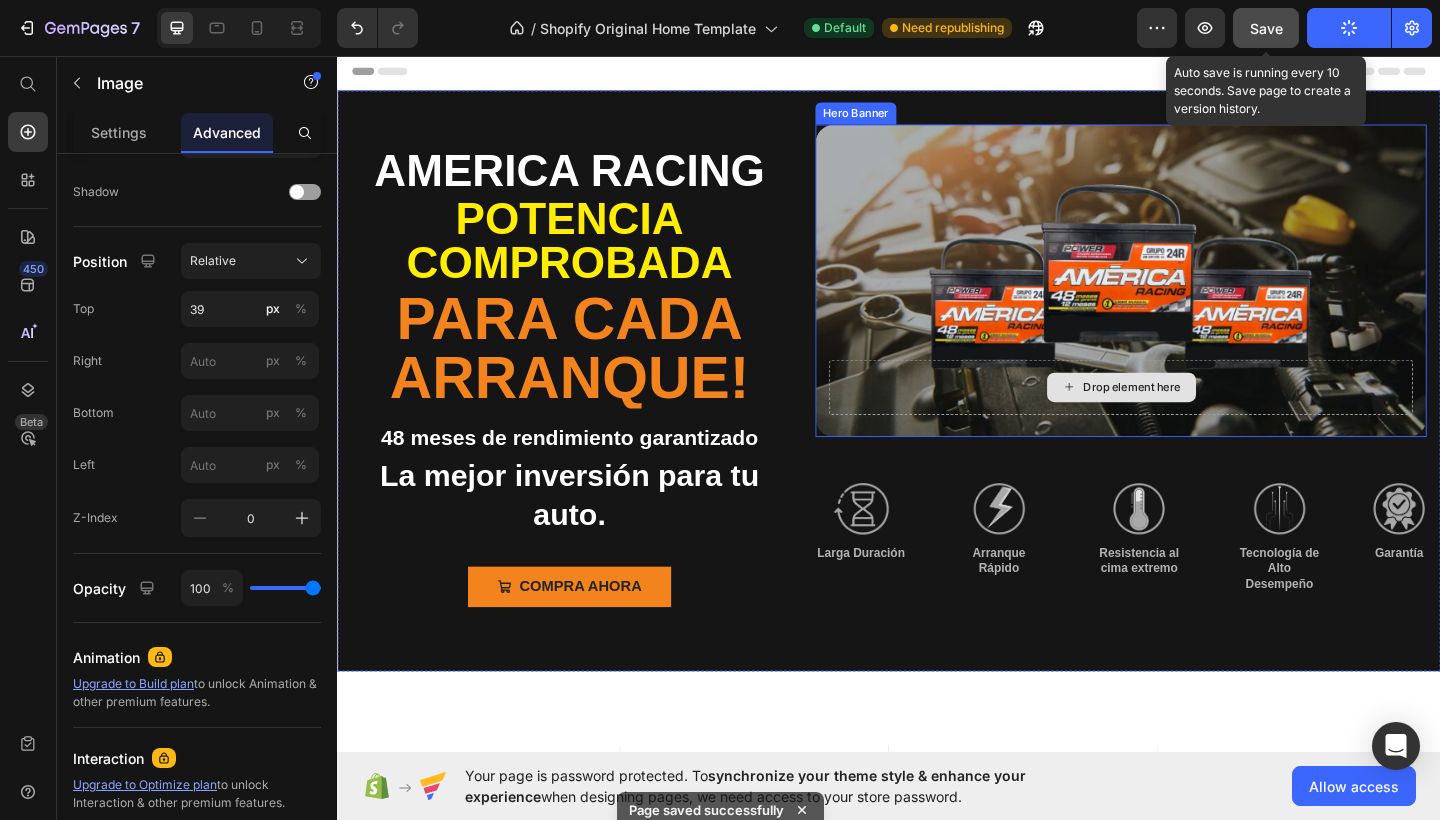 scroll, scrollTop: 0, scrollLeft: 0, axis: both 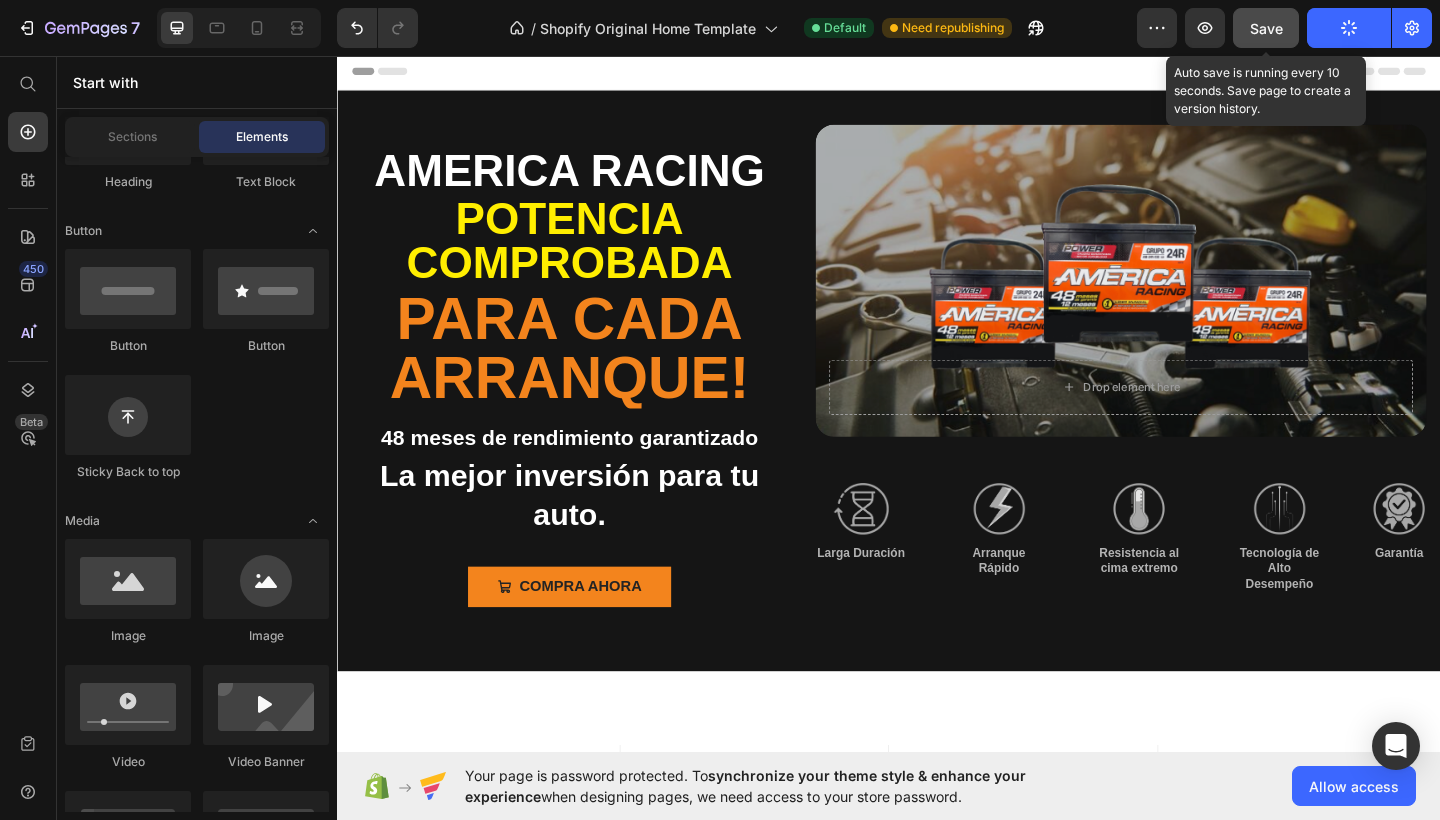 click 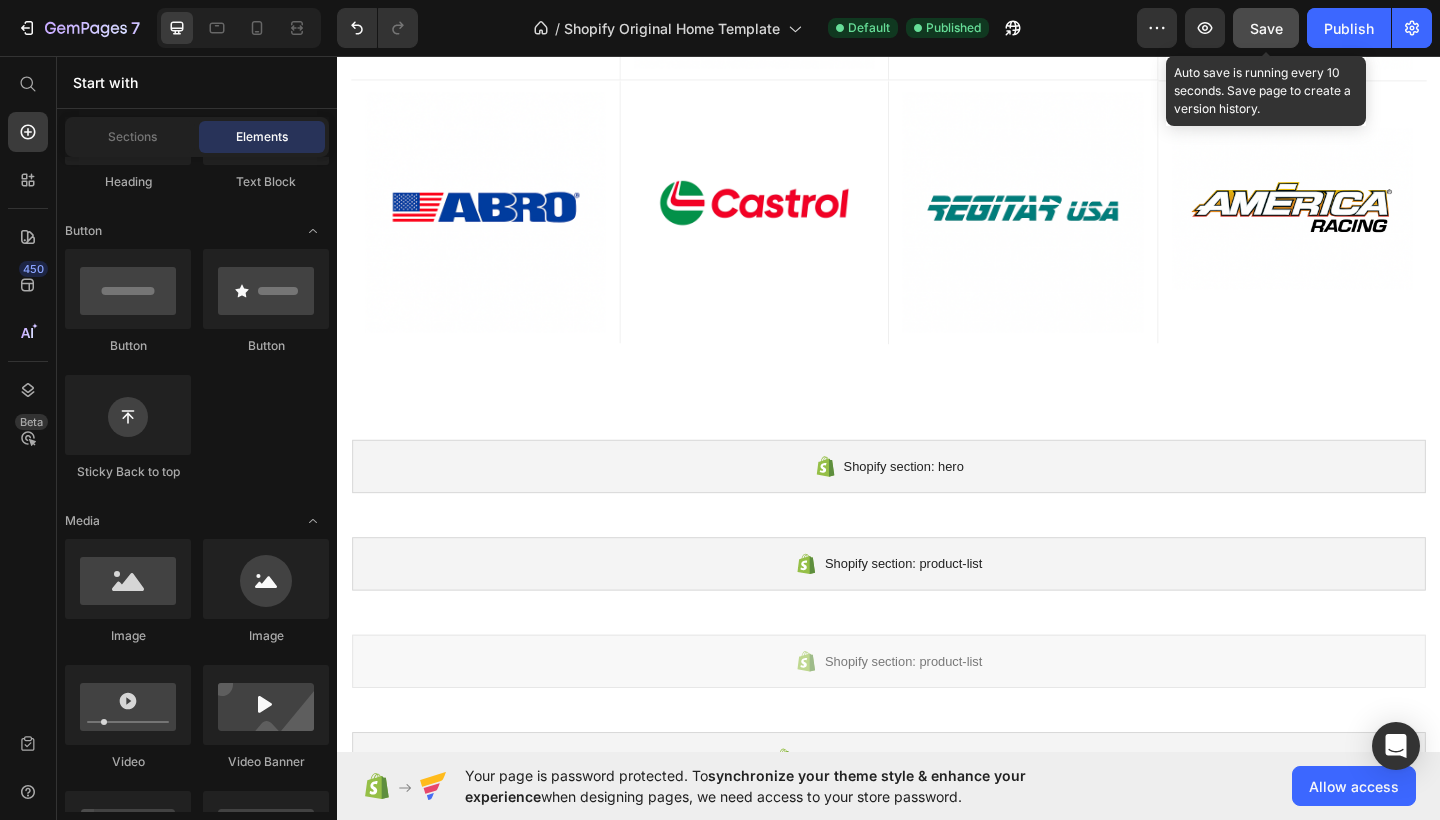 scroll, scrollTop: 1011, scrollLeft: 0, axis: vertical 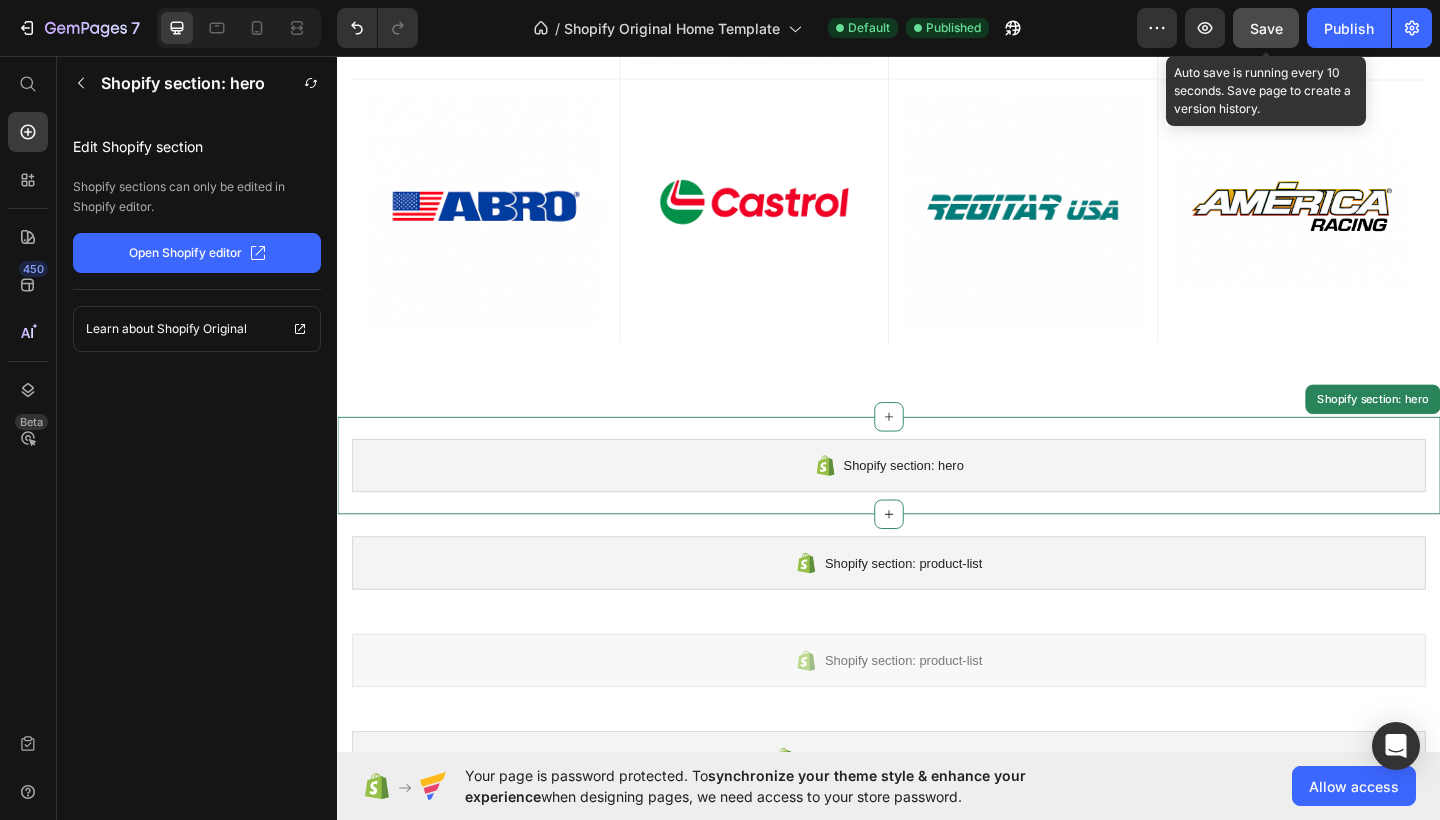 click on "Shopify section: hero" at bounding box center [937, 502] 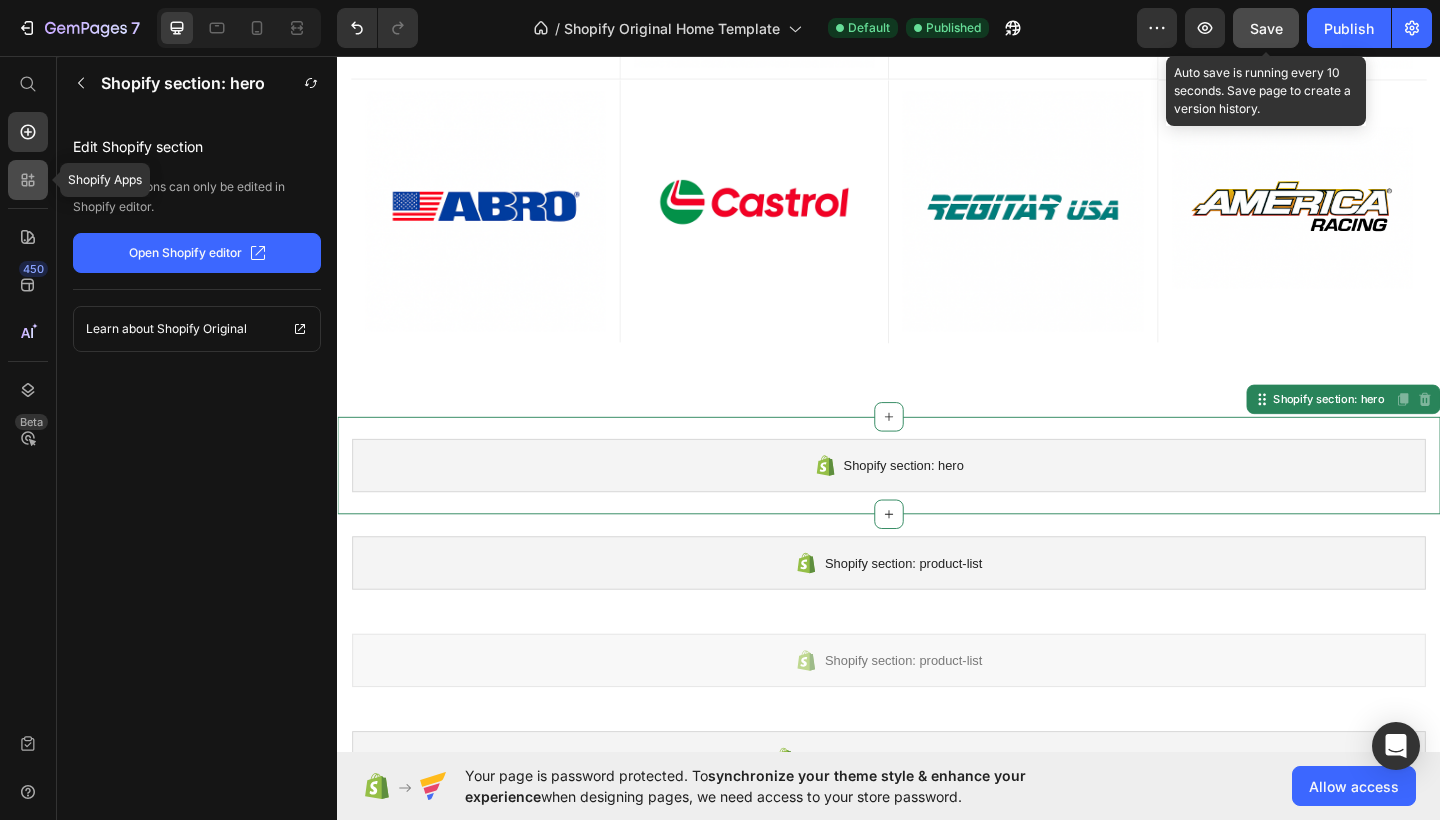 click 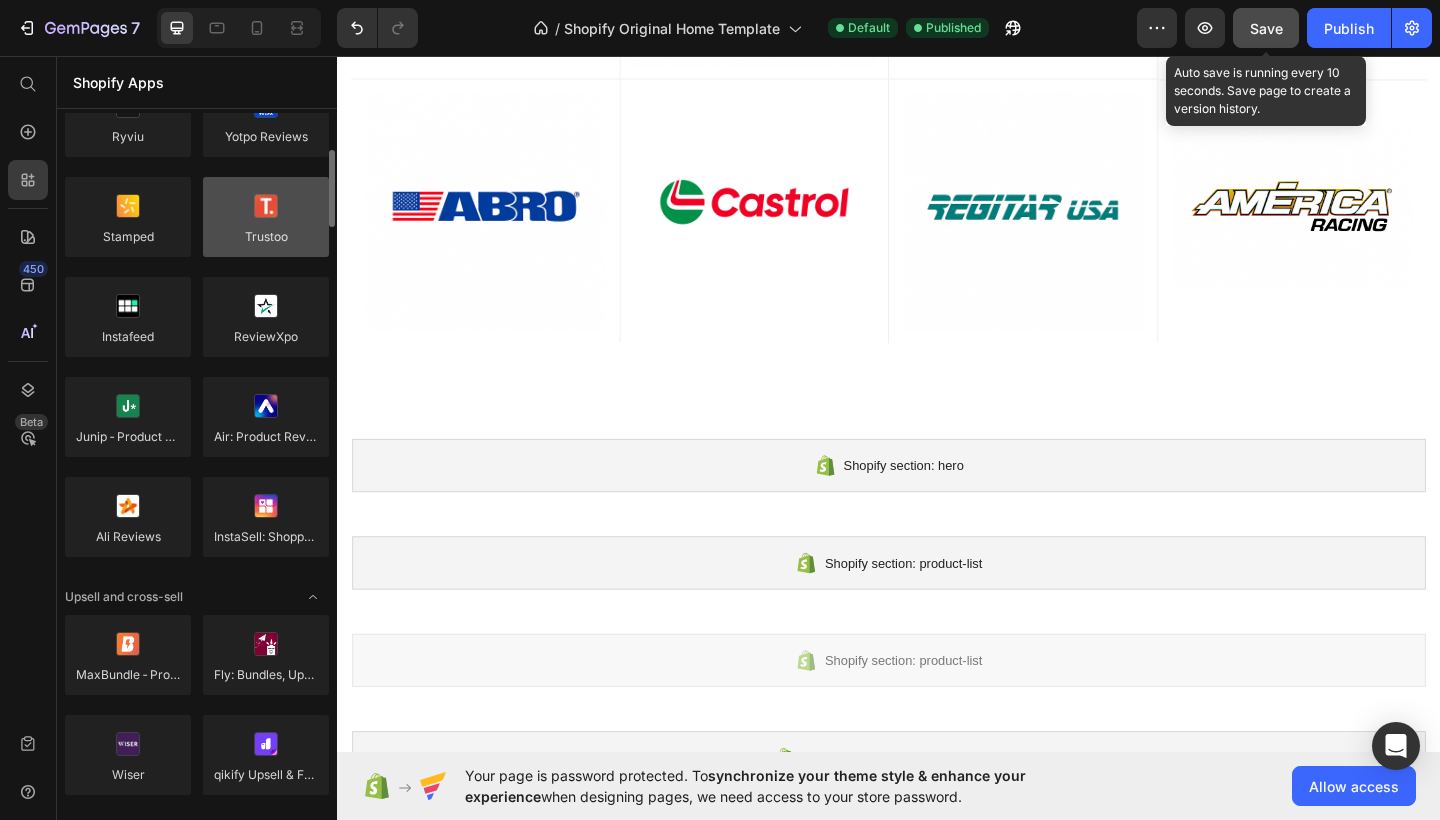 scroll, scrollTop: 0, scrollLeft: 0, axis: both 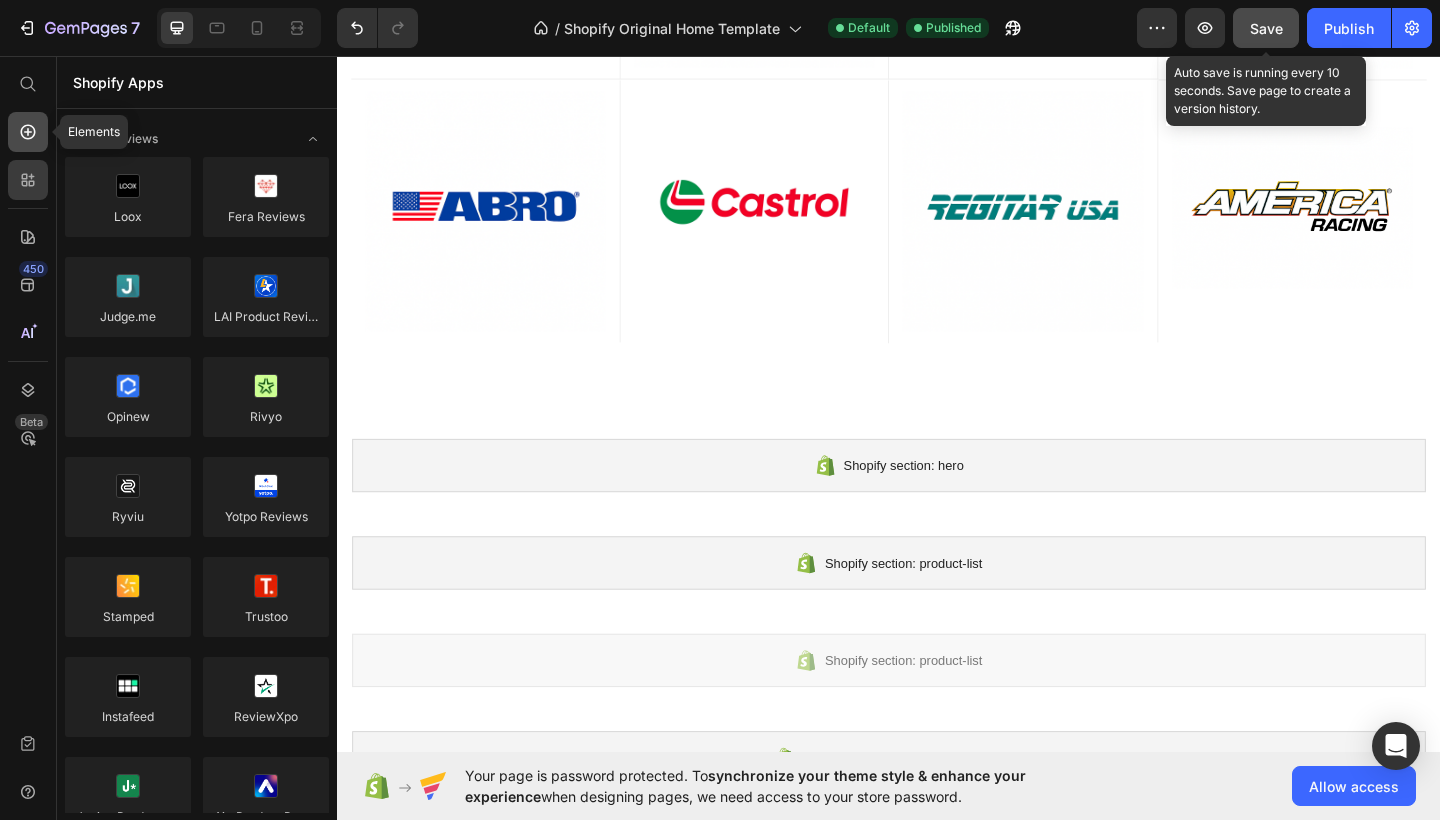 click 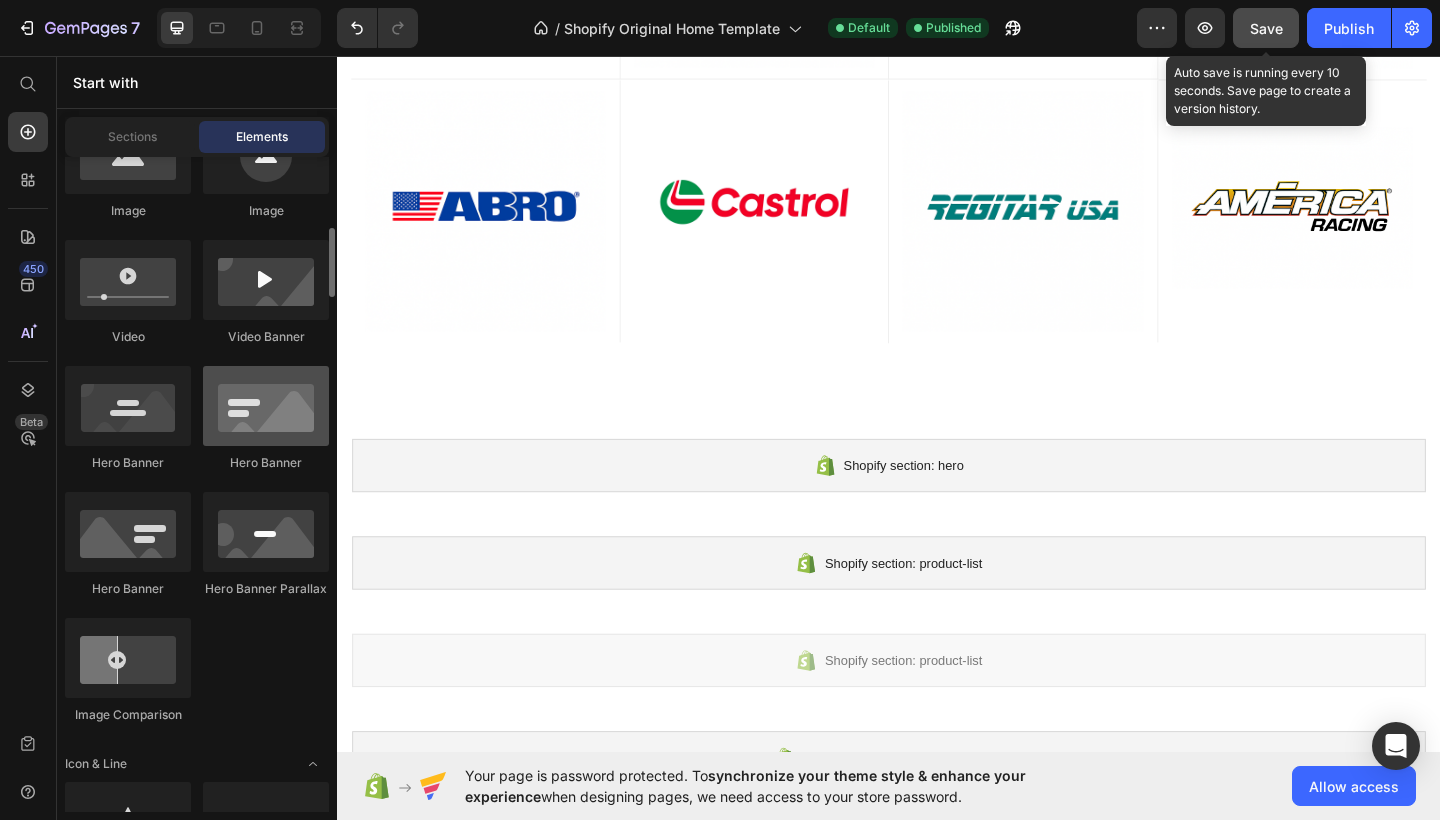 scroll, scrollTop: 811, scrollLeft: 0, axis: vertical 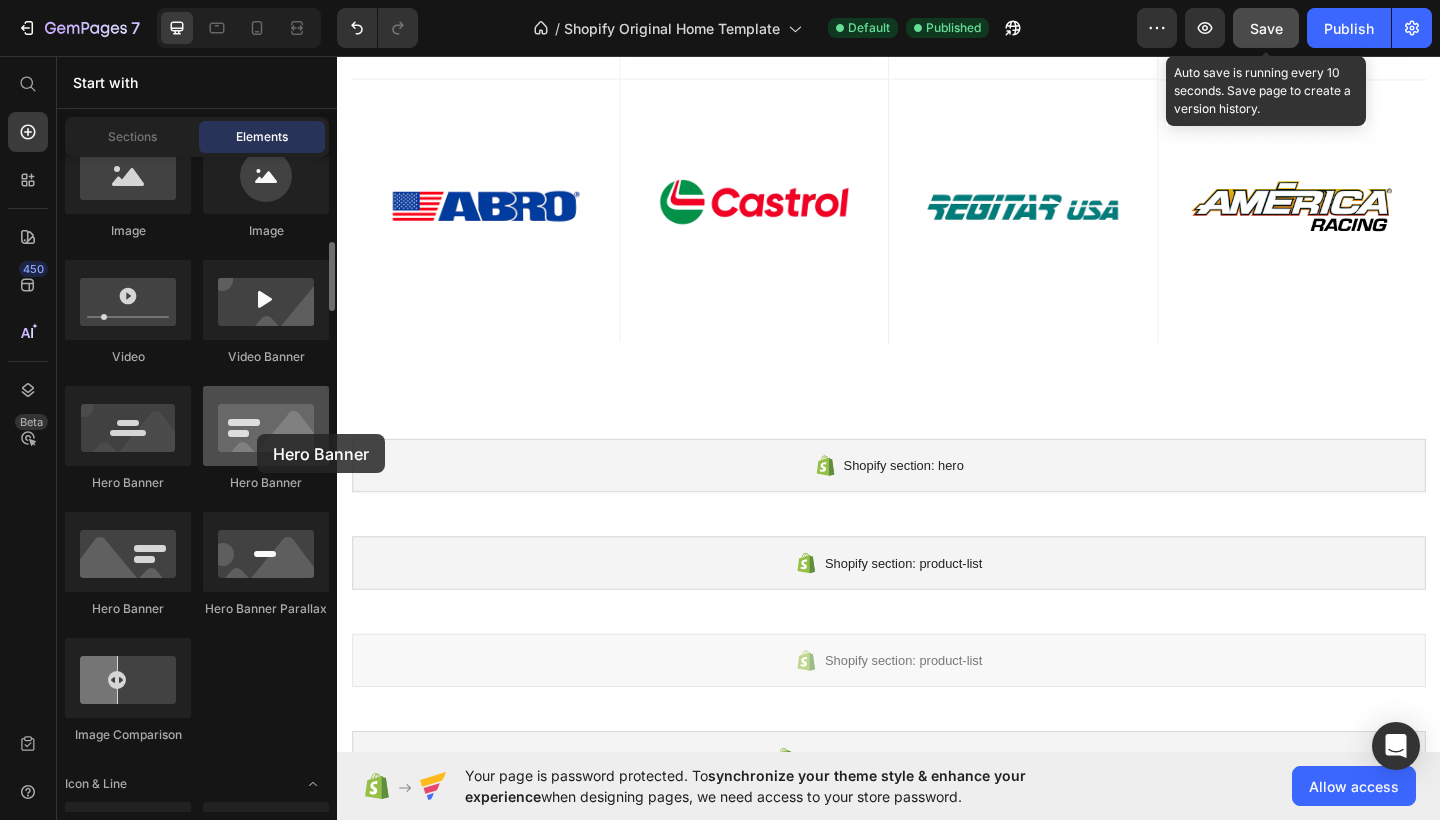 click at bounding box center (266, 426) 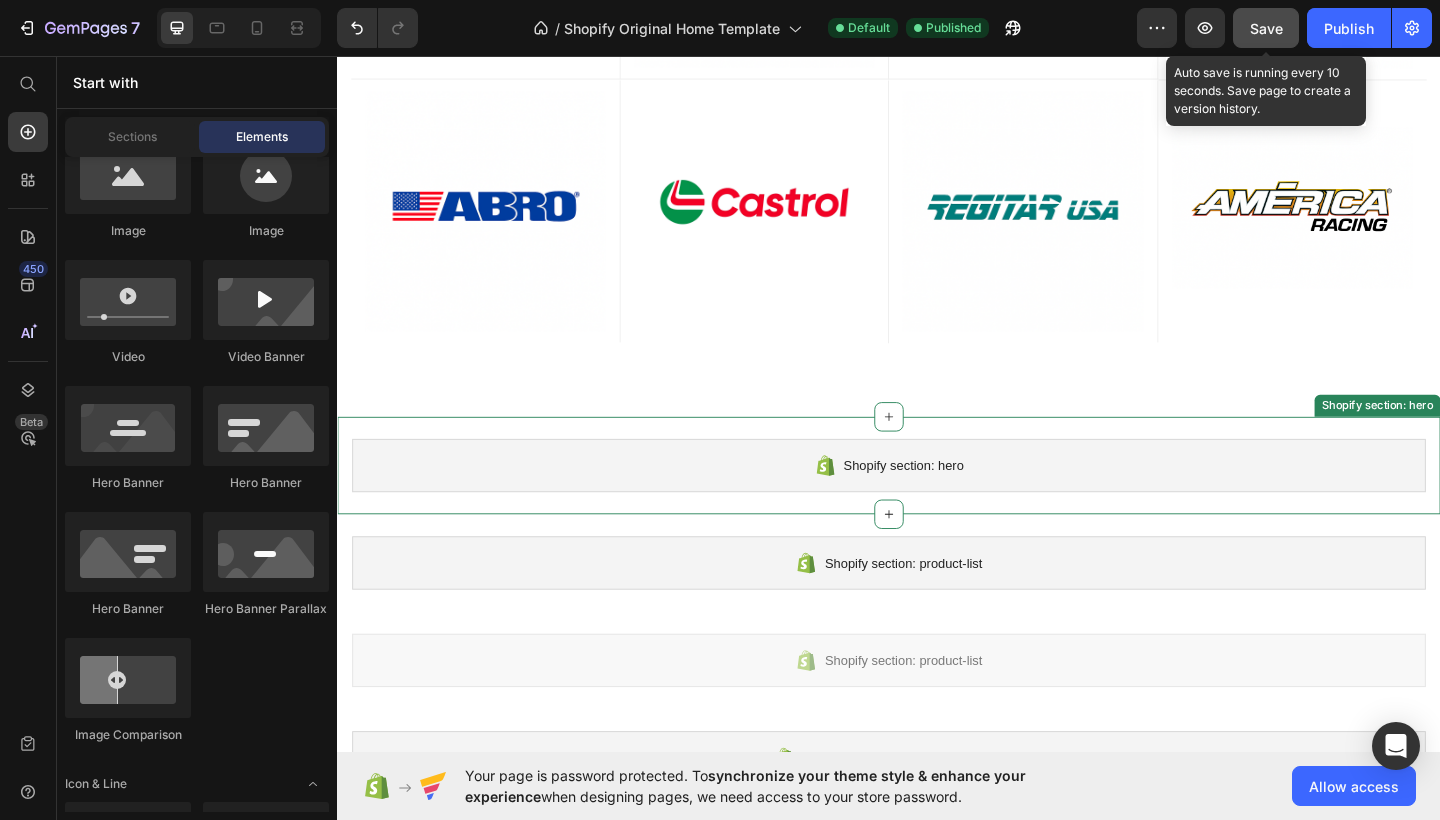 click on "Shopify section: hero" at bounding box center (937, 502) 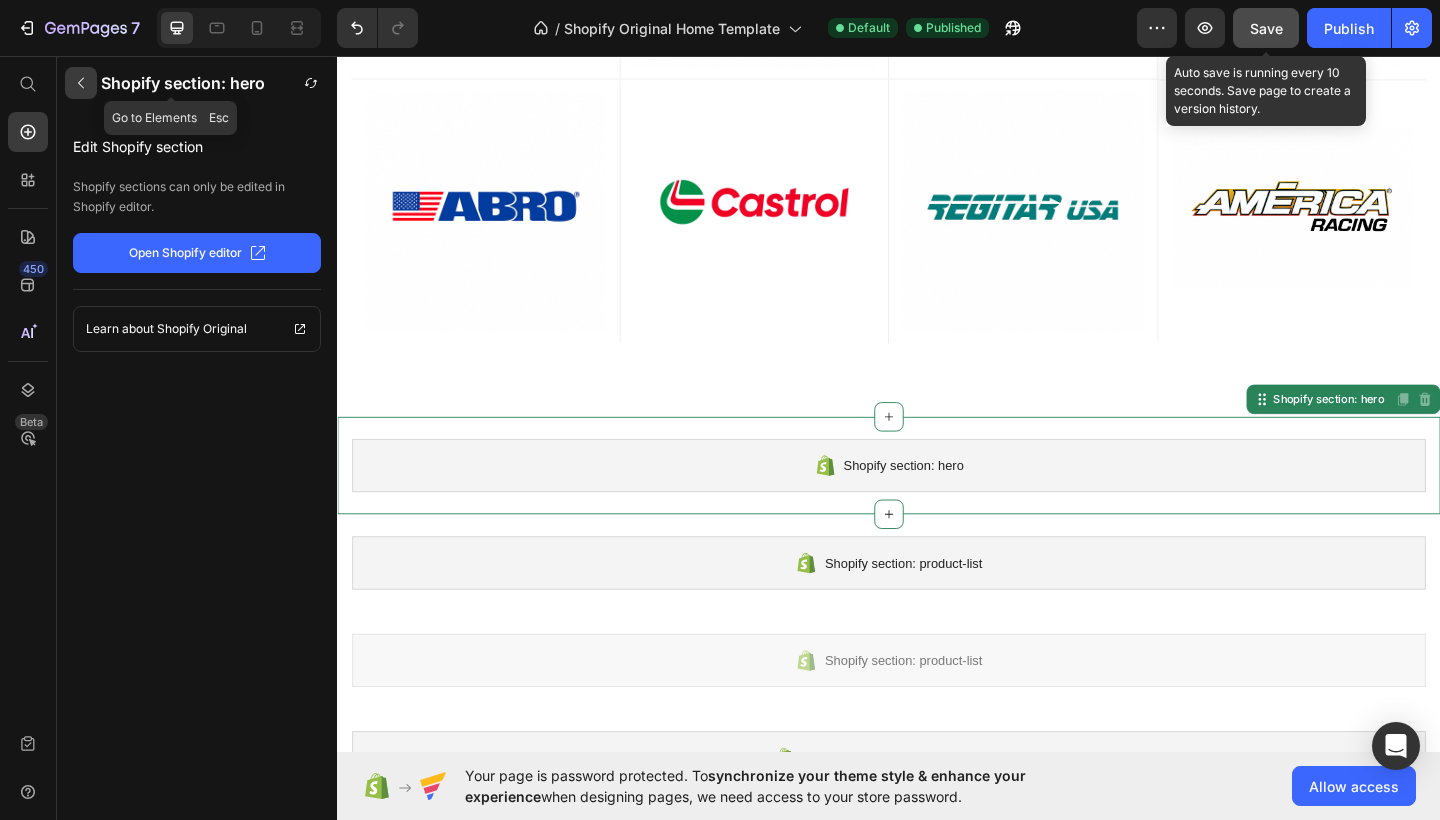 click at bounding box center (81, 83) 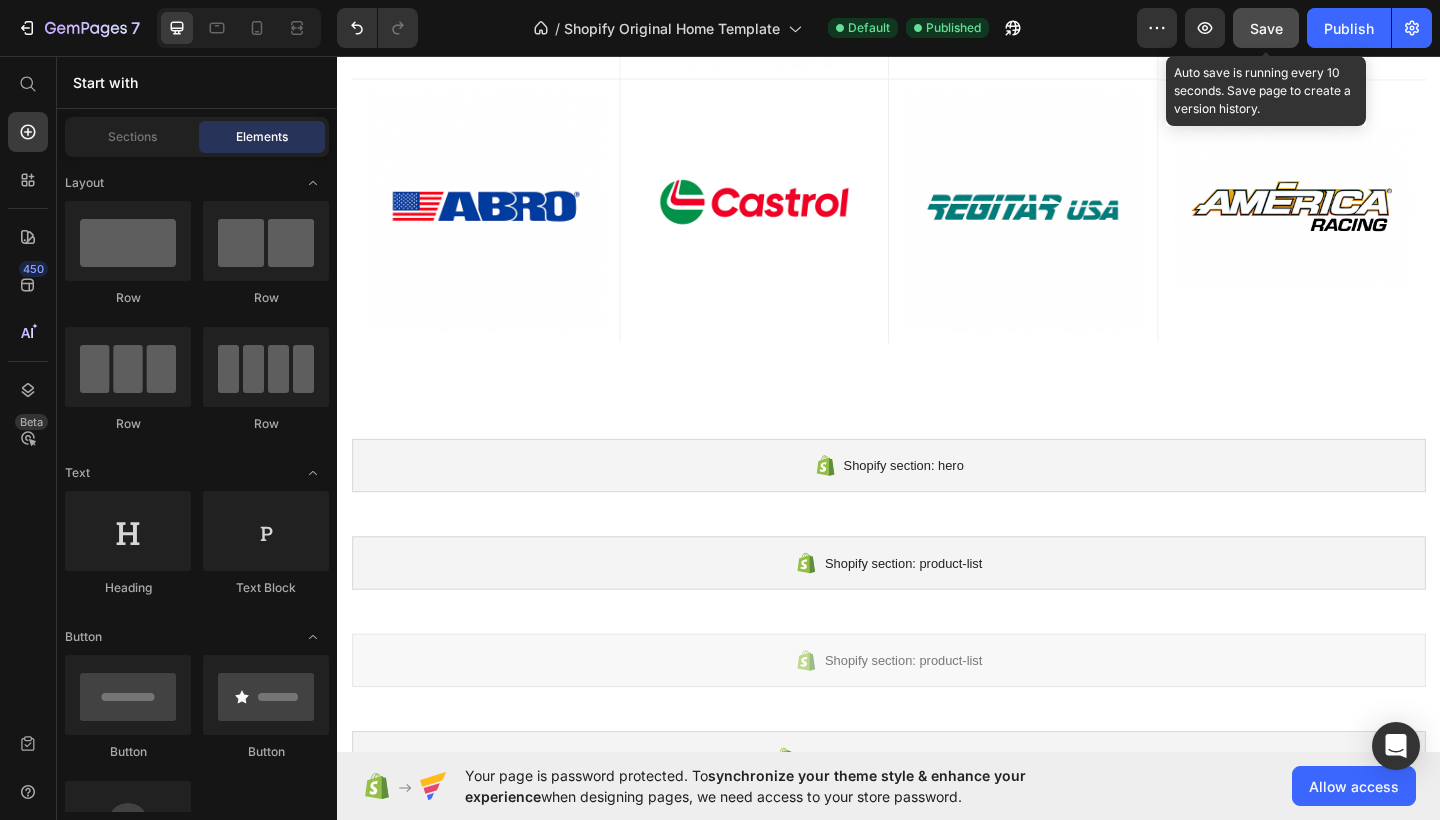 scroll, scrollTop: 811, scrollLeft: 0, axis: vertical 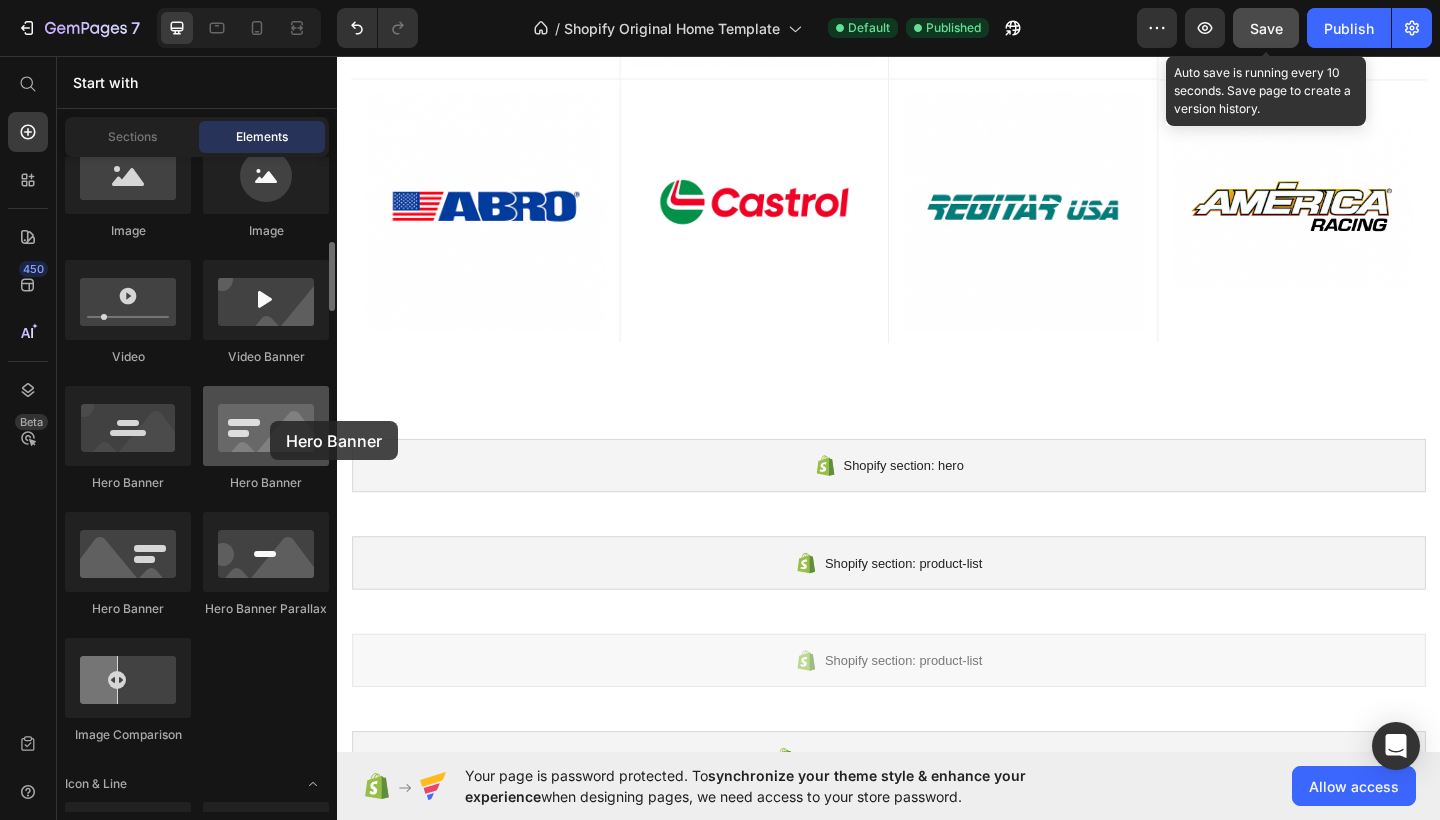 click at bounding box center [266, 426] 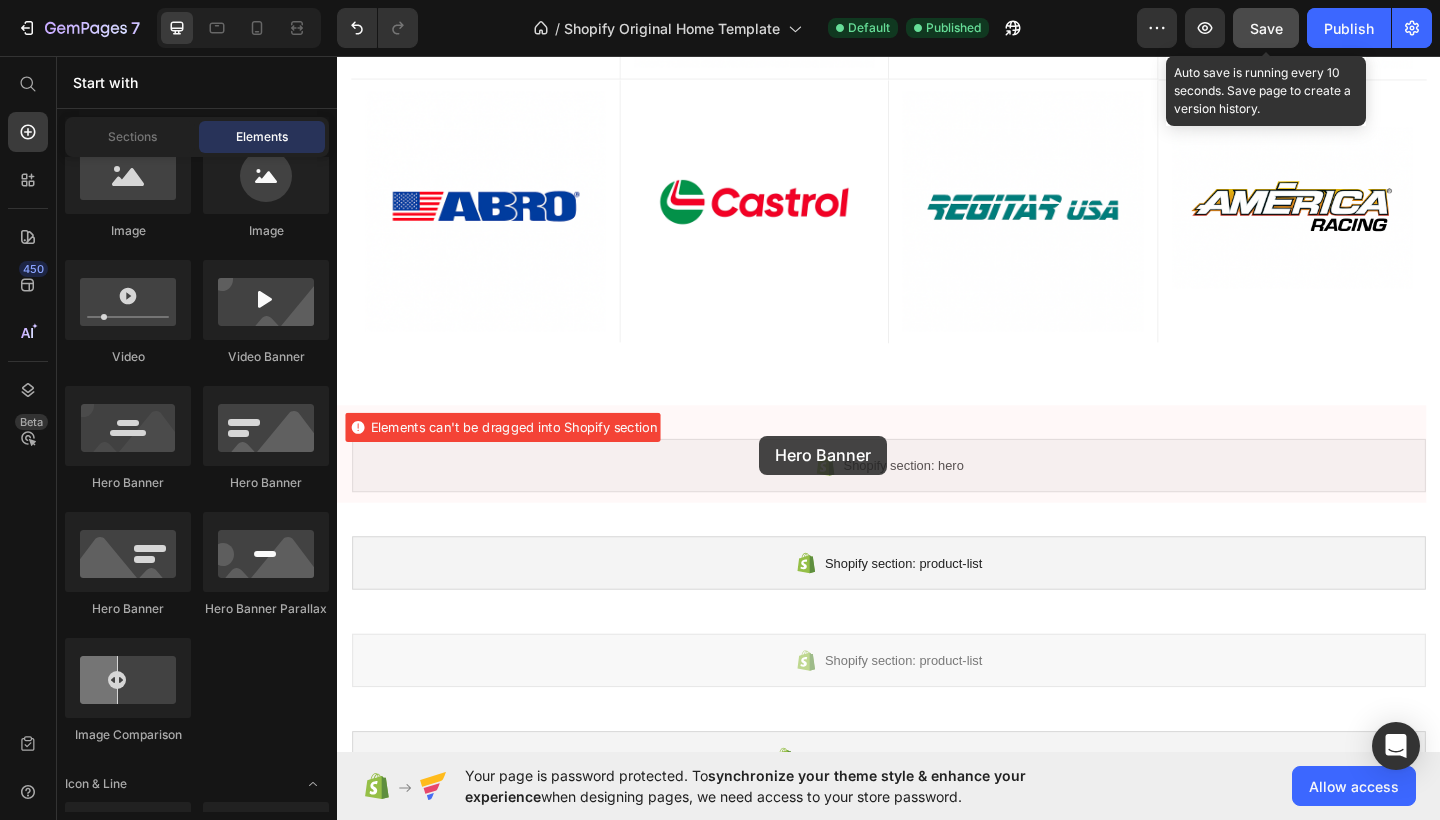 drag, startPoint x: 607, startPoint y: 474, endPoint x: 796, endPoint y: 469, distance: 189.06613 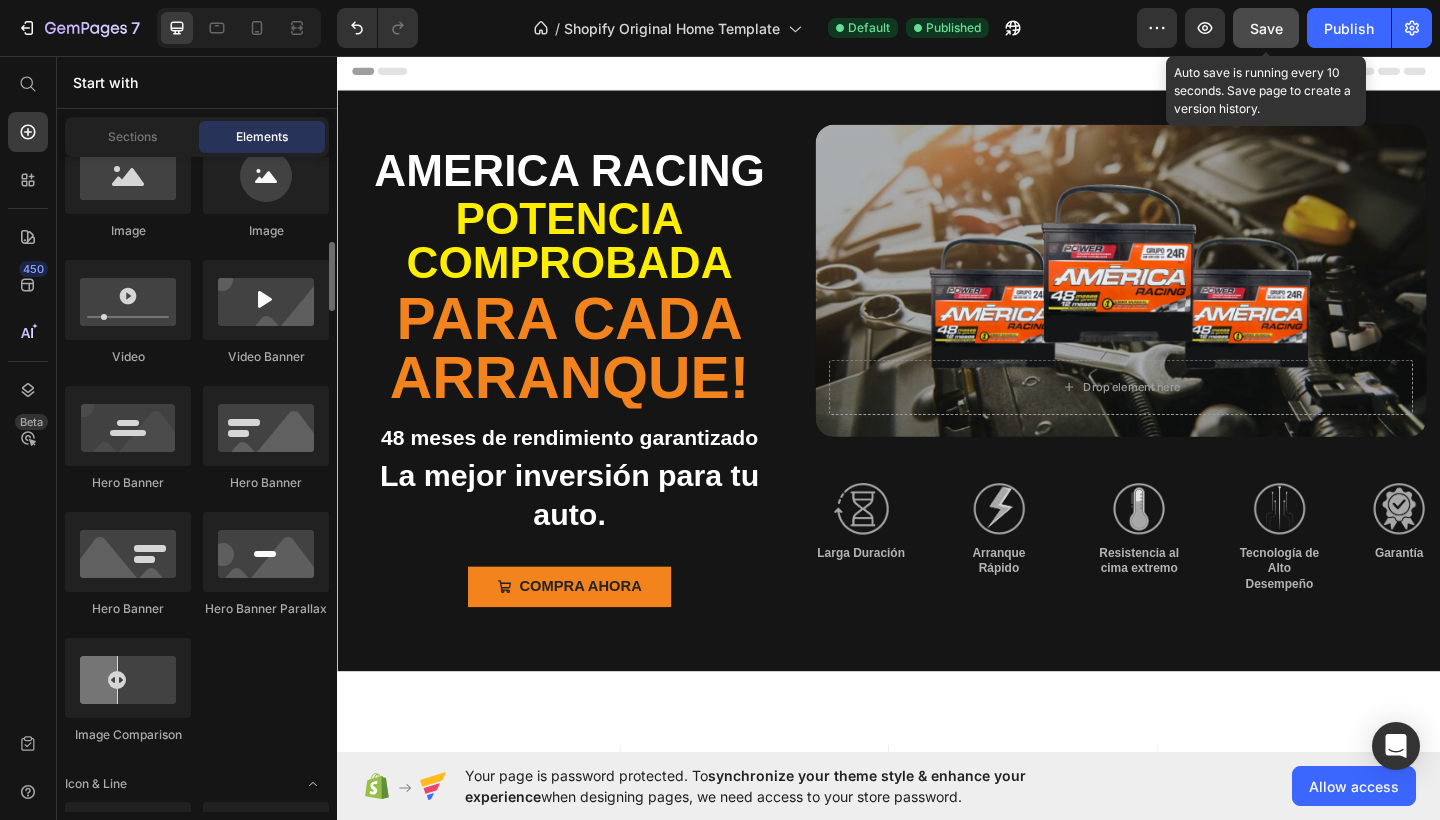 scroll, scrollTop: 0, scrollLeft: 0, axis: both 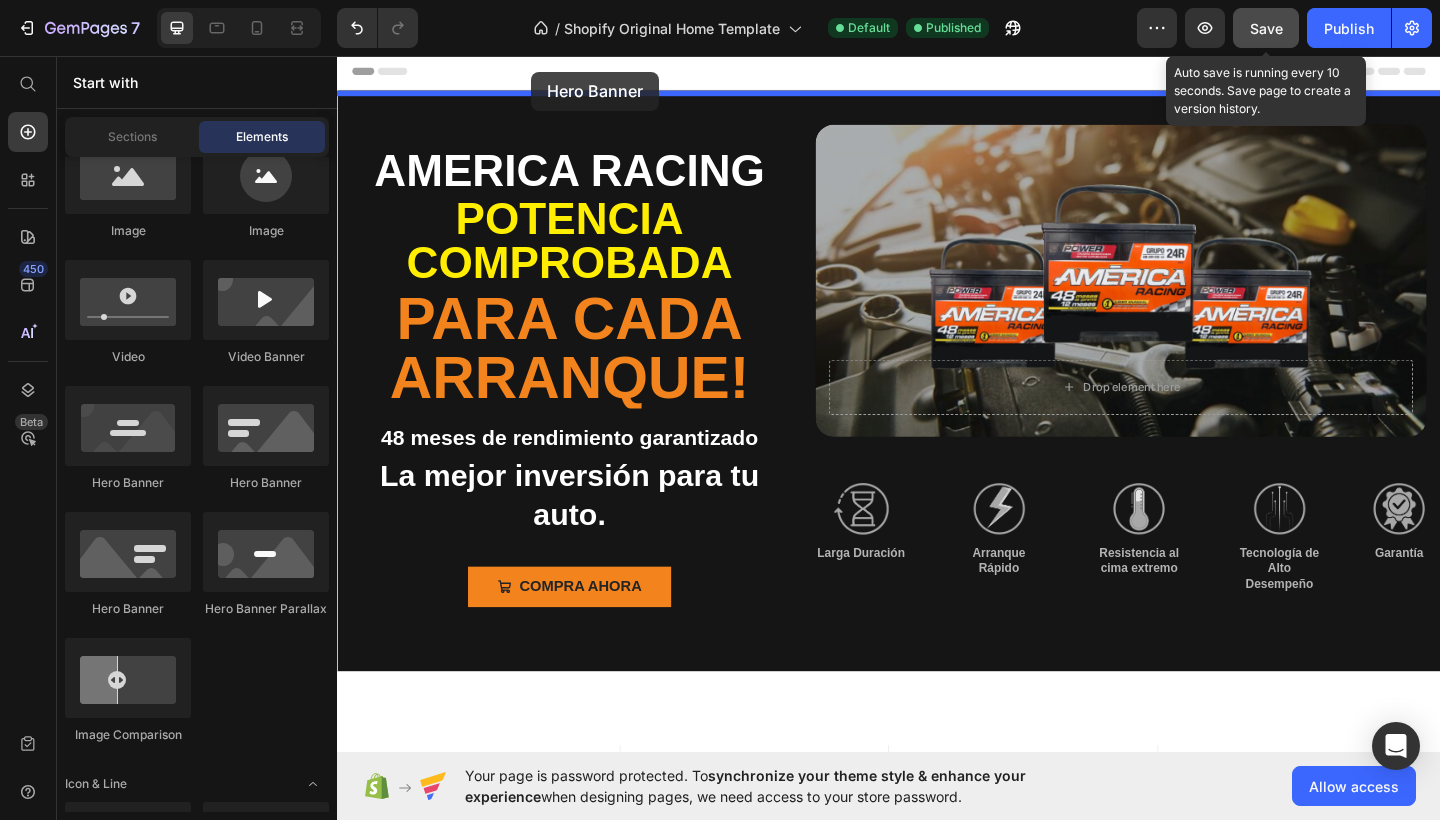 drag, startPoint x: 629, startPoint y: 494, endPoint x: 548, endPoint y: 73, distance: 428.72134 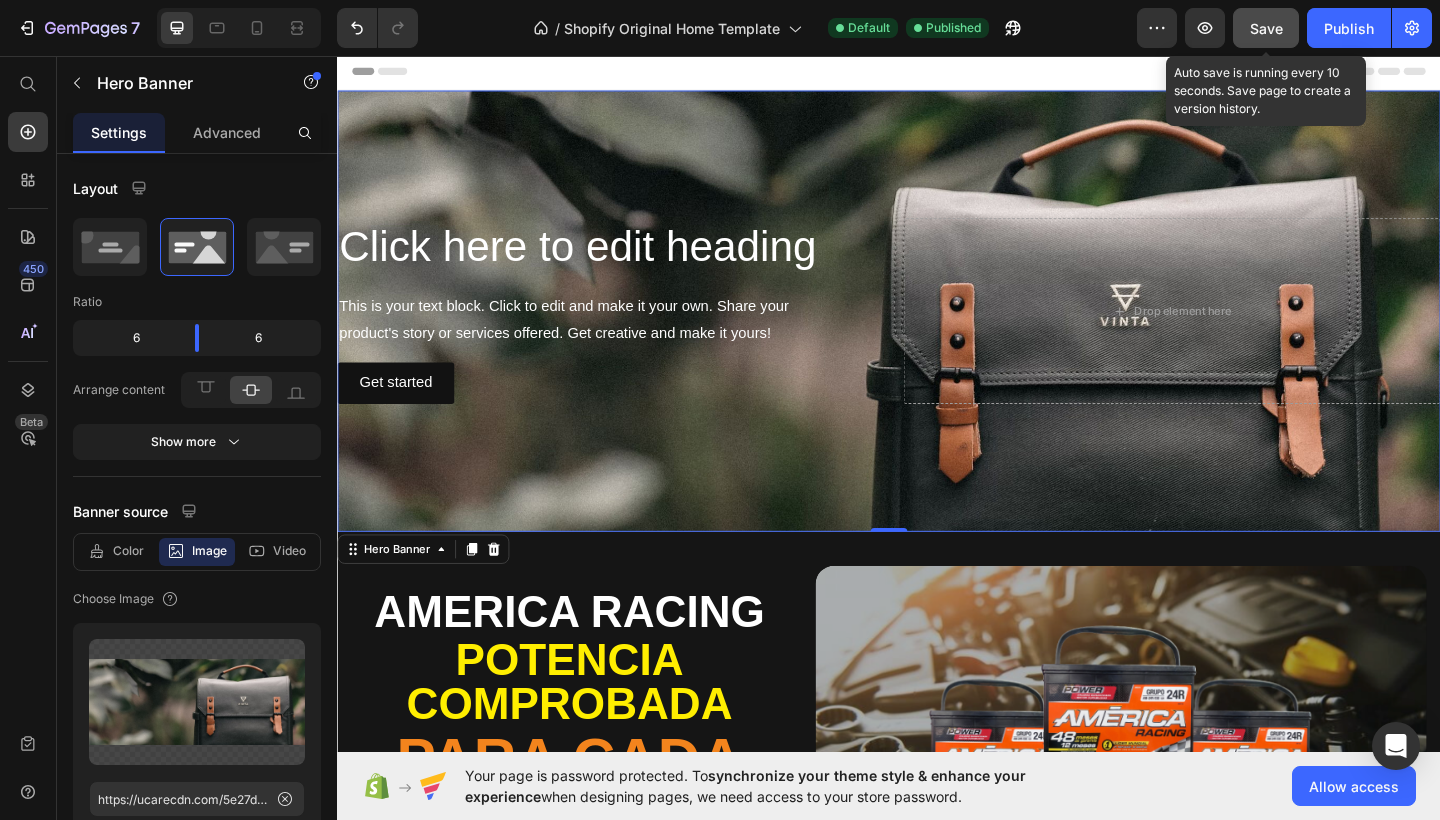 click at bounding box center (937, 73) 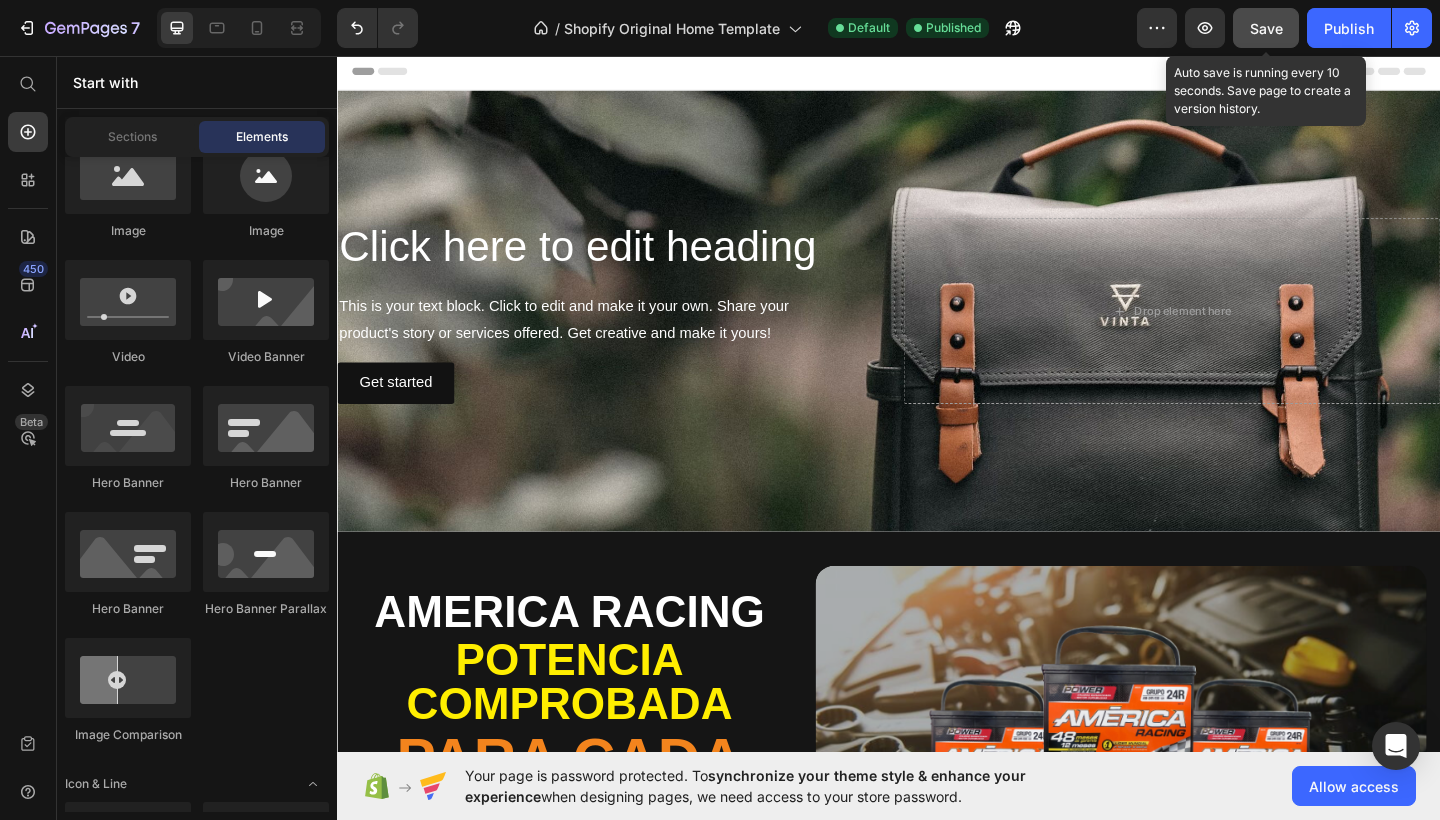 click 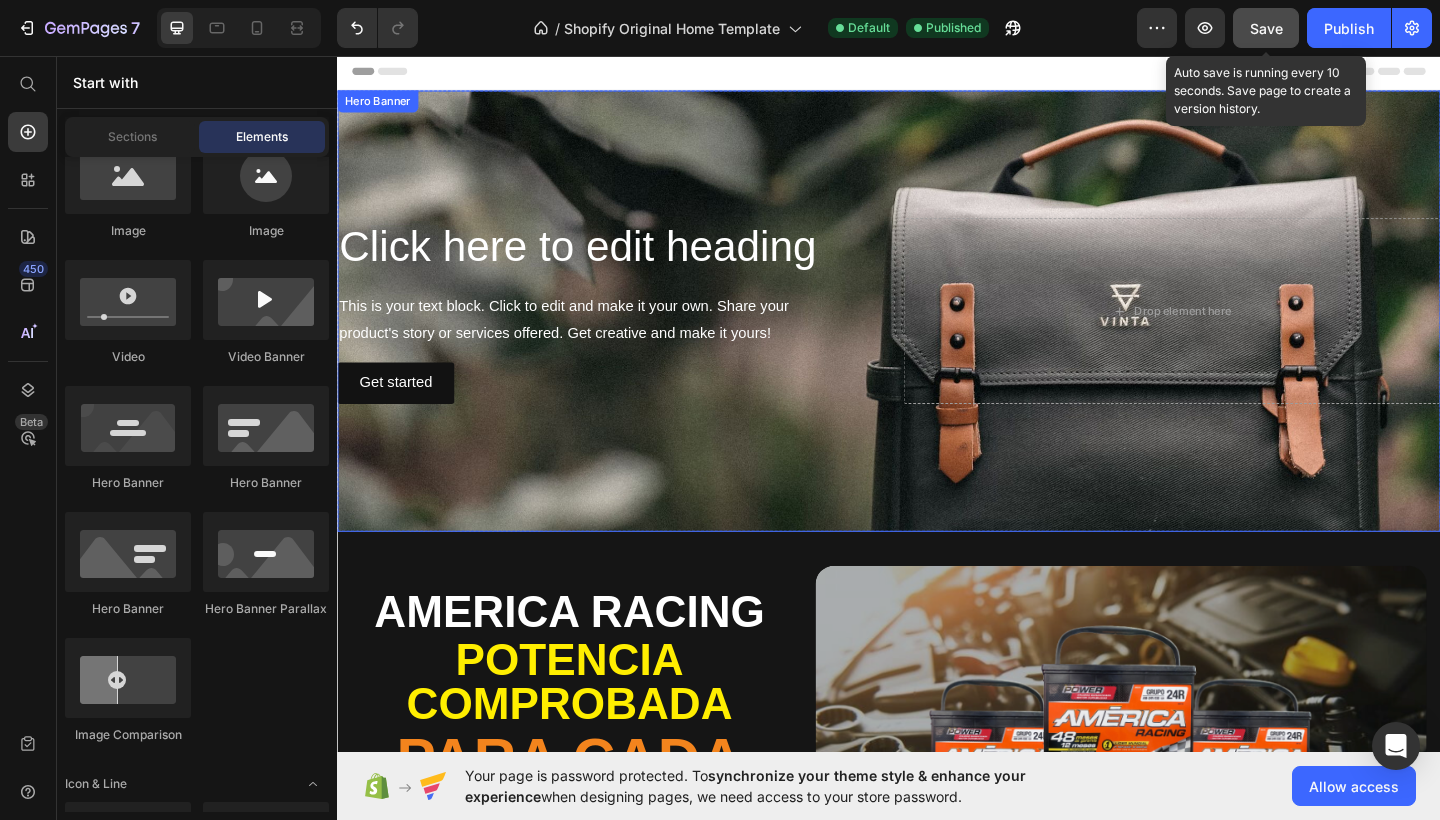 click on "Click here to edit heading" at bounding box center (629, 265) 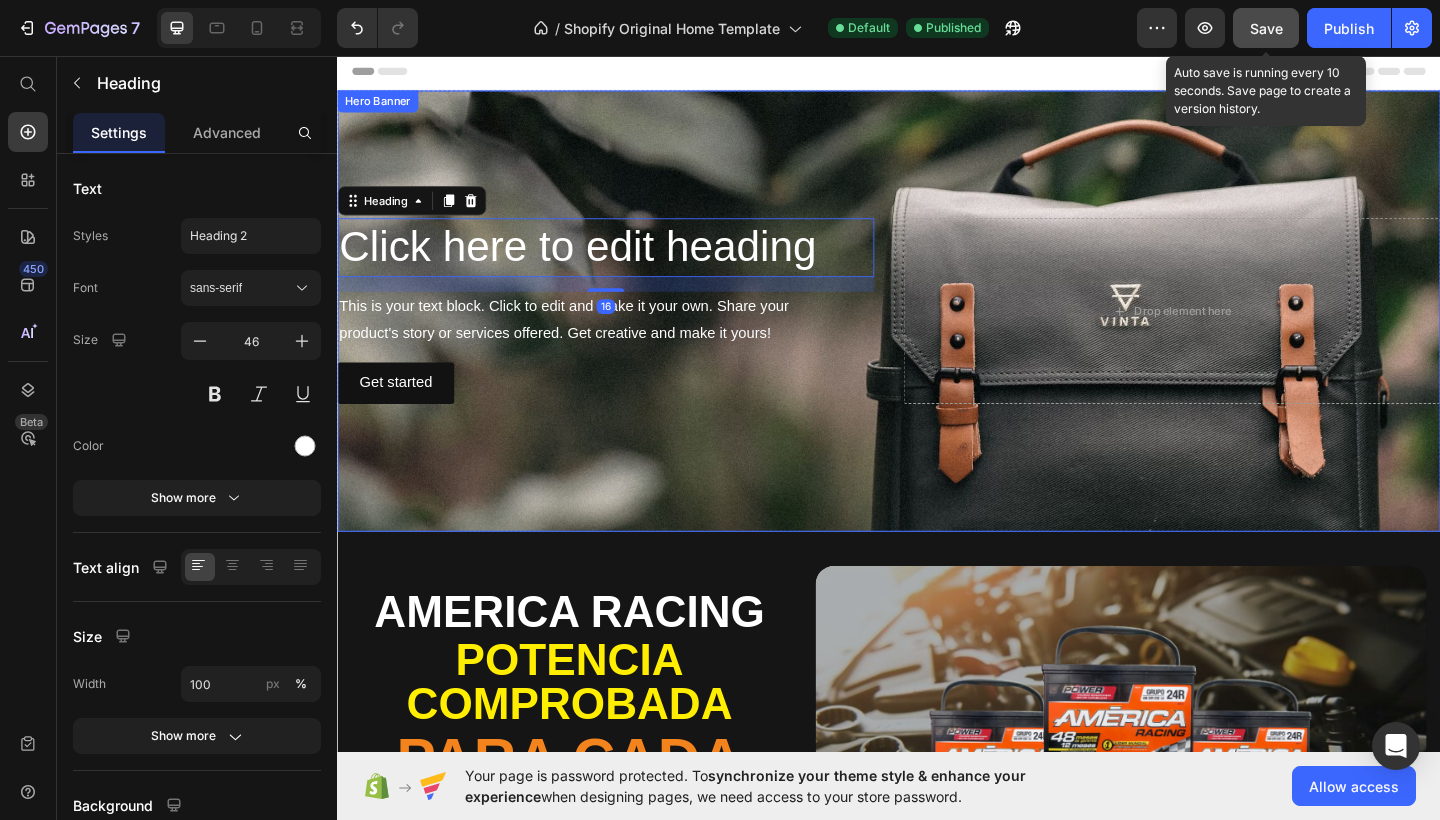 click at bounding box center (937, 334) 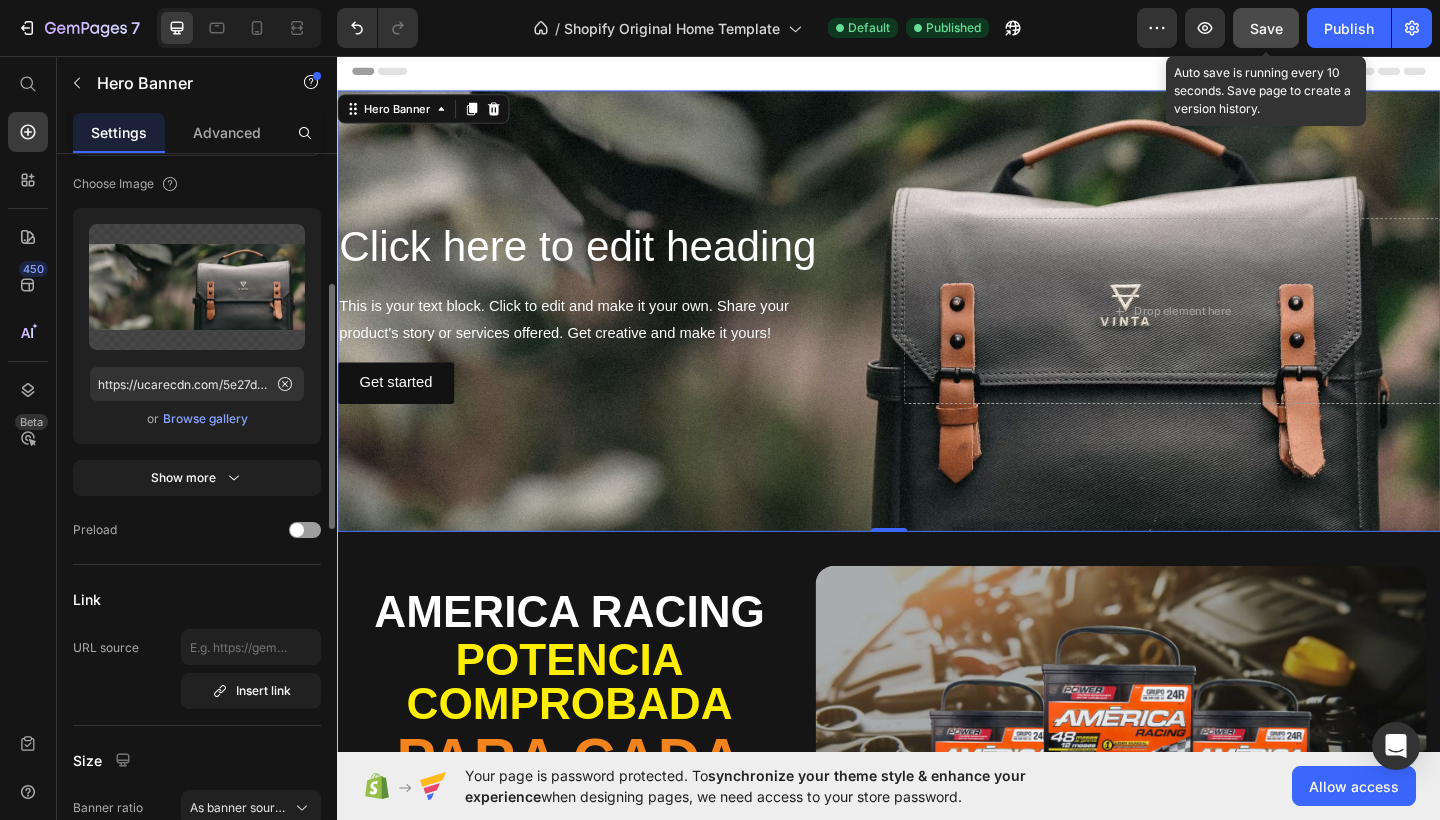 scroll, scrollTop: 434, scrollLeft: 0, axis: vertical 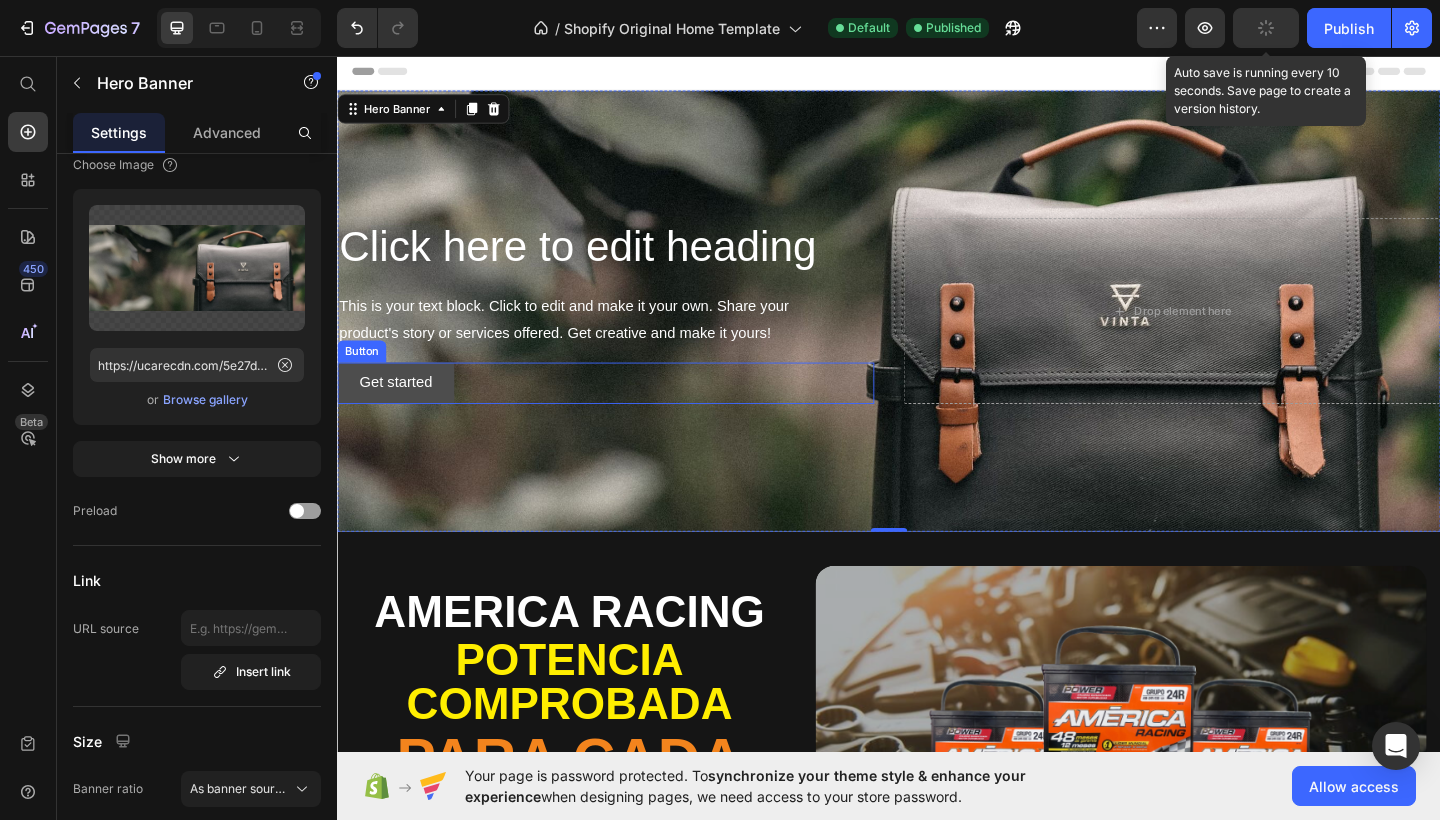 click on "Get started" at bounding box center [400, 412] 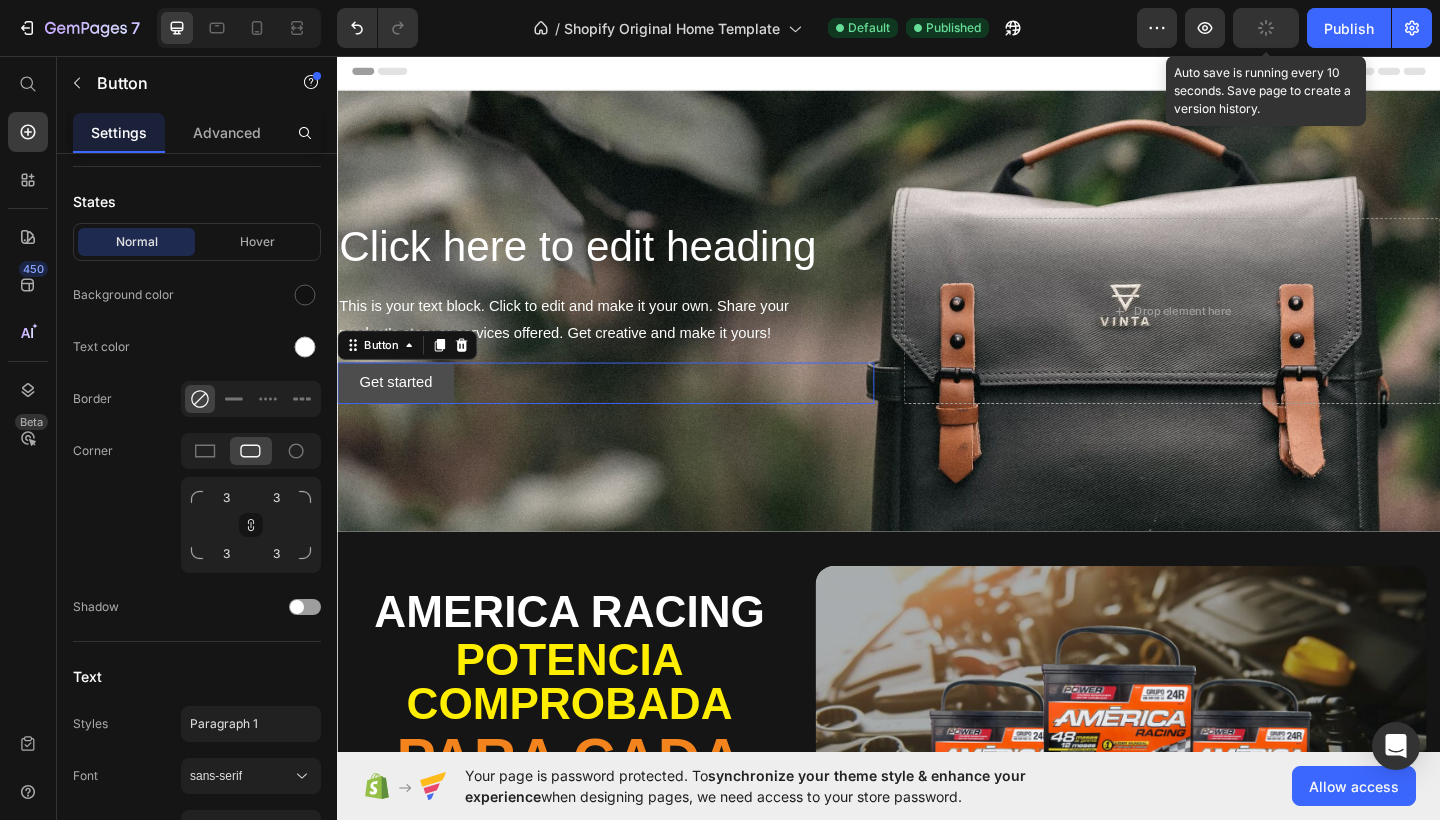 scroll, scrollTop: 0, scrollLeft: 0, axis: both 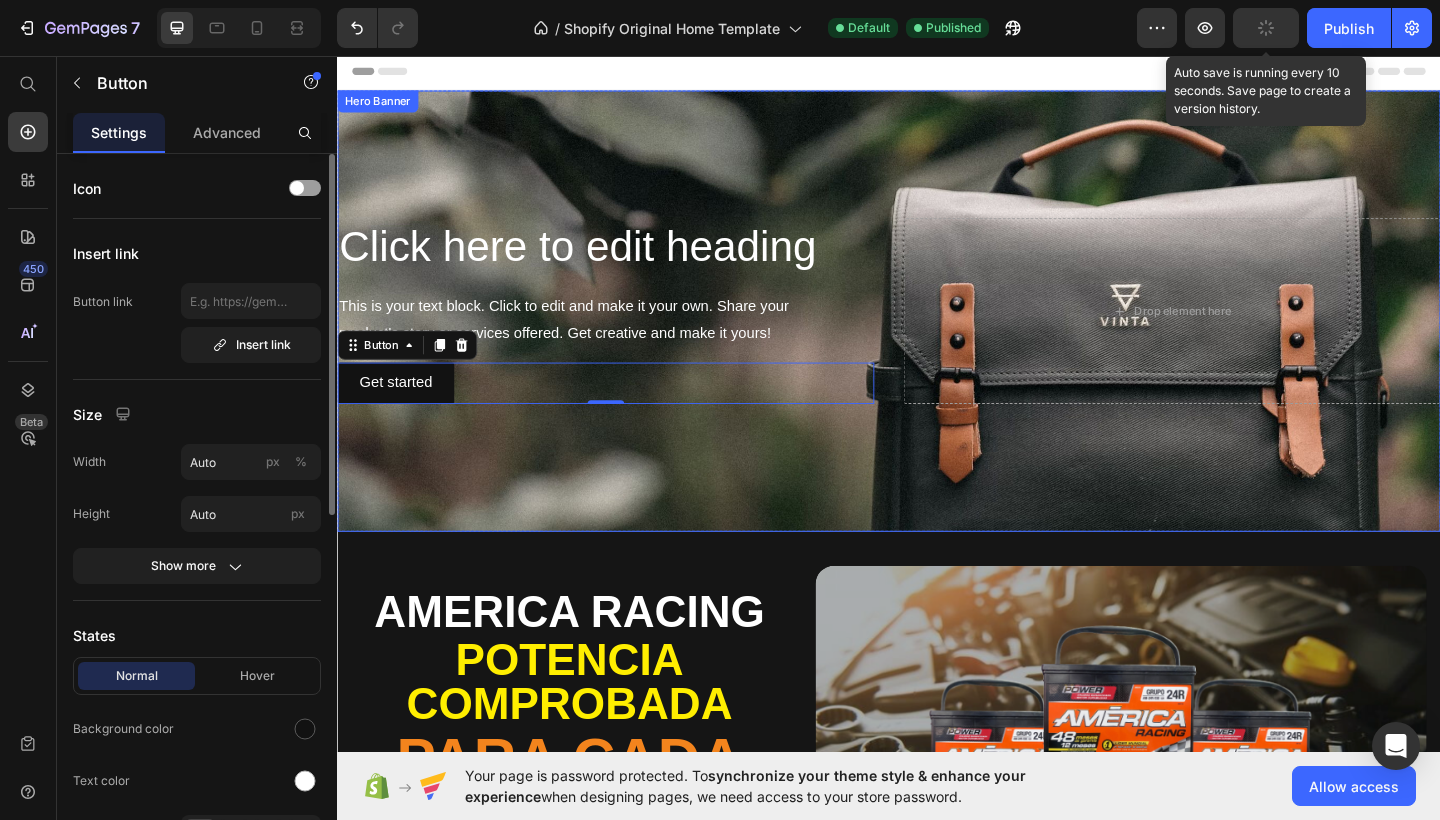 click at bounding box center (937, 334) 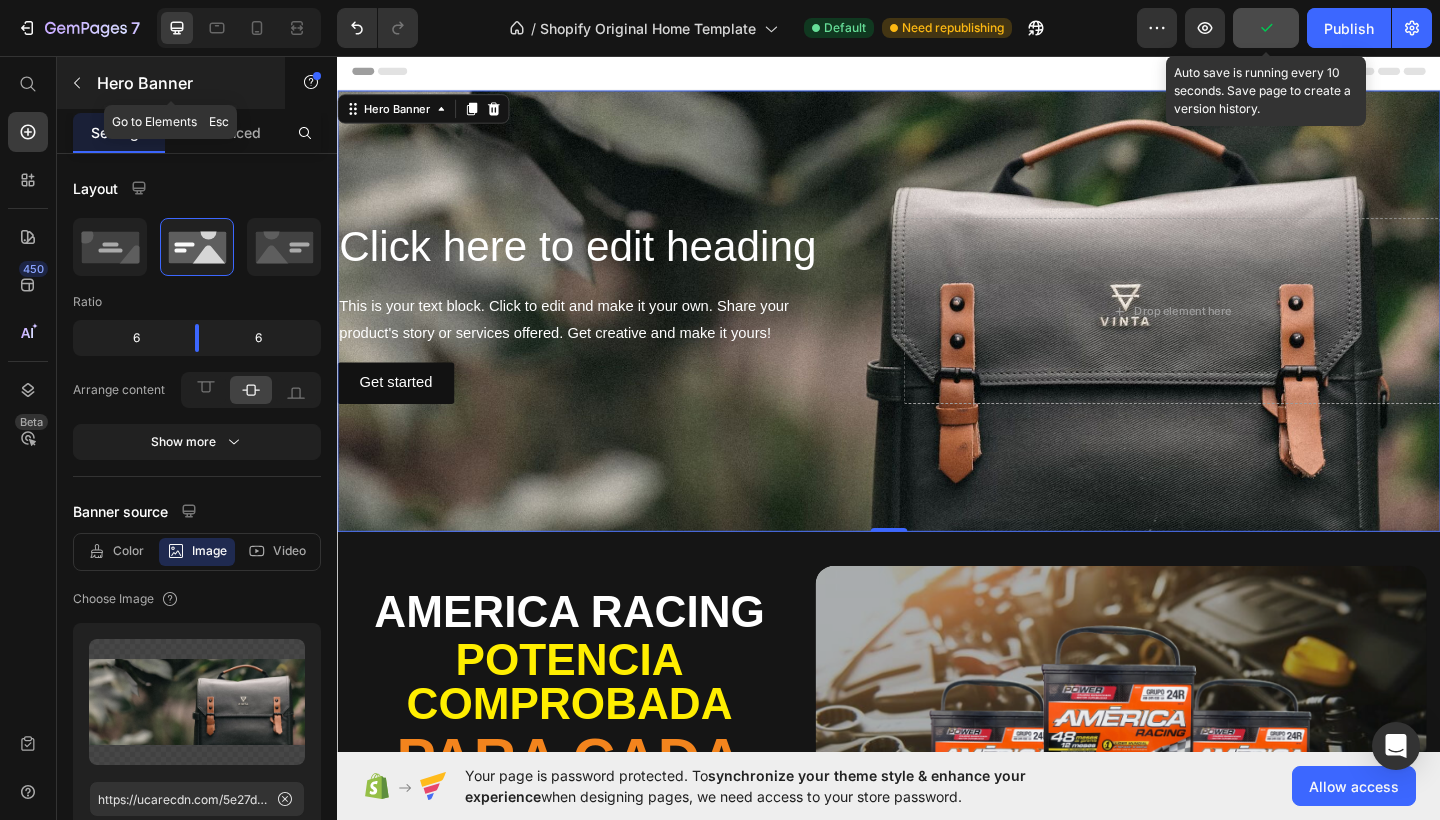 click at bounding box center [77, 83] 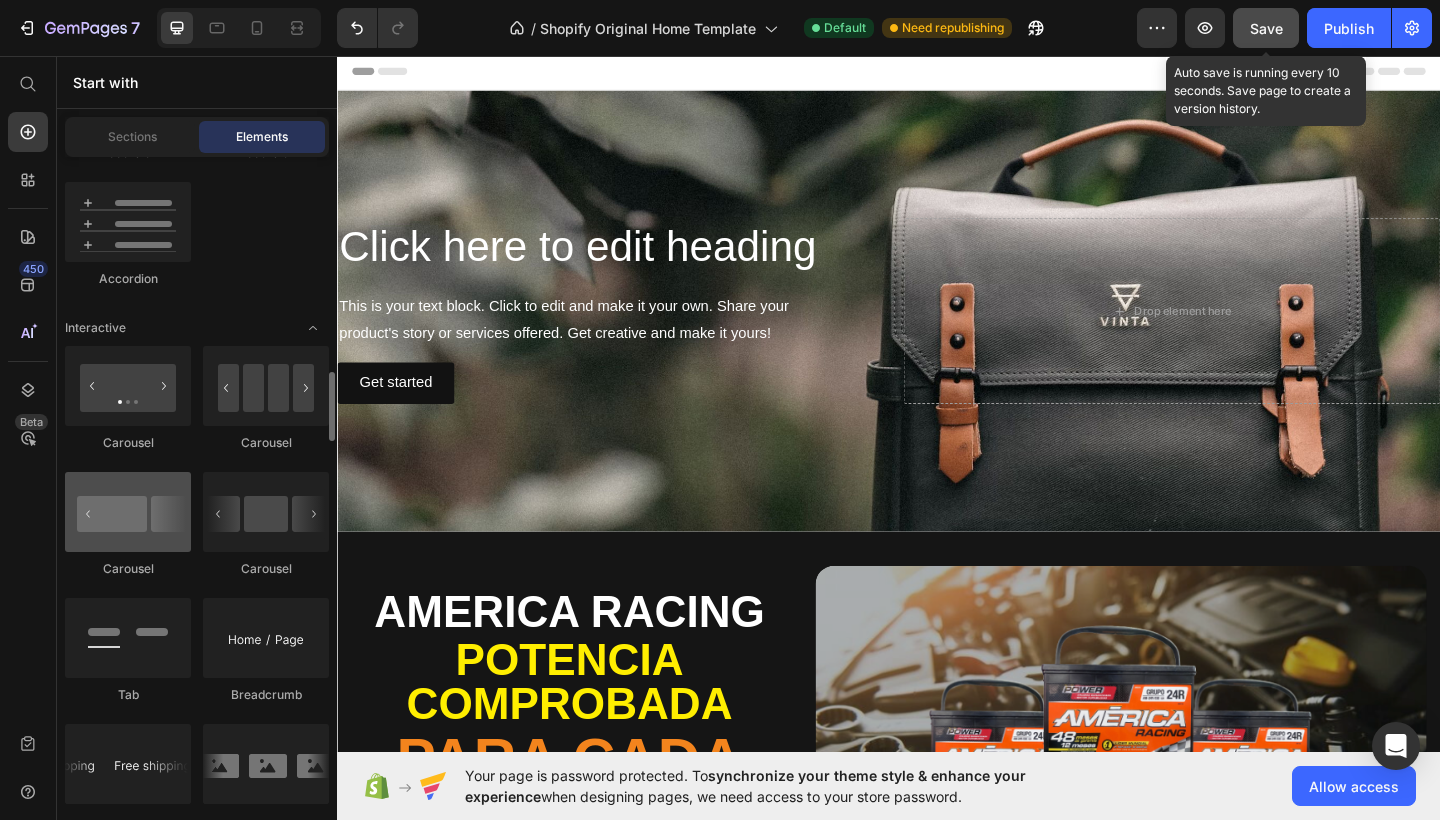 scroll, scrollTop: 1984, scrollLeft: 0, axis: vertical 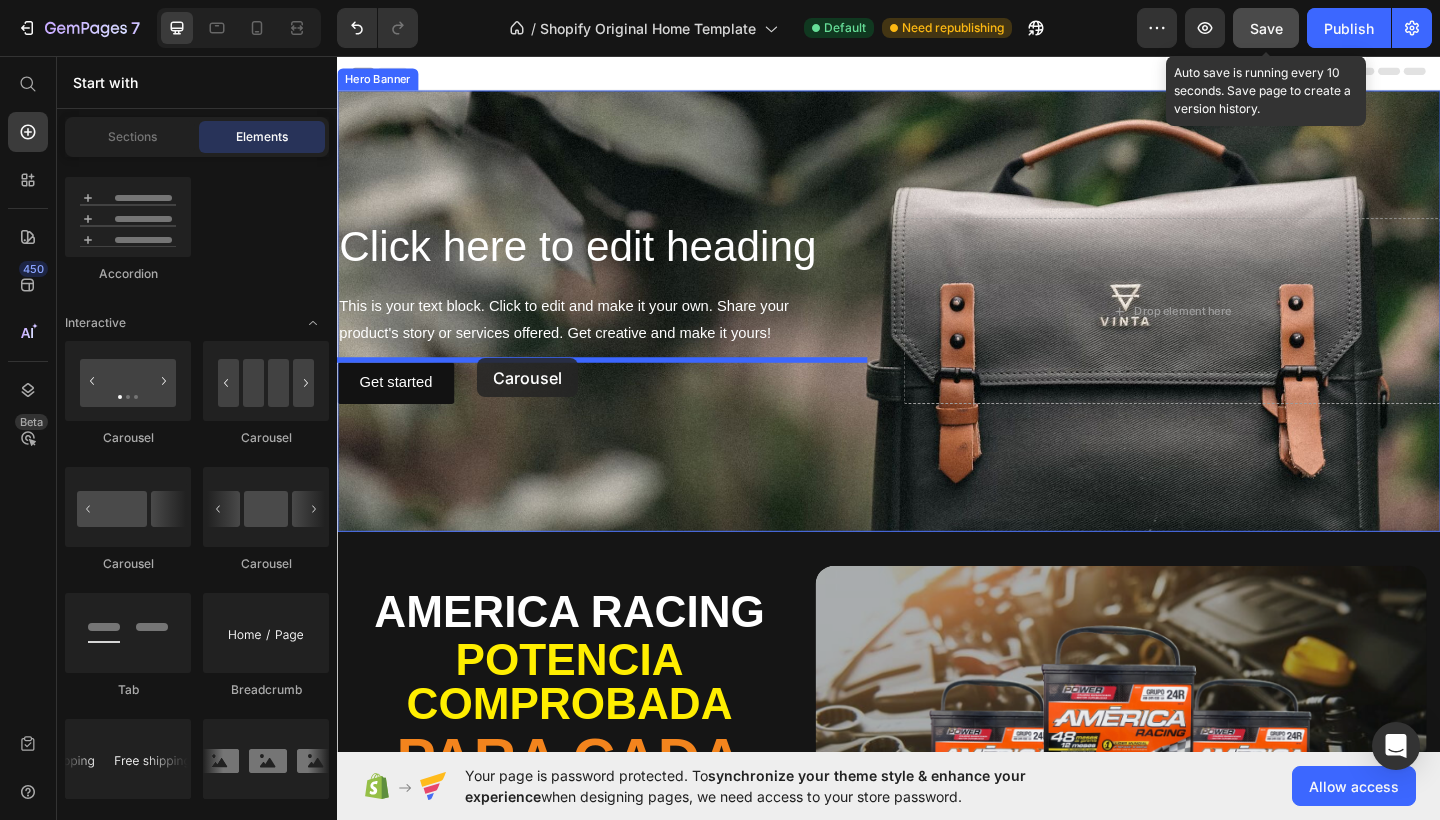 drag, startPoint x: 484, startPoint y: 467, endPoint x: 489, endPoint y: 383, distance: 84.14868 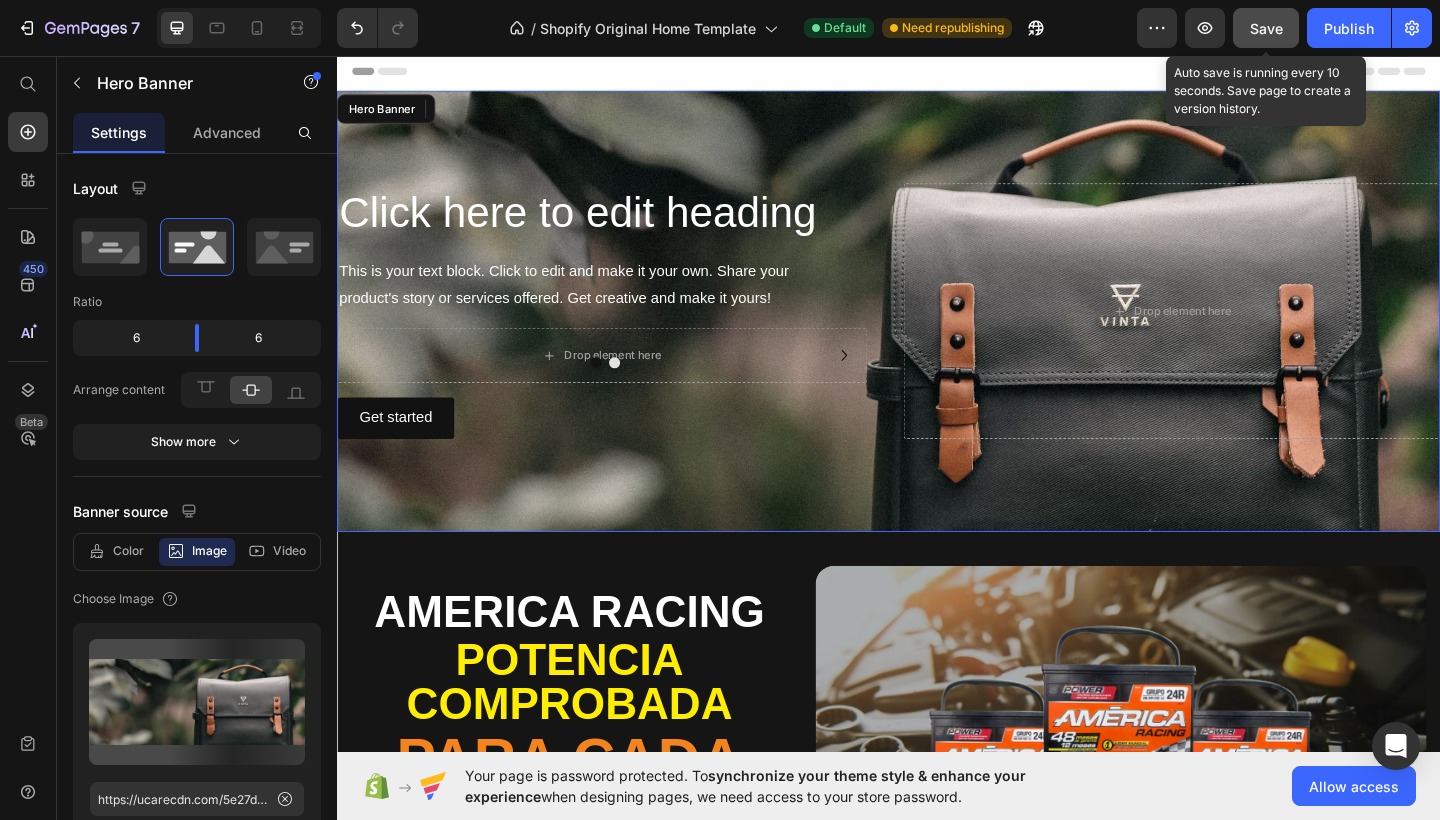 click on "Click here to edit heading Heading This is your text block. Click to edit and make it your own. Share your                       product's story or services offered. Get creative and make it yours! Text Block
Drop element here
Drop element here
Carousel   16 Get started Button
Drop element here" at bounding box center (937, 334) 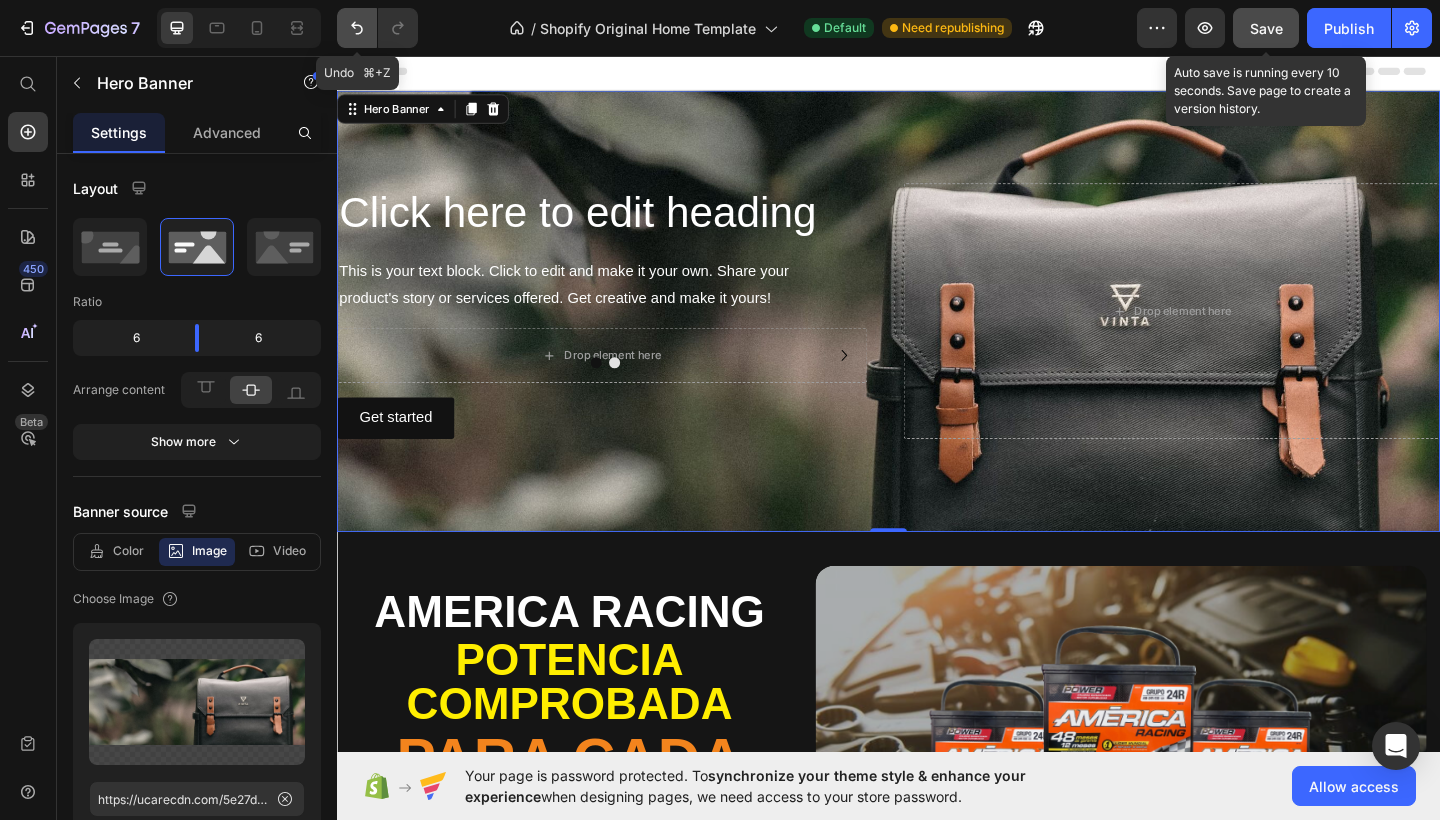 click 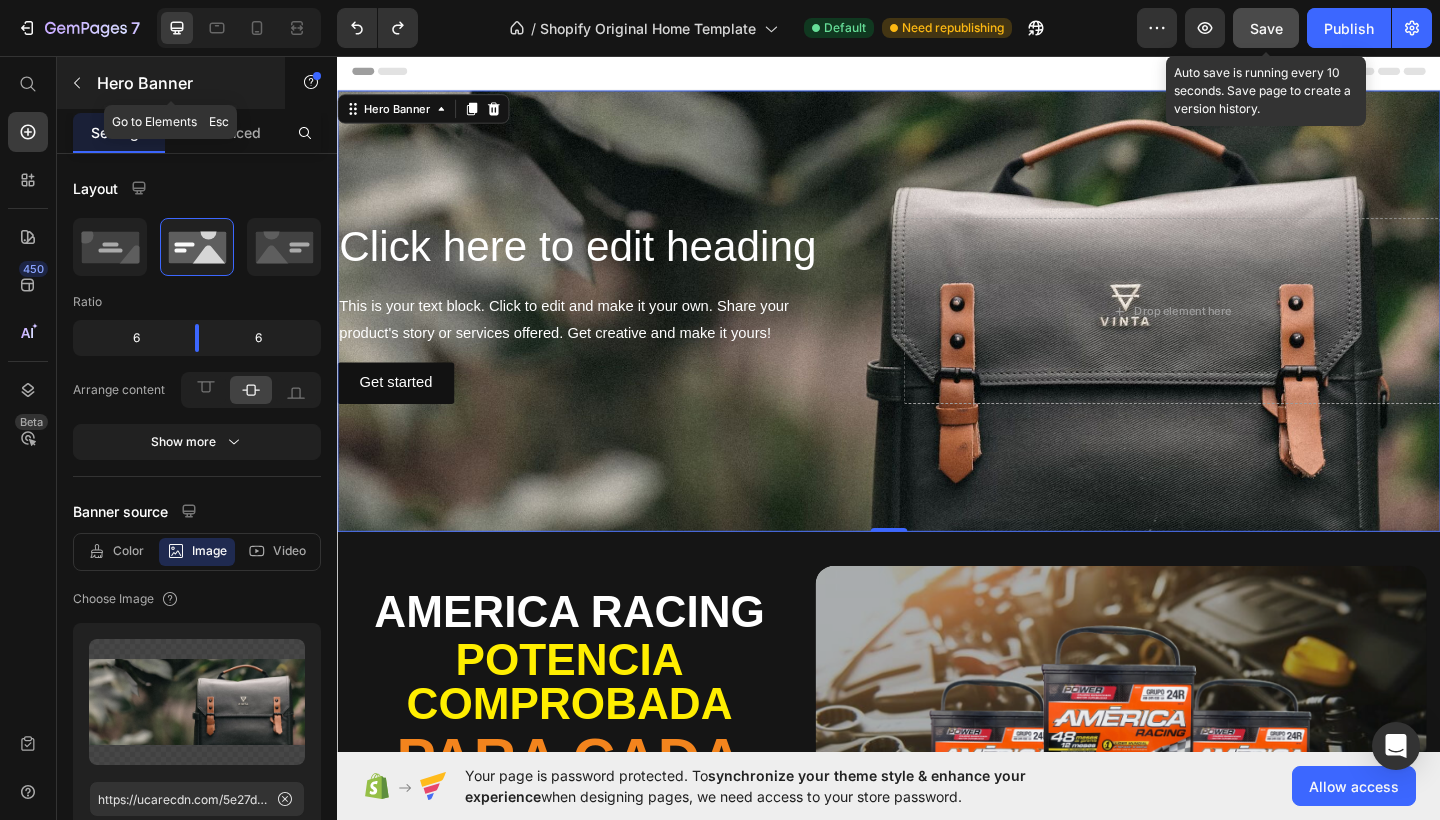 click 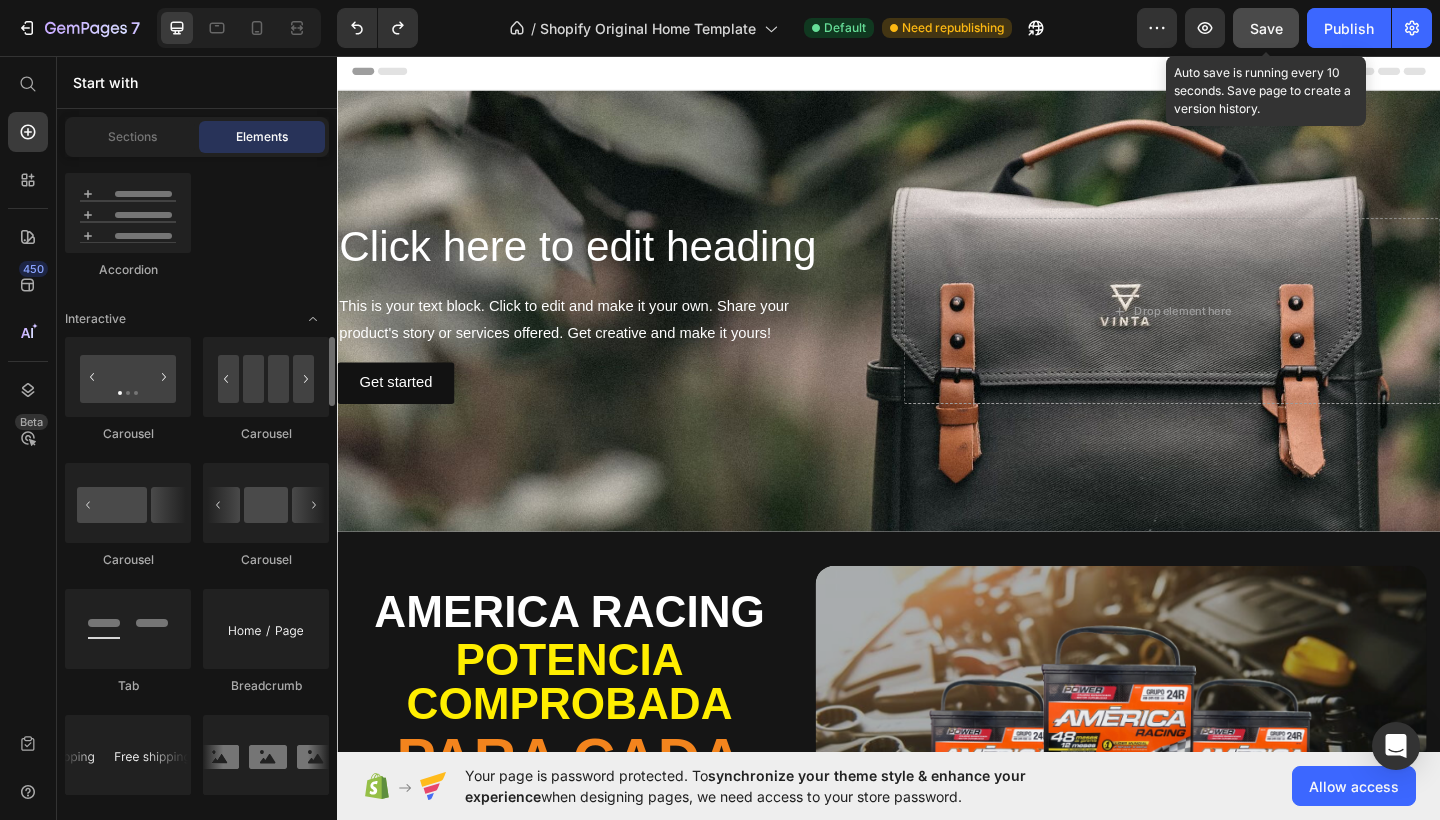 scroll, scrollTop: 1945, scrollLeft: 0, axis: vertical 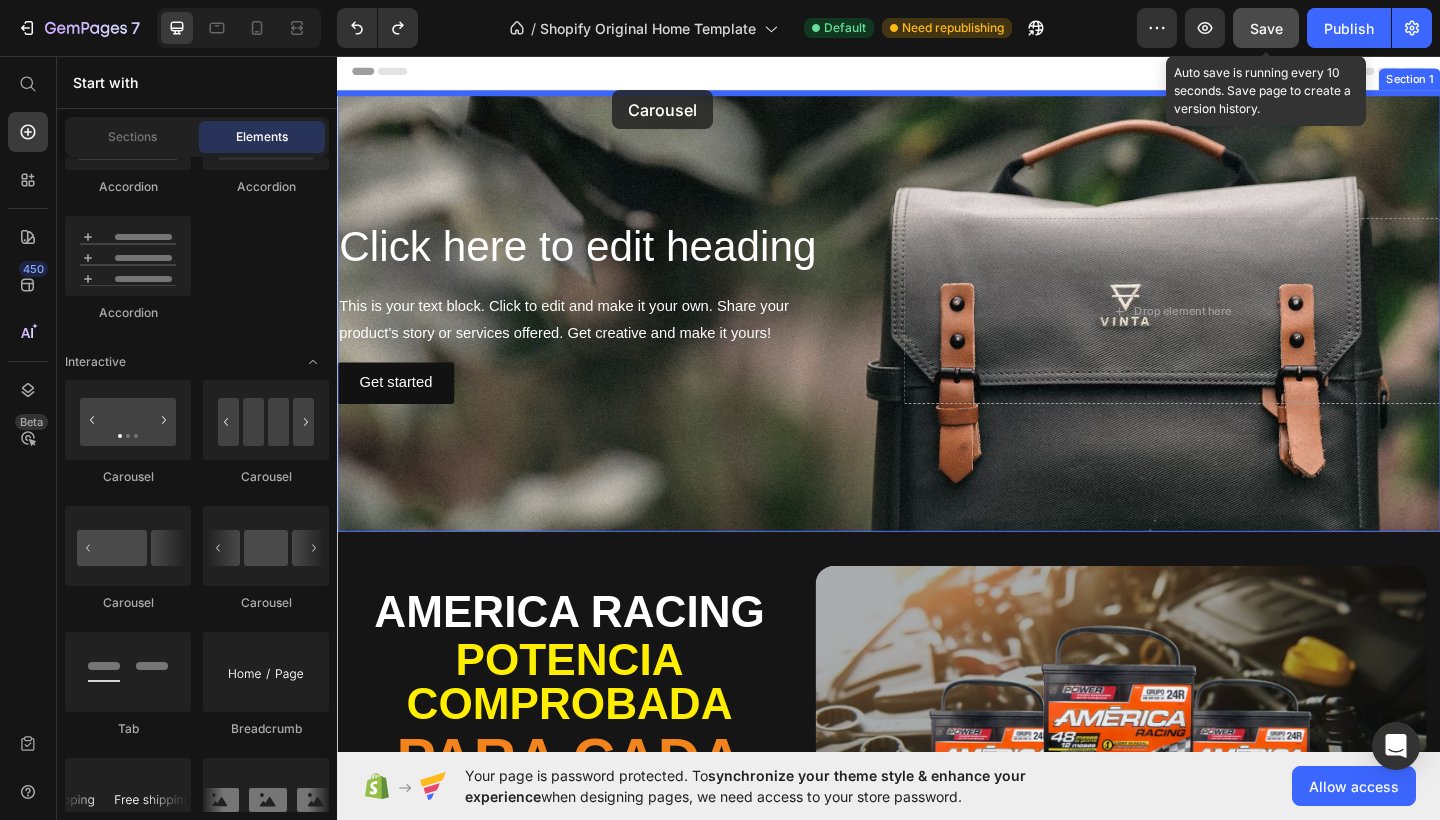 drag, startPoint x: 477, startPoint y: 533, endPoint x: 636, endPoint y: 93, distance: 467.8472 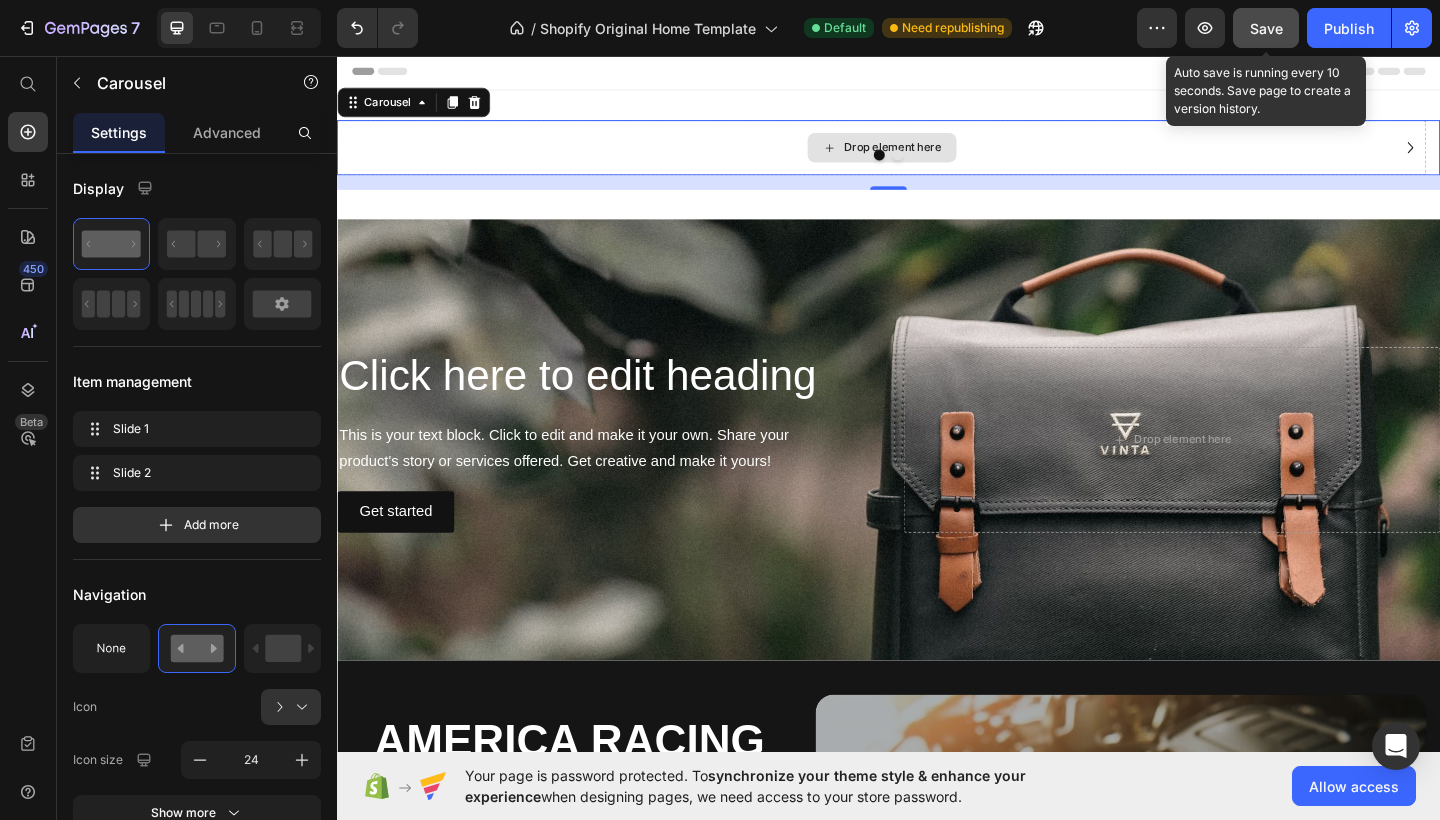 click on "Drop element here" at bounding box center (929, 156) 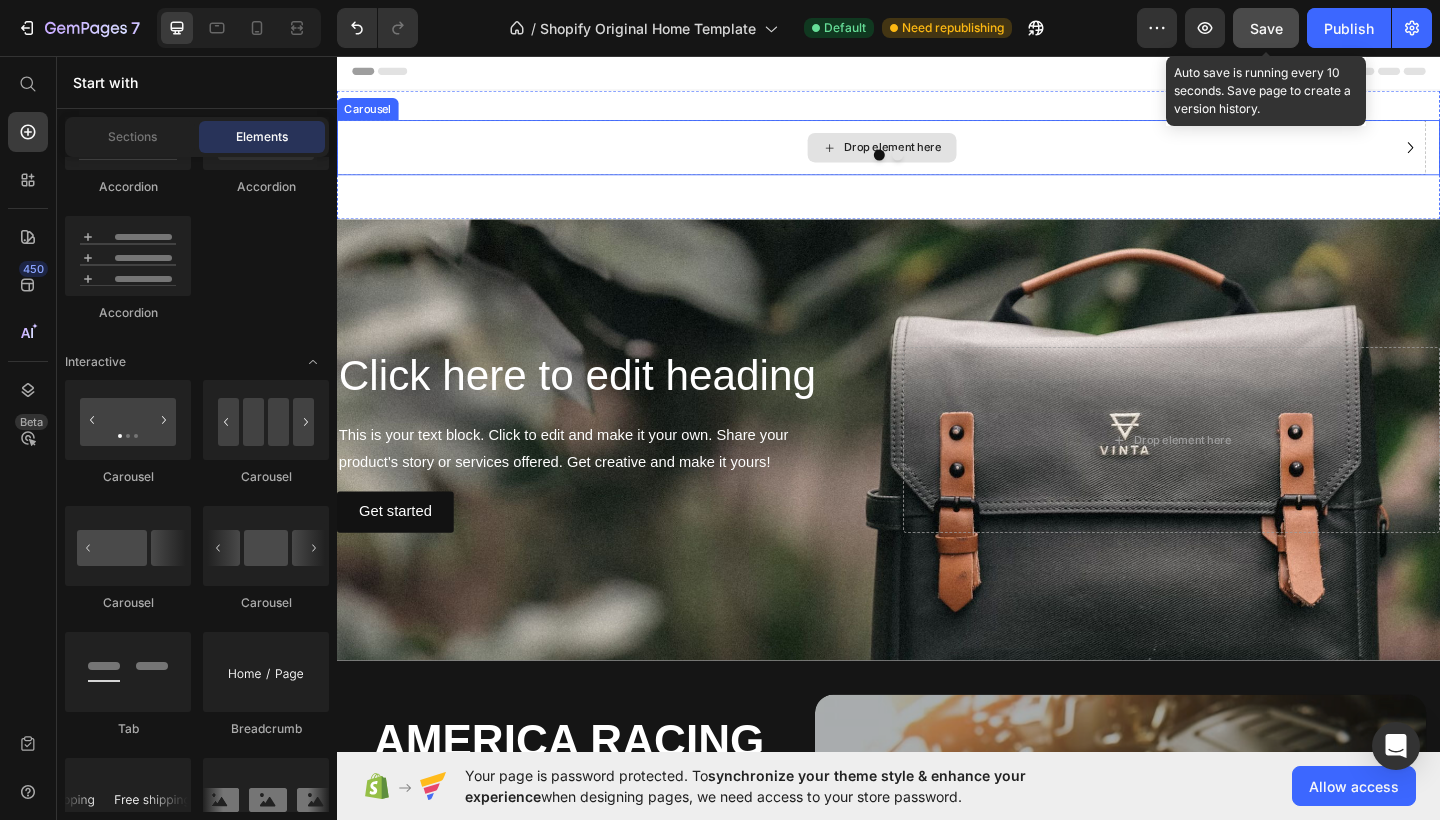 drag, startPoint x: 576, startPoint y: 133, endPoint x: 576, endPoint y: 232, distance: 99 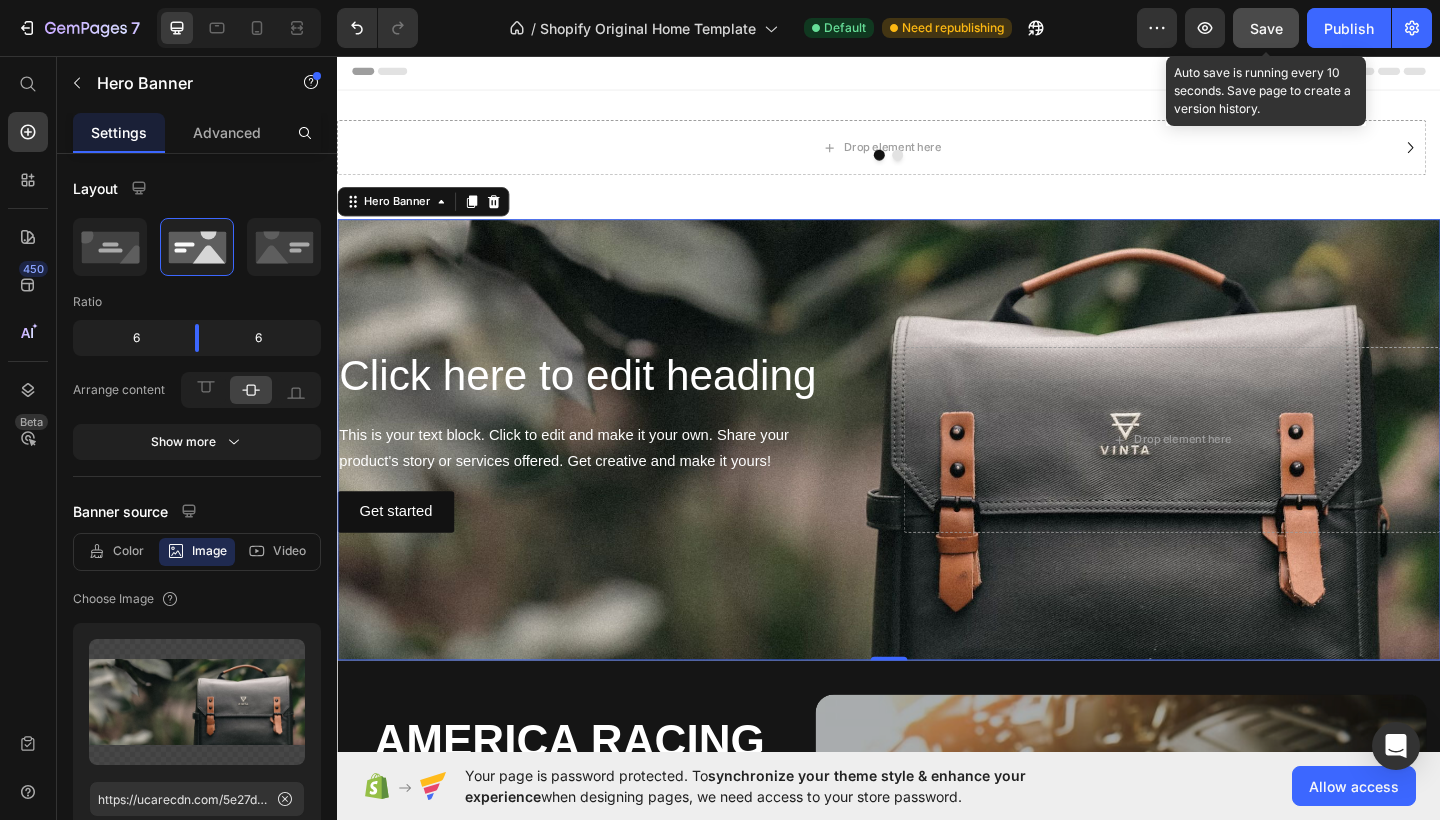 click at bounding box center [937, 474] 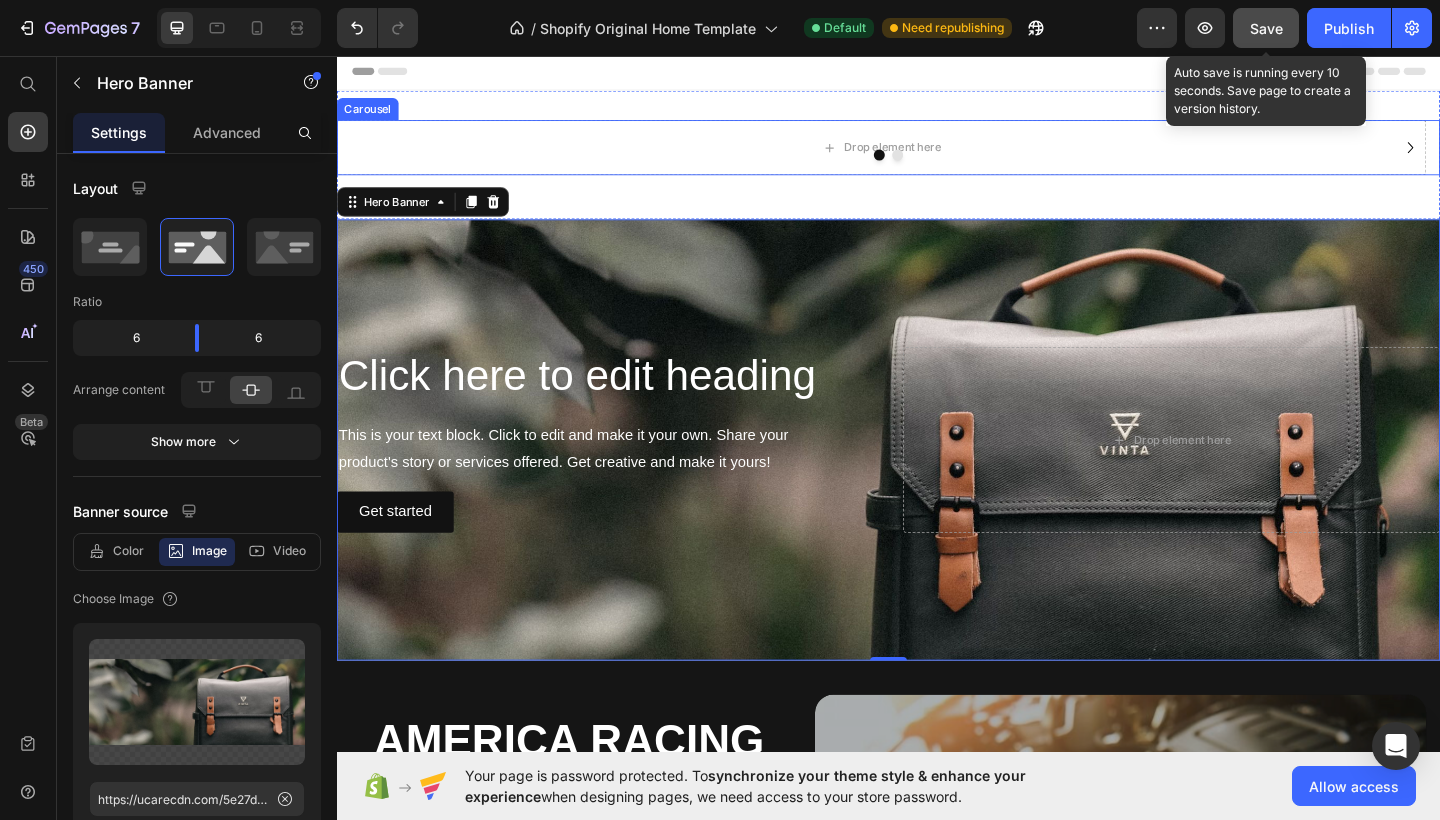 click at bounding box center [937, 164] 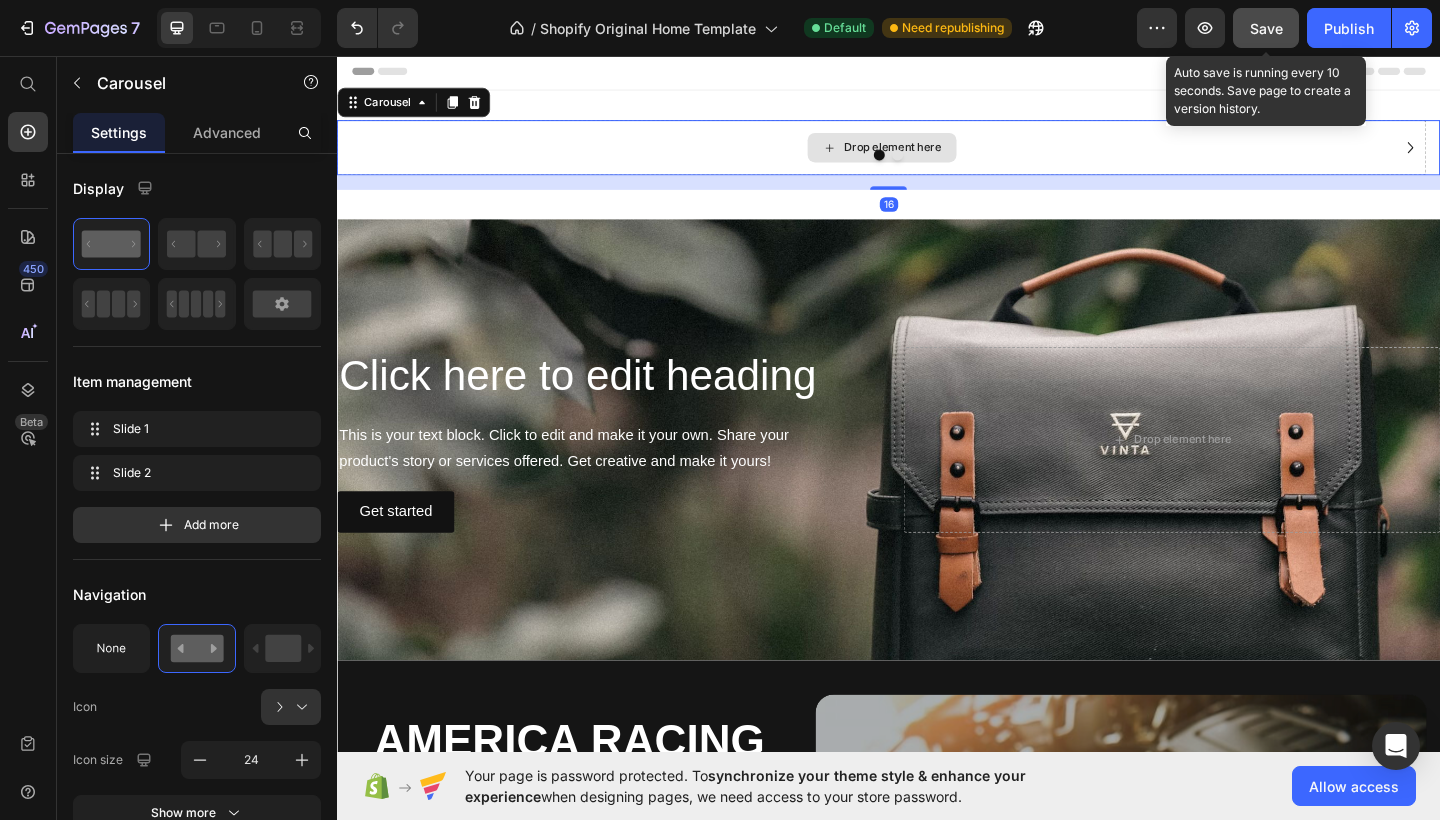 click on "Drop element here" at bounding box center [942, 156] 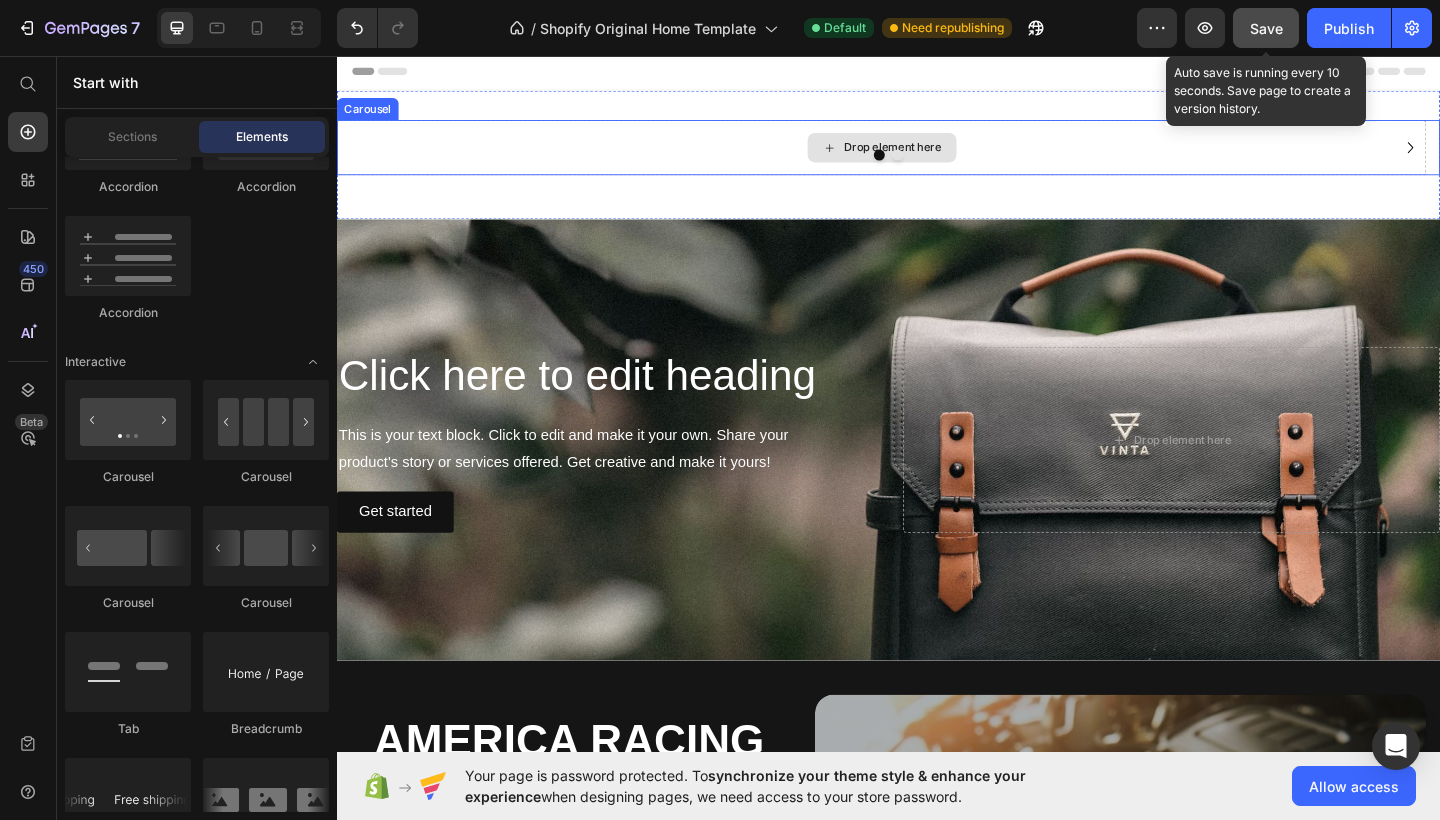 click on "Drop element here" at bounding box center [930, 156] 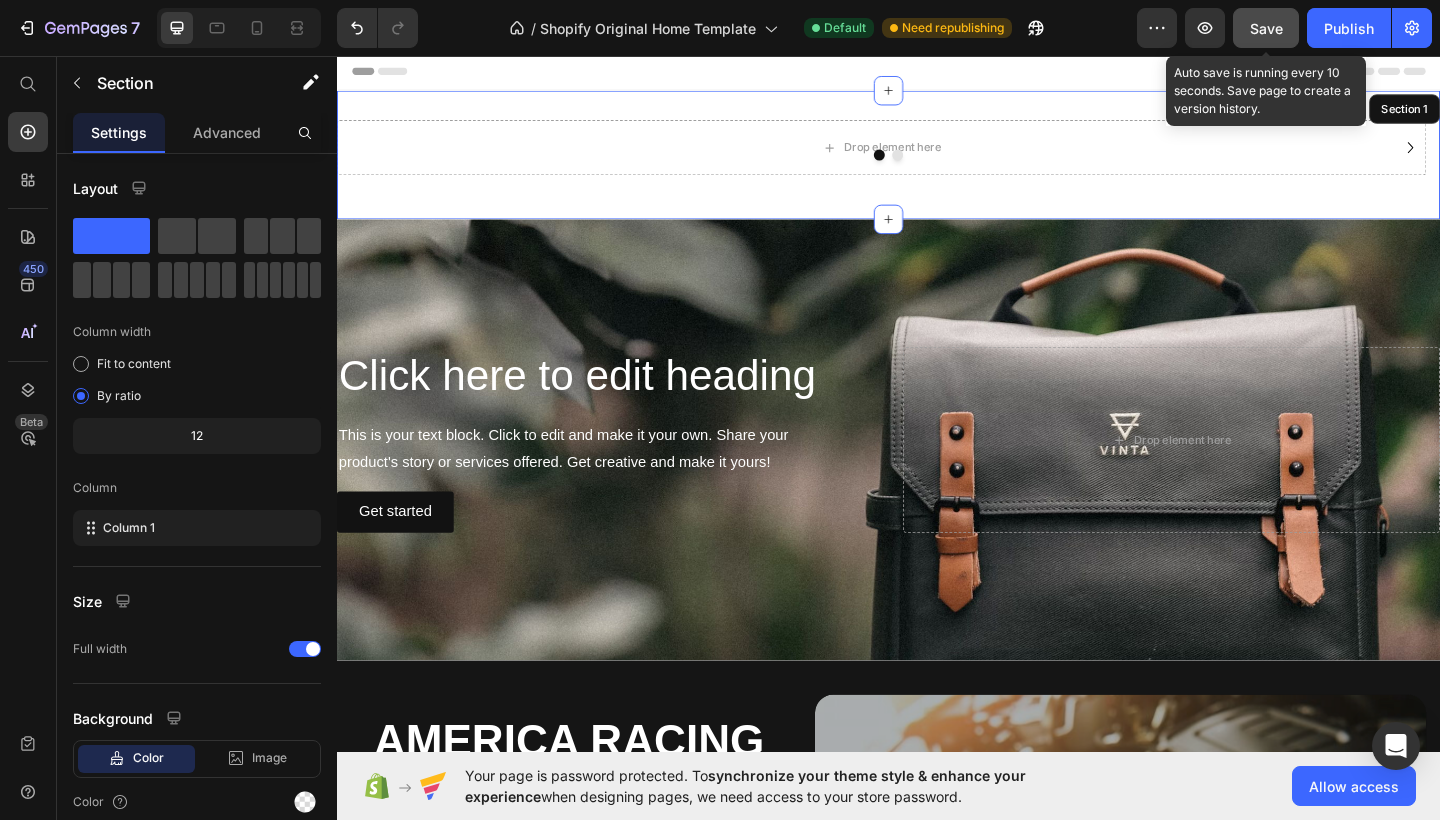 click on "Drop element here
Drop element here
Carousel Section 1" at bounding box center (937, 164) 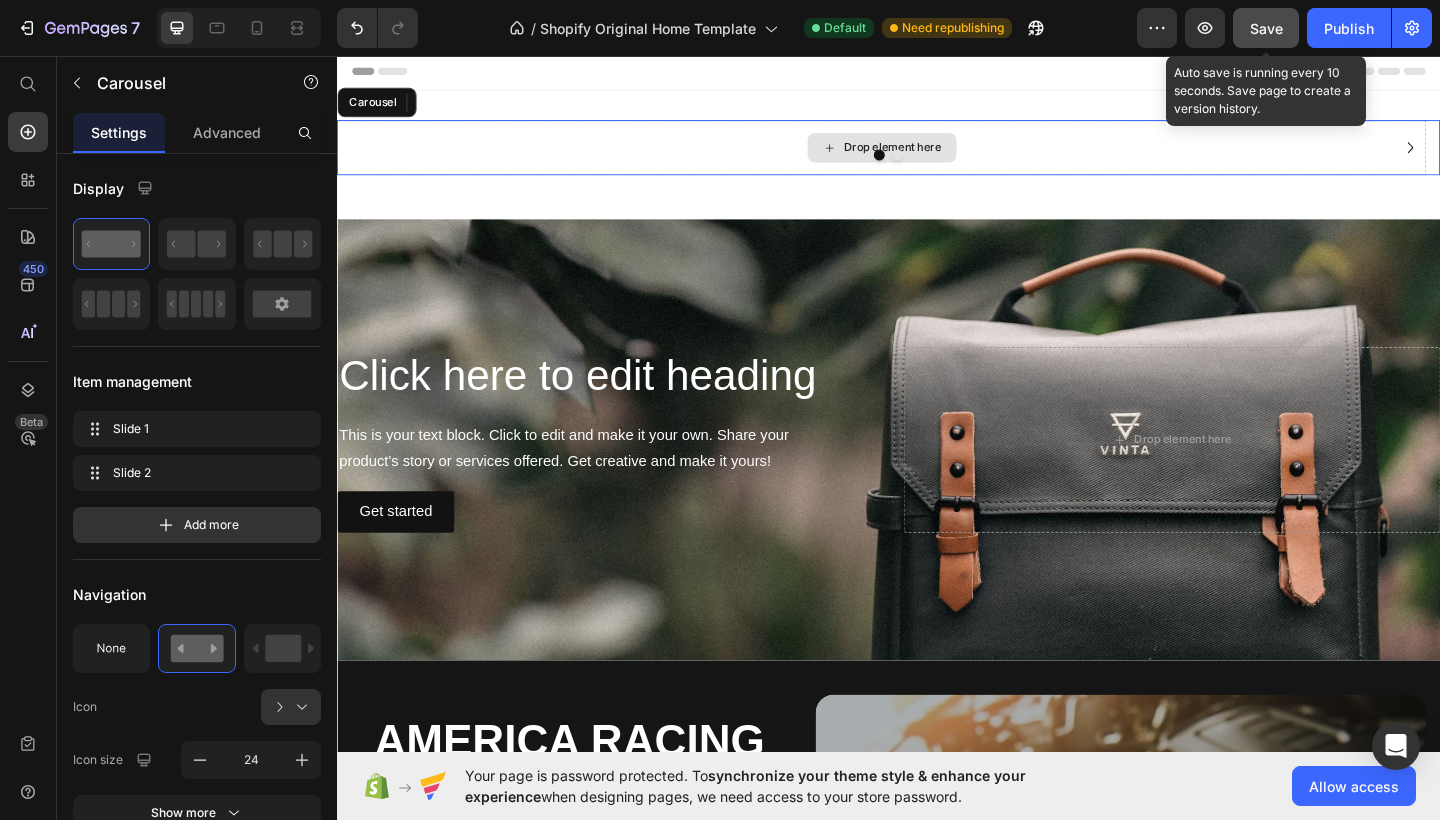 click on "Drop element here" at bounding box center (929, 156) 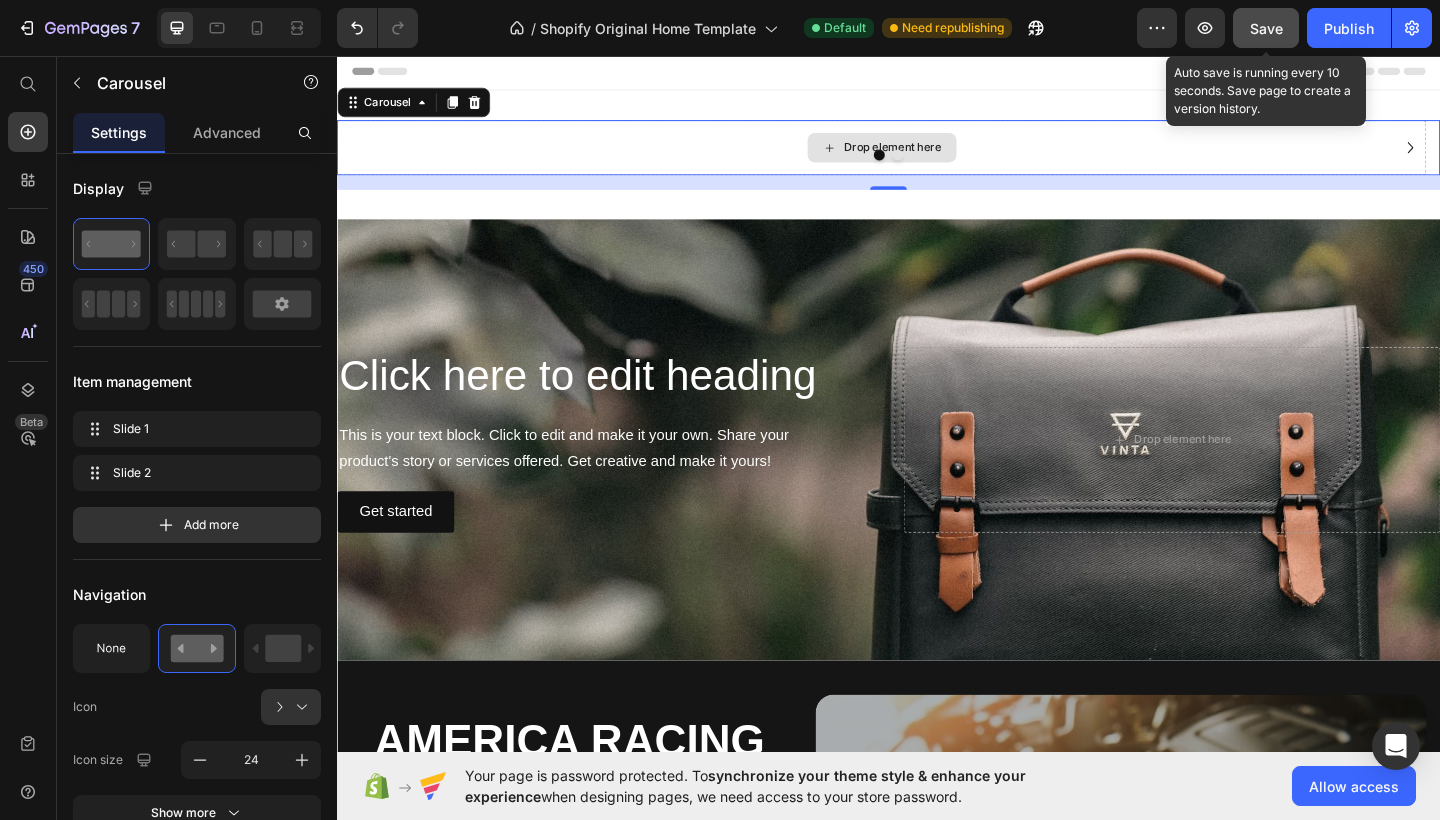 click on "Drop element here" at bounding box center (929, 156) 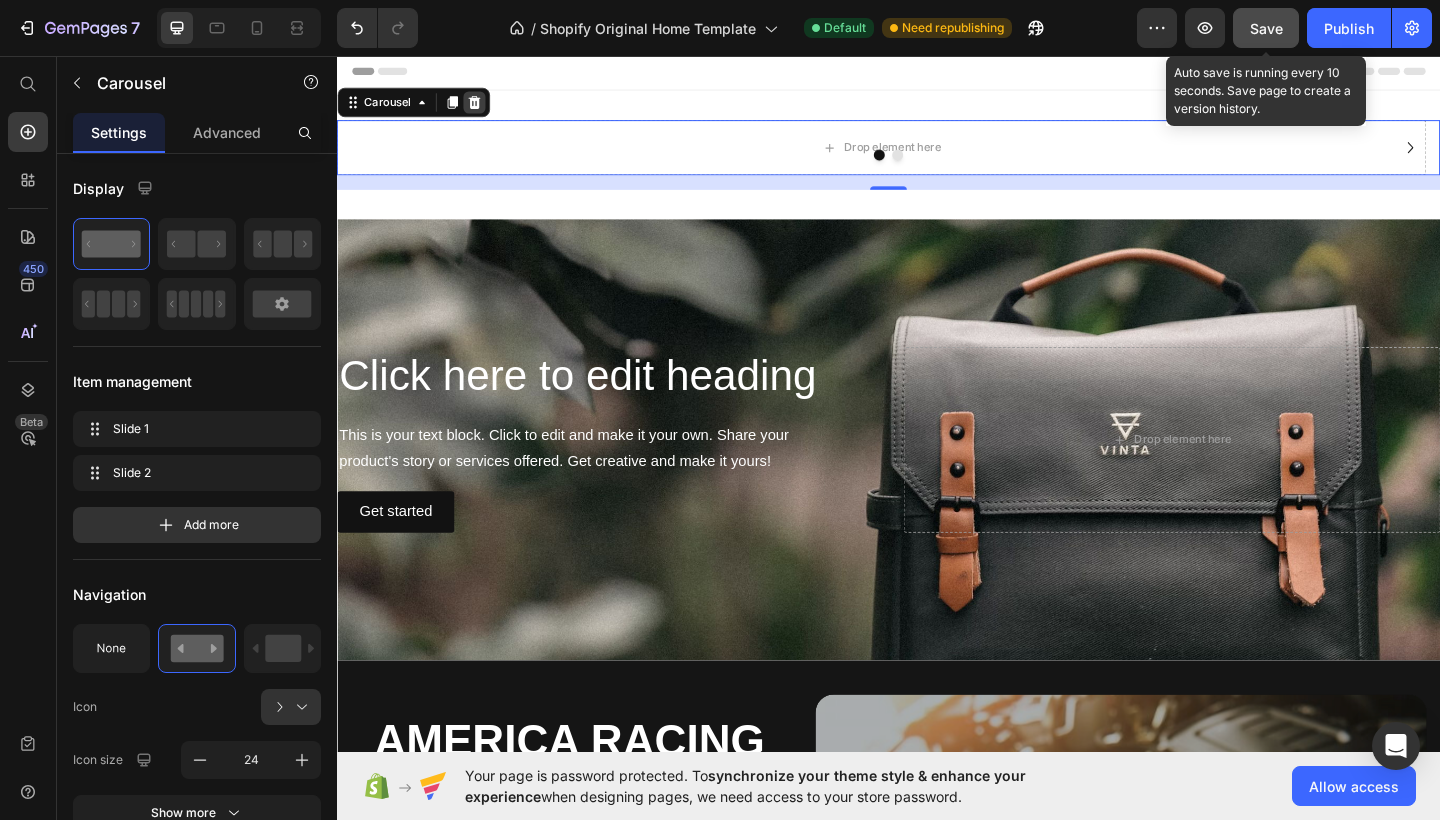 click at bounding box center [486, 107] 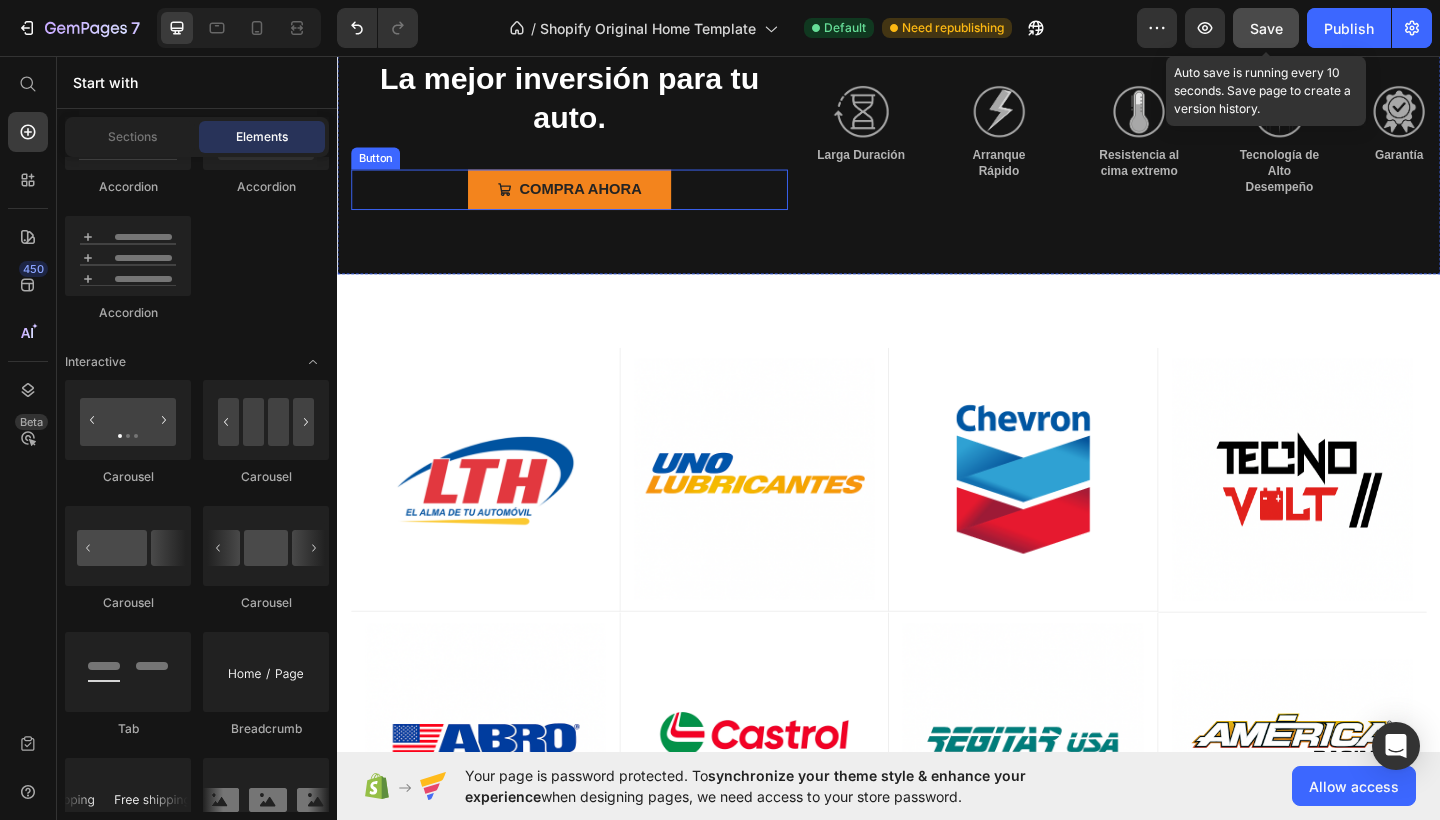 scroll, scrollTop: 1043, scrollLeft: 0, axis: vertical 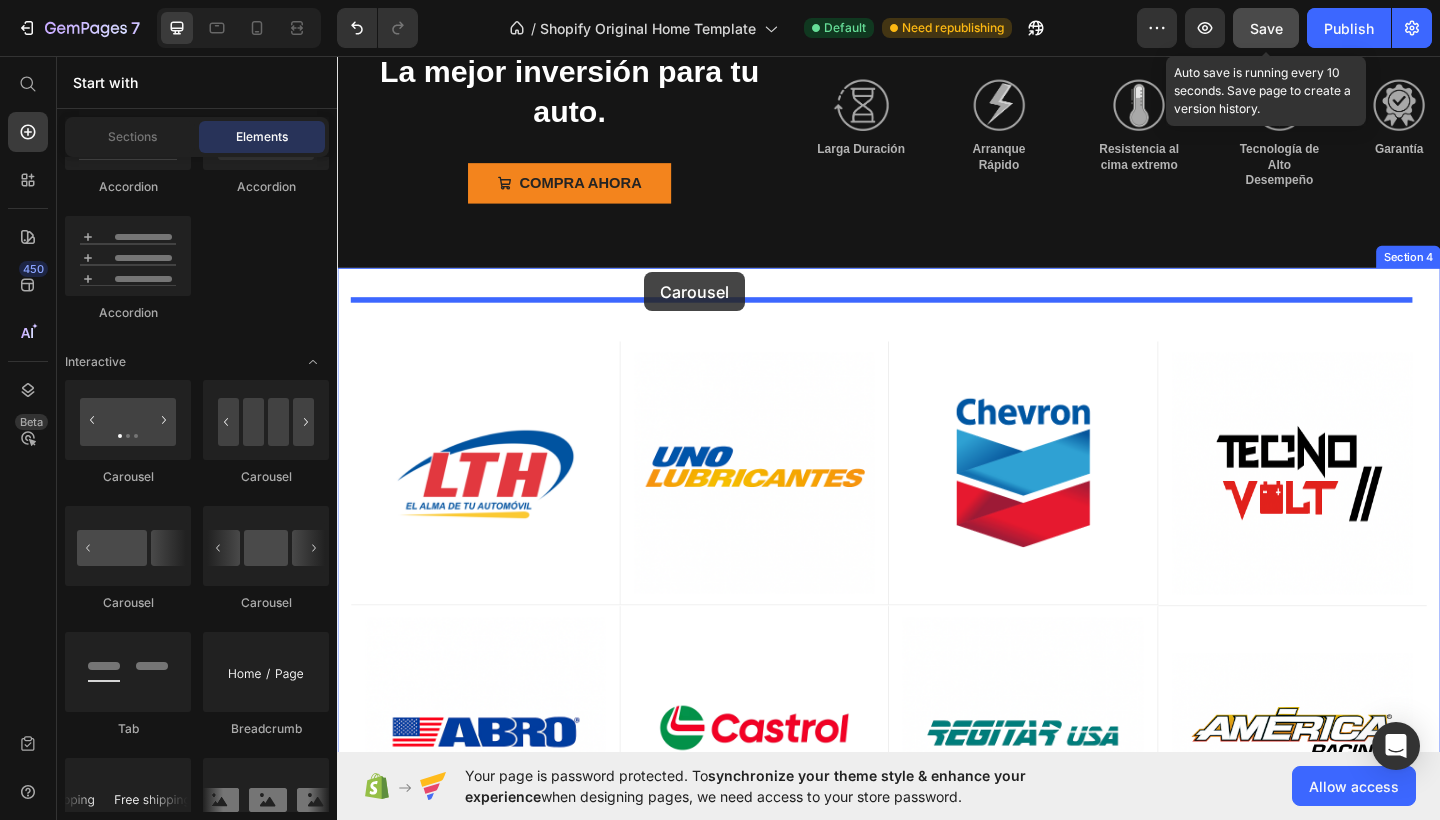 drag, startPoint x: 473, startPoint y: 506, endPoint x: 671, endPoint y: 291, distance: 292.2824 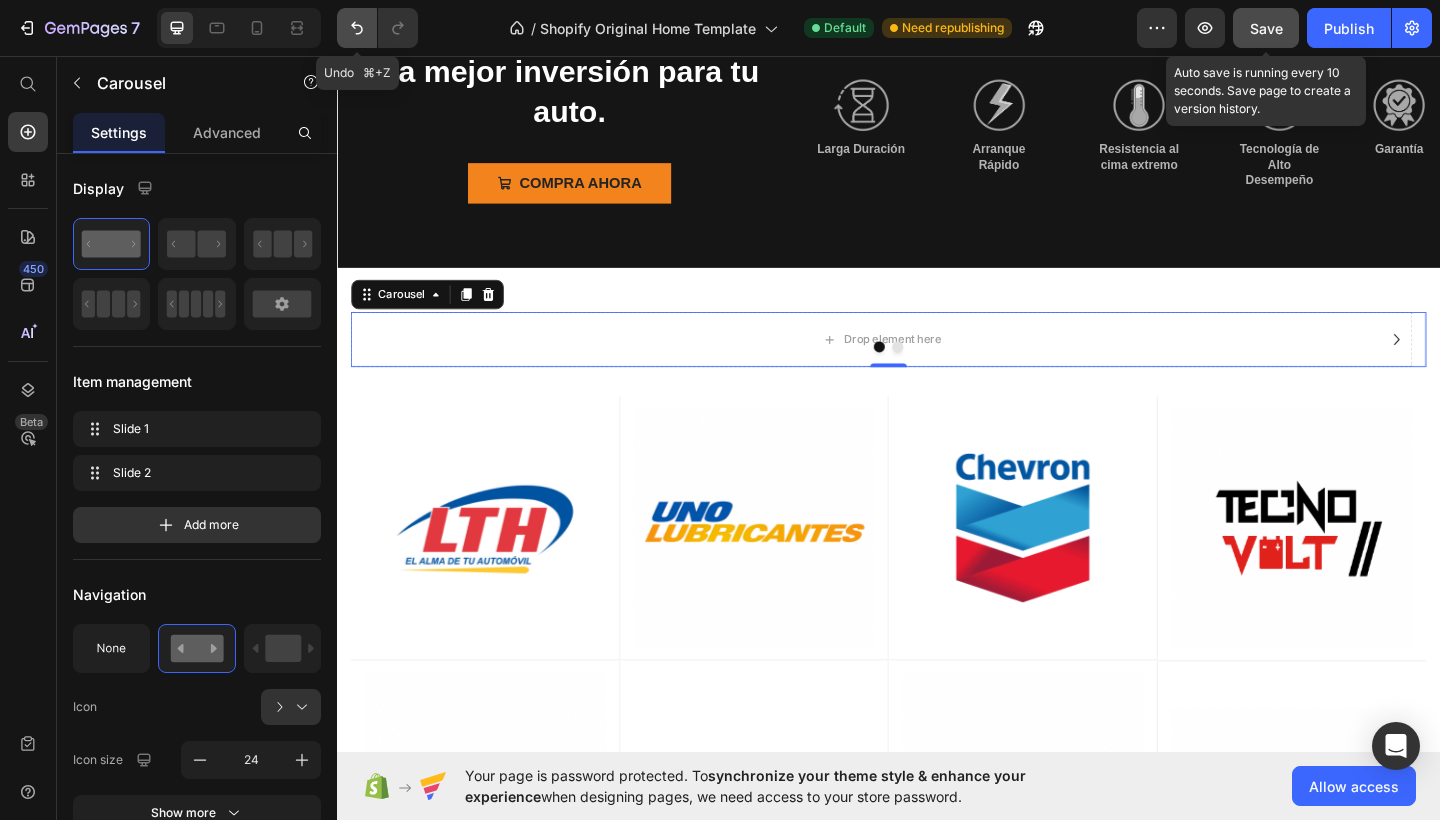 click 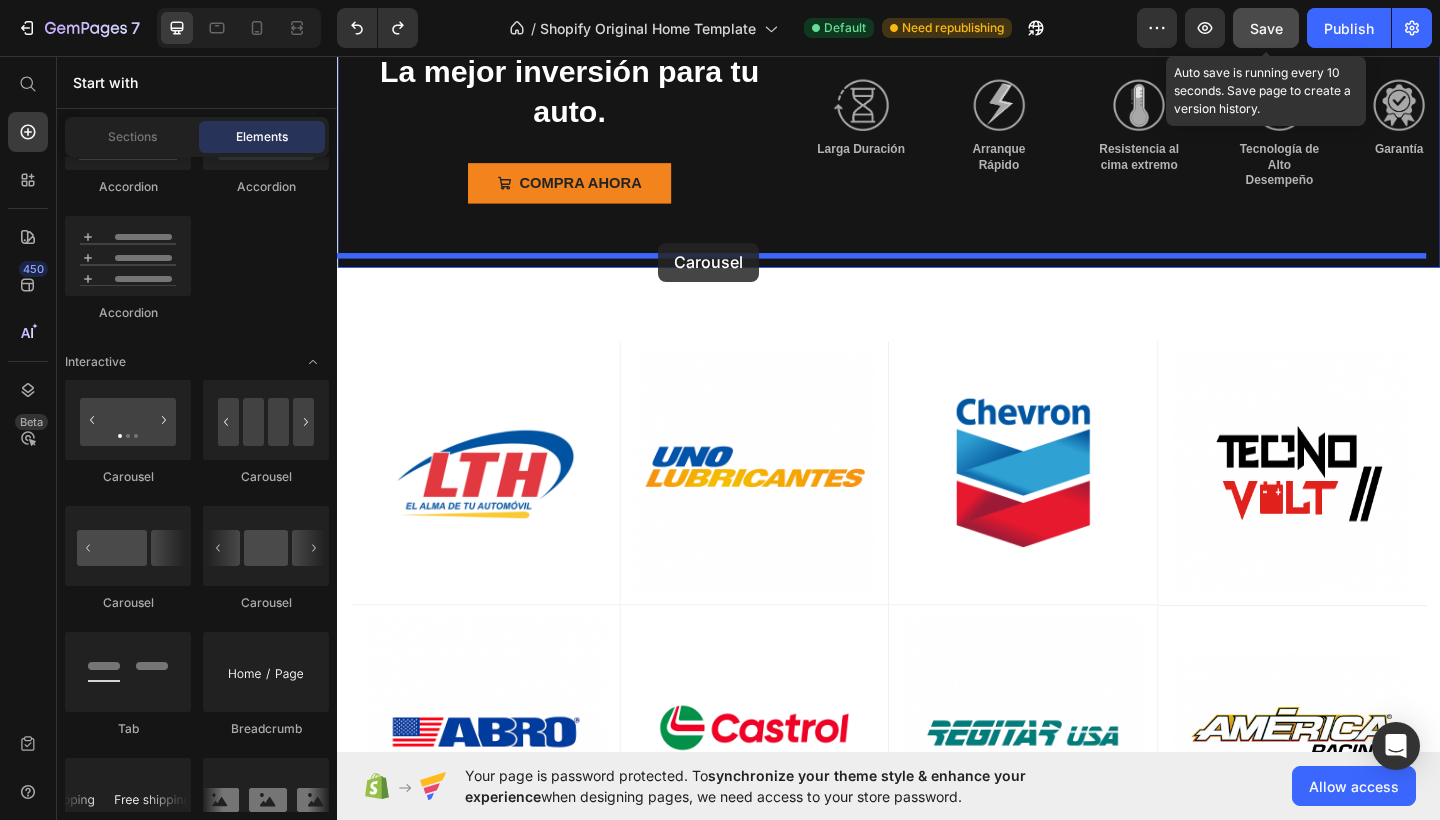drag, startPoint x: 473, startPoint y: 496, endPoint x: 686, endPoint y: 259, distance: 318.65027 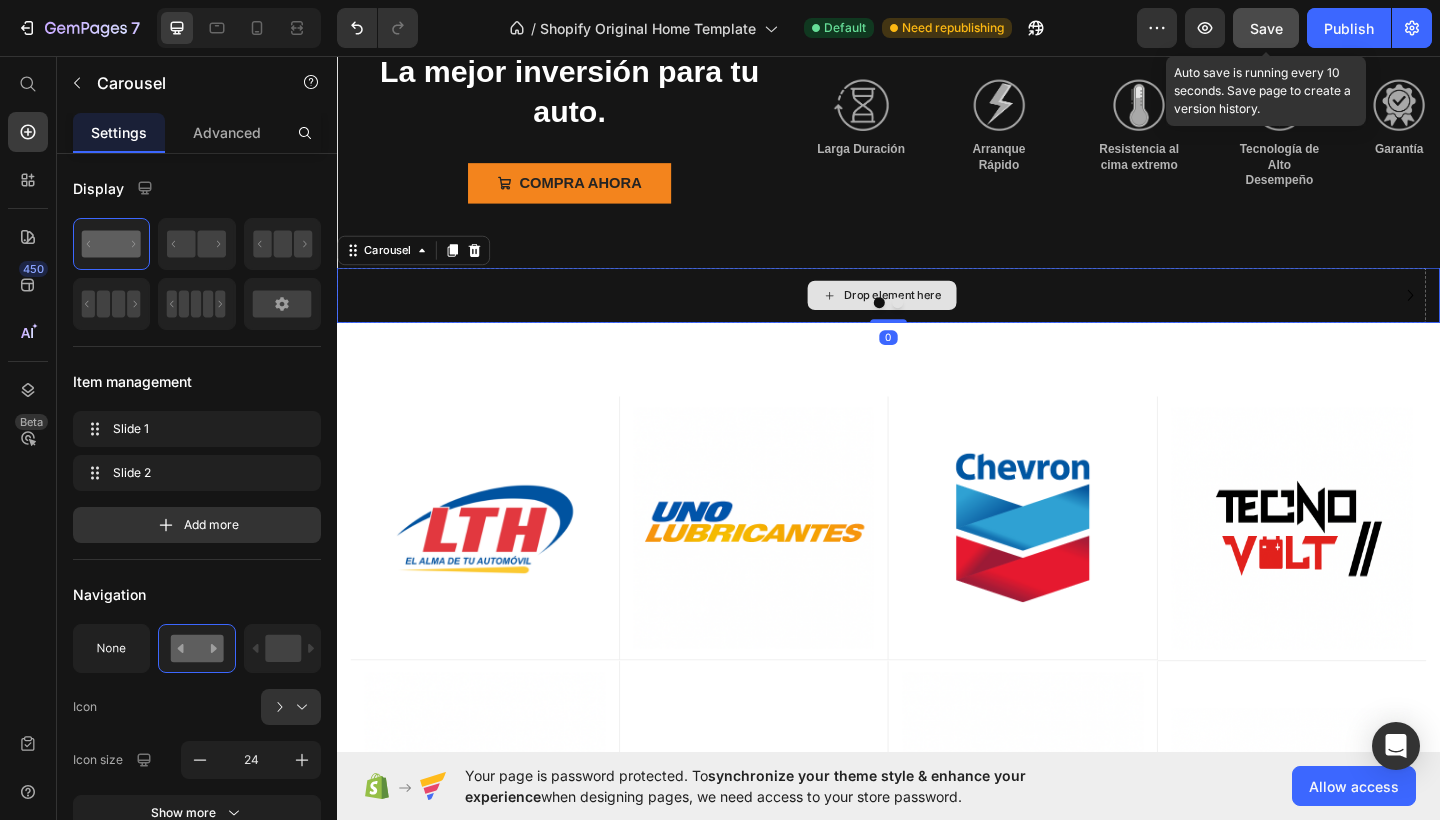 click on "Drop element here" at bounding box center [929, 317] 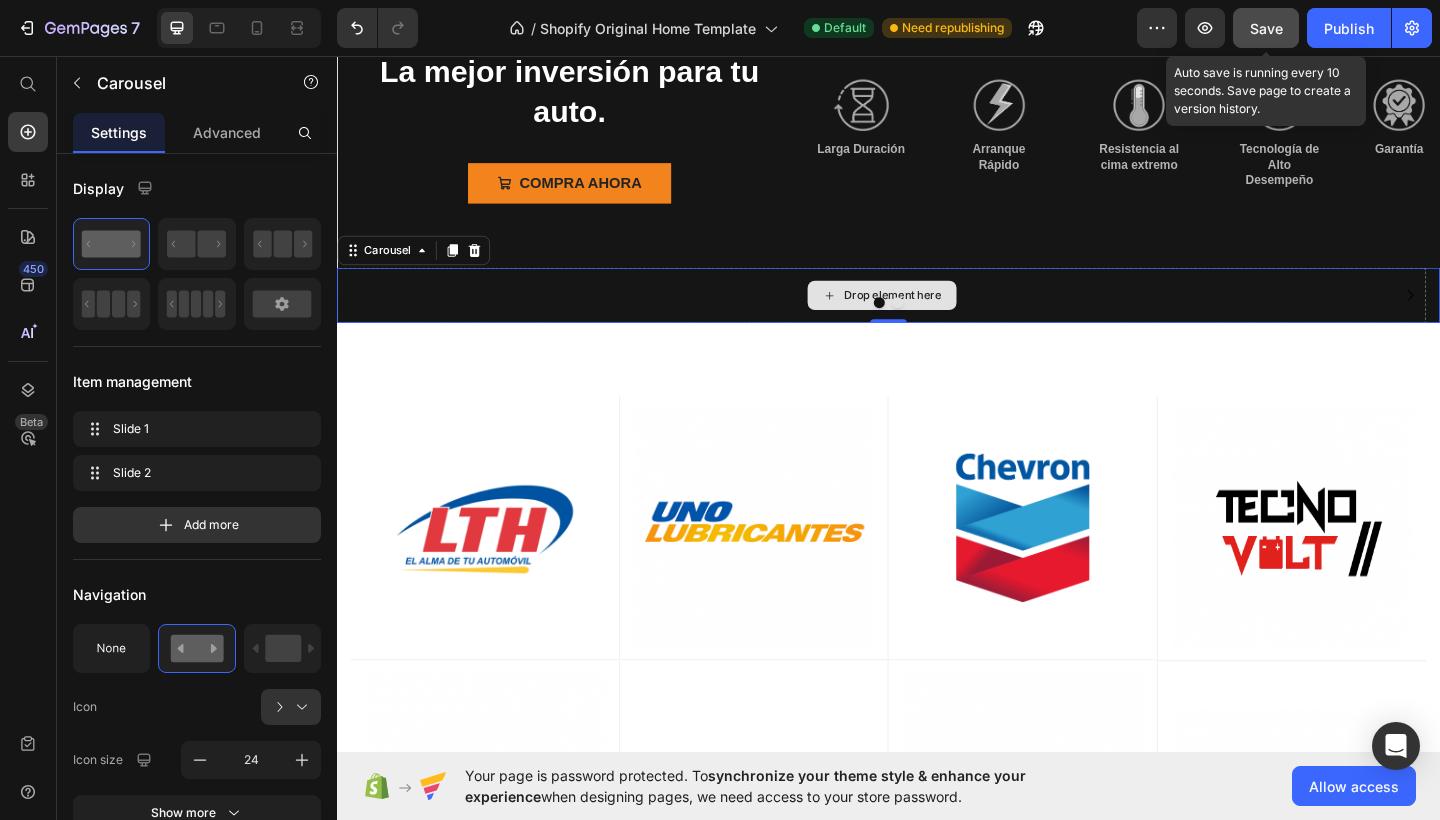 click on "Drop element here" at bounding box center [942, 317] 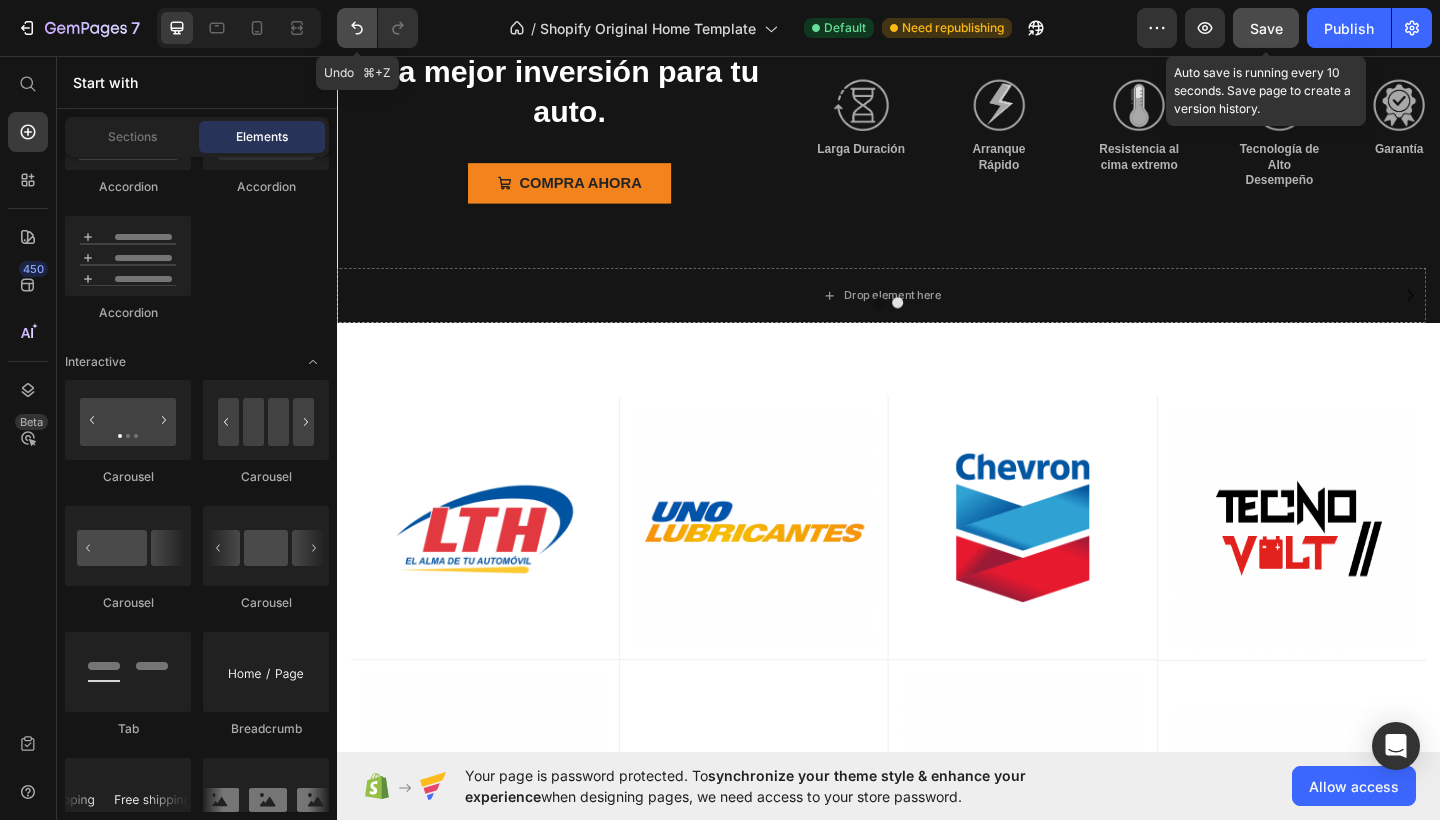 click 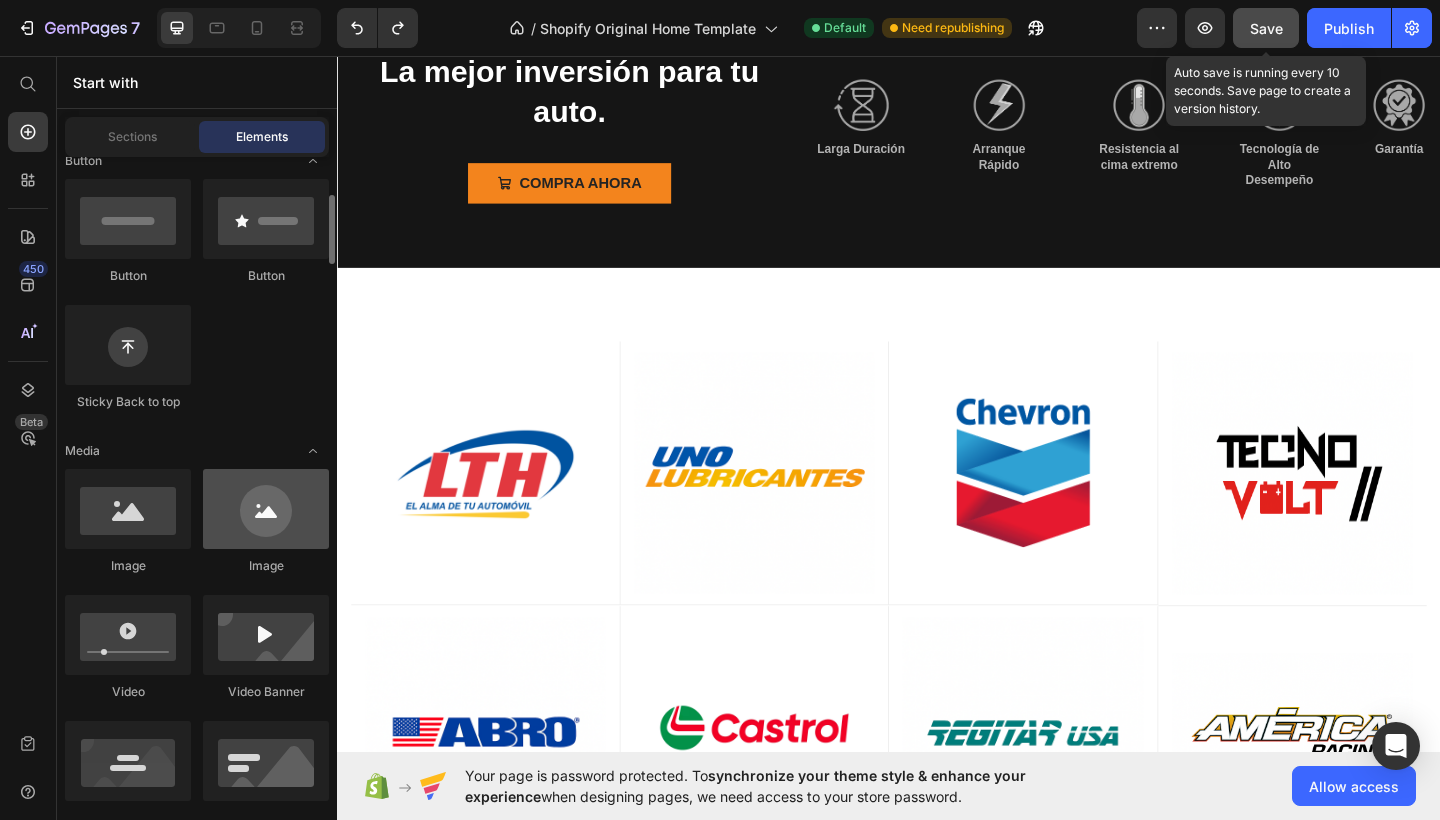 scroll, scrollTop: 484, scrollLeft: 0, axis: vertical 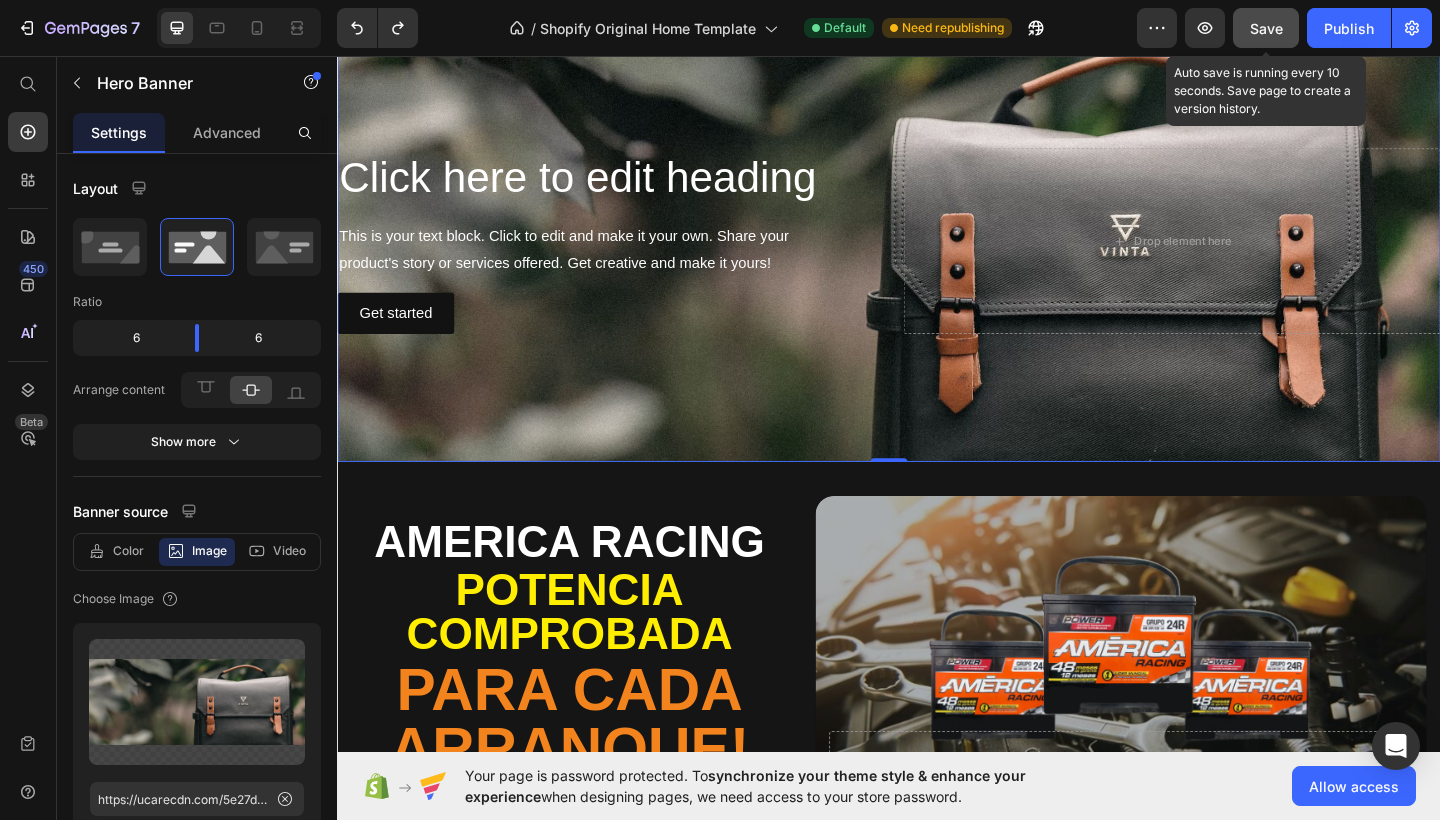 click at bounding box center (937, 258) 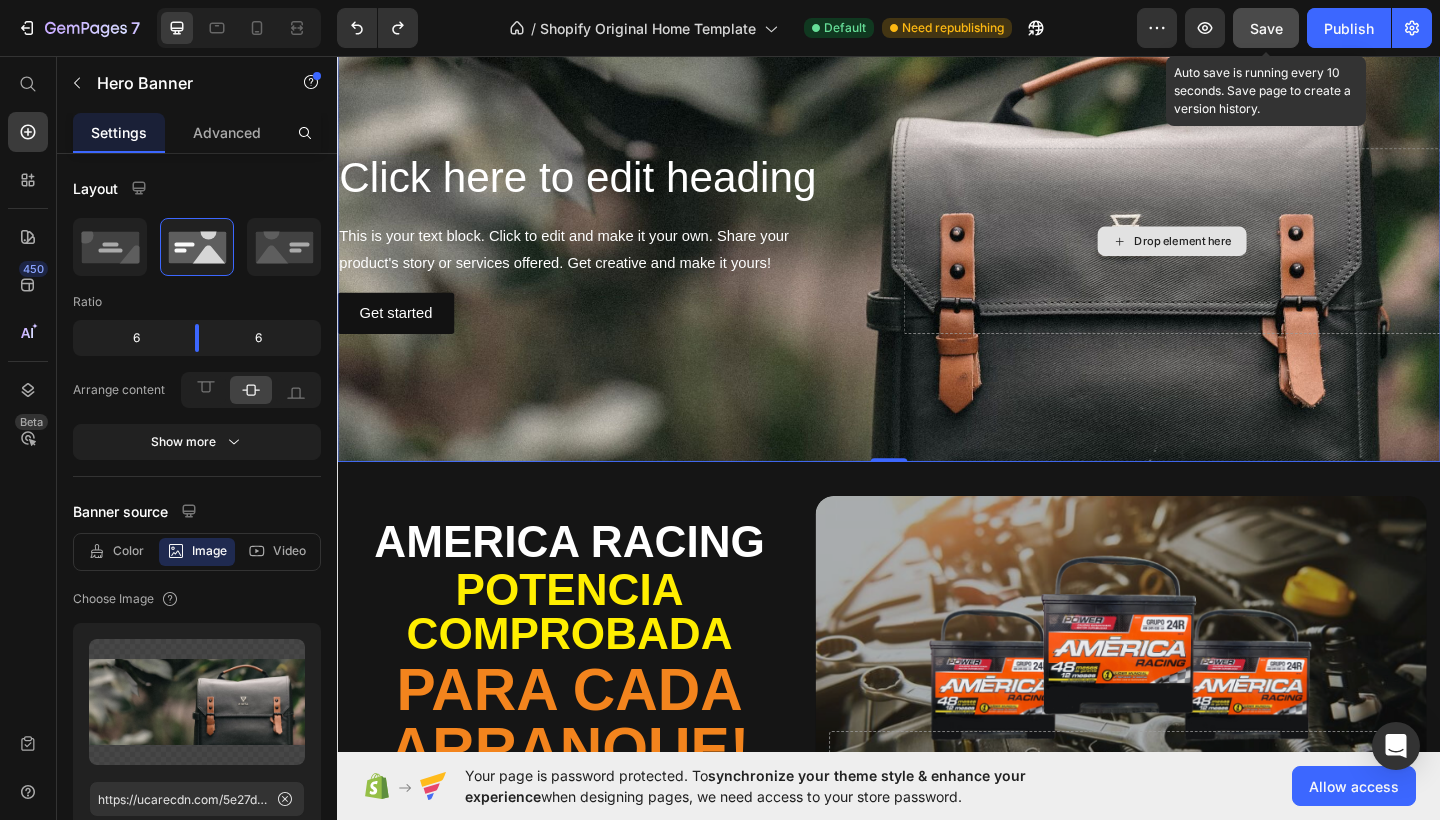 click on "Drop element here" at bounding box center (1245, 258) 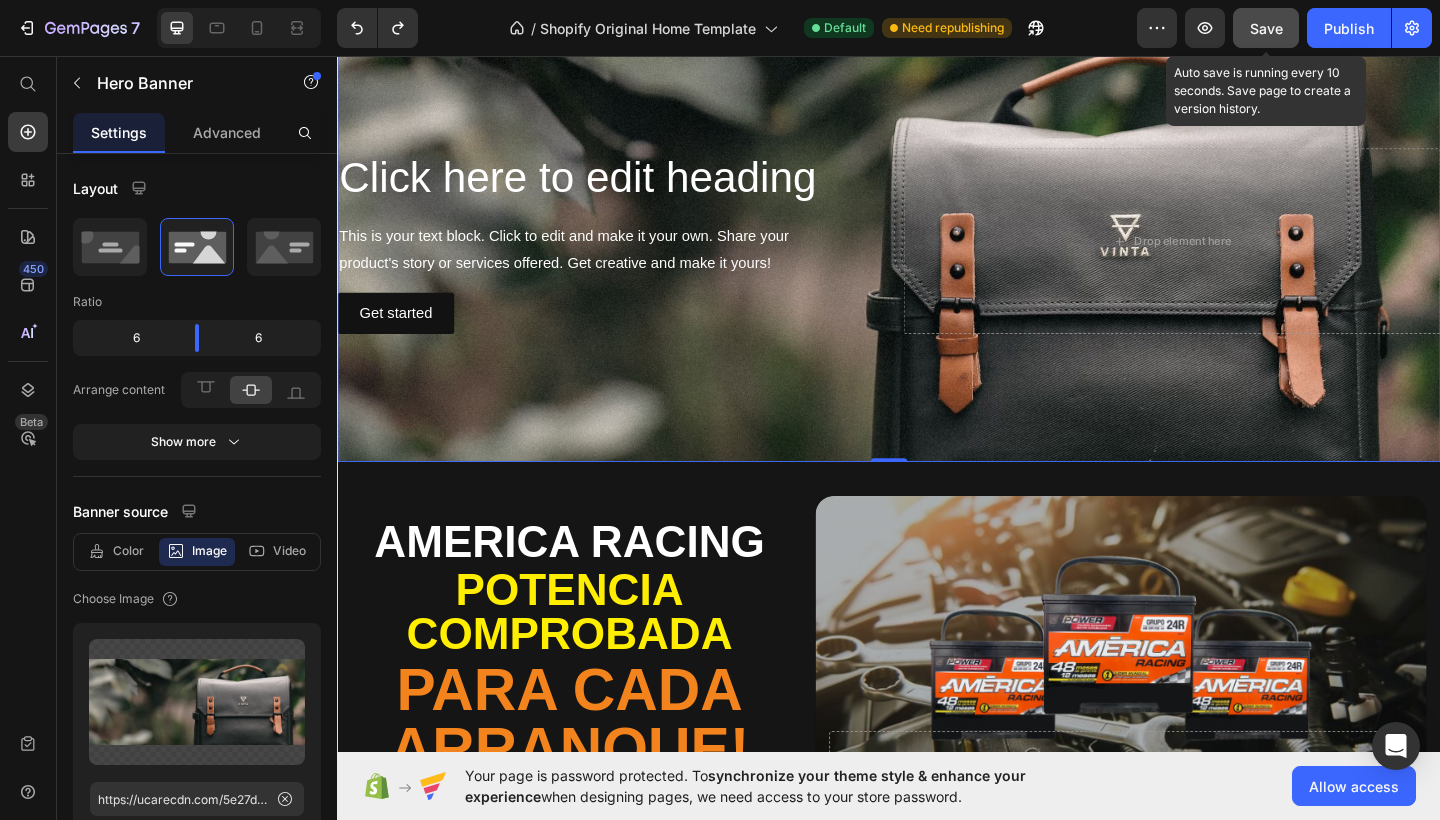 click at bounding box center [937, 258] 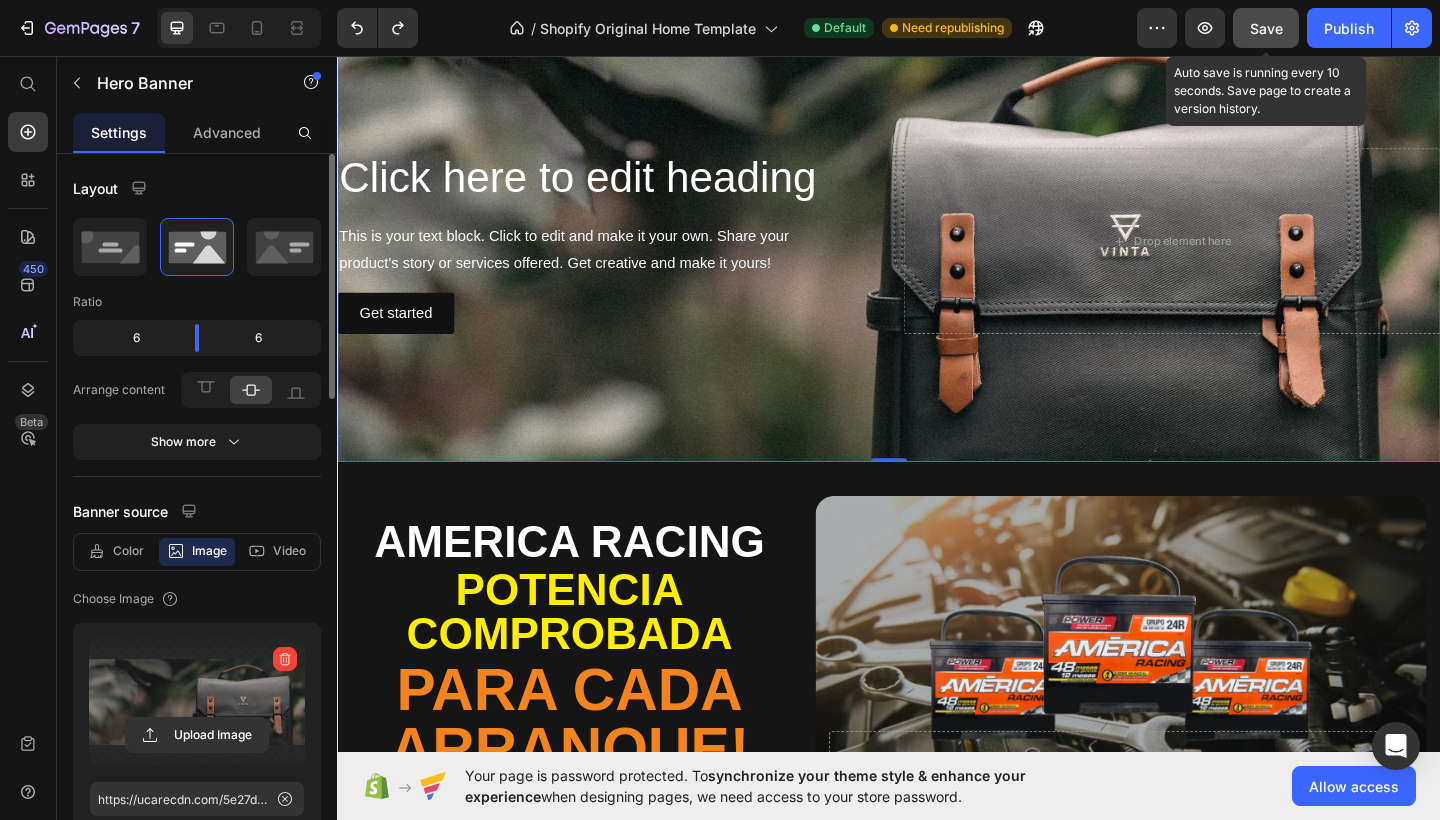 click at bounding box center [197, 702] 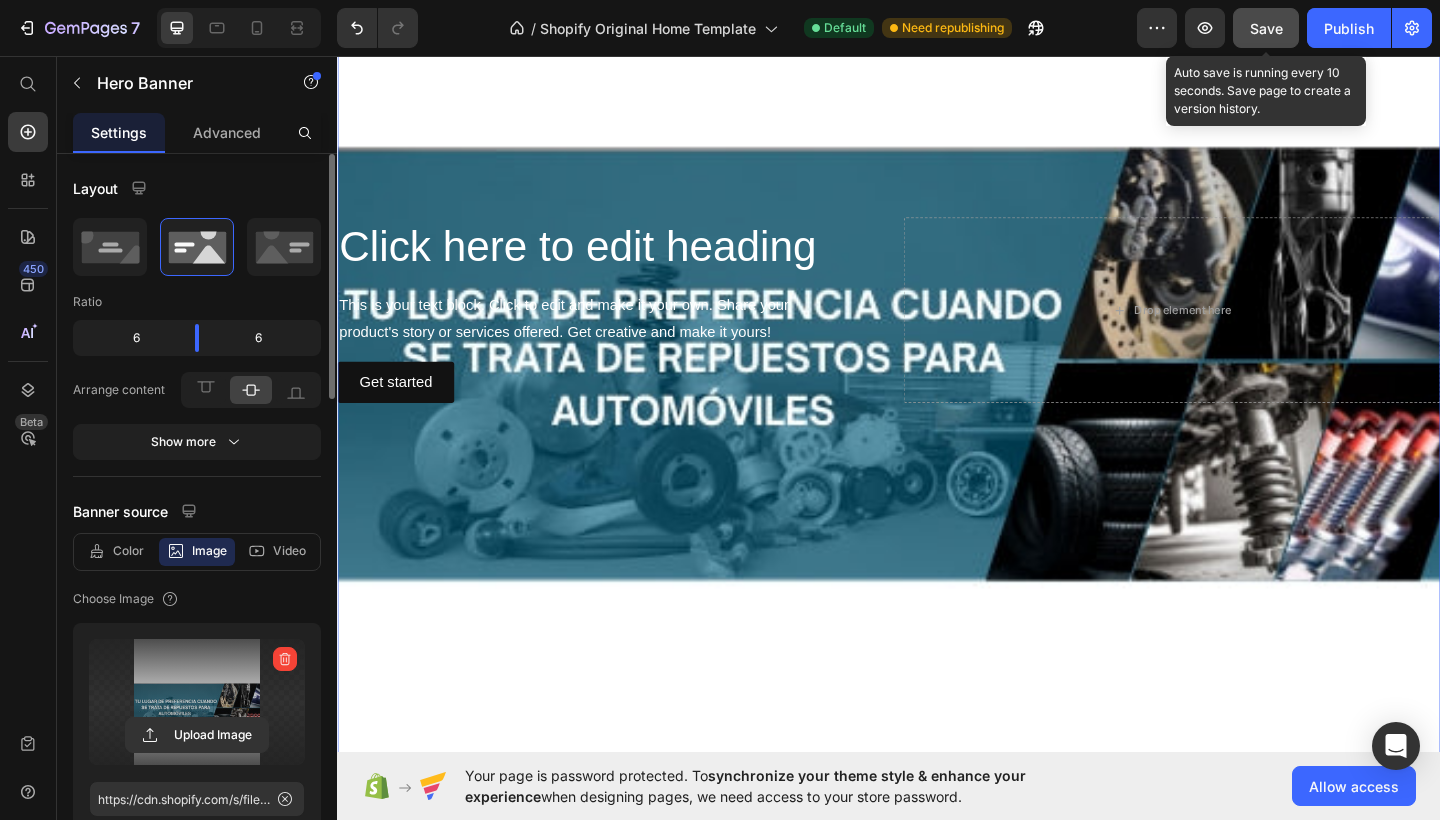 scroll, scrollTop: 477, scrollLeft: 0, axis: vertical 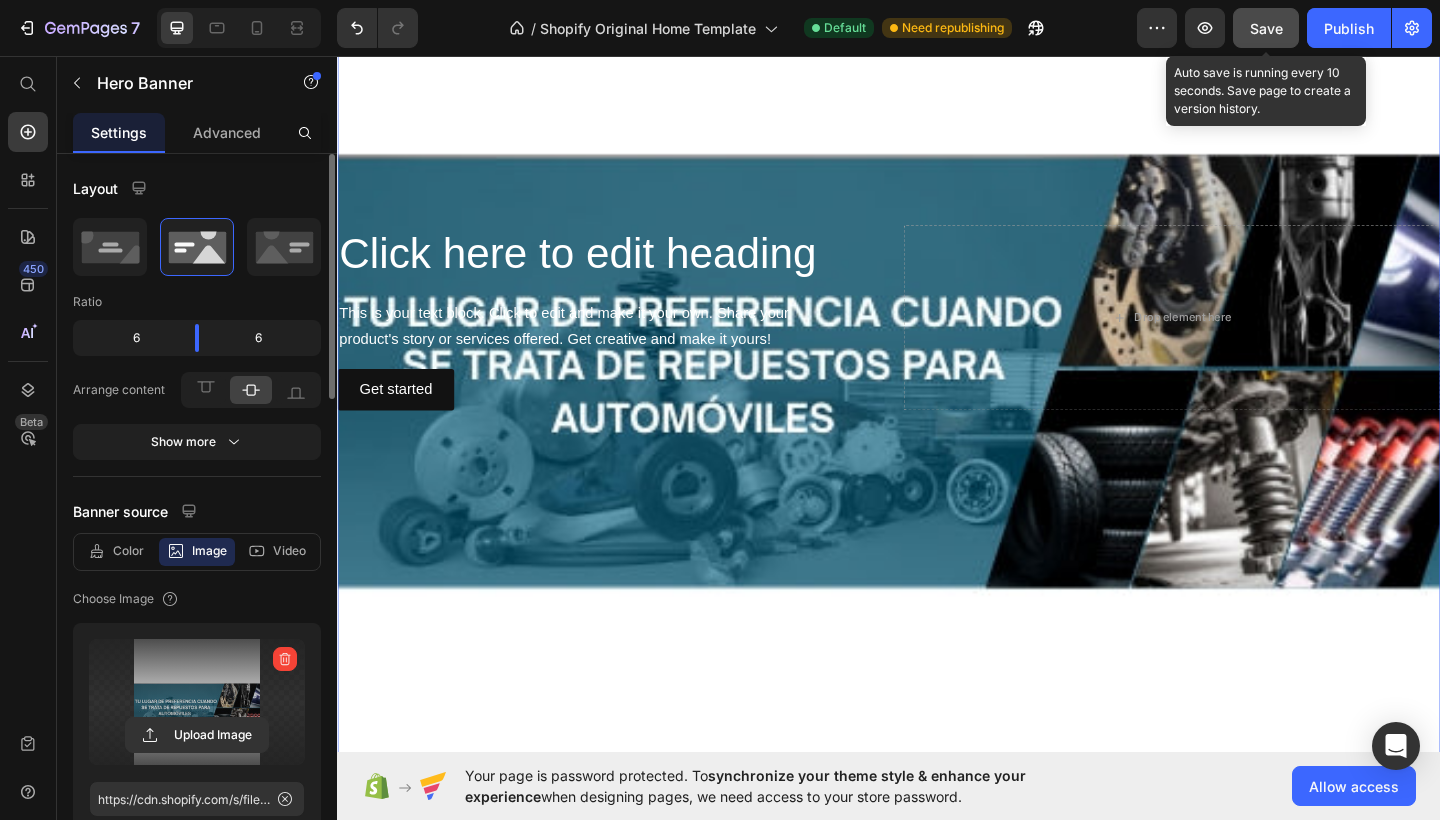 click at bounding box center [937, 341] 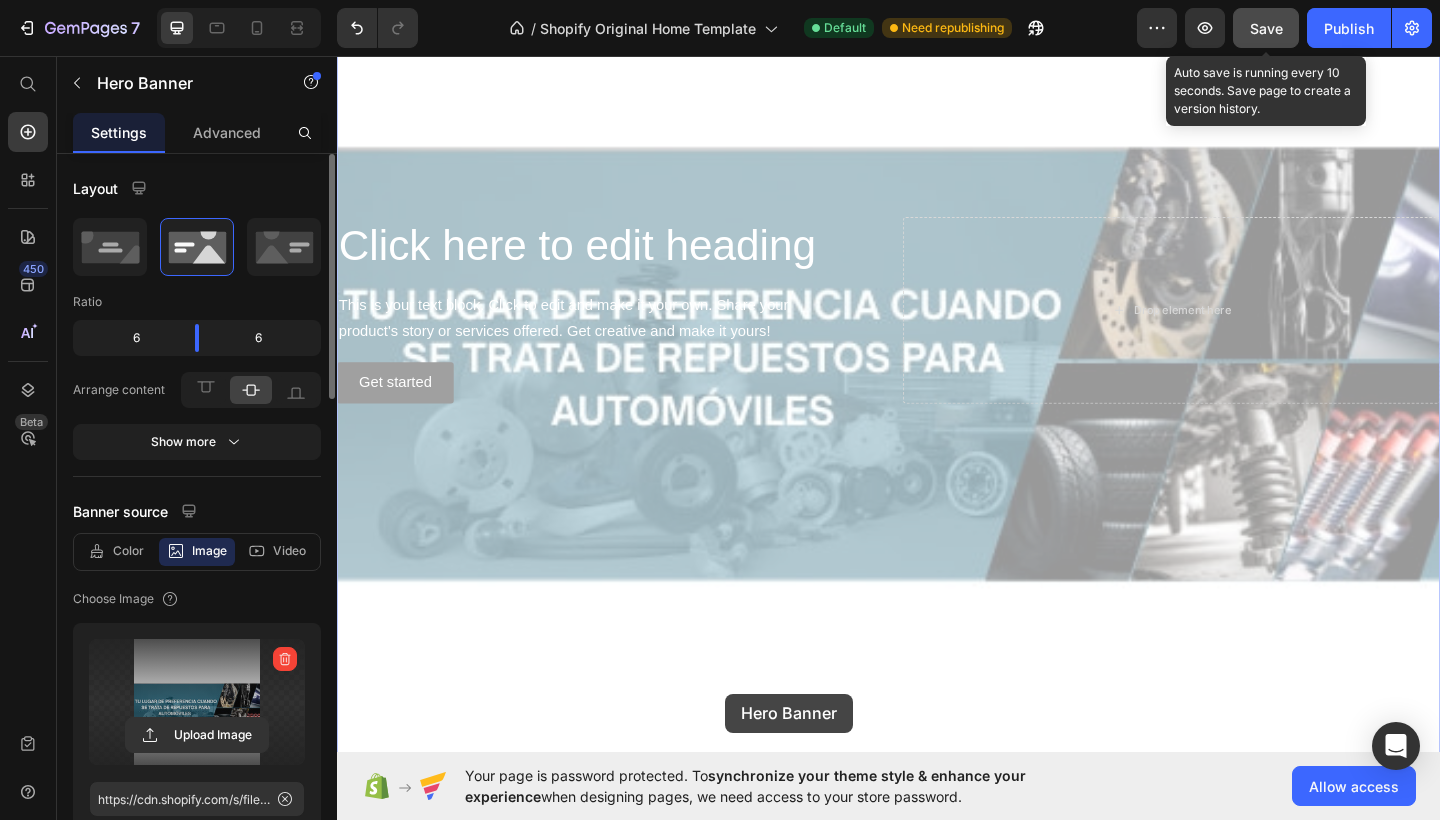 drag, startPoint x: 759, startPoint y: 750, endPoint x: 767, endPoint y: 758, distance: 11.313708 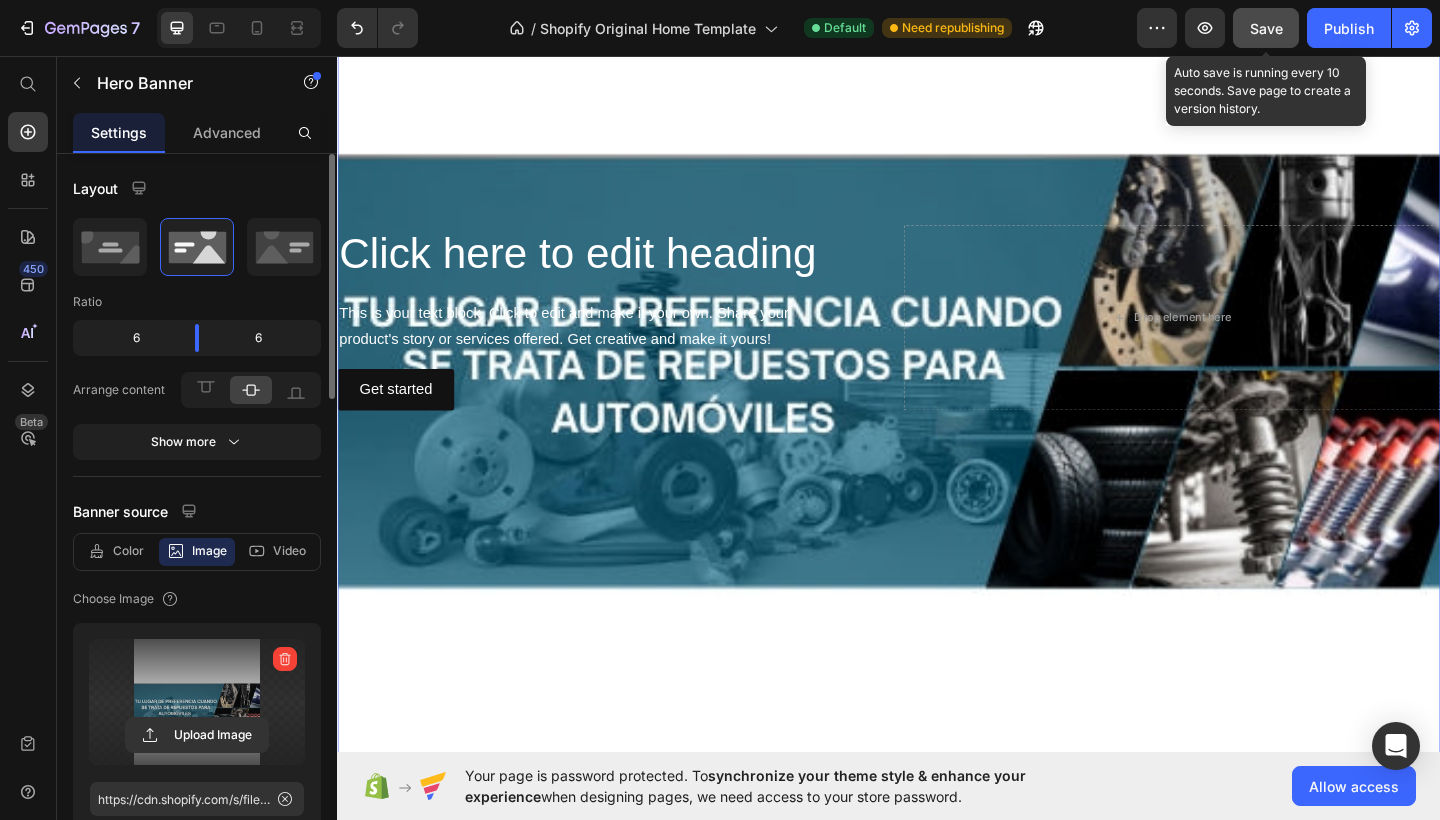 click at bounding box center [937, 341] 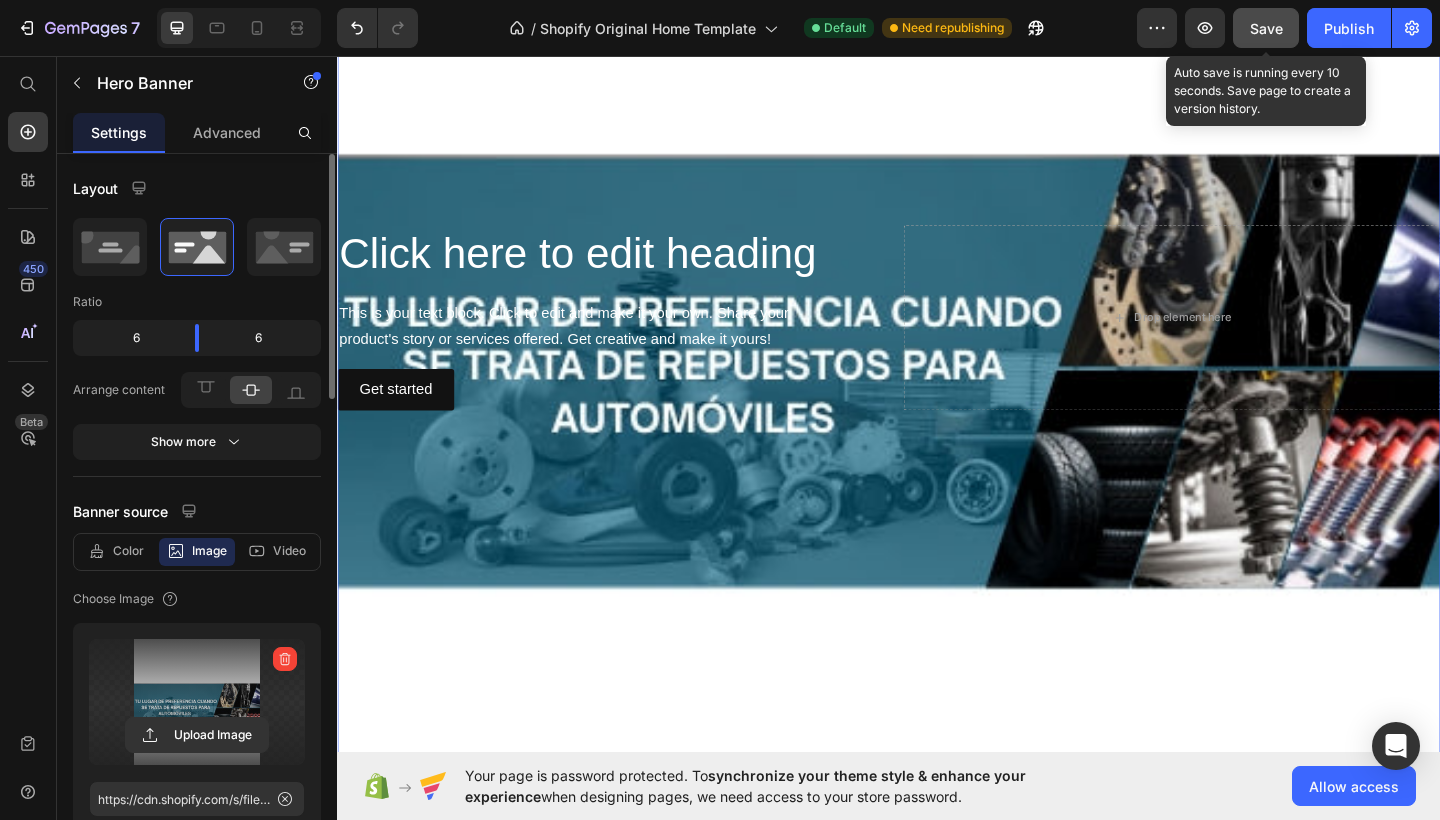 click at bounding box center [197, 702] 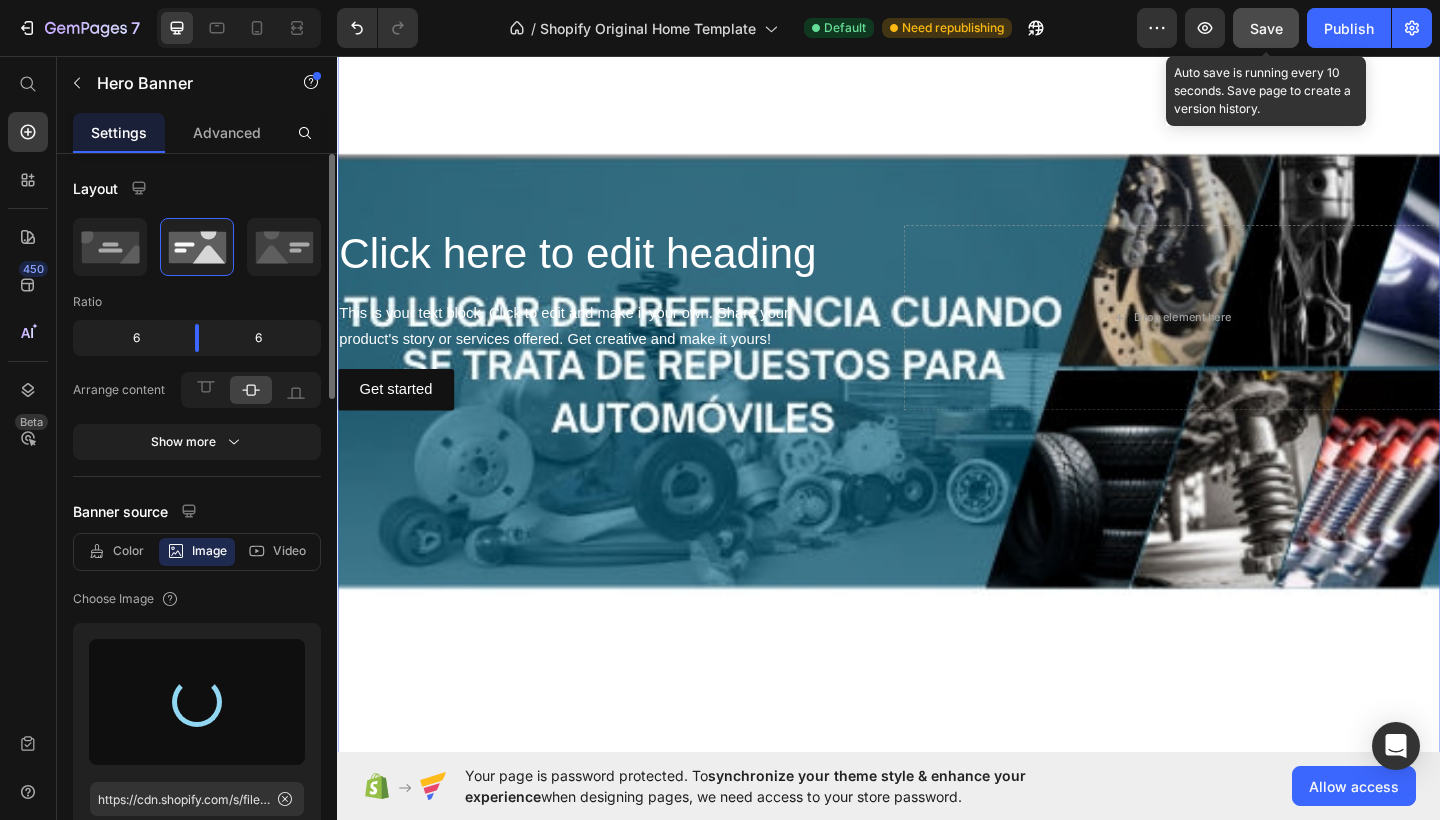 type on "https://cdn.shopify.com/s/files/1/0754/1338/9545/files/gempages_574691776724468848-16692c7b-873c-4b6b-99e4-9a5ab2d6150c.jpg" 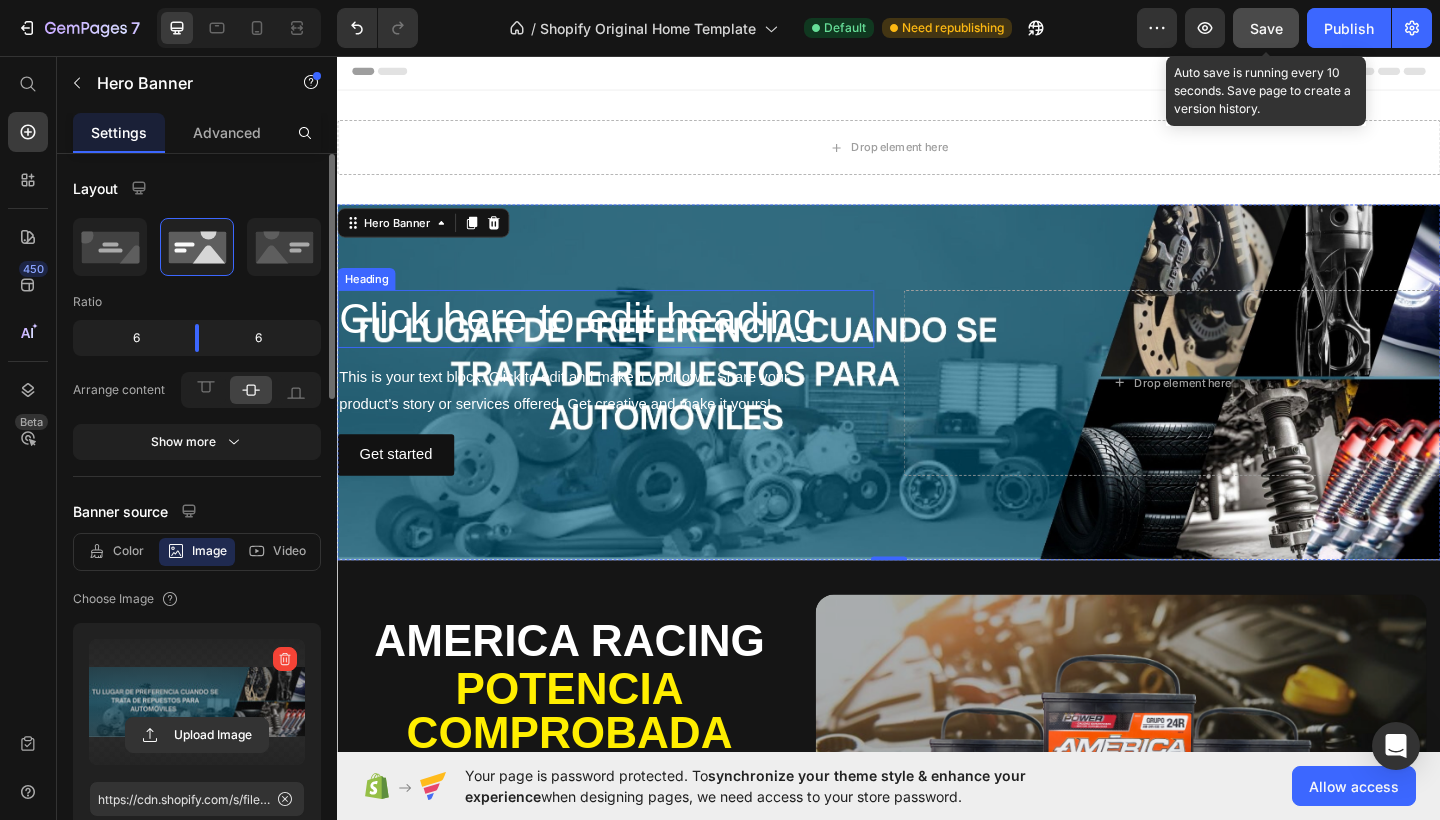 scroll, scrollTop: 0, scrollLeft: 0, axis: both 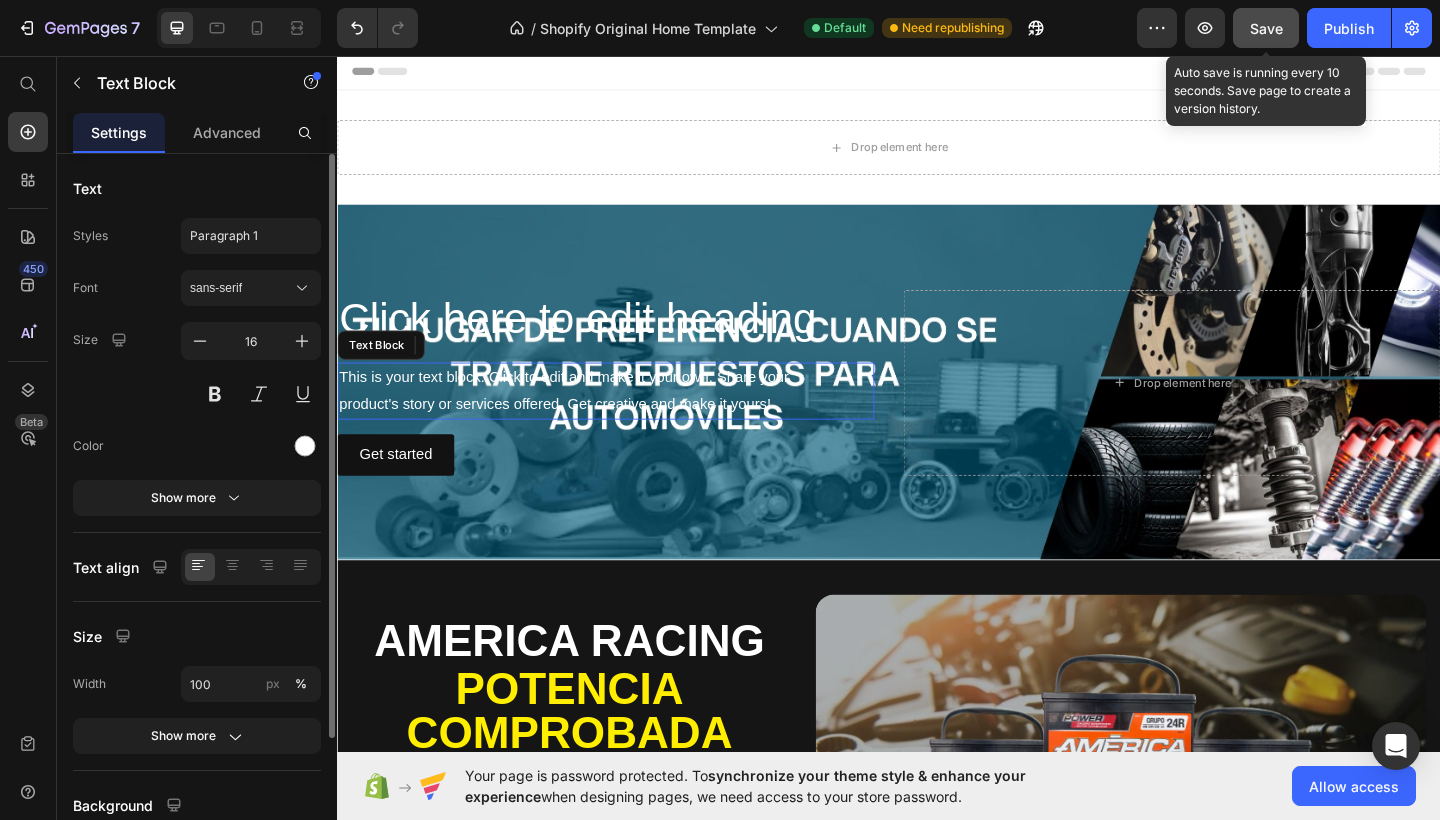 click on "This is your text block. Click to edit and make it your own. Share your                       product's story or services offered. Get creative and make it yours!" at bounding box center [629, 421] 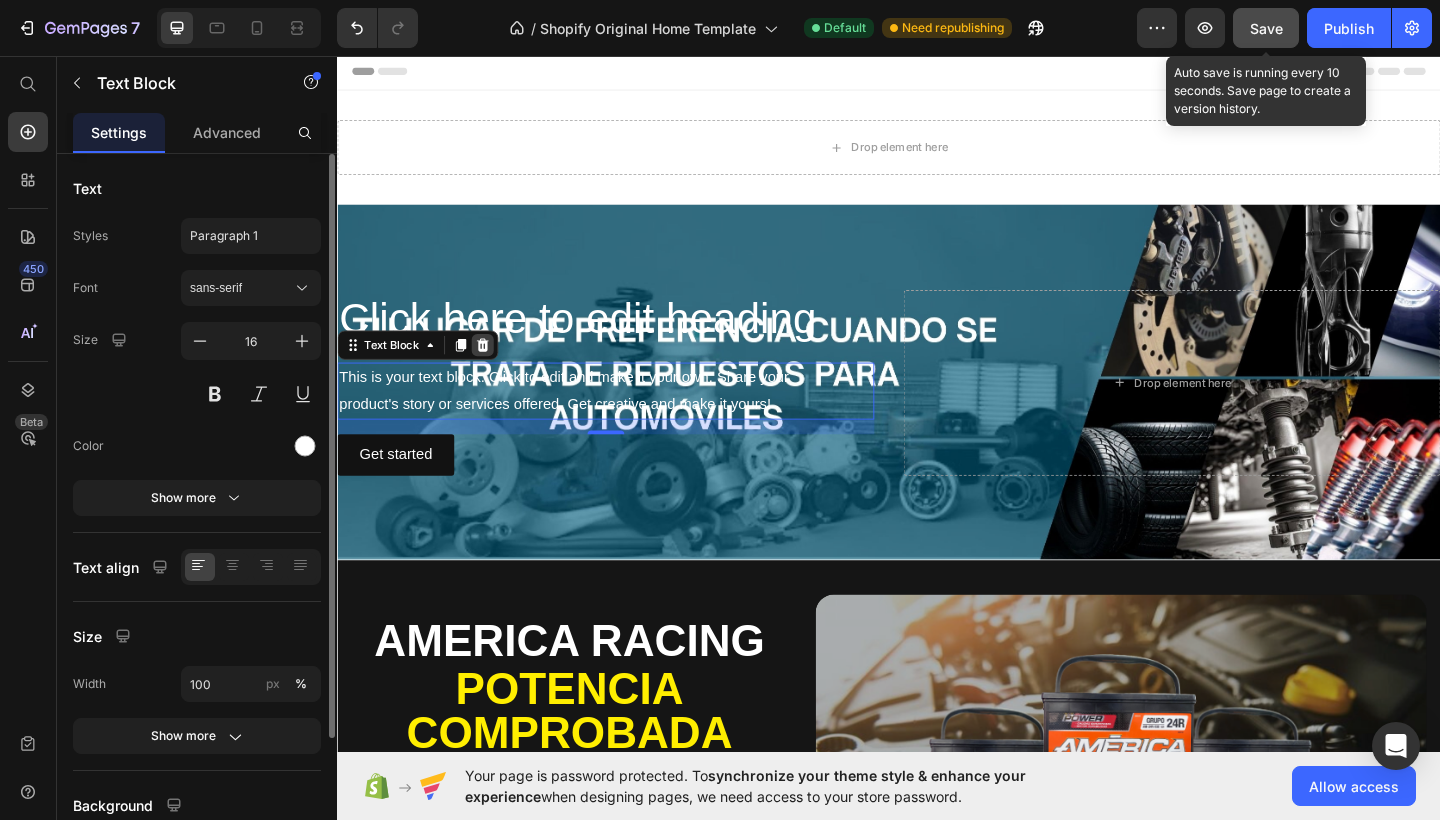 click at bounding box center [495, 371] 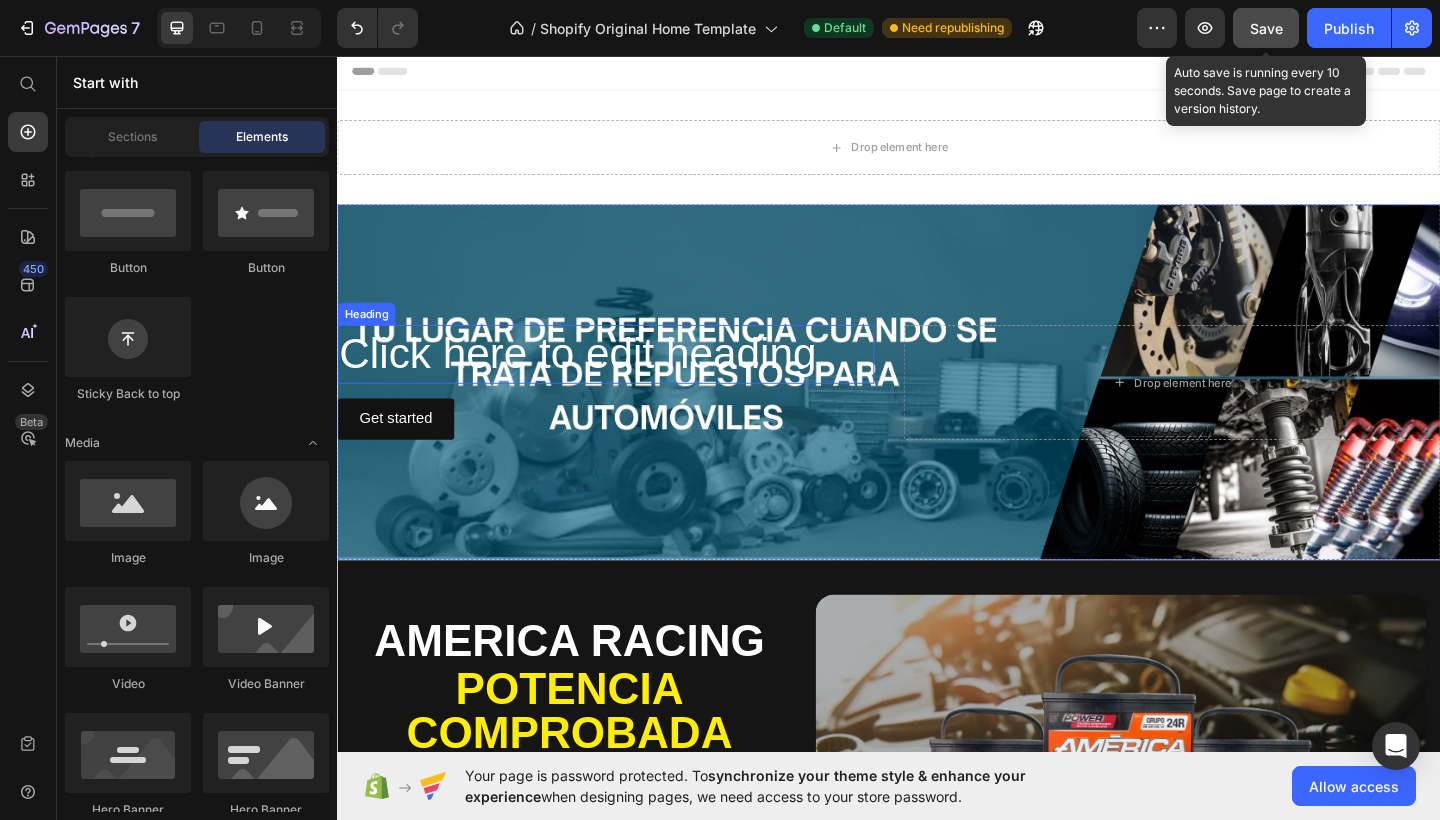 click on "Click here to edit heading" at bounding box center [629, 381] 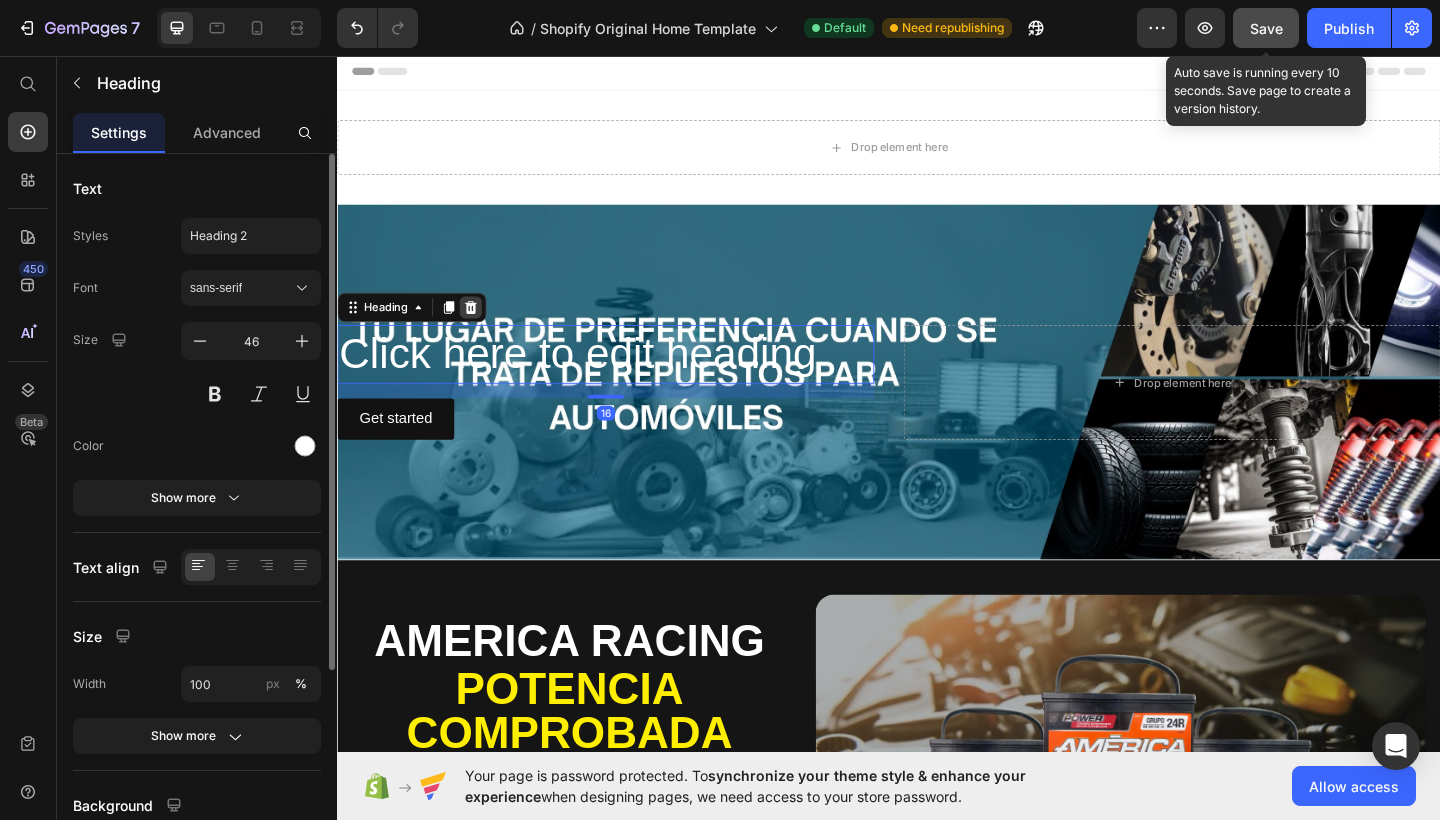 click 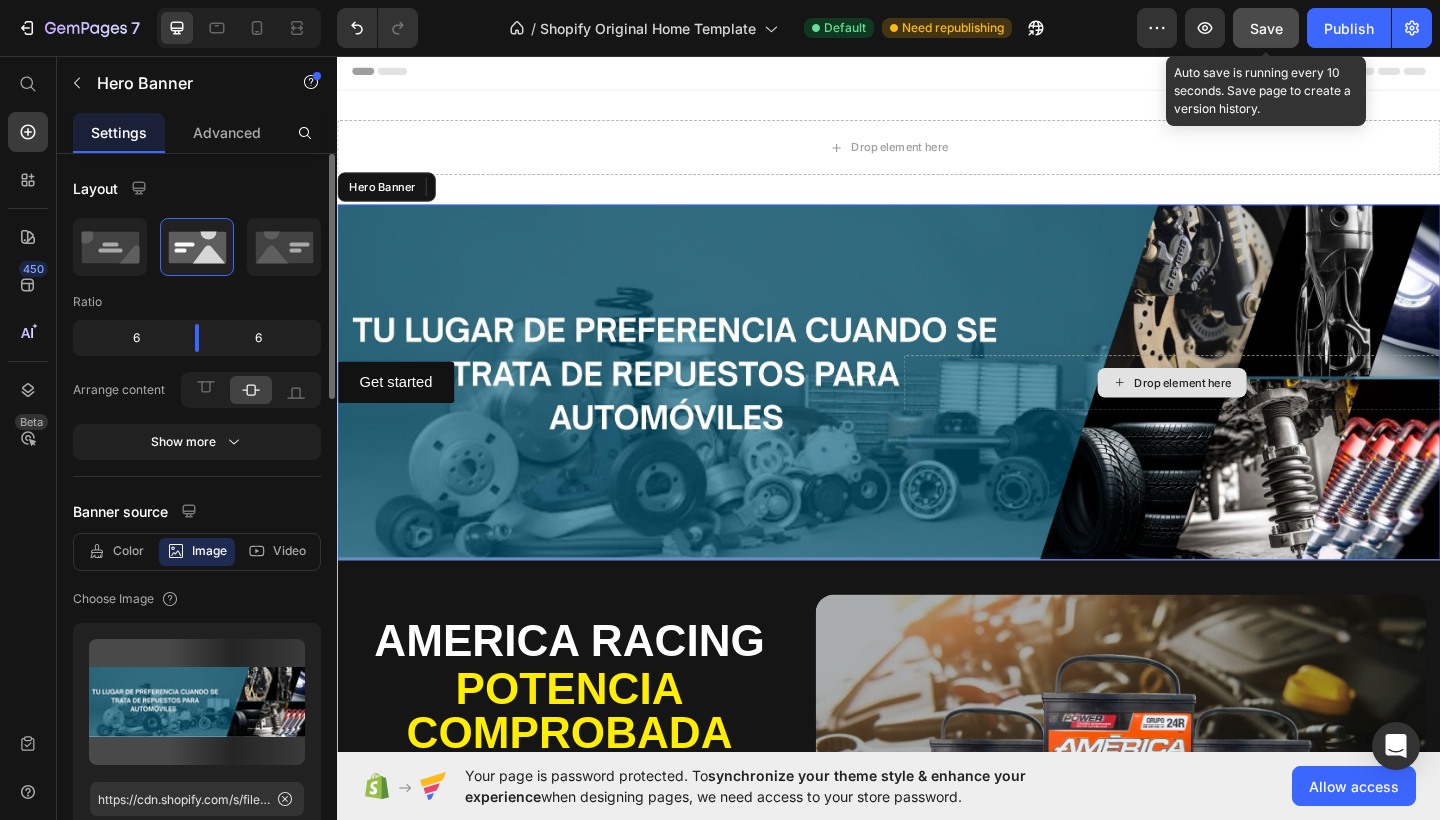 click on "Drop element here" at bounding box center (1245, 412) 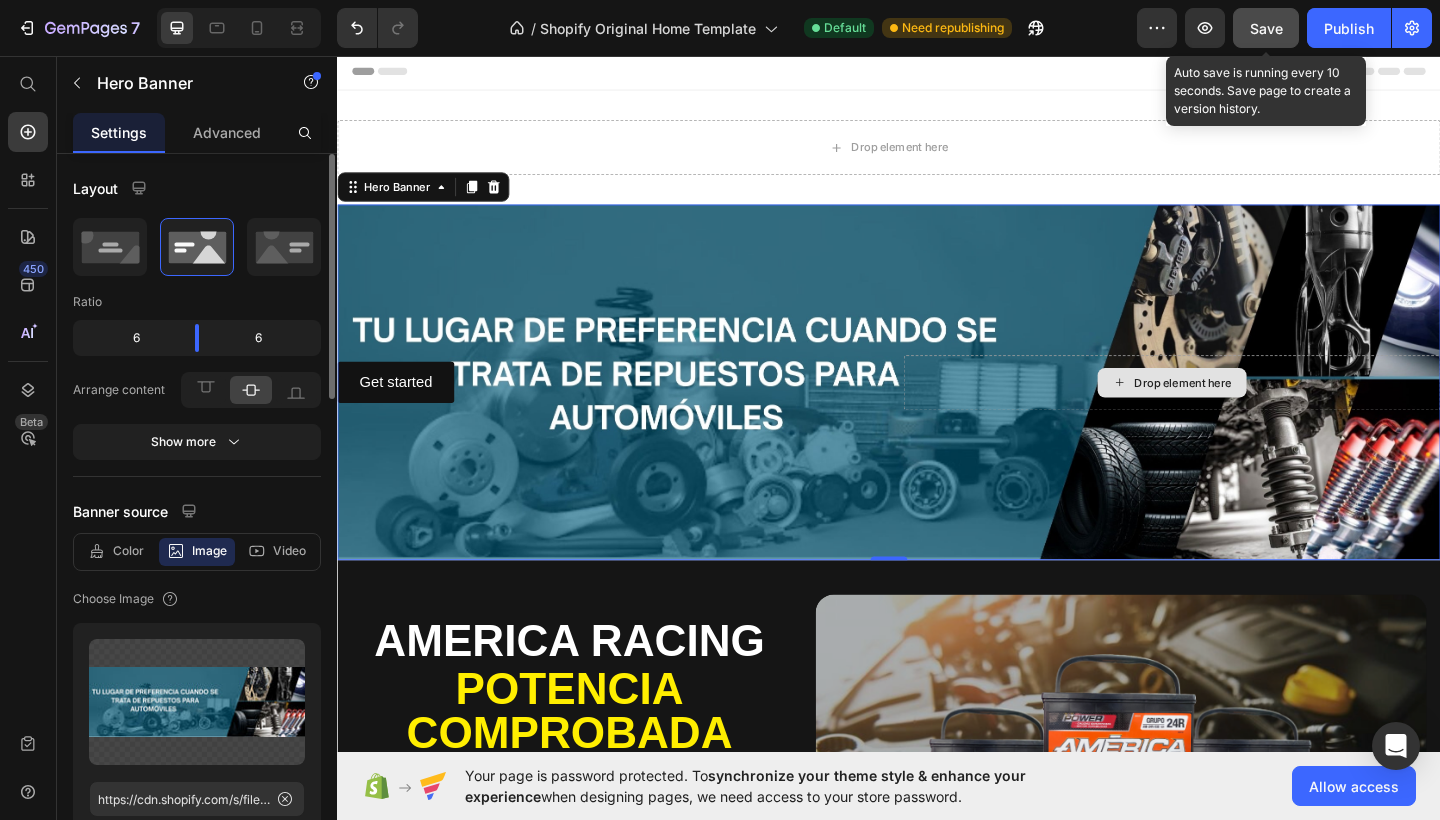click on "Drop element here" at bounding box center (1245, 412) 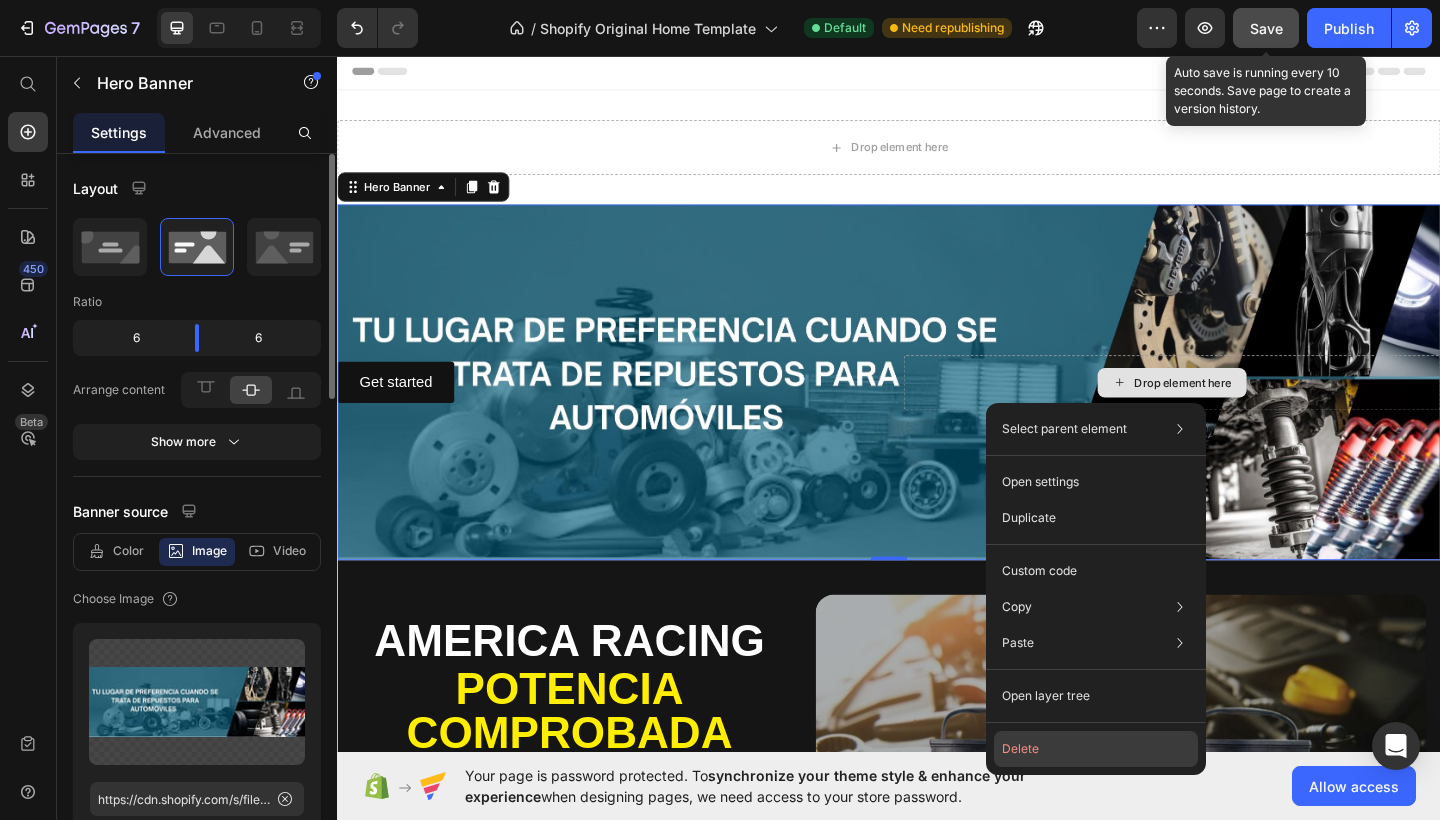 click on "Delete" 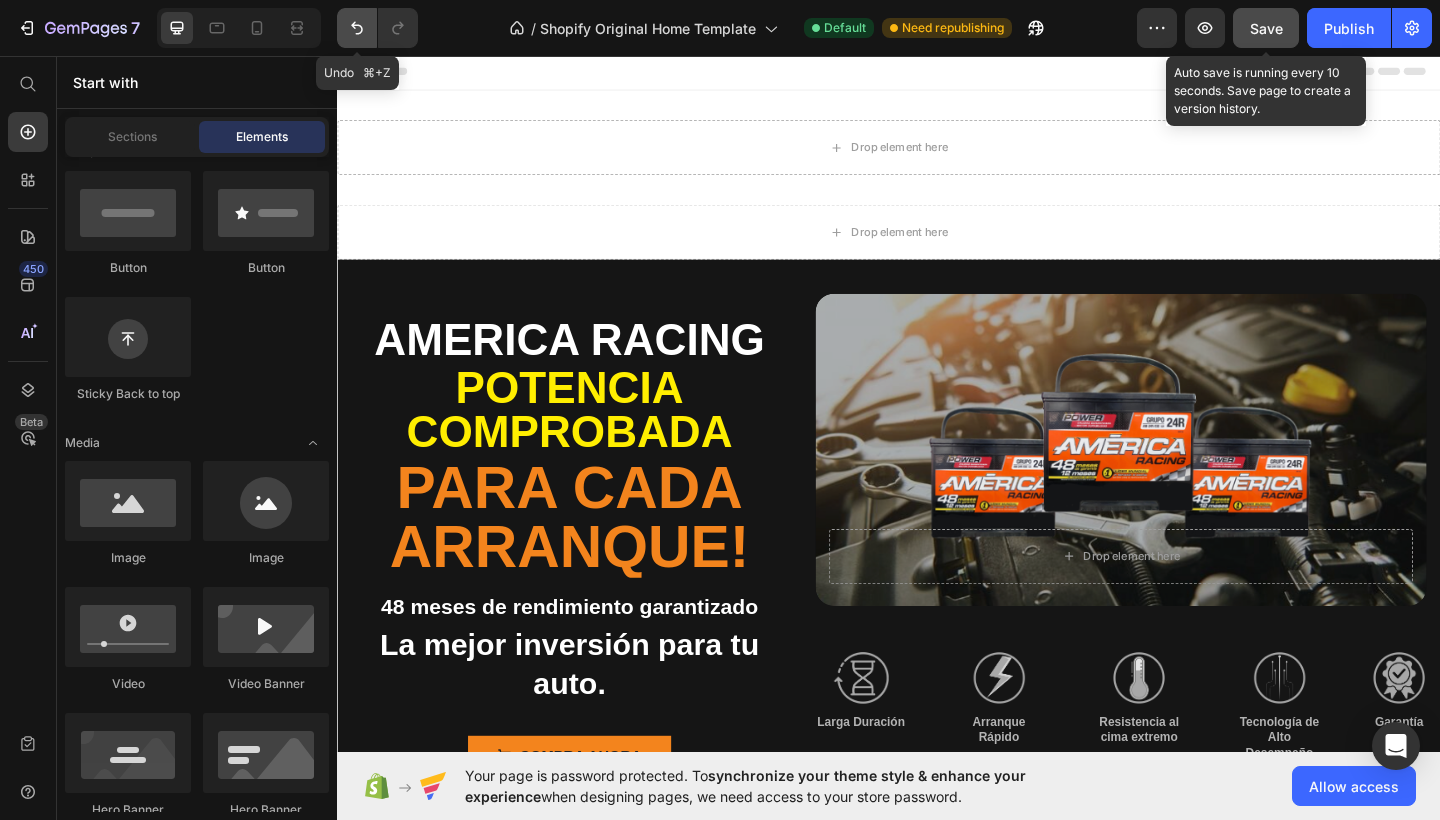 click 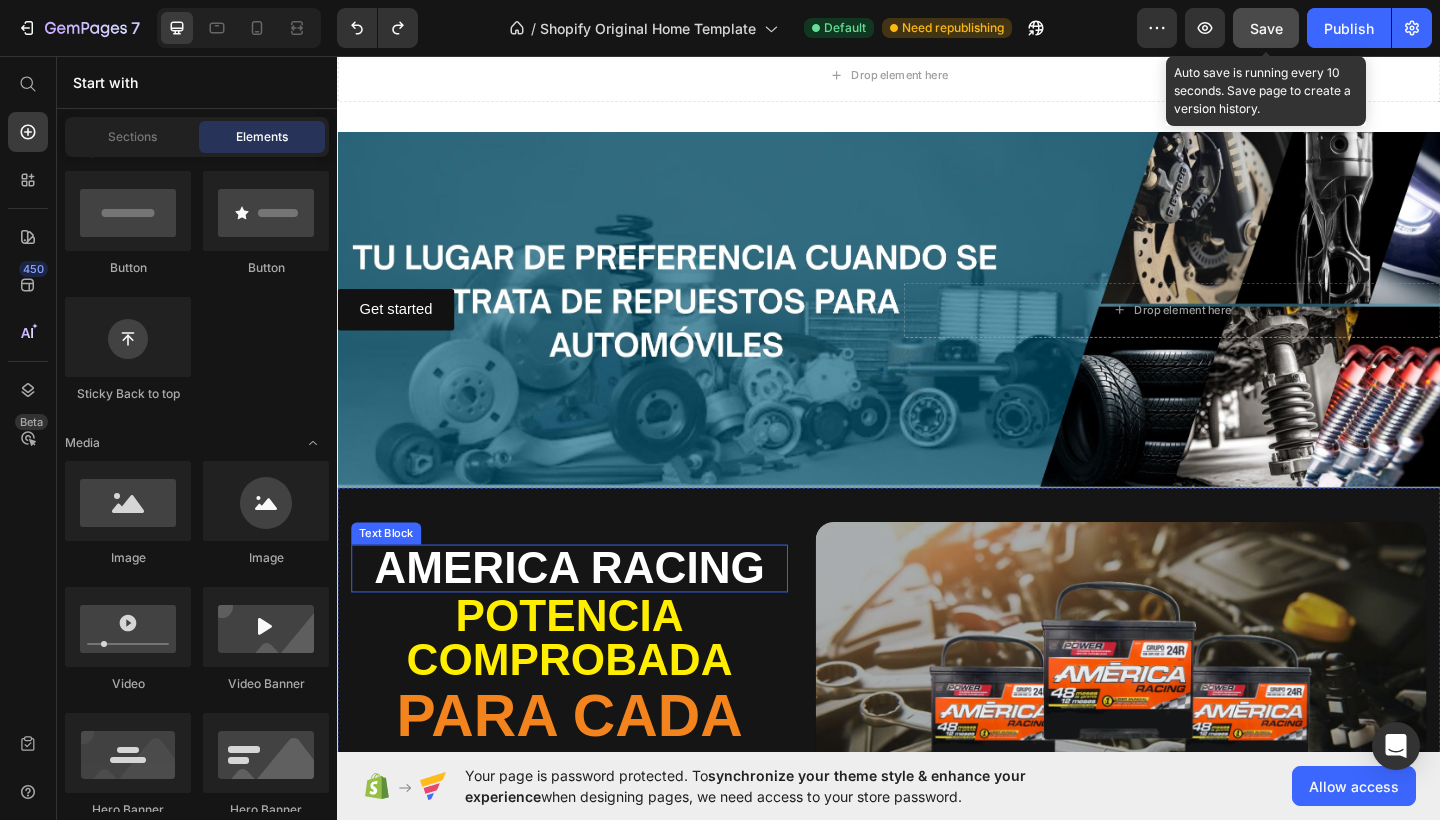 scroll, scrollTop: 86, scrollLeft: 0, axis: vertical 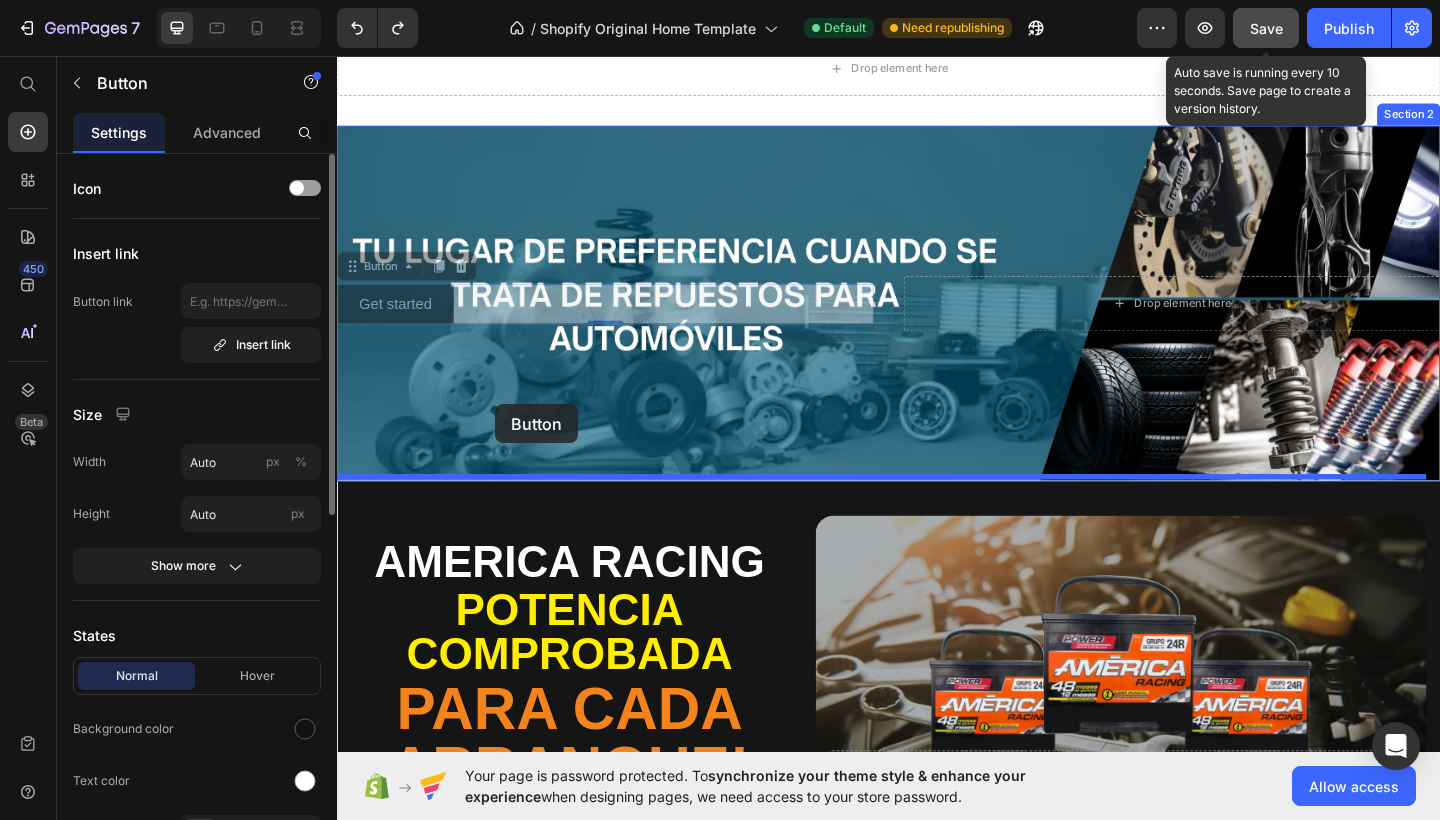 drag, startPoint x: 483, startPoint y: 323, endPoint x: 509, endPoint y: 436, distance: 115.952576 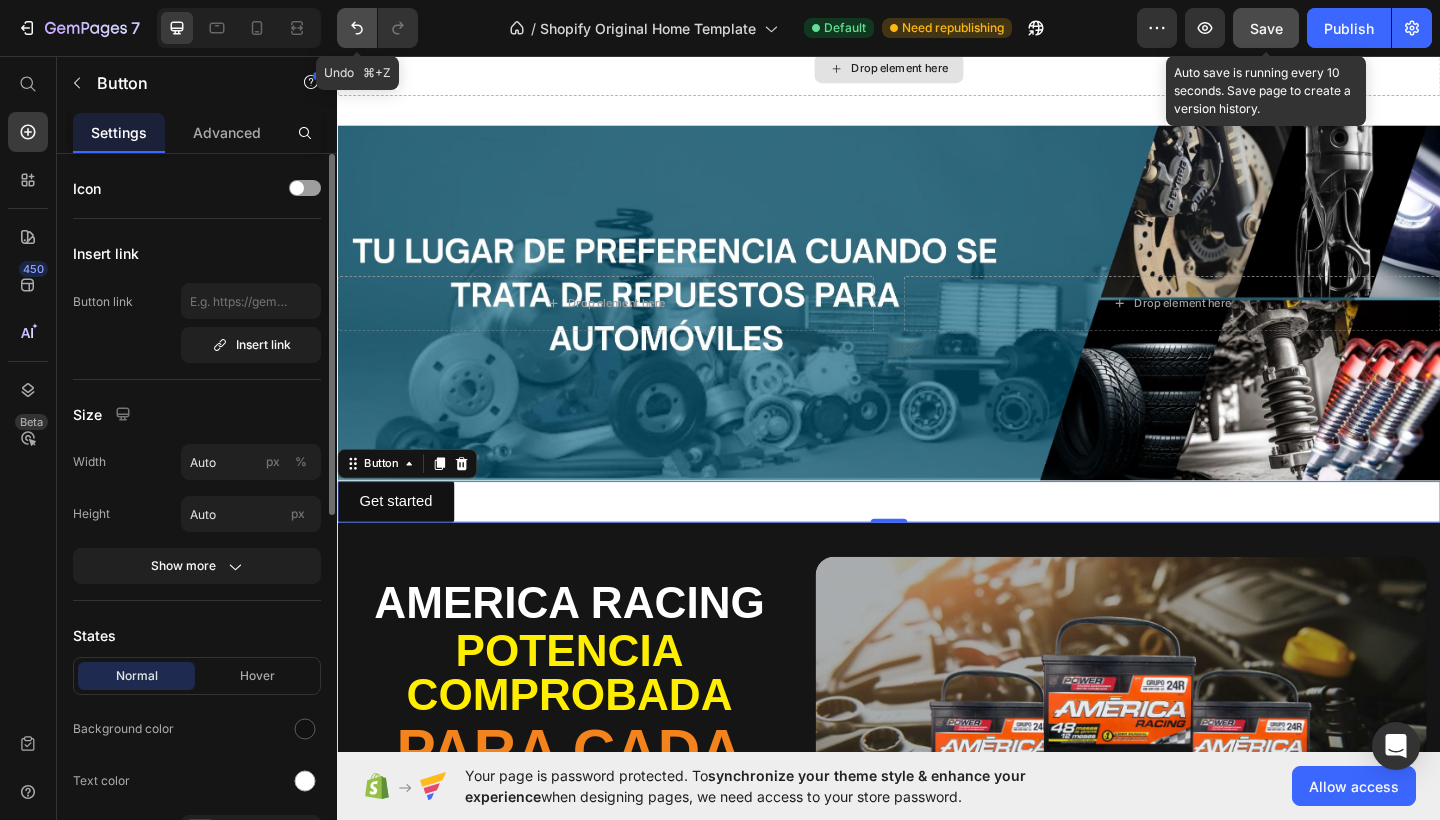 click 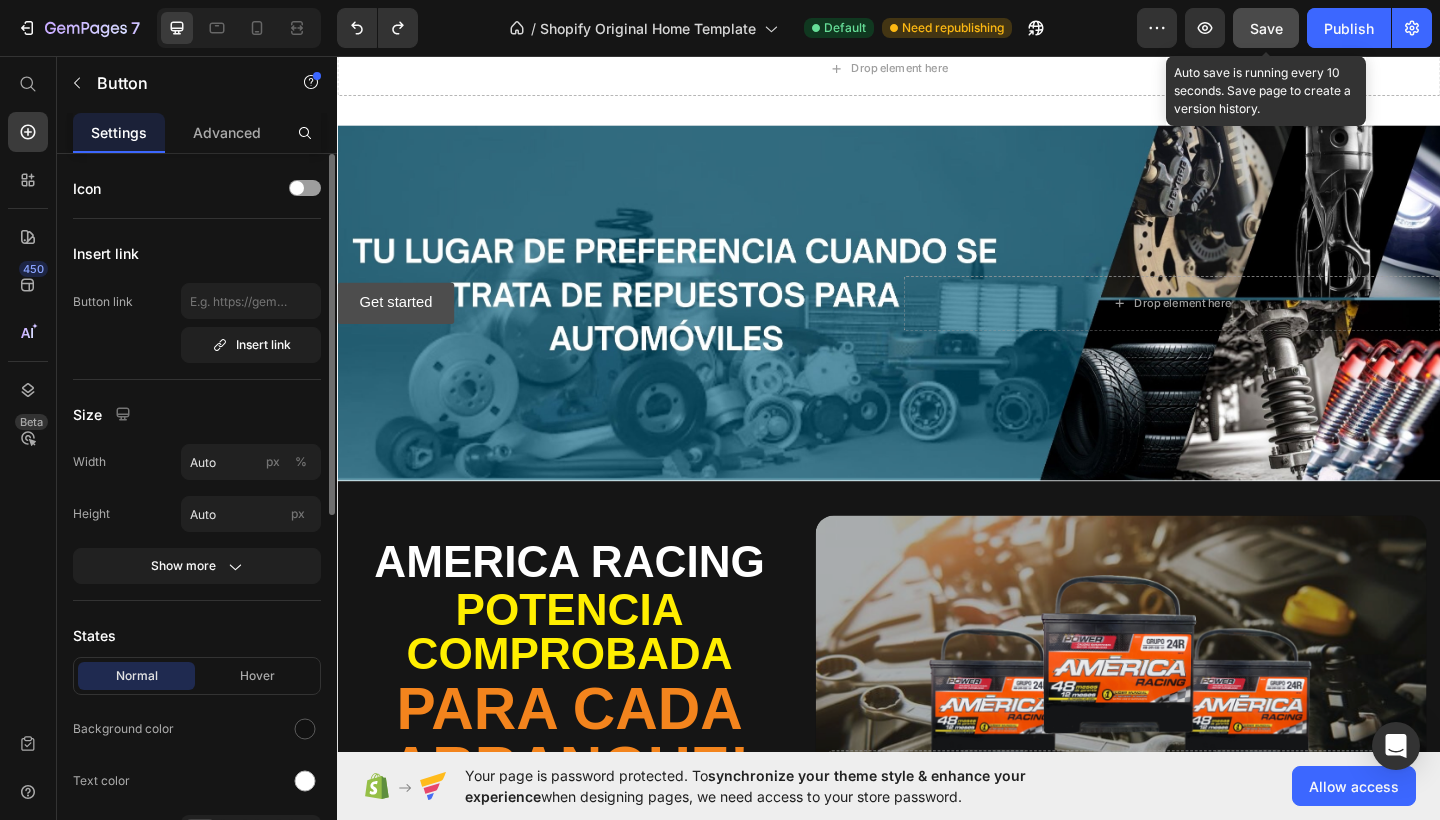 click on "Get started" at bounding box center [400, 325] 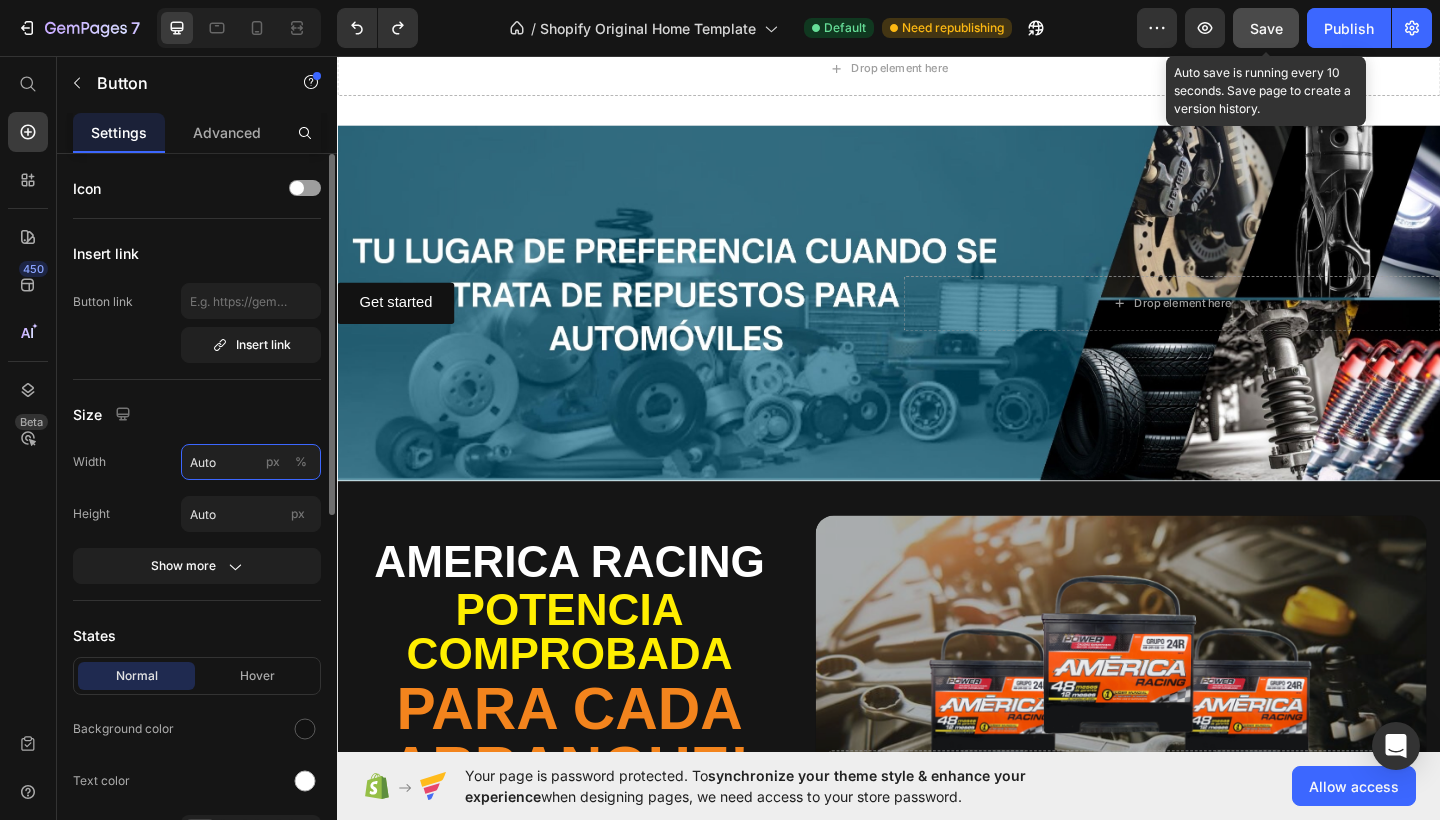 click on "Auto" at bounding box center [251, 462] 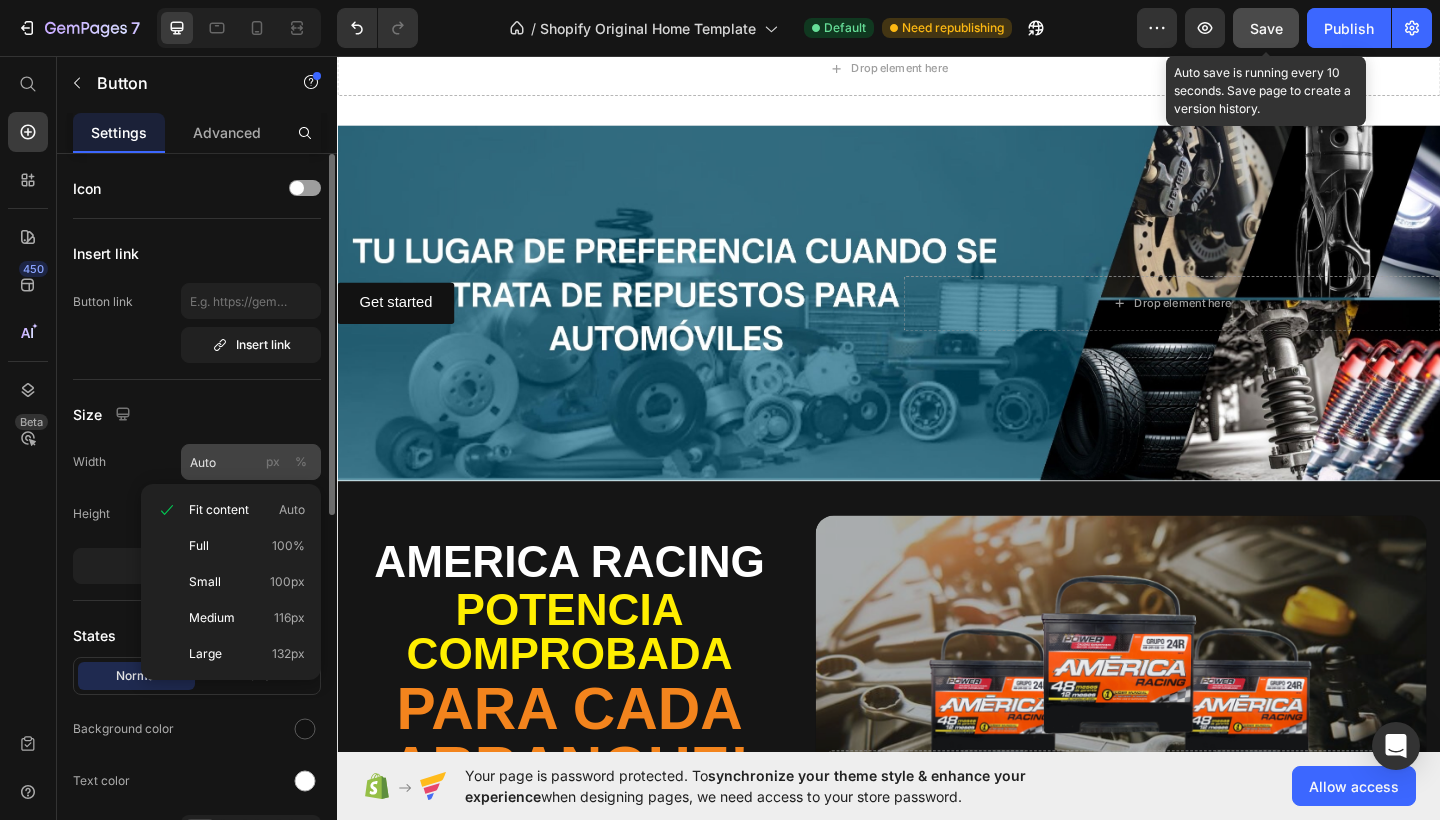 click on "px" 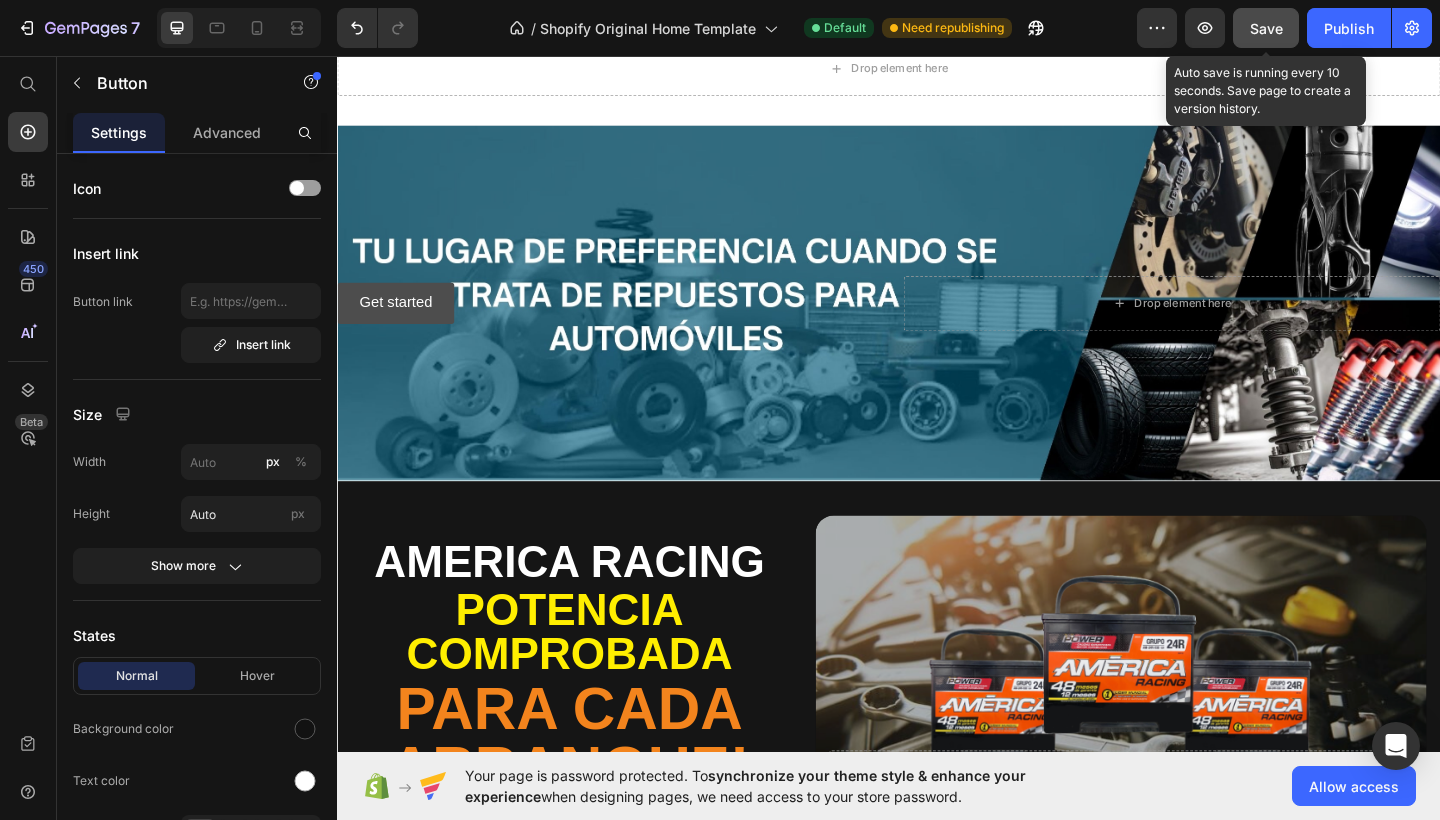 click on "Get started" at bounding box center [400, 325] 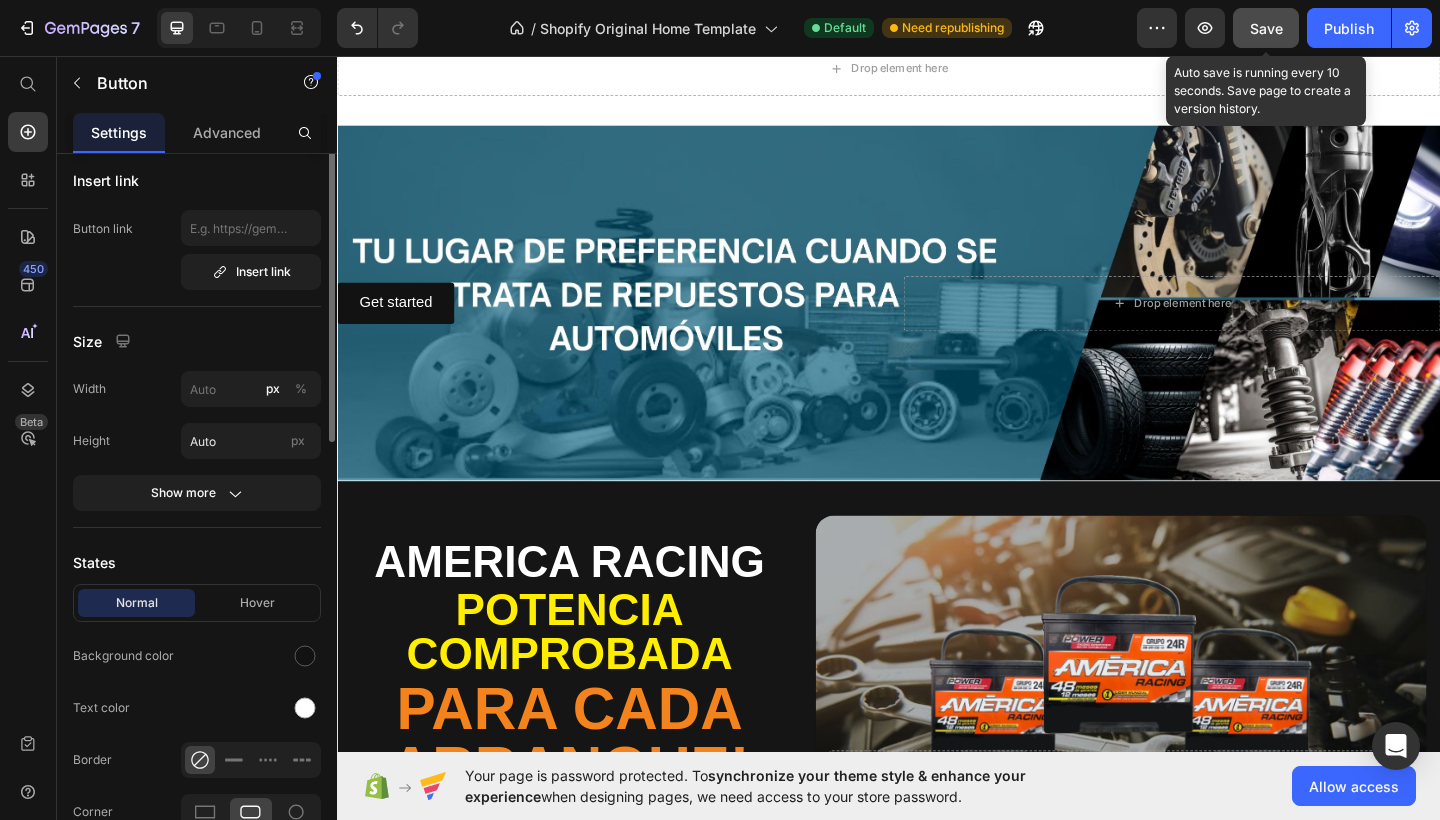 scroll, scrollTop: 0, scrollLeft: 0, axis: both 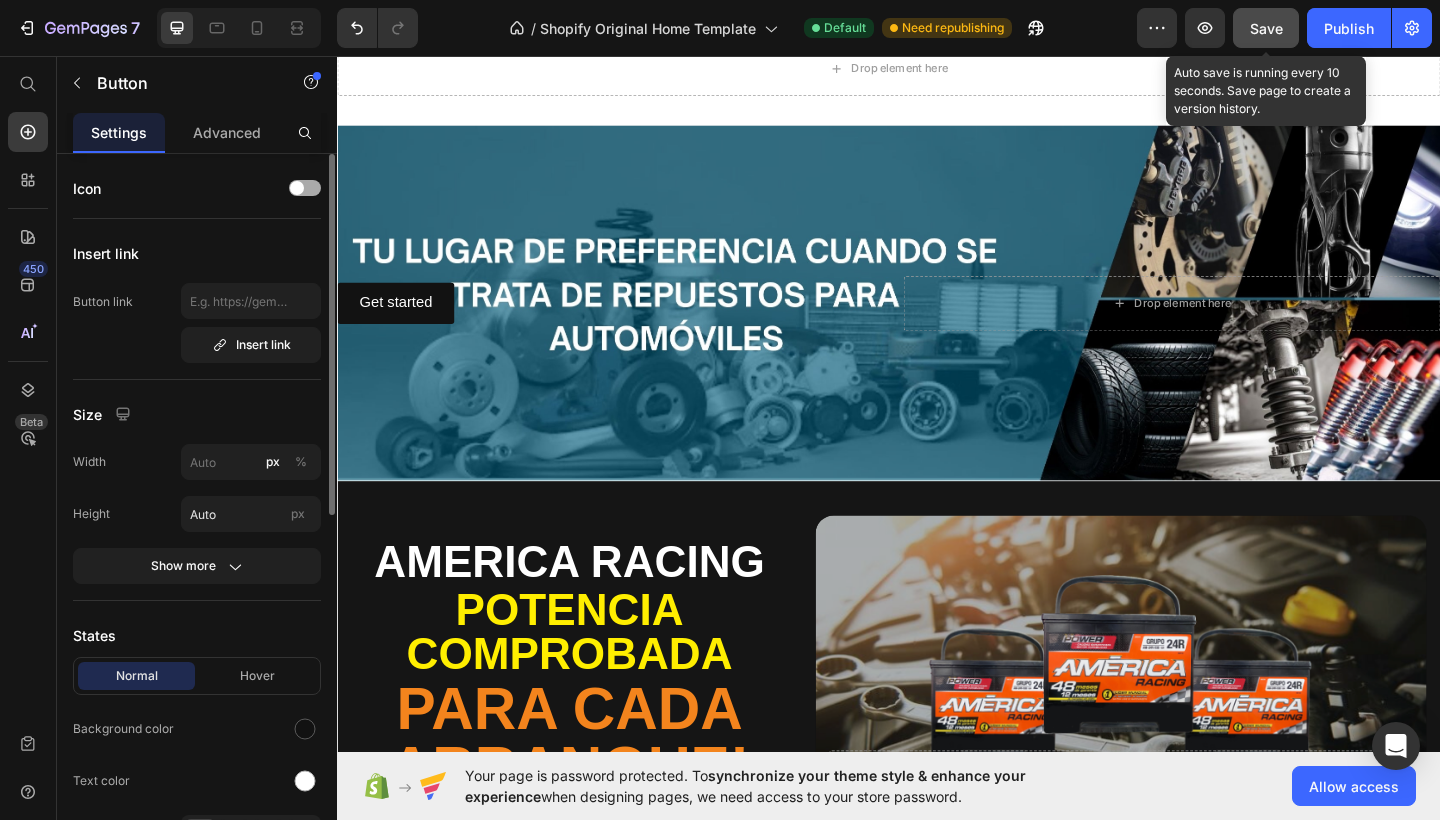 click at bounding box center [305, 188] 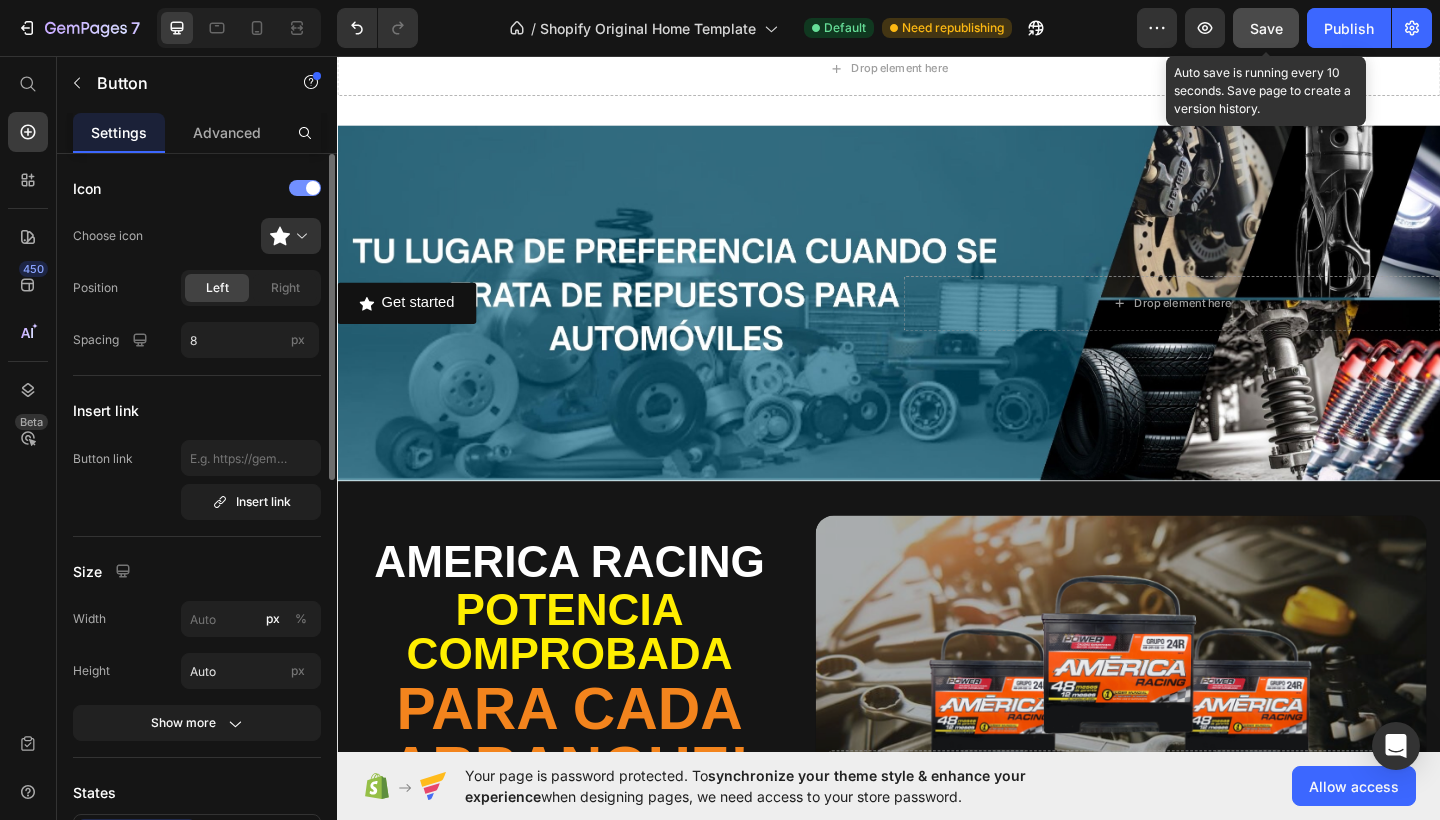 click at bounding box center [313, 188] 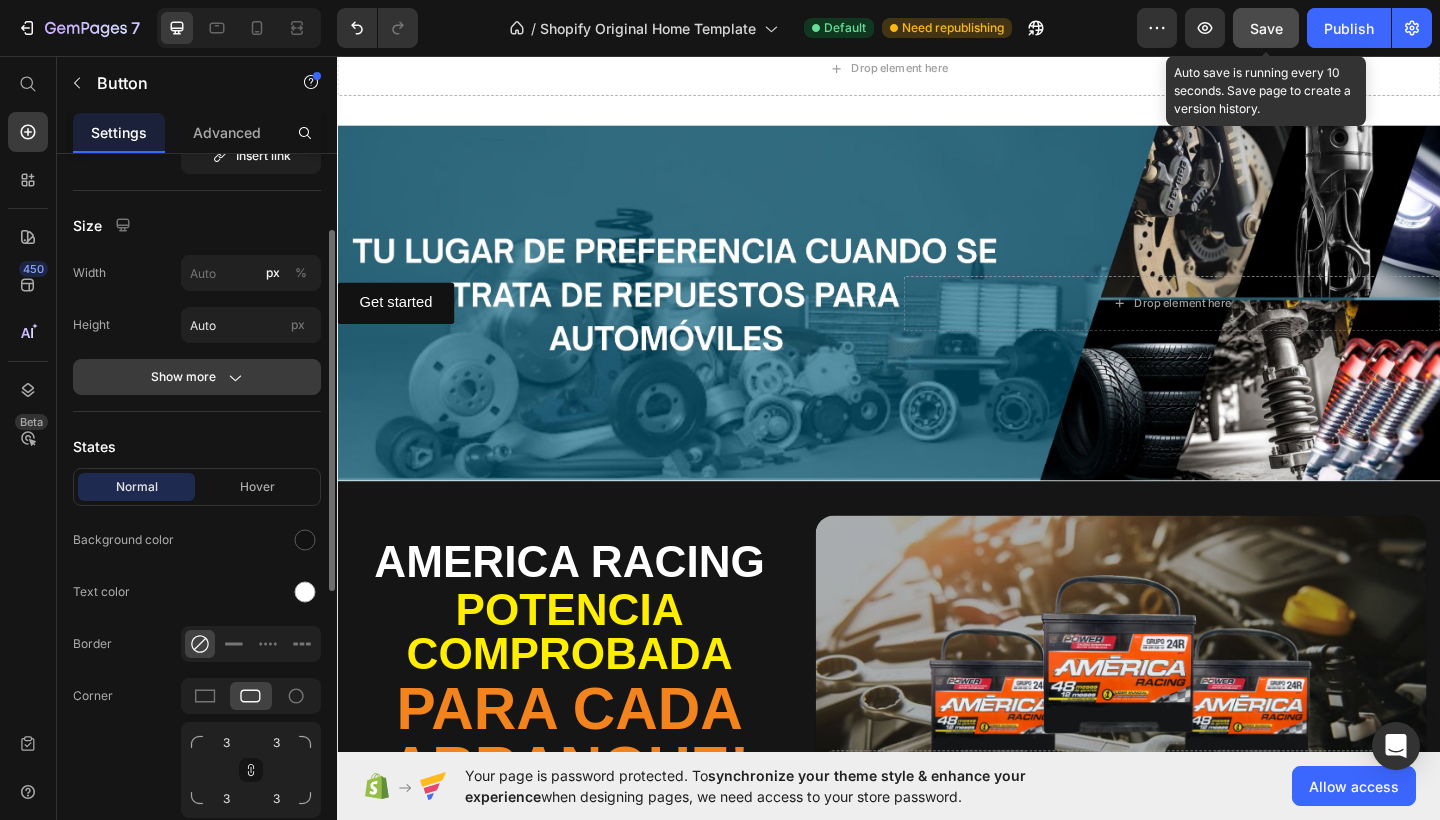 scroll, scrollTop: 722, scrollLeft: 0, axis: vertical 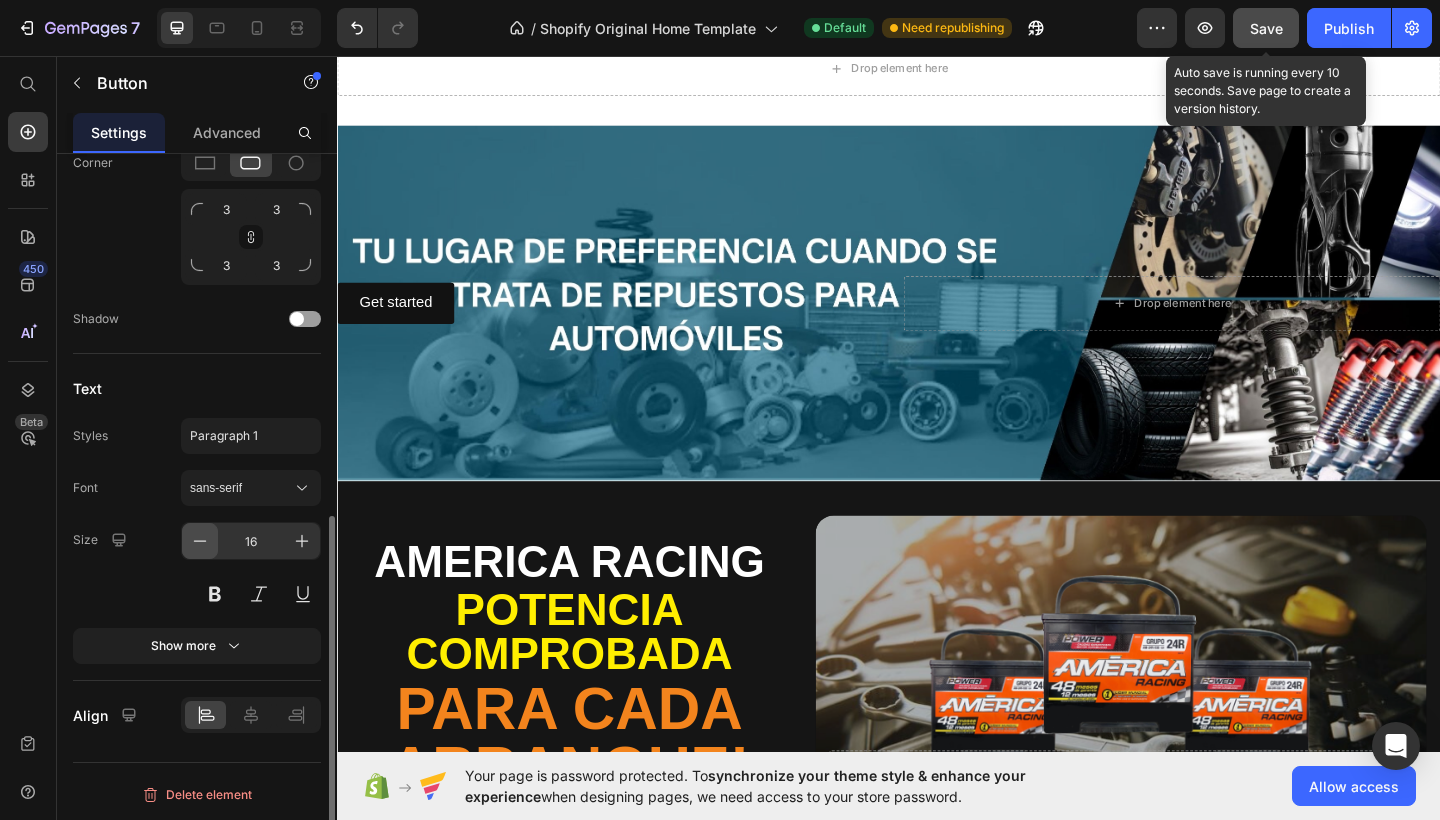 click 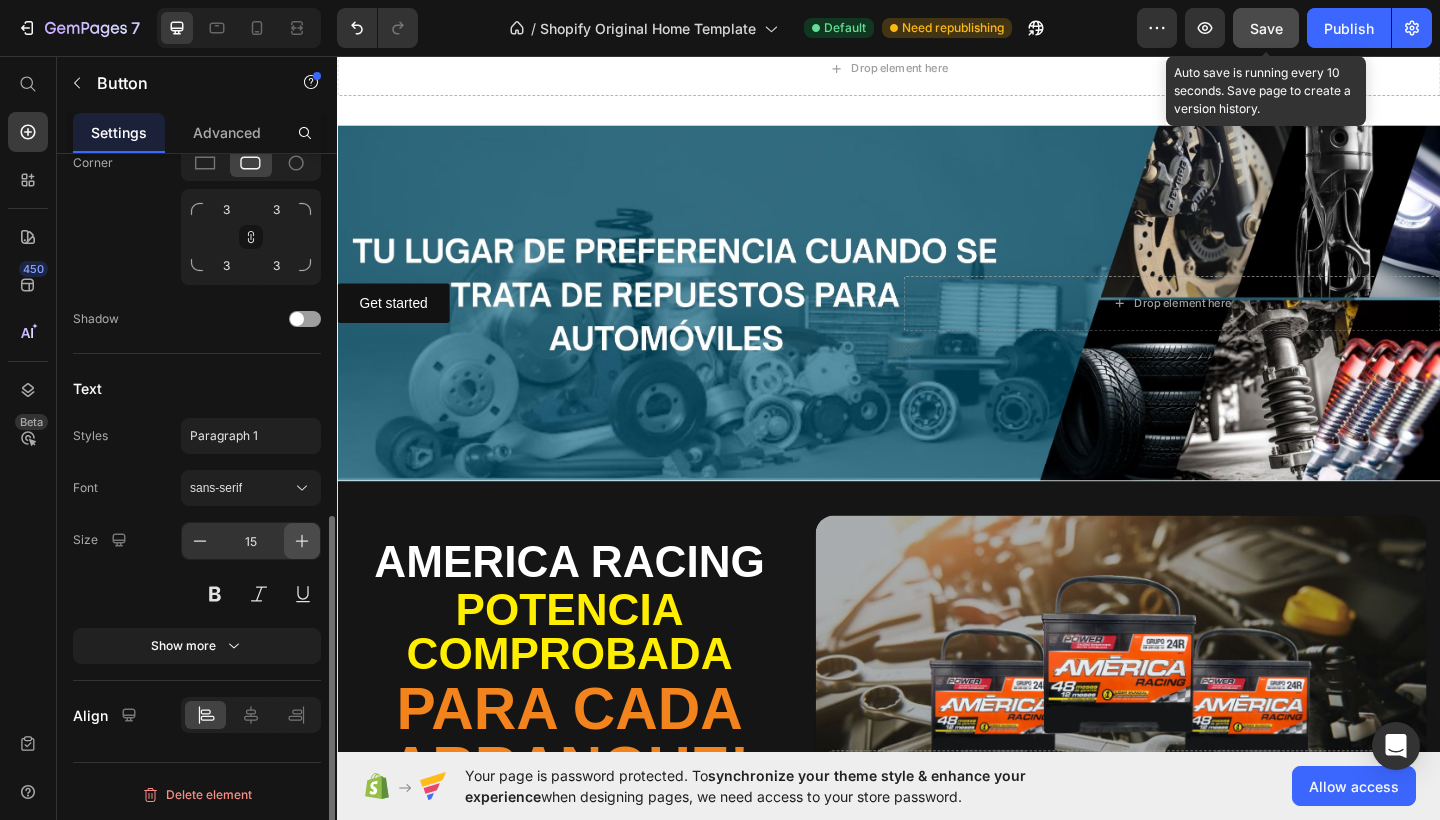 click 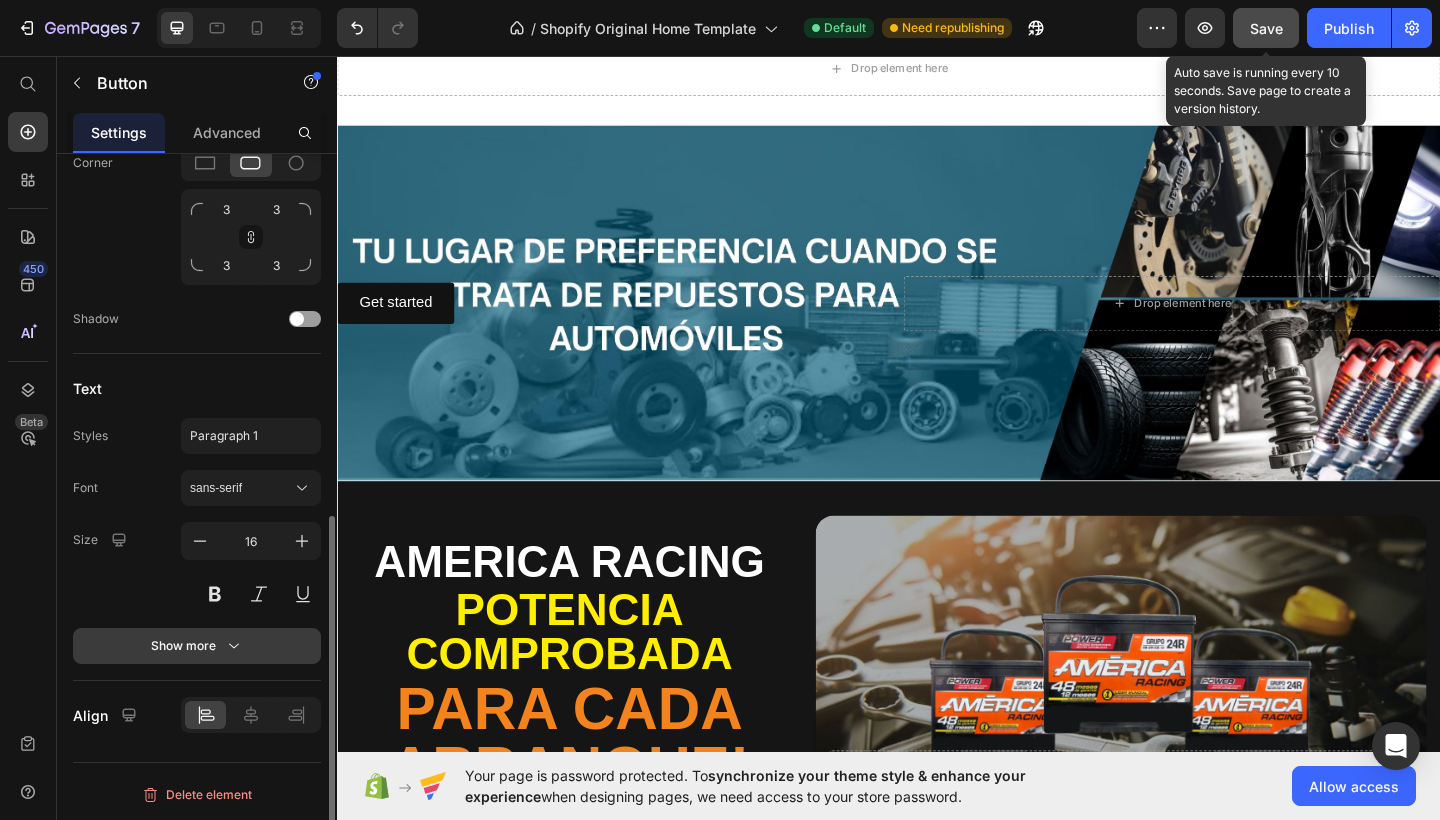 click on "Show more" at bounding box center (197, 646) 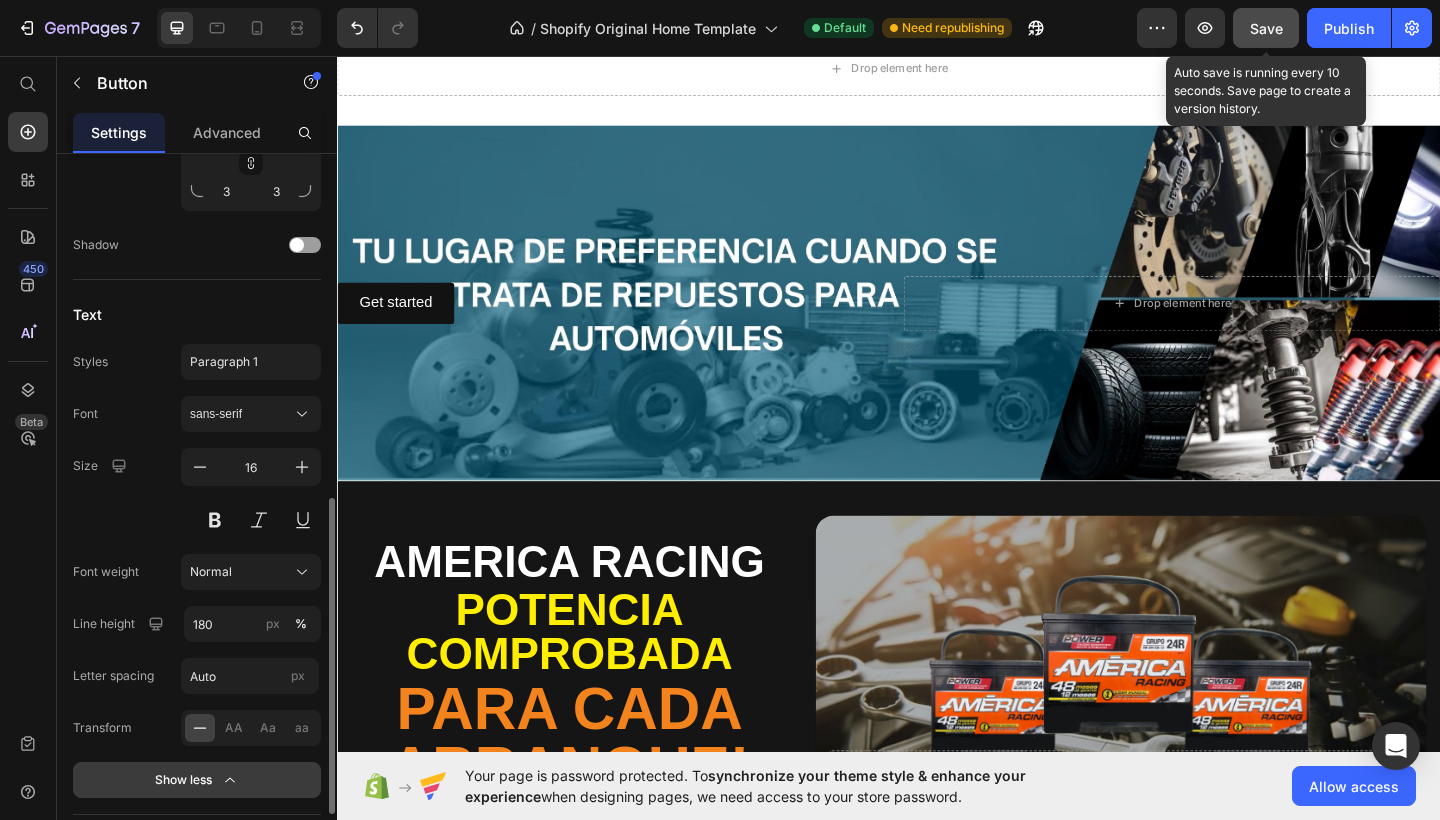 scroll, scrollTop: 797, scrollLeft: 0, axis: vertical 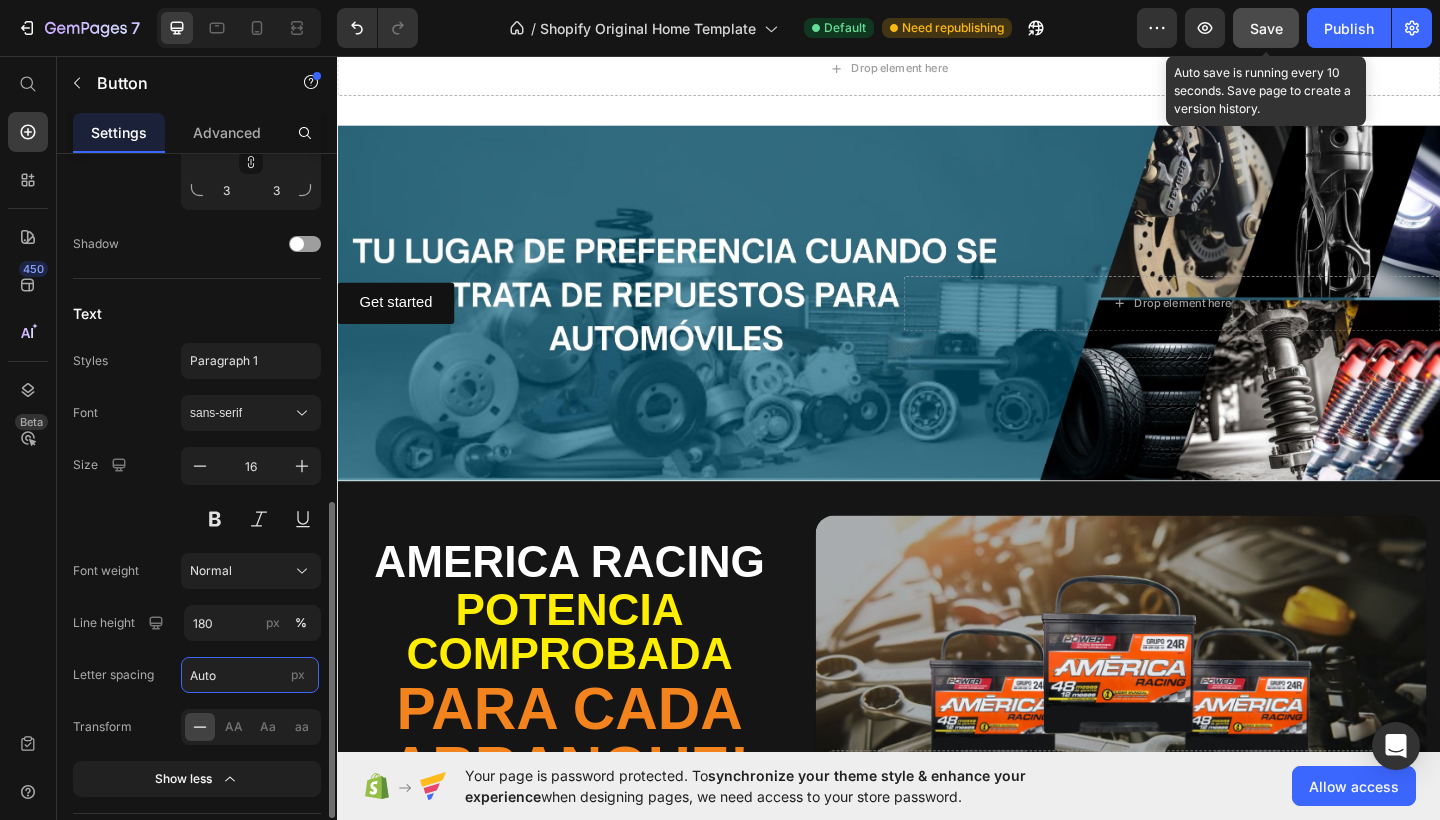 click on "Auto" at bounding box center [250, 675] 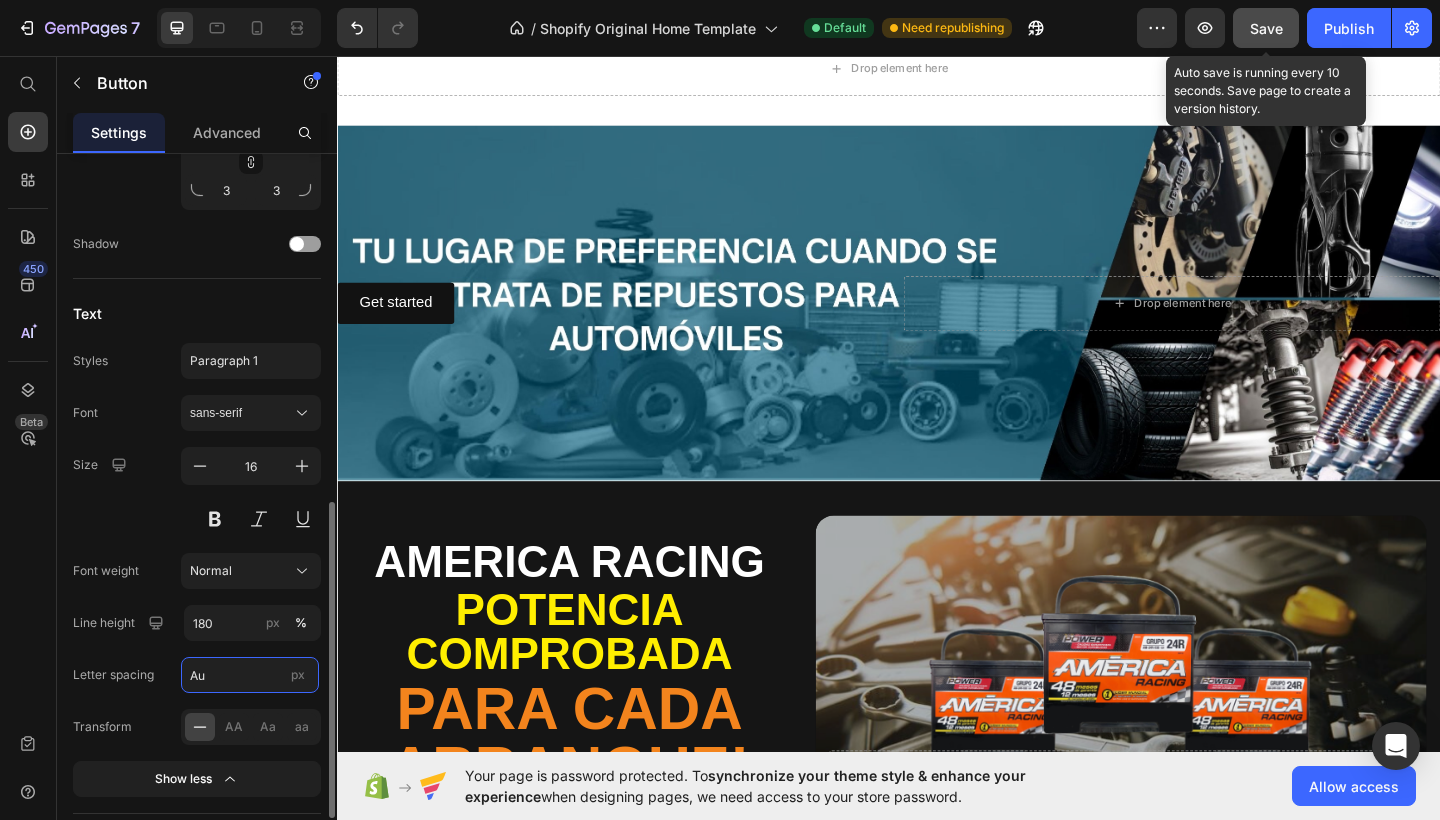 type on "A" 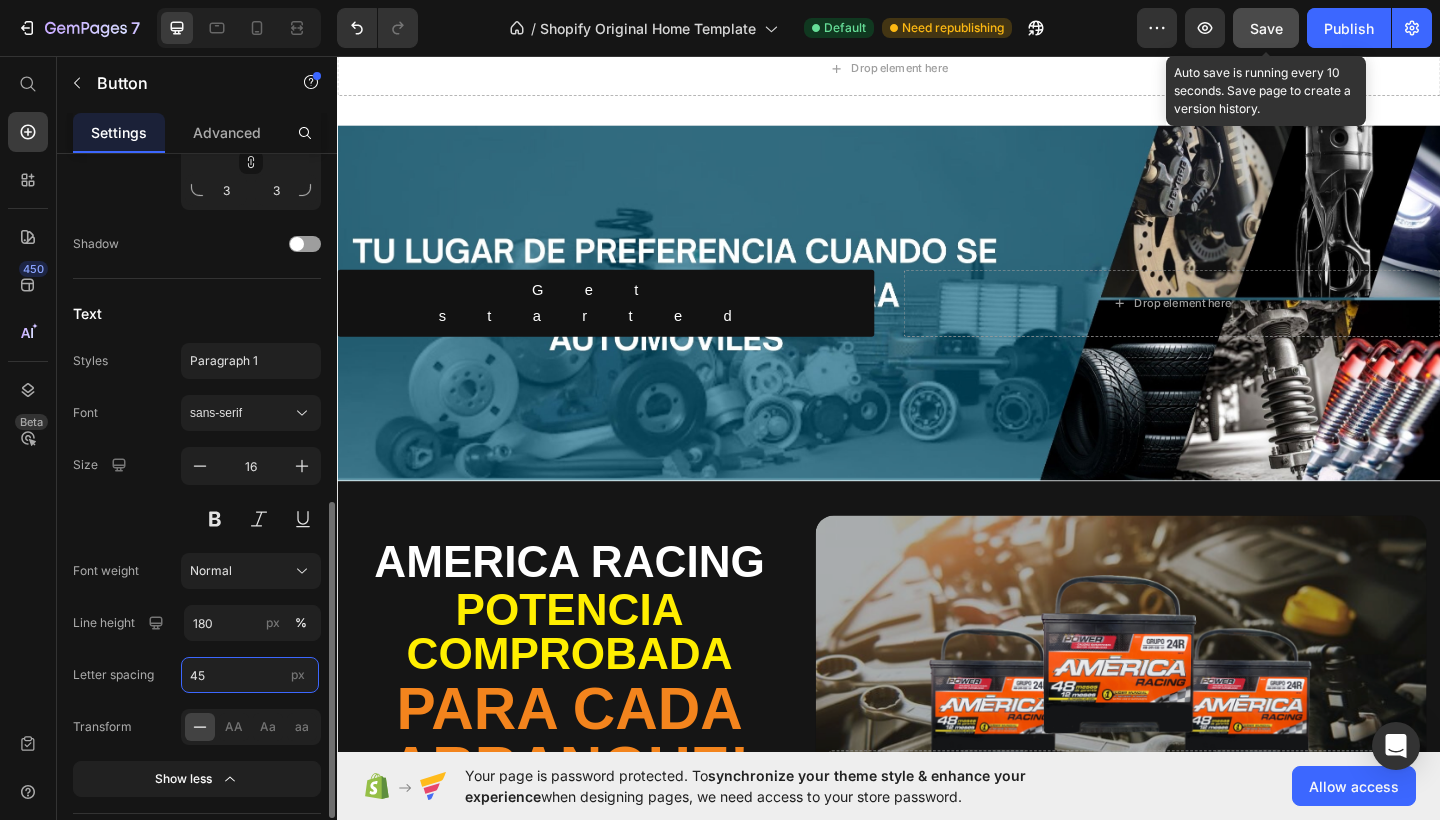 type on "4" 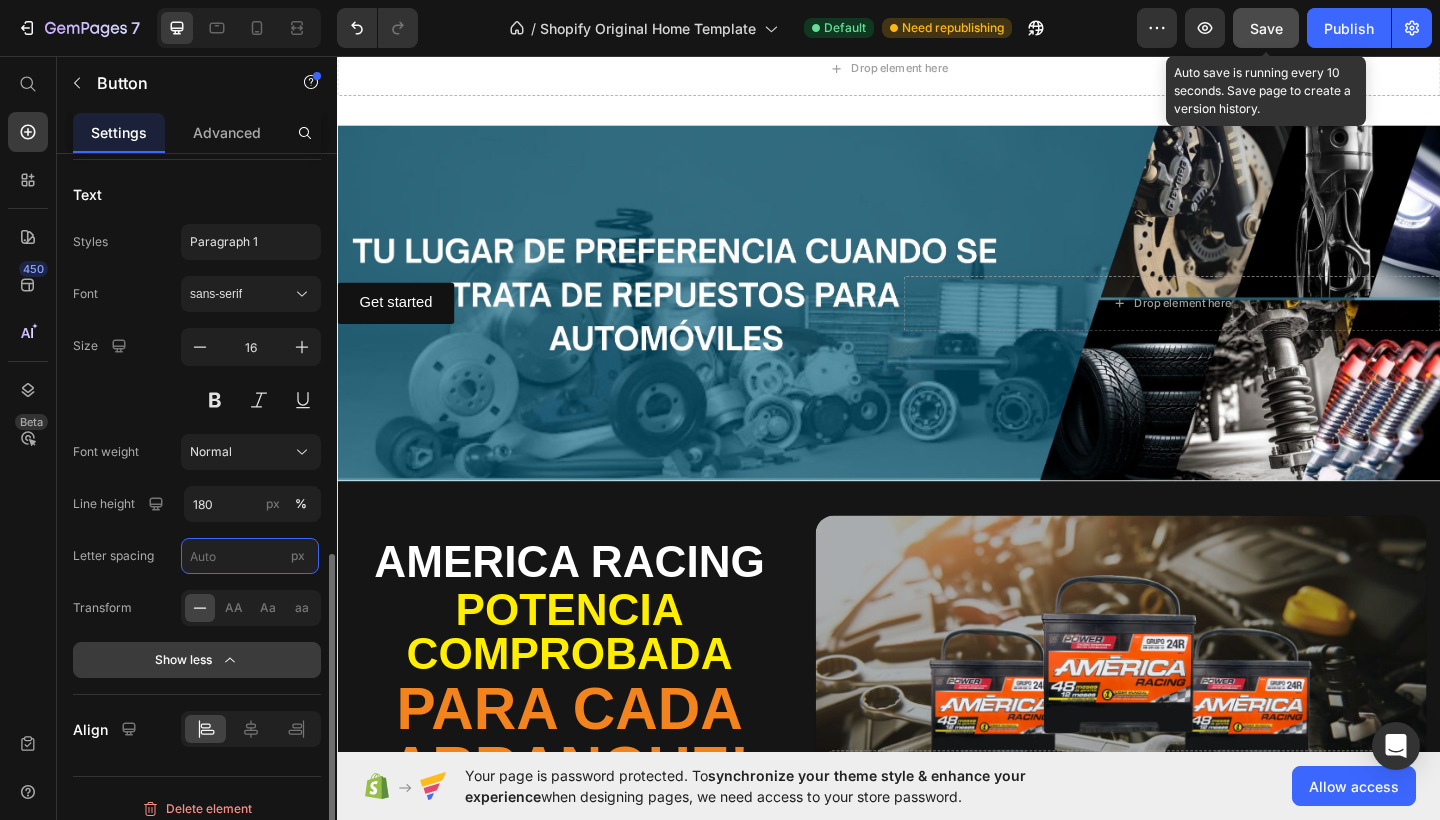 scroll, scrollTop: 918, scrollLeft: 0, axis: vertical 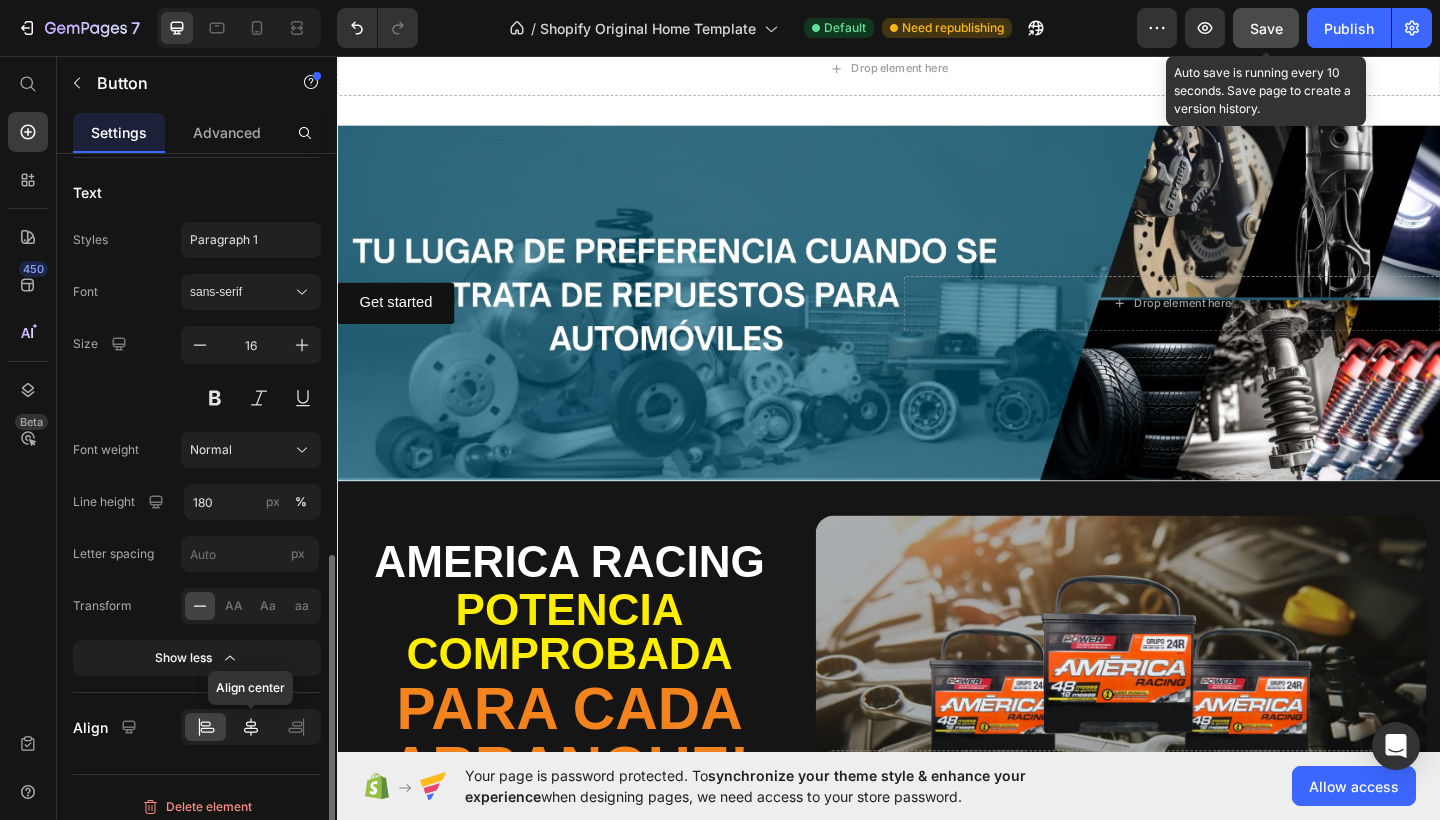 type on "Auto" 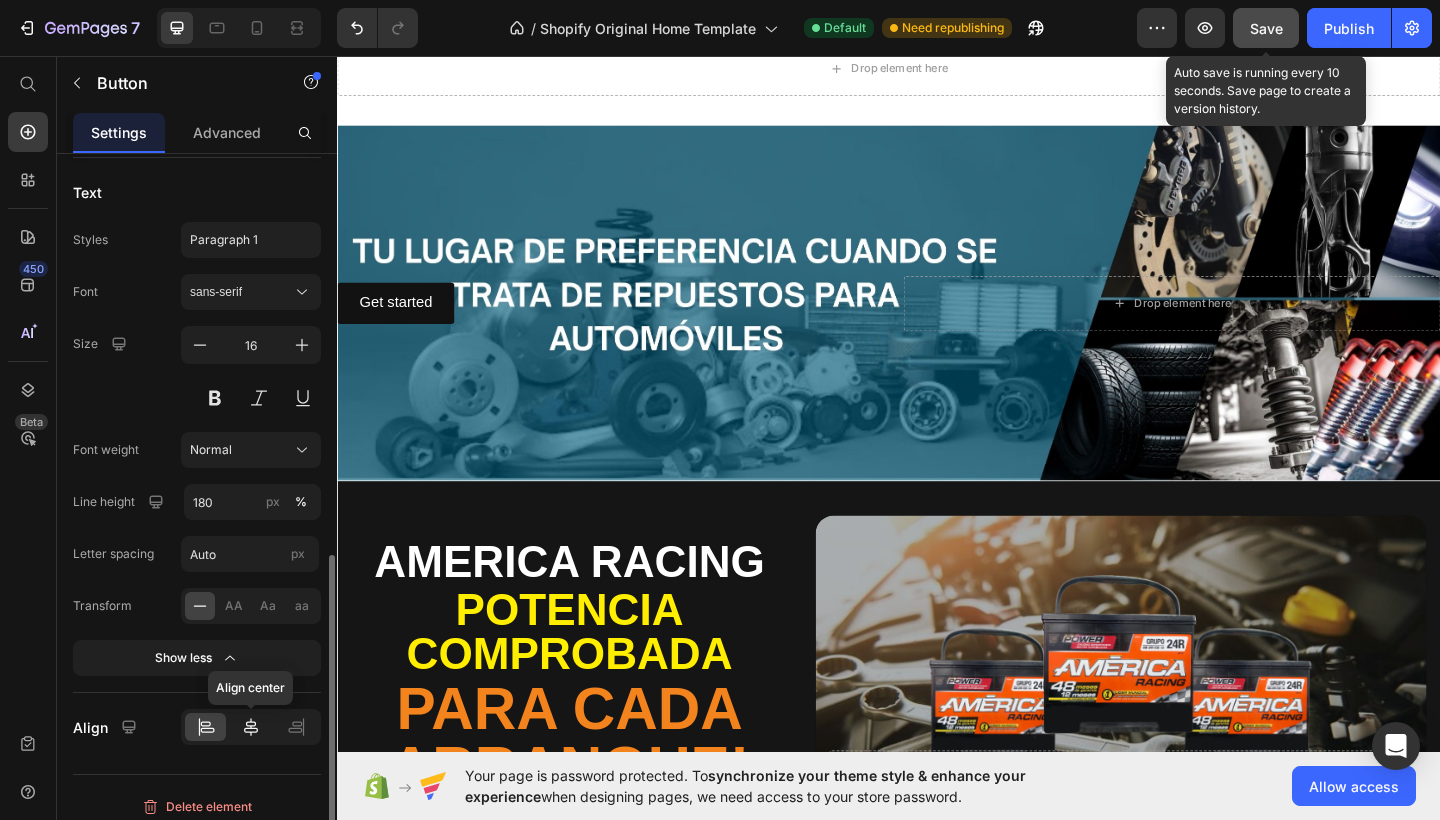 click 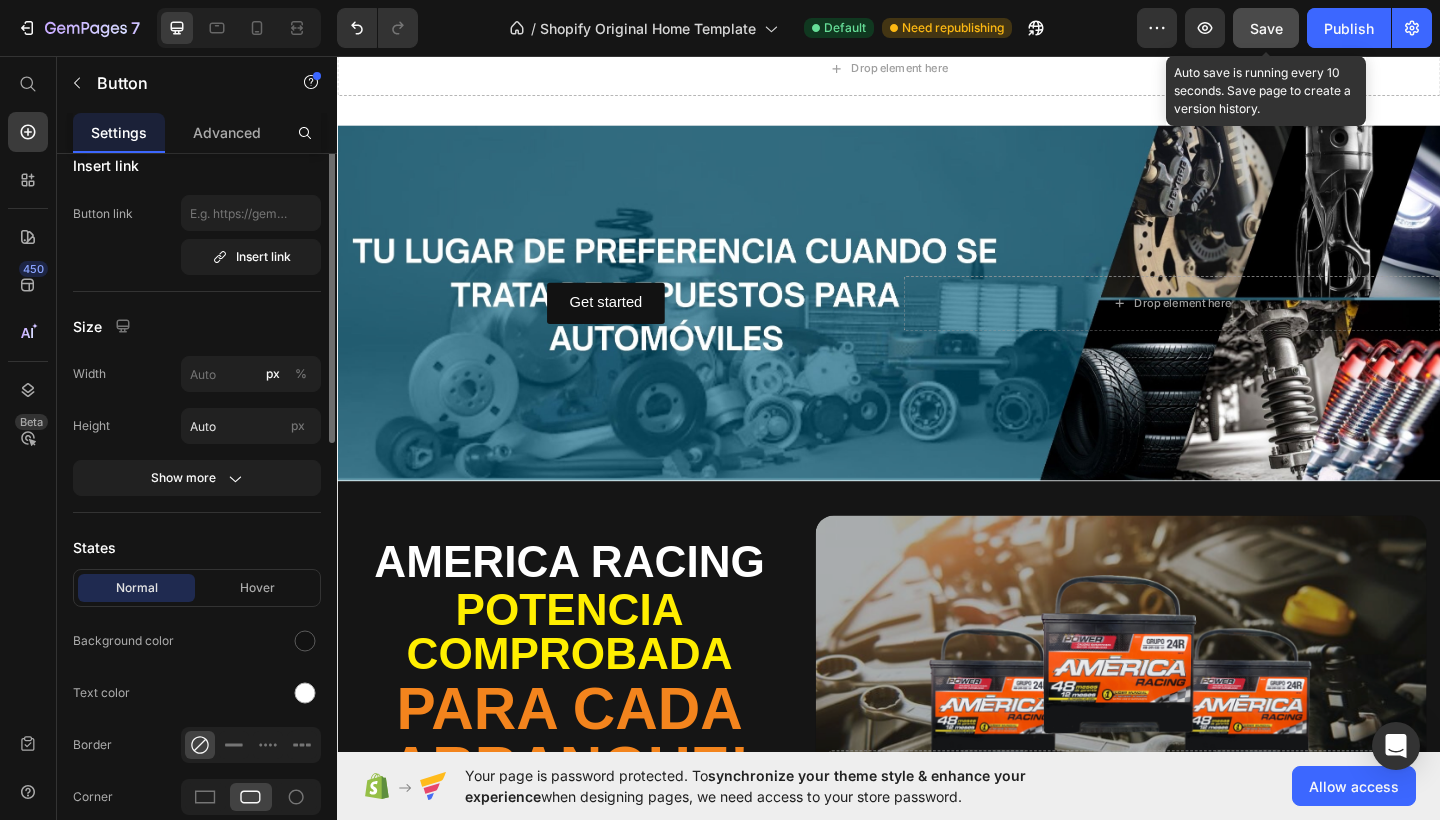 scroll, scrollTop: 43, scrollLeft: 0, axis: vertical 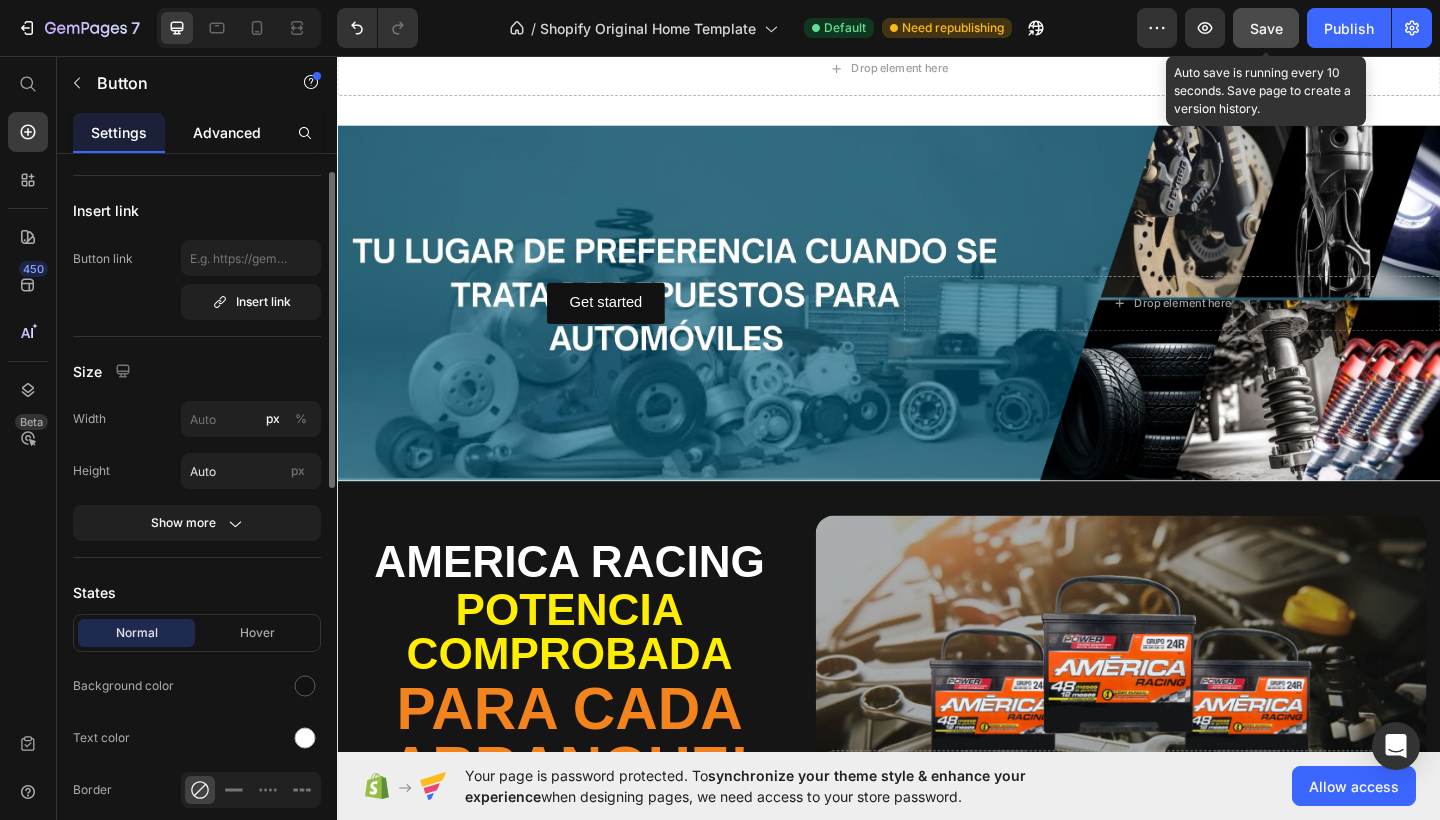 click on "Advanced" at bounding box center [227, 132] 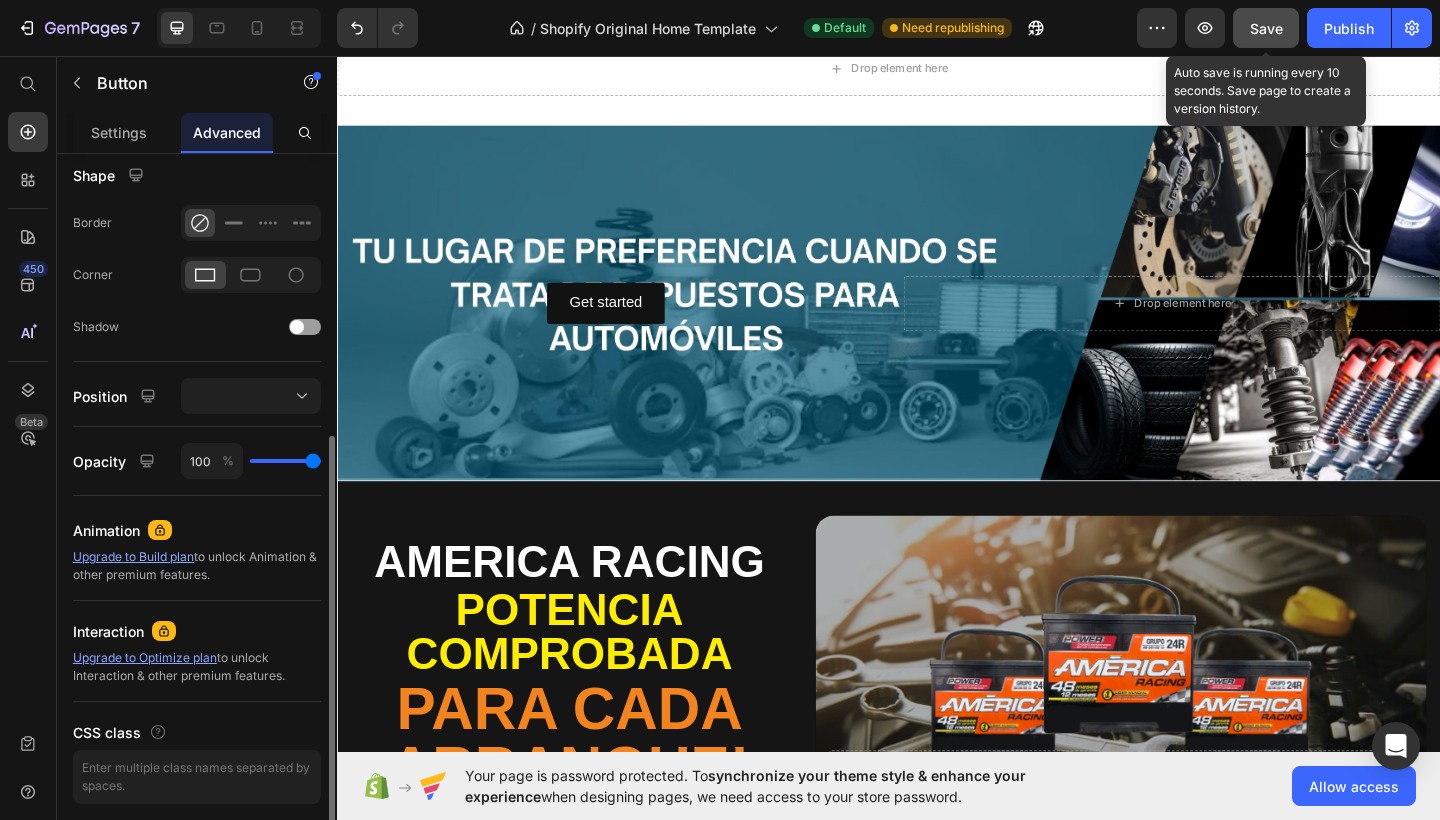 scroll, scrollTop: 510, scrollLeft: 0, axis: vertical 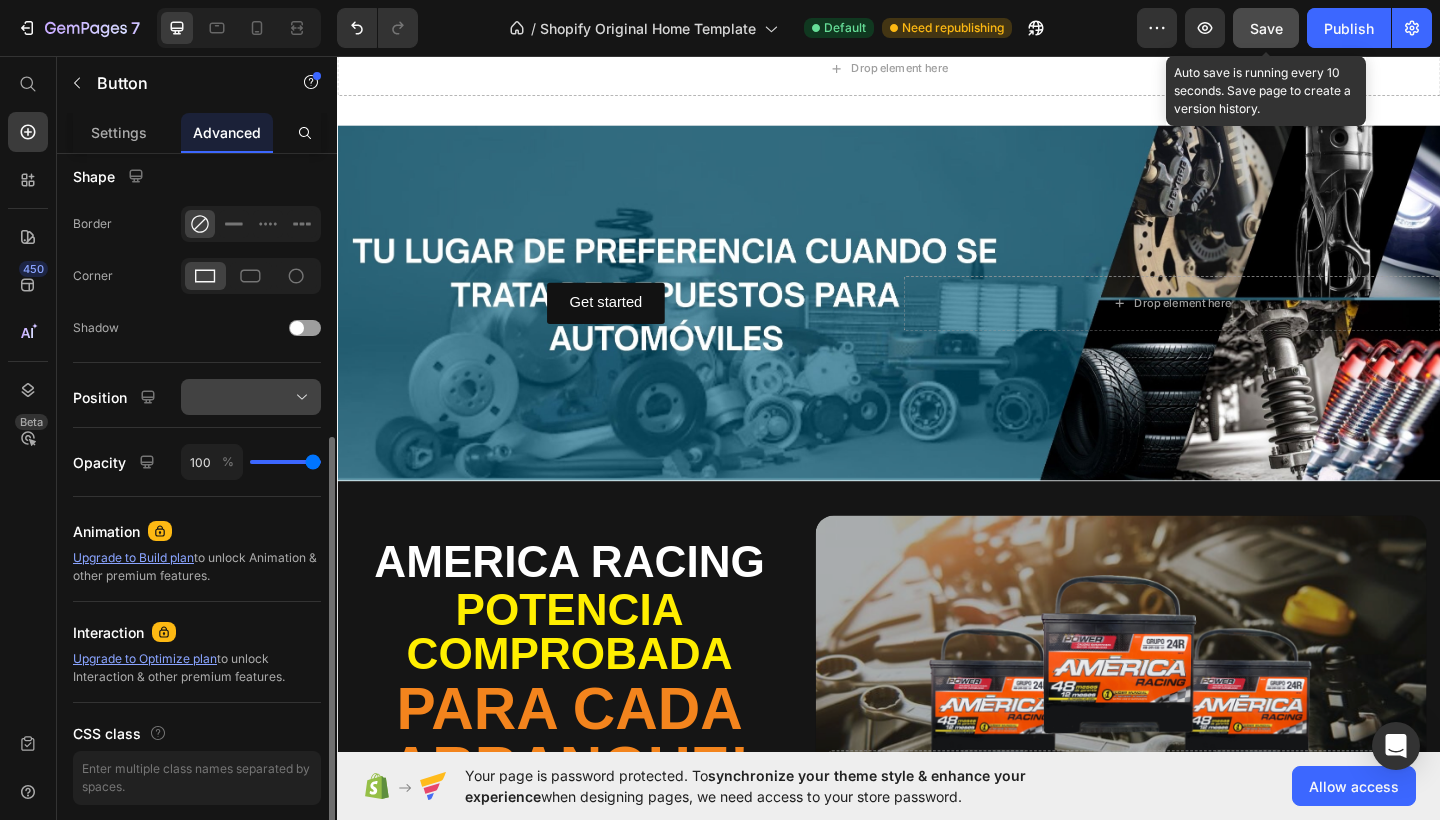 click at bounding box center [251, 397] 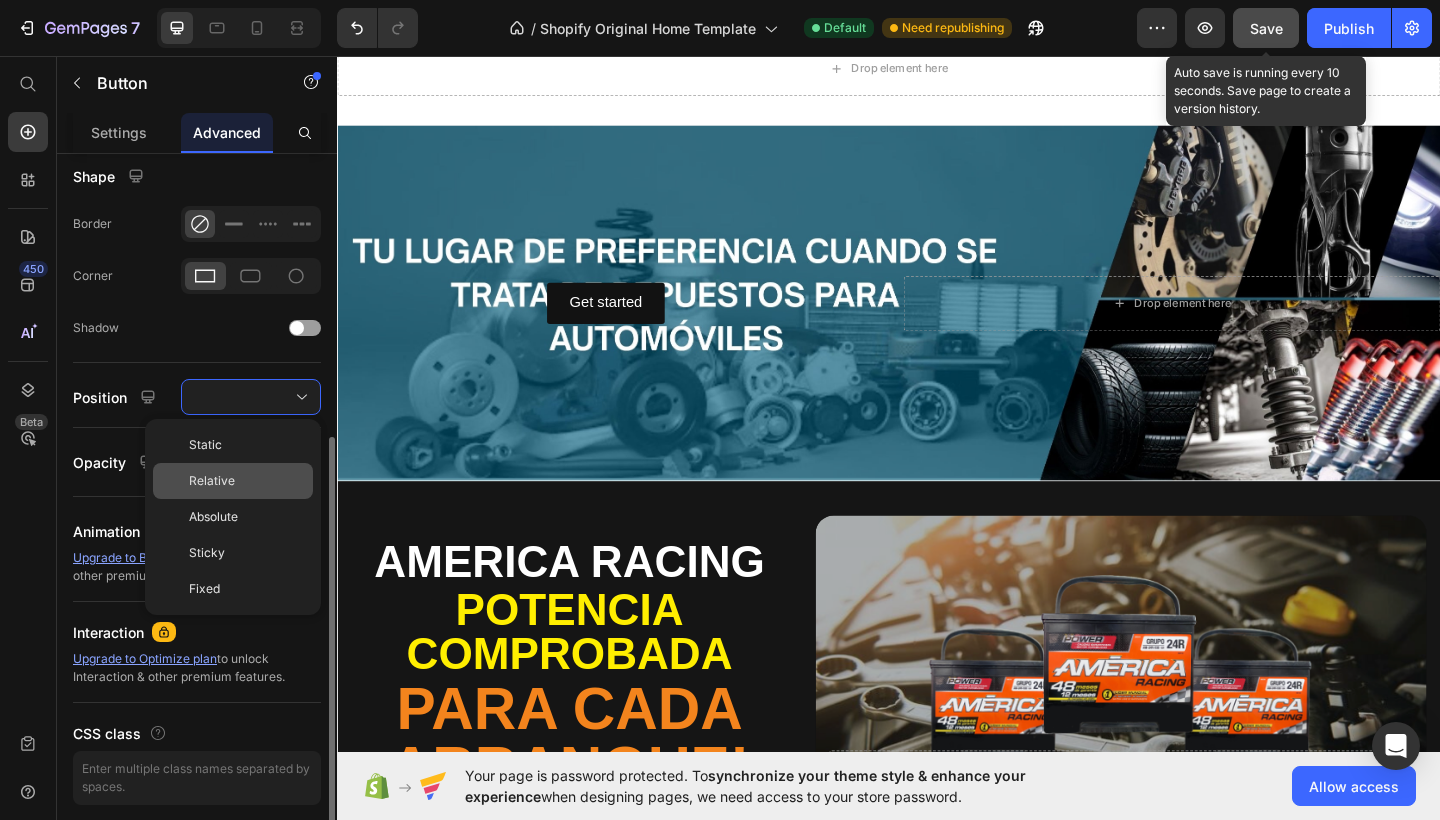 click on "Relative" at bounding box center (212, 481) 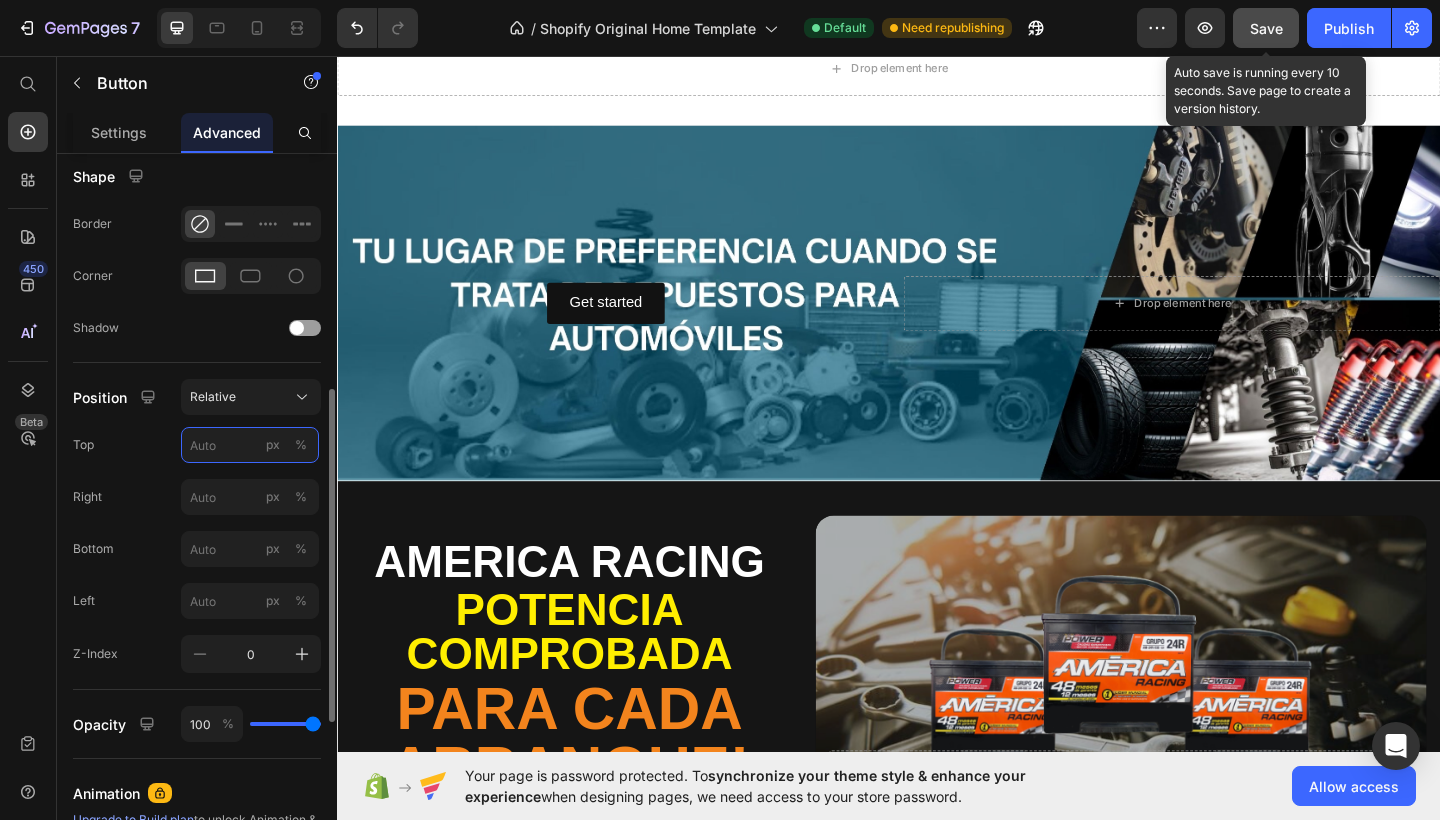 click on "px %" at bounding box center (250, 445) 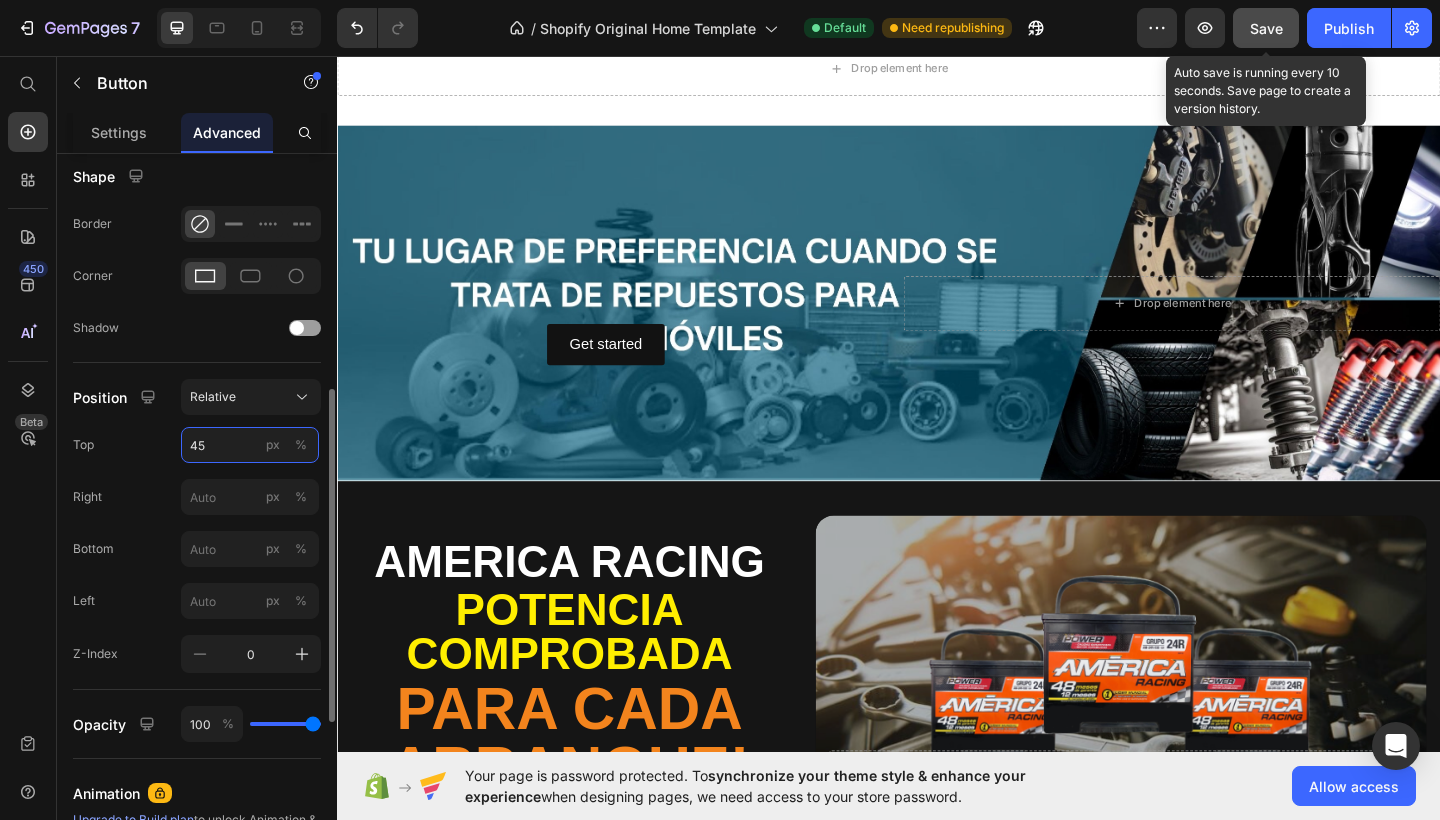 type on "4" 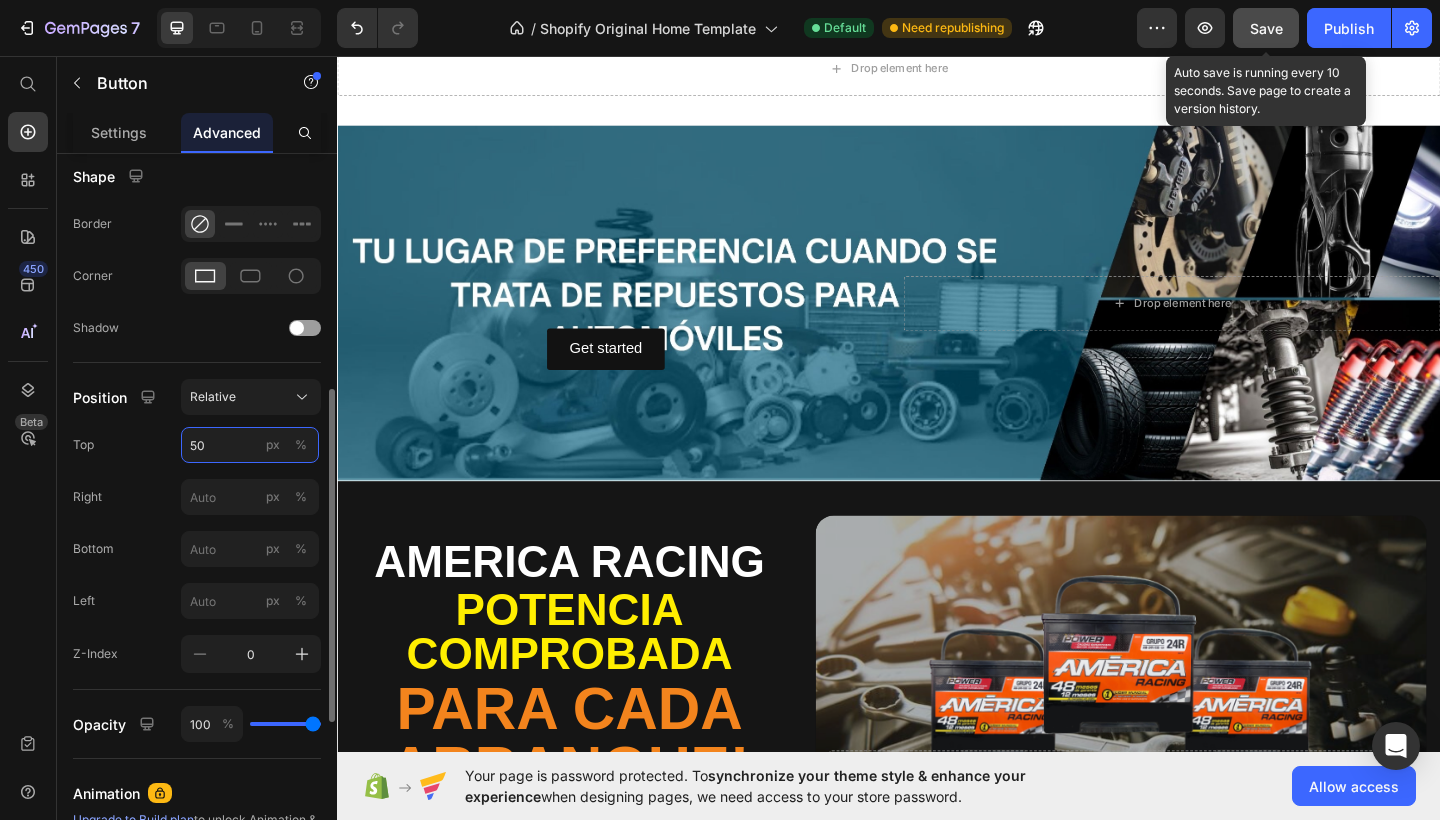 type on "5" 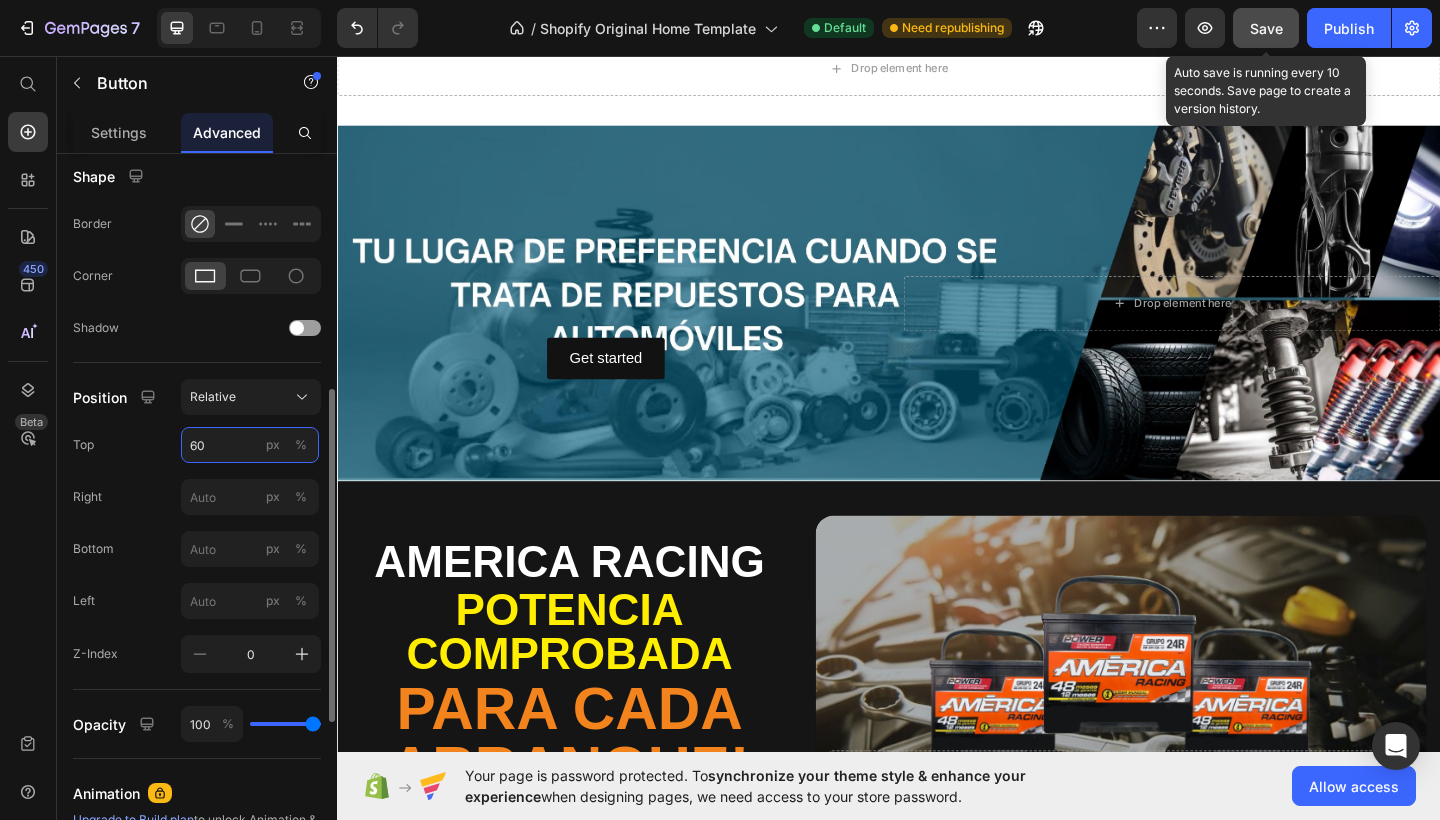 type on "6" 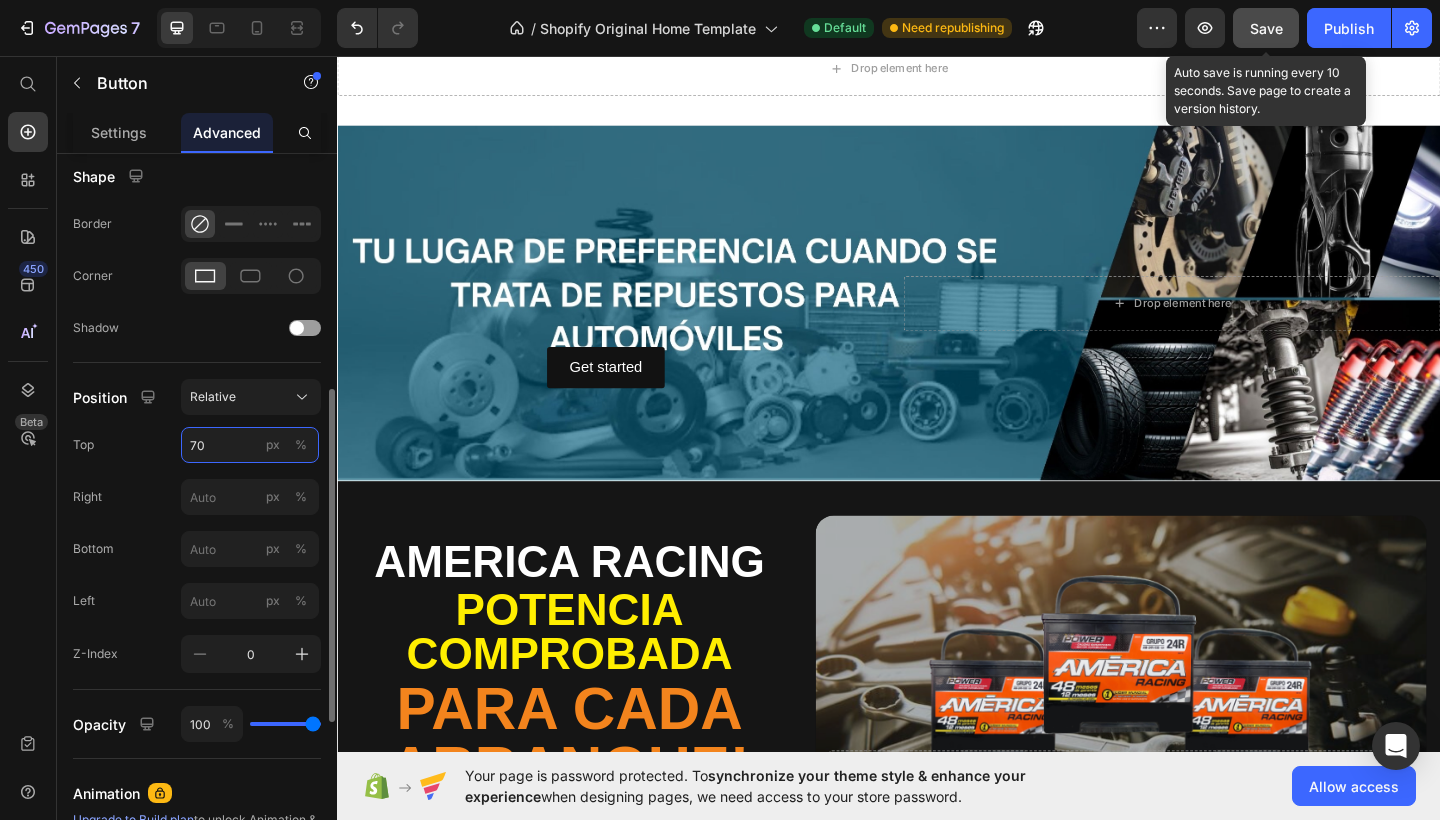 type on "7" 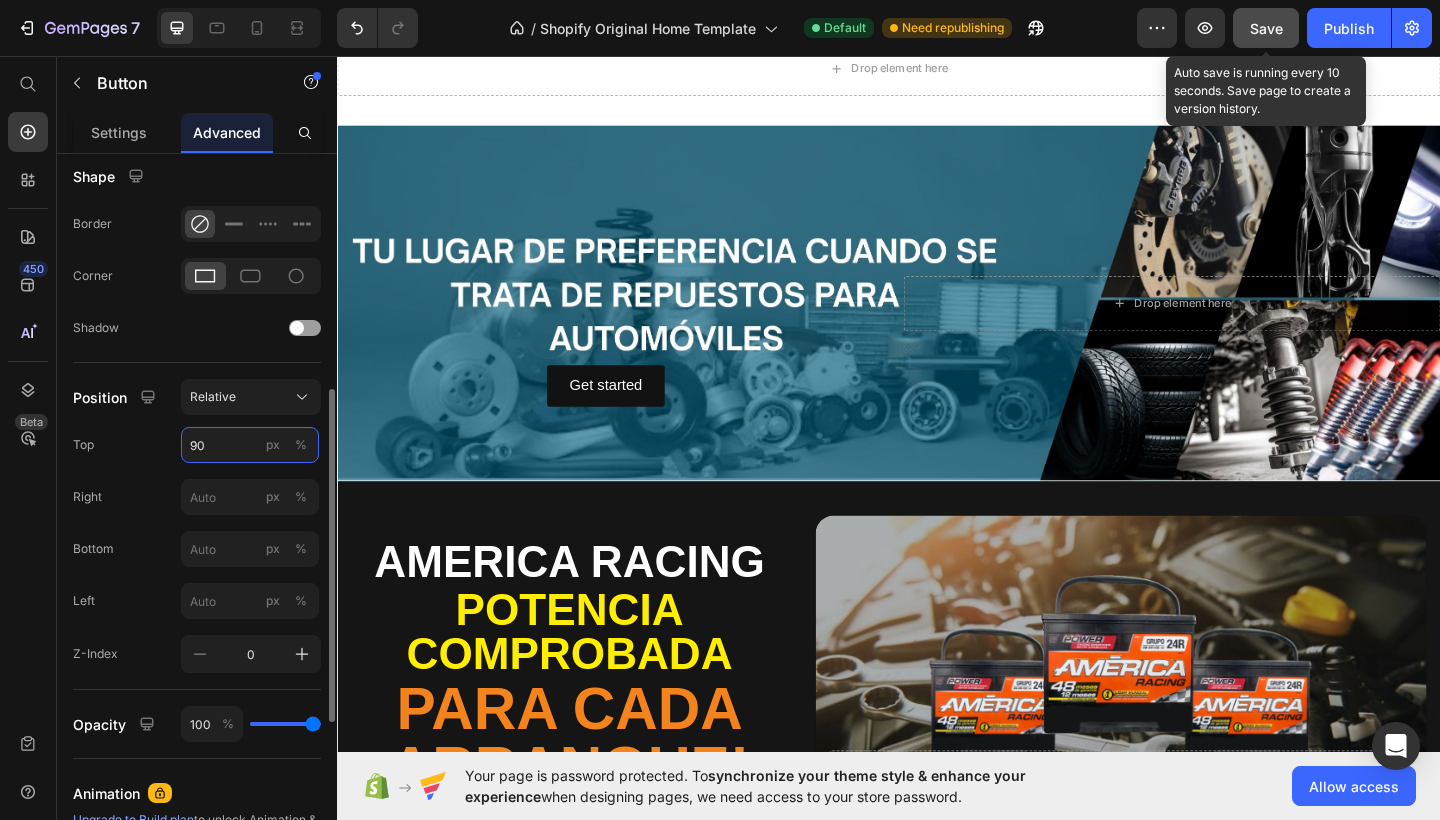 type on "9" 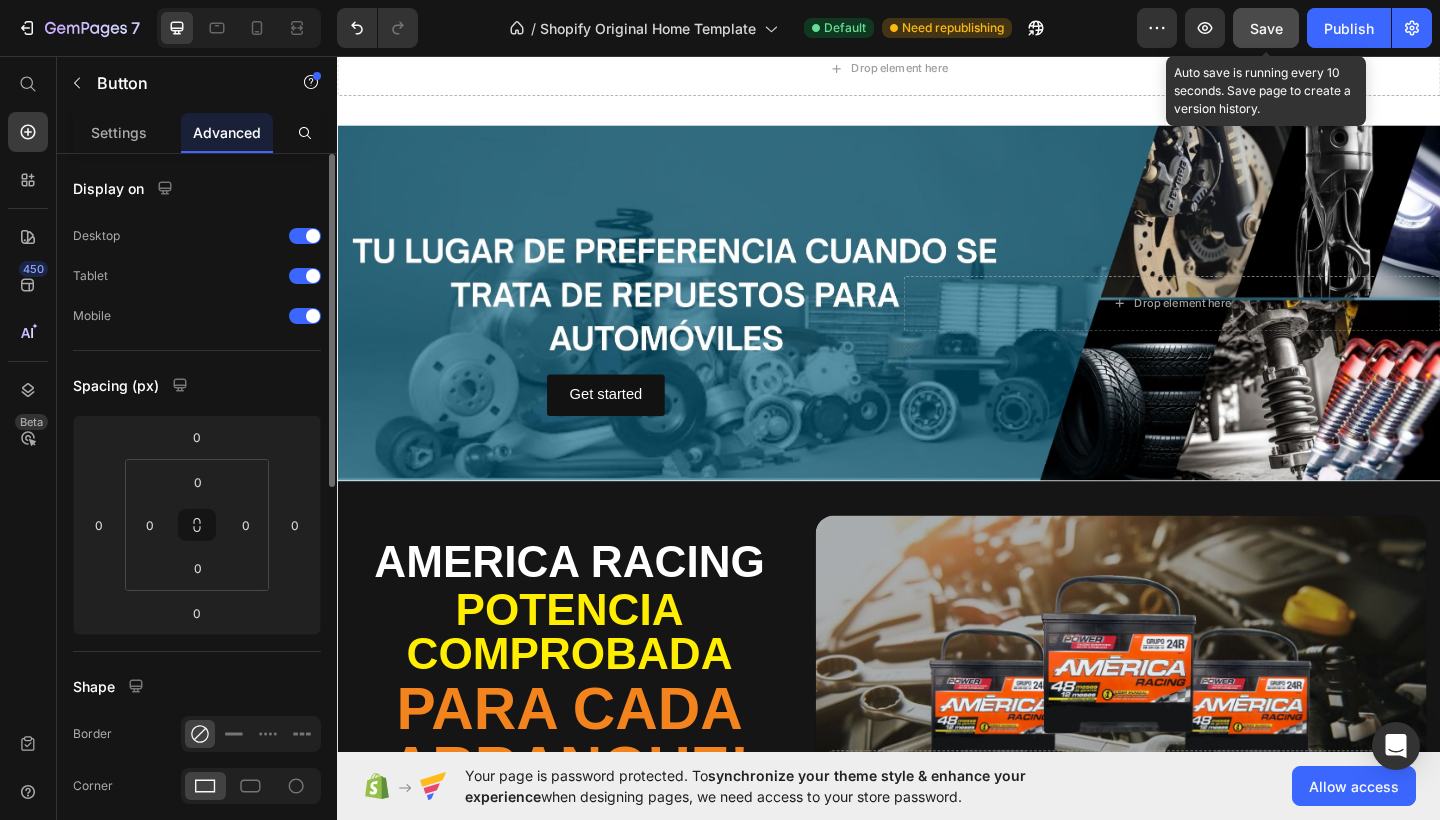 scroll, scrollTop: 0, scrollLeft: 0, axis: both 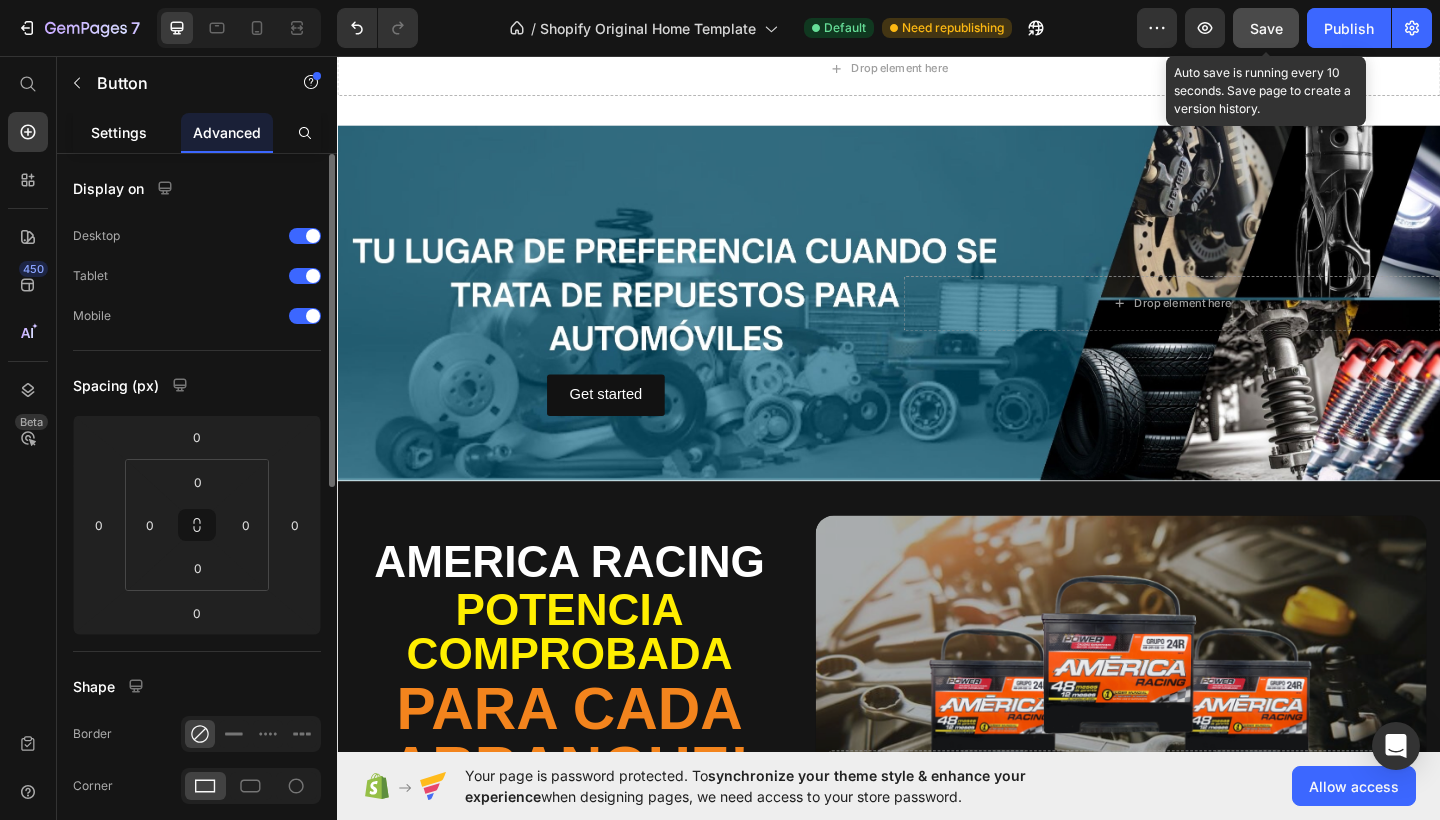 type on "100" 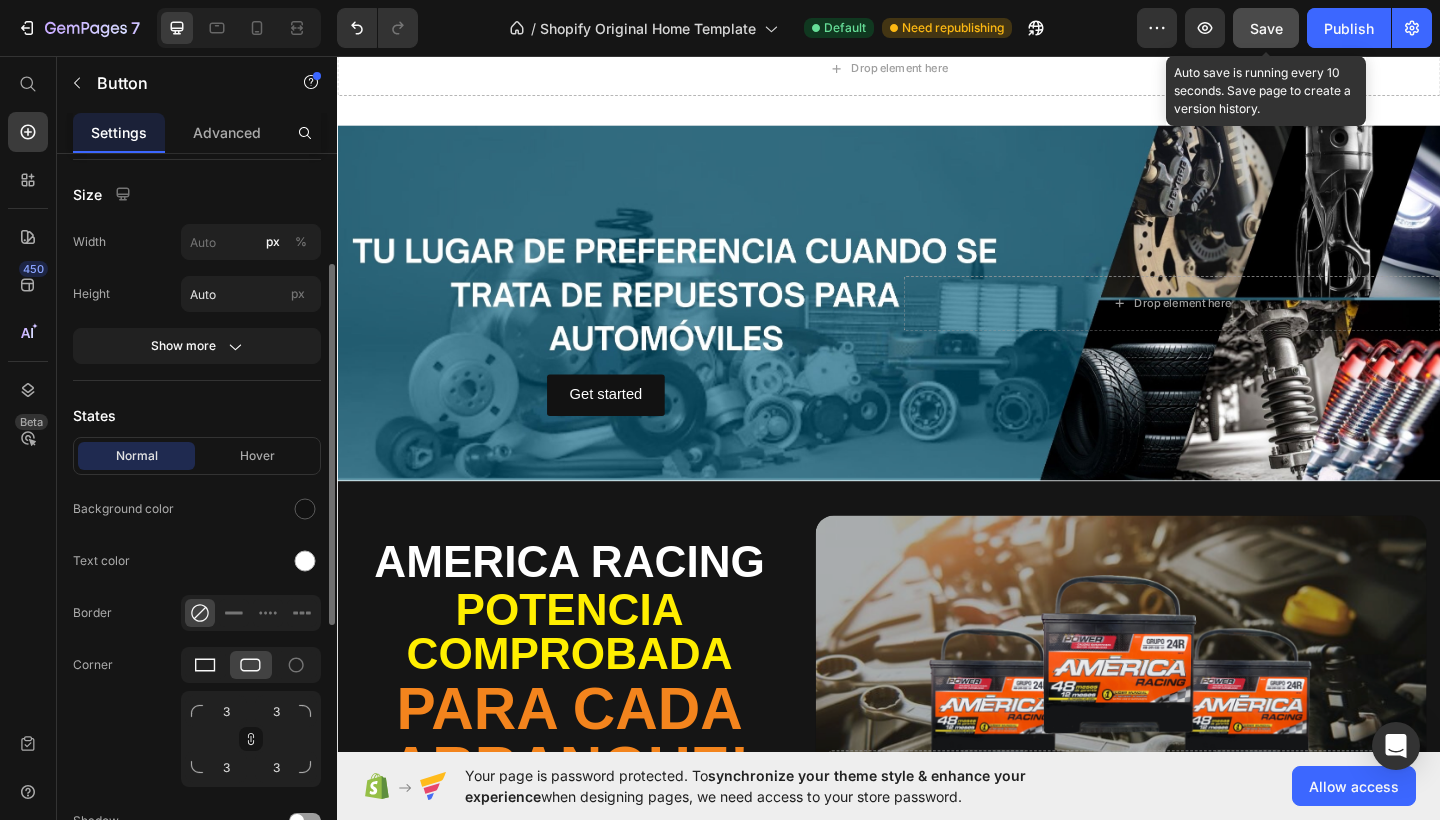 scroll, scrollTop: 216, scrollLeft: 0, axis: vertical 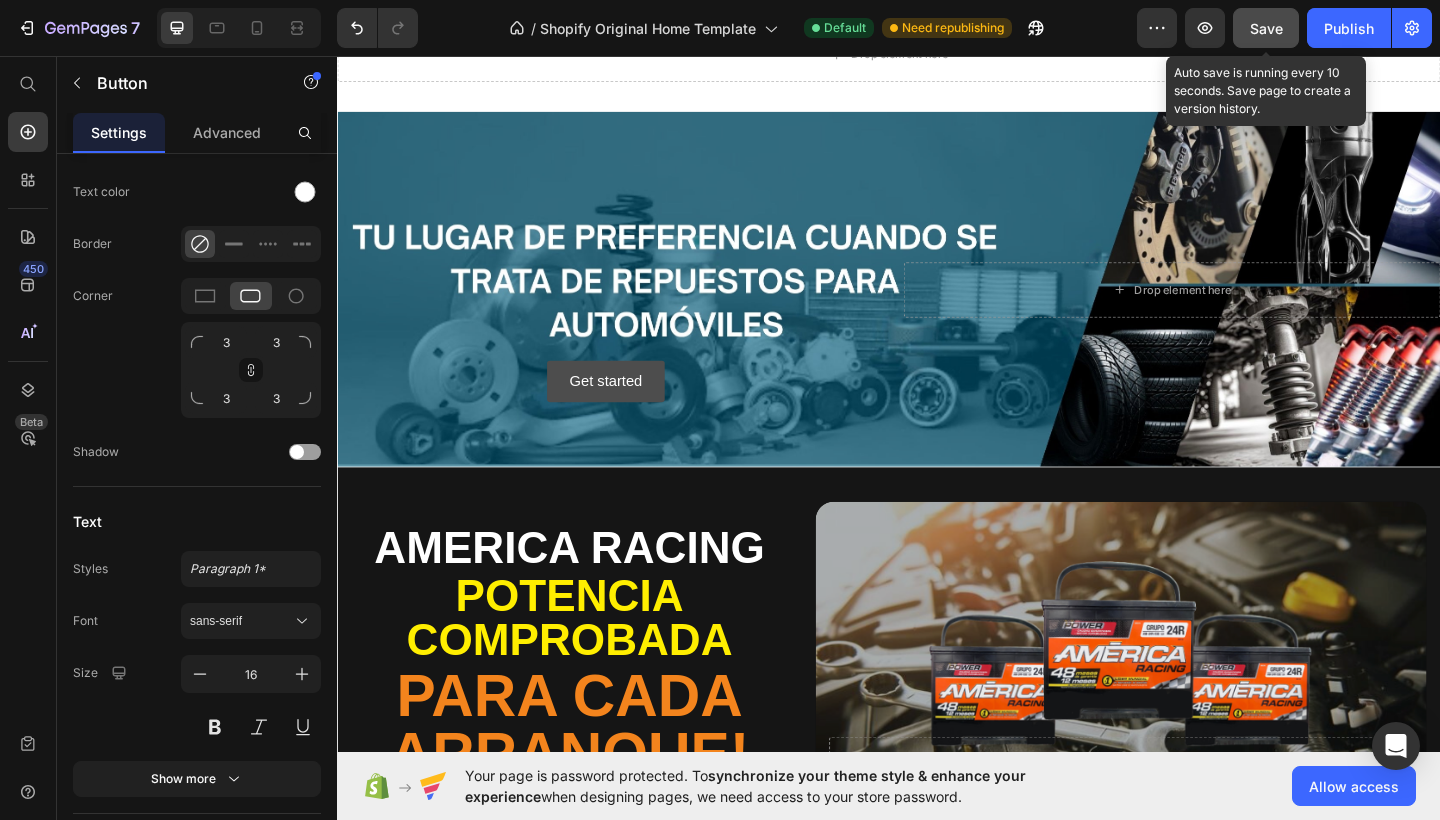click on "Get started" at bounding box center (628, 410) 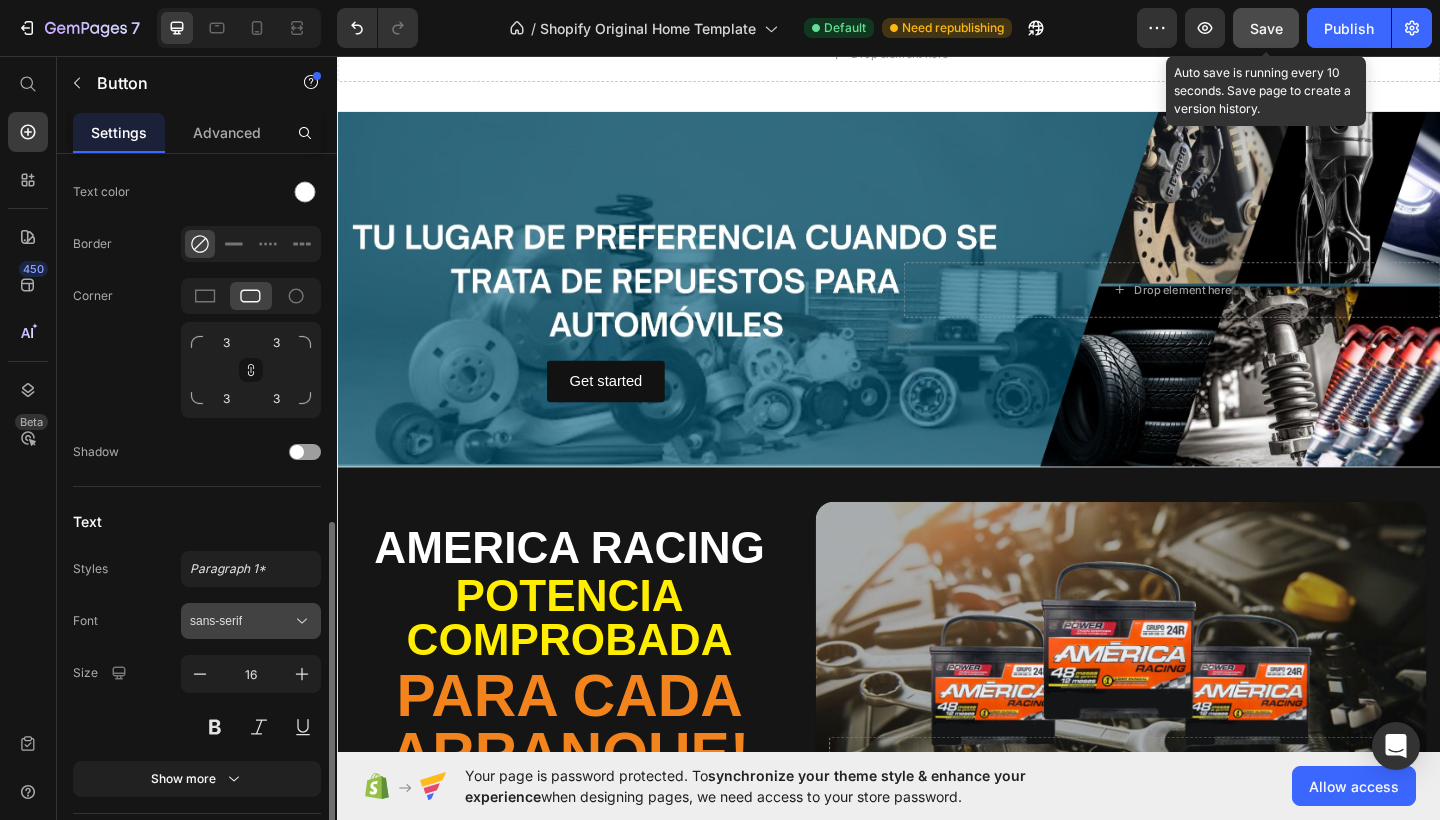 scroll, scrollTop: 722, scrollLeft: 0, axis: vertical 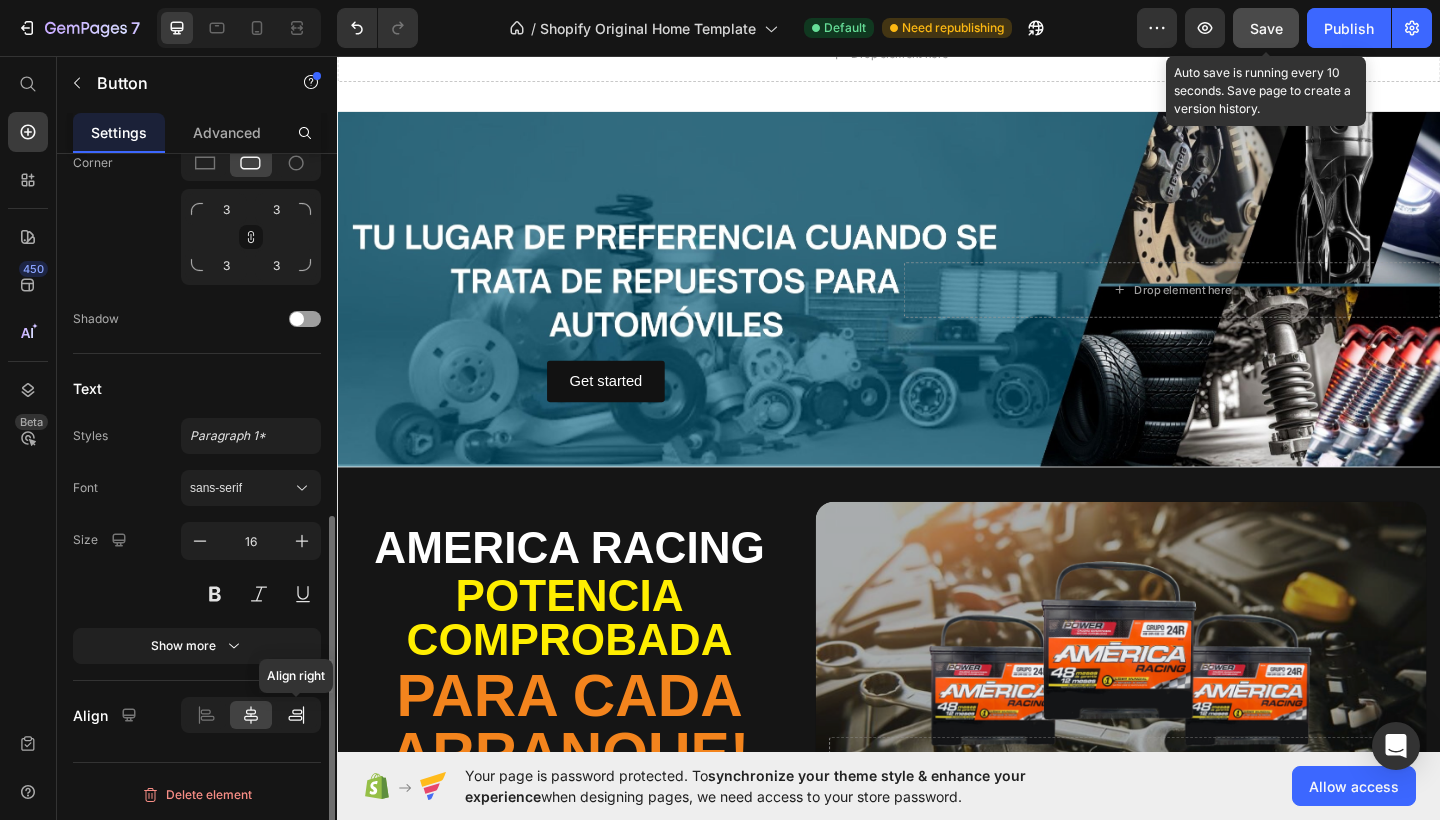 click 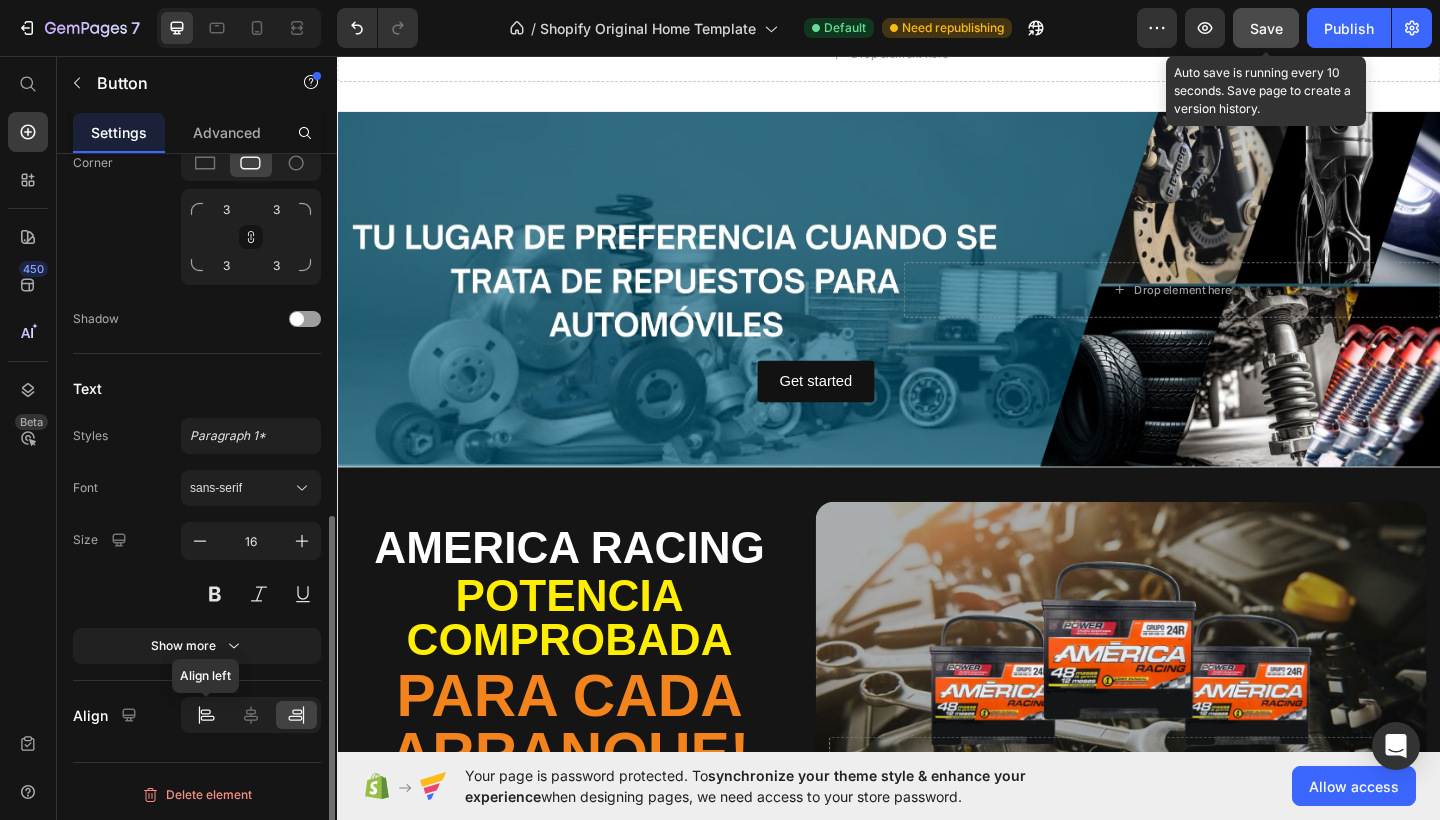 click 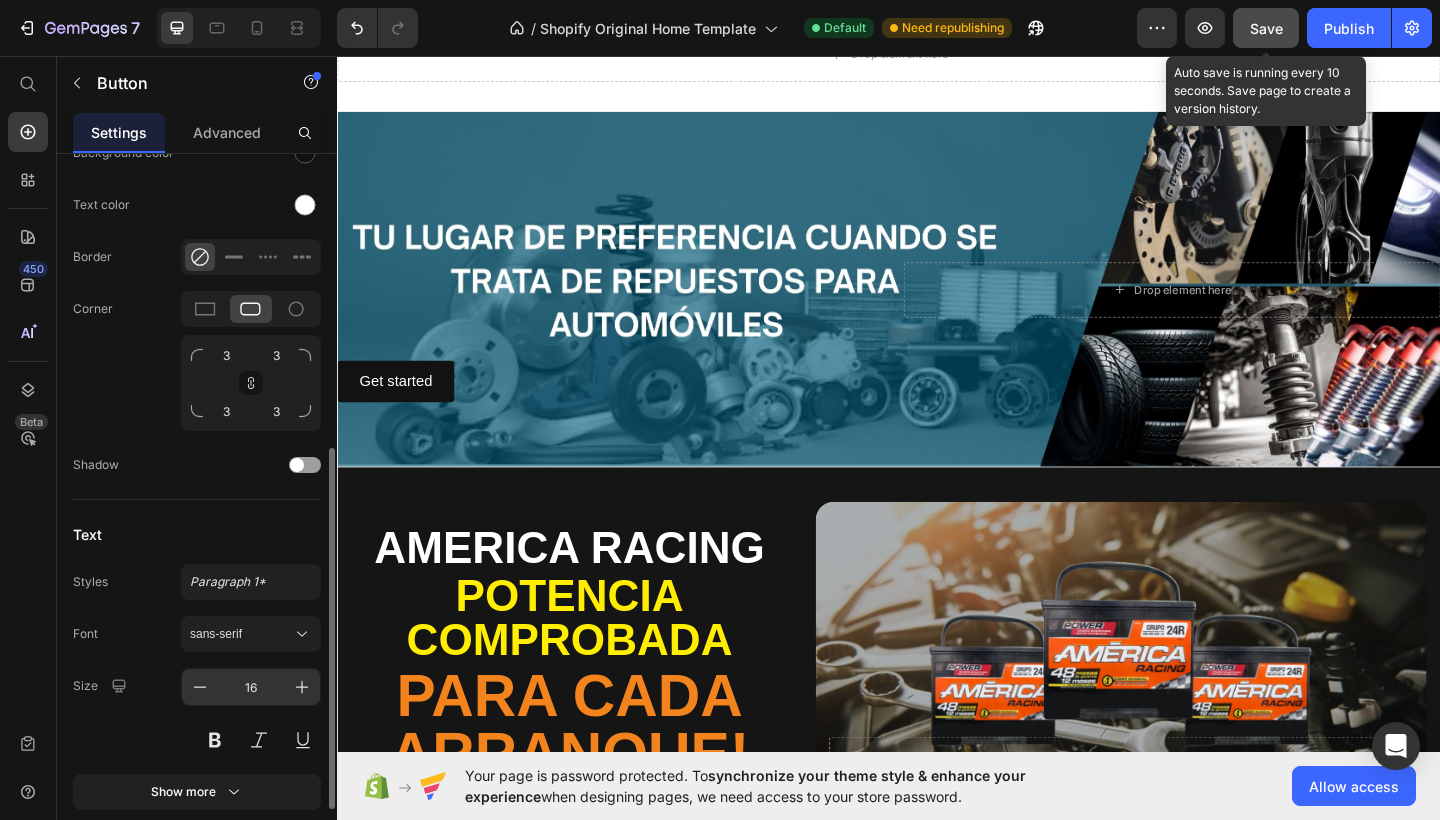 scroll, scrollTop: 566, scrollLeft: 0, axis: vertical 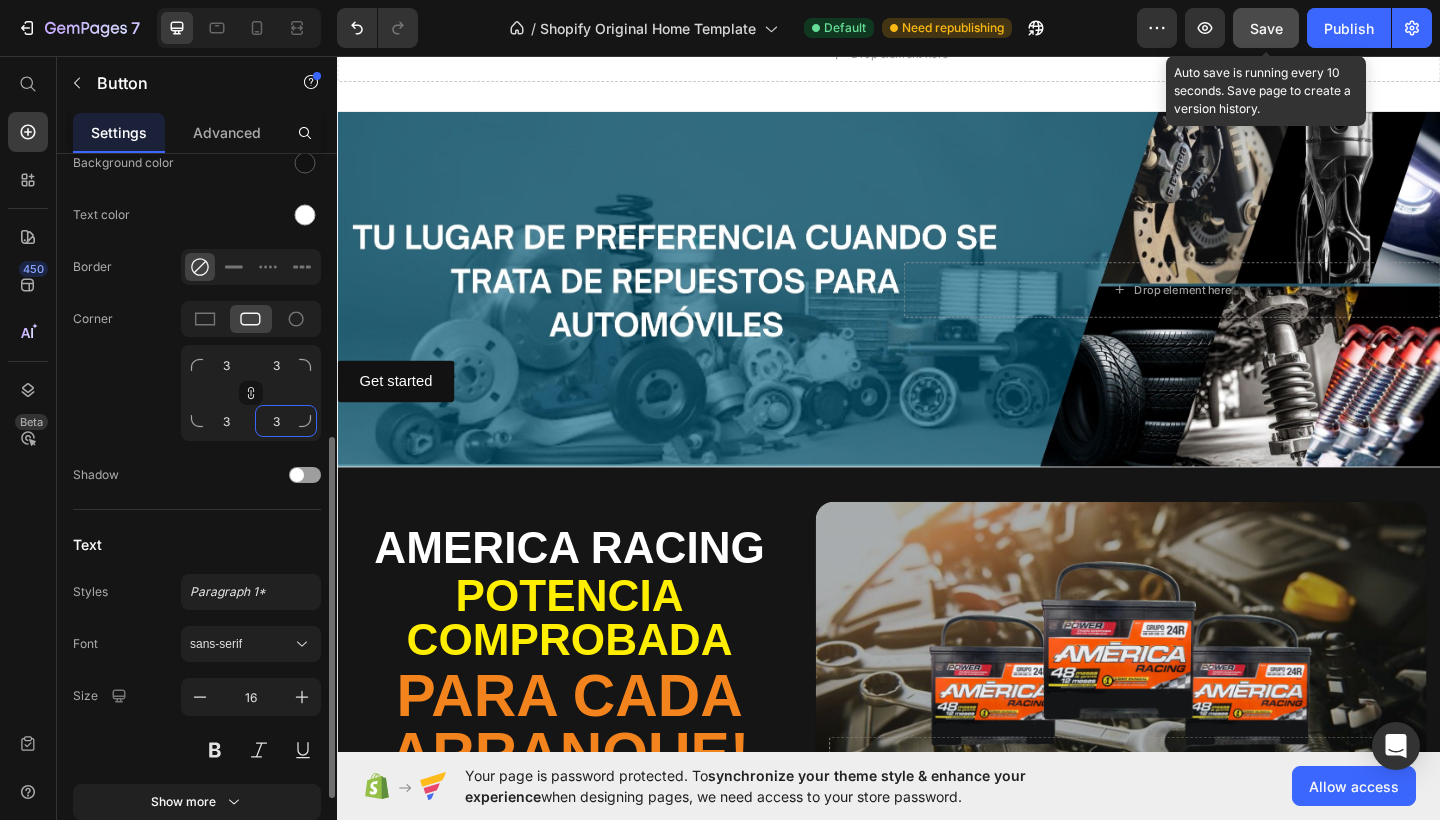 click on "3" 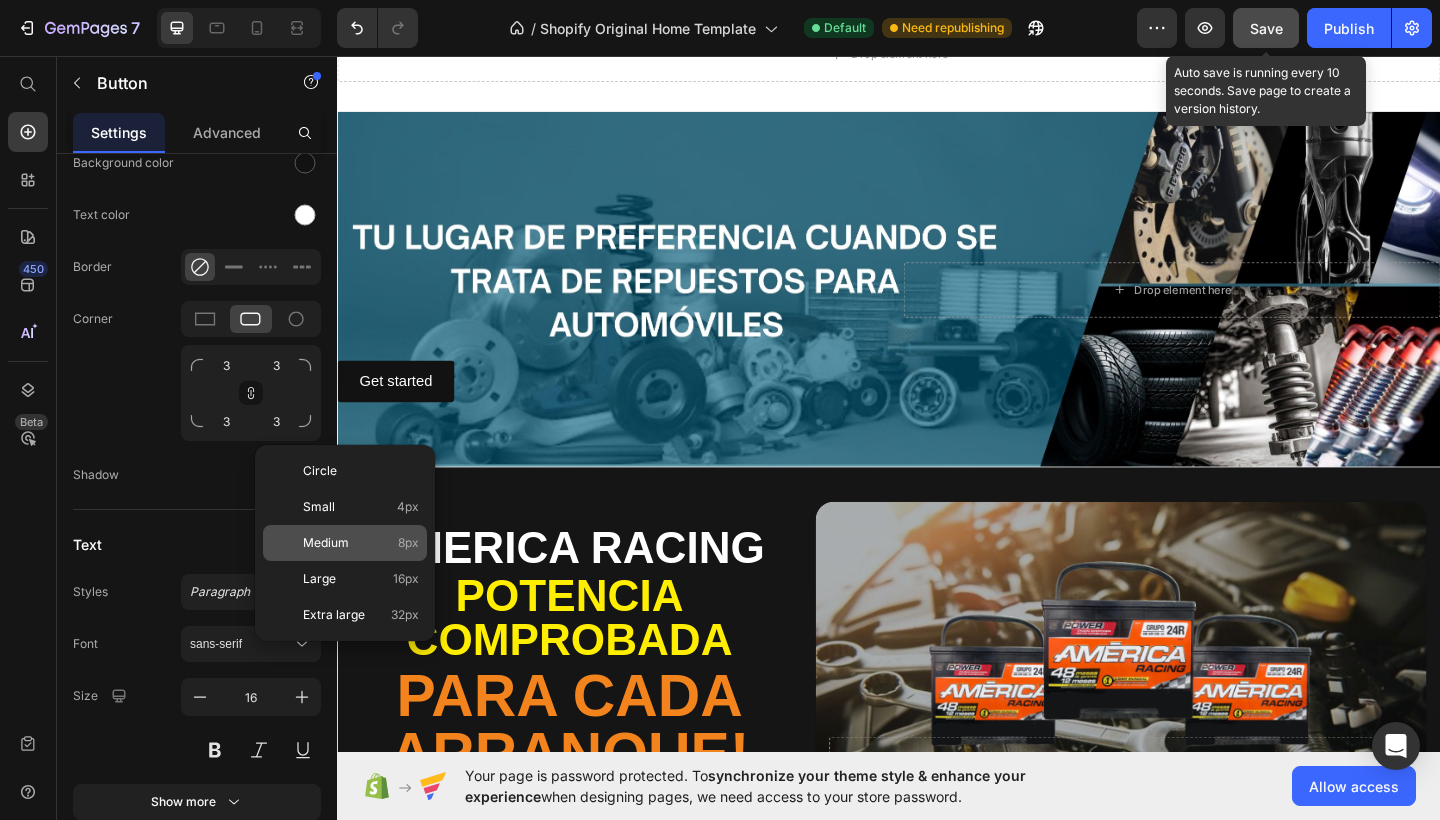 click on "Medium 8px" at bounding box center (361, 543) 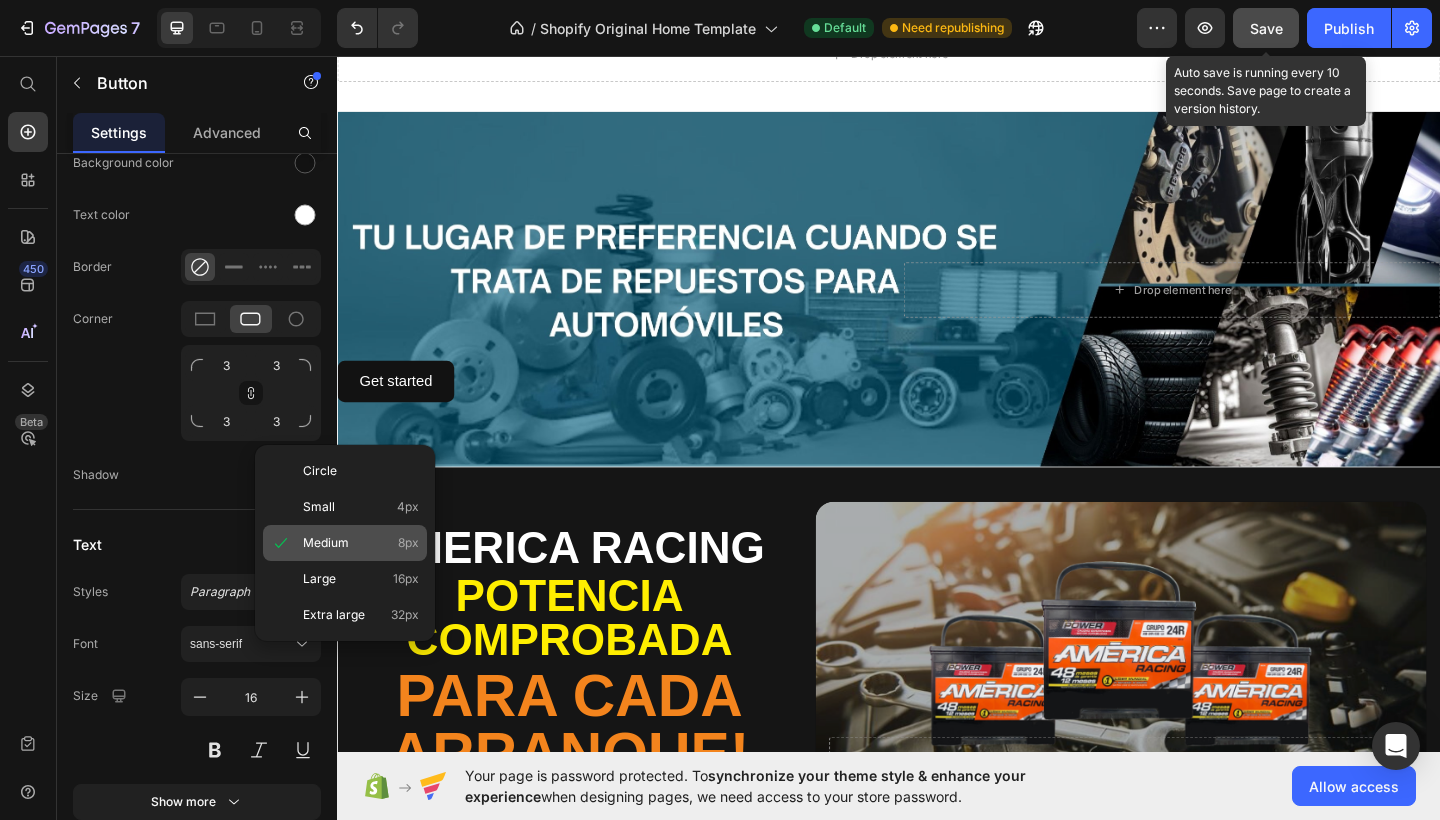 type on "8" 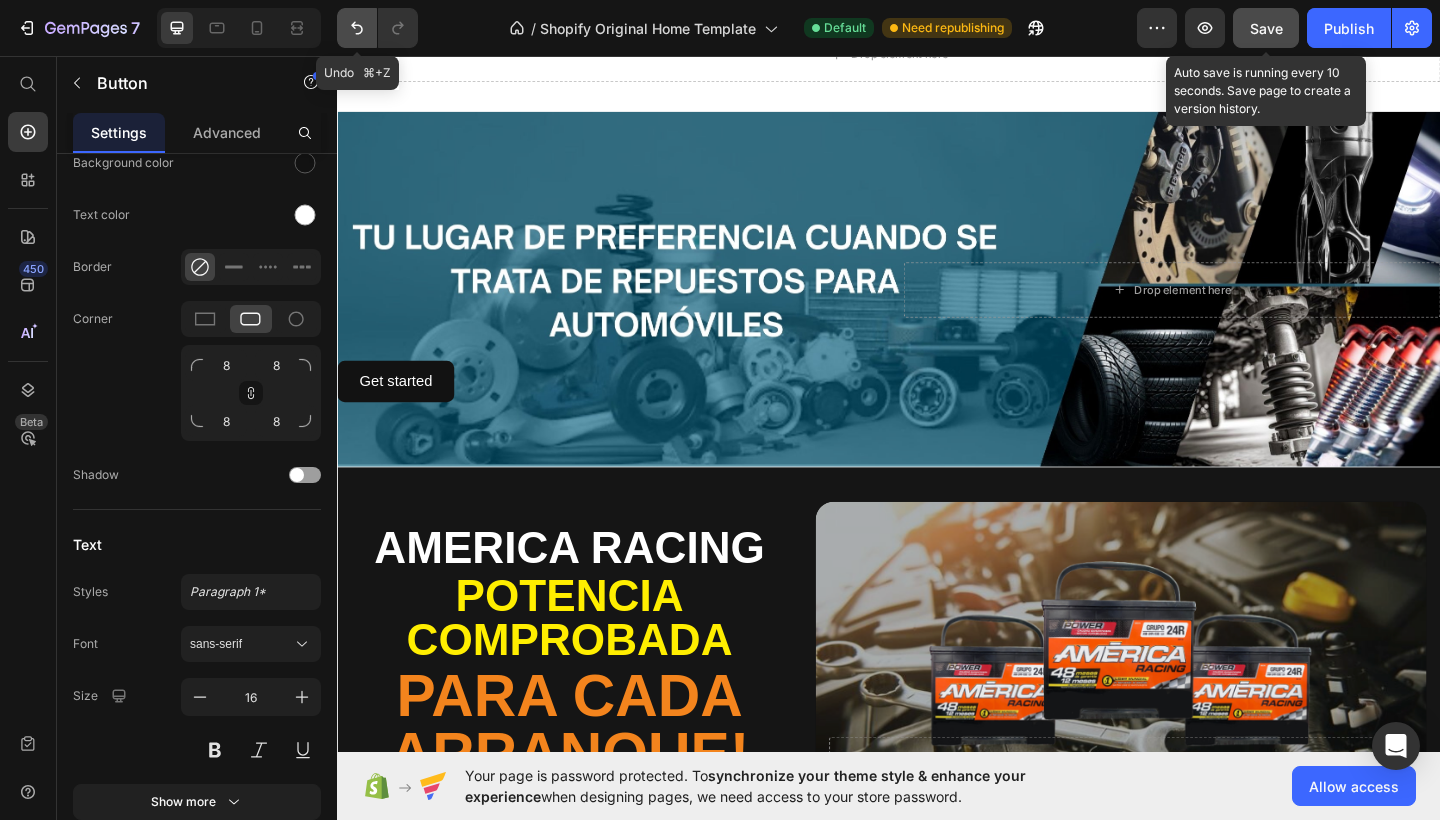click 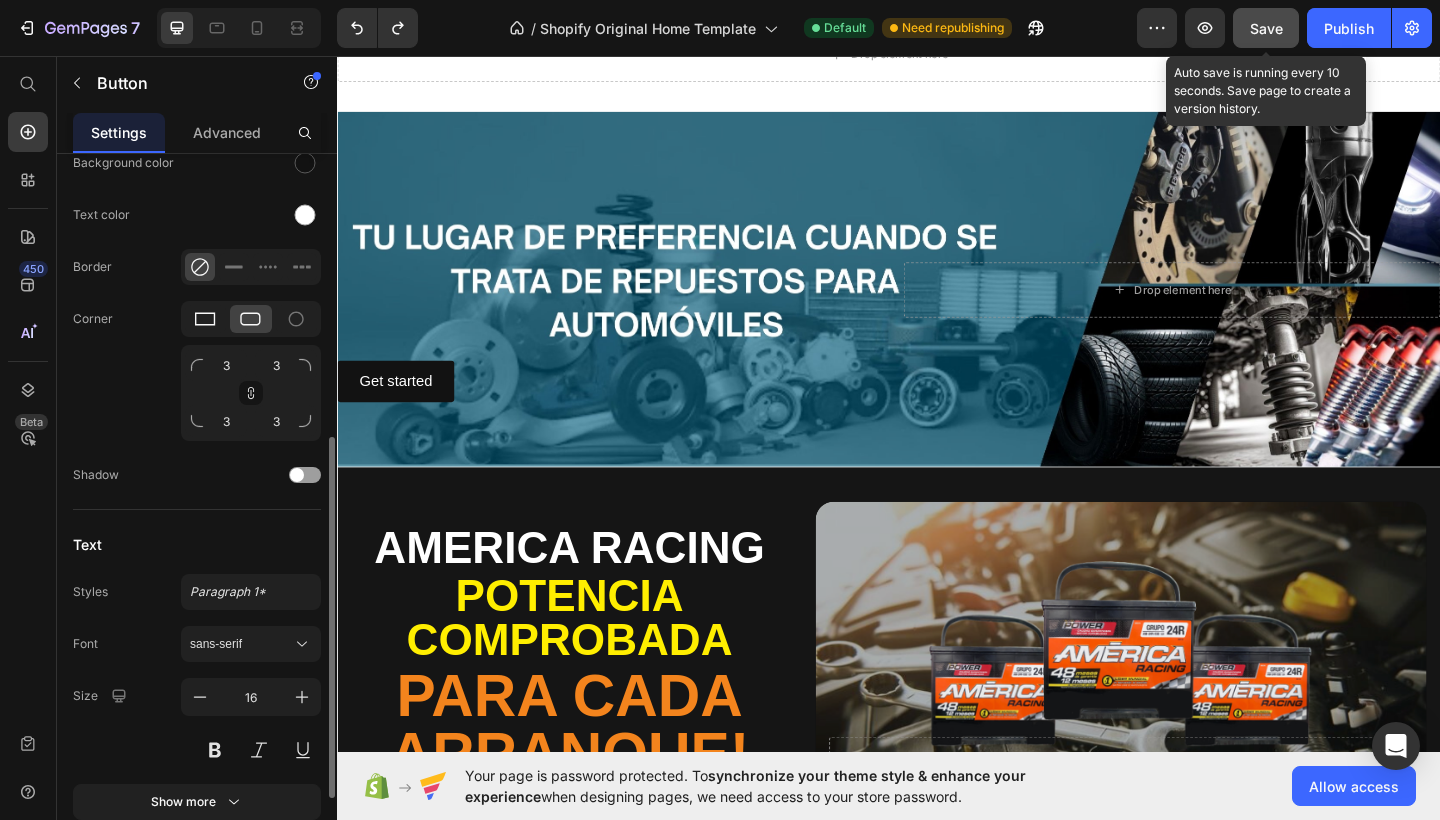 click 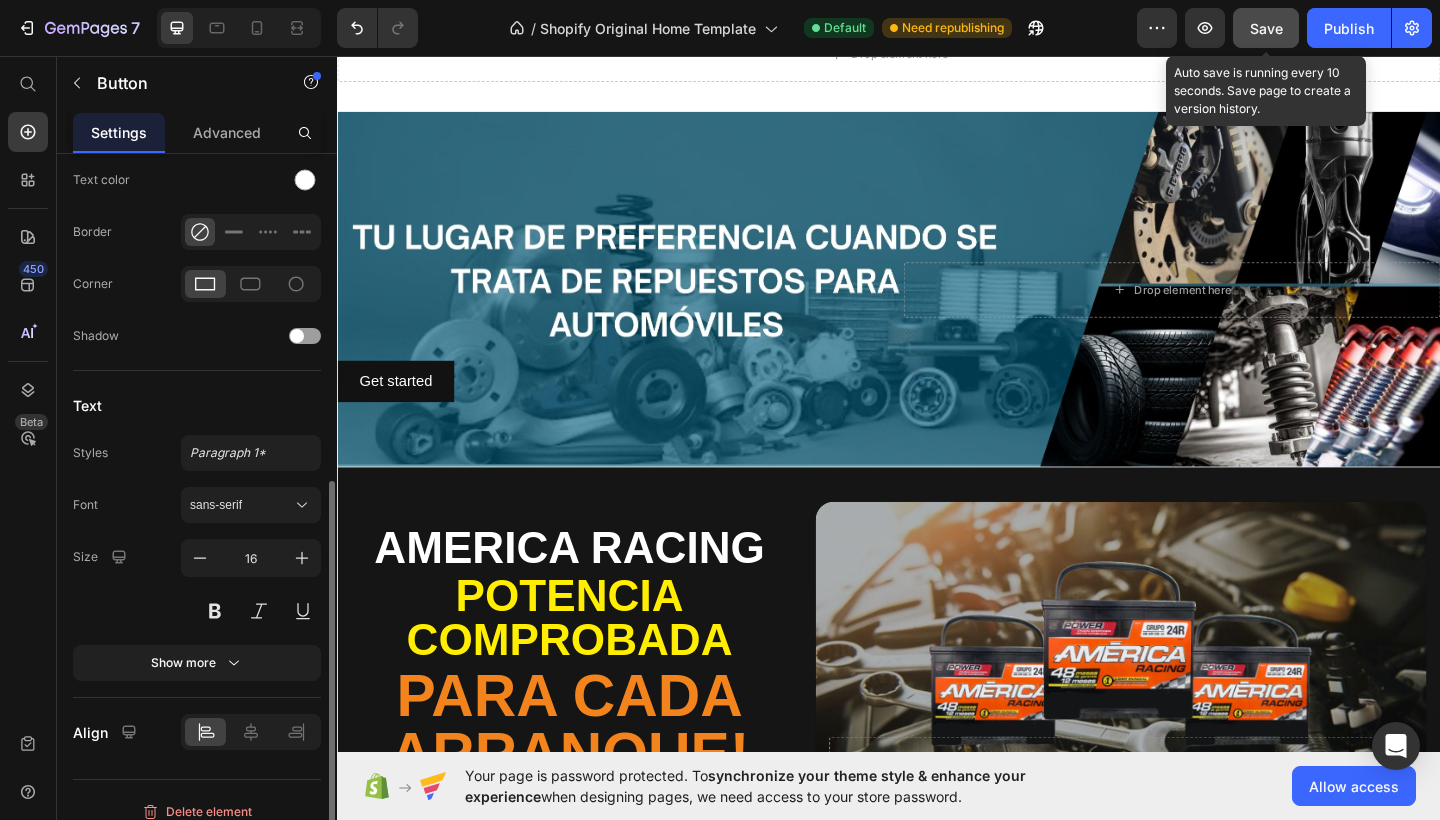 scroll, scrollTop: 603, scrollLeft: 0, axis: vertical 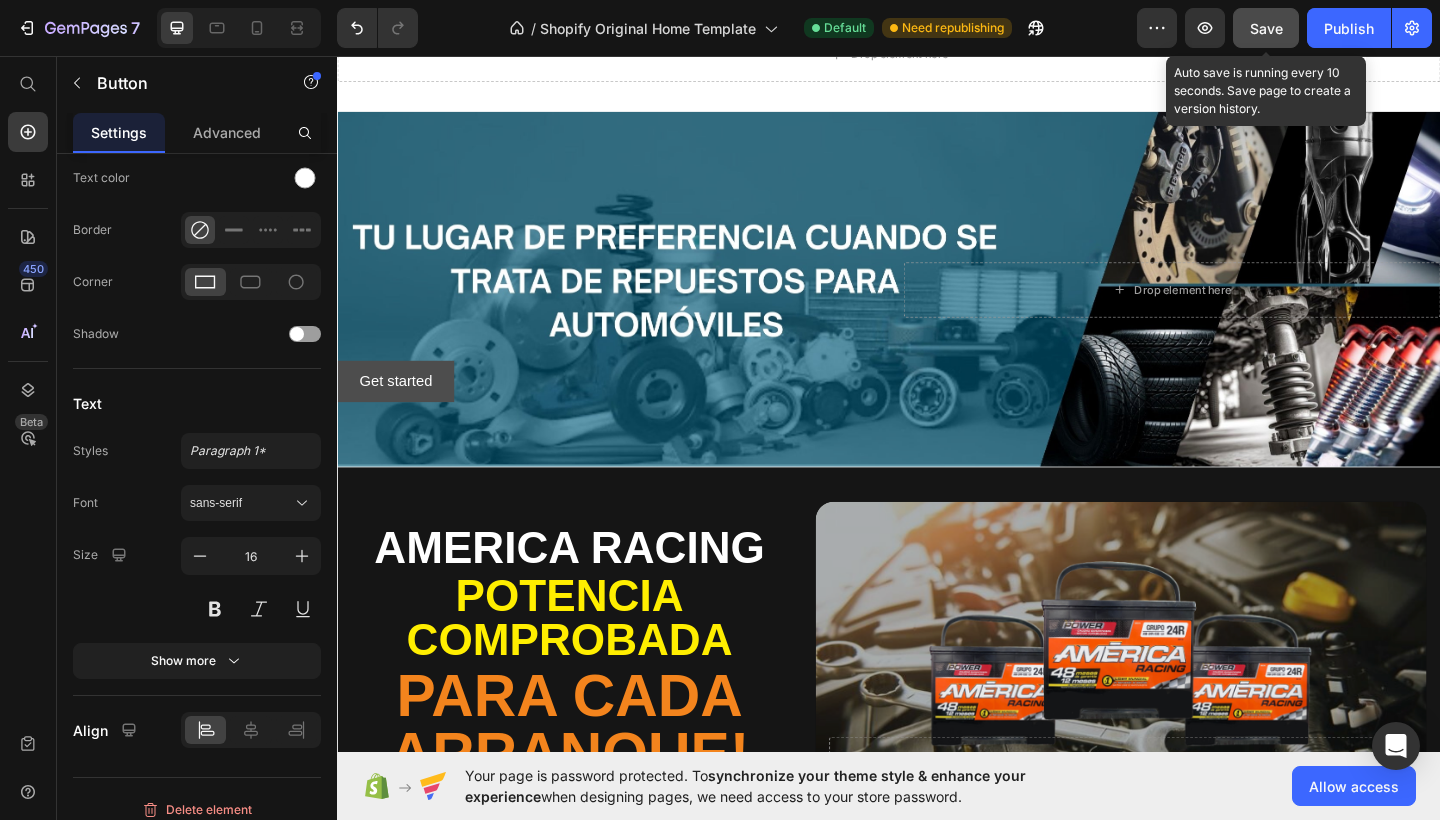 click on "Get started" at bounding box center (400, 410) 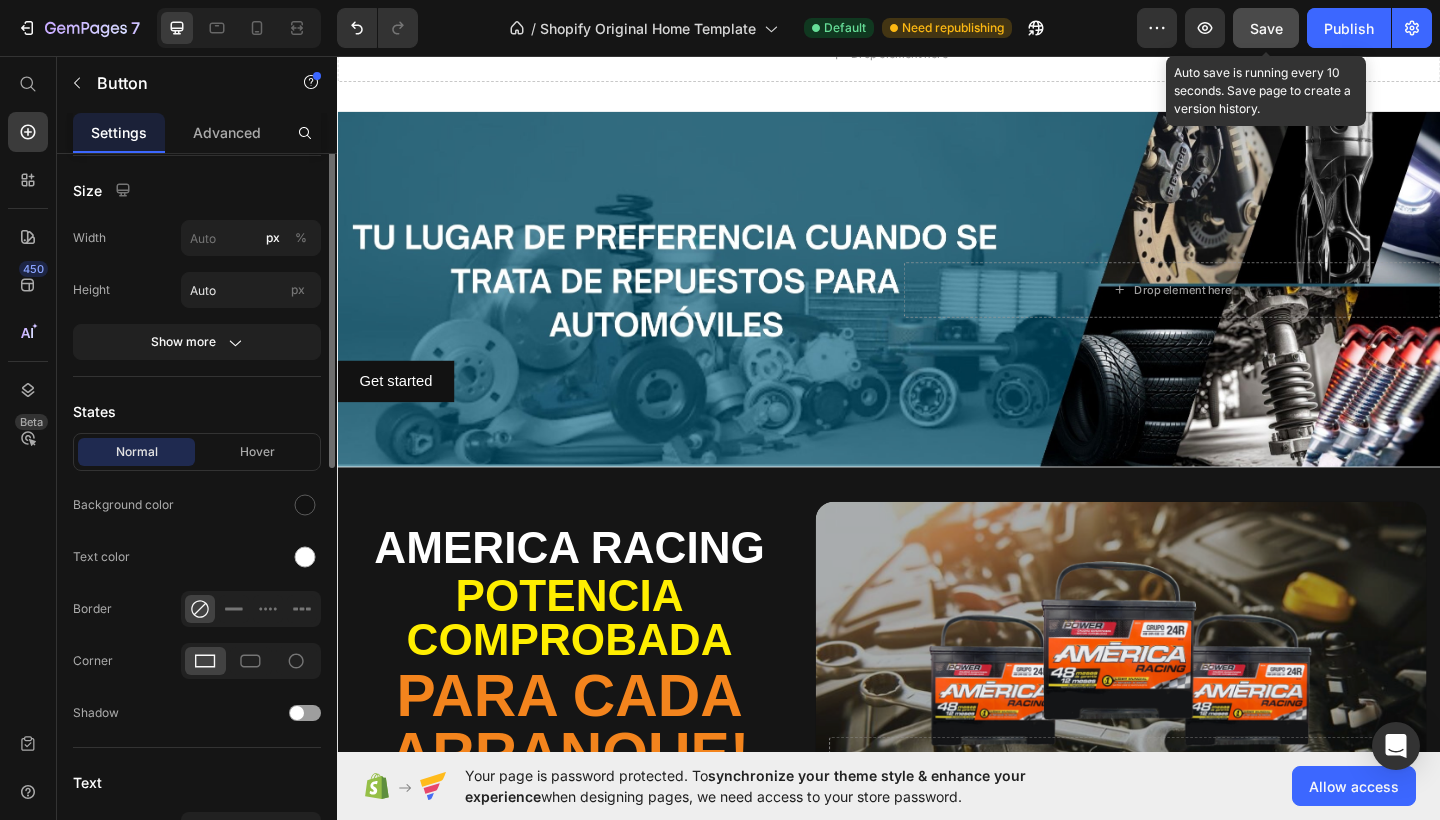 scroll, scrollTop: 67, scrollLeft: 0, axis: vertical 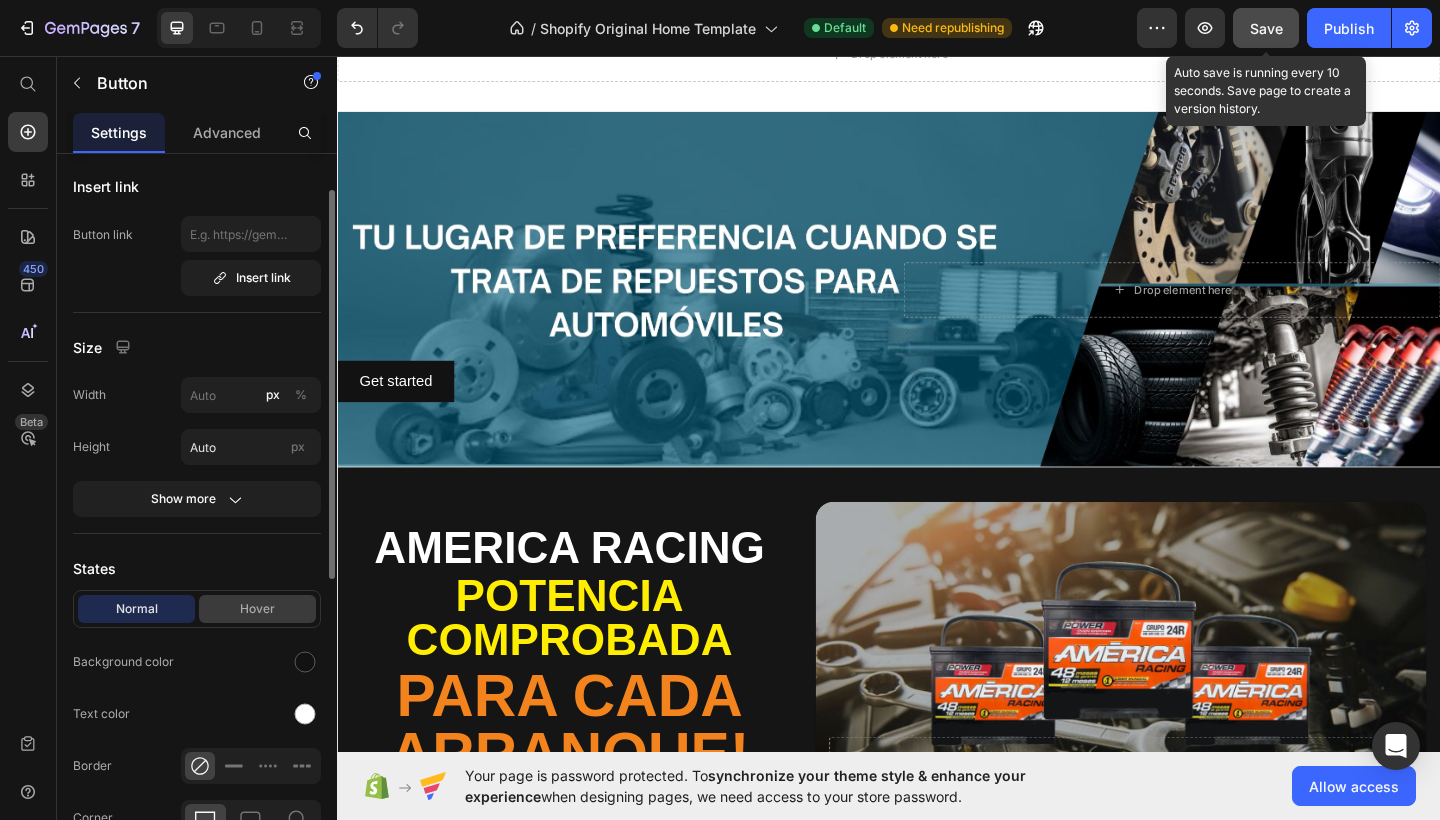click on "Hover" at bounding box center [257, 609] 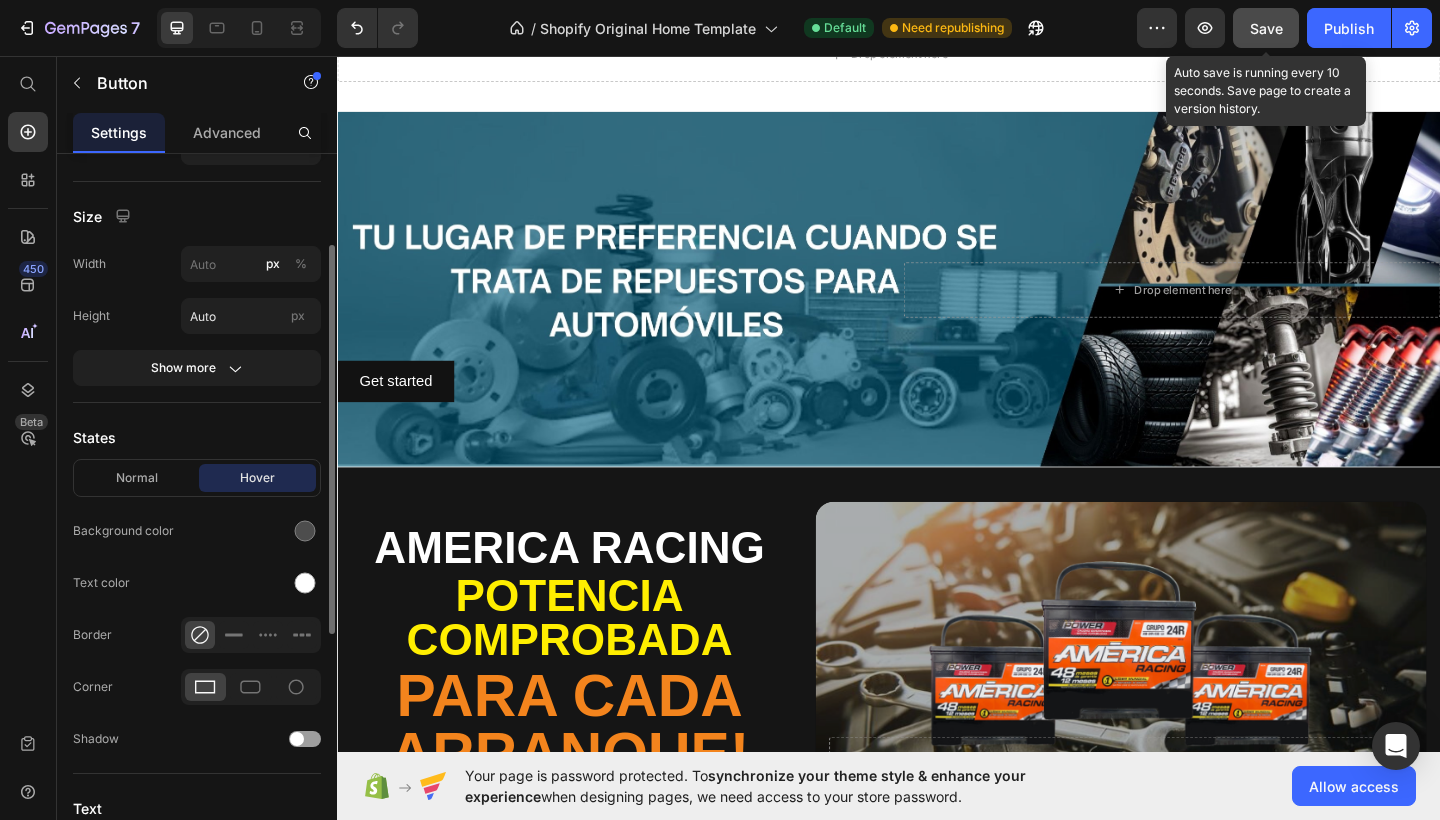 scroll, scrollTop: 202, scrollLeft: 0, axis: vertical 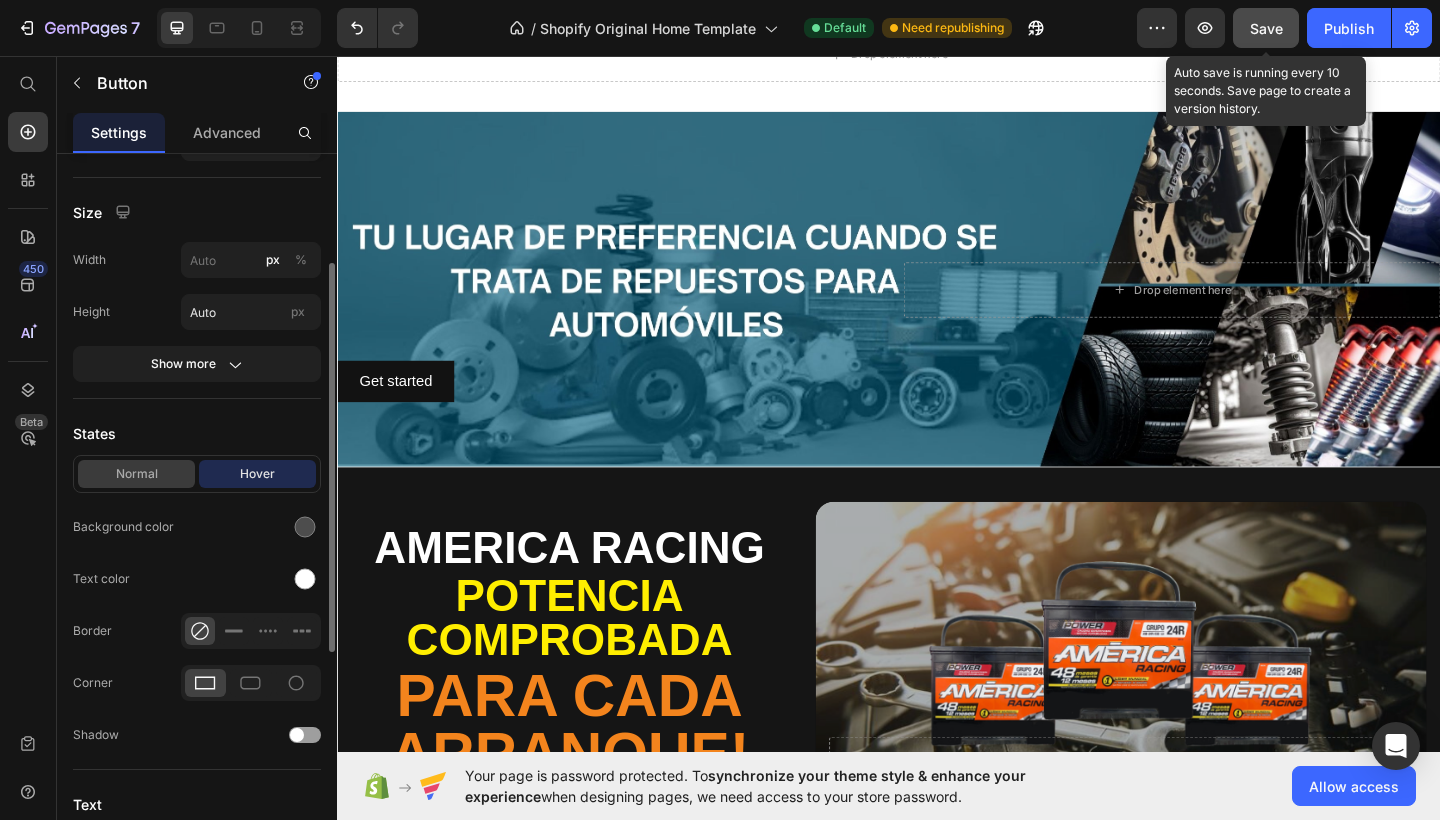 click on "Normal" at bounding box center (136, 474) 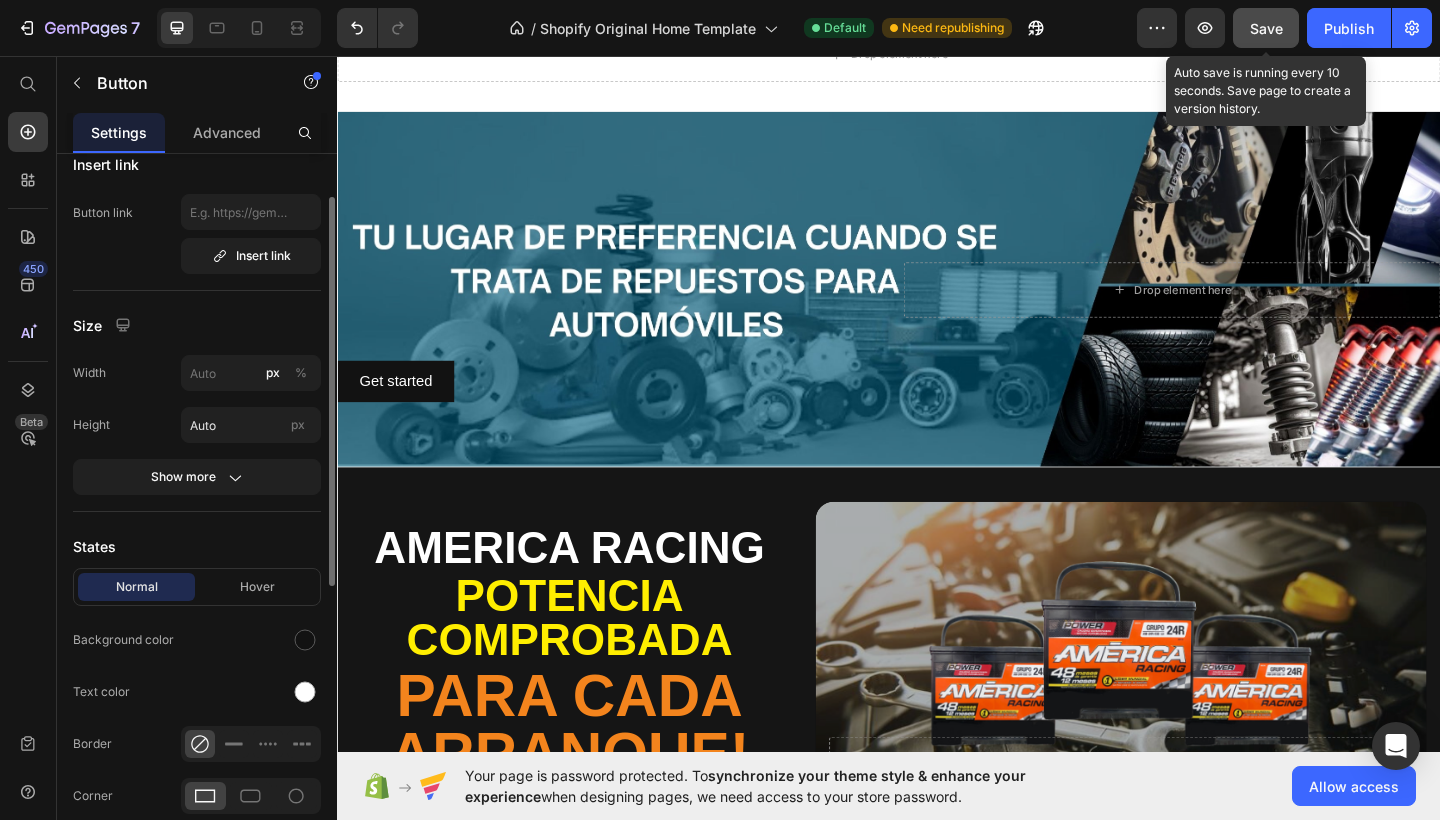 scroll, scrollTop: 86, scrollLeft: 0, axis: vertical 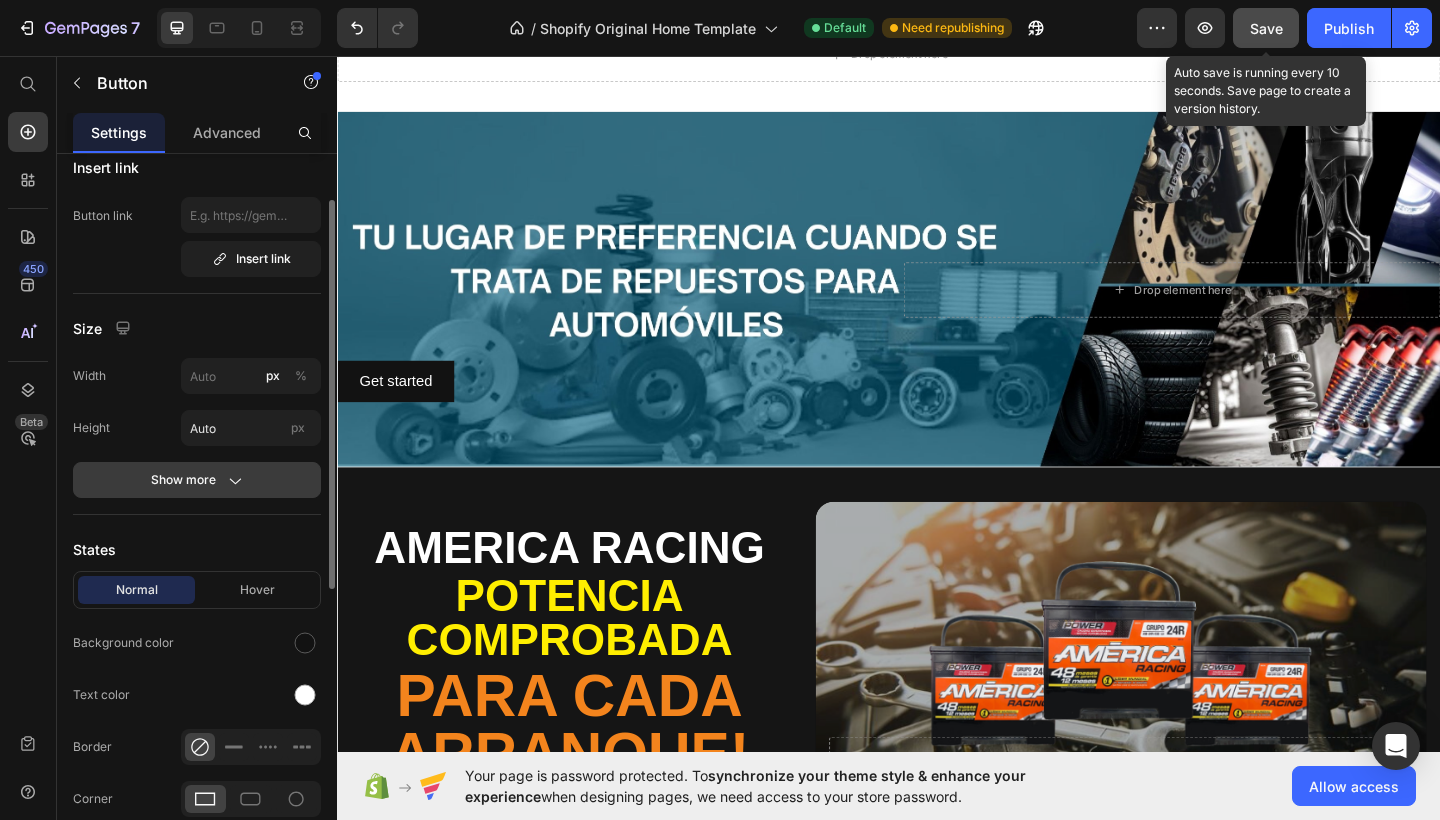 click on "Show more" at bounding box center [197, 480] 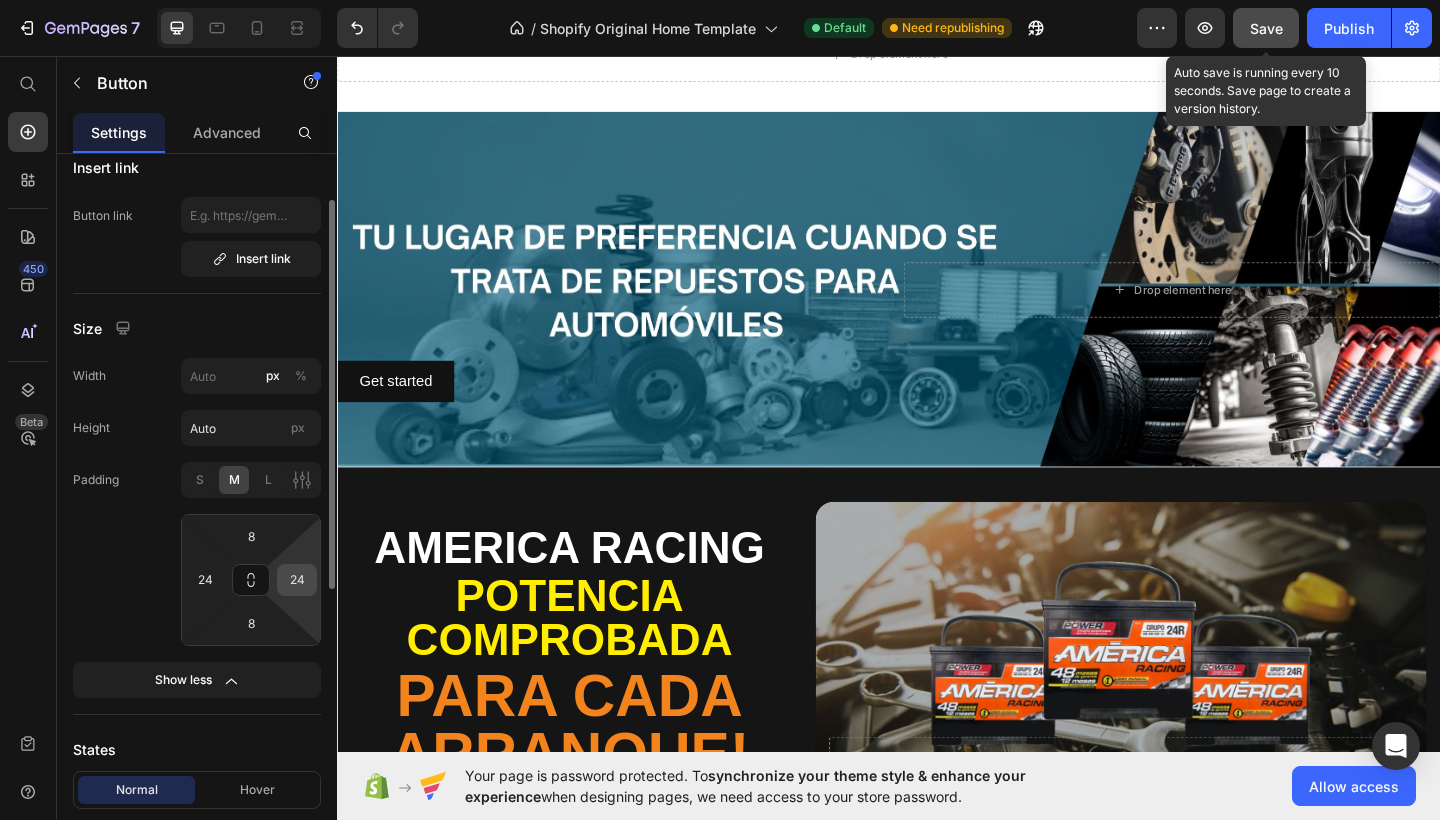 click on "24" at bounding box center (297, 580) 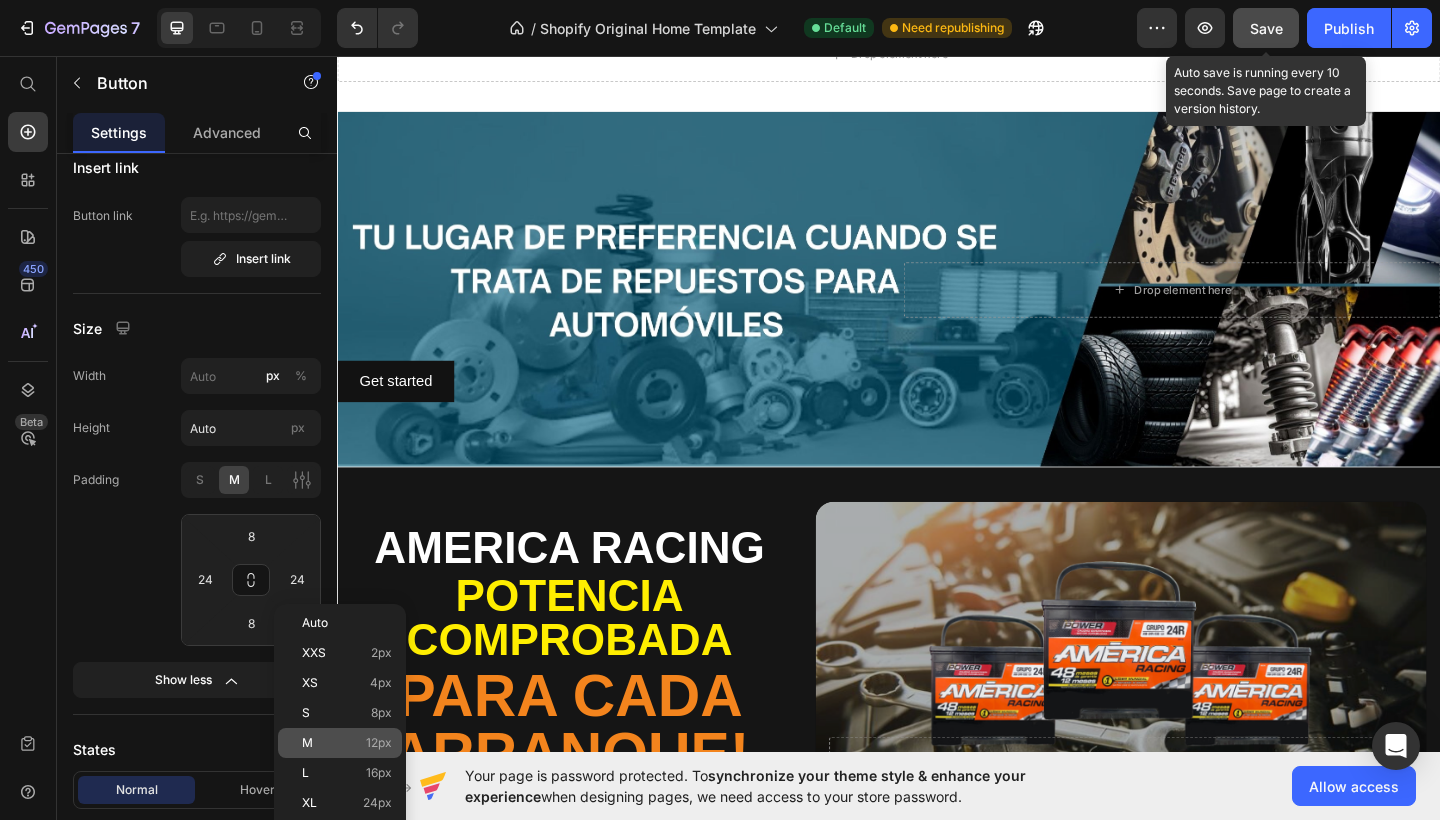 click on "12px" at bounding box center [379, 743] 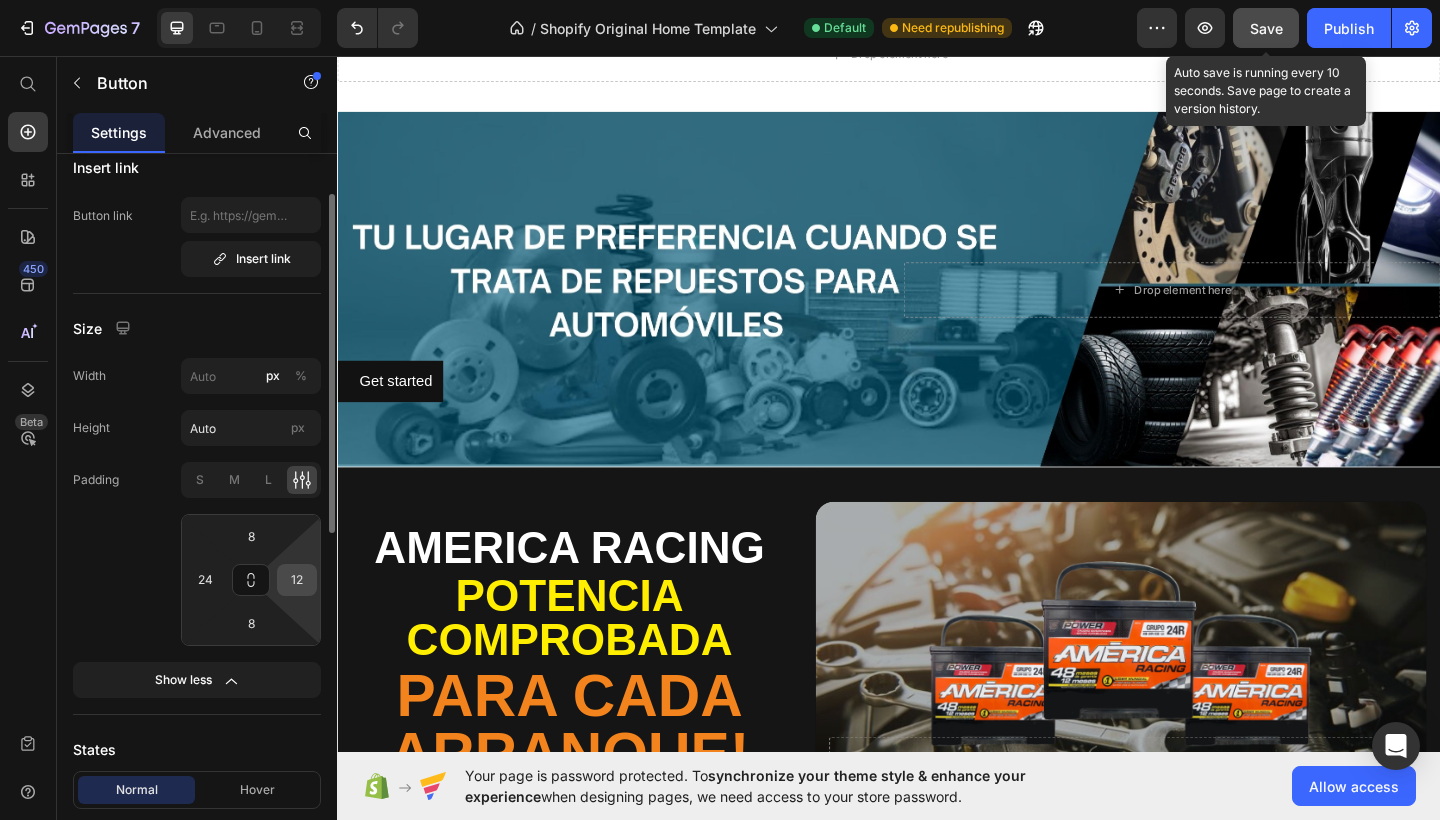 click on "12" at bounding box center (297, 580) 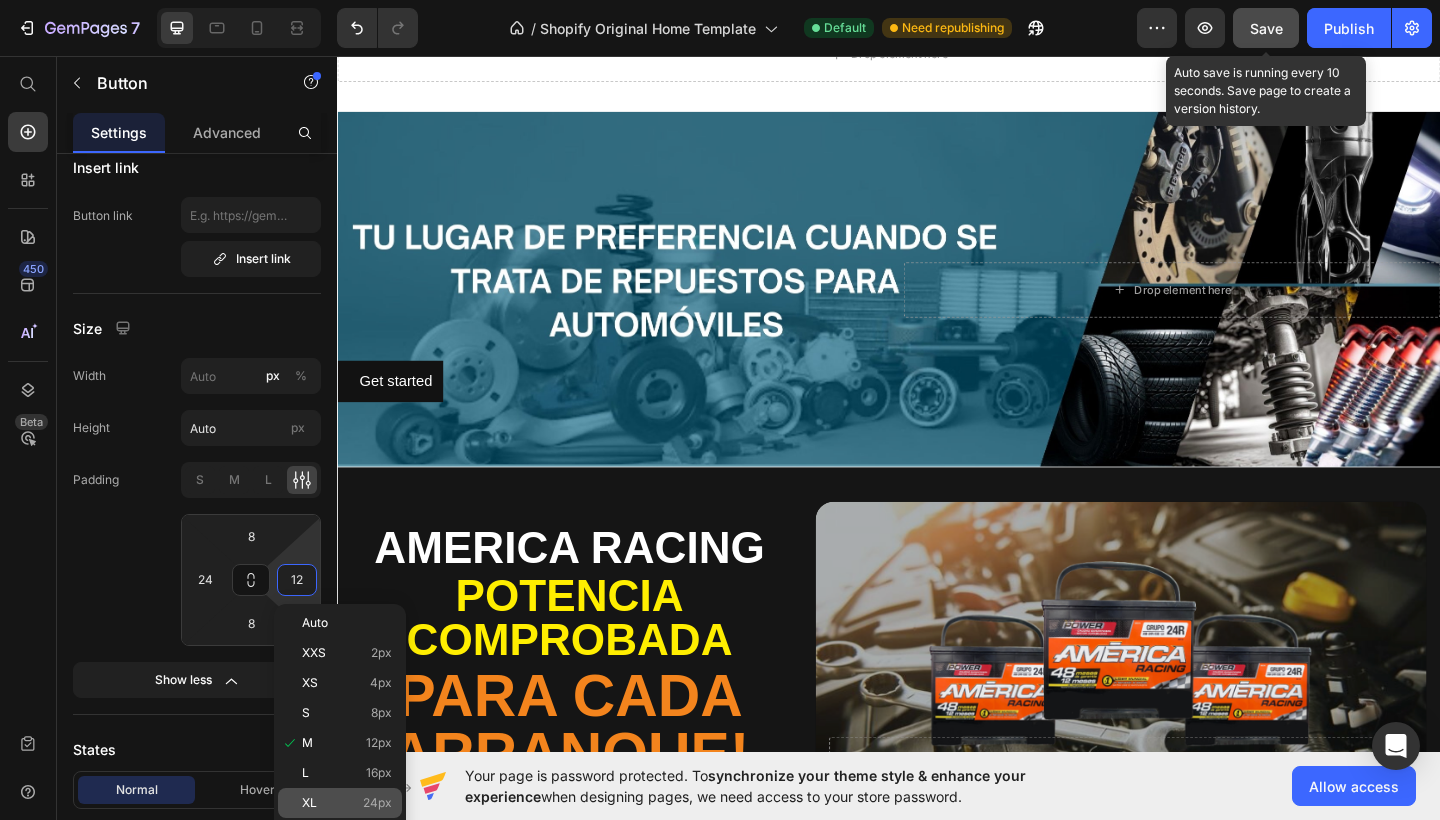 click on "XL 24px" 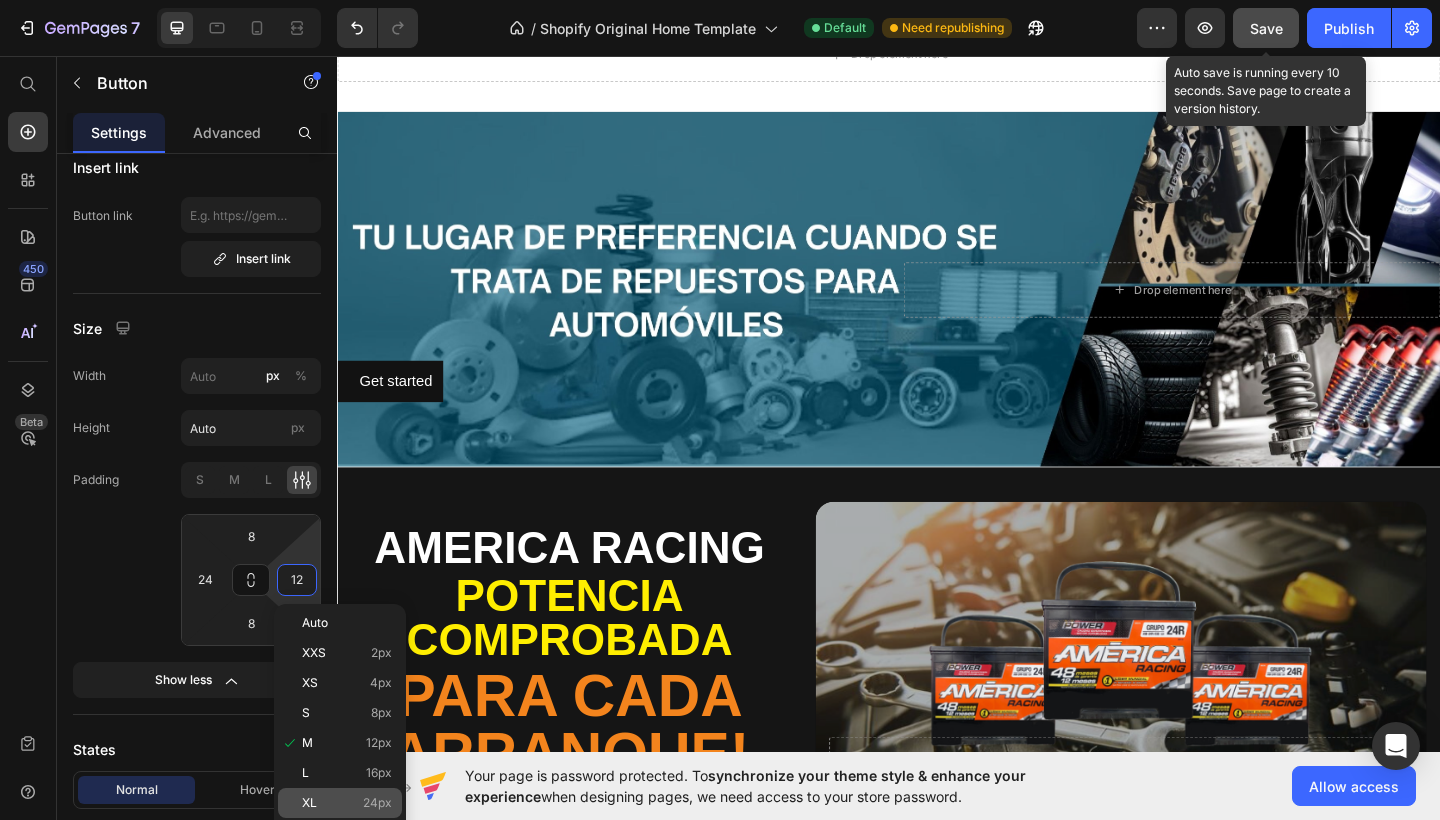 type on "24" 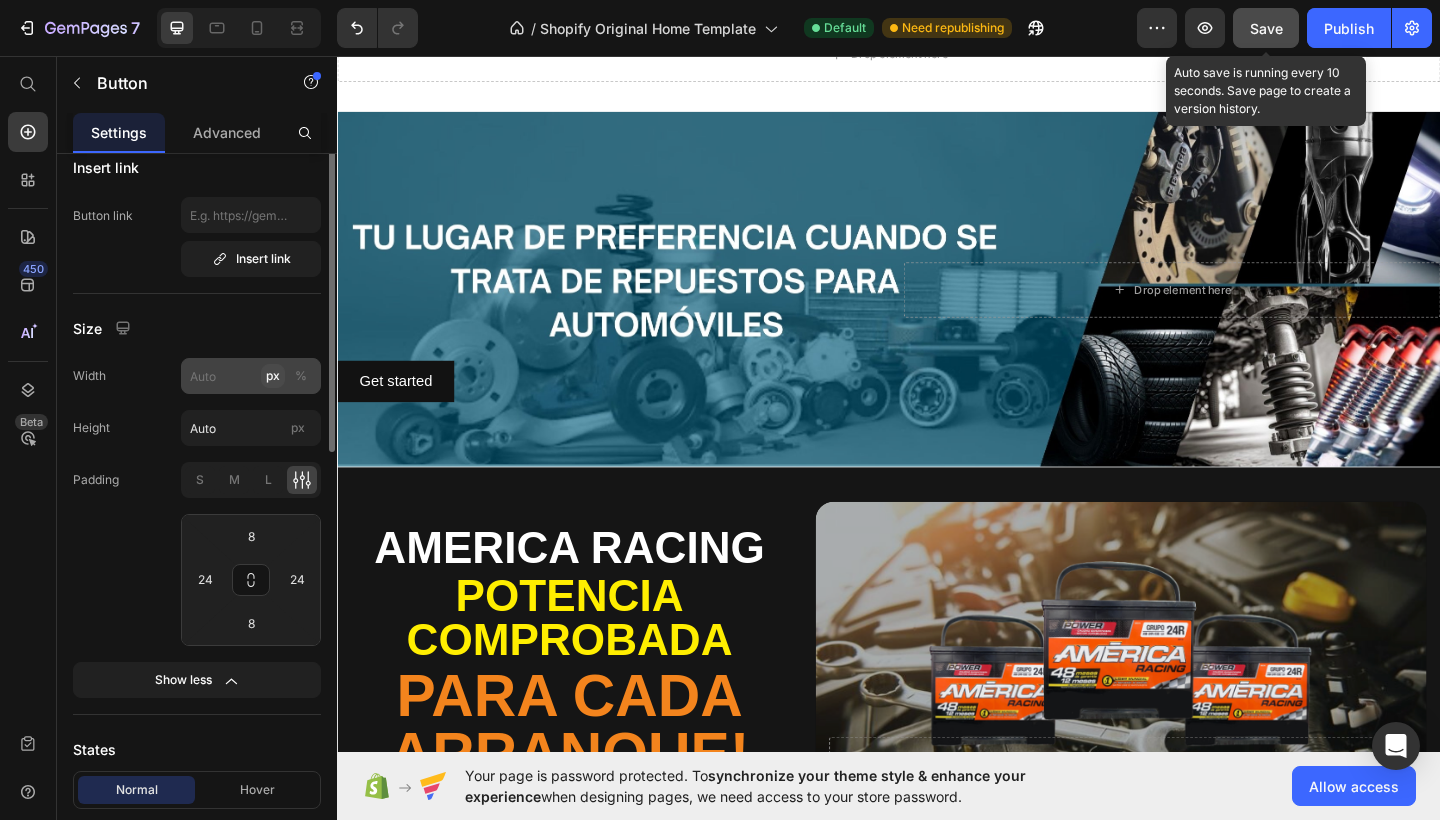 scroll, scrollTop: 0, scrollLeft: 0, axis: both 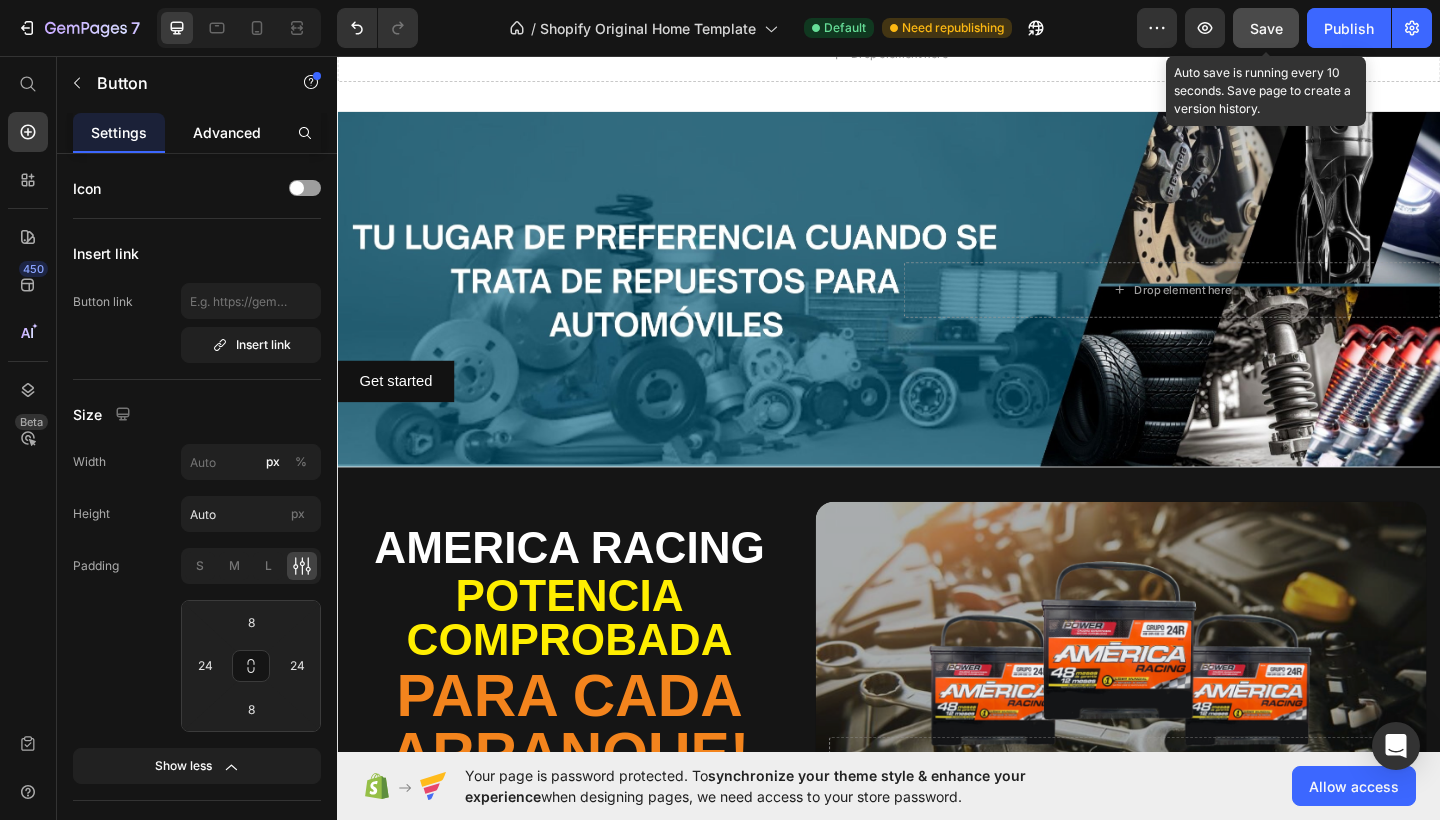click on "Advanced" at bounding box center (227, 132) 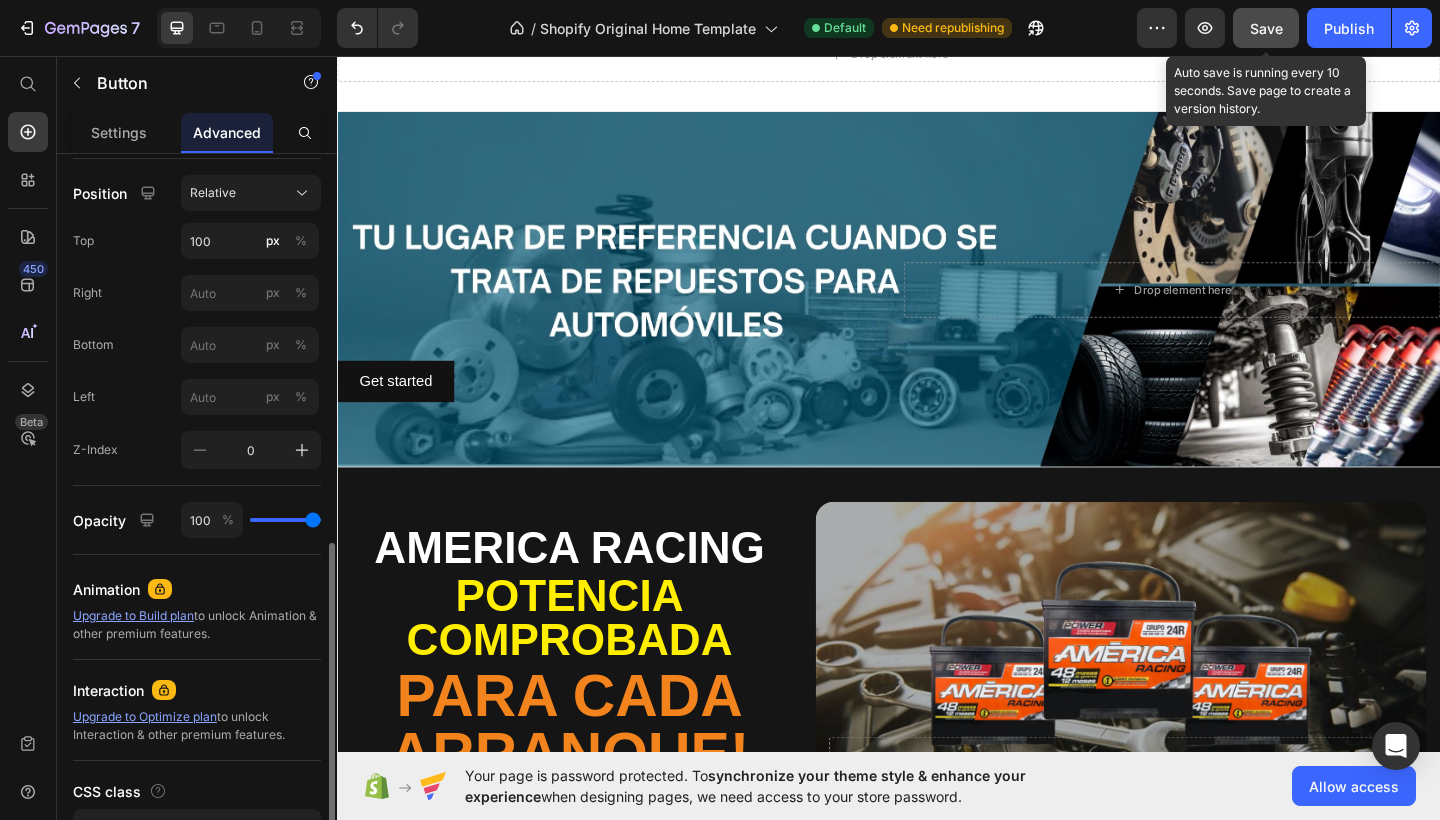 scroll, scrollTop: 702, scrollLeft: 0, axis: vertical 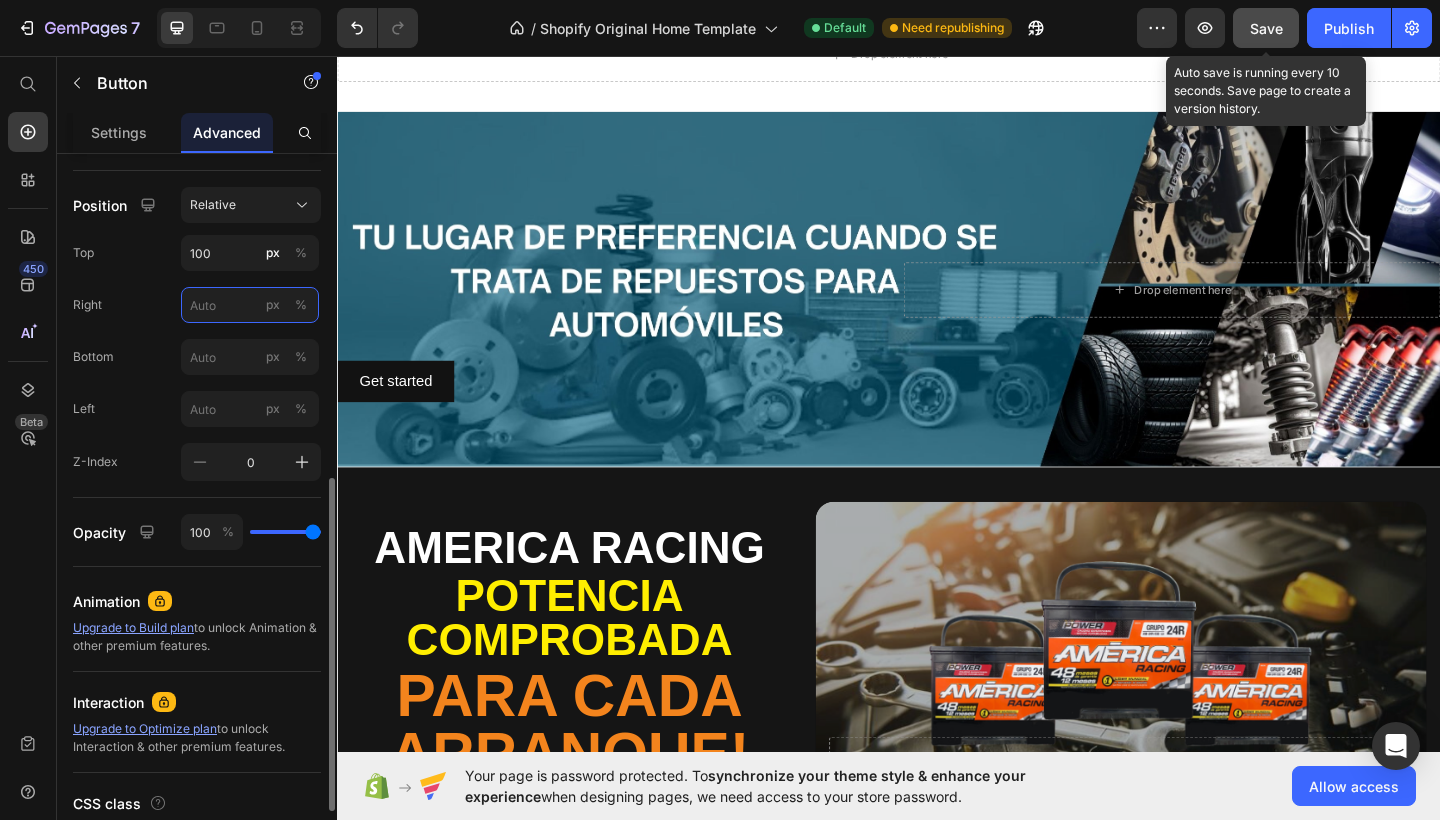 click on "px %" at bounding box center (250, 305) 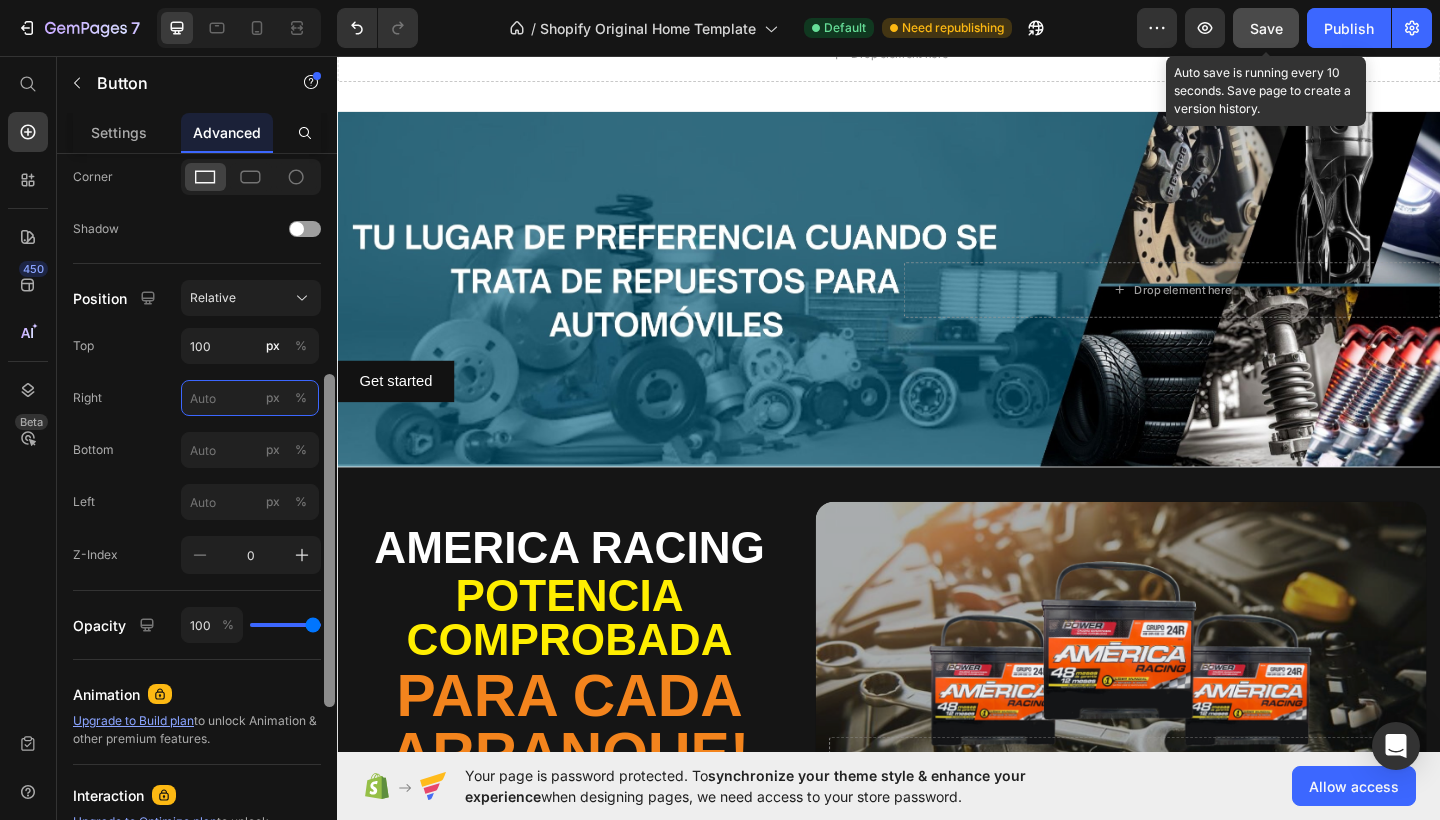 scroll, scrollTop: 567, scrollLeft: 0, axis: vertical 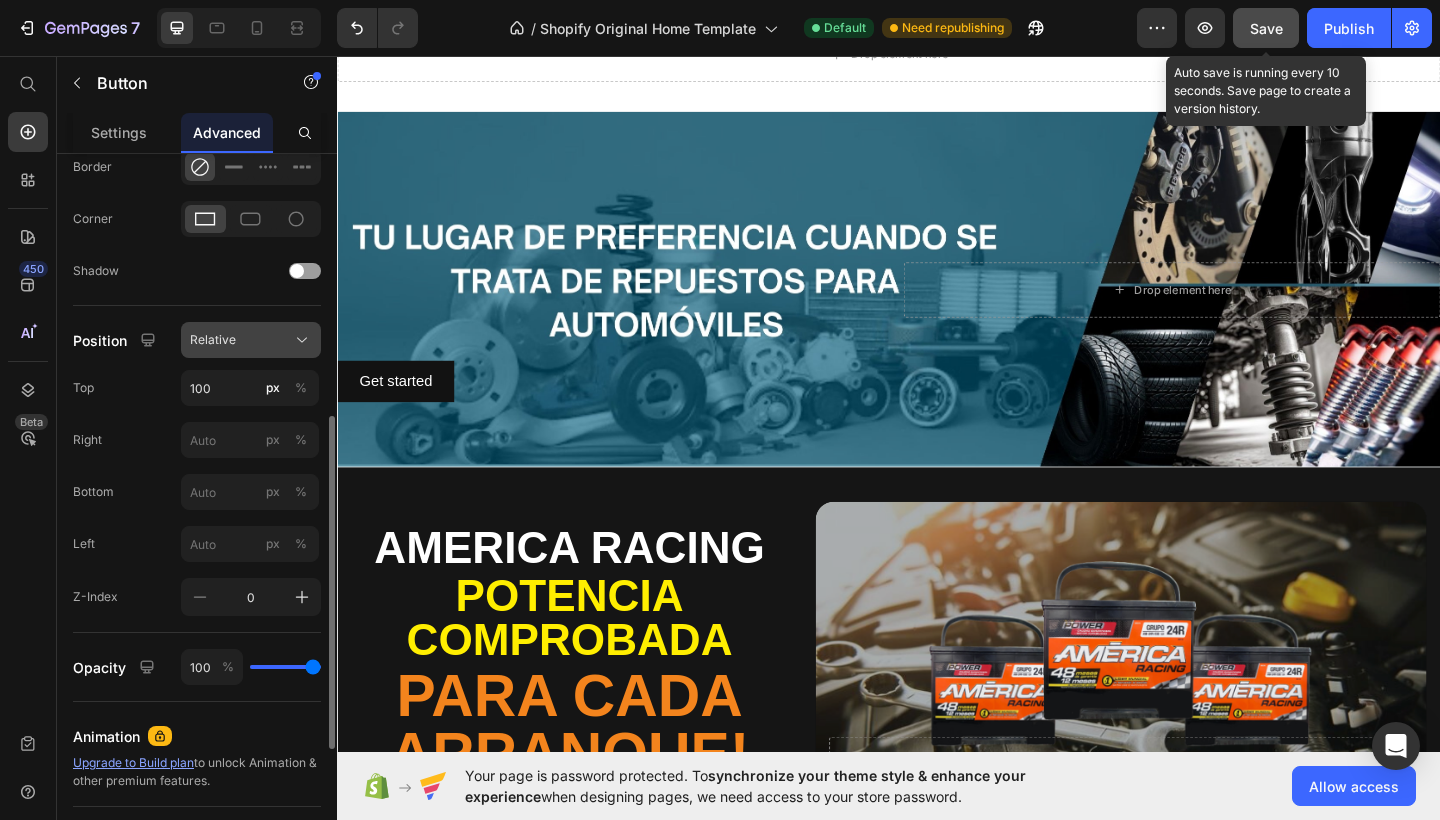 click on "Relative" 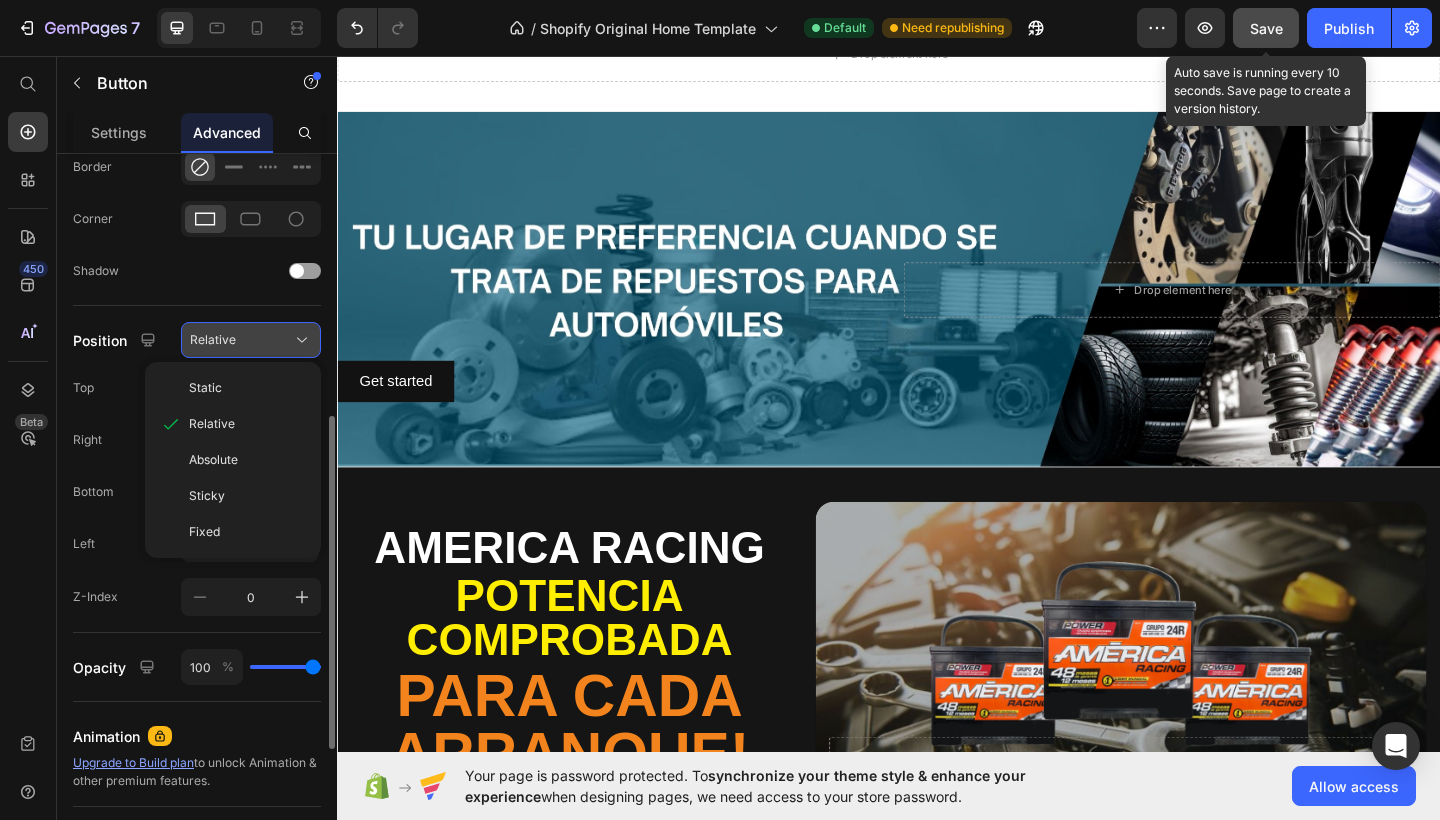 click on "Relative" 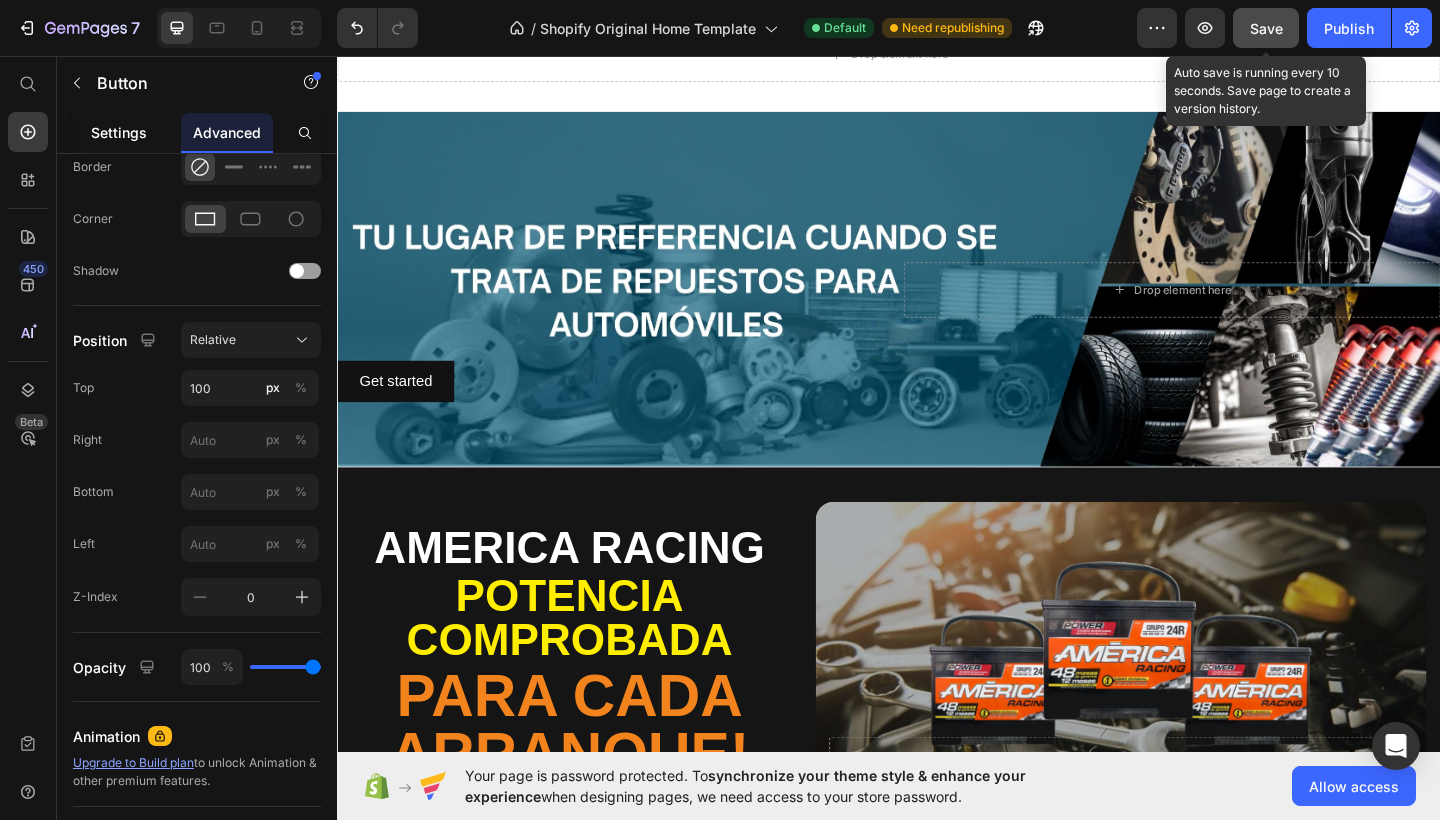 click on "Settings" at bounding box center [119, 132] 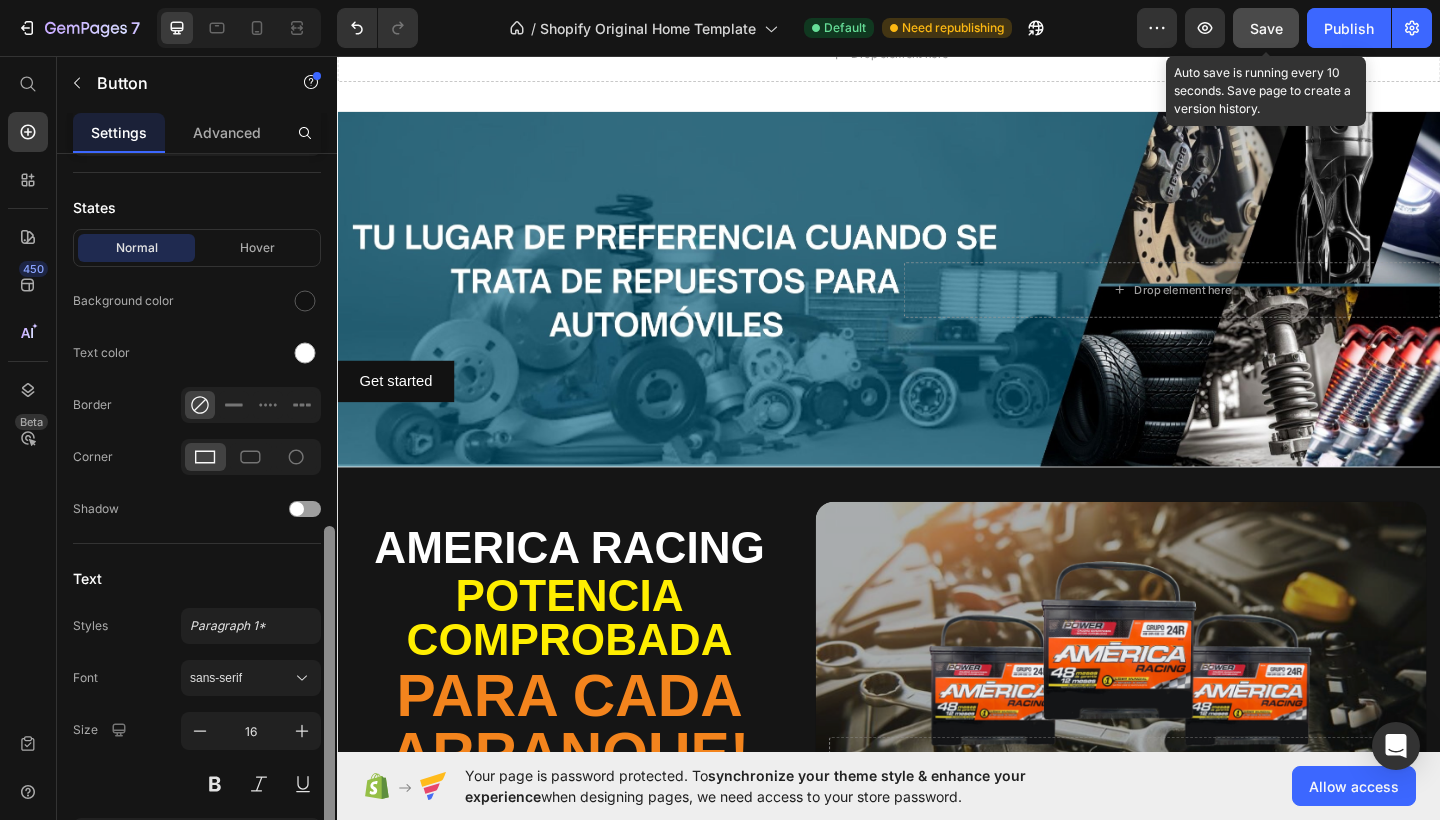 scroll, scrollTop: 818, scrollLeft: 0, axis: vertical 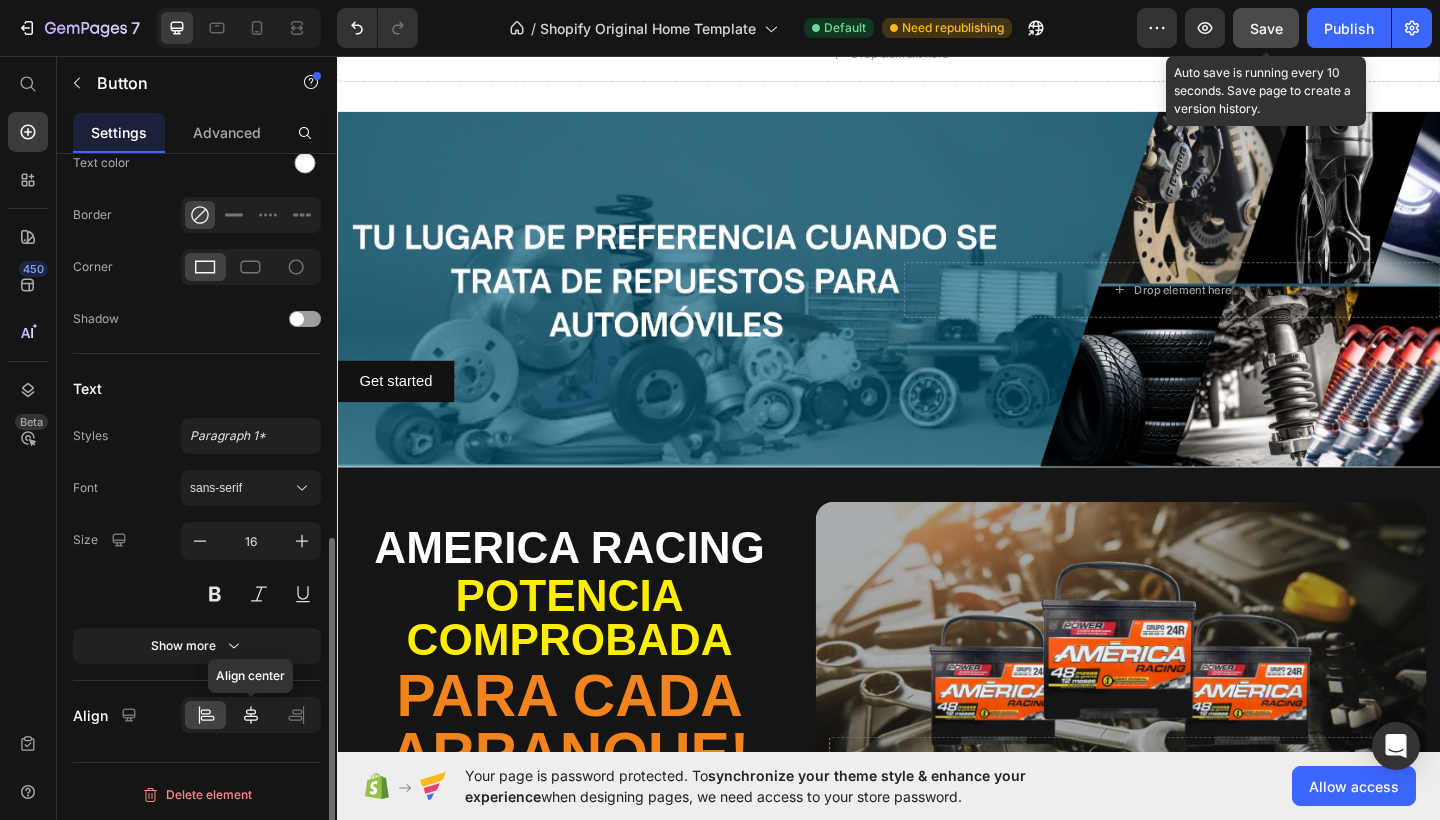 click 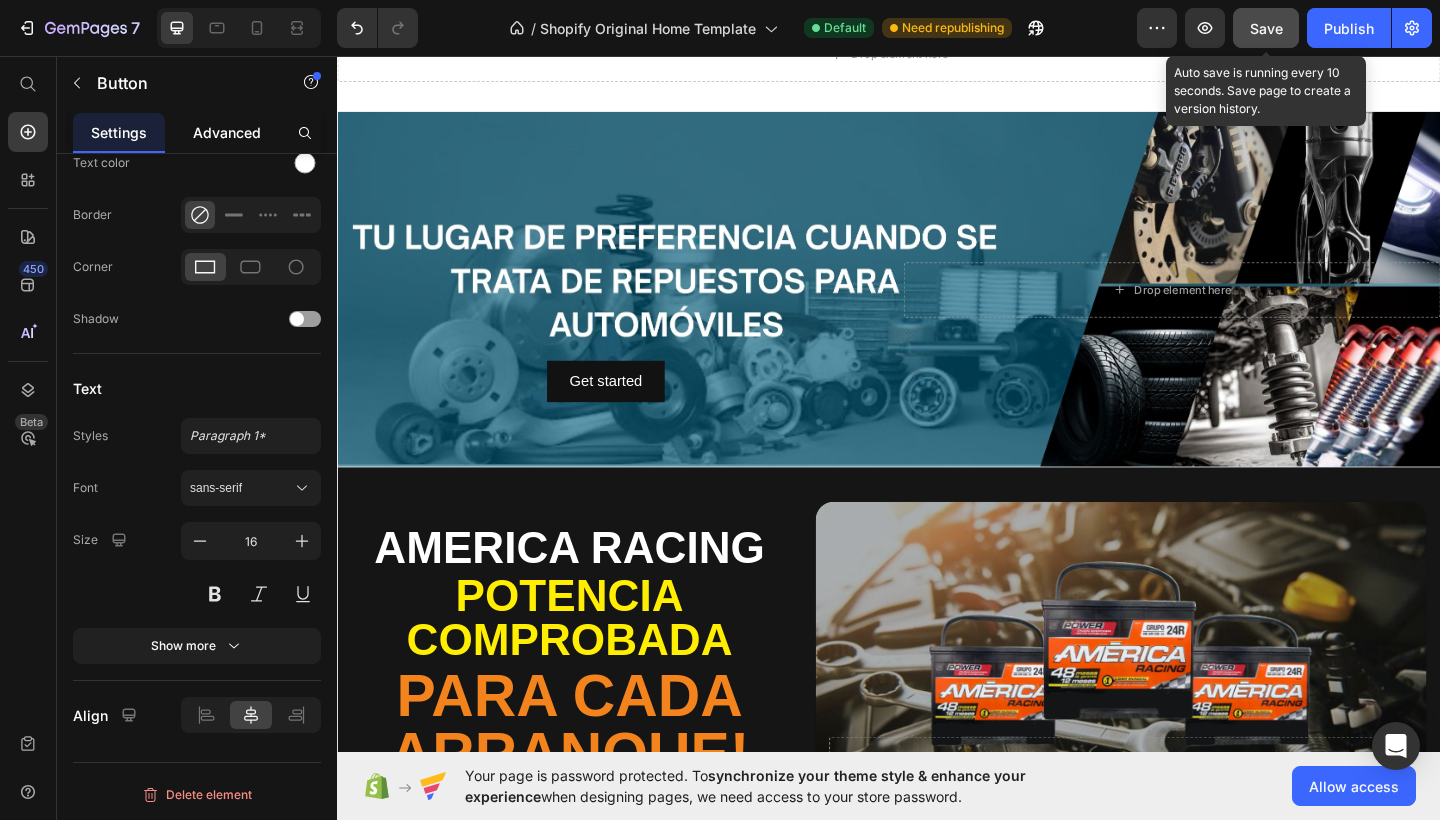 click on "Advanced" at bounding box center (227, 132) 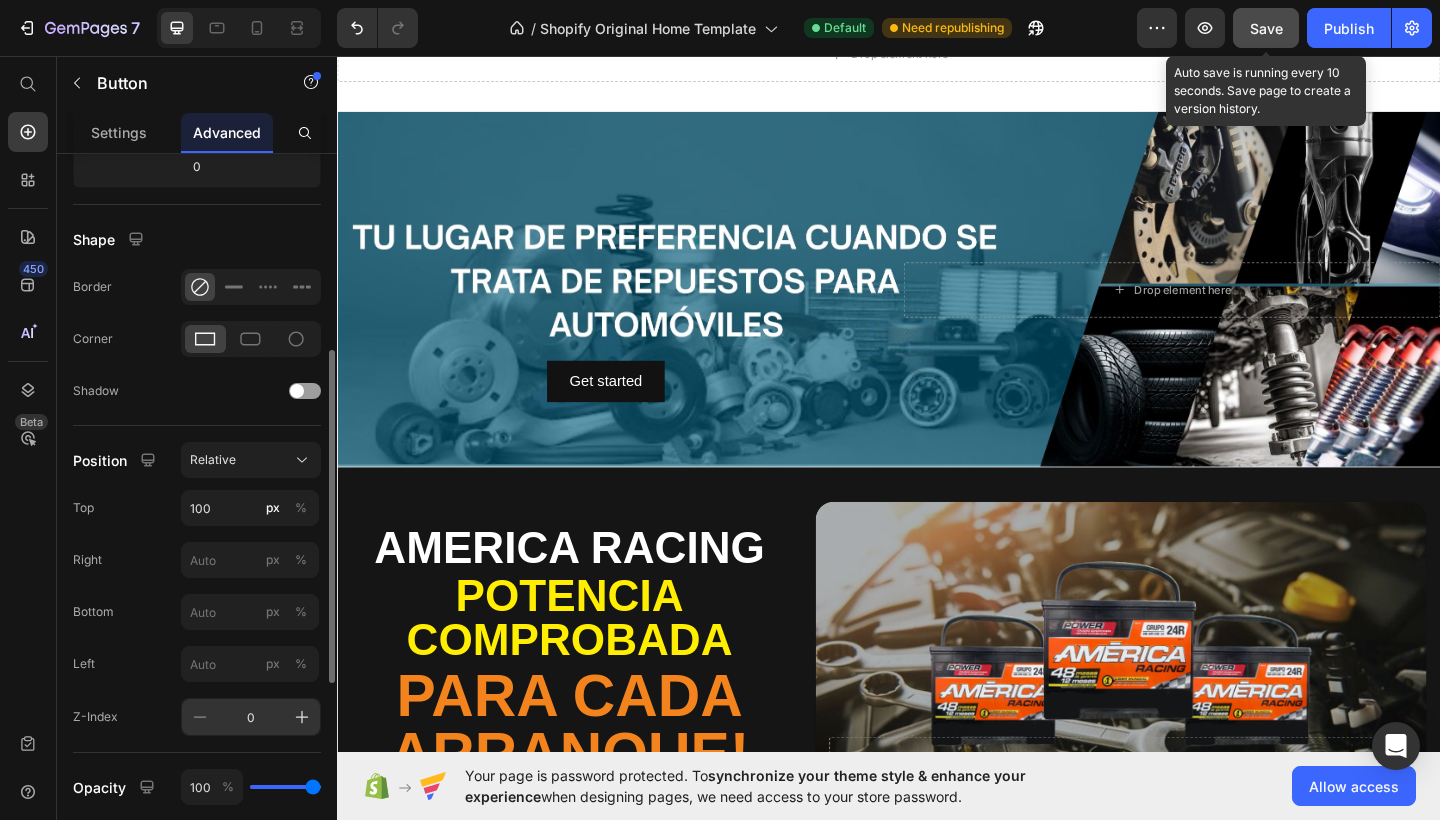 scroll, scrollTop: 461, scrollLeft: 0, axis: vertical 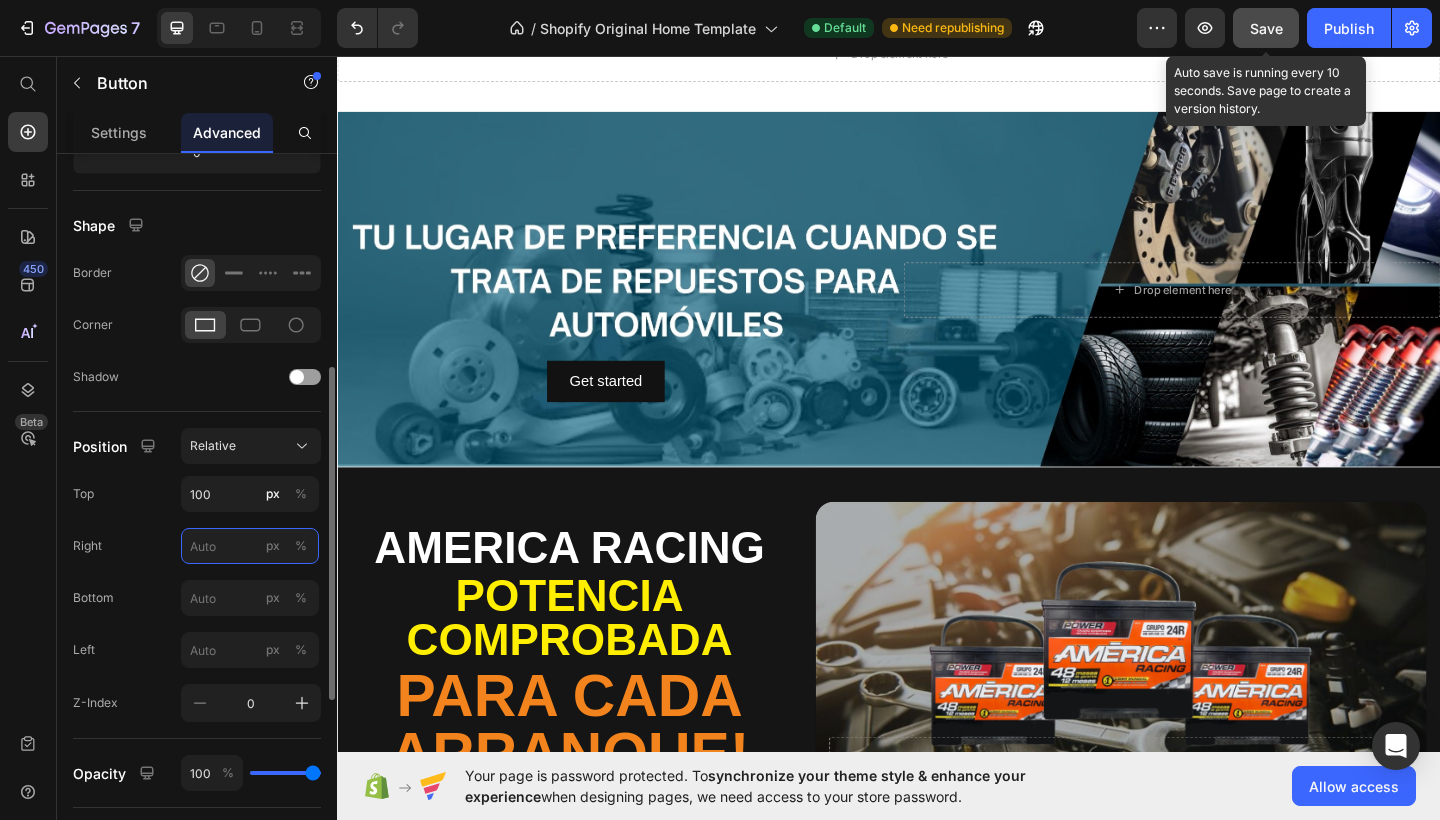 click on "px %" at bounding box center (250, 546) 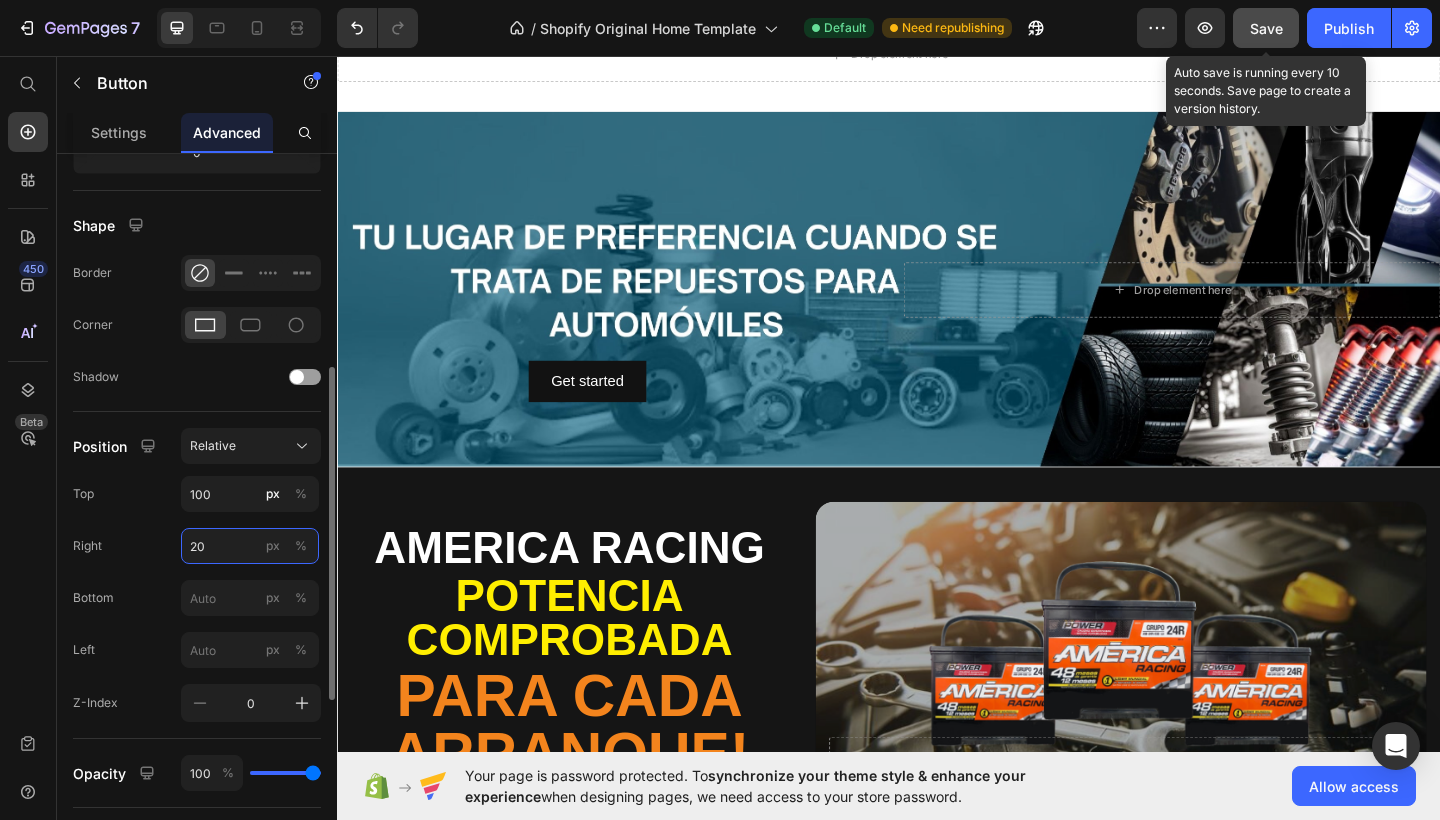 type on "2" 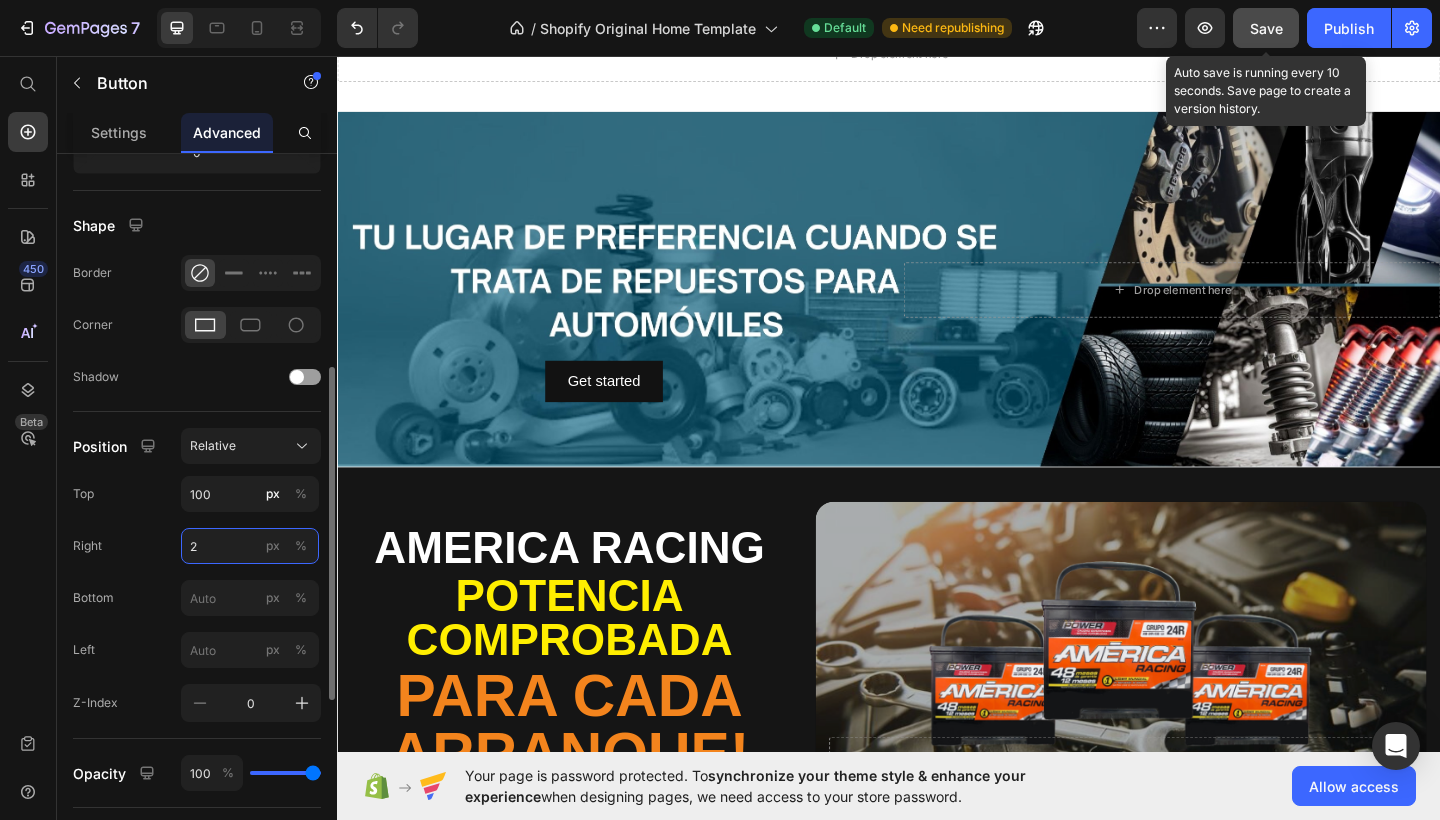 type 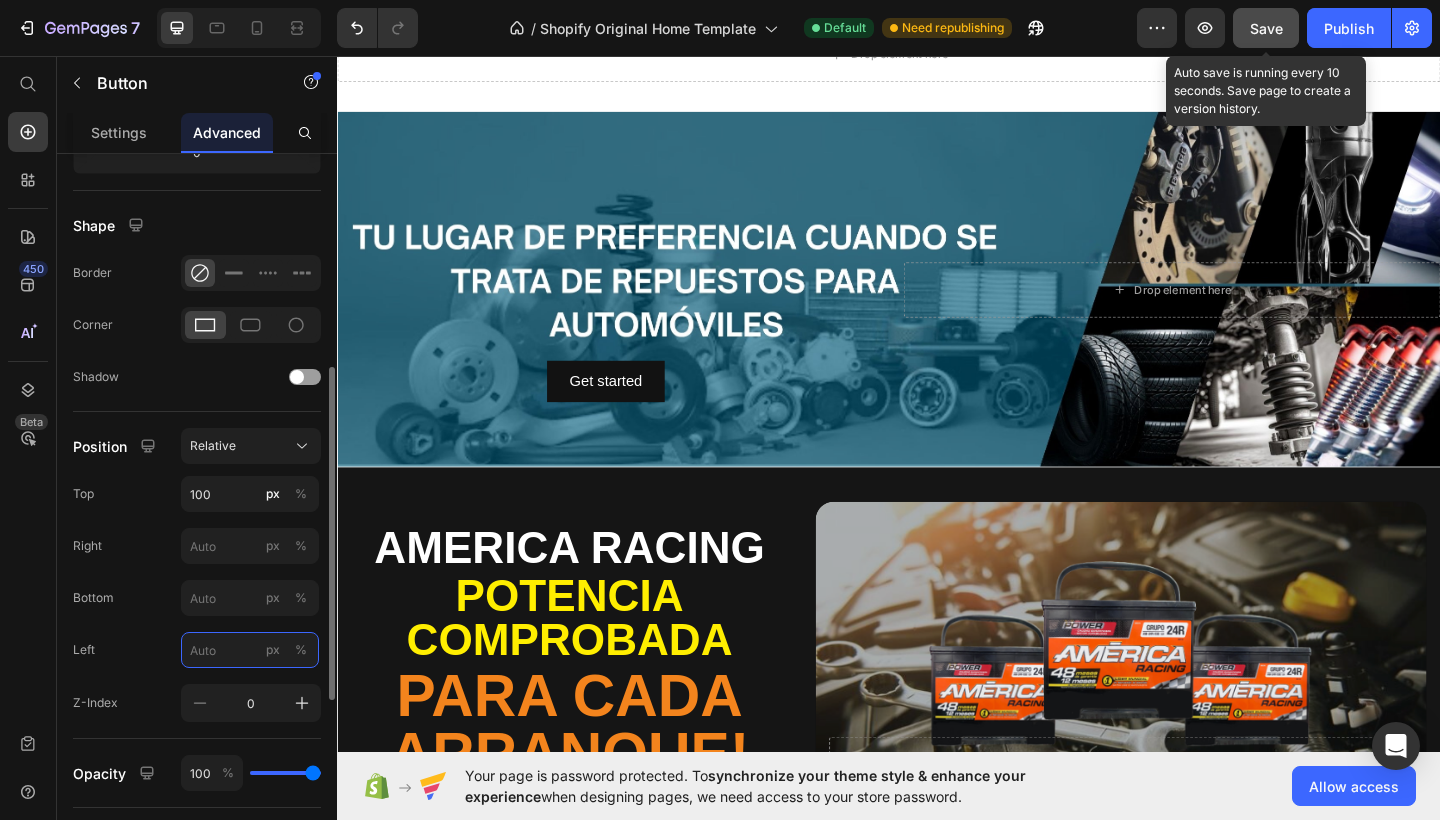 click on "px %" at bounding box center (250, 650) 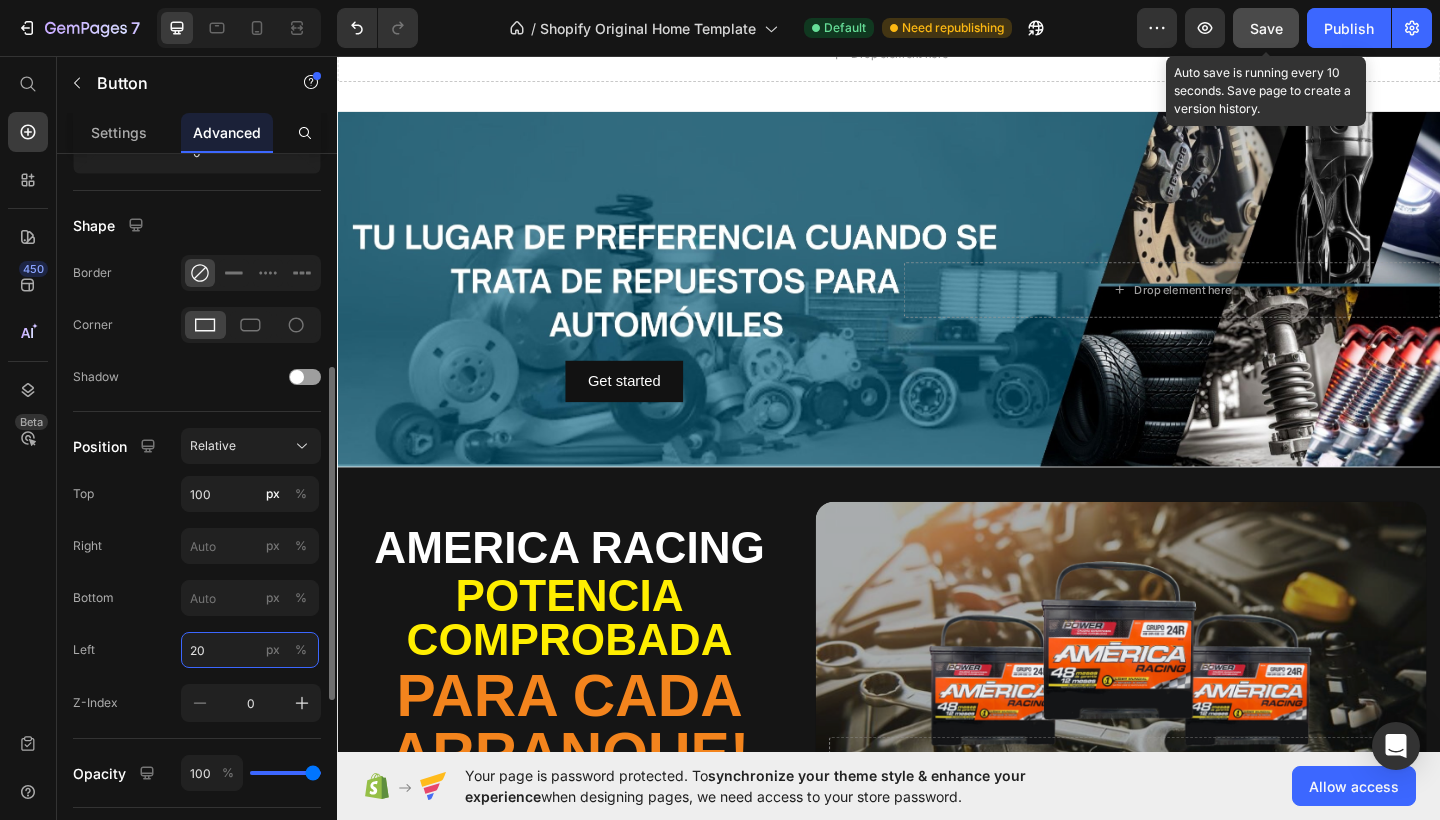type on "2" 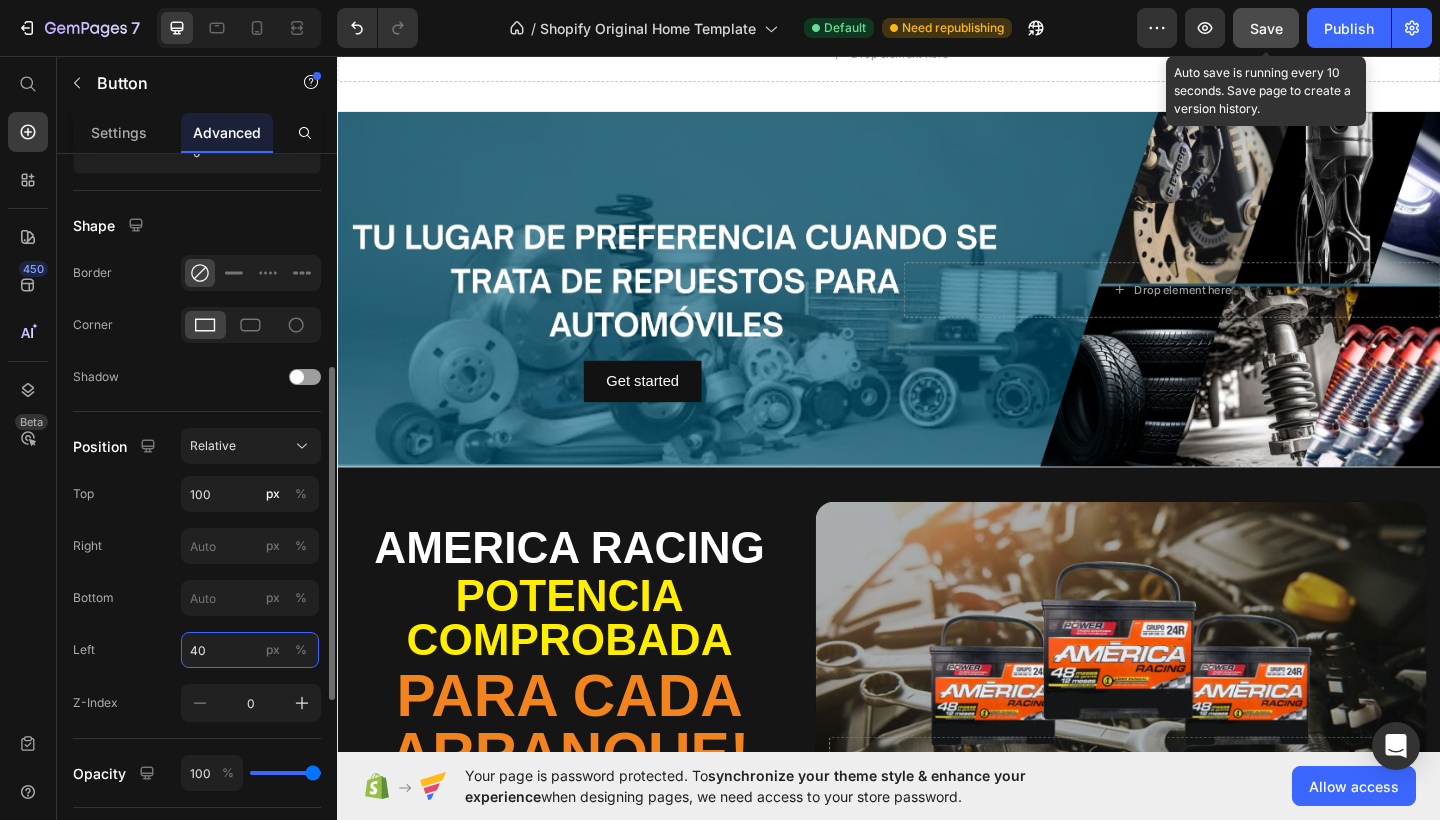 type on "4" 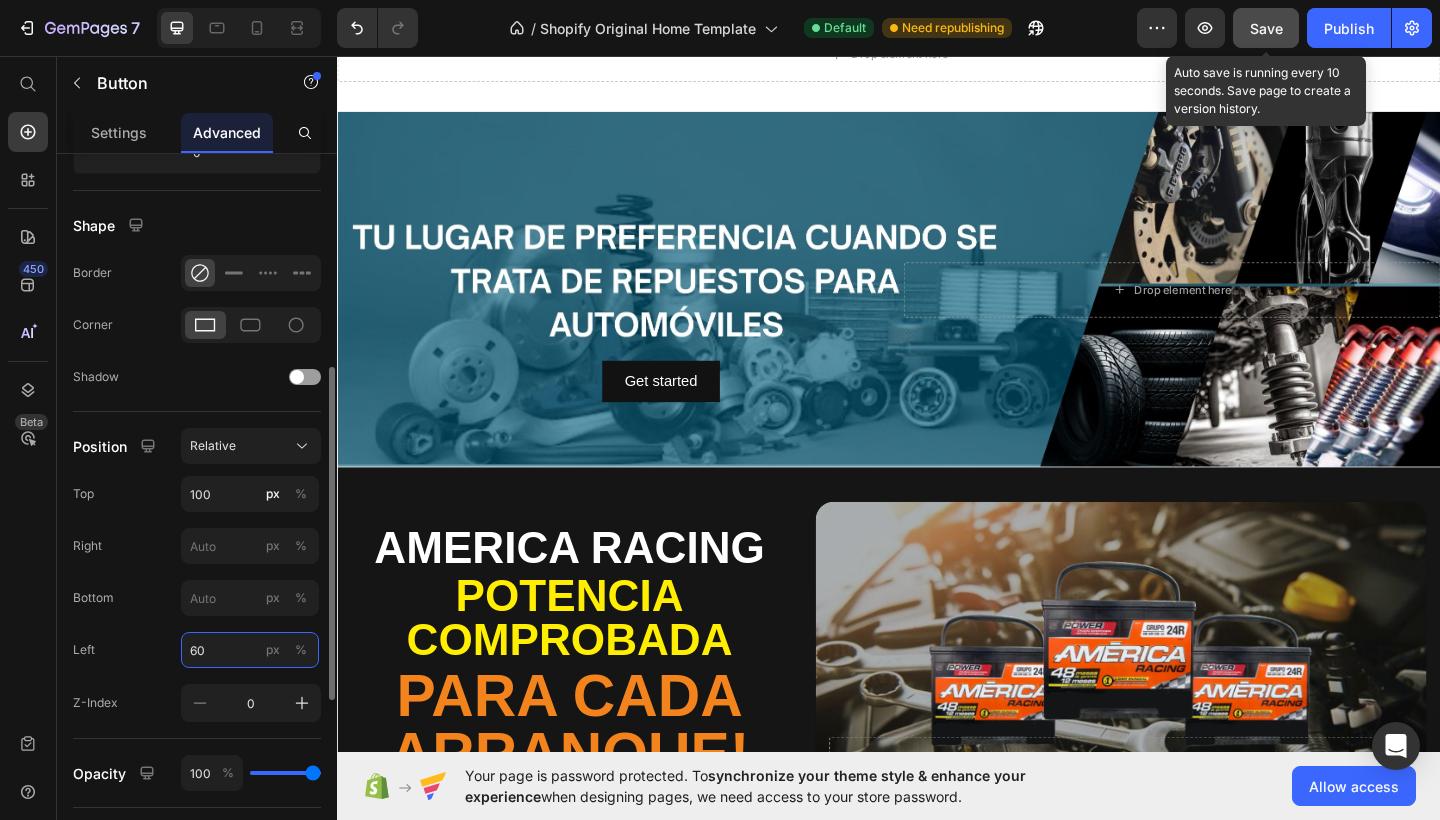 type on "6" 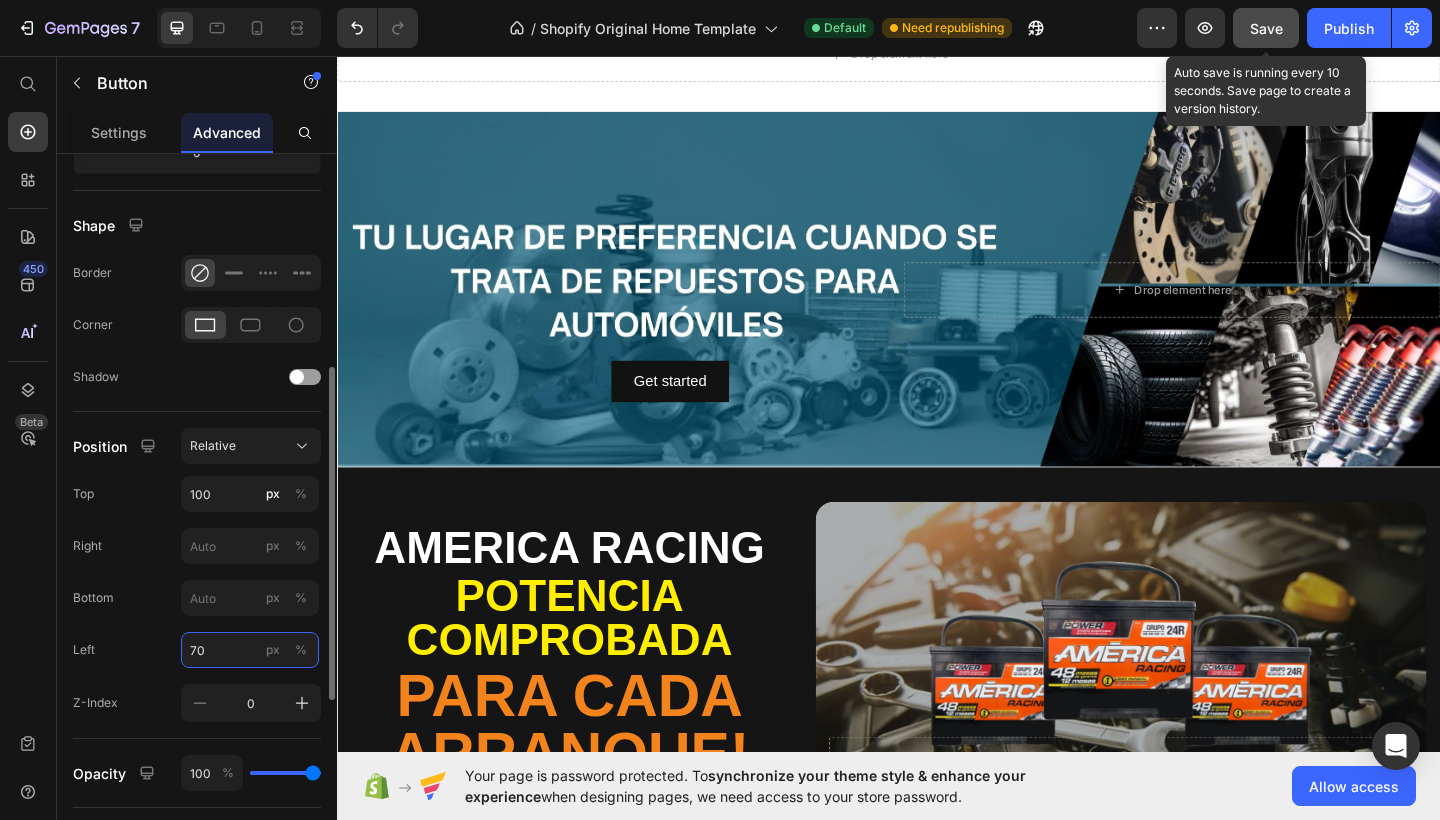 type on "7" 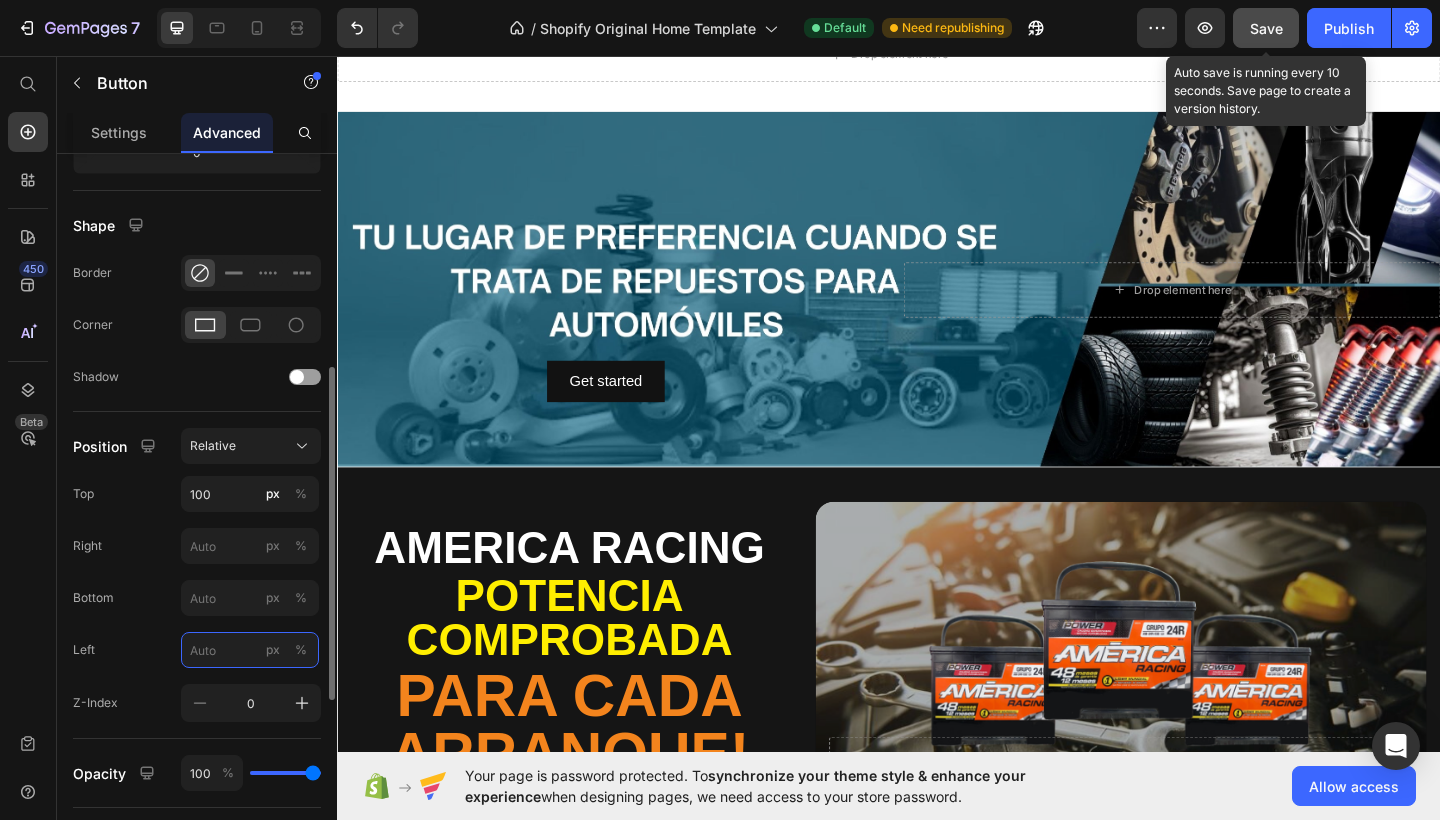 type on "5" 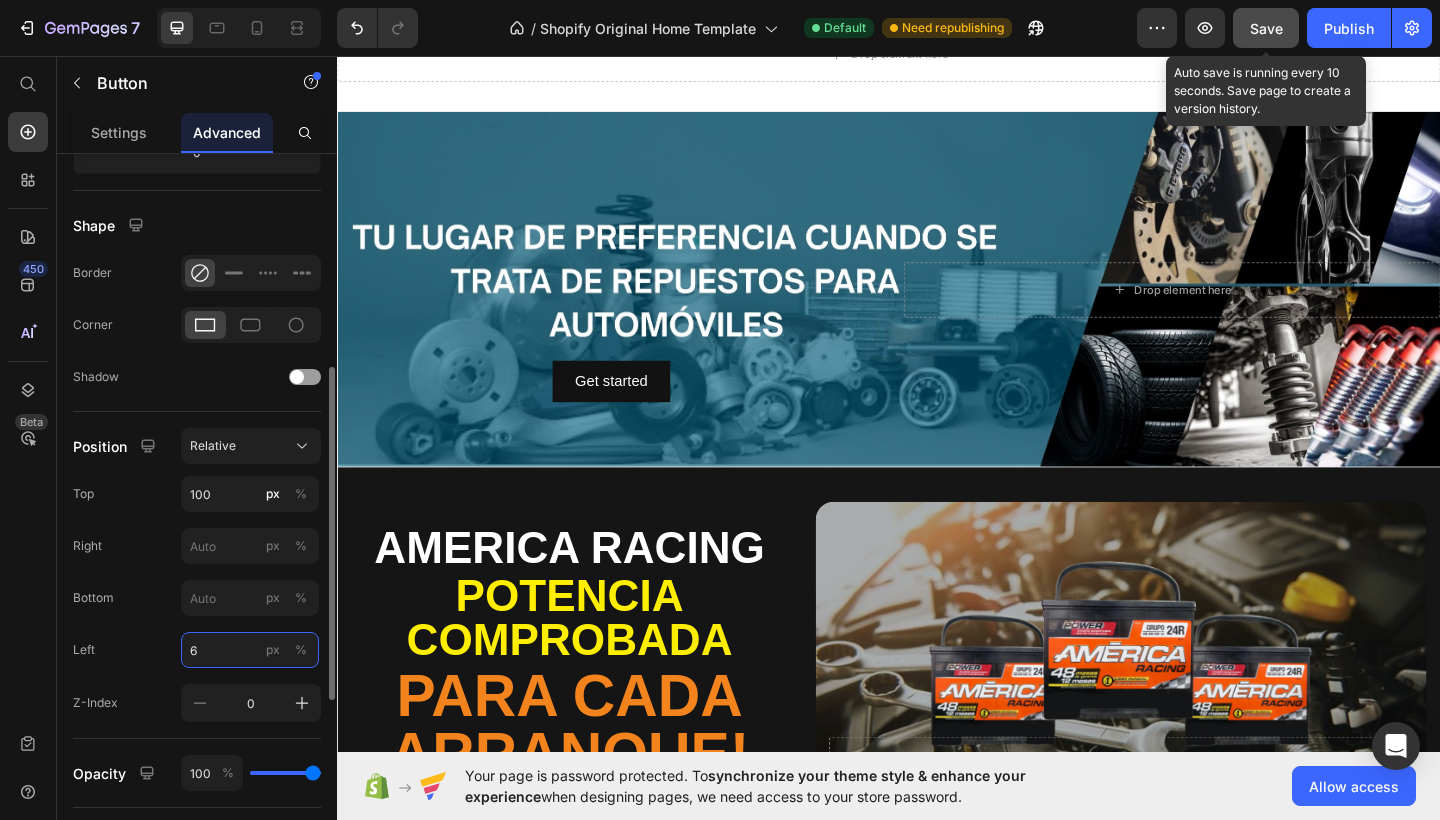 type on "67" 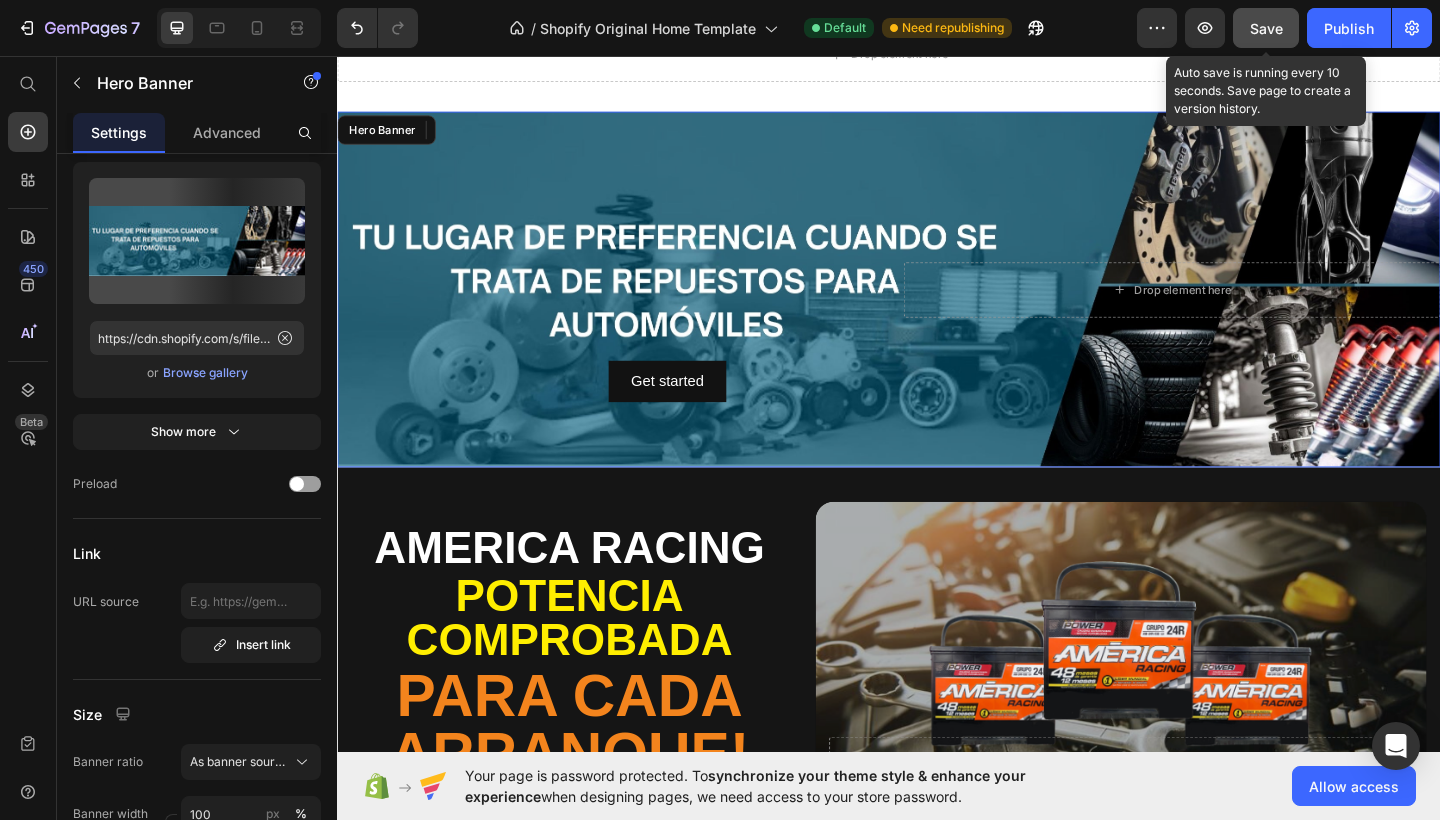 click at bounding box center (937, 310) 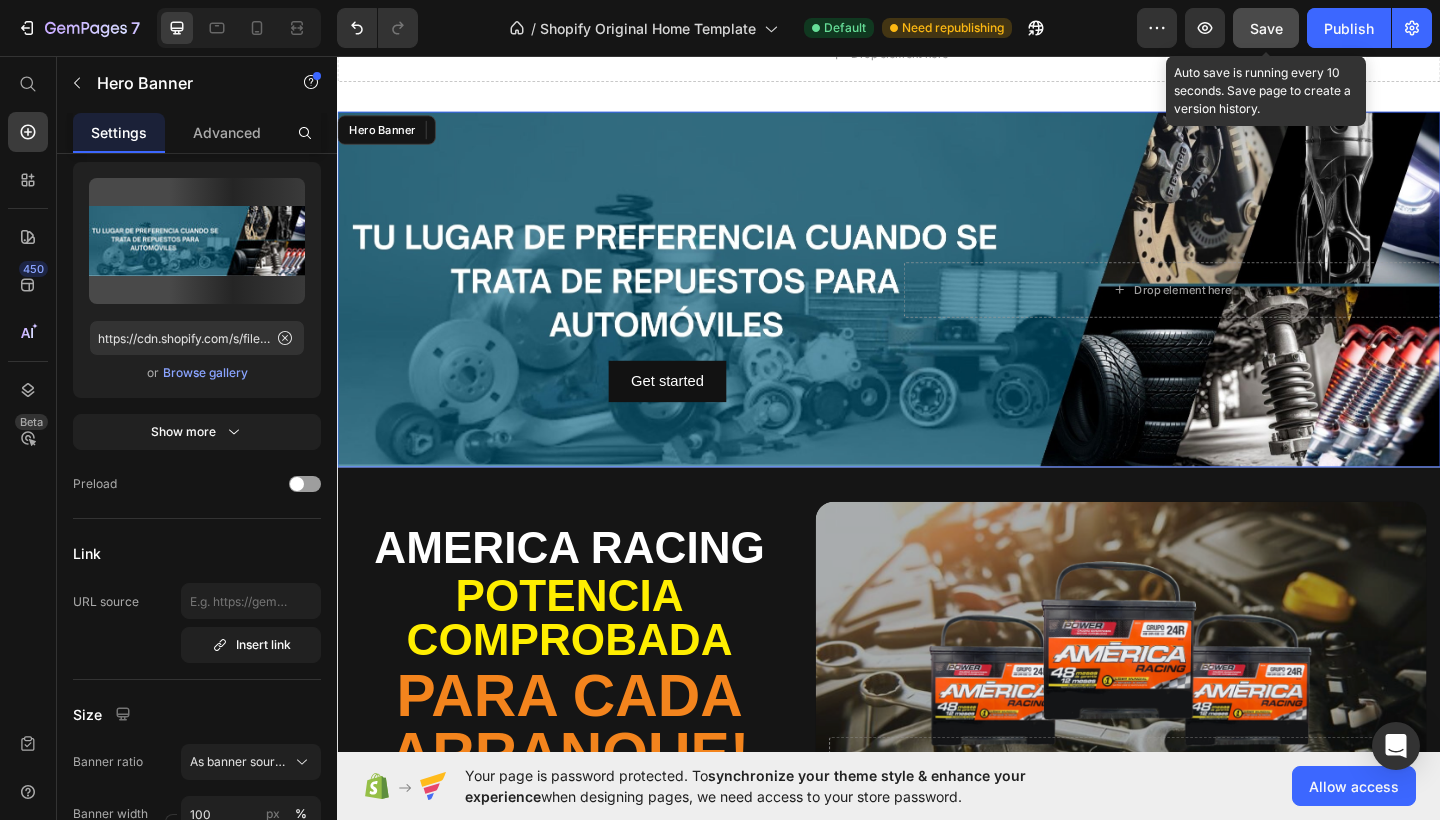 scroll, scrollTop: 0, scrollLeft: 0, axis: both 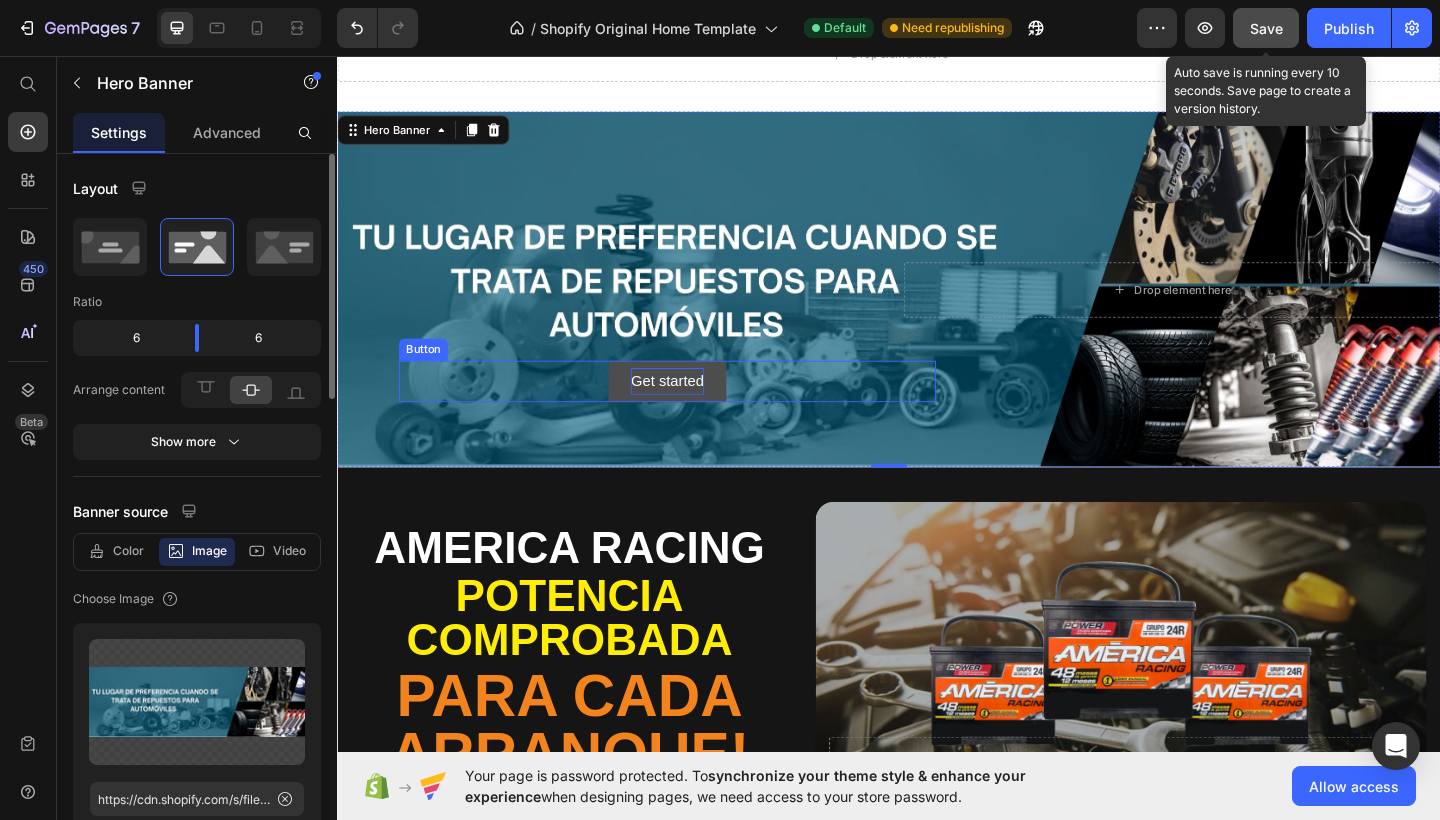 click on "Get started" at bounding box center (695, 410) 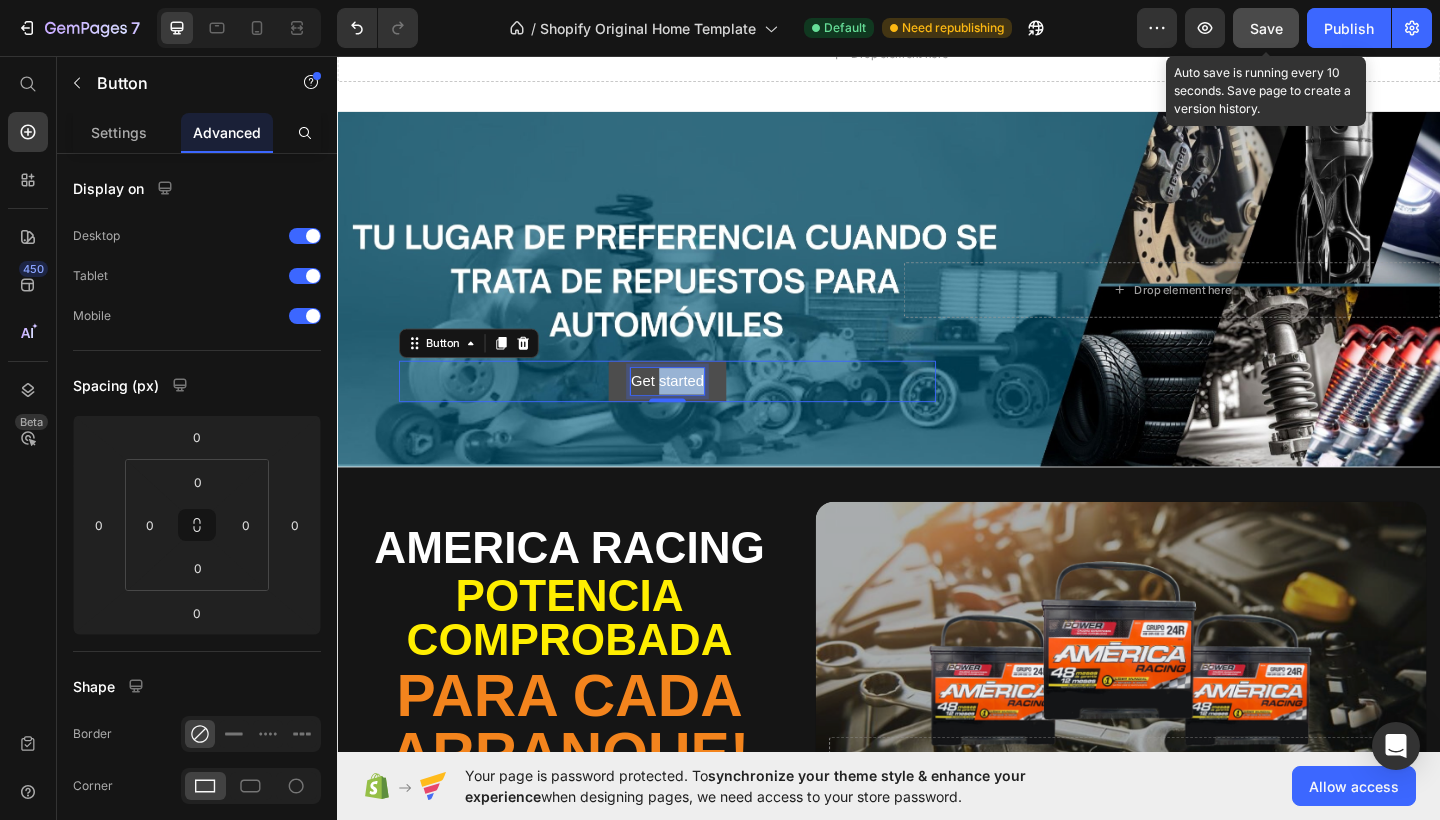 click on "Get started" at bounding box center (695, 410) 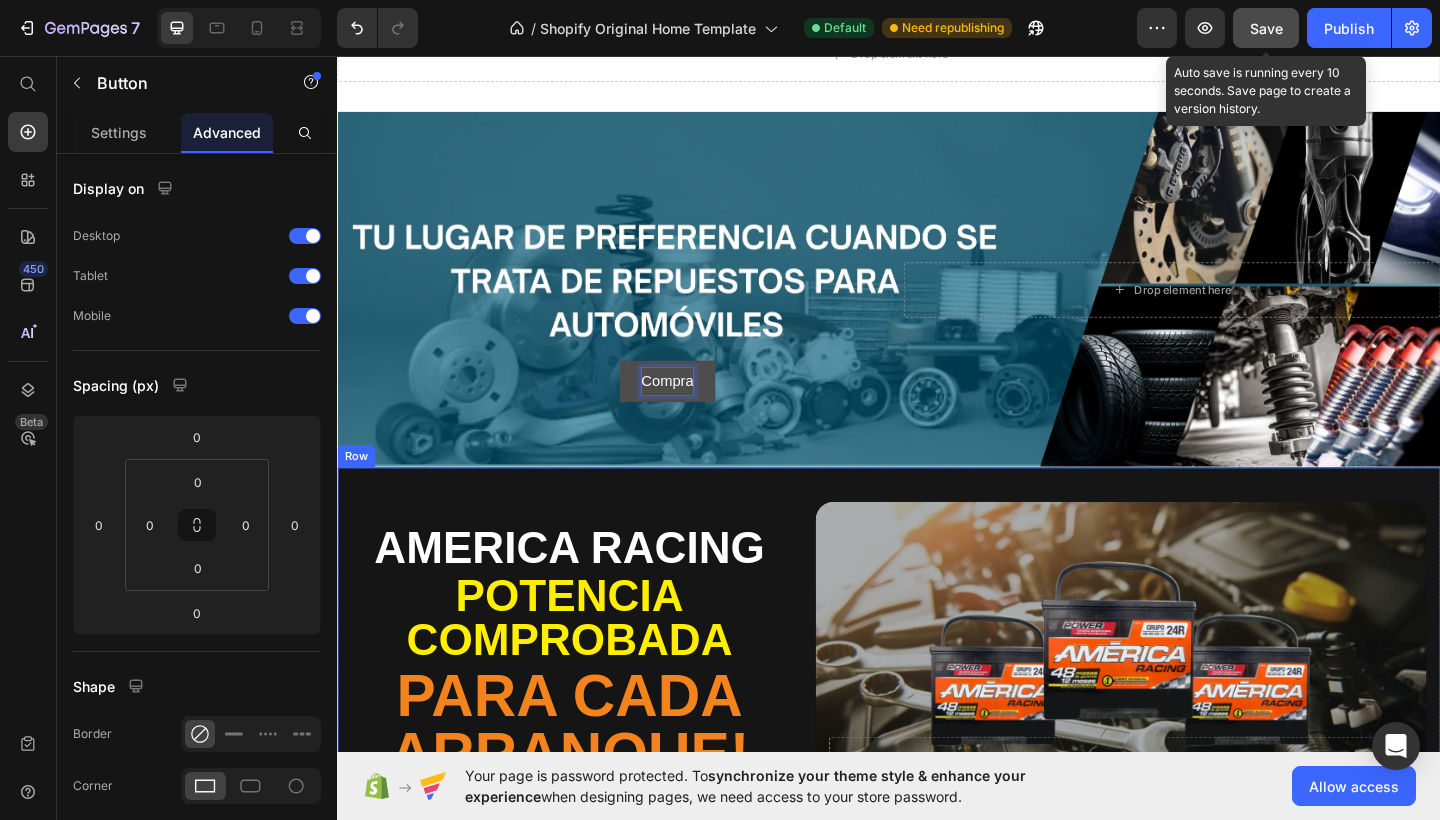 click on "Compra" at bounding box center [696, 410] 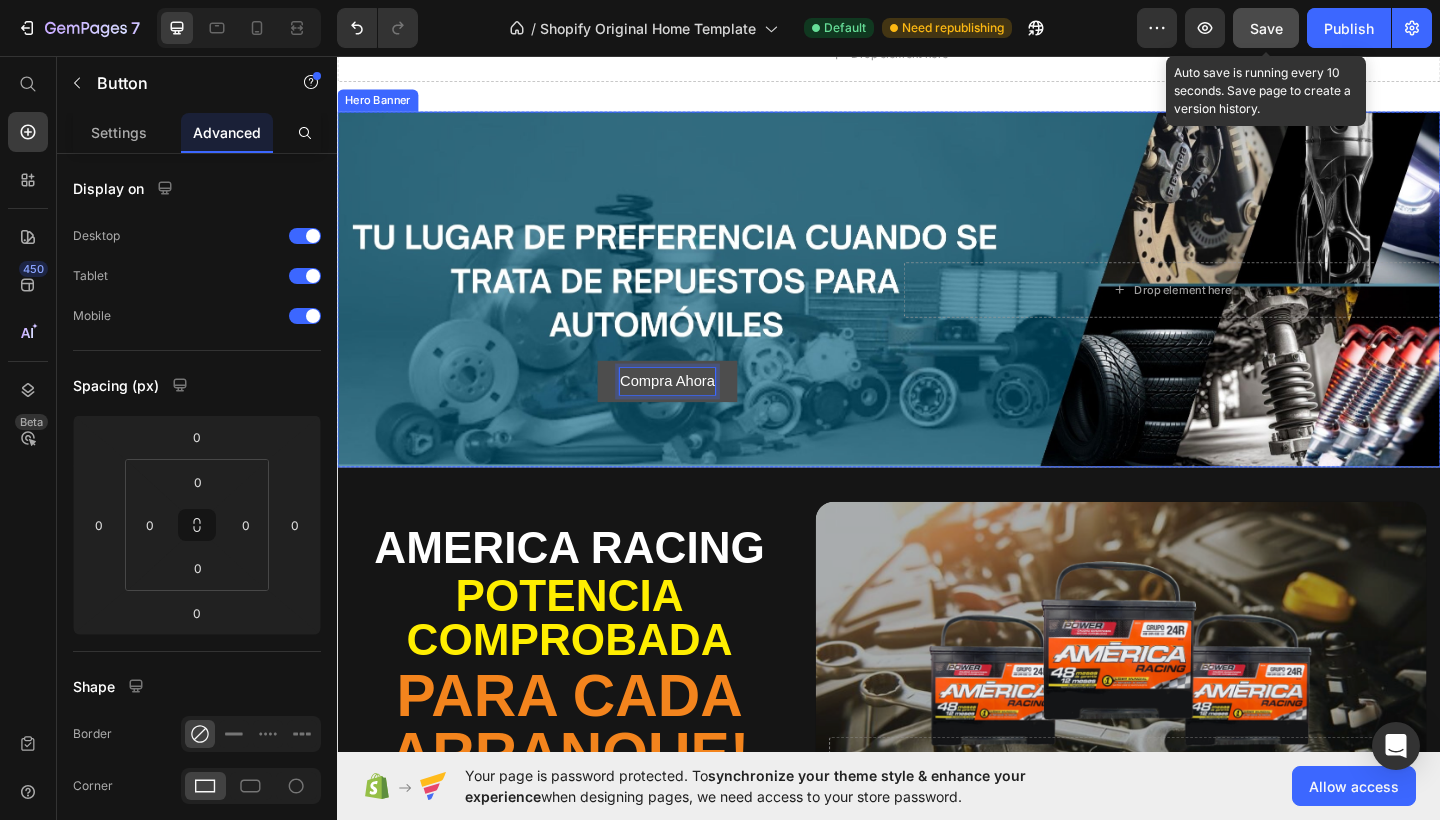 click on "AMERICA RACING Text Block POTENCIA COMPROBADA Text Block Para cada arranque! Heading 48 meses de rendimiento garantizado Text Block La mejor inversión para tu auto. Text Block
Compra ahorA Button
Drop element here Hero Banner Image Larga Duración Text Block Image Arranque Rápido Text Block Image Resistencia al cima extremo Text Block Image Tecnología de Alto Desempeño Text Block Image Garantía  Text Block Row Row" at bounding box center [937, 820] 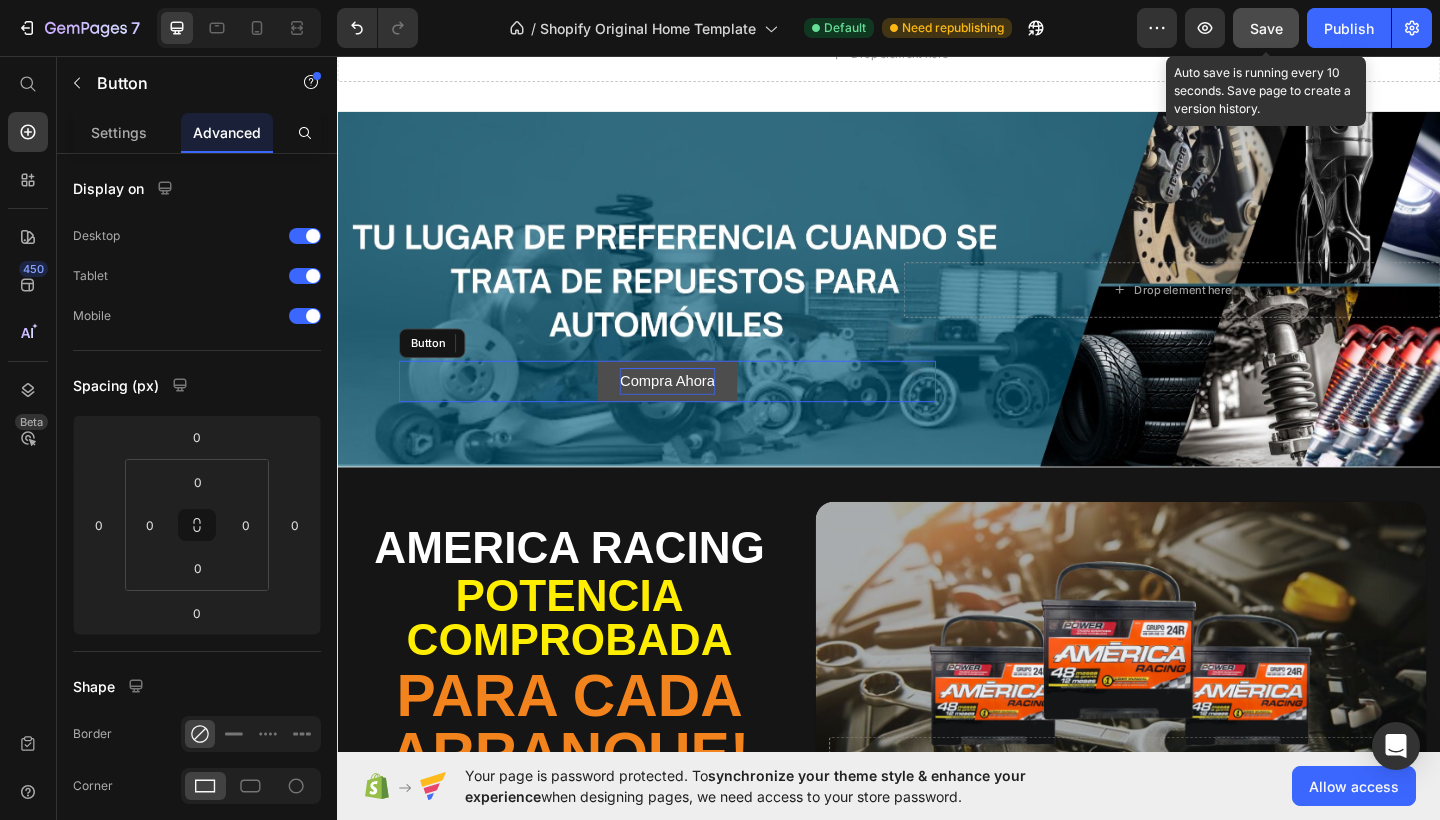 click on "Compra Ahora Button" at bounding box center (696, 410) 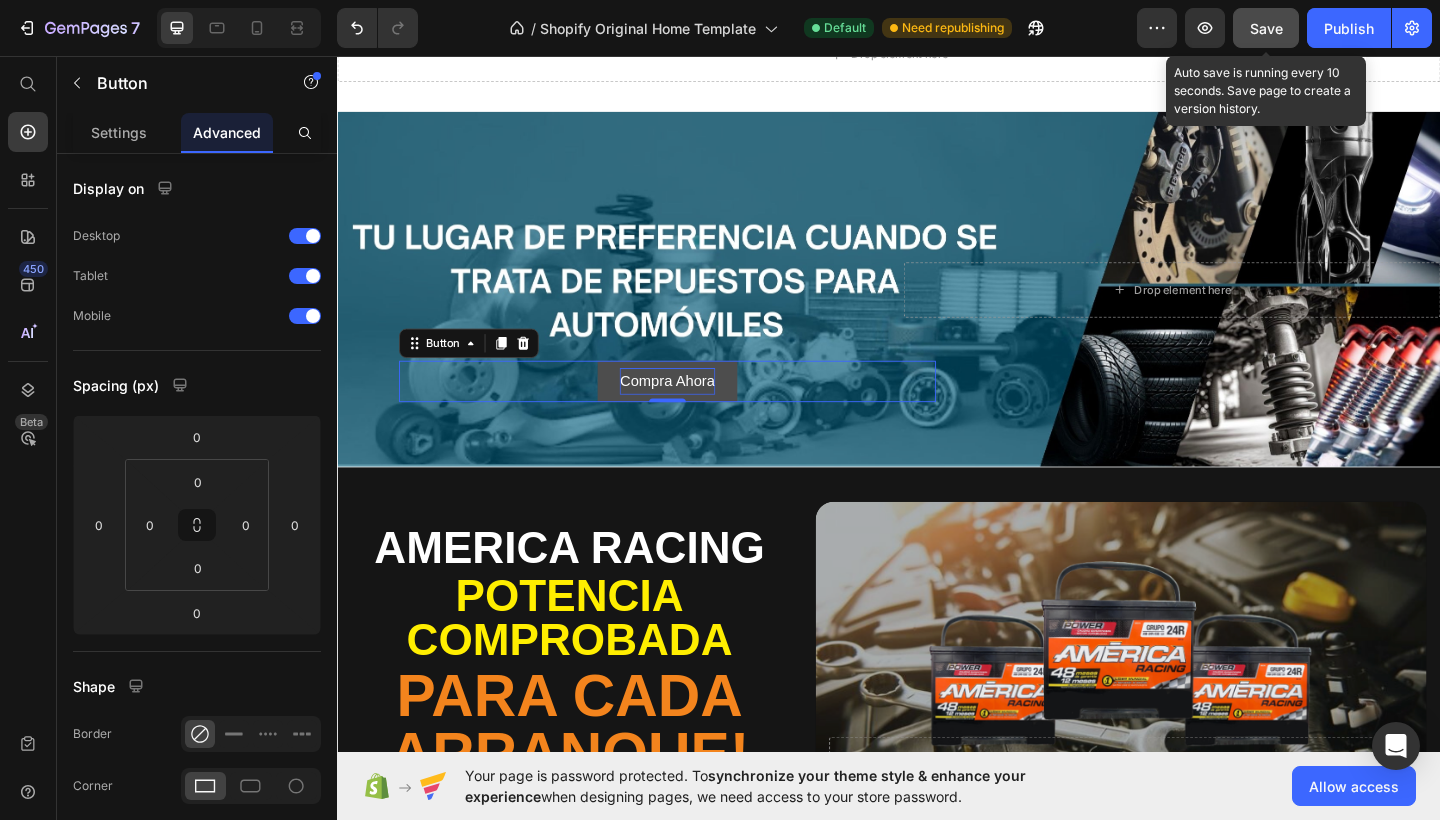 click on "Compra Ahora" at bounding box center (695, 410) 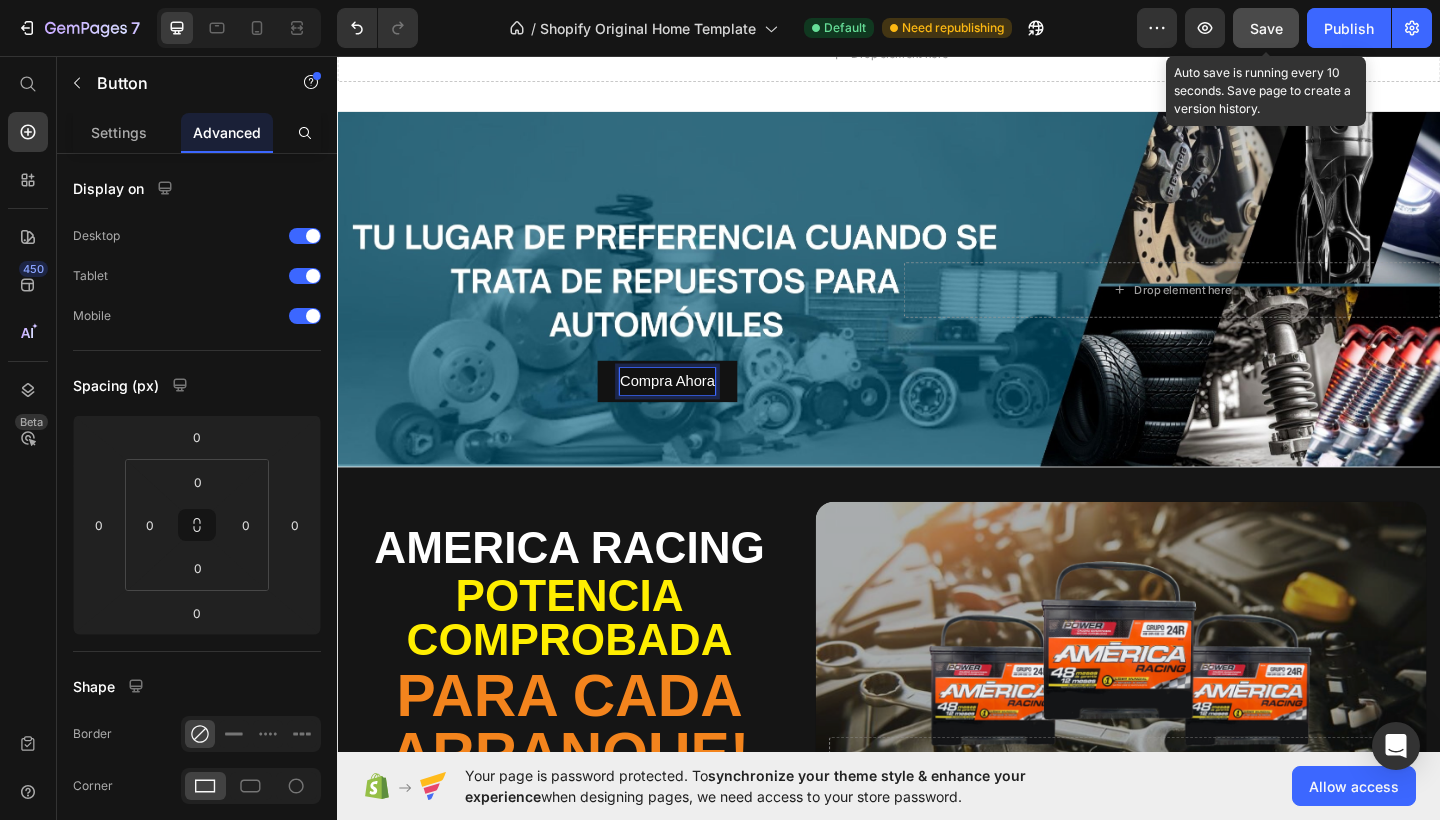 click on "Compra Ahora" at bounding box center (695, 410) 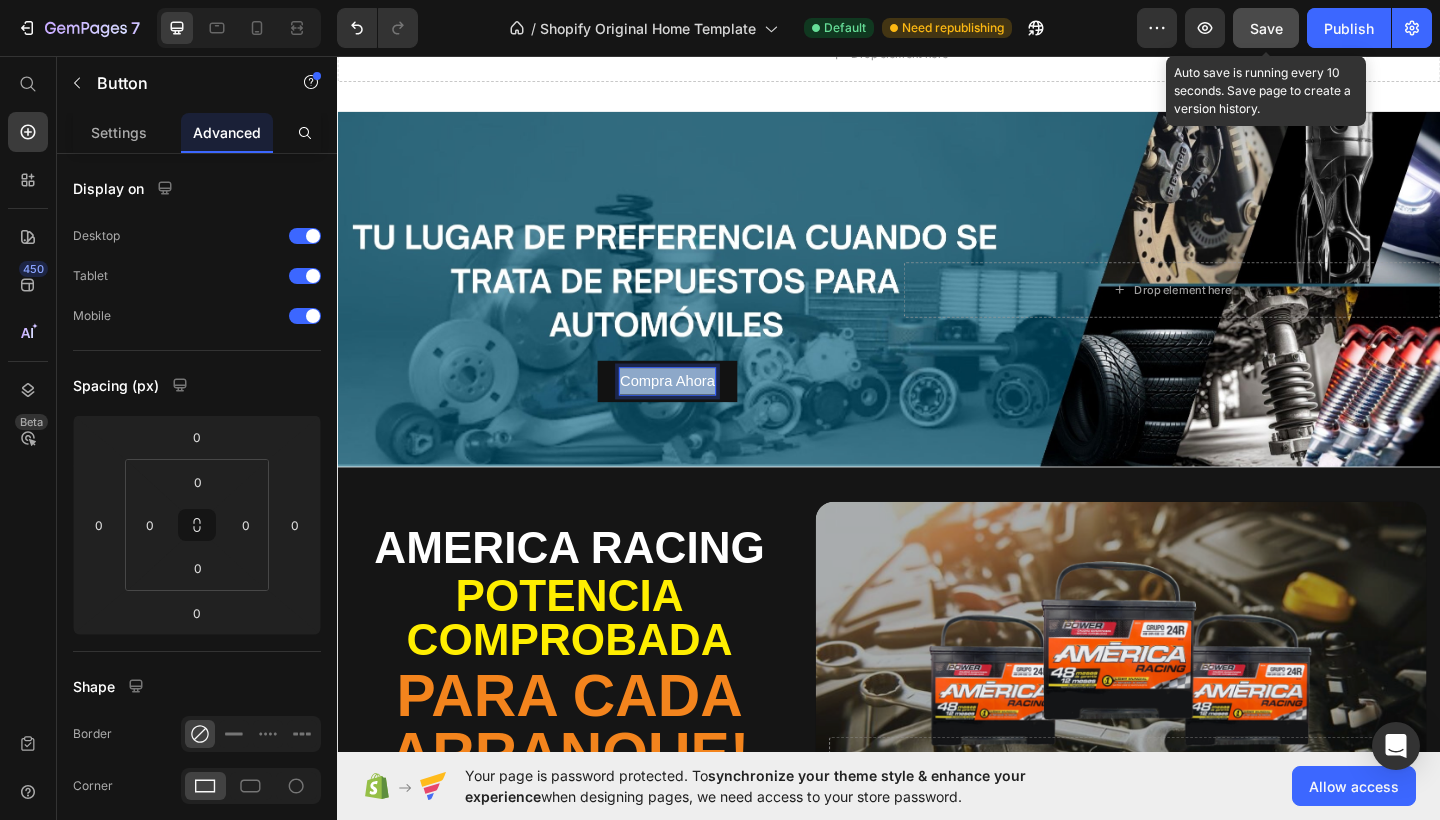 drag, startPoint x: 644, startPoint y: 407, endPoint x: 763, endPoint y: 407, distance: 119 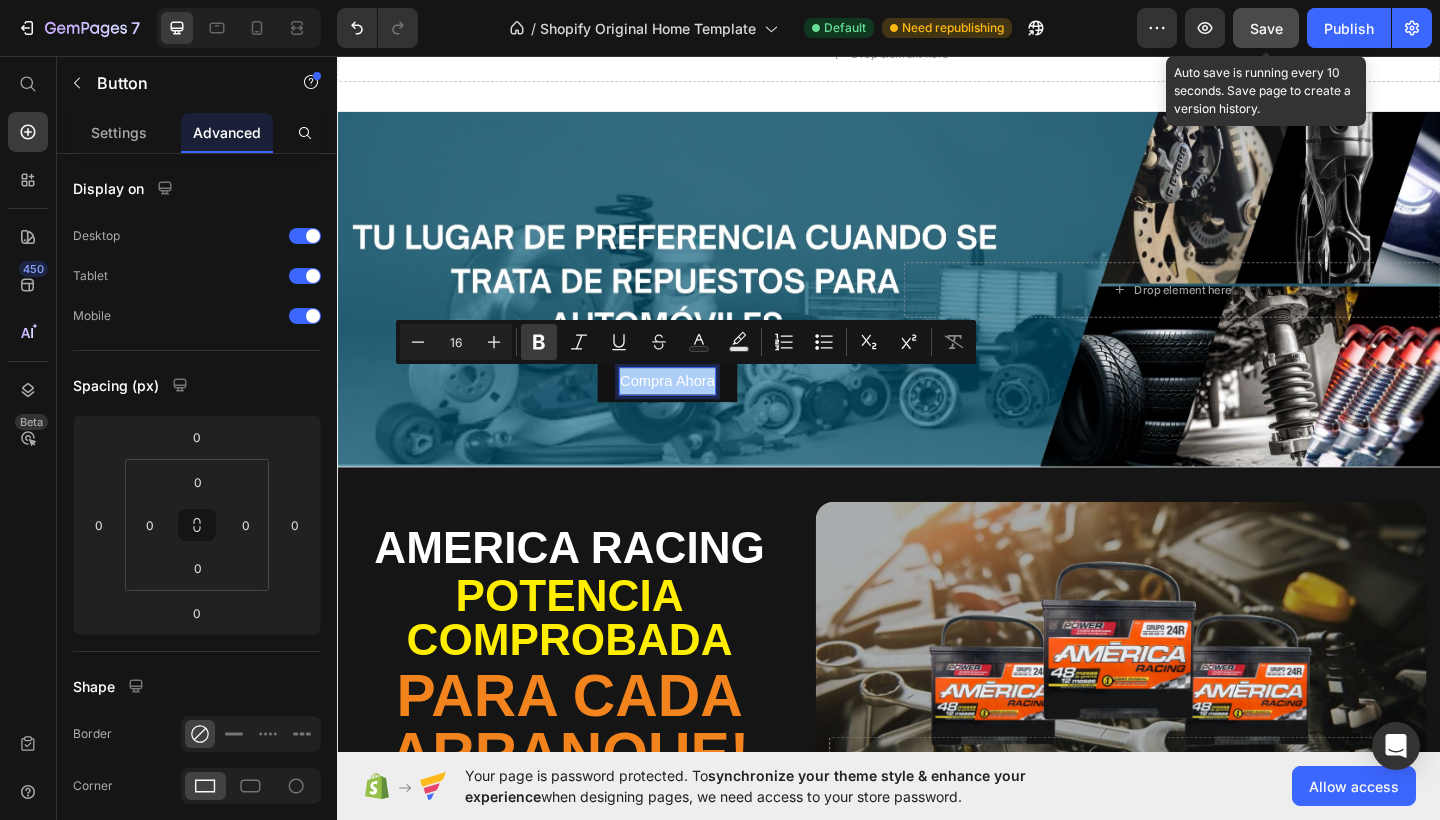 click 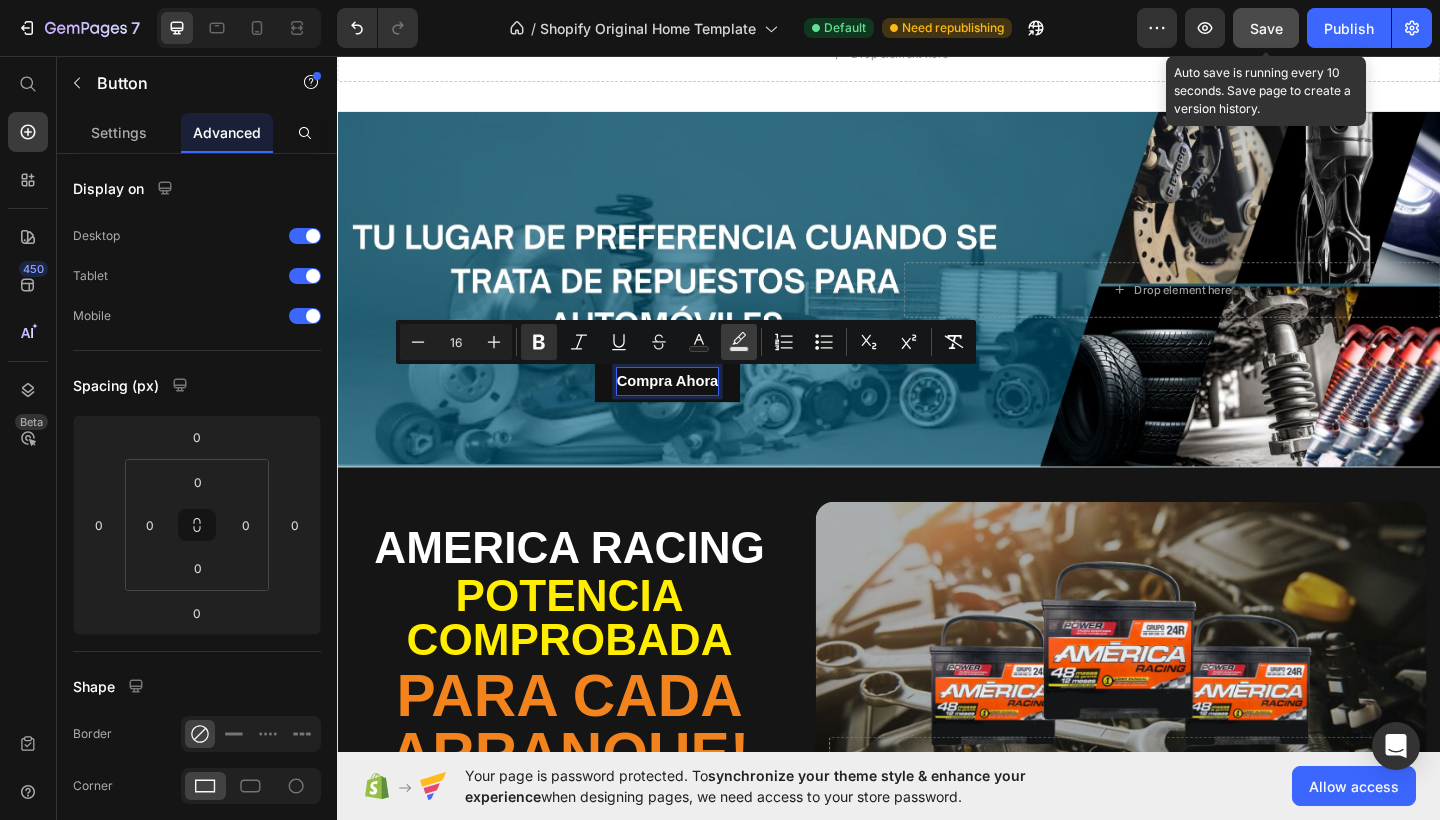 click 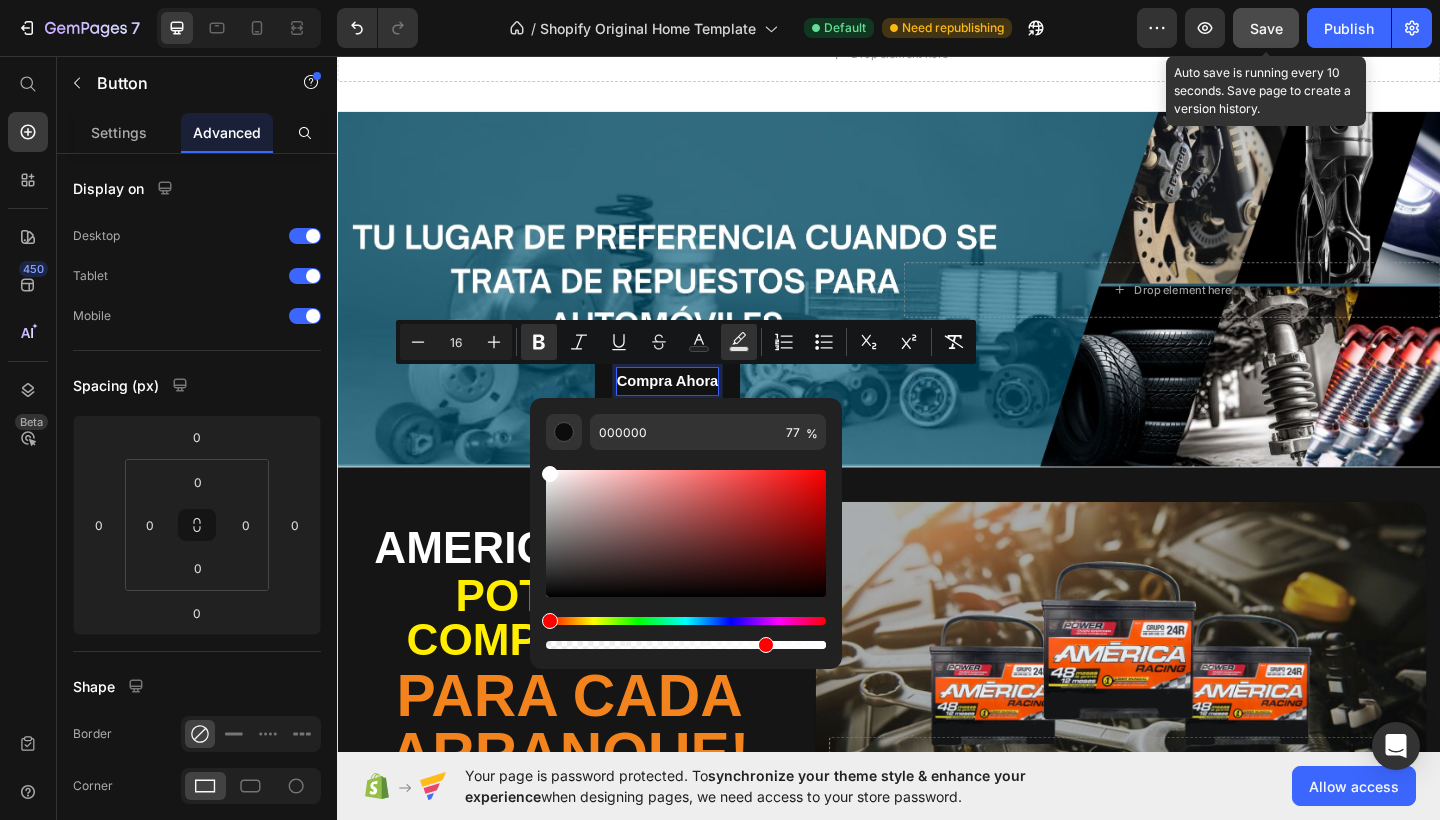 drag, startPoint x: 552, startPoint y: 595, endPoint x: 535, endPoint y: 451, distance: 145 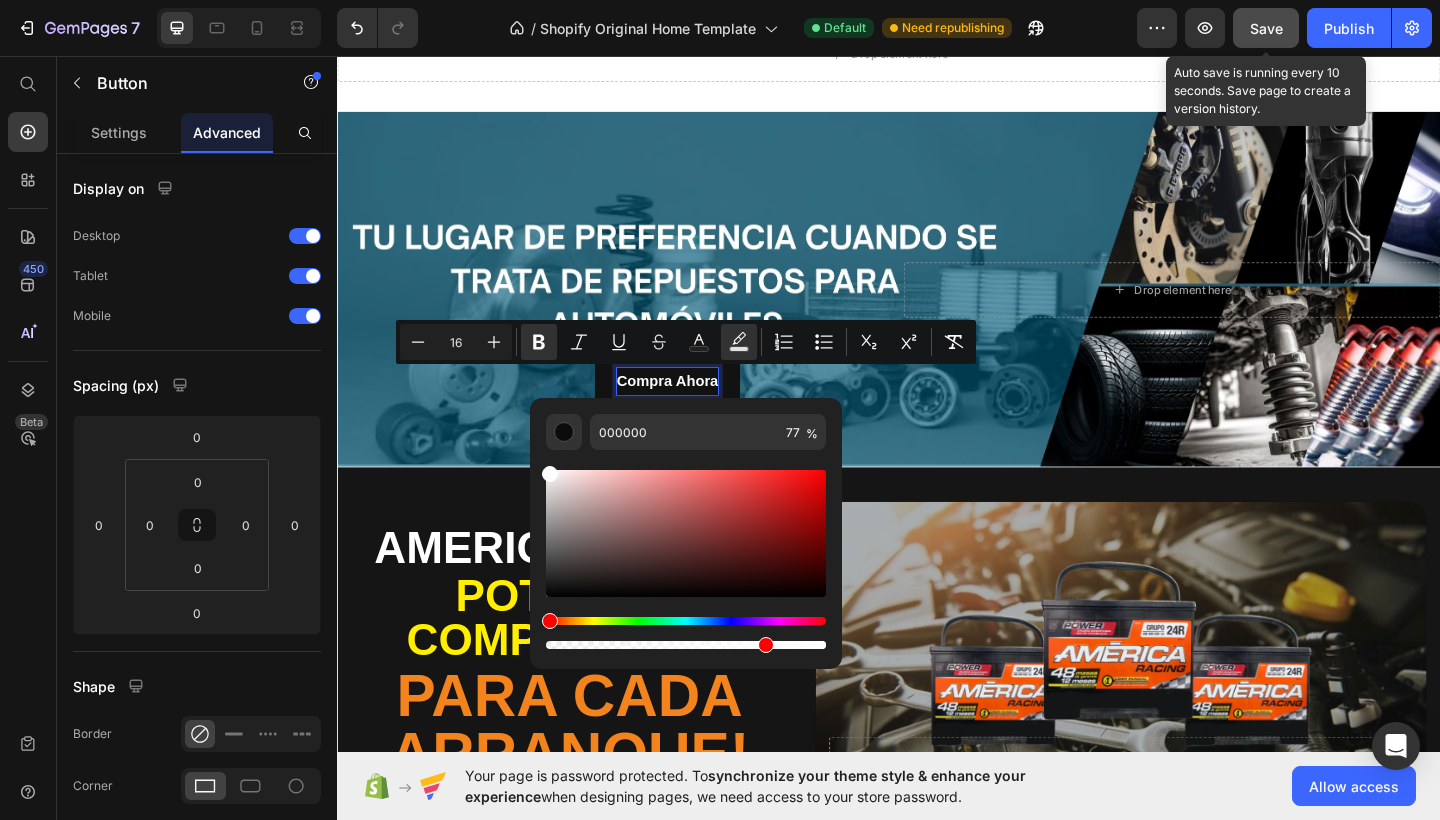 click on "000000 77 %" at bounding box center [686, 525] 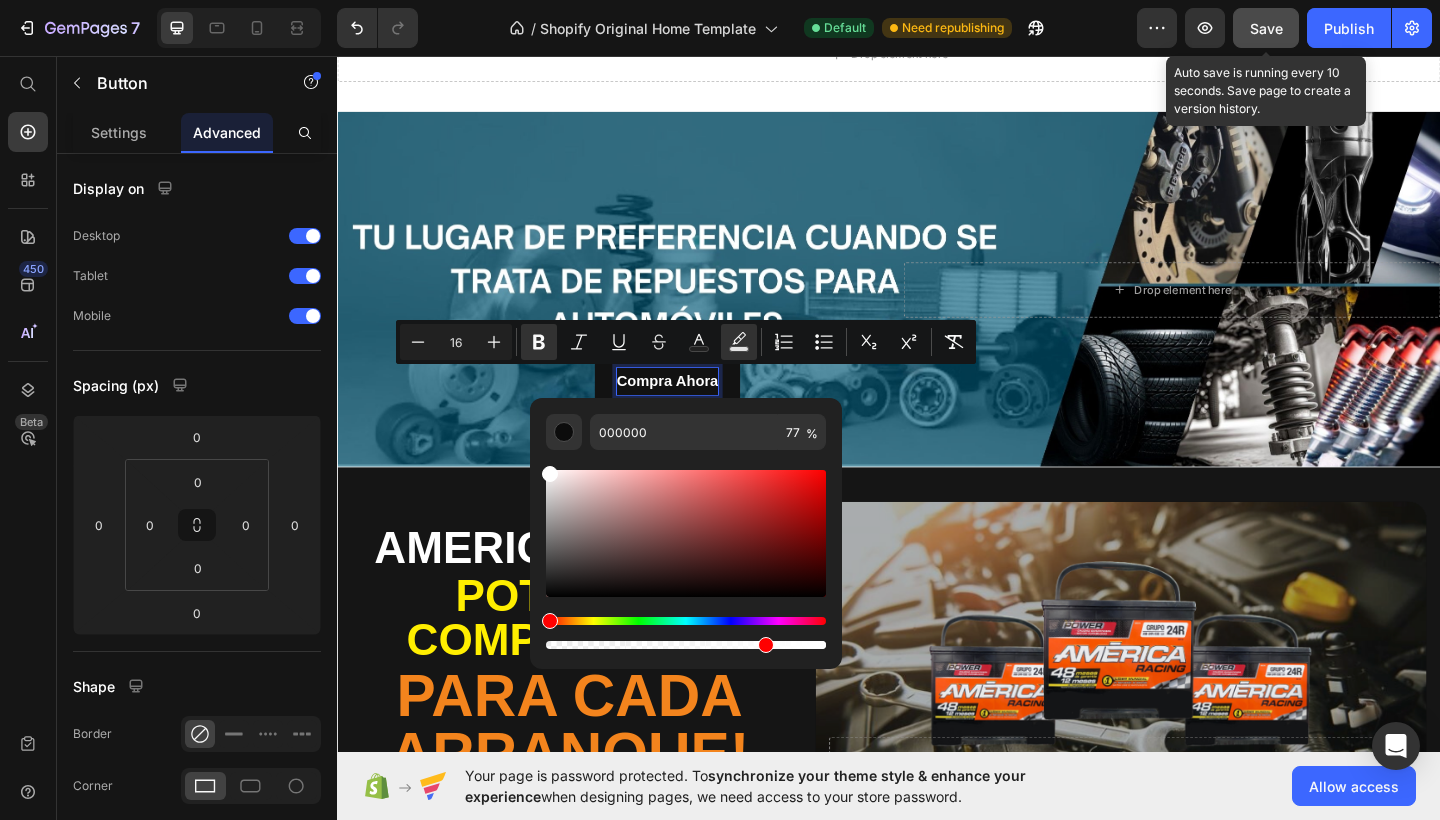 type on "FFFFFF" 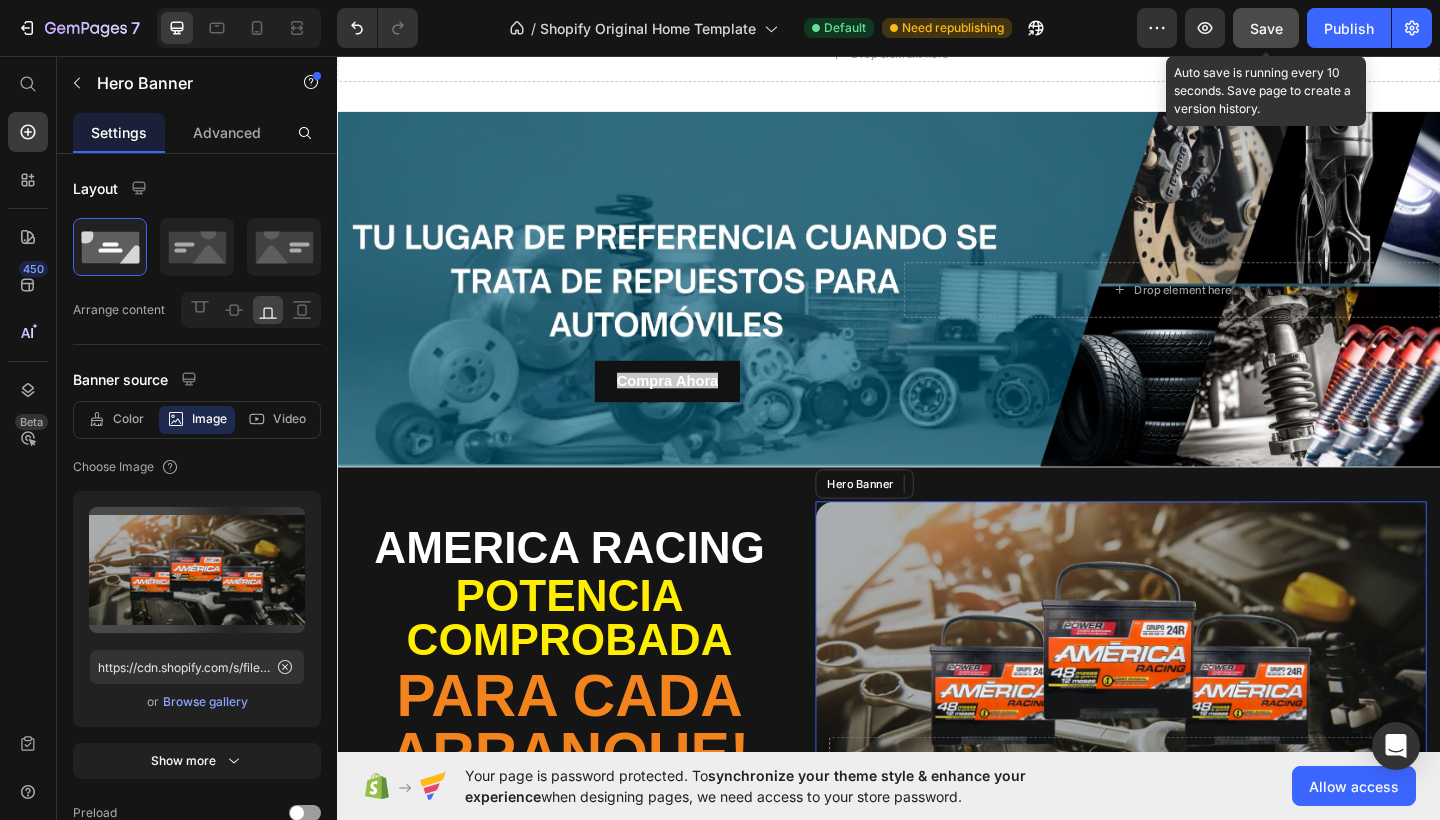 click at bounding box center (1189, 711) 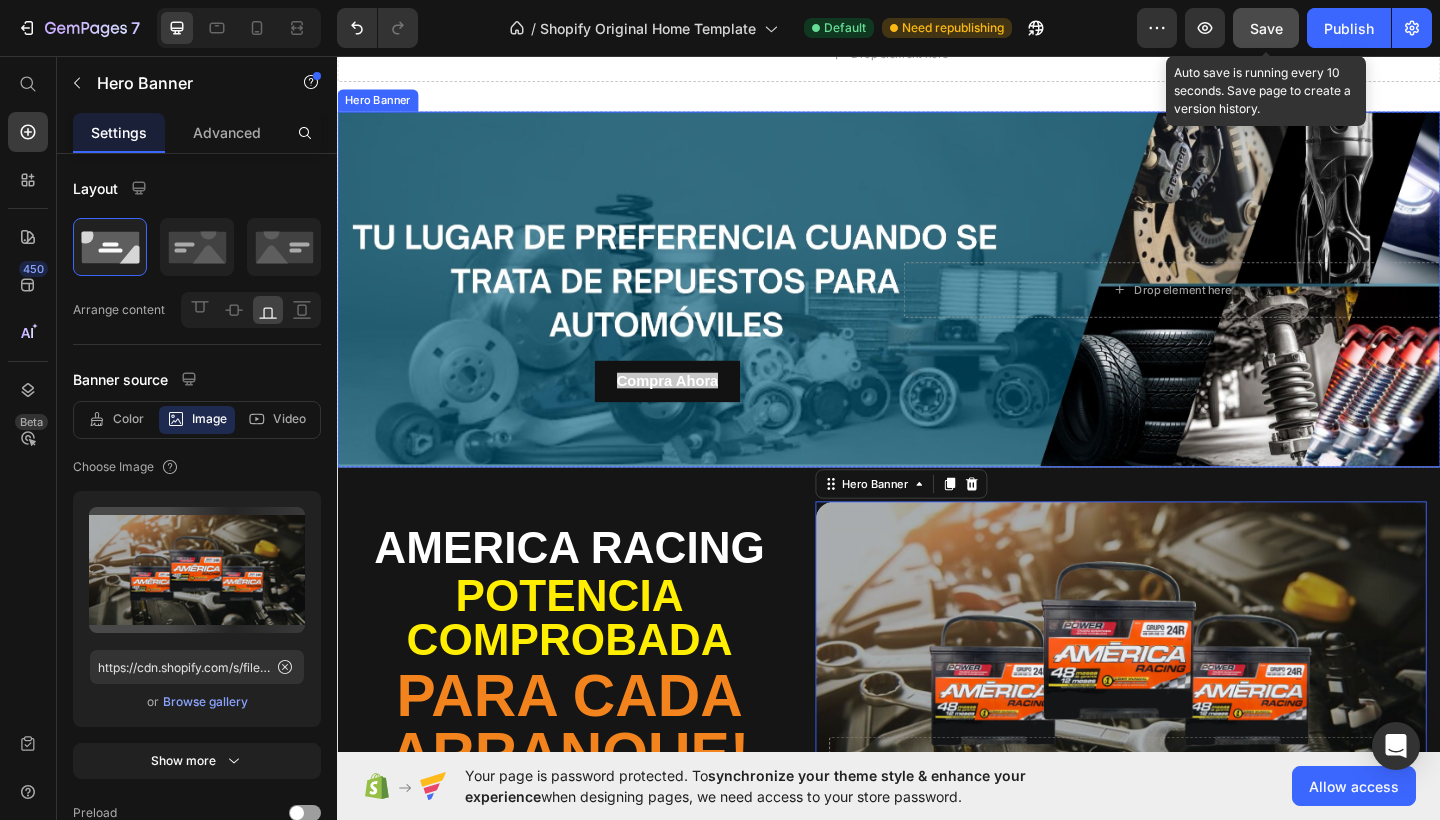 click at bounding box center [937, 310] 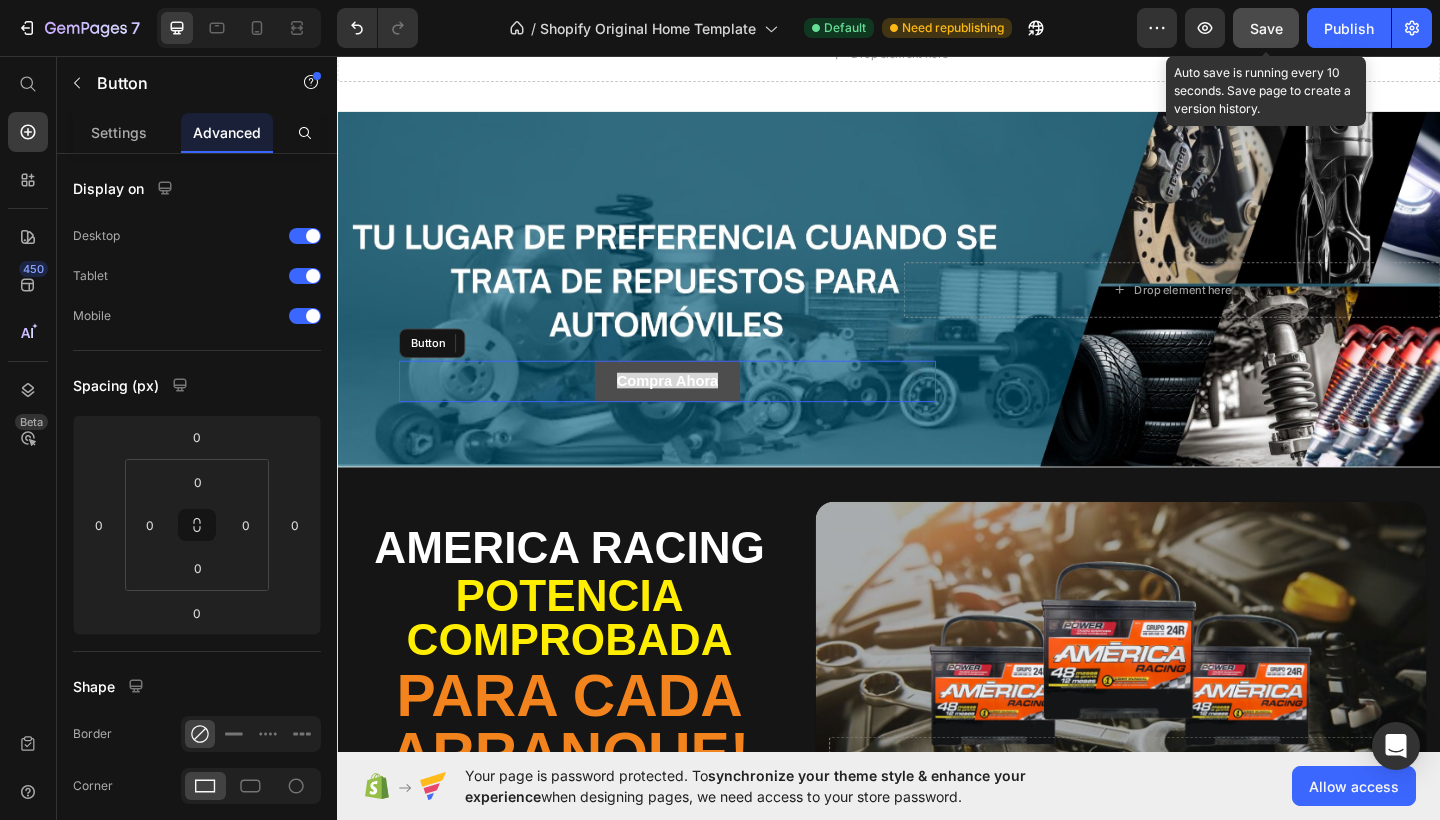 click on "Compra Ahora" at bounding box center (696, 410) 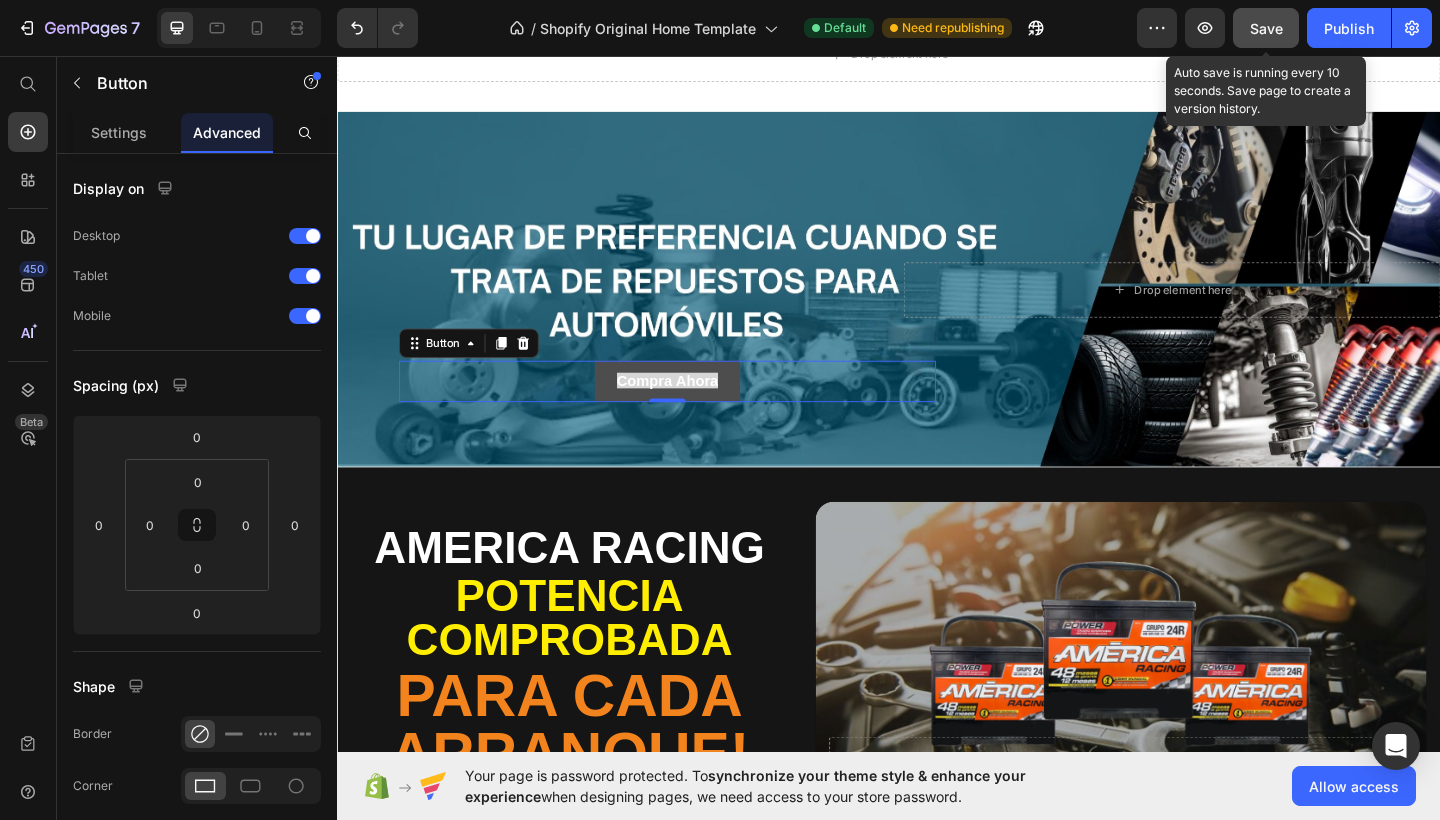 click on "Compra Ahora" at bounding box center (696, 410) 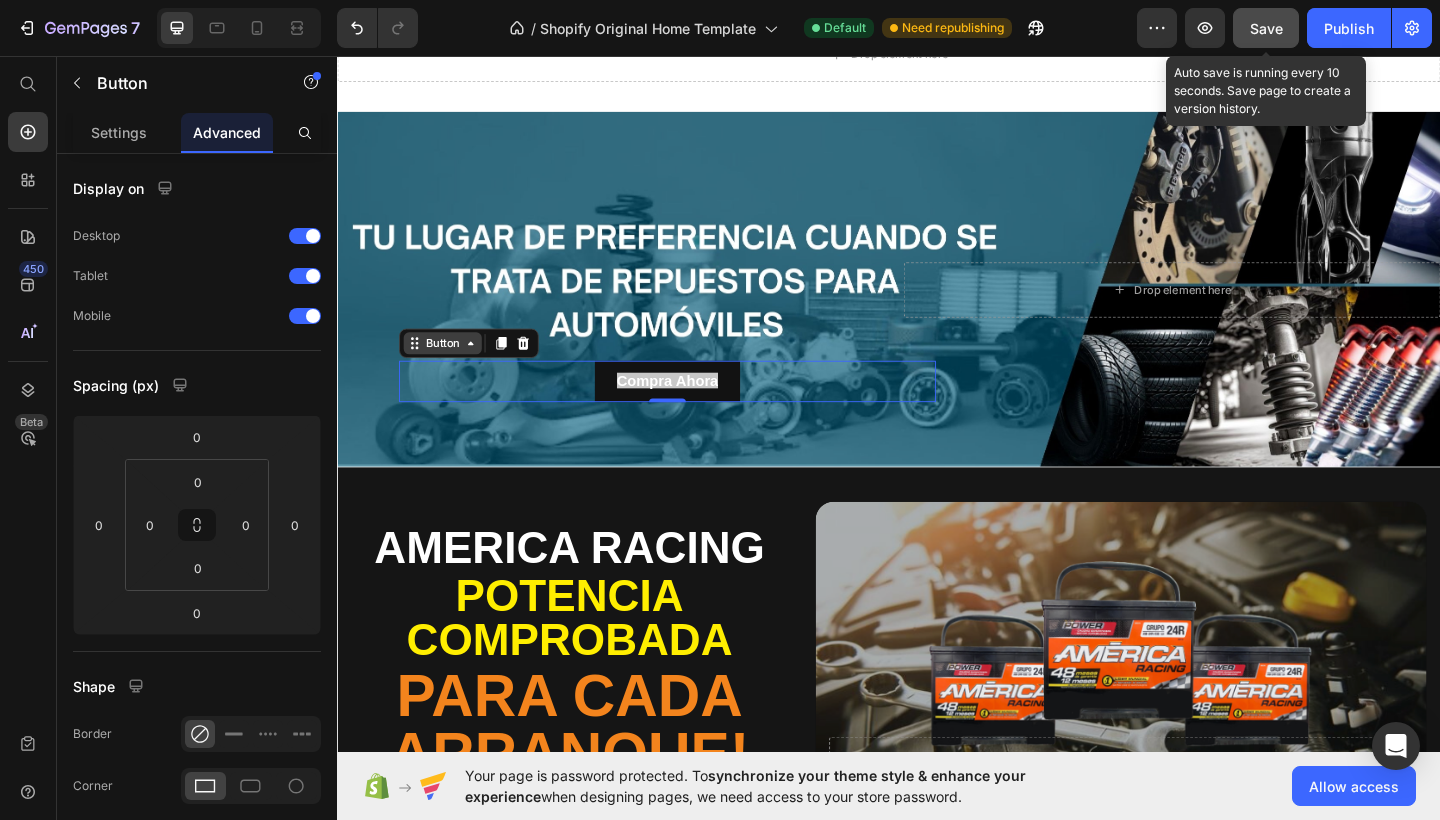 click on "Button" at bounding box center [451, 369] 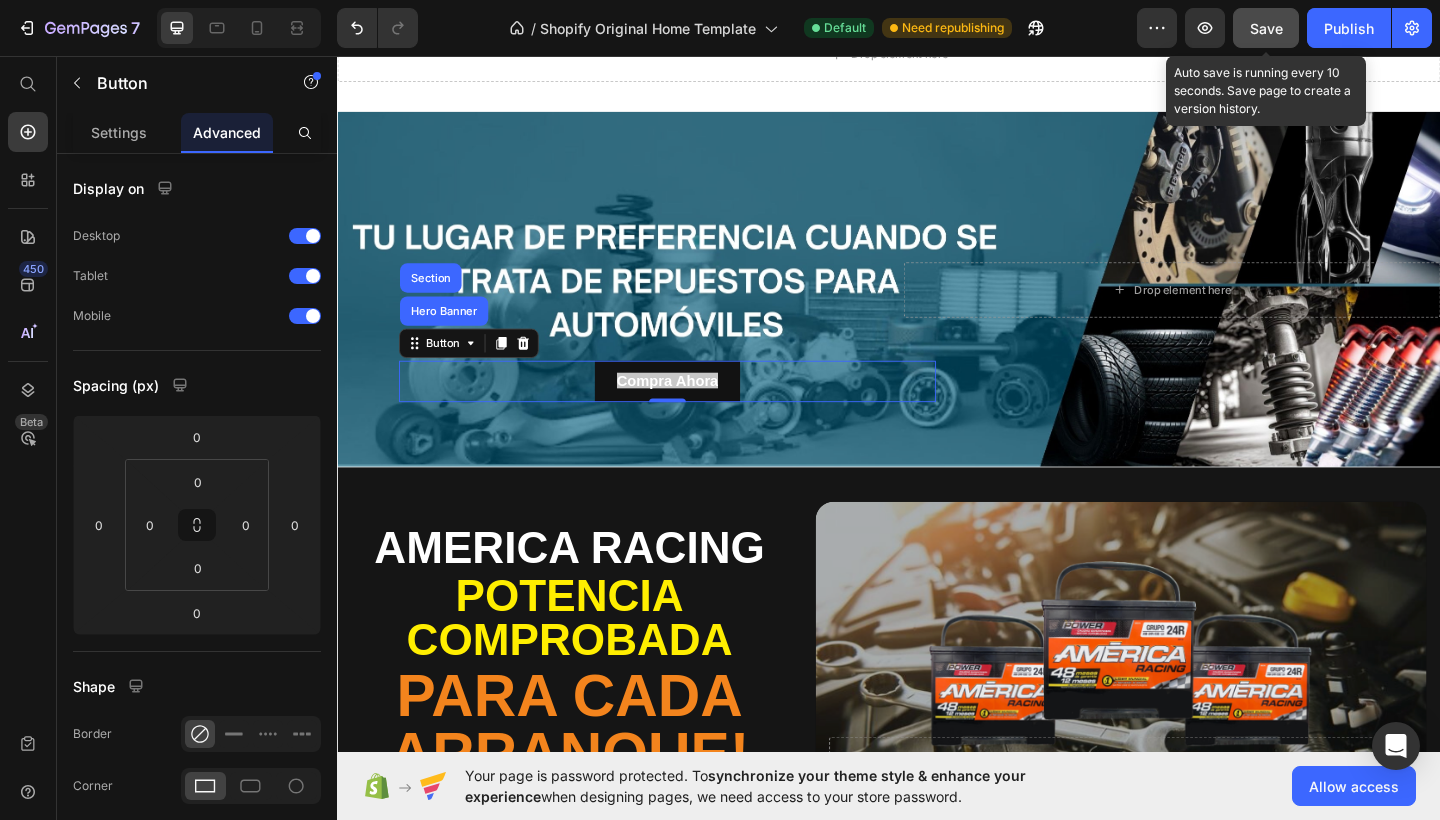 click at bounding box center (937, 310) 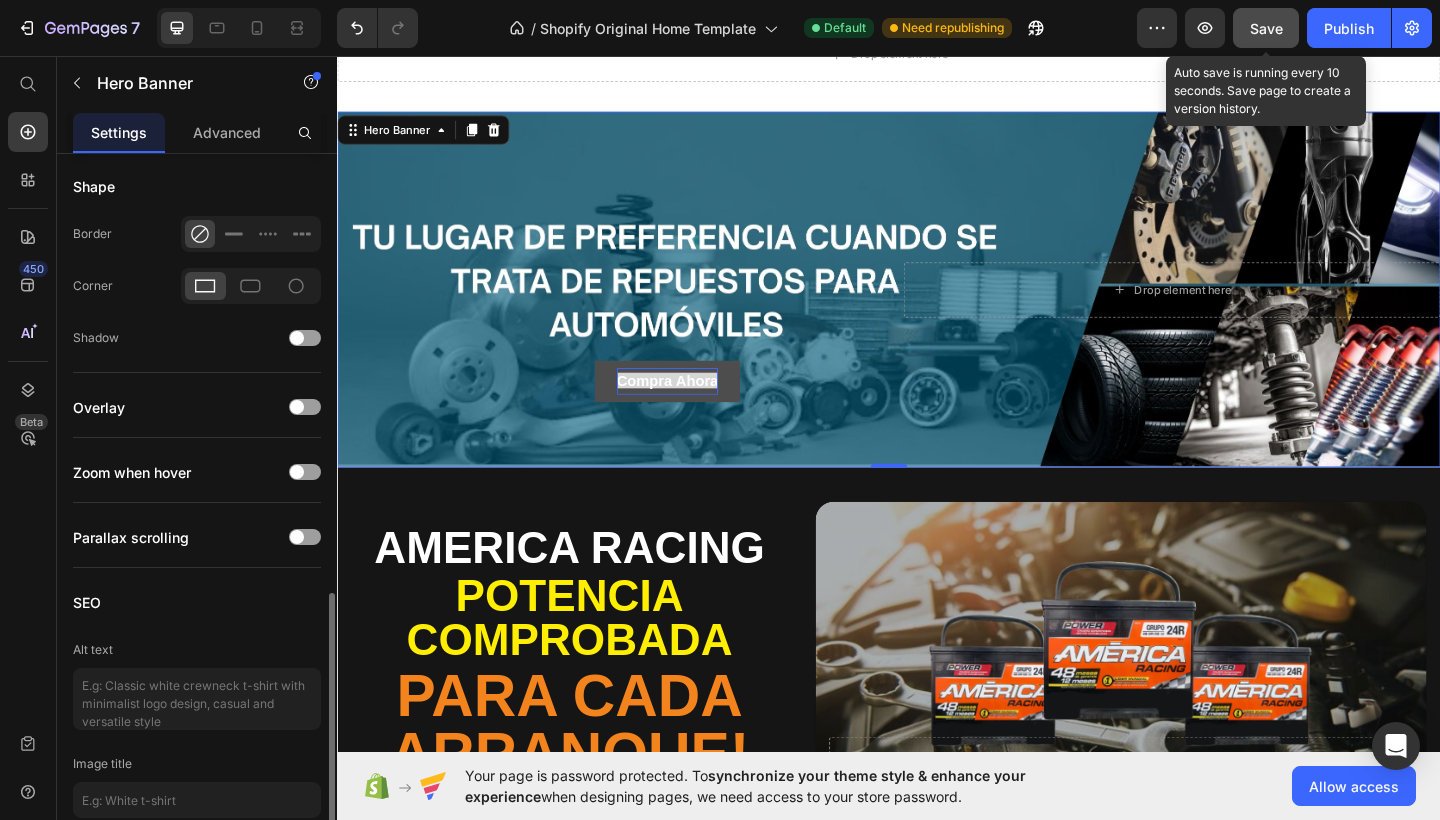 scroll, scrollTop: 1308, scrollLeft: 0, axis: vertical 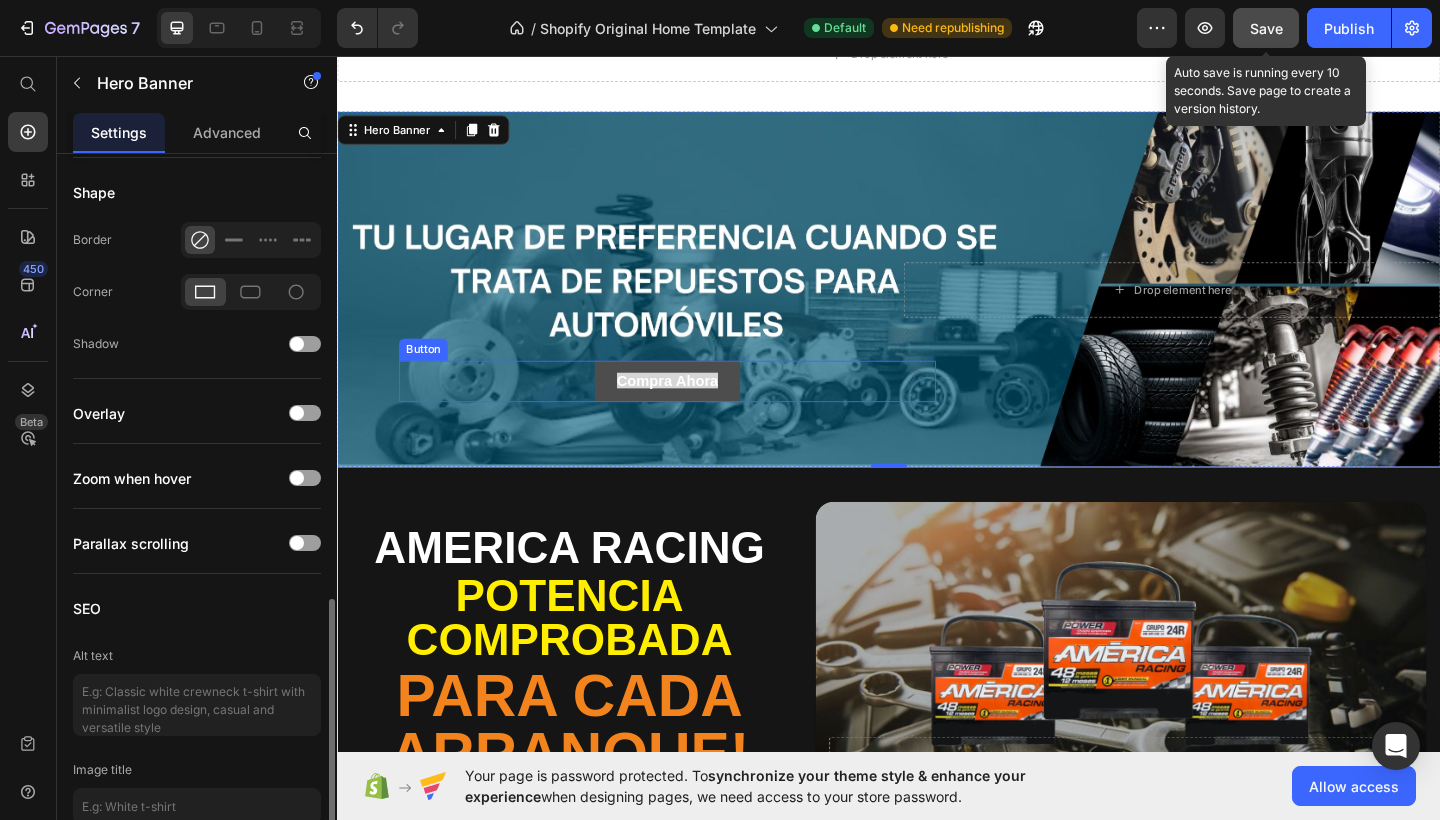 click on "Compra Ahora" at bounding box center [696, 410] 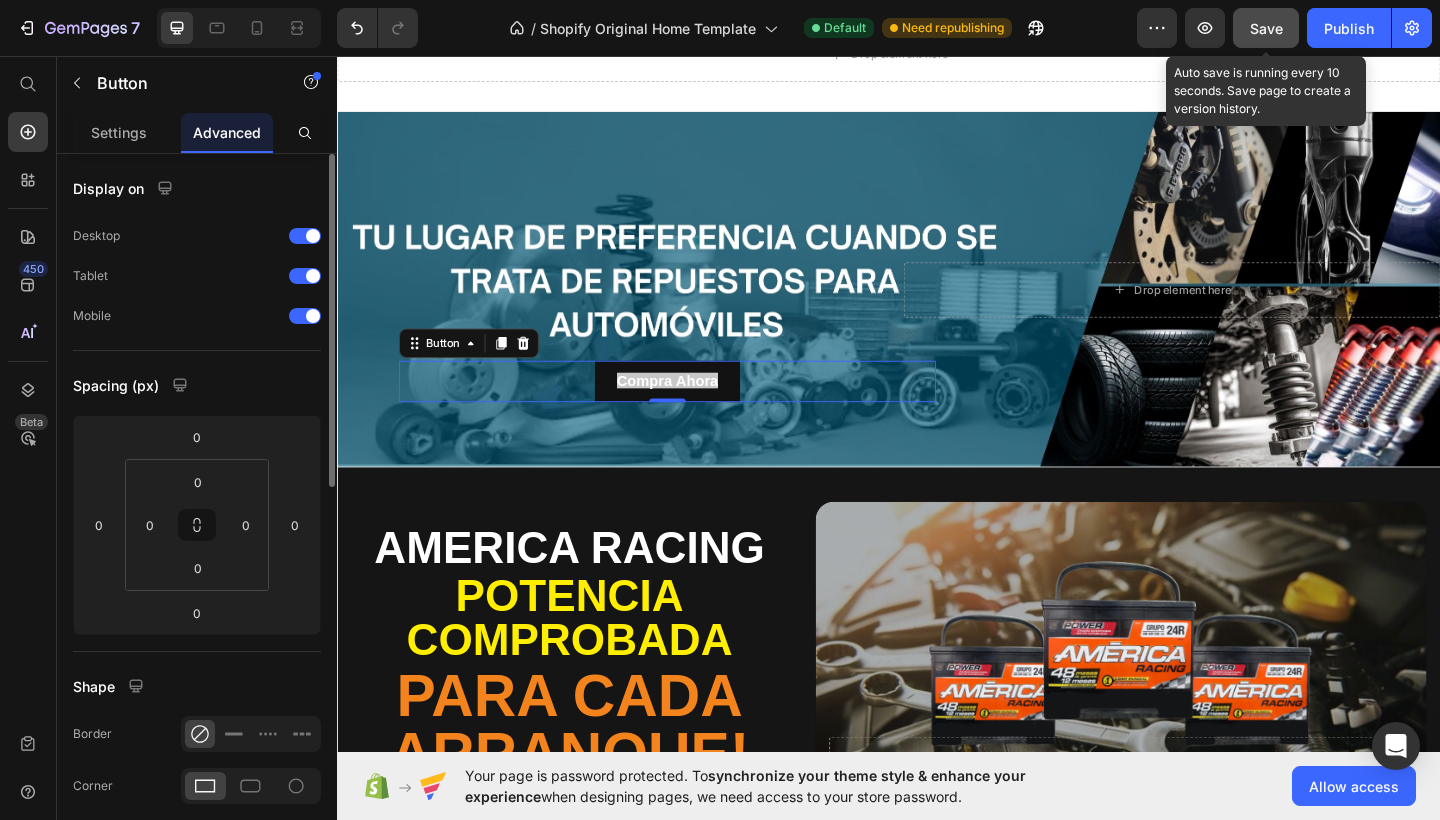 click on "Compra Ahora Button   0" at bounding box center [696, 410] 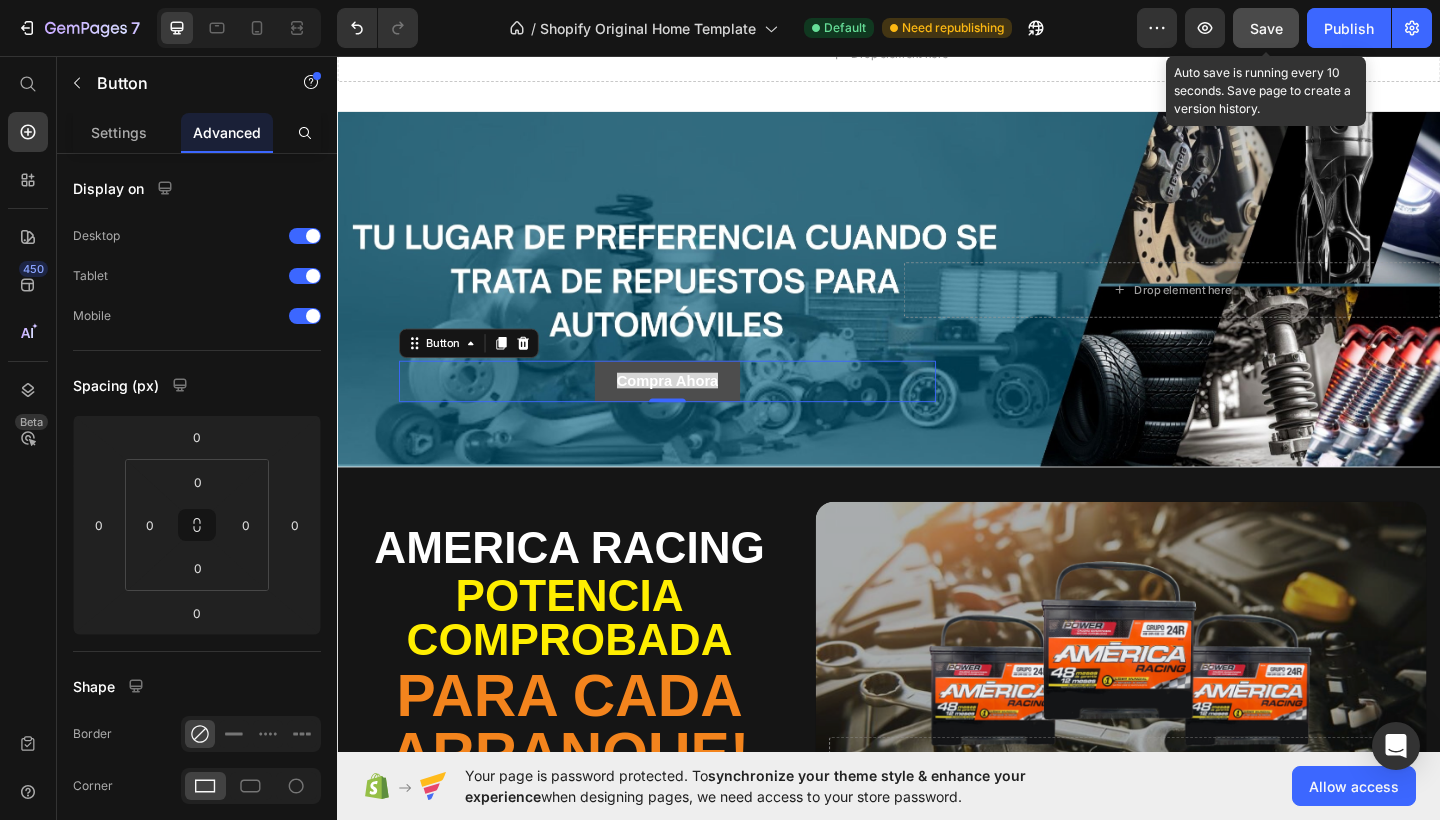 click on "Compra Ahora" at bounding box center (696, 410) 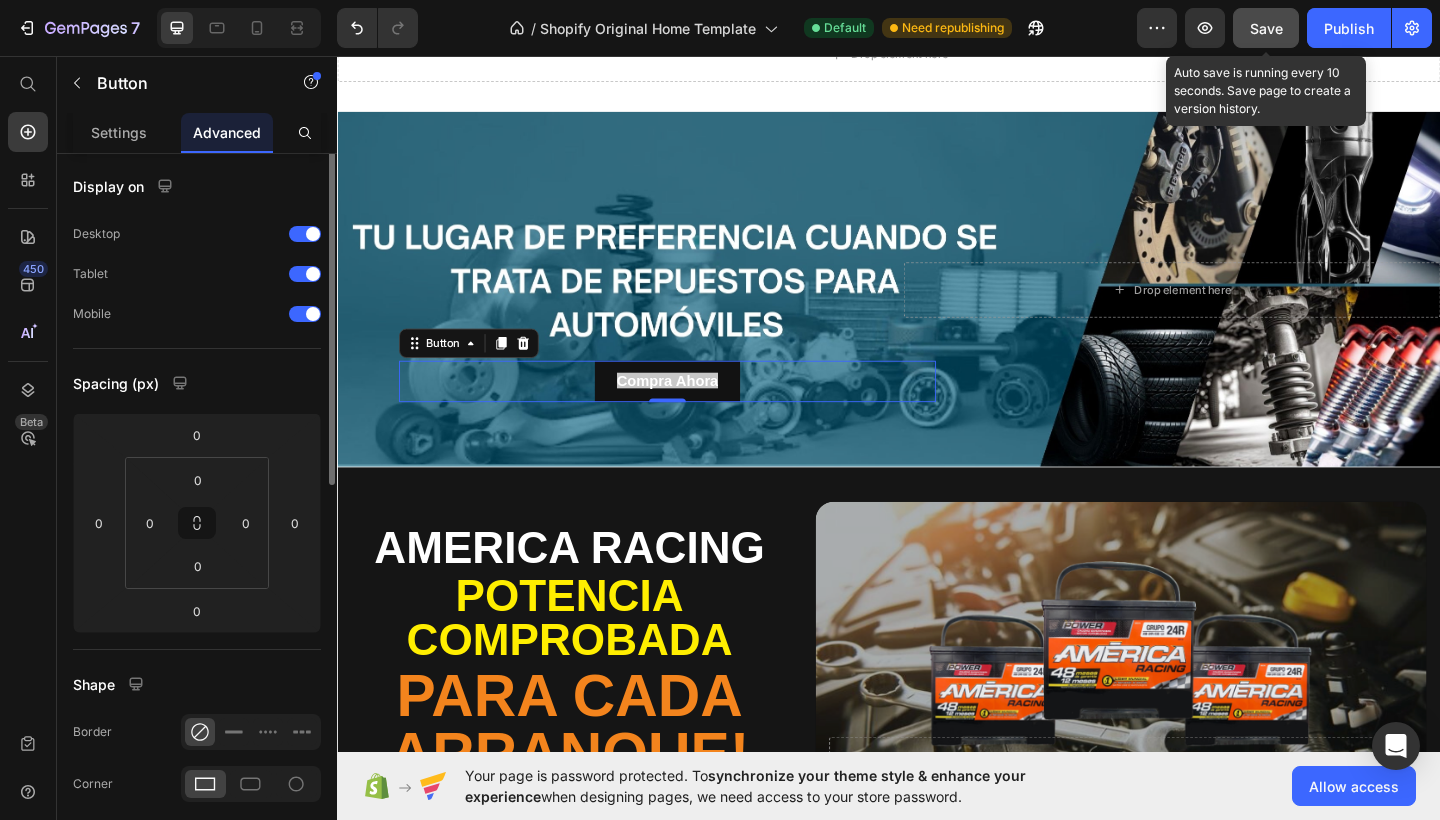 scroll, scrollTop: 0, scrollLeft: 0, axis: both 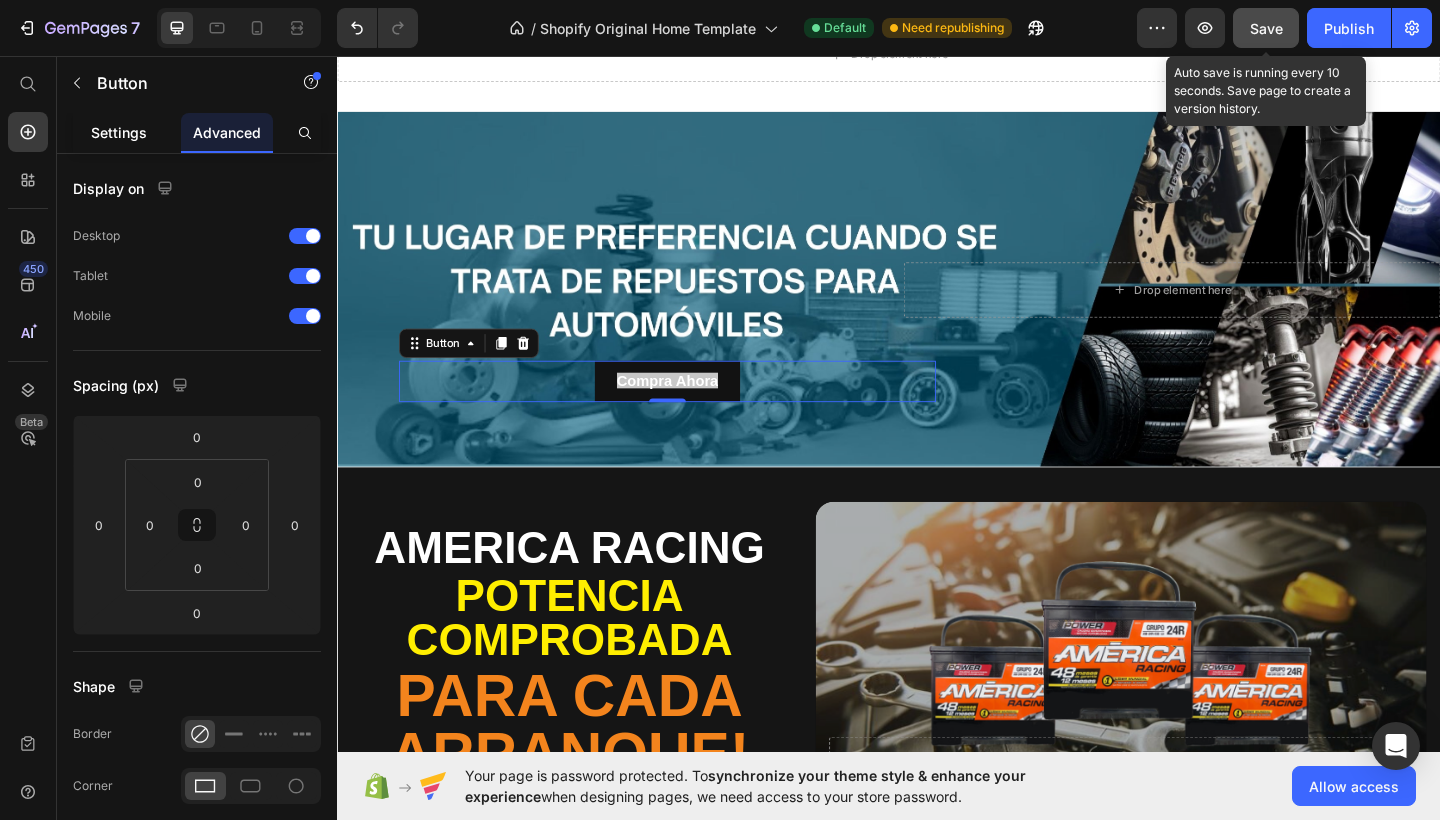 click on "Settings" at bounding box center [119, 132] 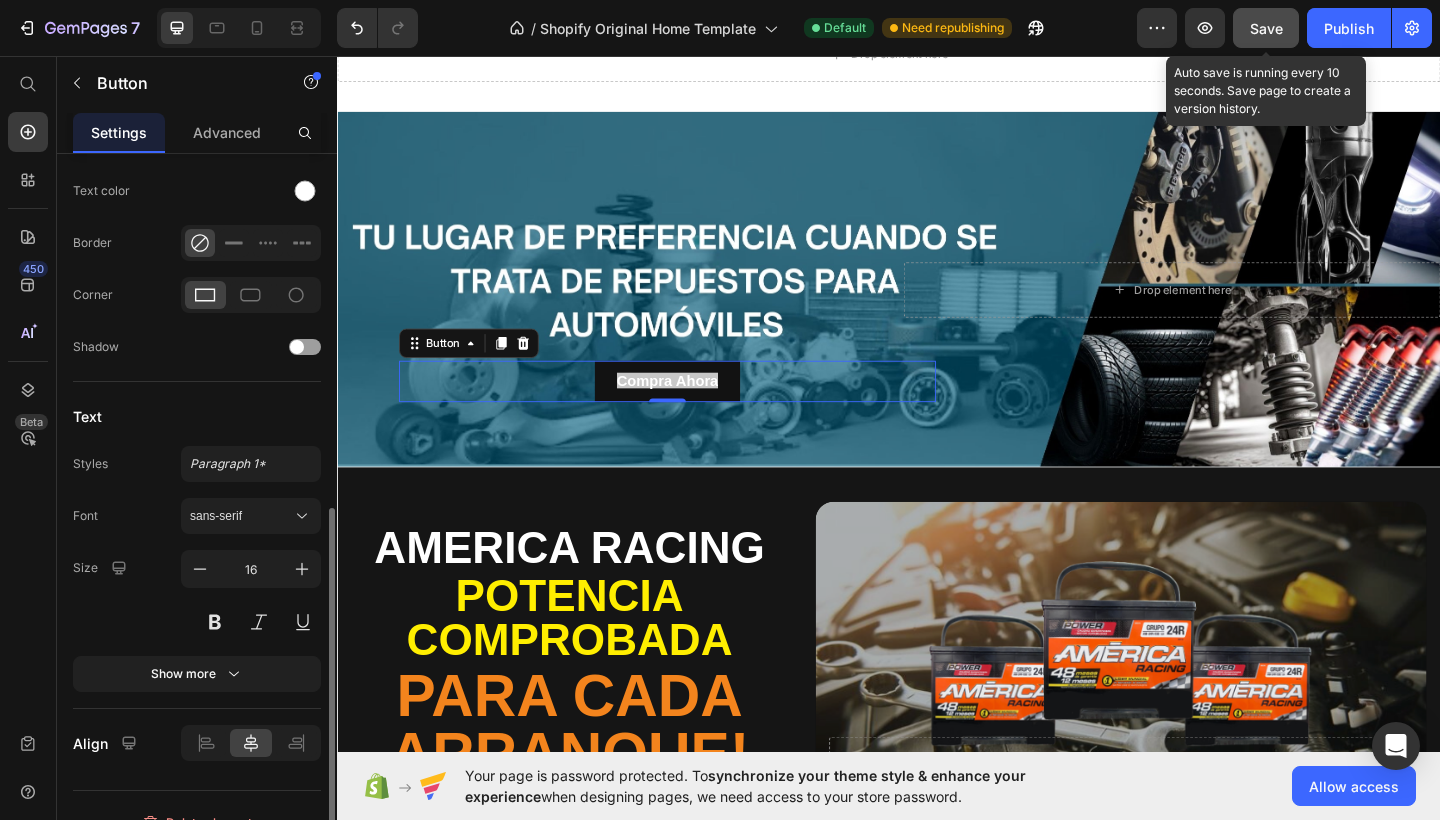 scroll, scrollTop: 792, scrollLeft: 0, axis: vertical 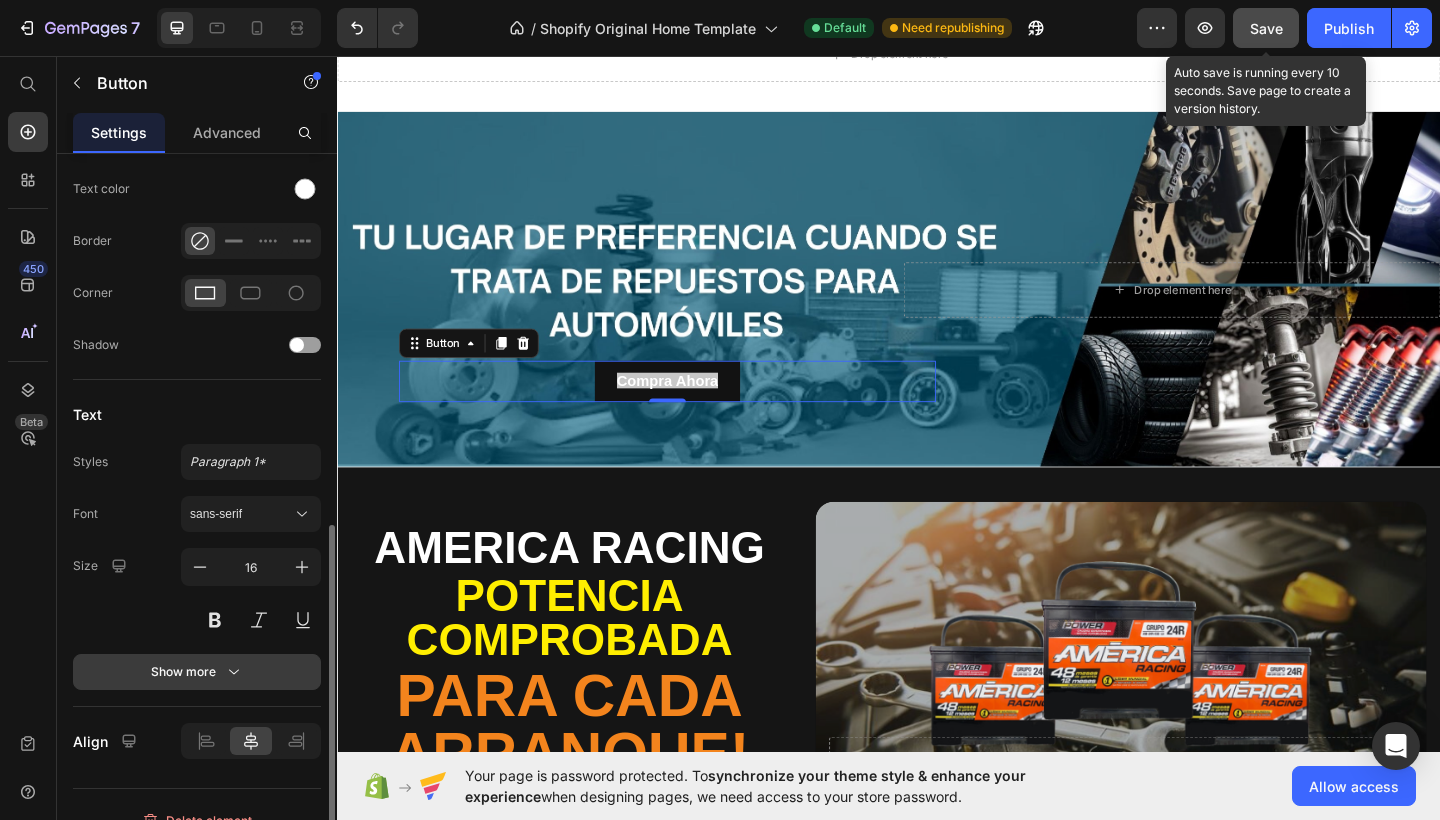 click on "Show more" at bounding box center [197, 672] 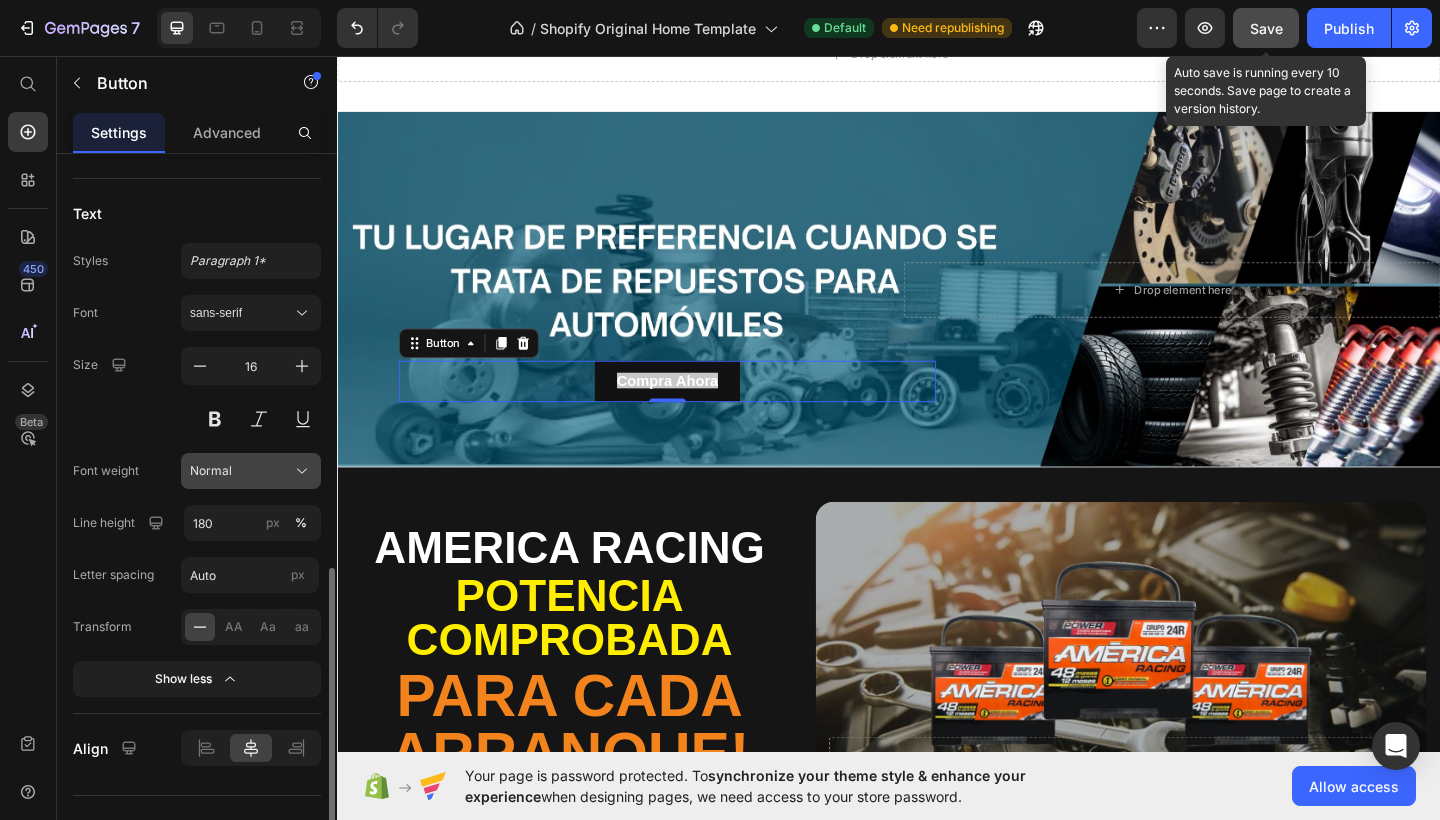 scroll, scrollTop: 995, scrollLeft: 0, axis: vertical 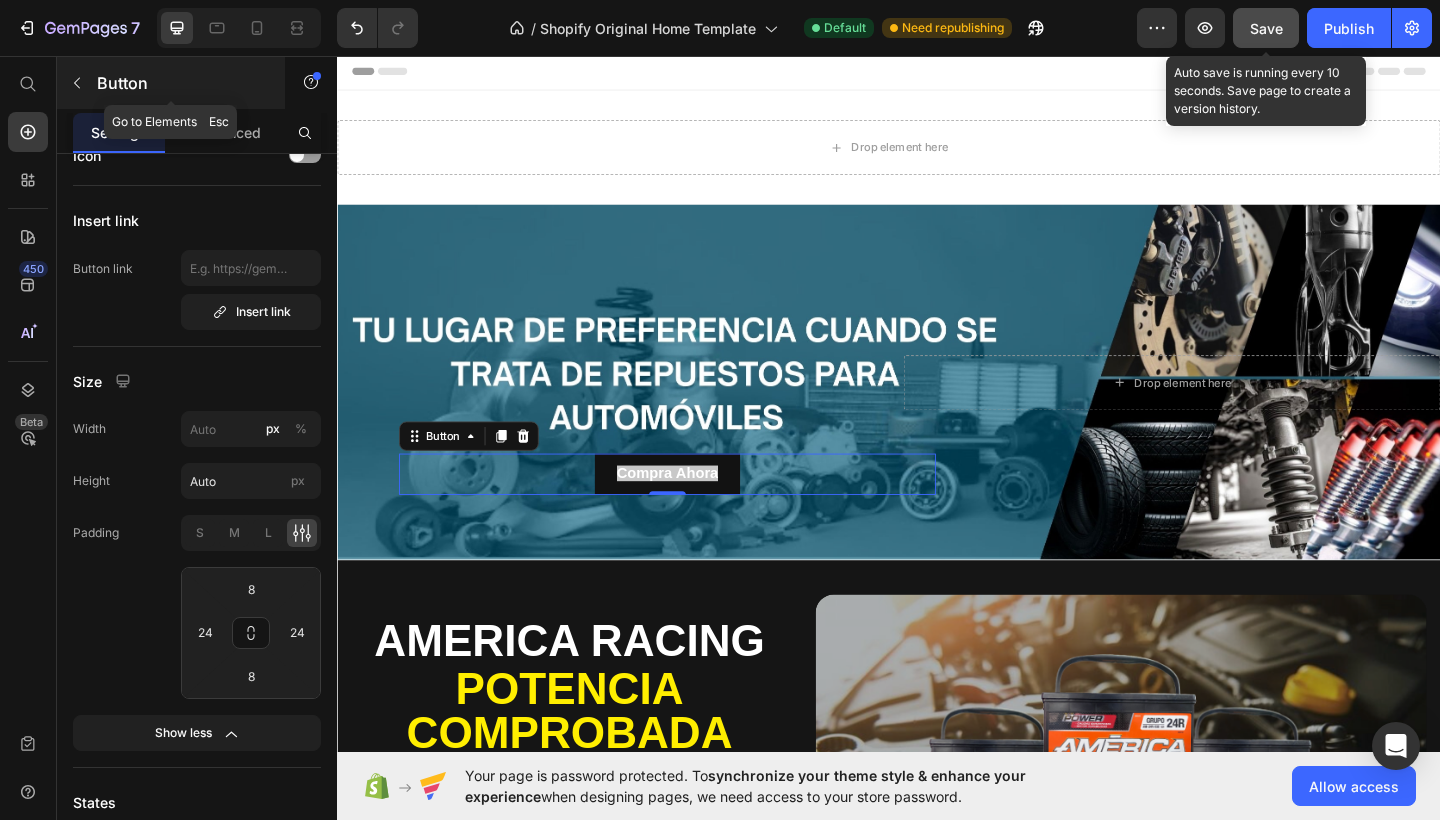 click 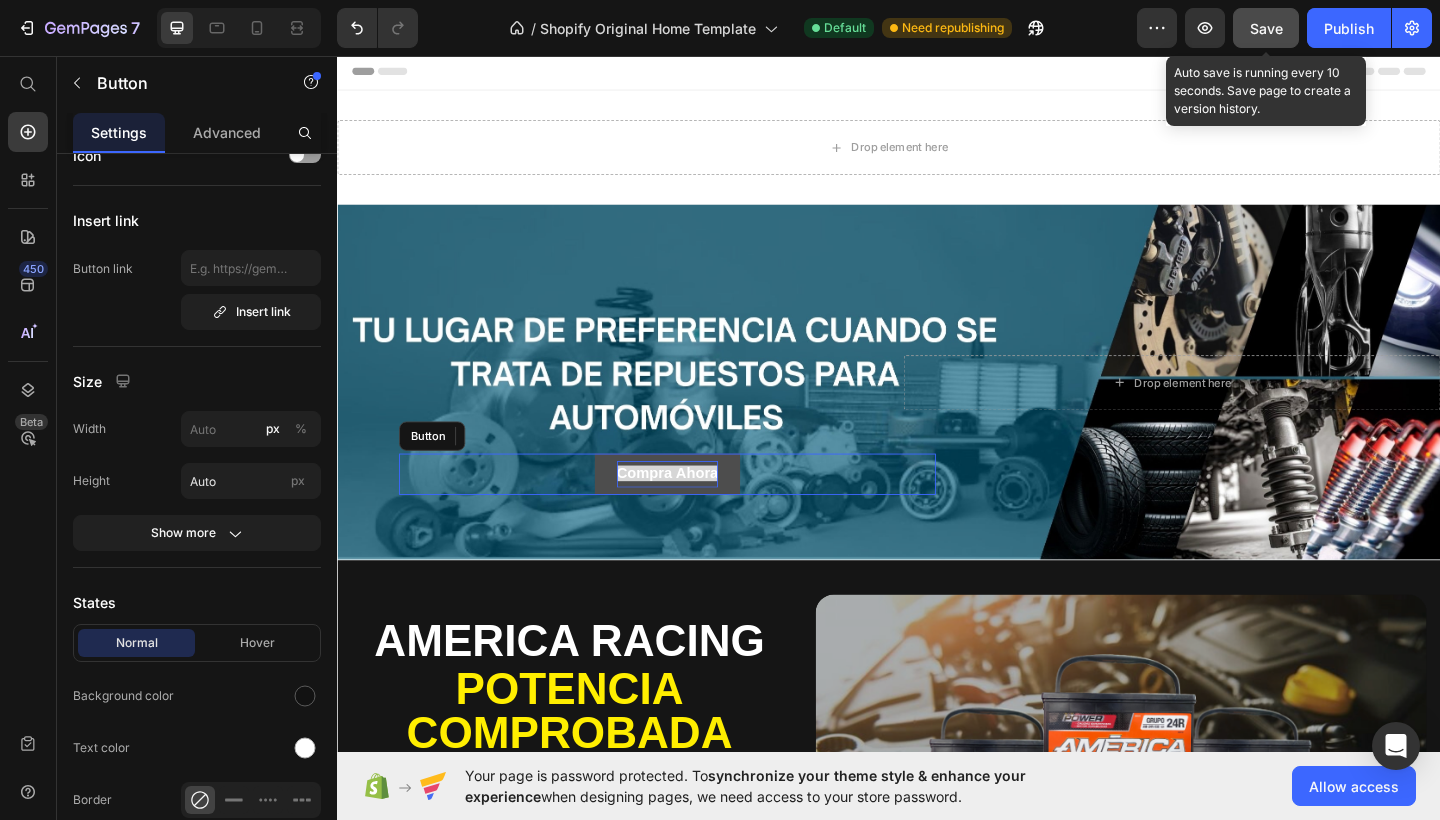 click on "Compra Ahora" at bounding box center (696, 510) 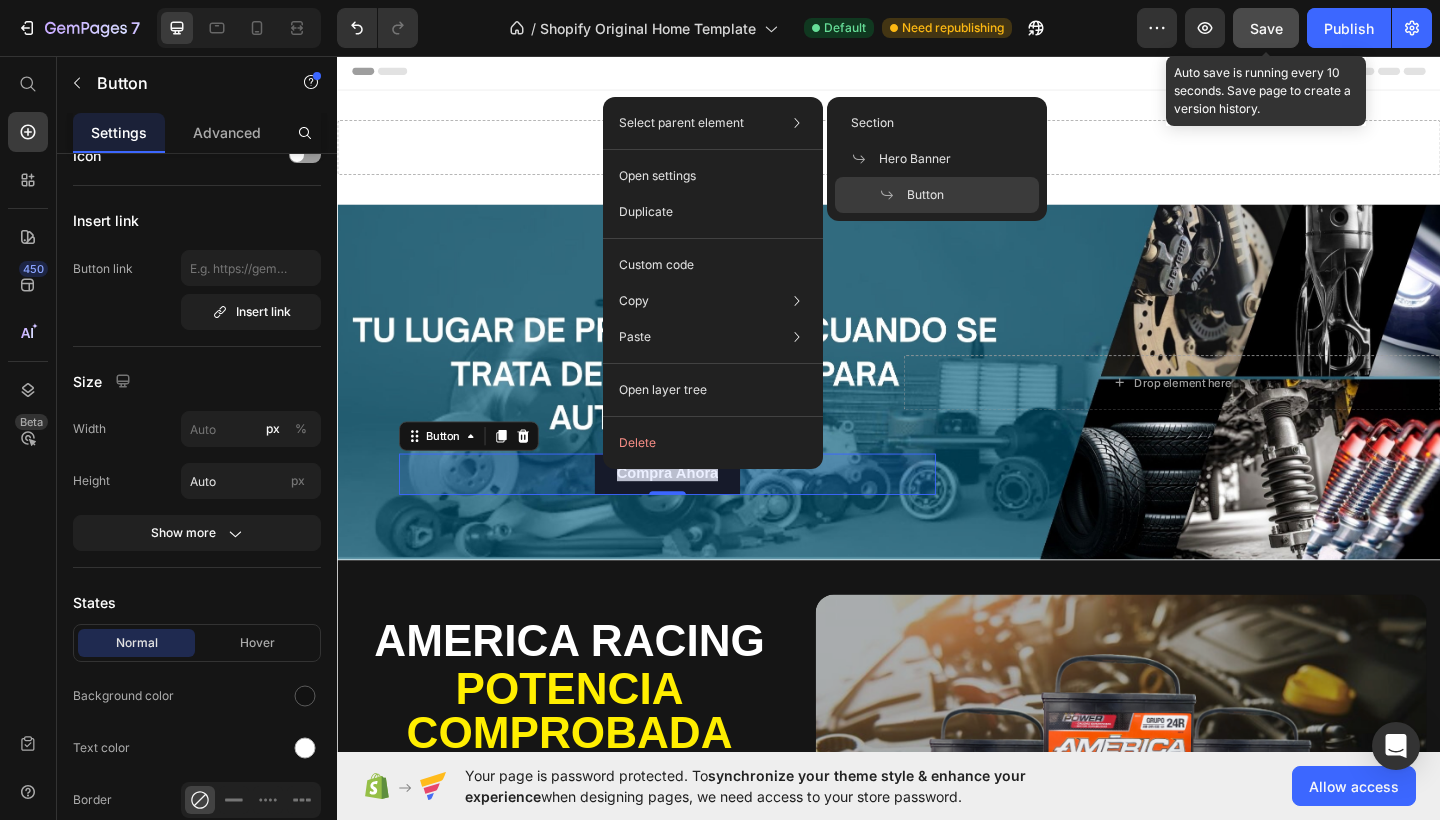 click 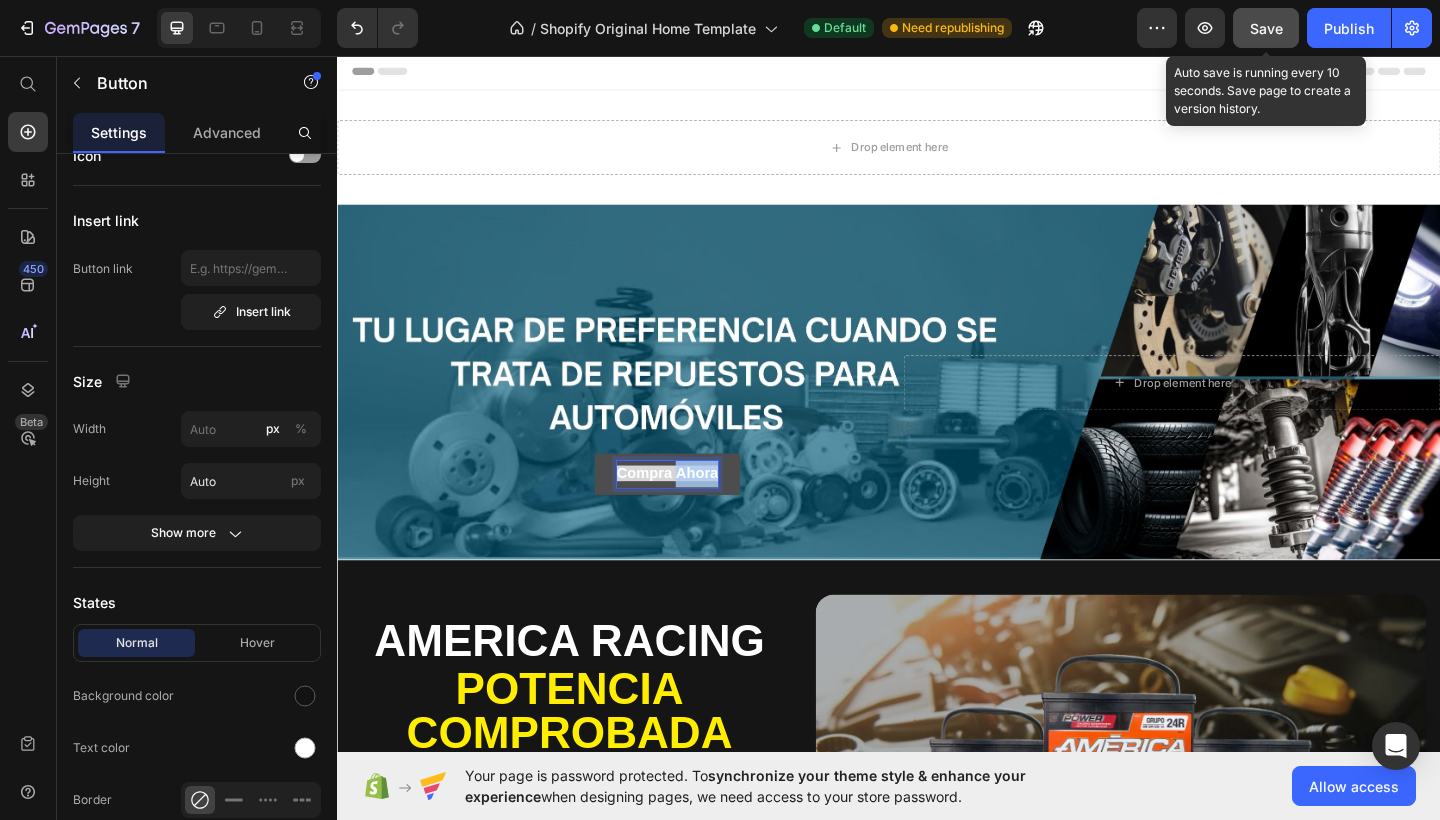 click on "Compra Ahora" at bounding box center [696, 510] 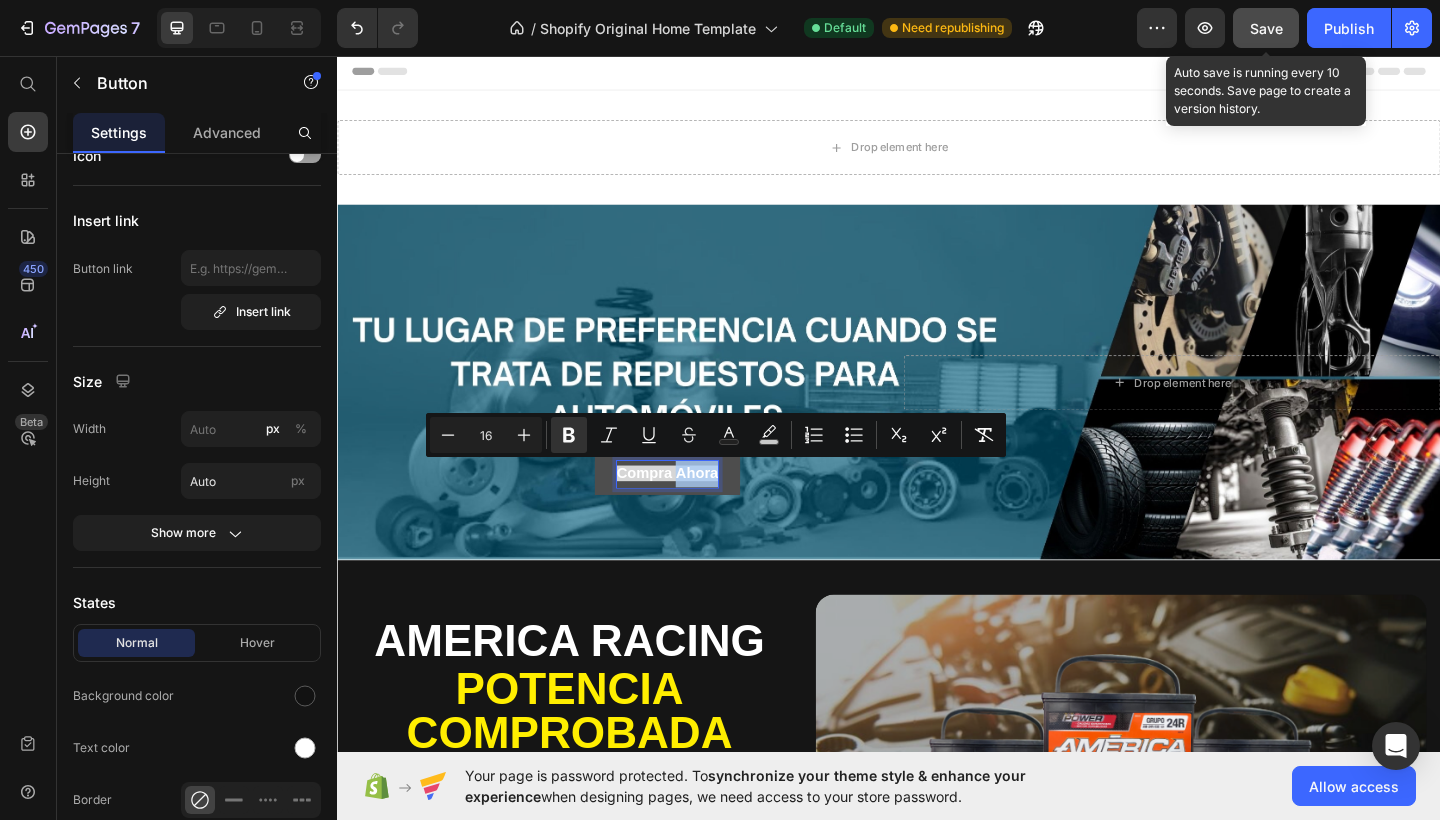 click on "Compra Ahora" at bounding box center [696, 510] 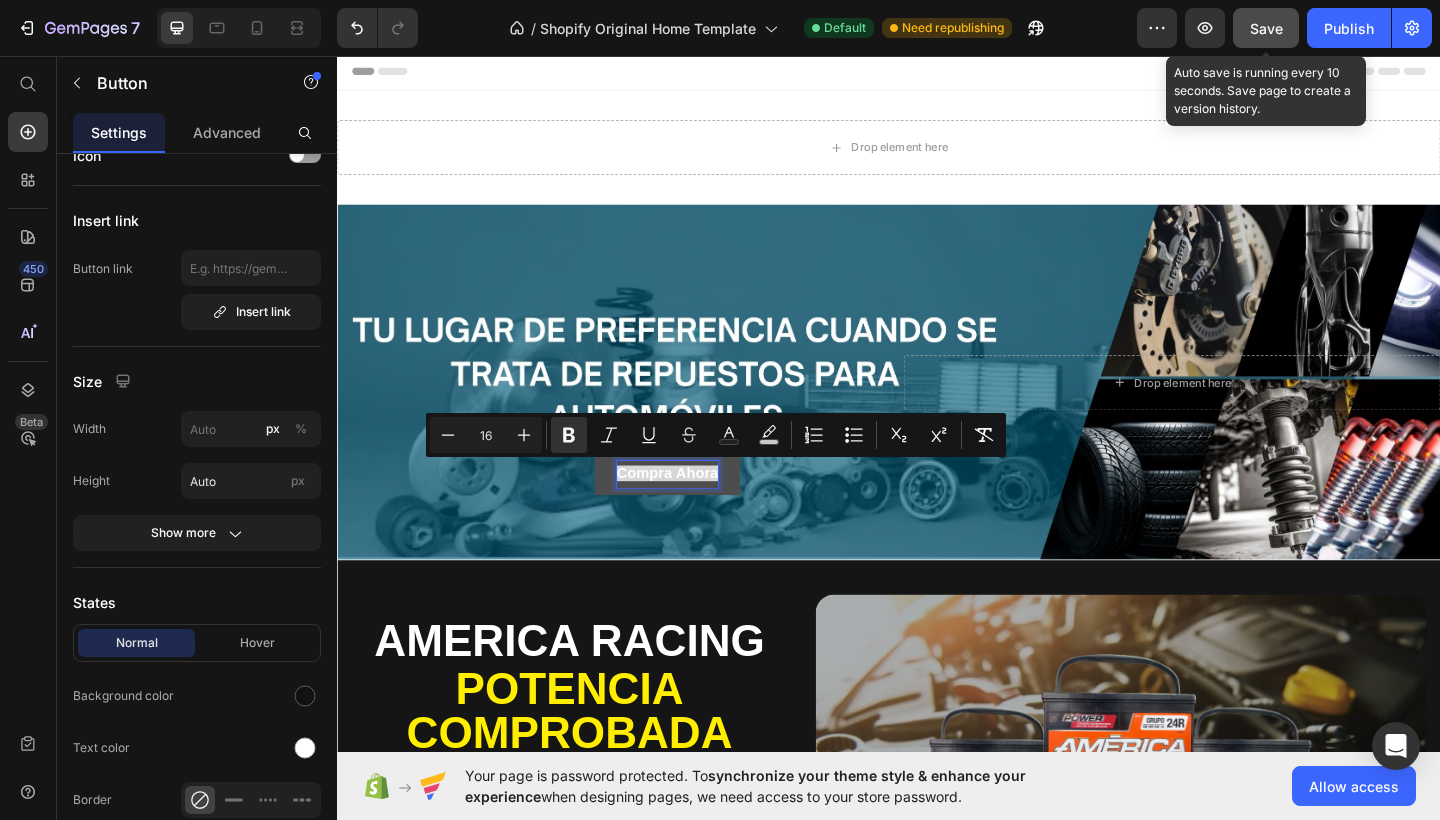 click on "Compra Ahora" at bounding box center [696, 510] 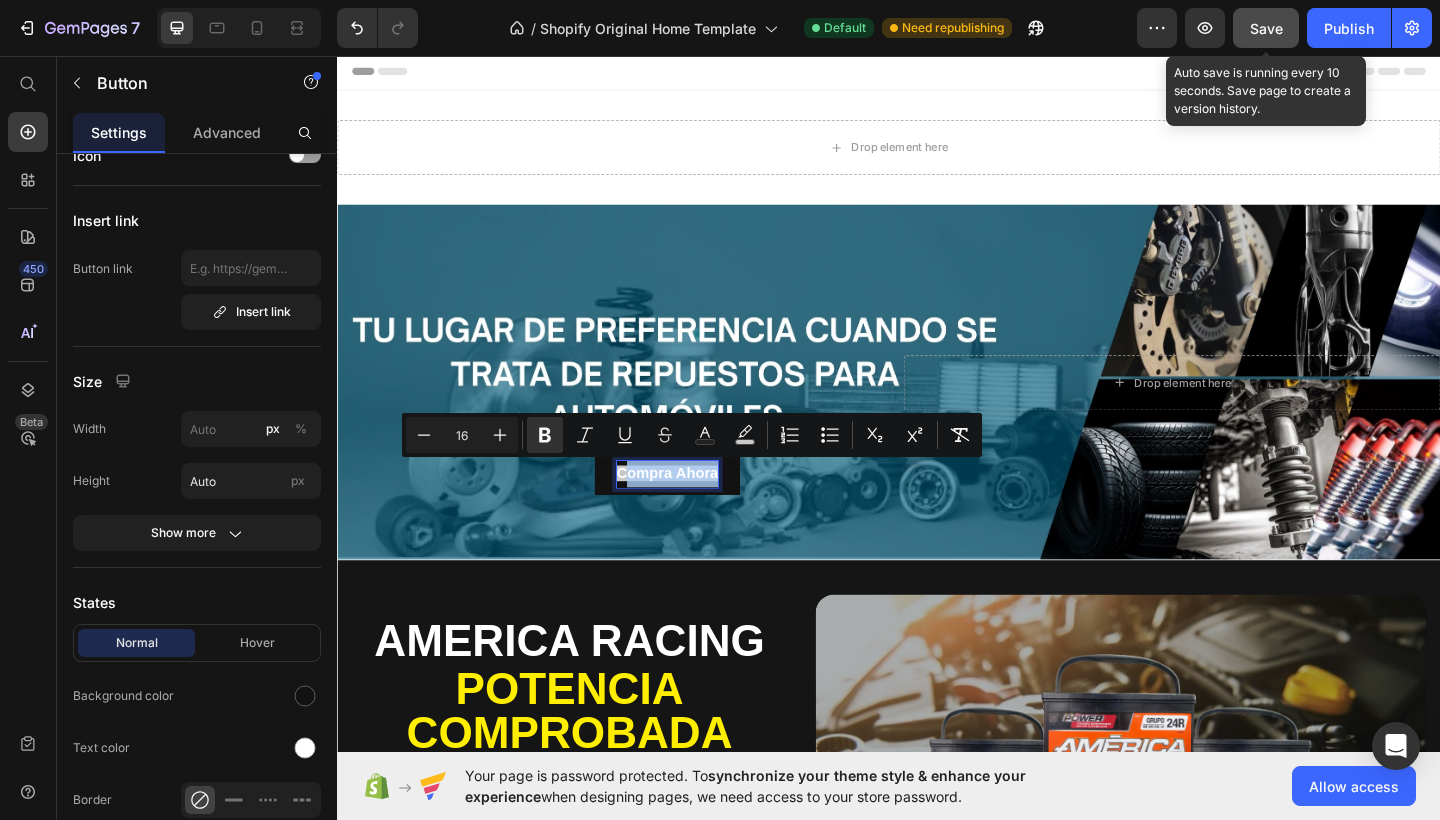 drag, startPoint x: 643, startPoint y: 511, endPoint x: 788, endPoint y: 517, distance: 145.12408 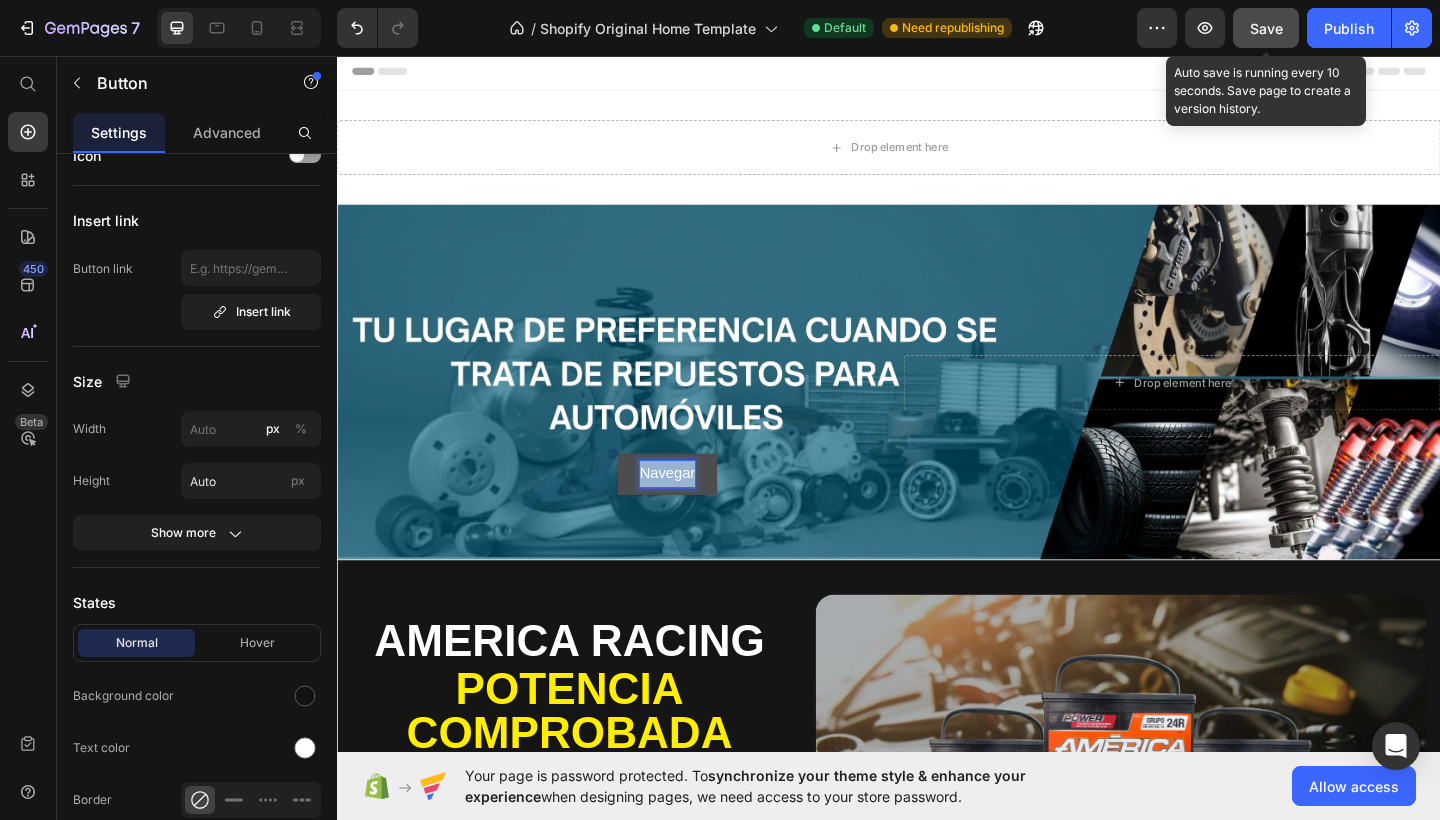 drag, startPoint x: 663, startPoint y: 507, endPoint x: 740, endPoint y: 511, distance: 77.10383 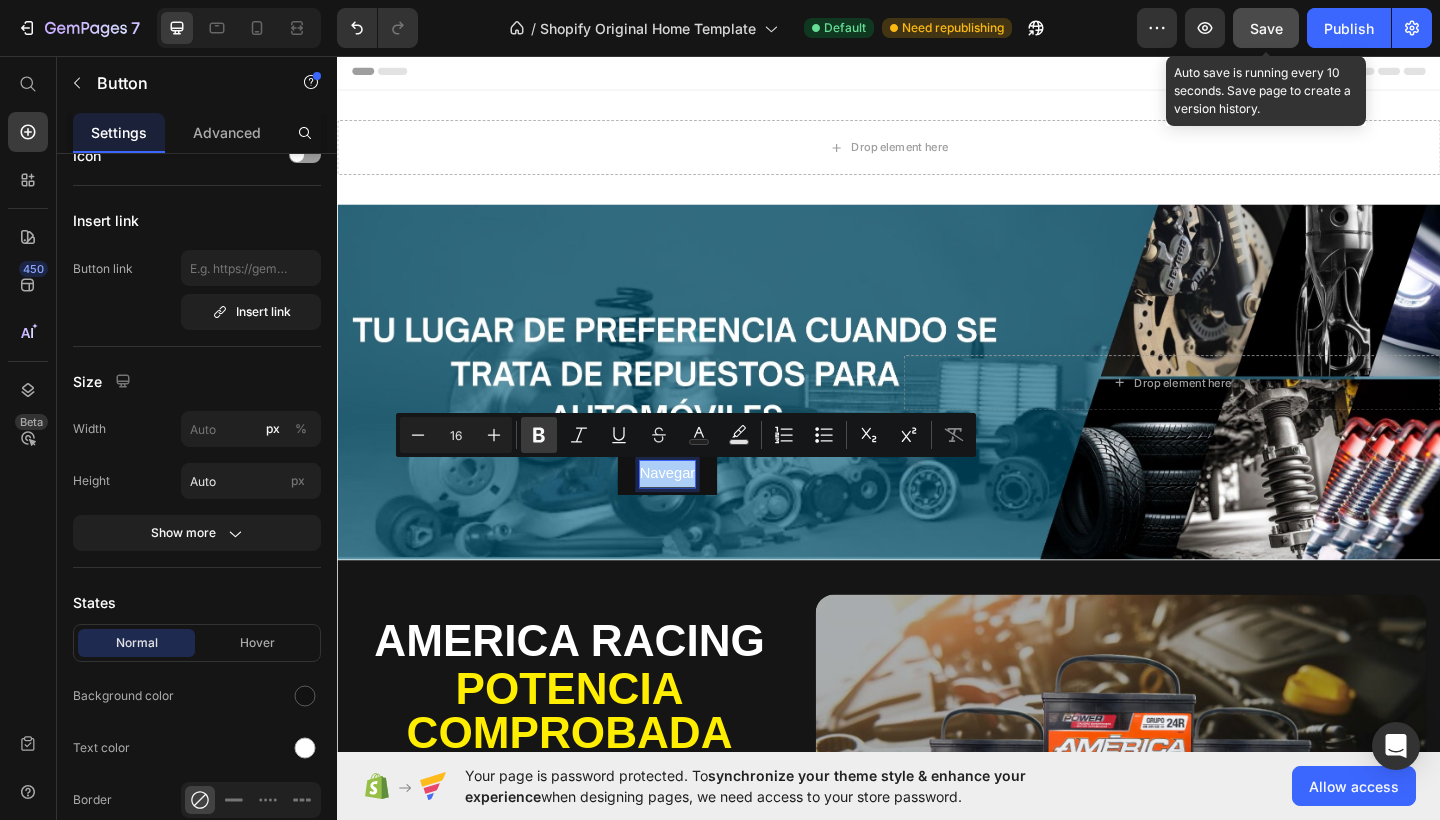 click 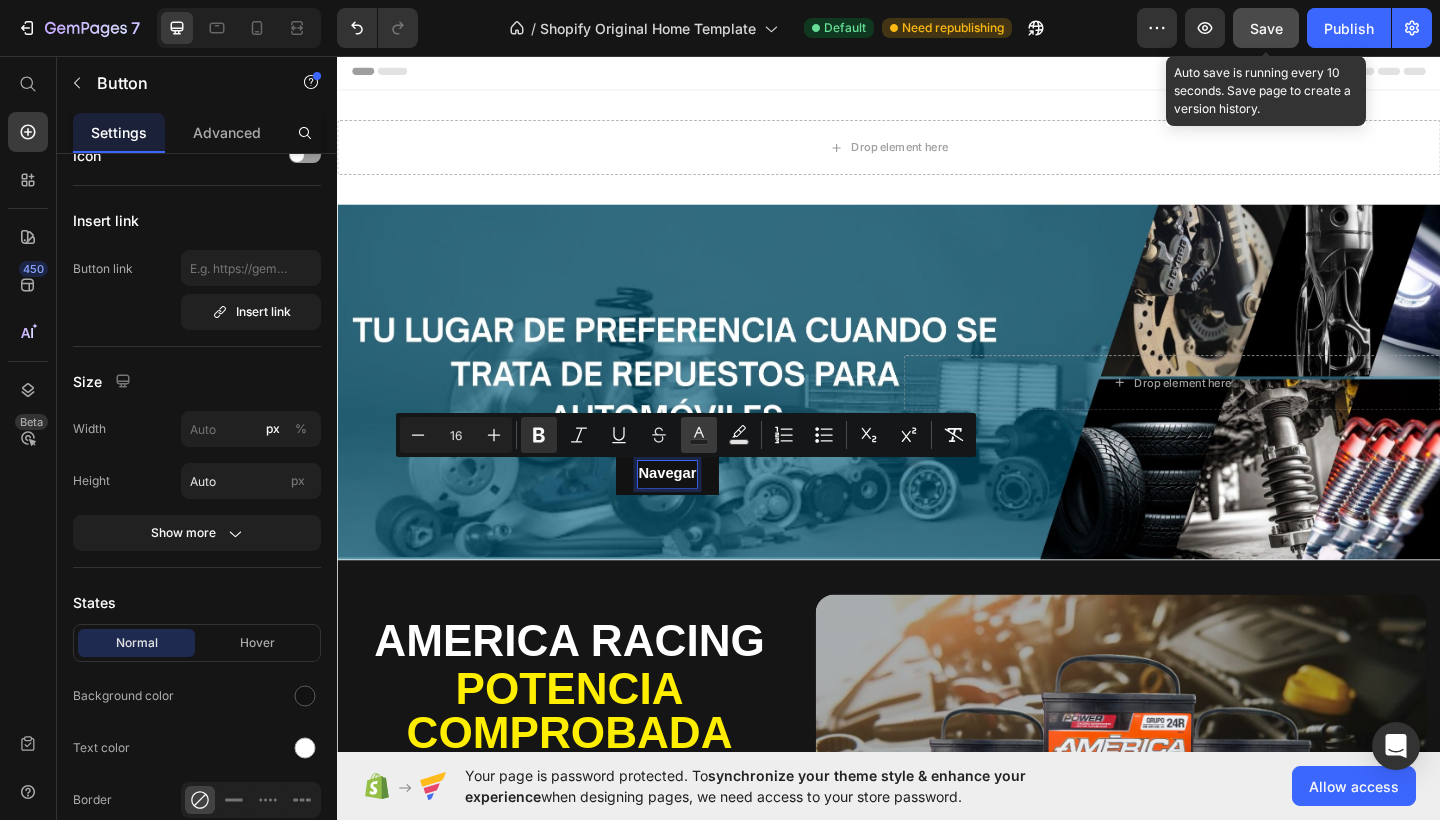 click 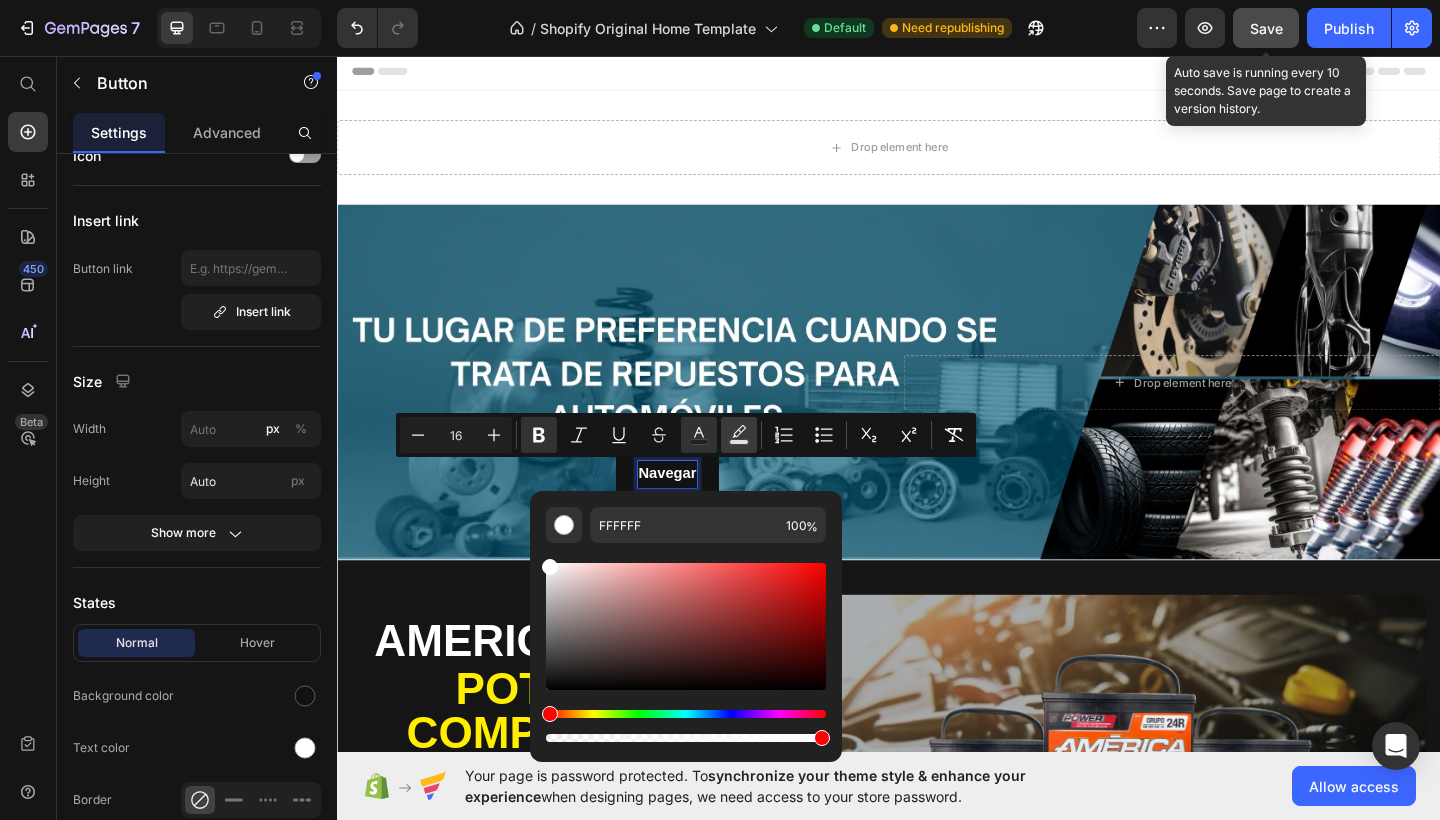 click on "color" at bounding box center [739, 435] 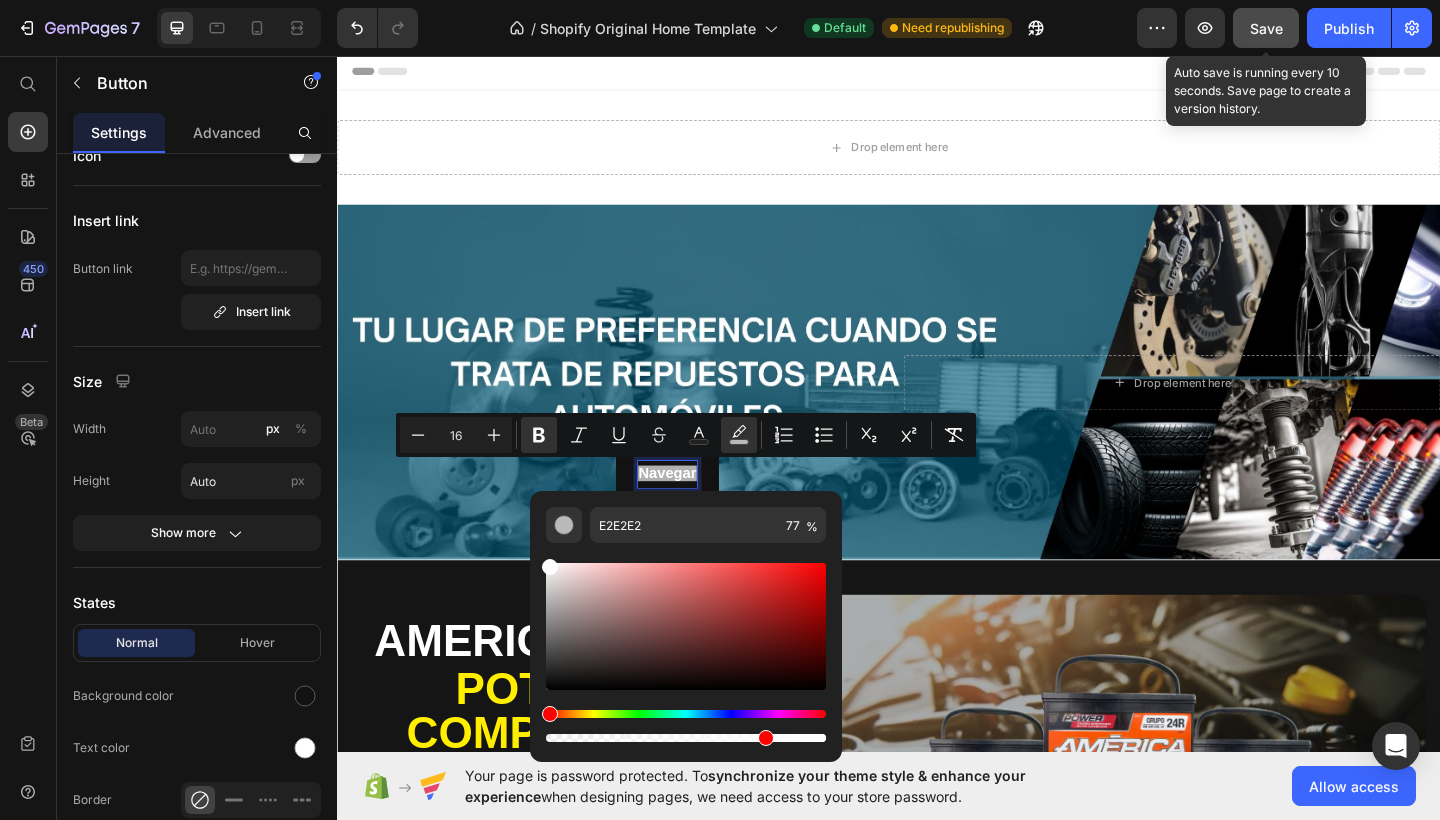 type on "FFFFFF" 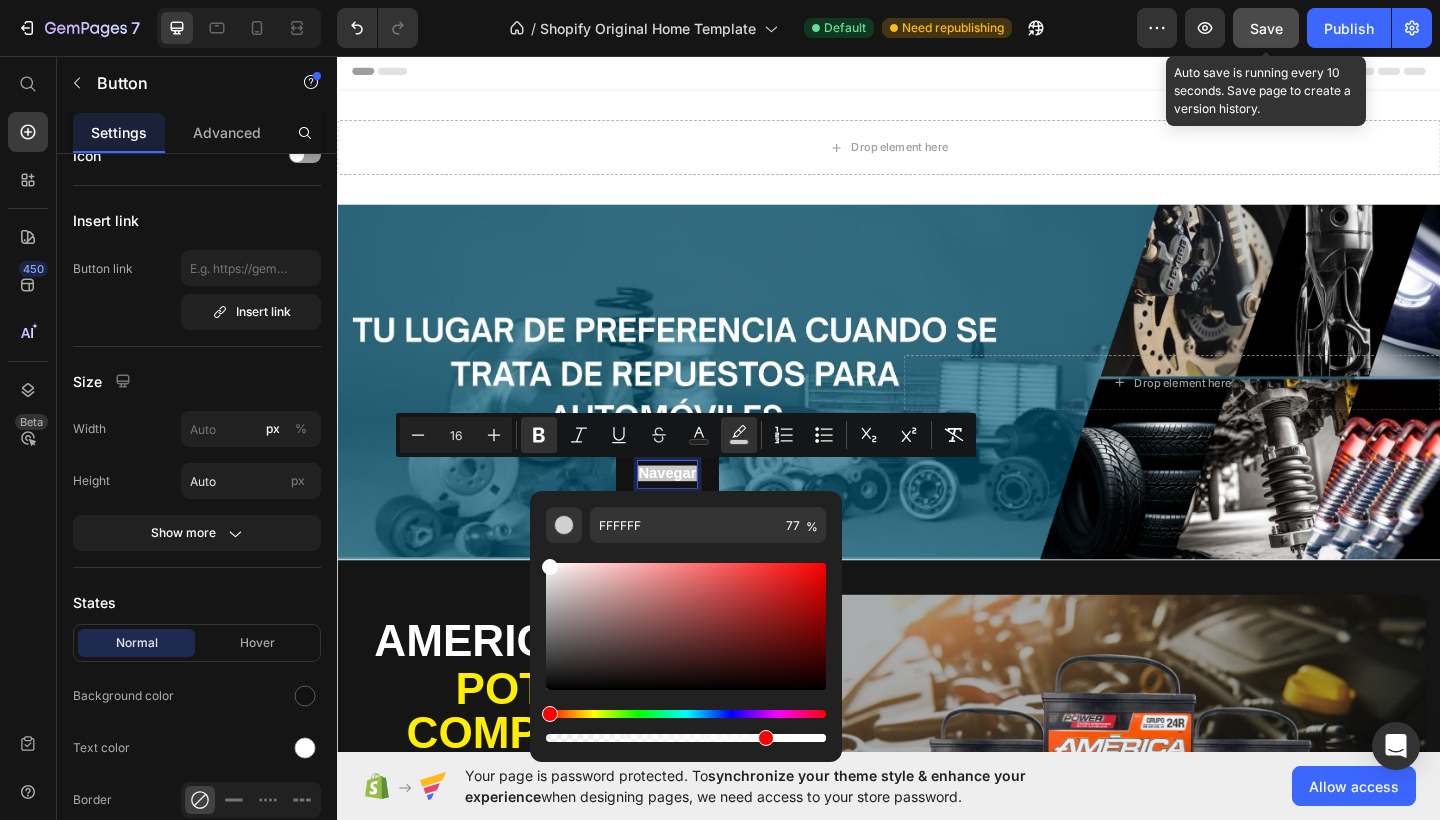 drag, startPoint x: 550, startPoint y: 686, endPoint x: 536, endPoint y: 493, distance: 193.50711 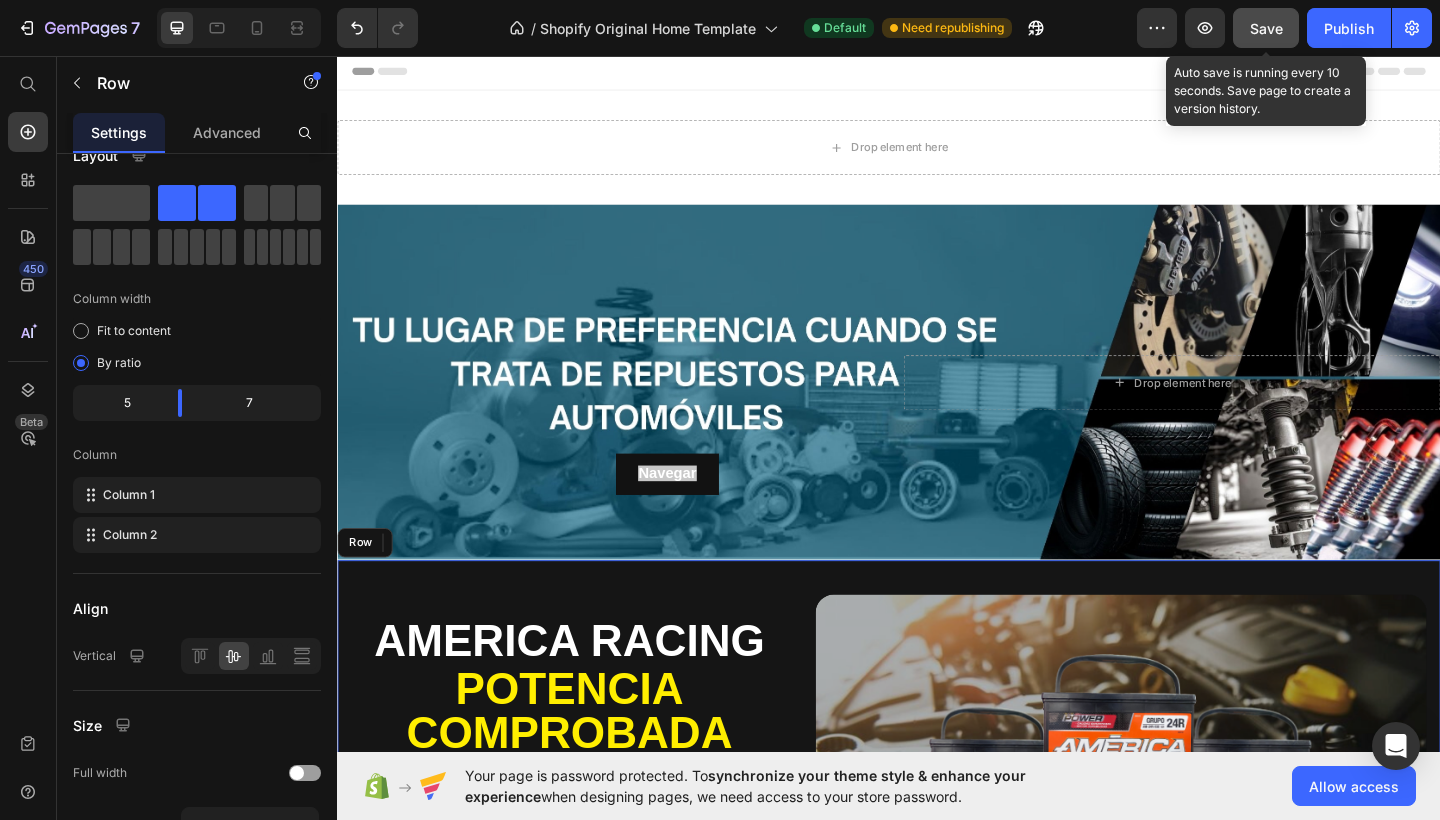 click on "AMERICA RACING Text Block POTENCIA COMPROBADA Text Block Para cada arranque! Heading 48 meses de rendimiento garantizado Text Block La mejor inversión para tu auto. Text Block
Compra ahorA Button
Drop element here Hero Banner Image Larga Duración Text Block Image Arranque Rápido Text Block Image Resistencia al cima extremo Text Block Image Tecnología de Alto Desempeño Text Block Image Garantía  Text Block Row Row" at bounding box center (937, 921) 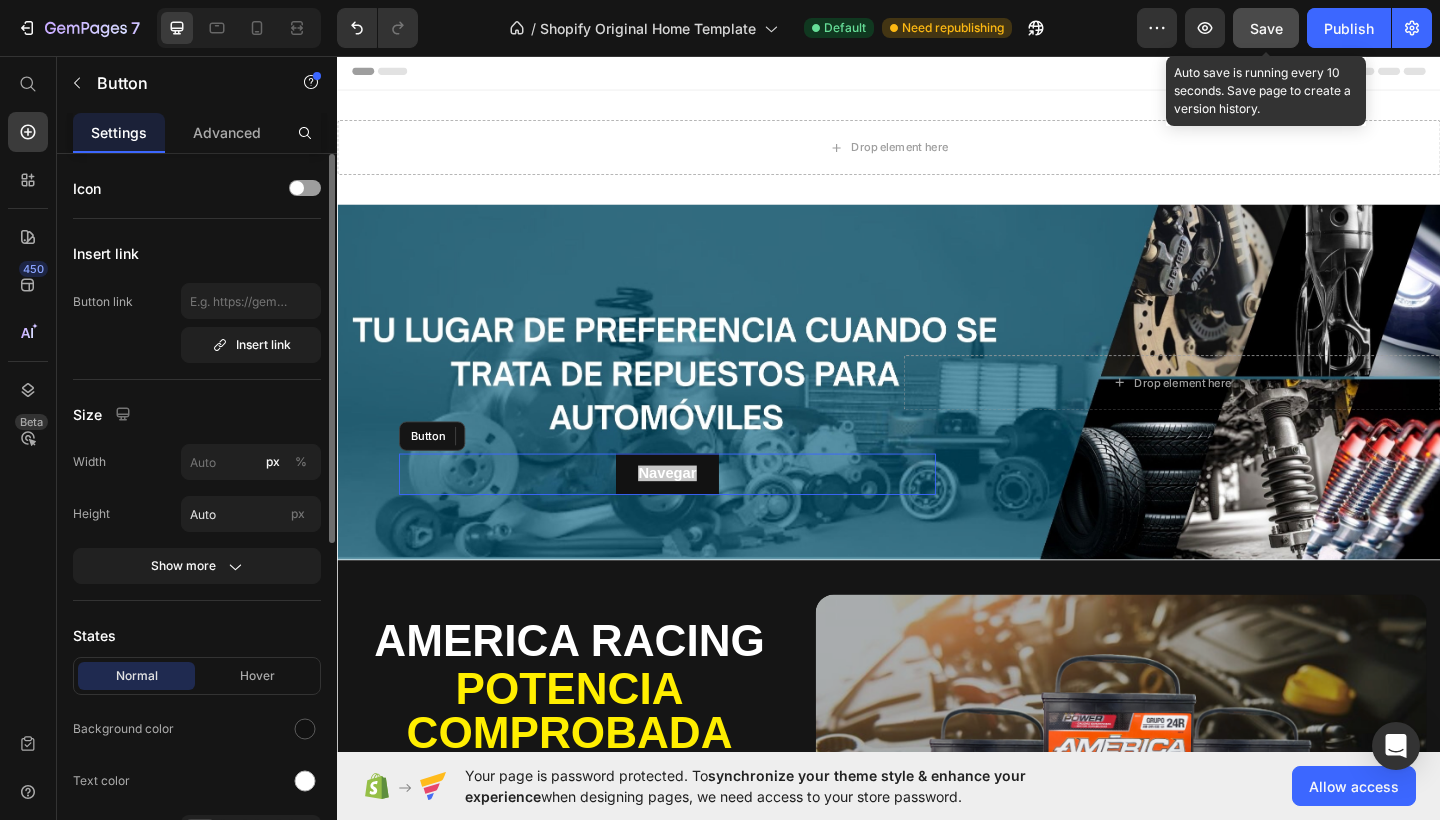 click on "Navegar Button" at bounding box center [696, 511] 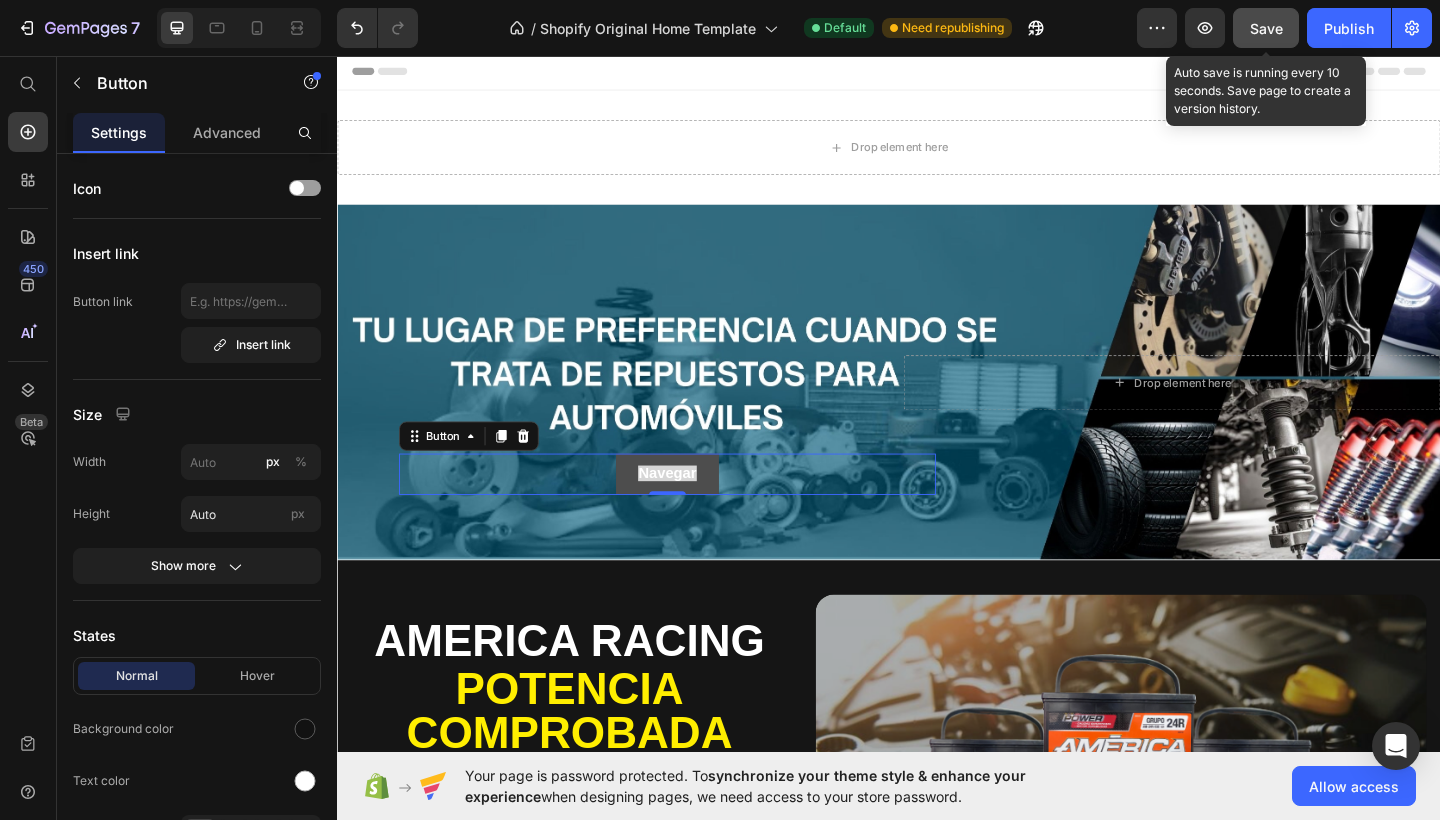 click on "Navegar" at bounding box center (695, 511) 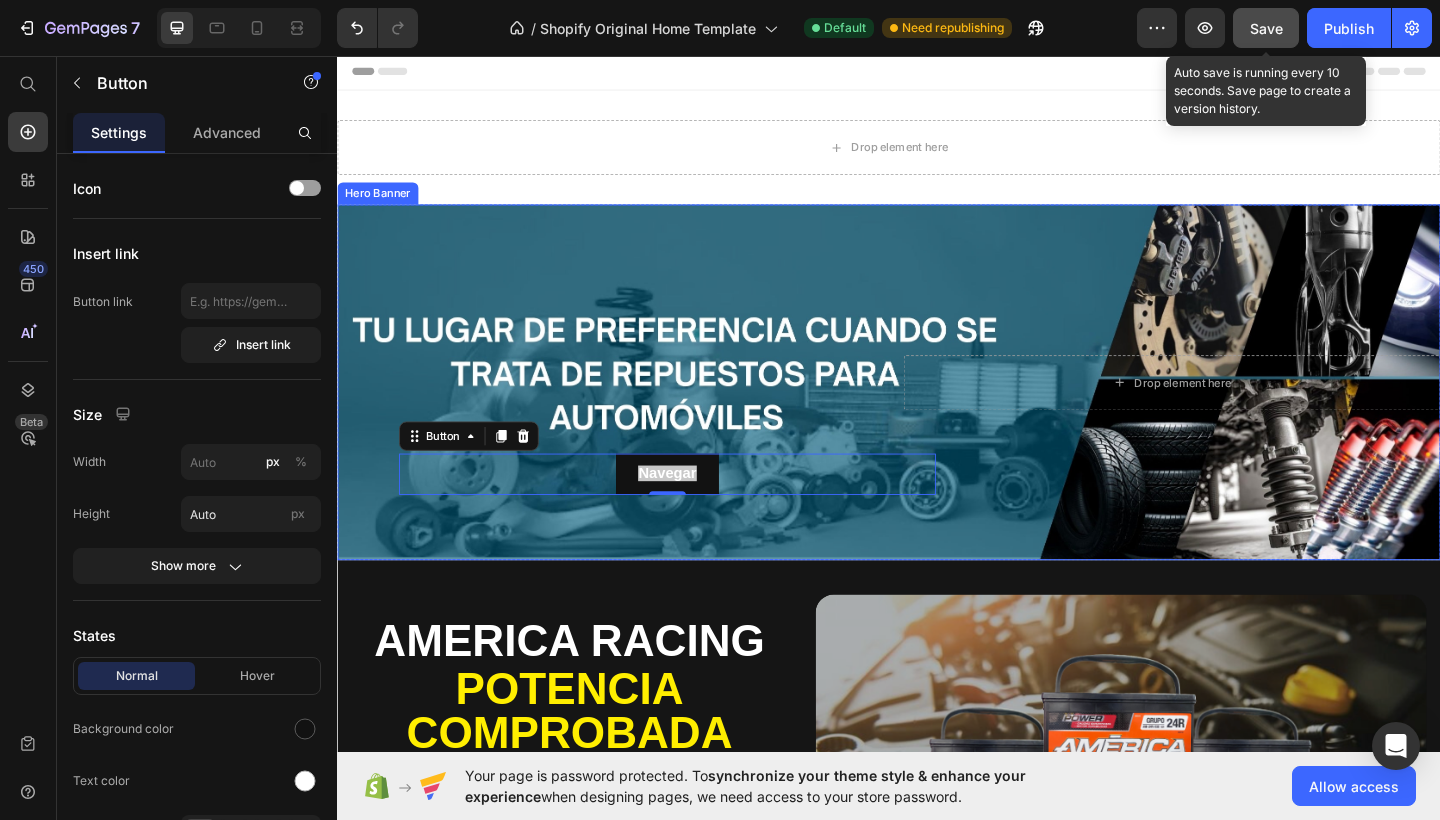 click at bounding box center (937, 411) 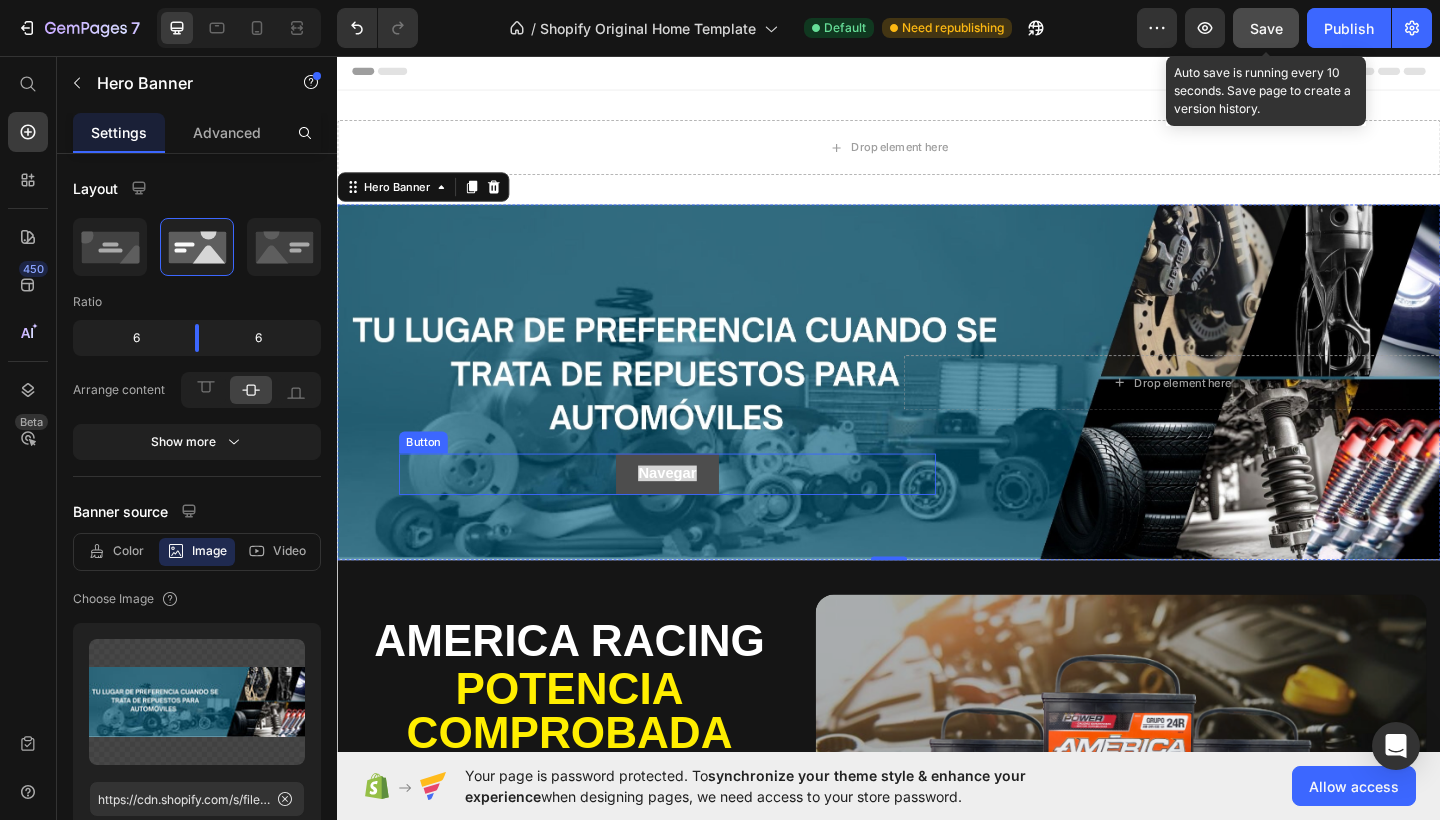 click on "Navegar" at bounding box center [695, 511] 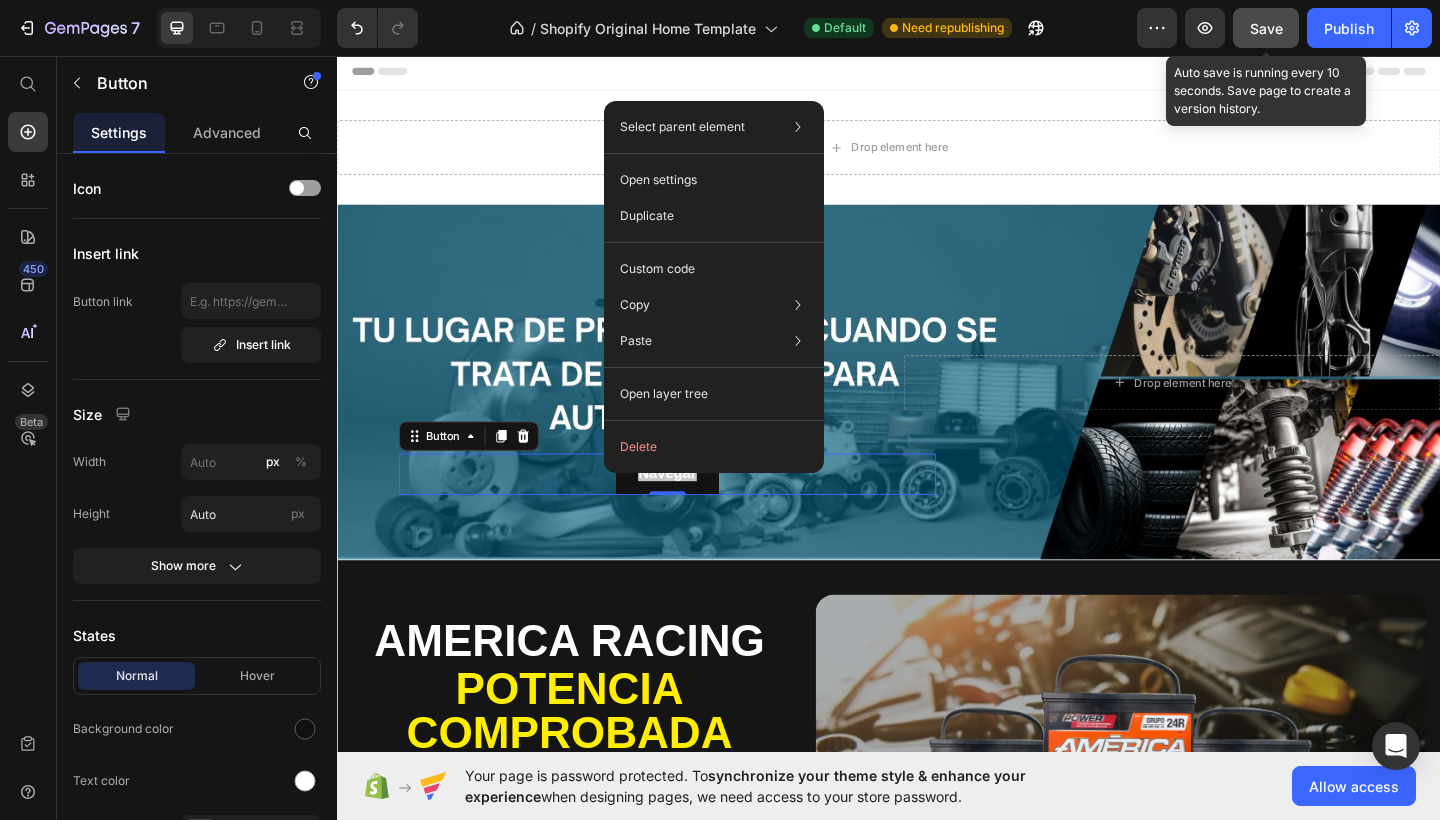 click on "Select parent element Section Hero Banner Button Open settings Duplicate Custom code Copy Copy element  Cmd + C Copy style  Copy class  .g82EOHMVqs Paste Paste element  Cmd + V Paste style  Cmd + Shift + V  Please allow access tp clipboard to paste content from other pages  Allow Access Open layer tree  Delete" at bounding box center (714, 287) 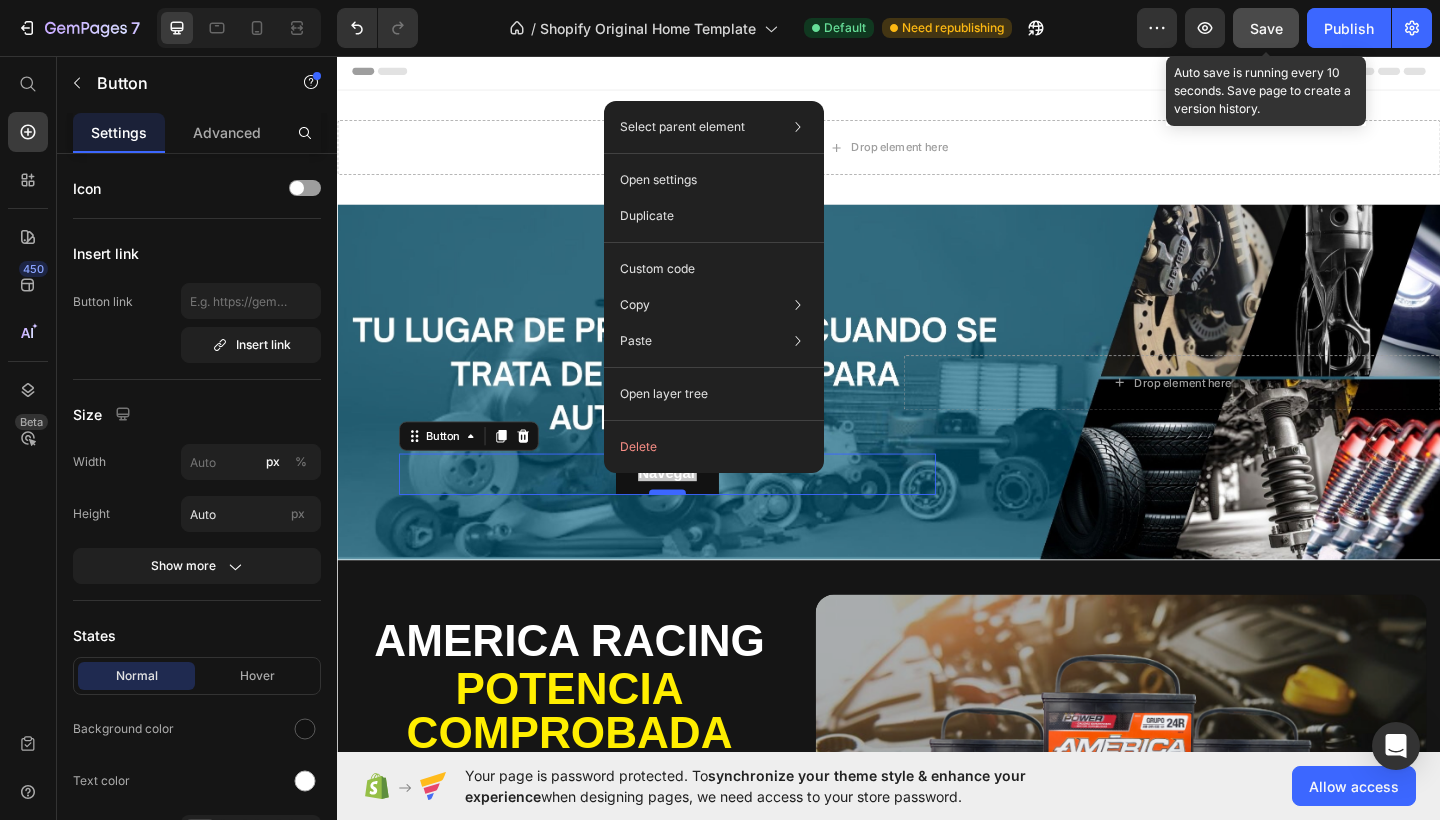 click at bounding box center (696, 531) 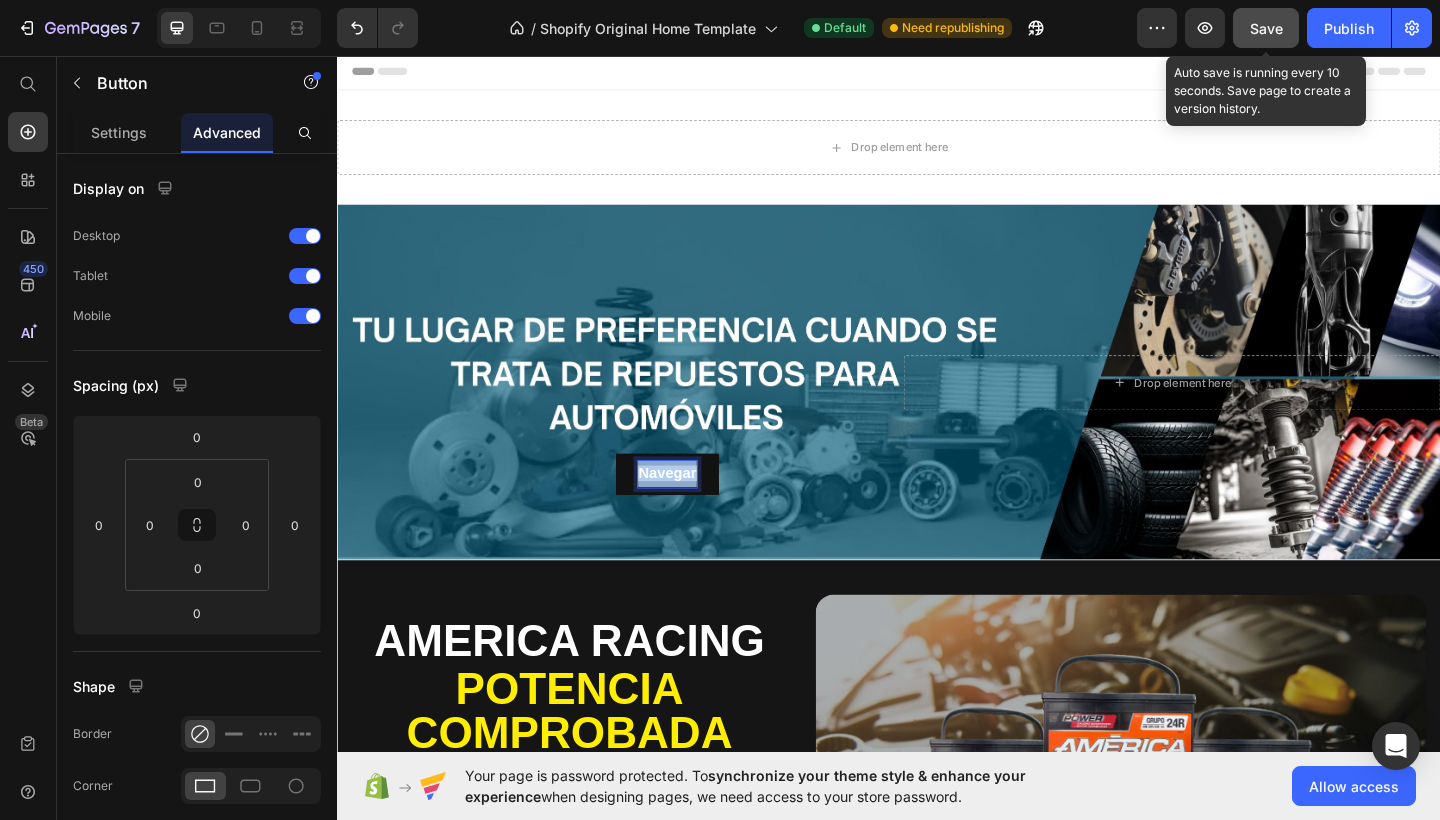 click on "Navegar" at bounding box center [695, 510] 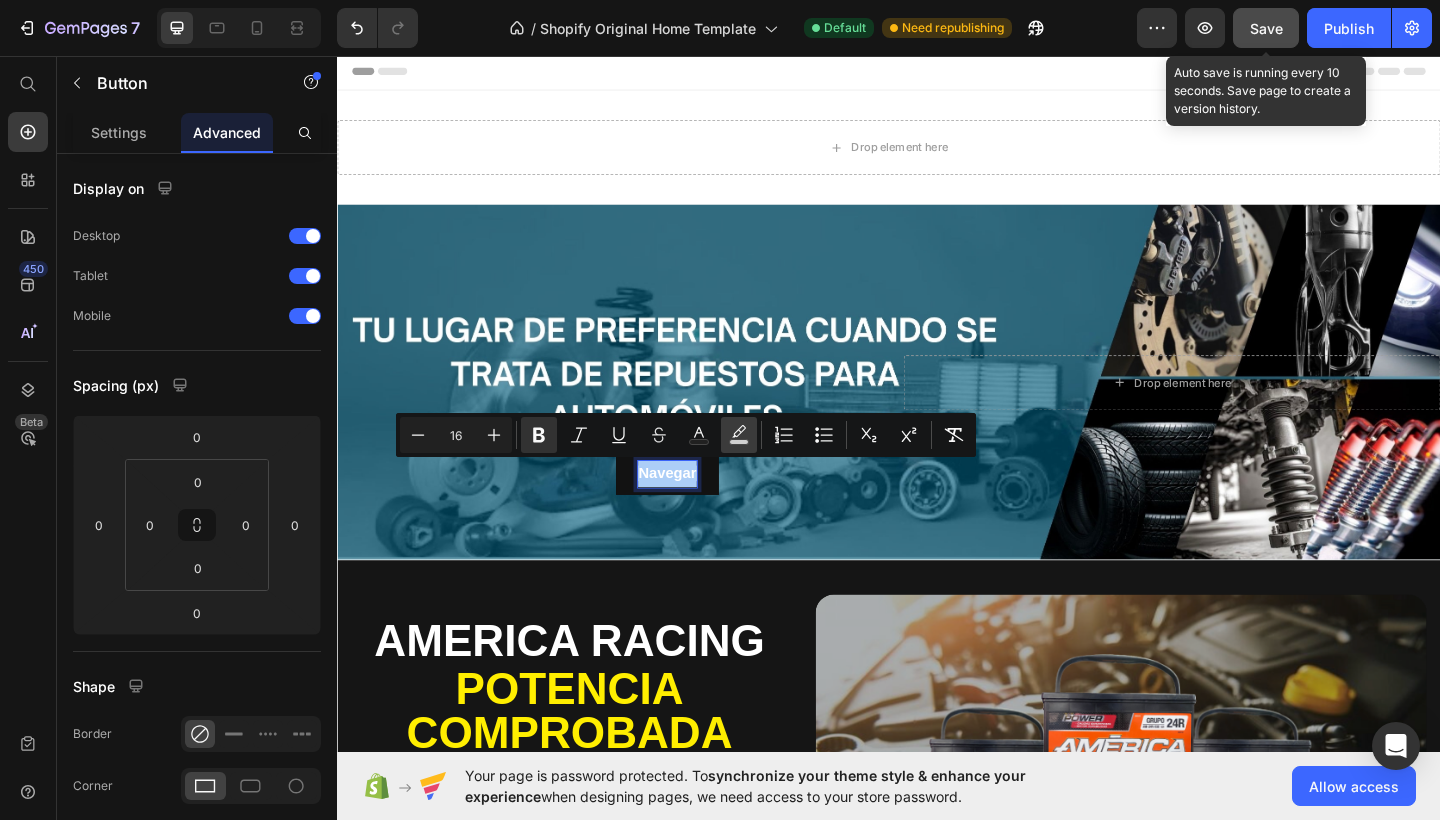 click 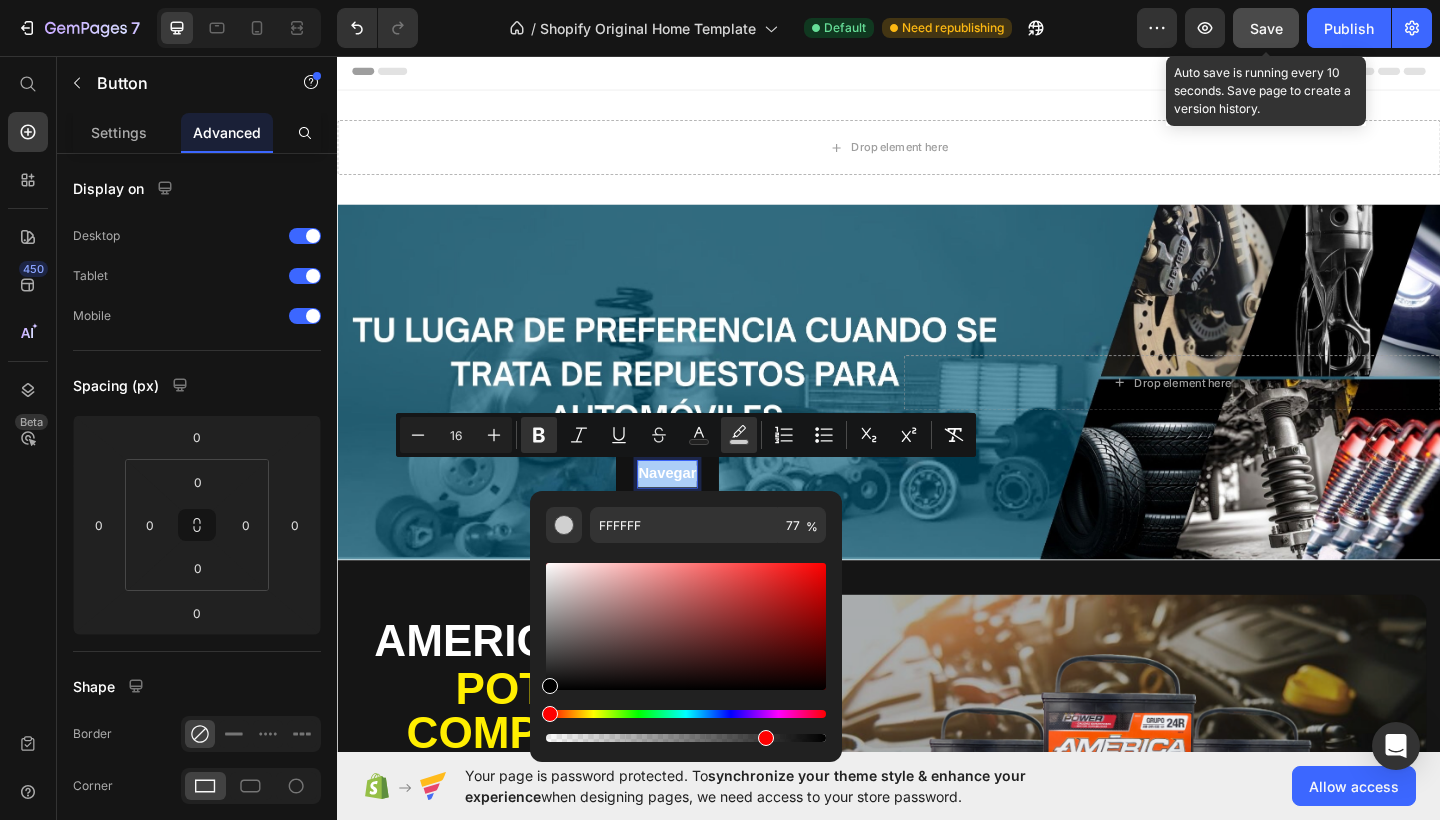 drag, startPoint x: 547, startPoint y: 568, endPoint x: 547, endPoint y: 761, distance: 193 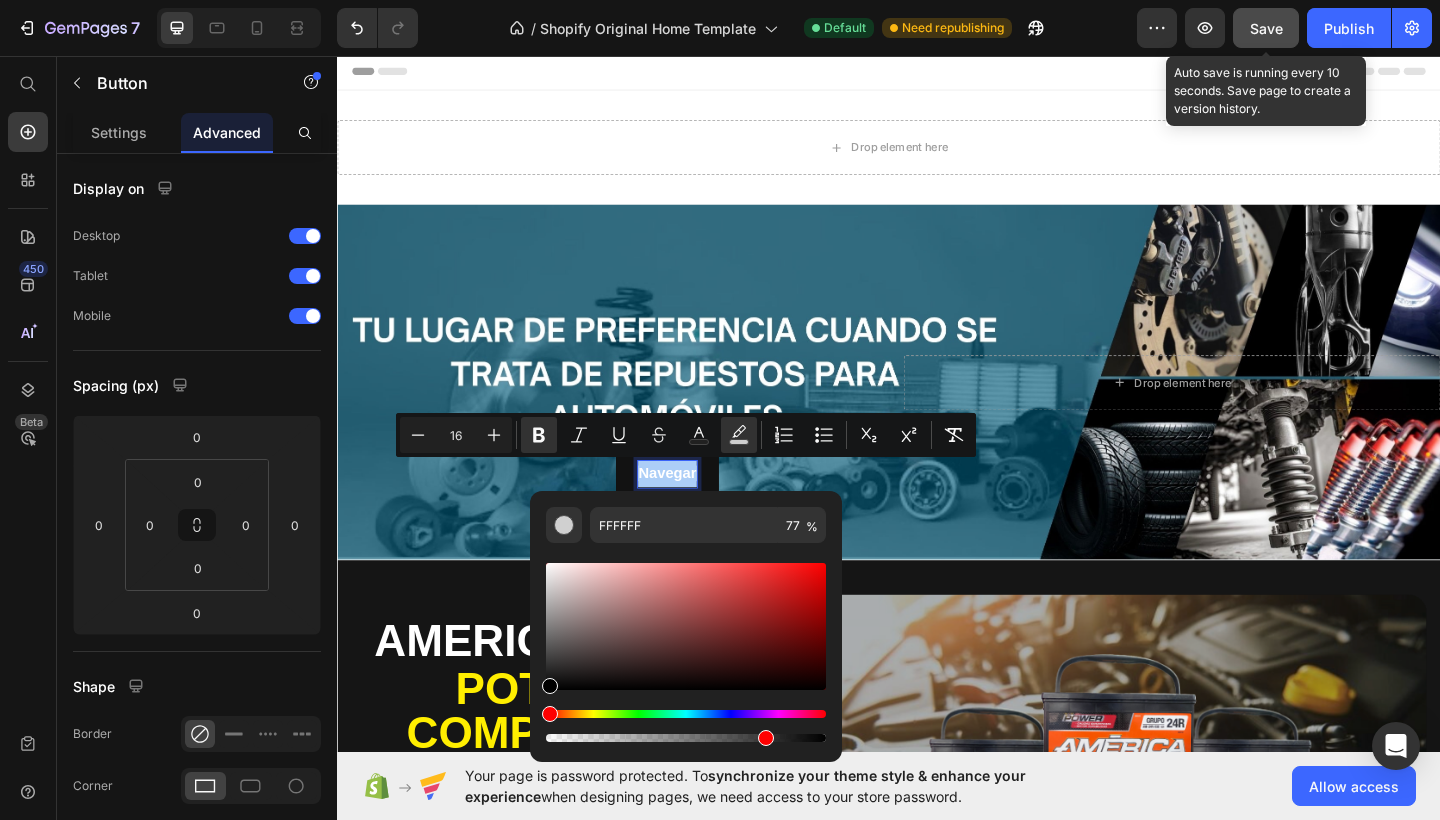 click on "FFFFFF 77 %" at bounding box center [686, 626] 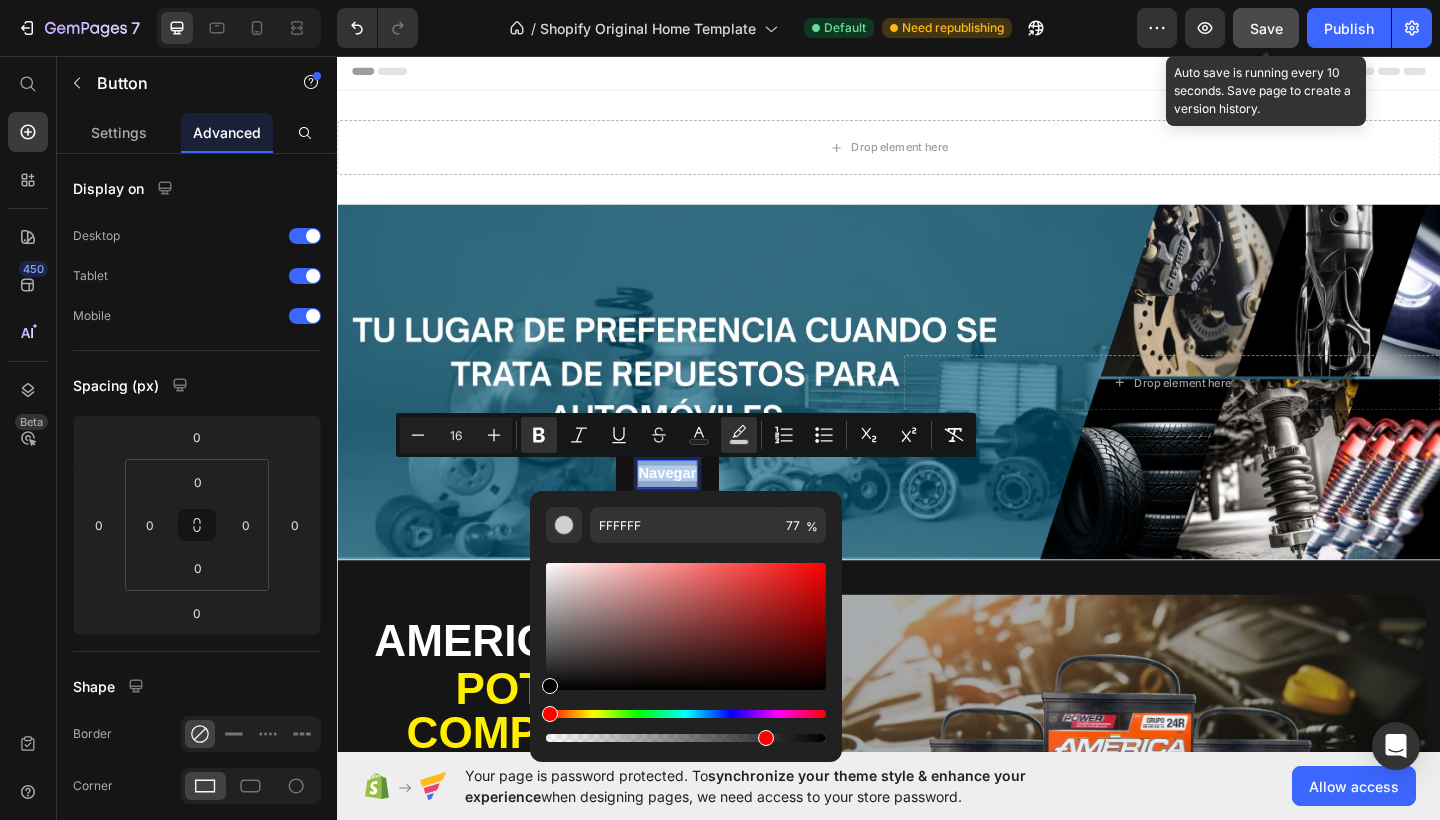 type on "000000" 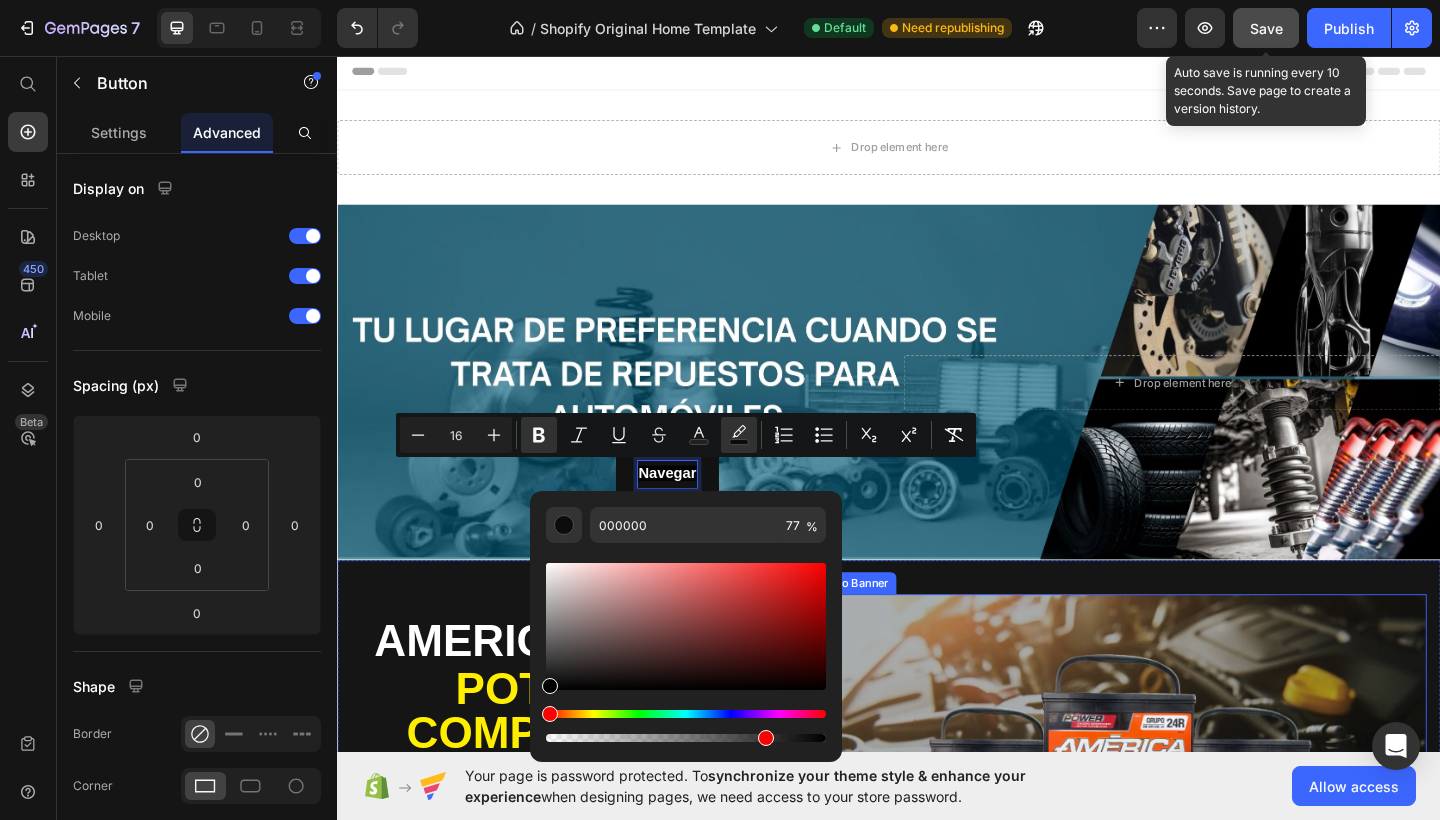 click at bounding box center [1189, 812] 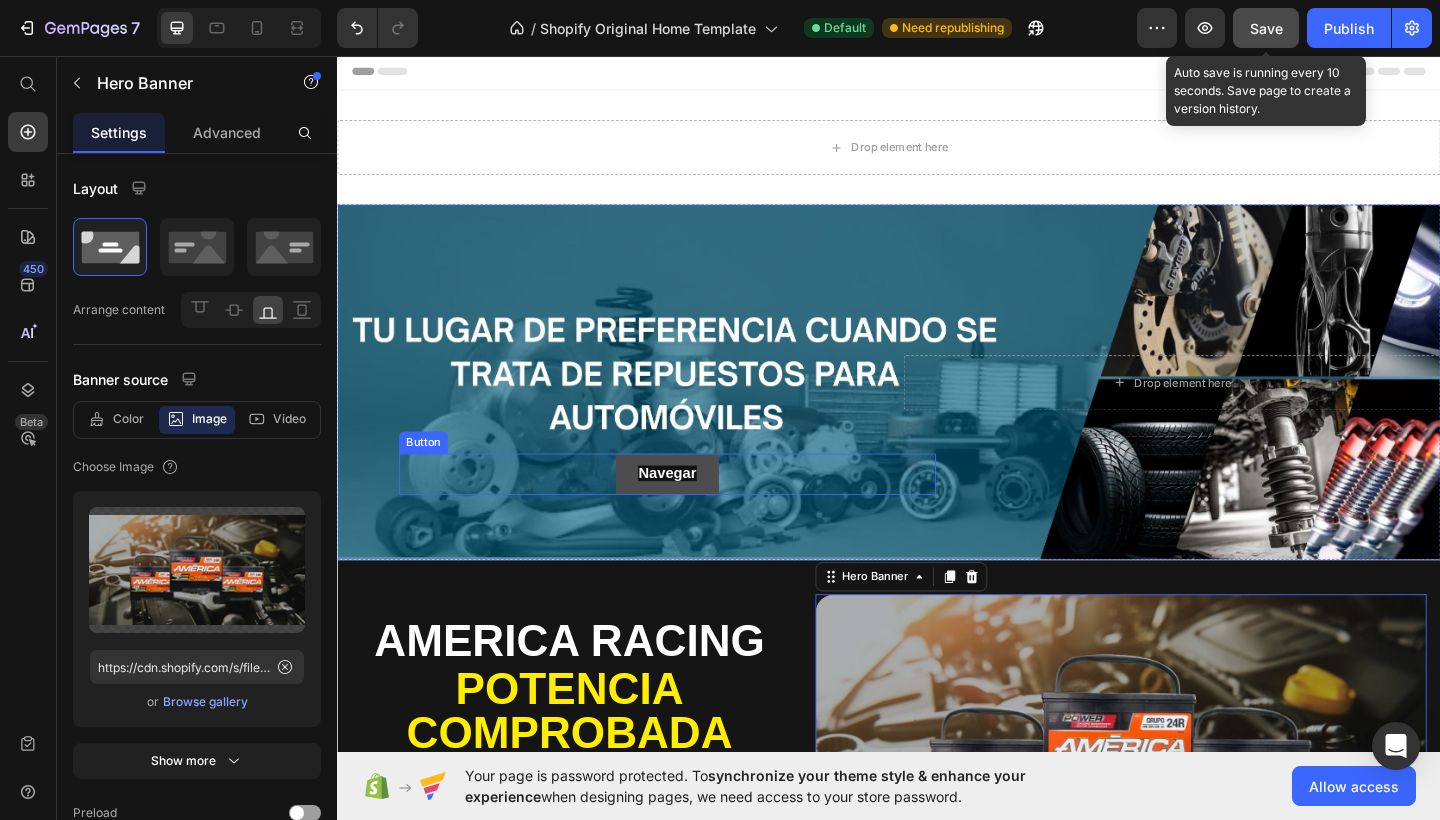 click on "Navegar" at bounding box center (695, 511) 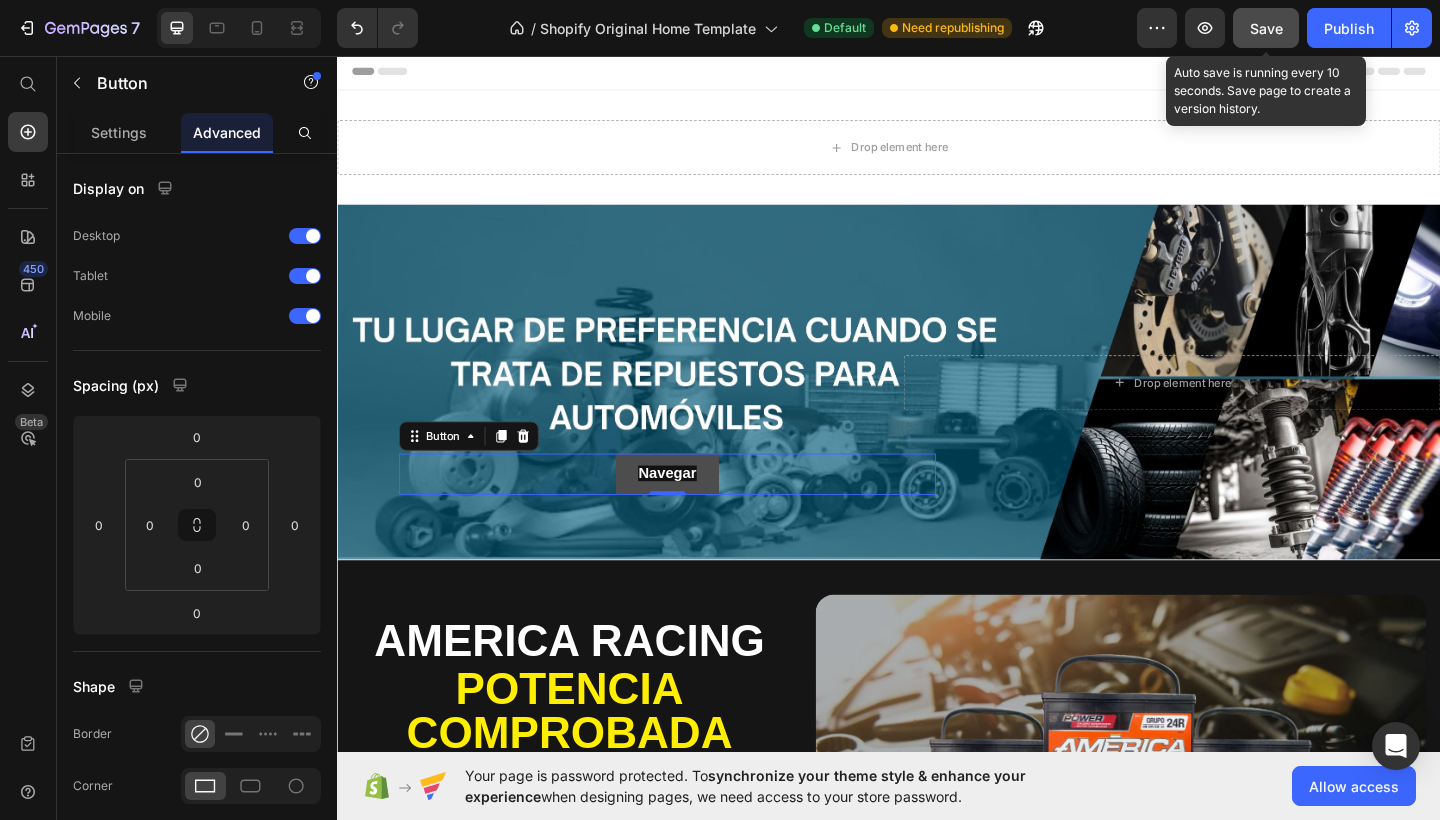 click on "Navegar" at bounding box center [695, 511] 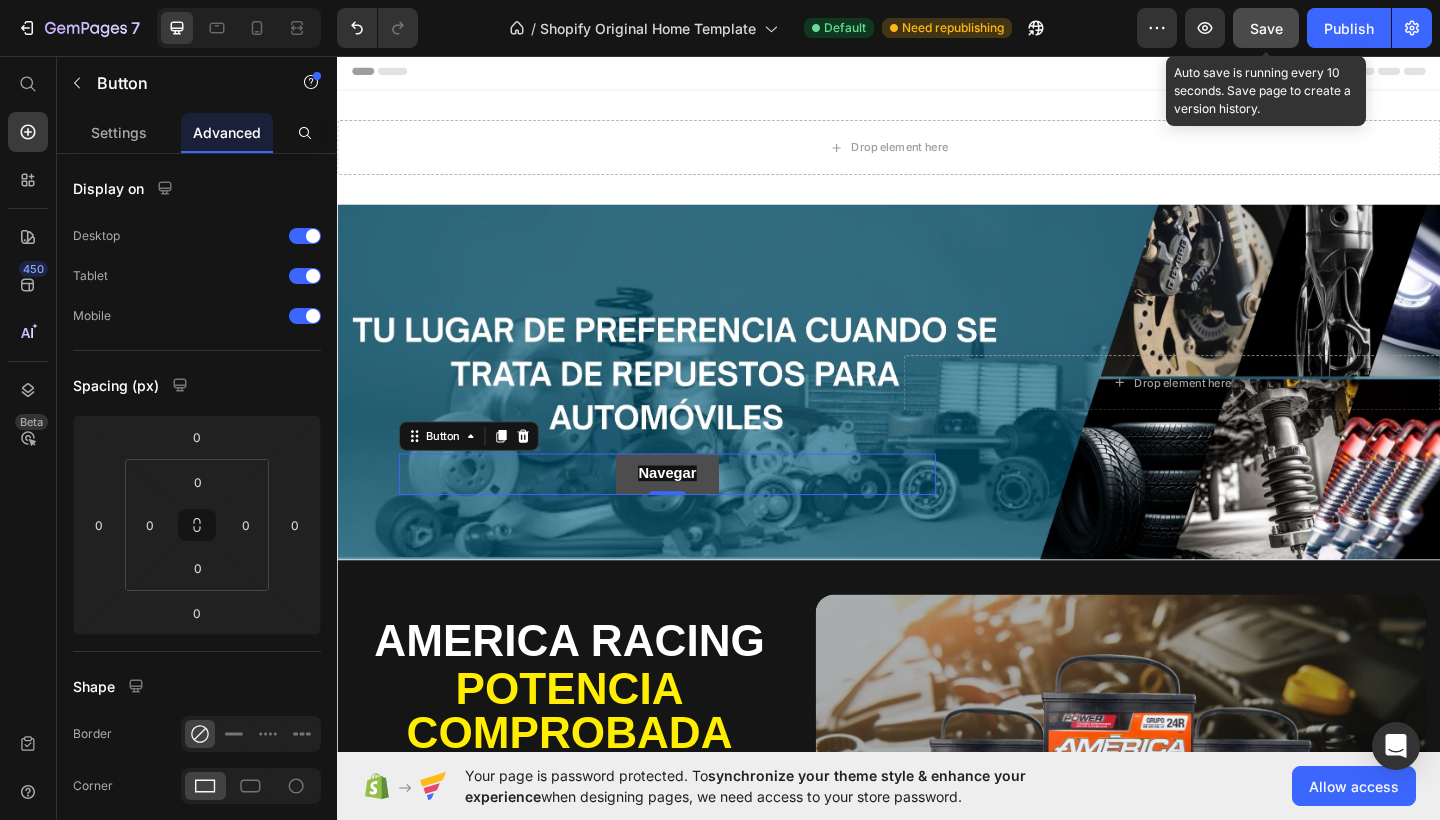 click on "Navegar" at bounding box center [695, 511] 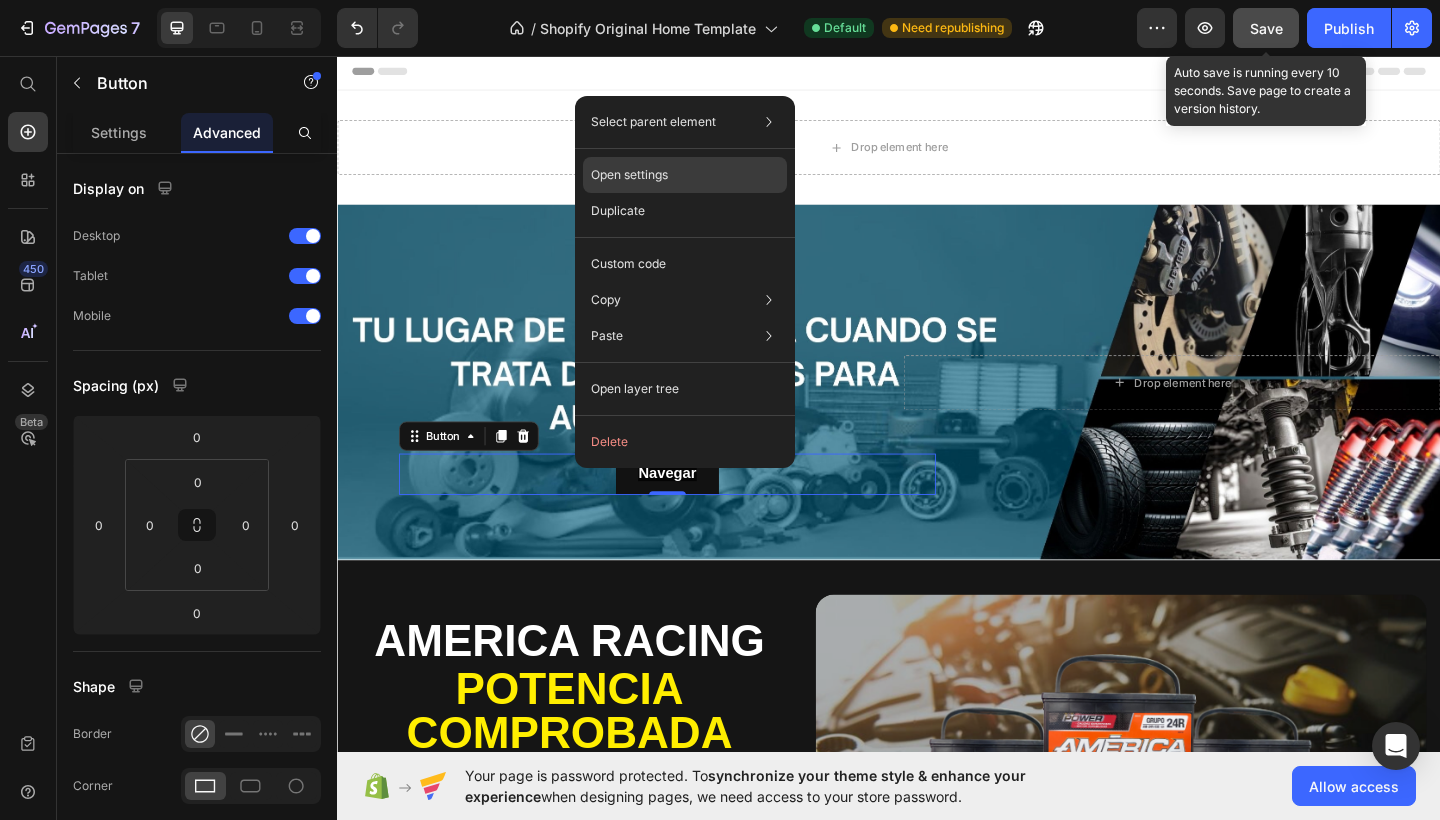 click on "Open settings" 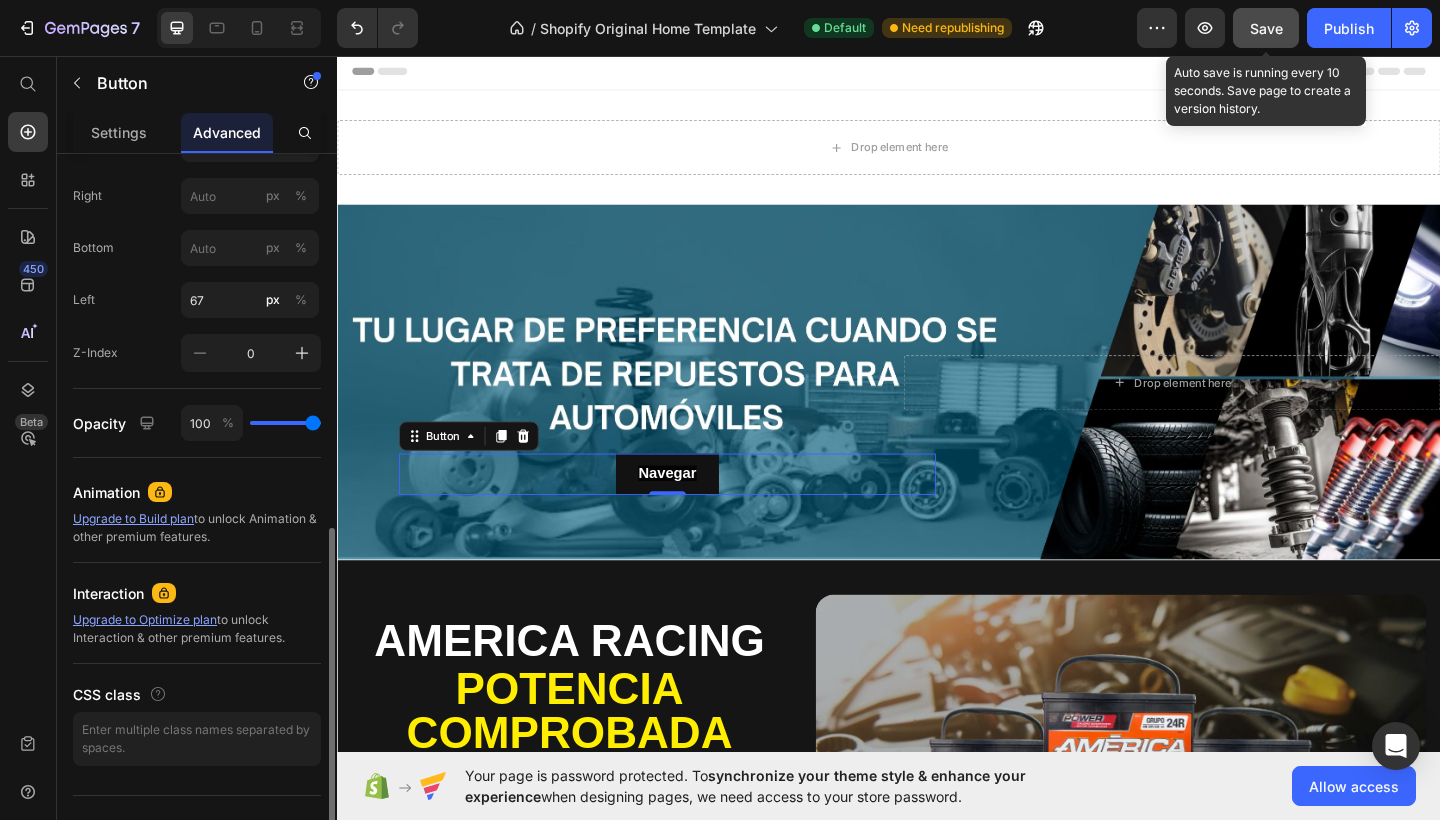 scroll, scrollTop: 844, scrollLeft: 0, axis: vertical 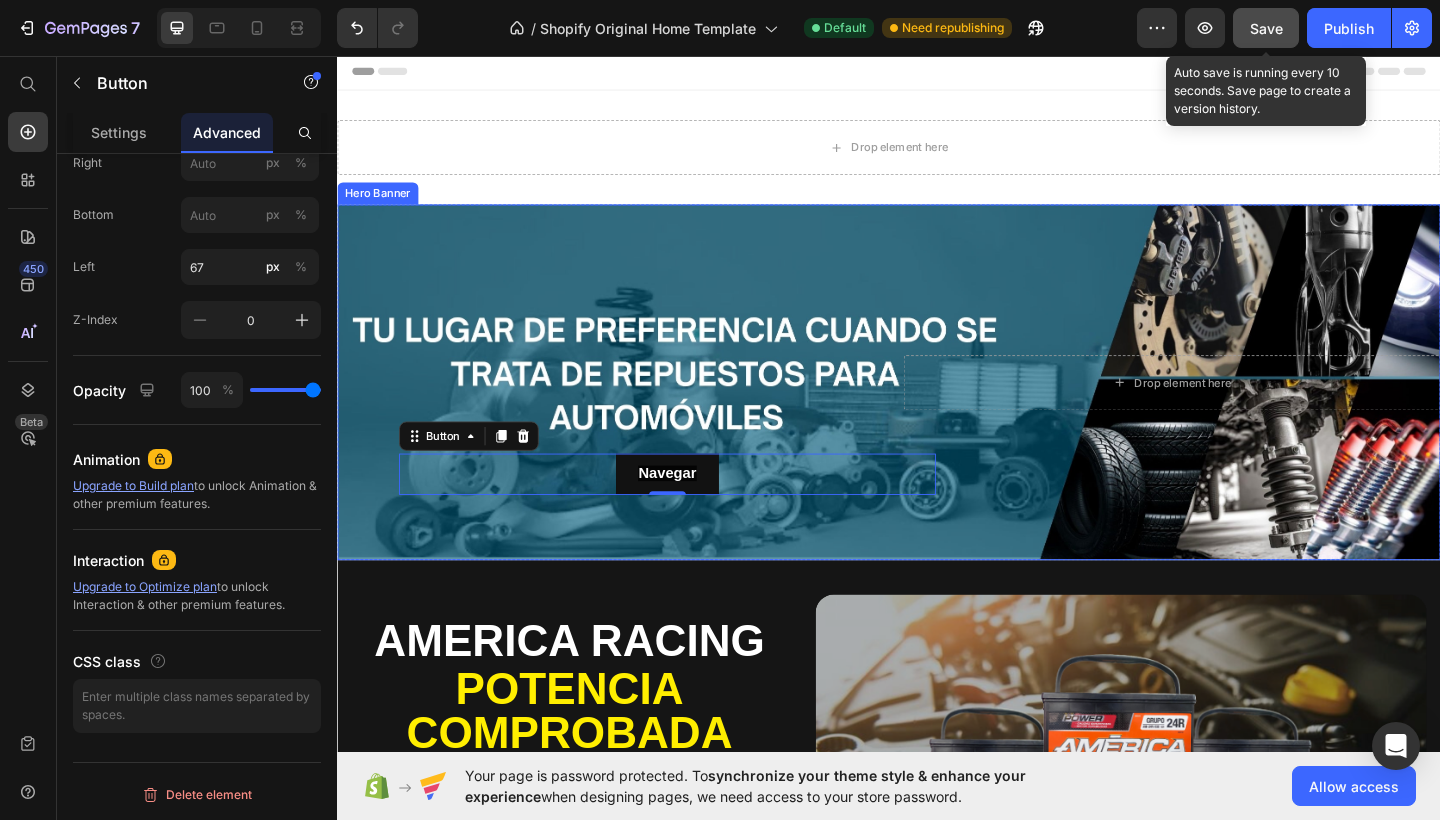 click at bounding box center (937, 411) 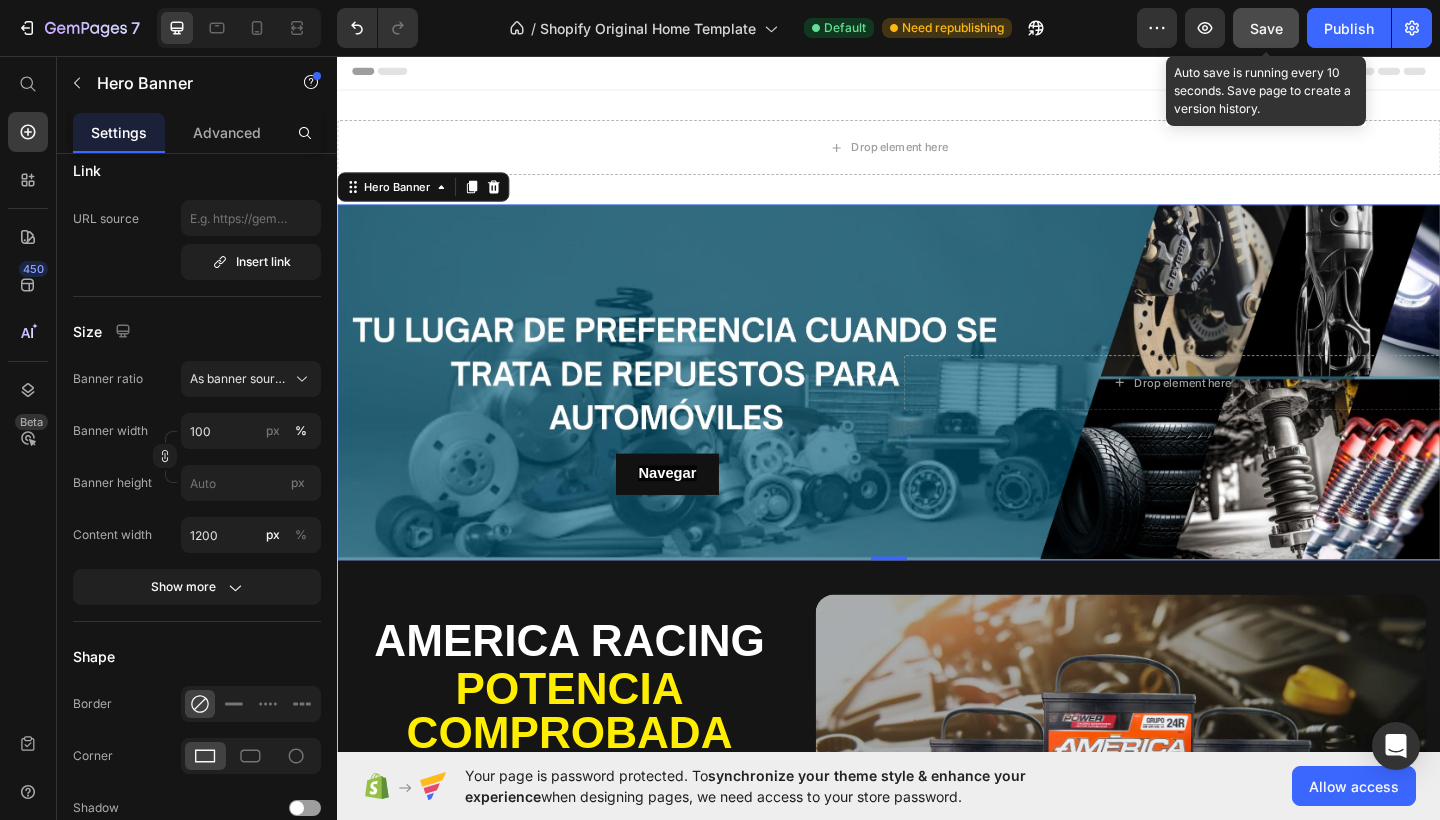 scroll, scrollTop: 0, scrollLeft: 0, axis: both 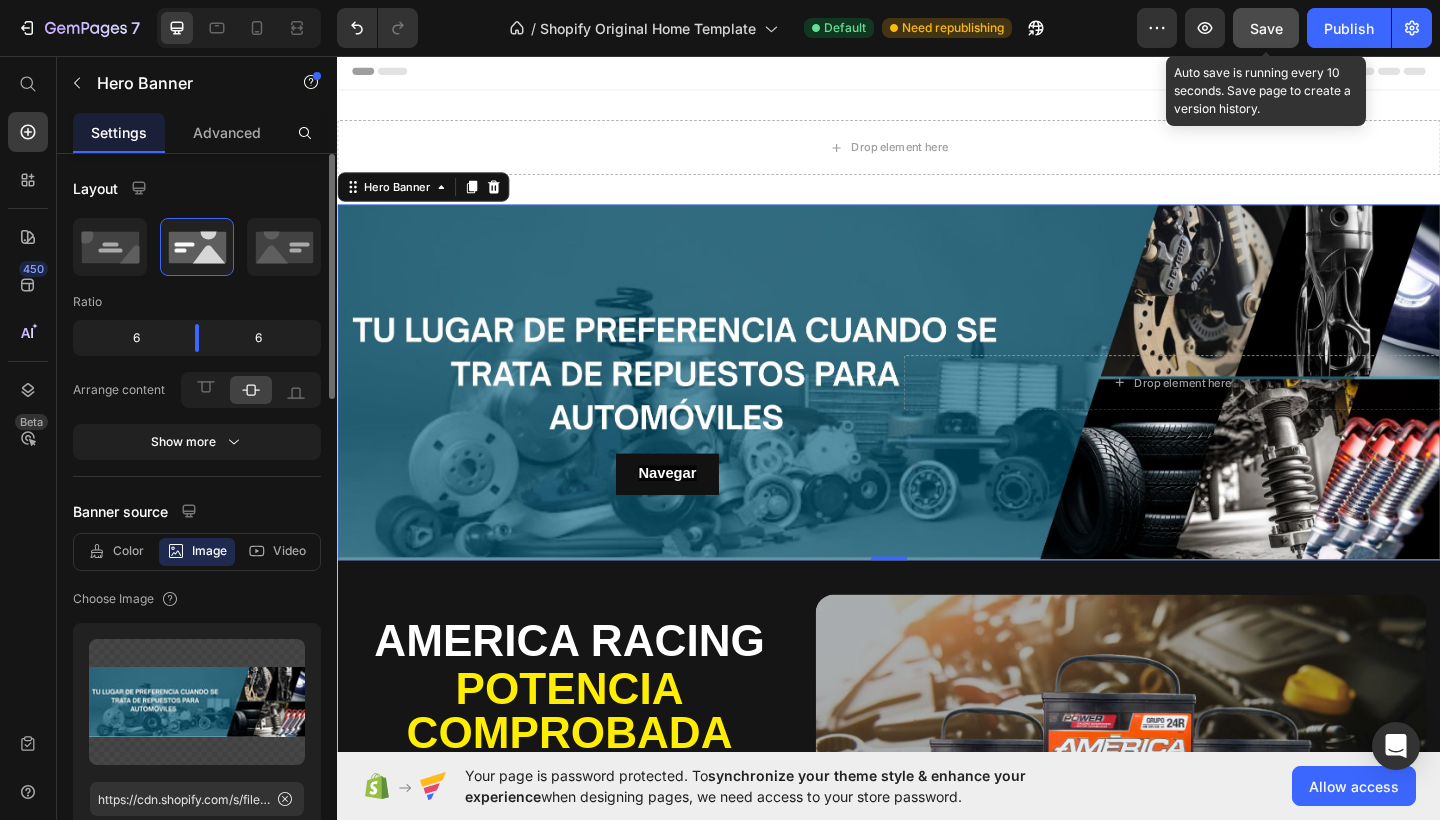 click on "Navegar Button
Drop element here" at bounding box center [937, 412] 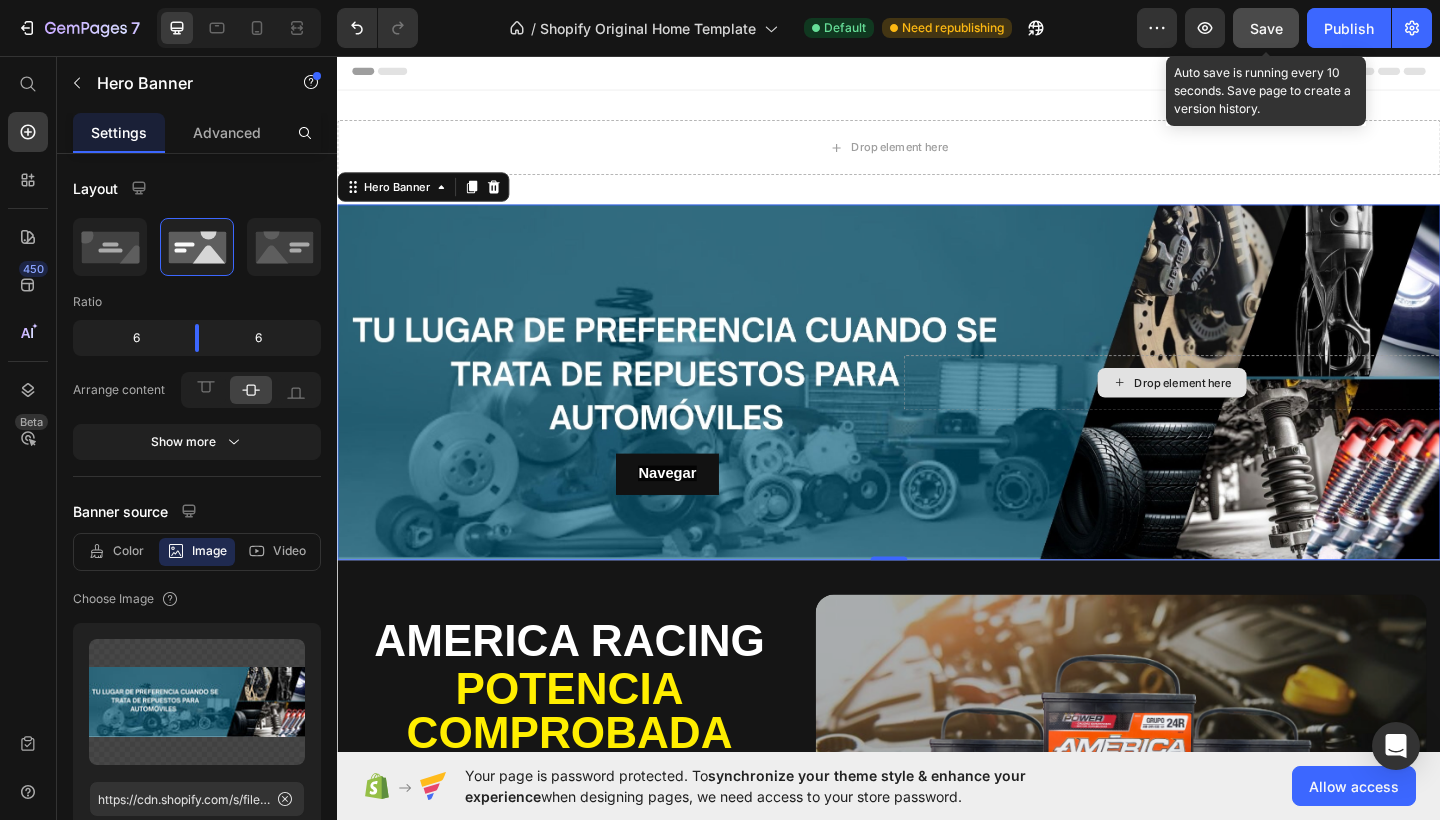 click on "Drop element here" at bounding box center (1245, 412) 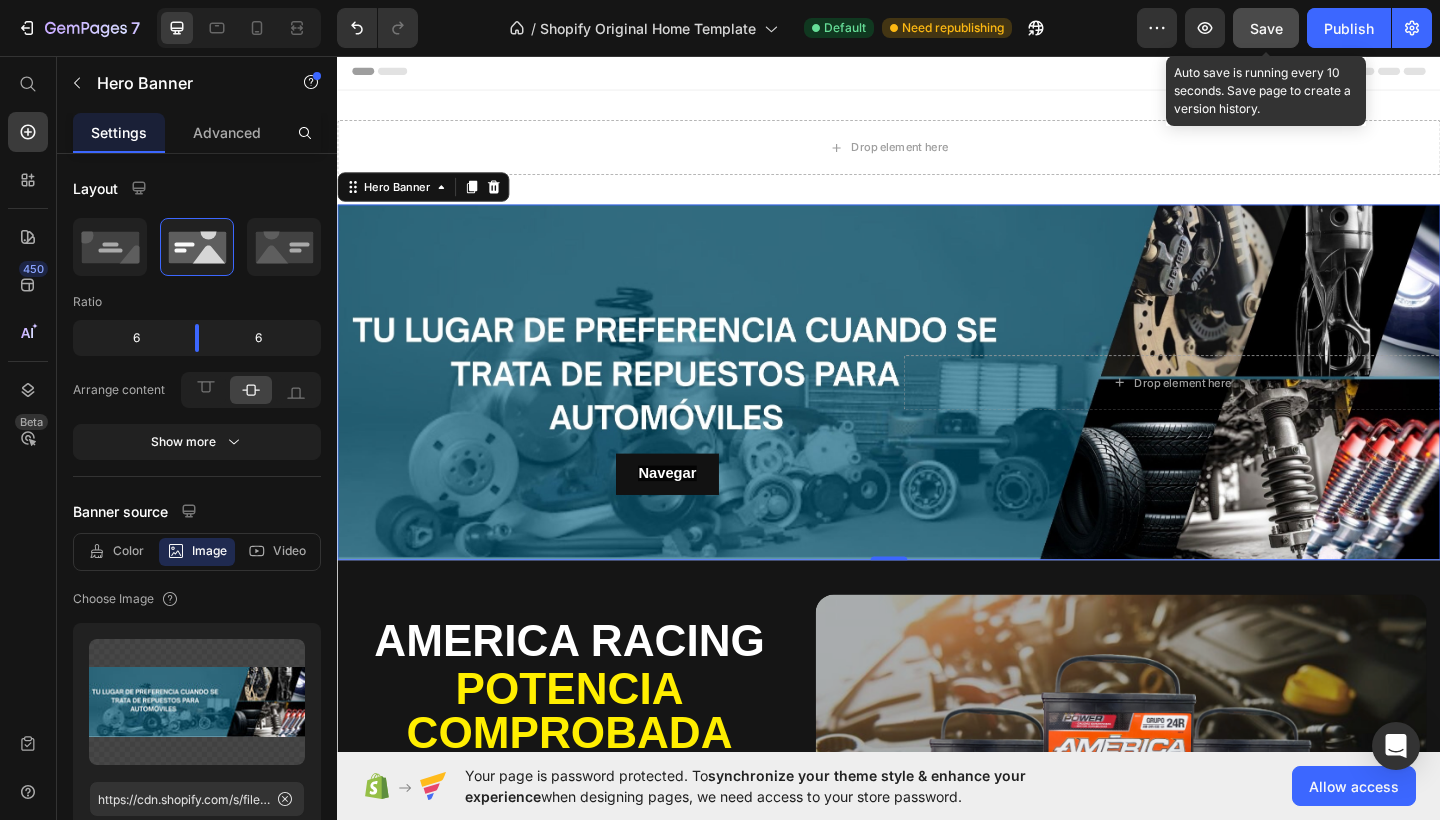 drag, startPoint x: 924, startPoint y: 596, endPoint x: 927, endPoint y: 563, distance: 33.13608 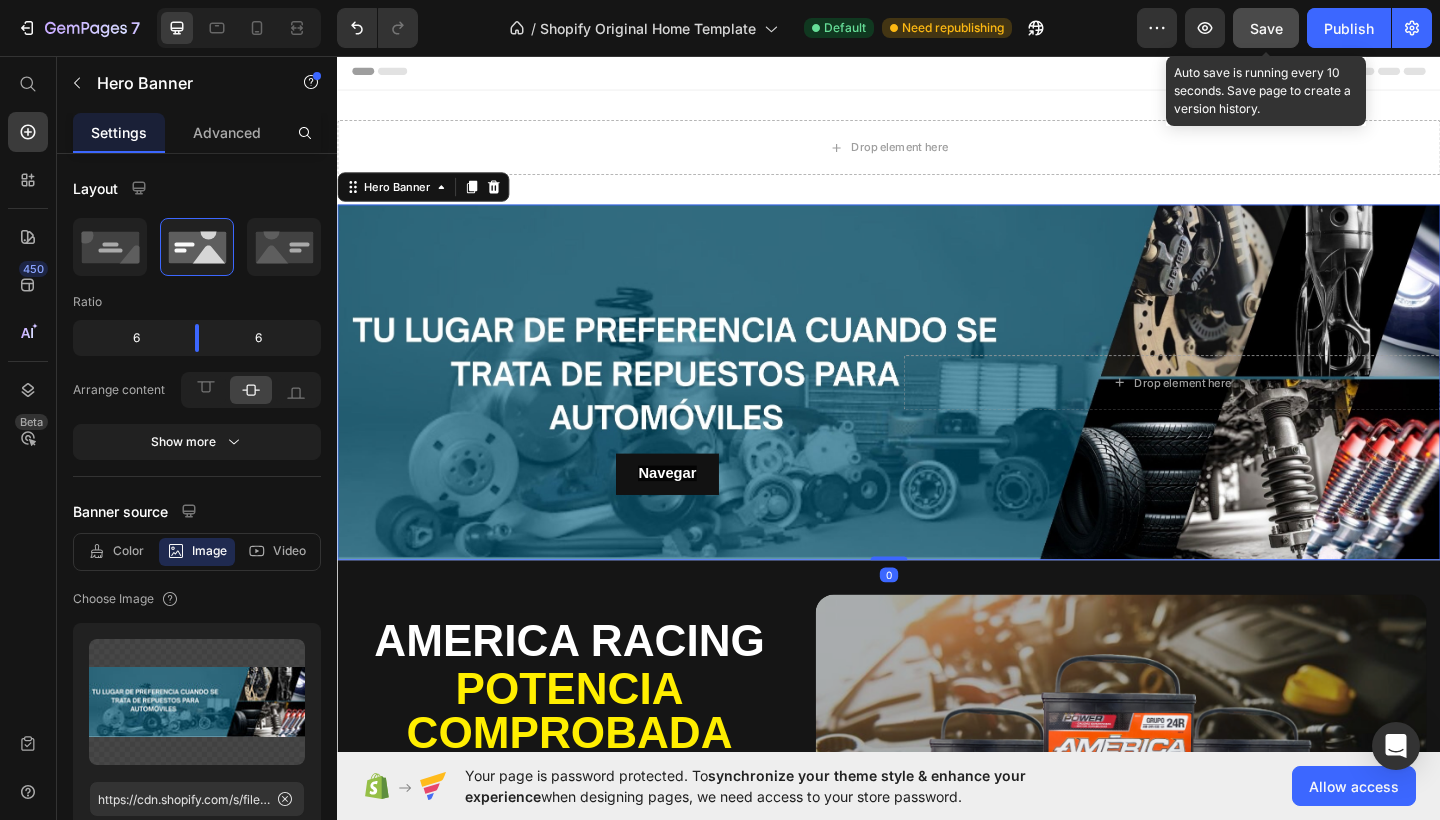 drag, startPoint x: 929, startPoint y: 597, endPoint x: 929, endPoint y: 570, distance: 27 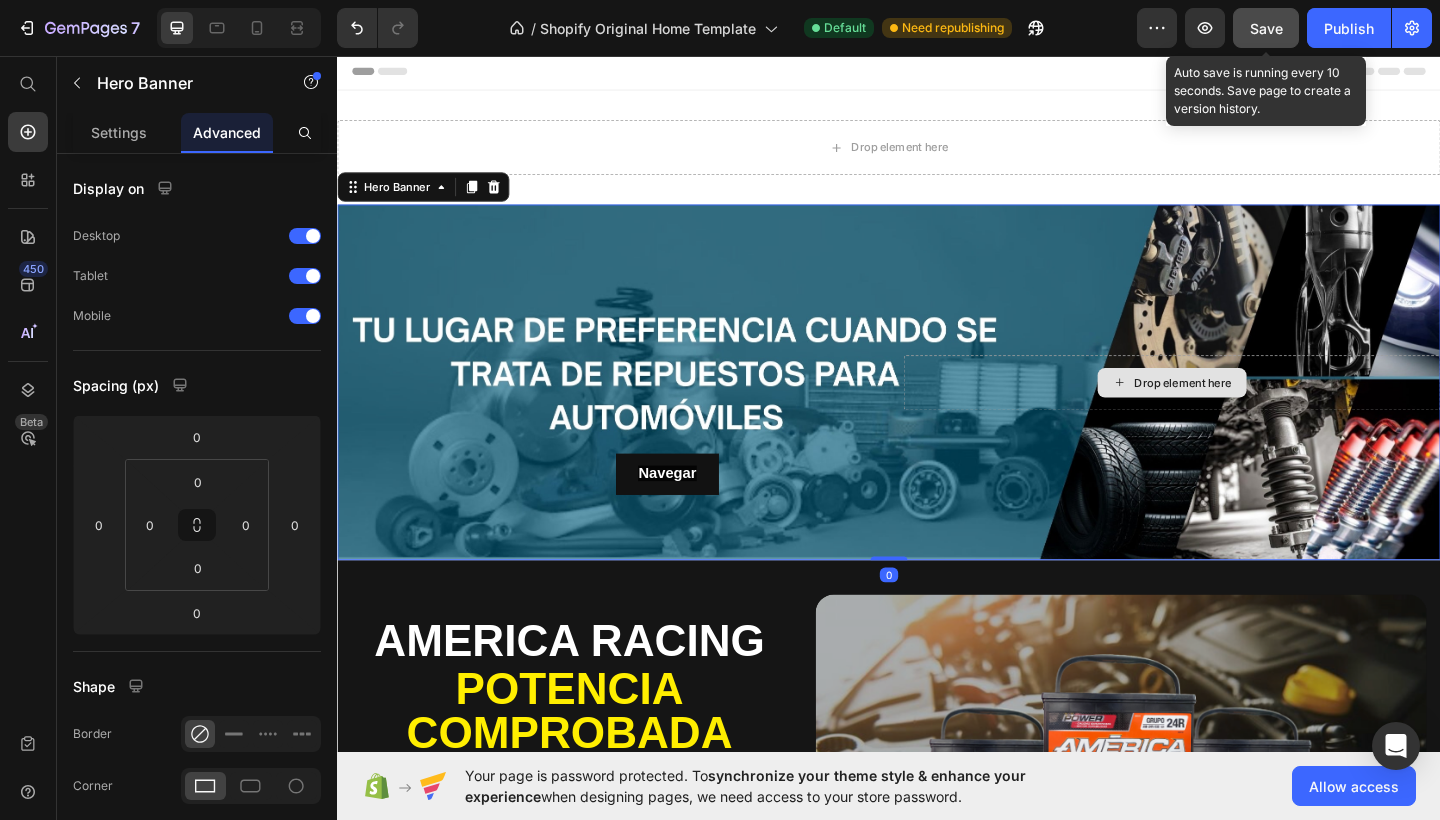 click on "Drop element here" at bounding box center (1245, 412) 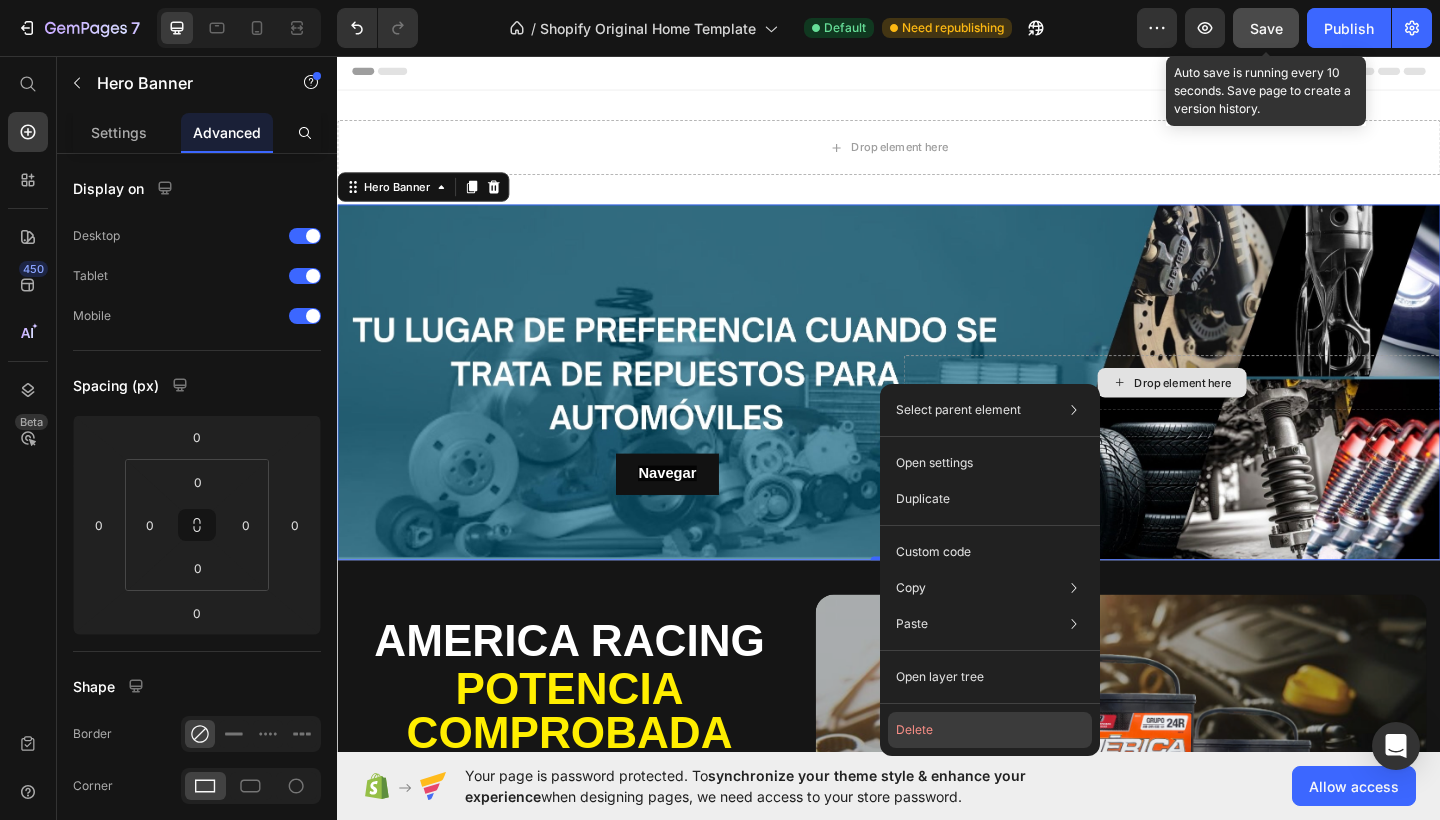 click on "Delete" 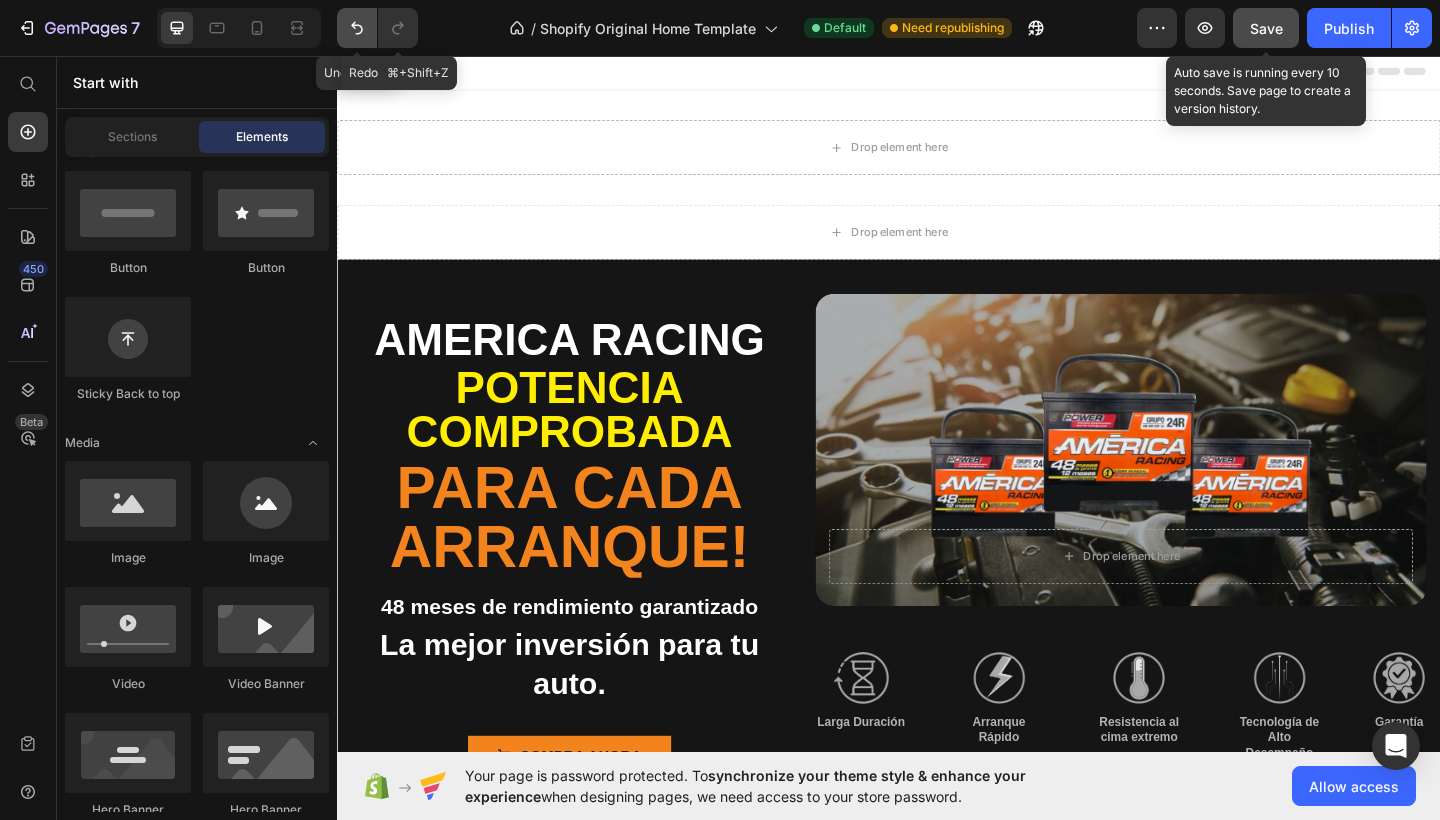 click 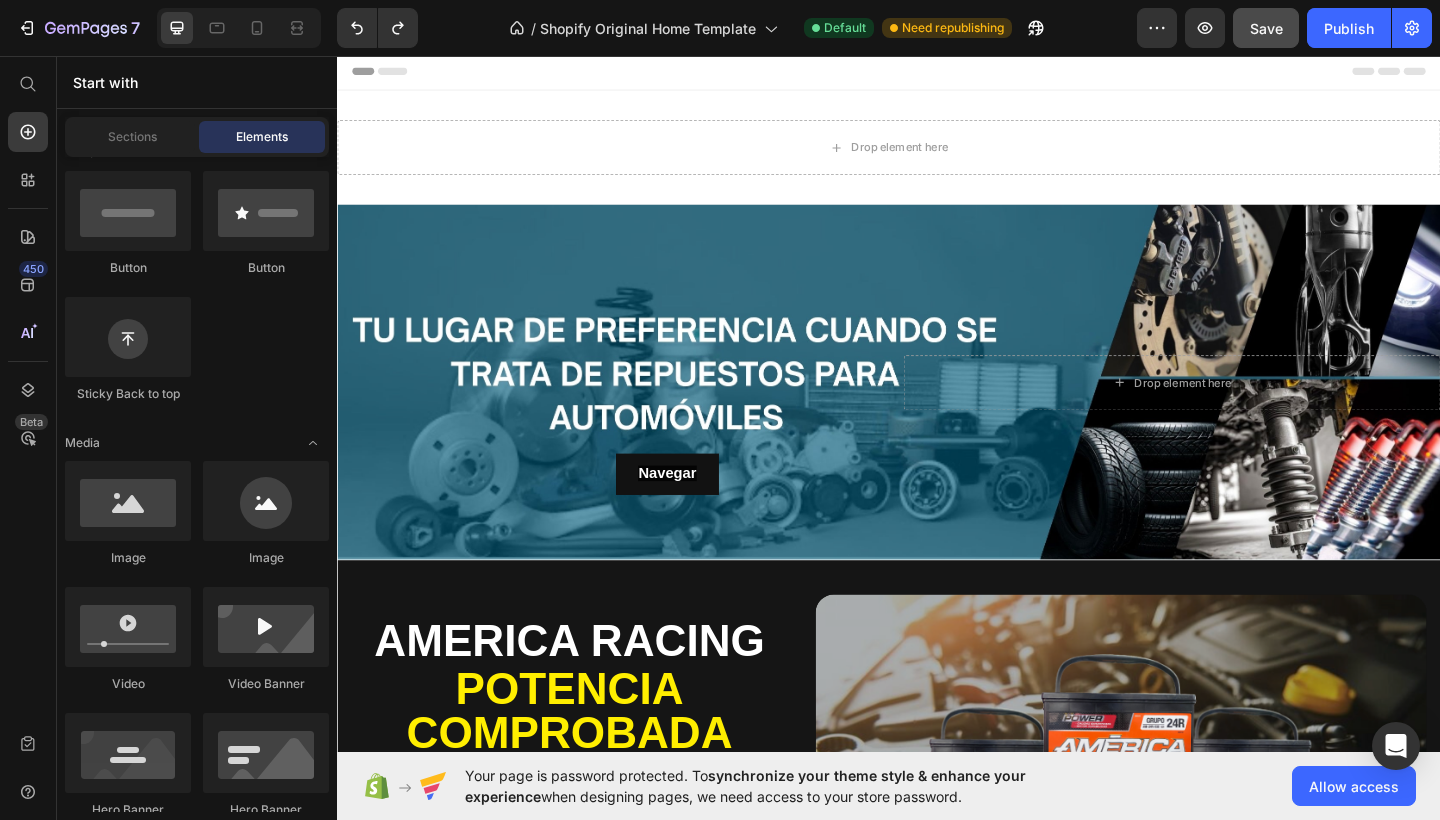click at bounding box center (937, 73) 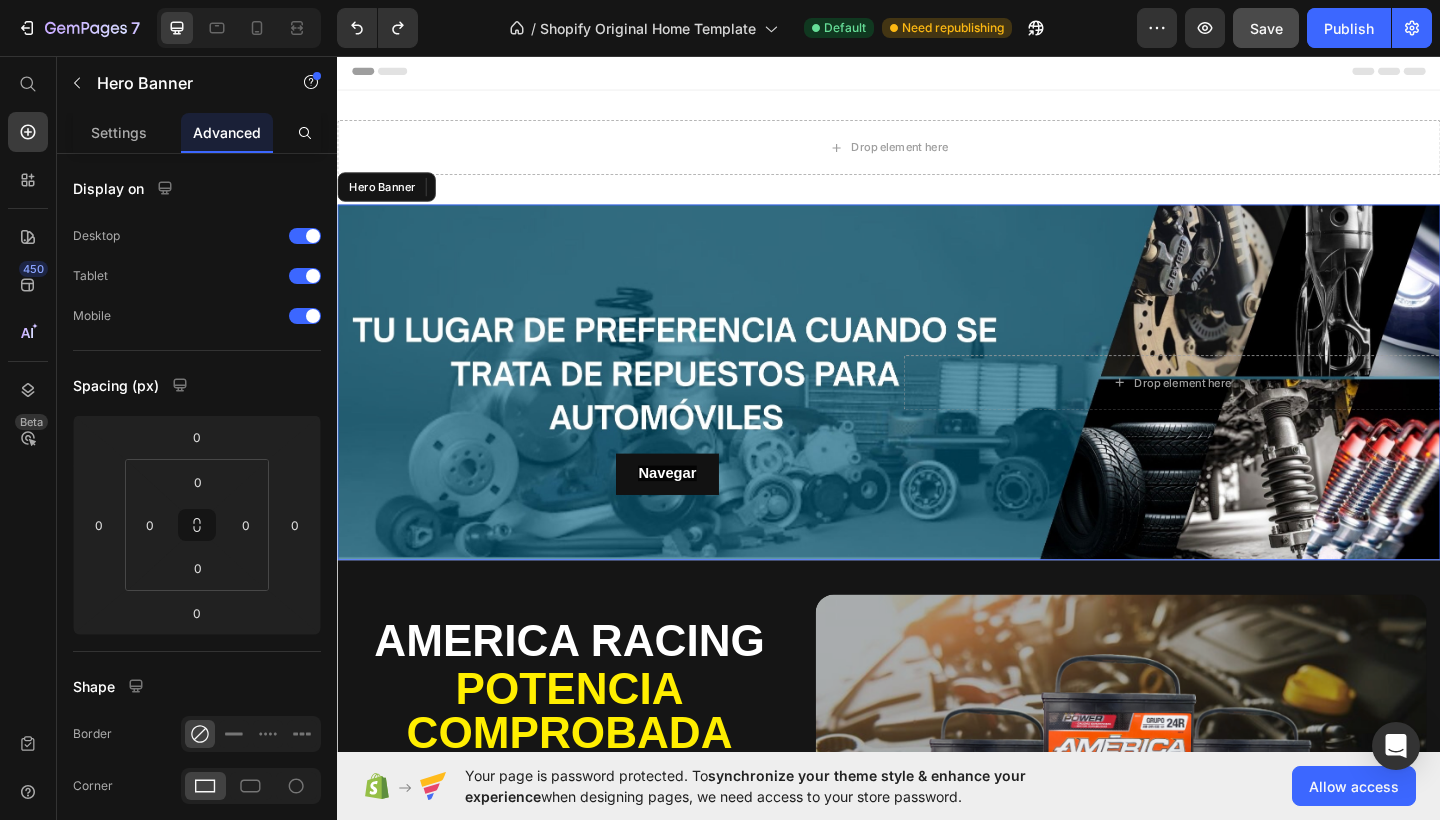 click on "Navegar Button
Drop element here" at bounding box center [937, 412] 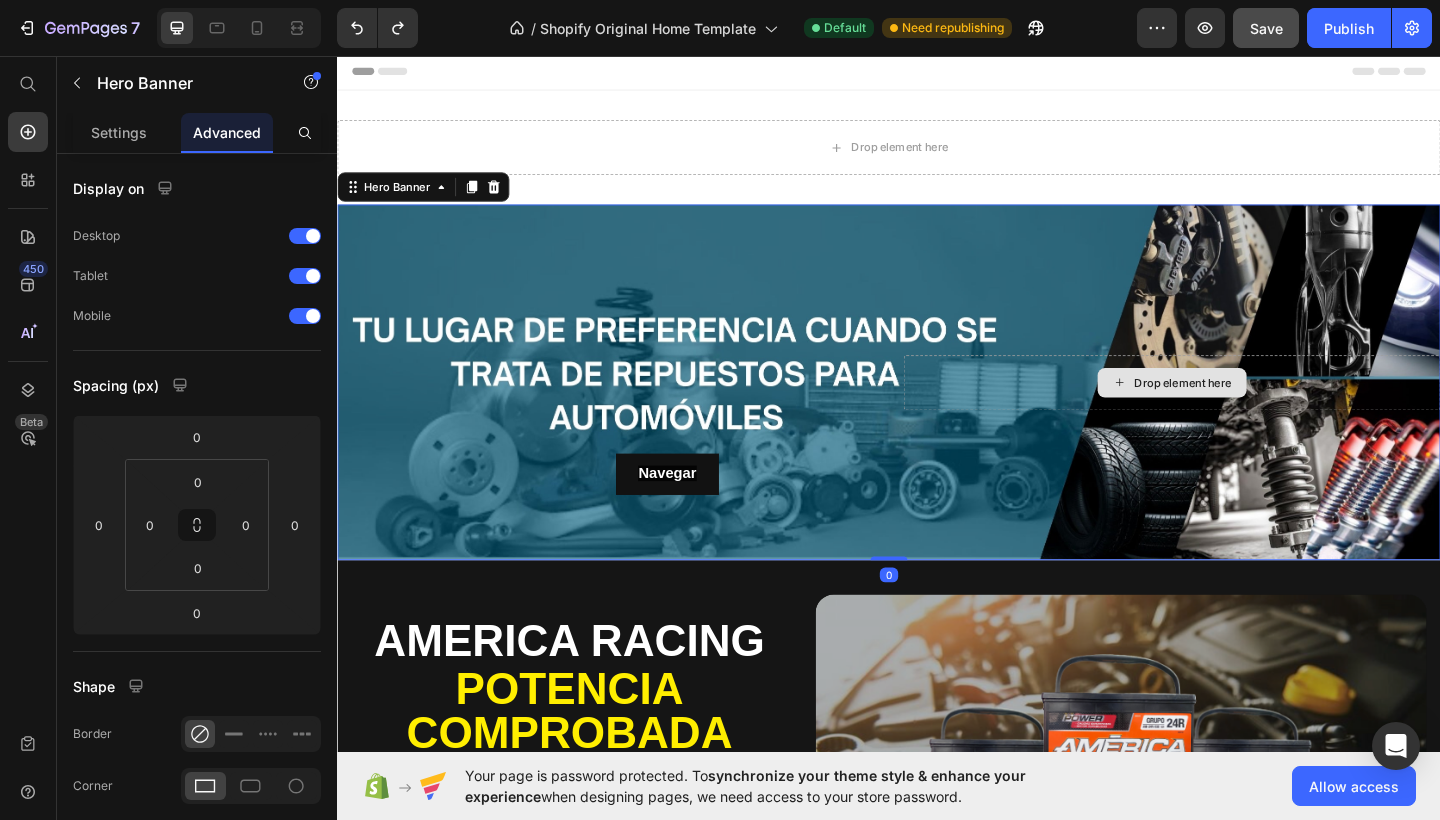 click on "Drop element here" at bounding box center [1245, 412] 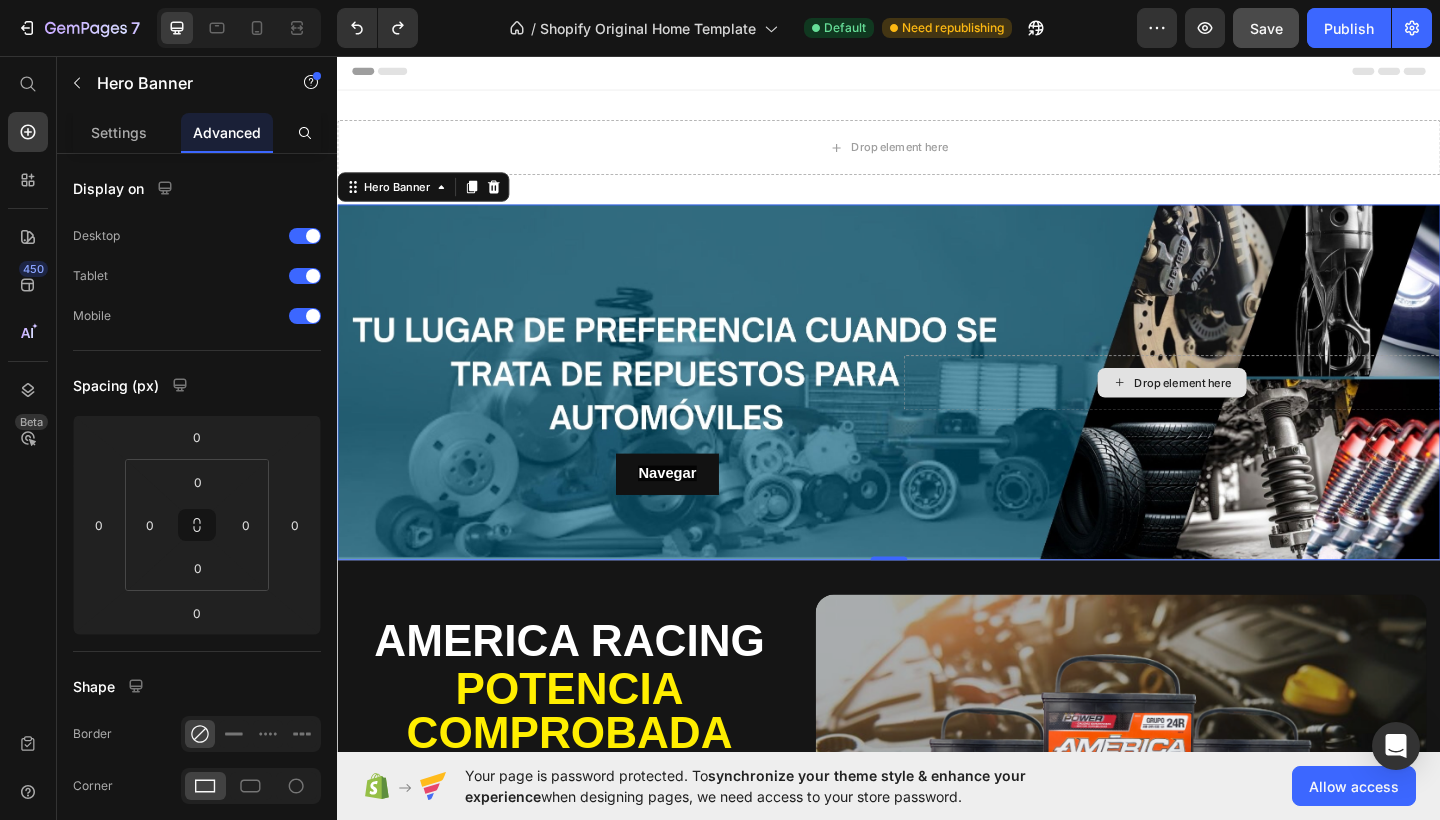 click on "Drop element here" at bounding box center (1245, 412) 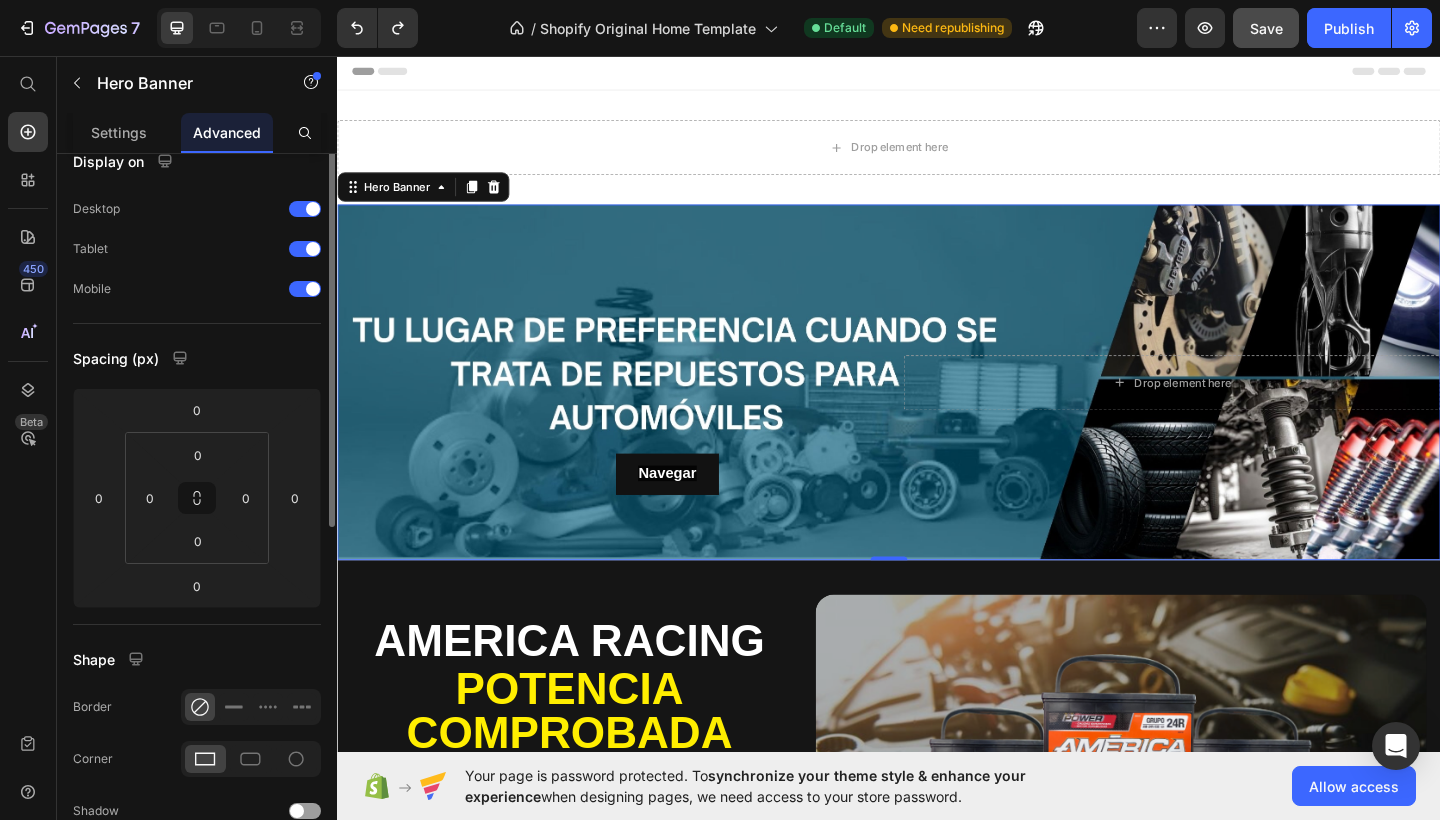 scroll, scrollTop: 0, scrollLeft: 0, axis: both 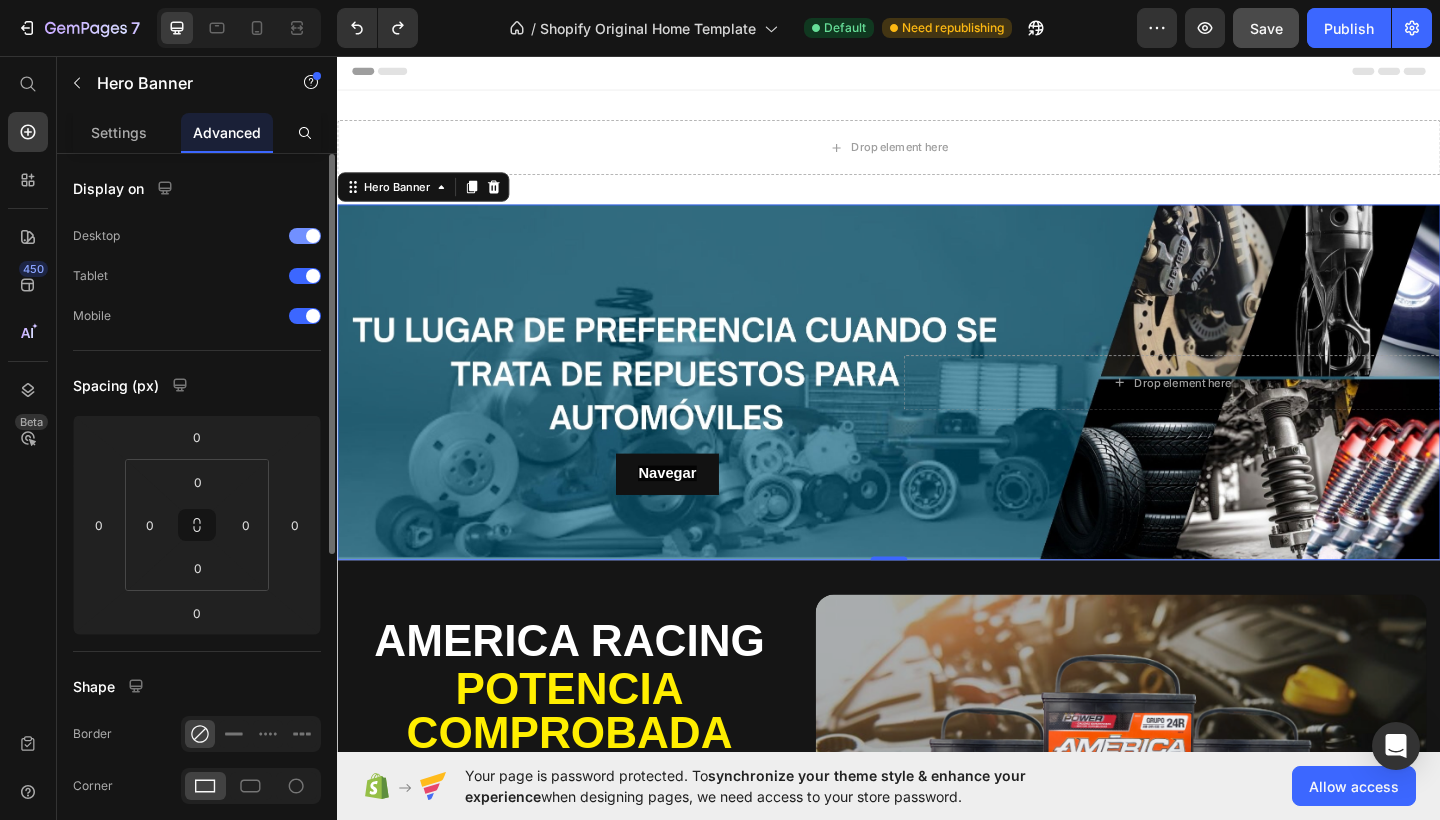 click at bounding box center (305, 236) 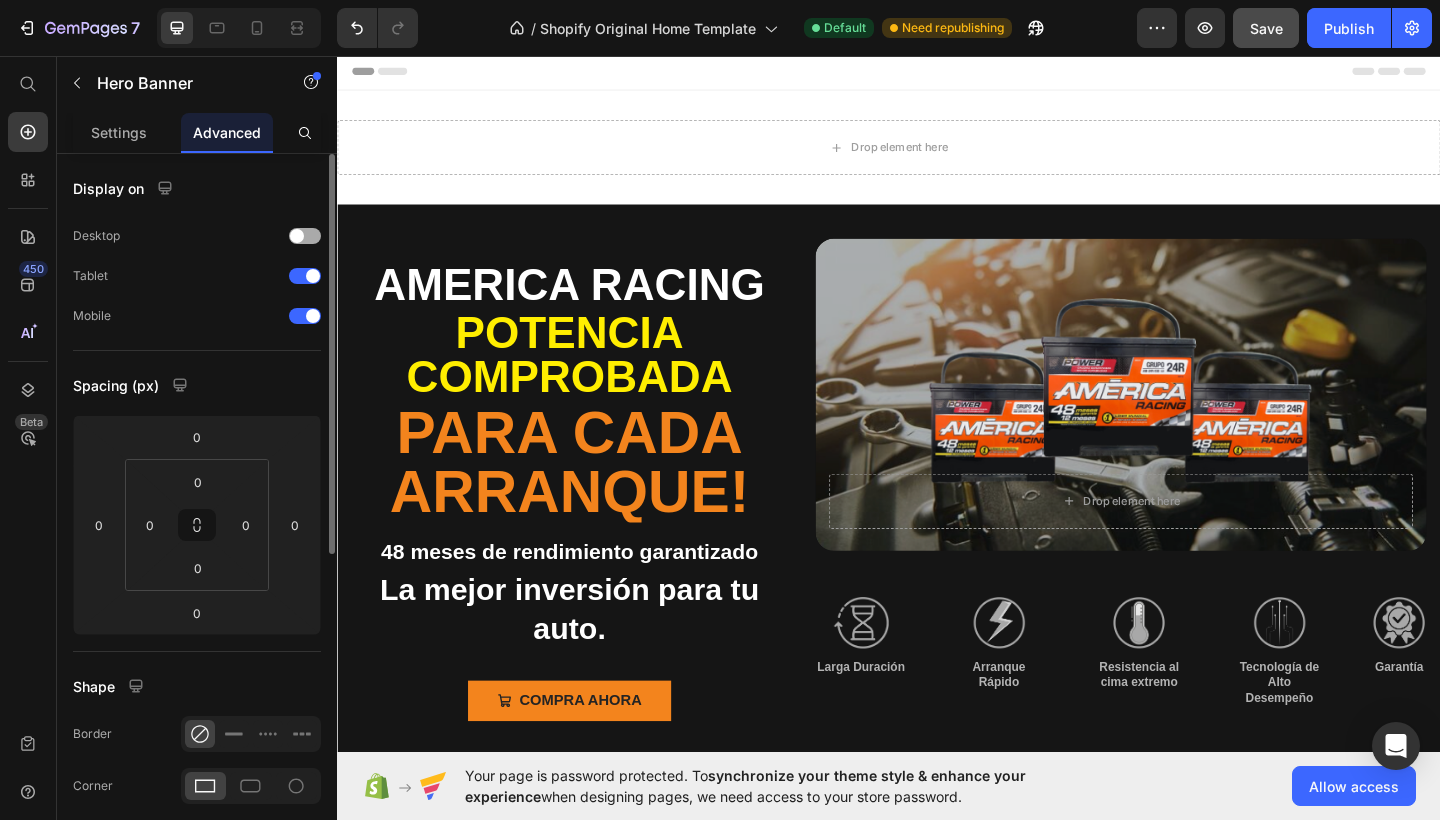 click at bounding box center (297, 236) 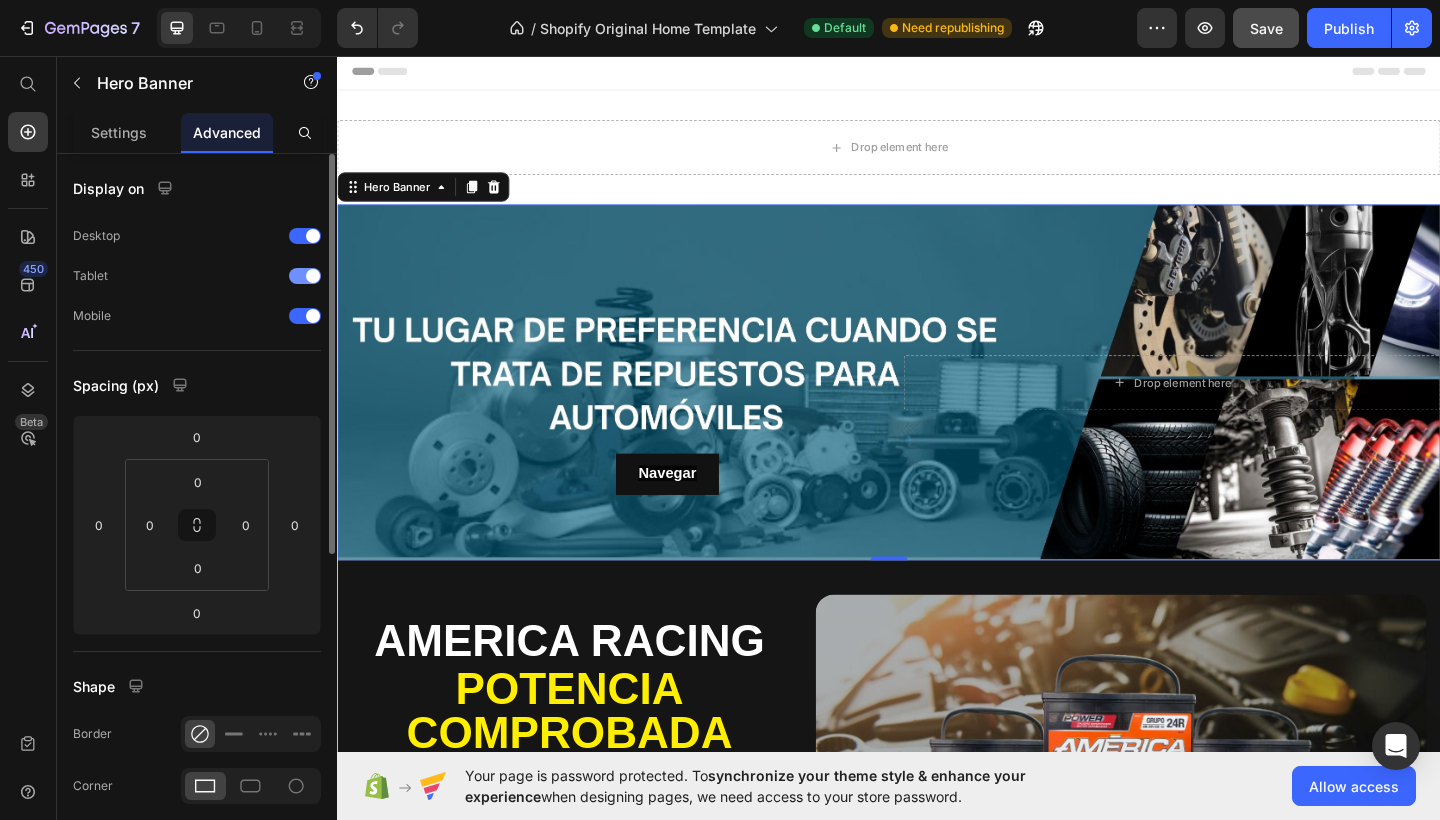 click at bounding box center [305, 276] 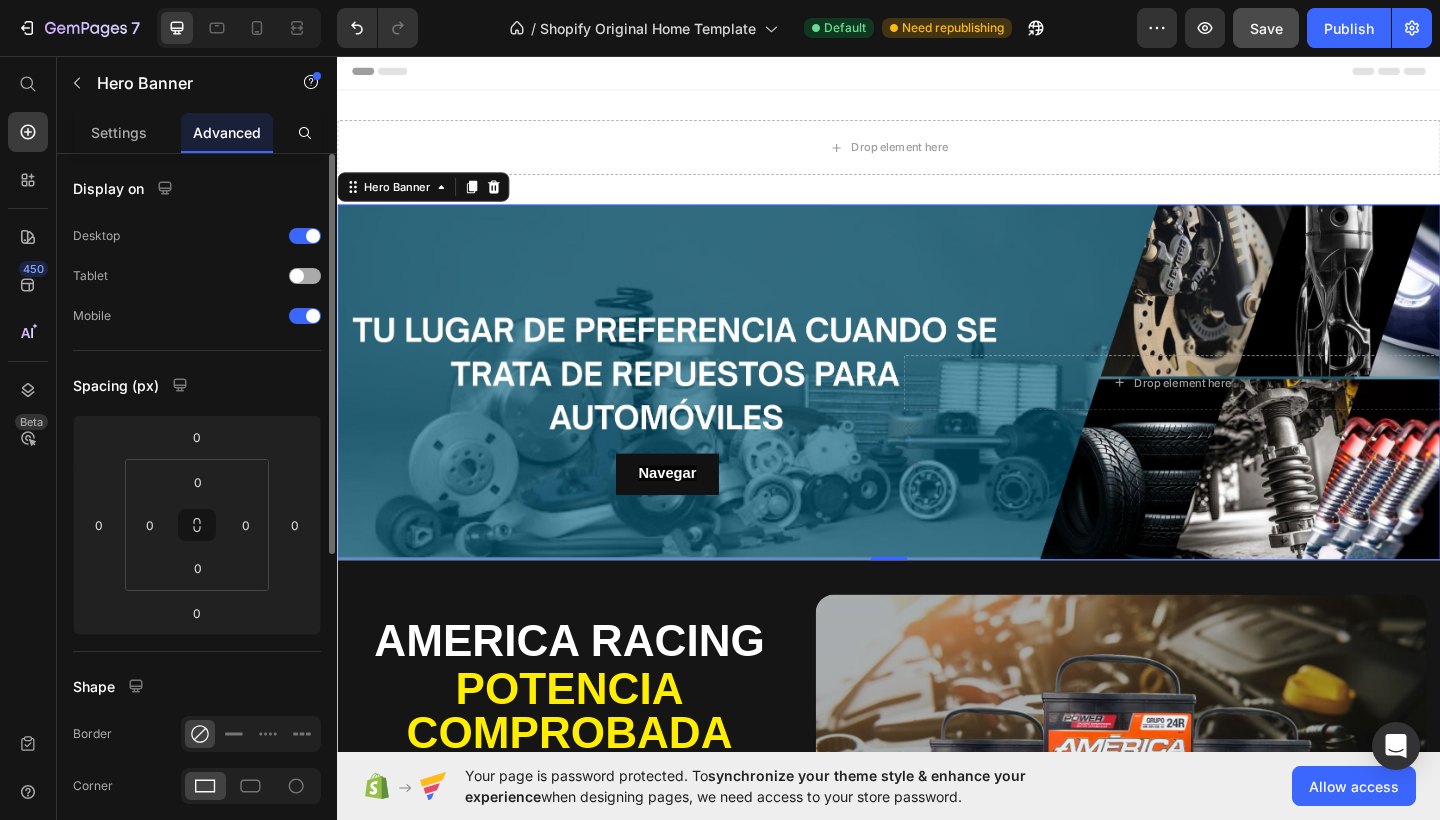 click at bounding box center [305, 276] 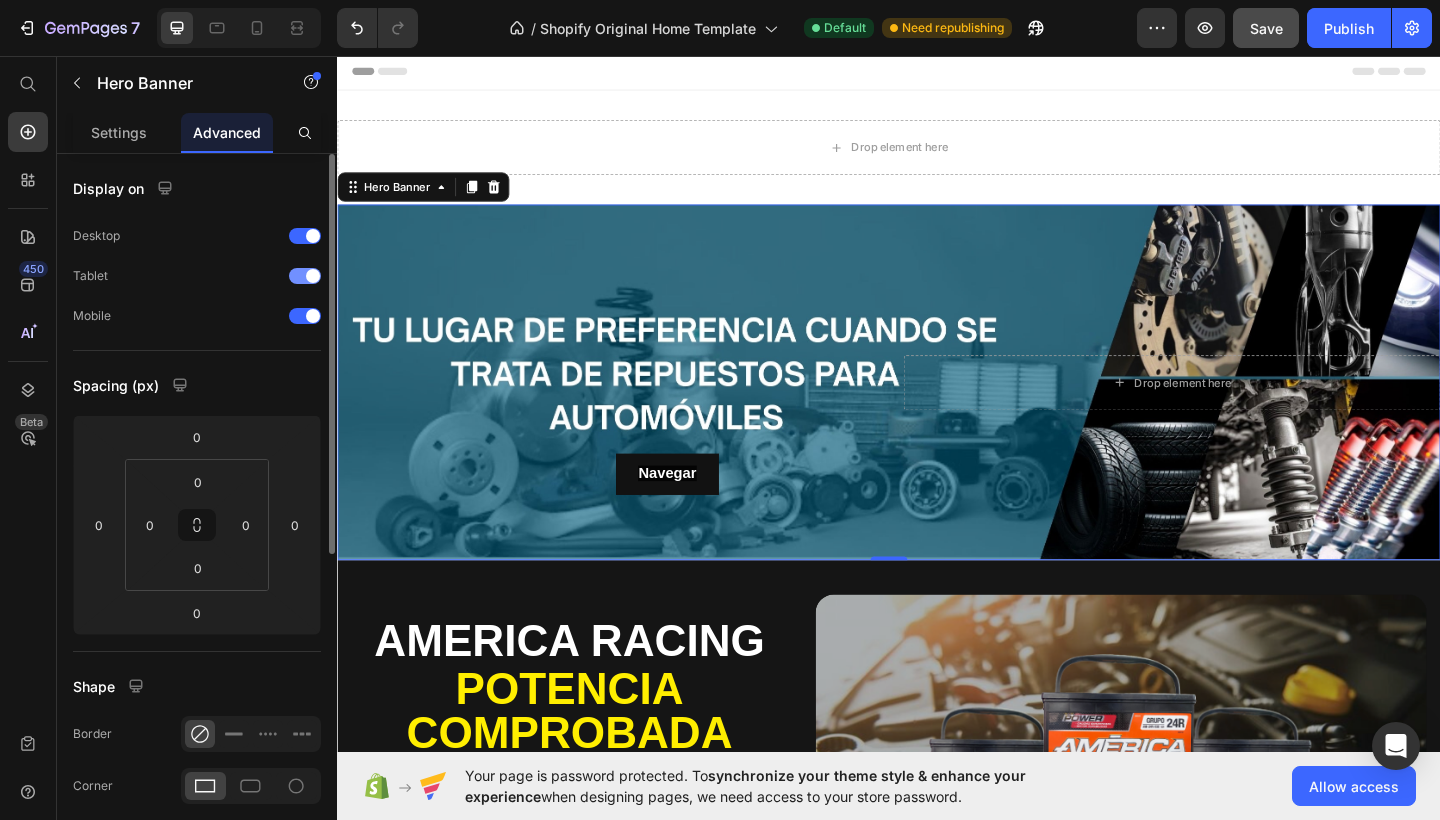 click at bounding box center (313, 276) 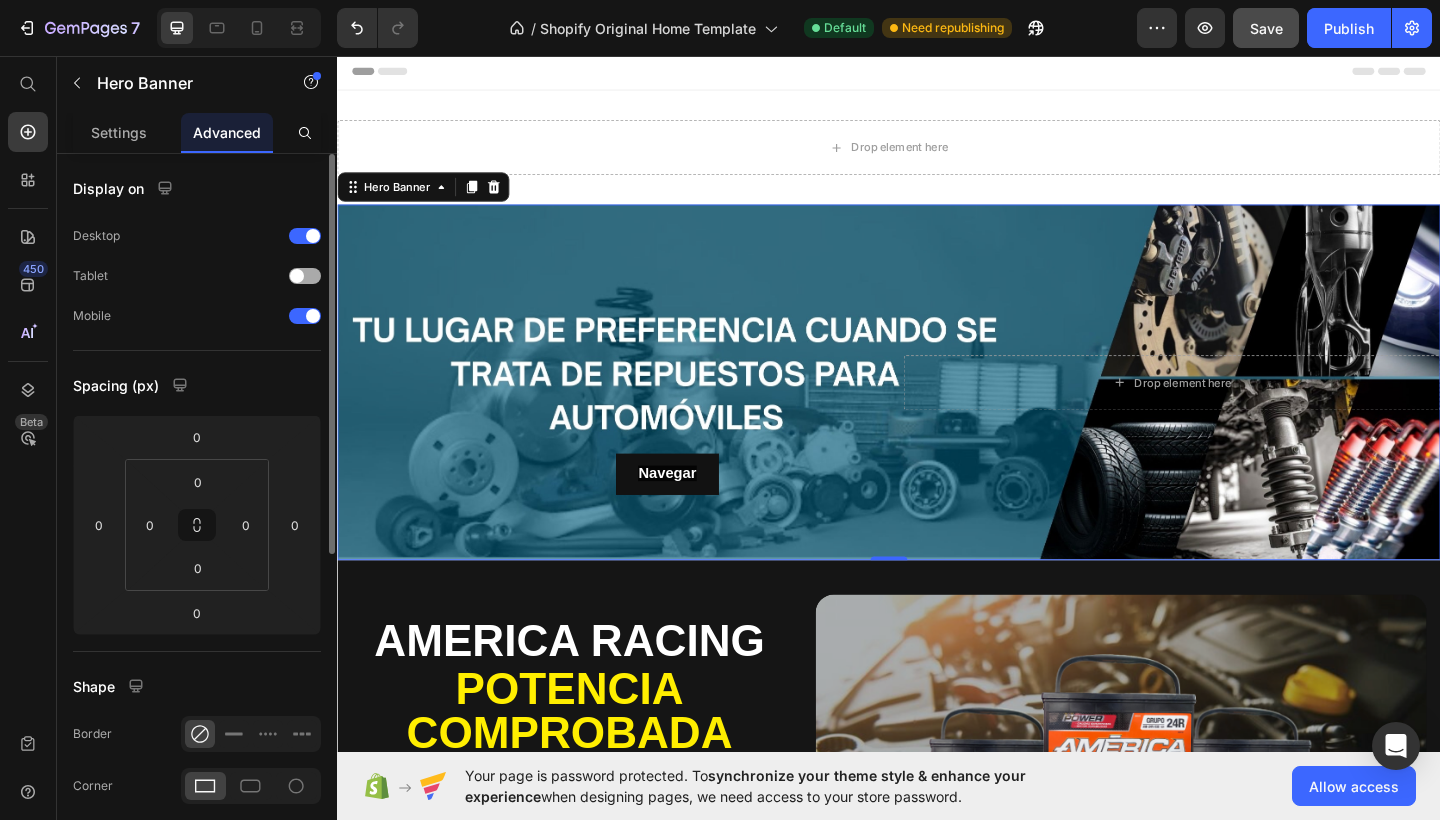 click at bounding box center (305, 276) 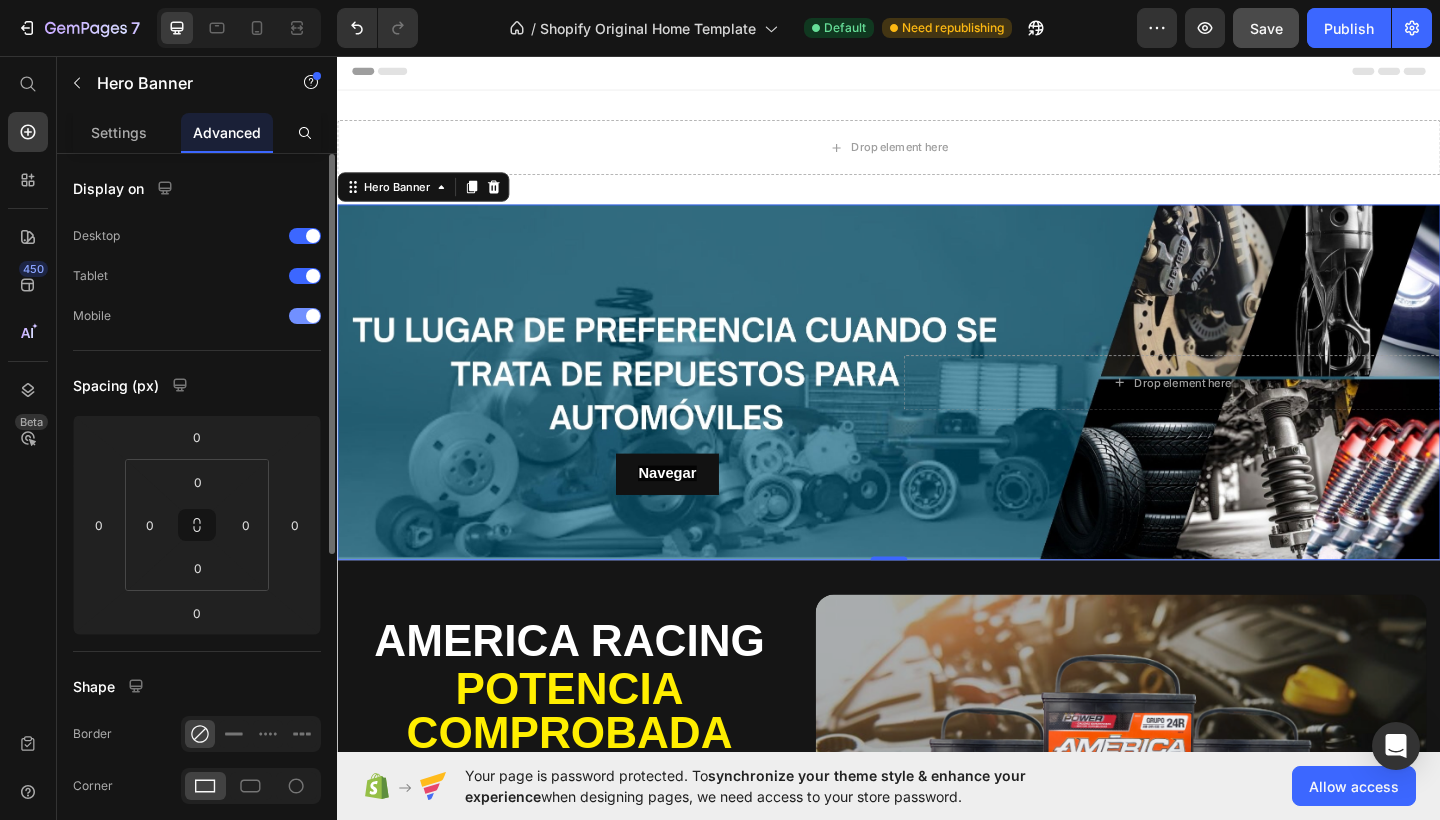 click on "Mobile" at bounding box center (197, 316) 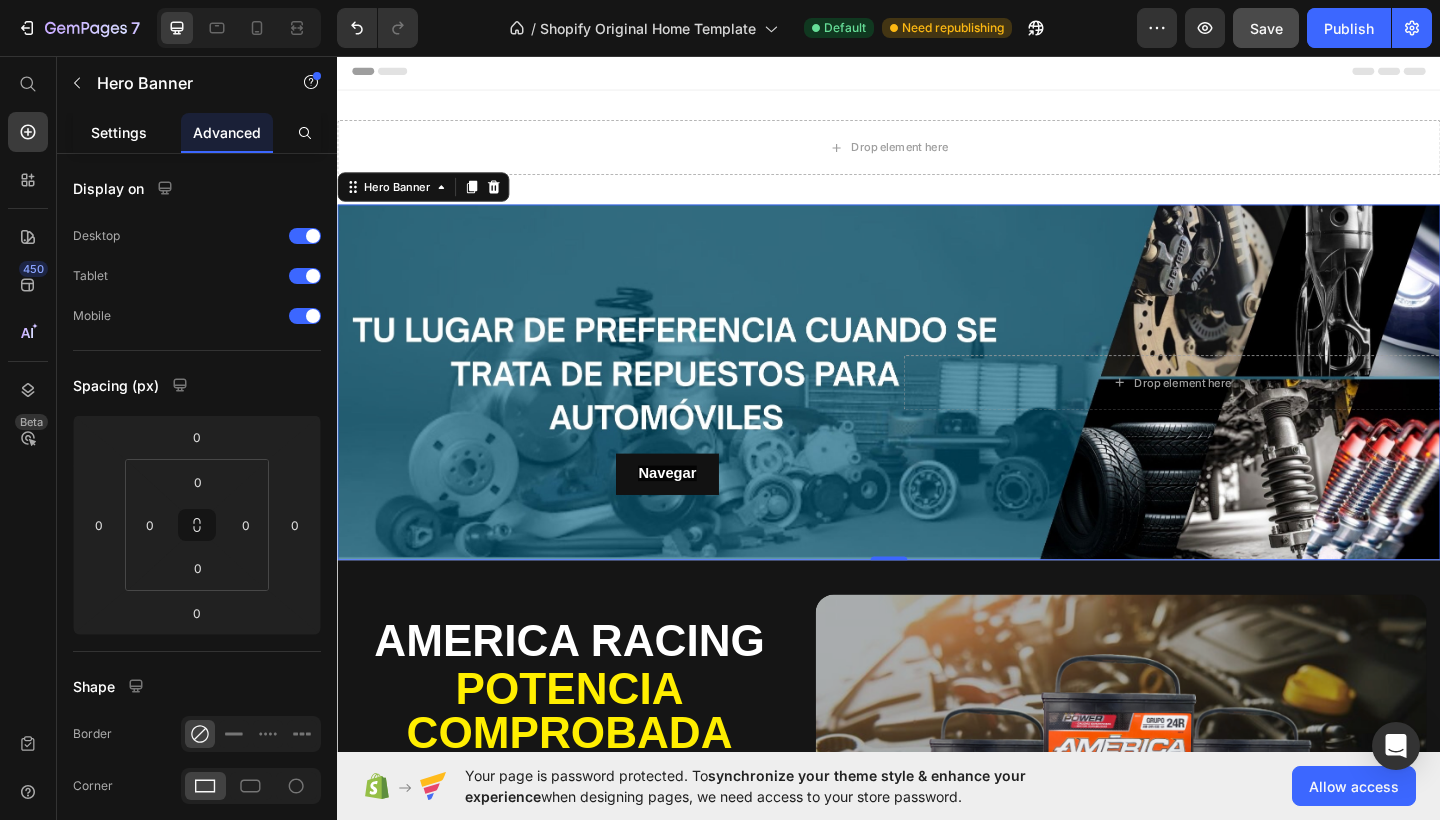 click on "Settings" 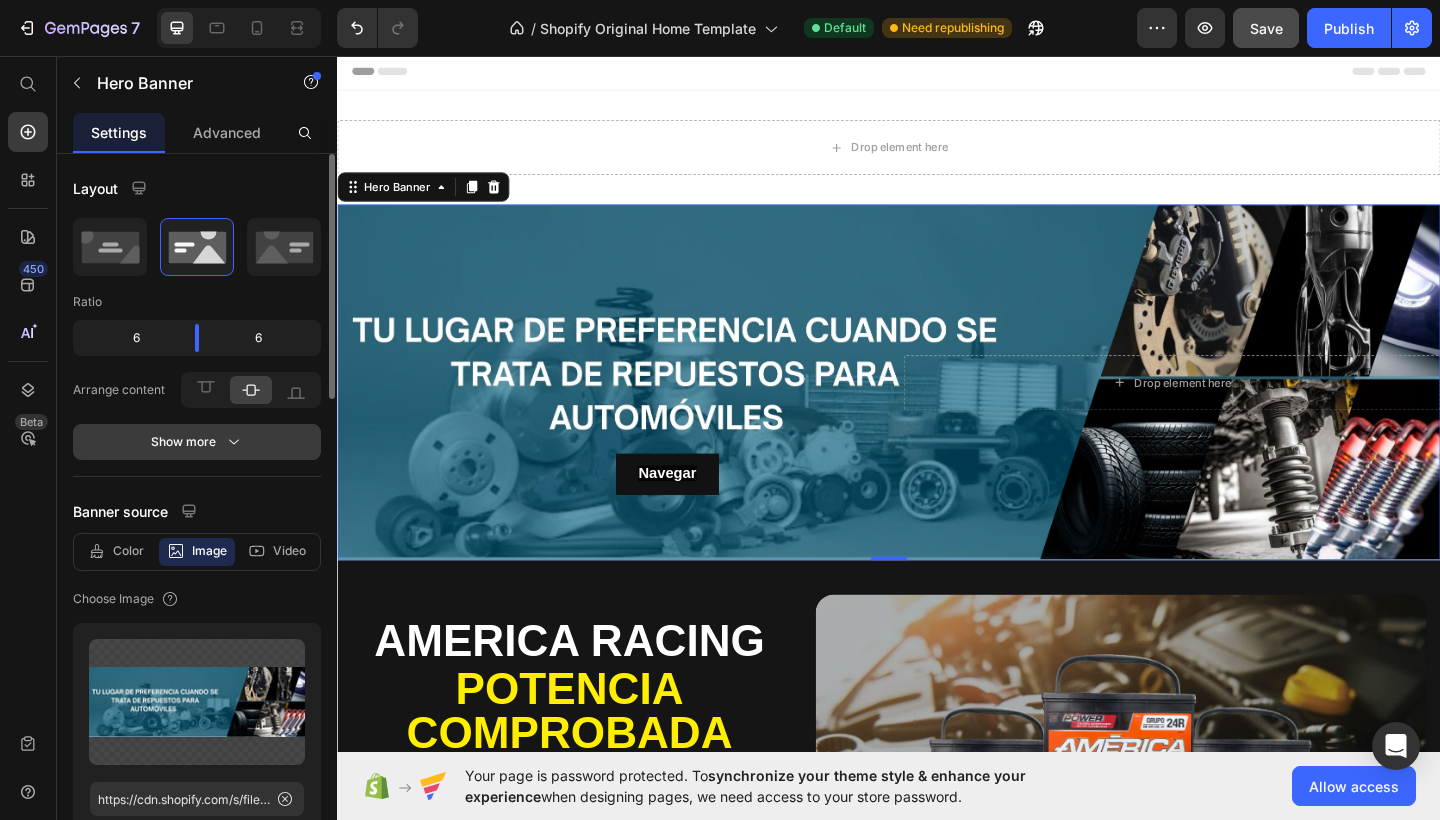 click on "Show more" at bounding box center (197, 442) 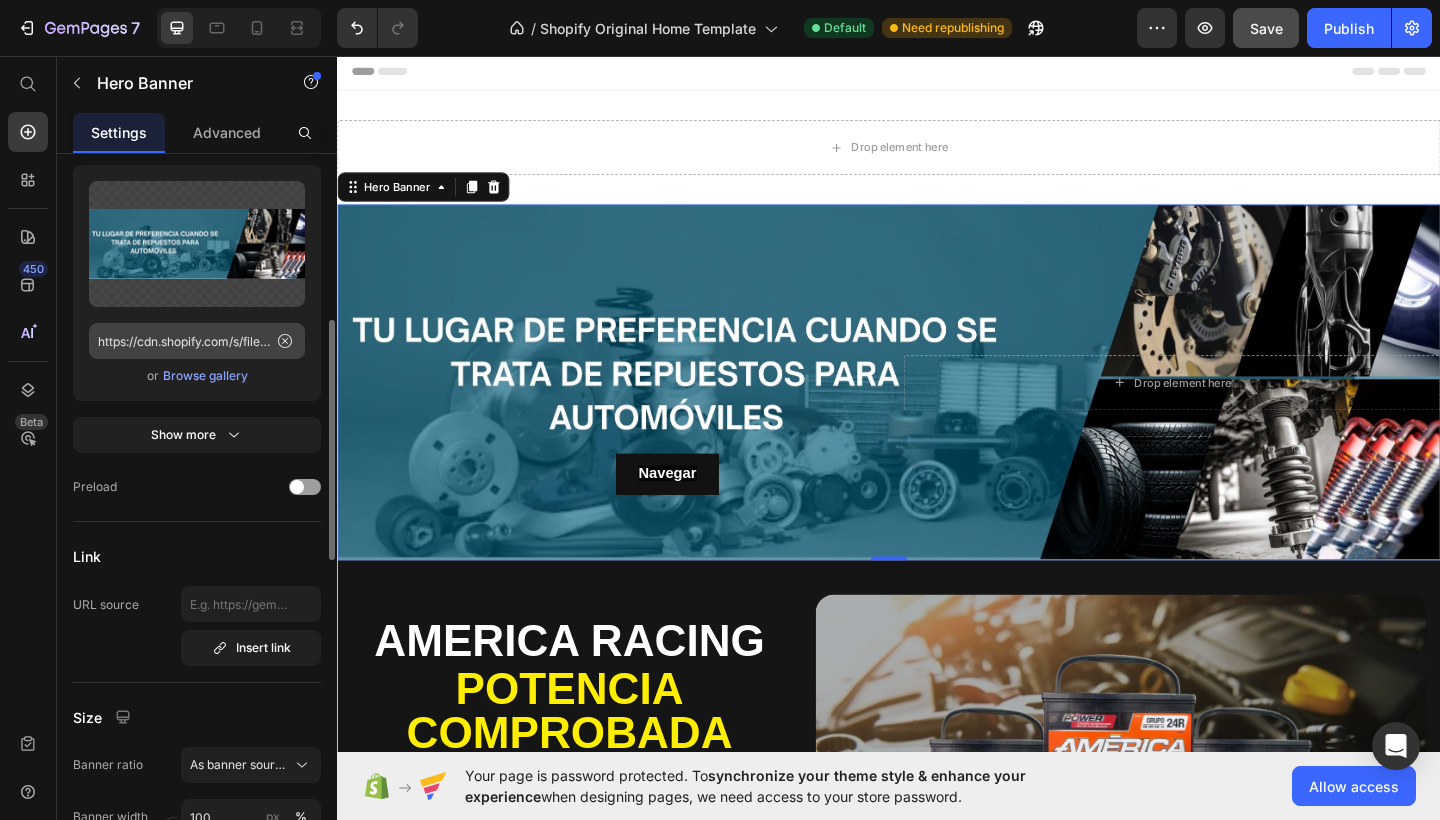 scroll, scrollTop: 508, scrollLeft: 0, axis: vertical 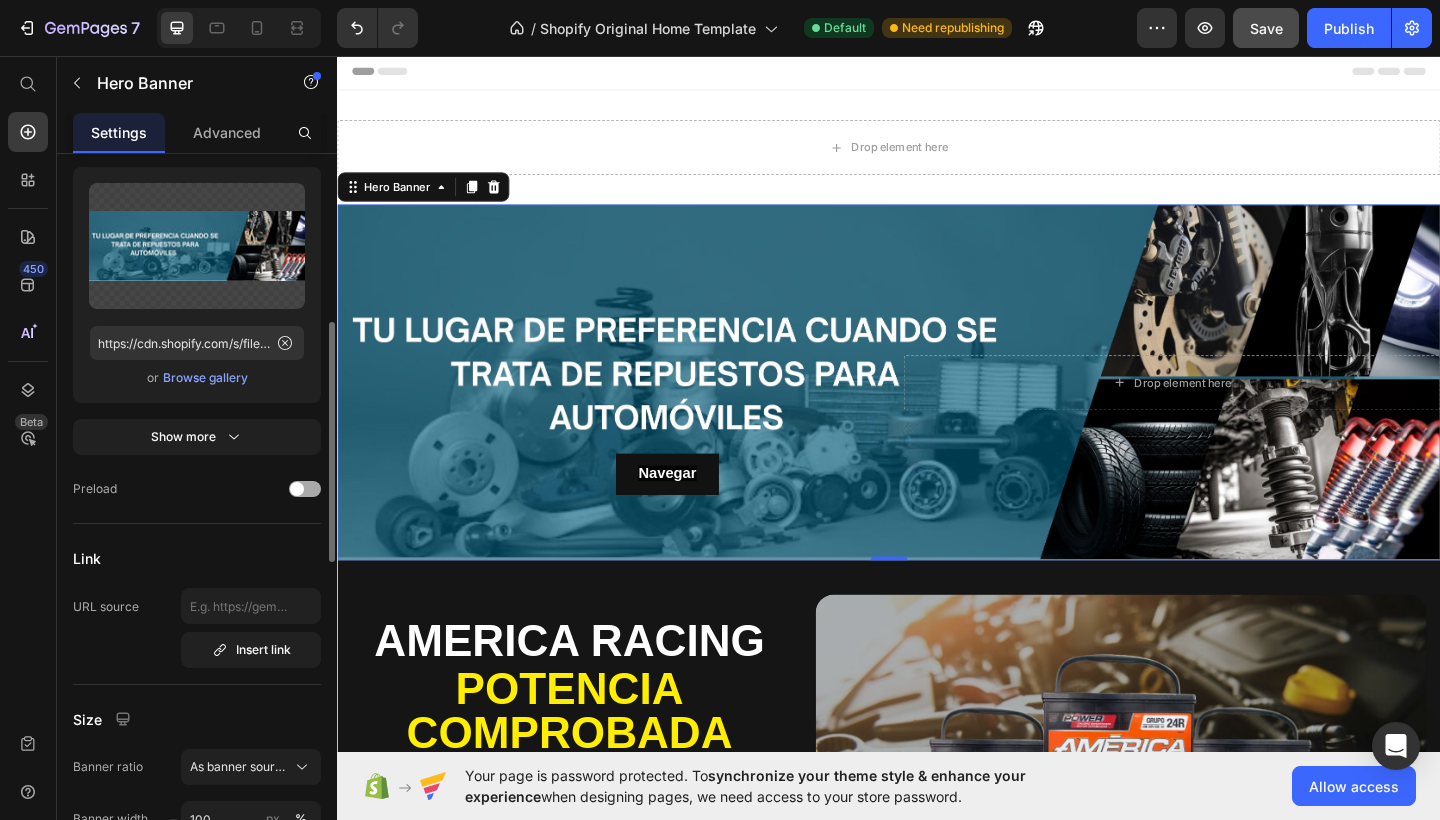 click at bounding box center [297, 489] 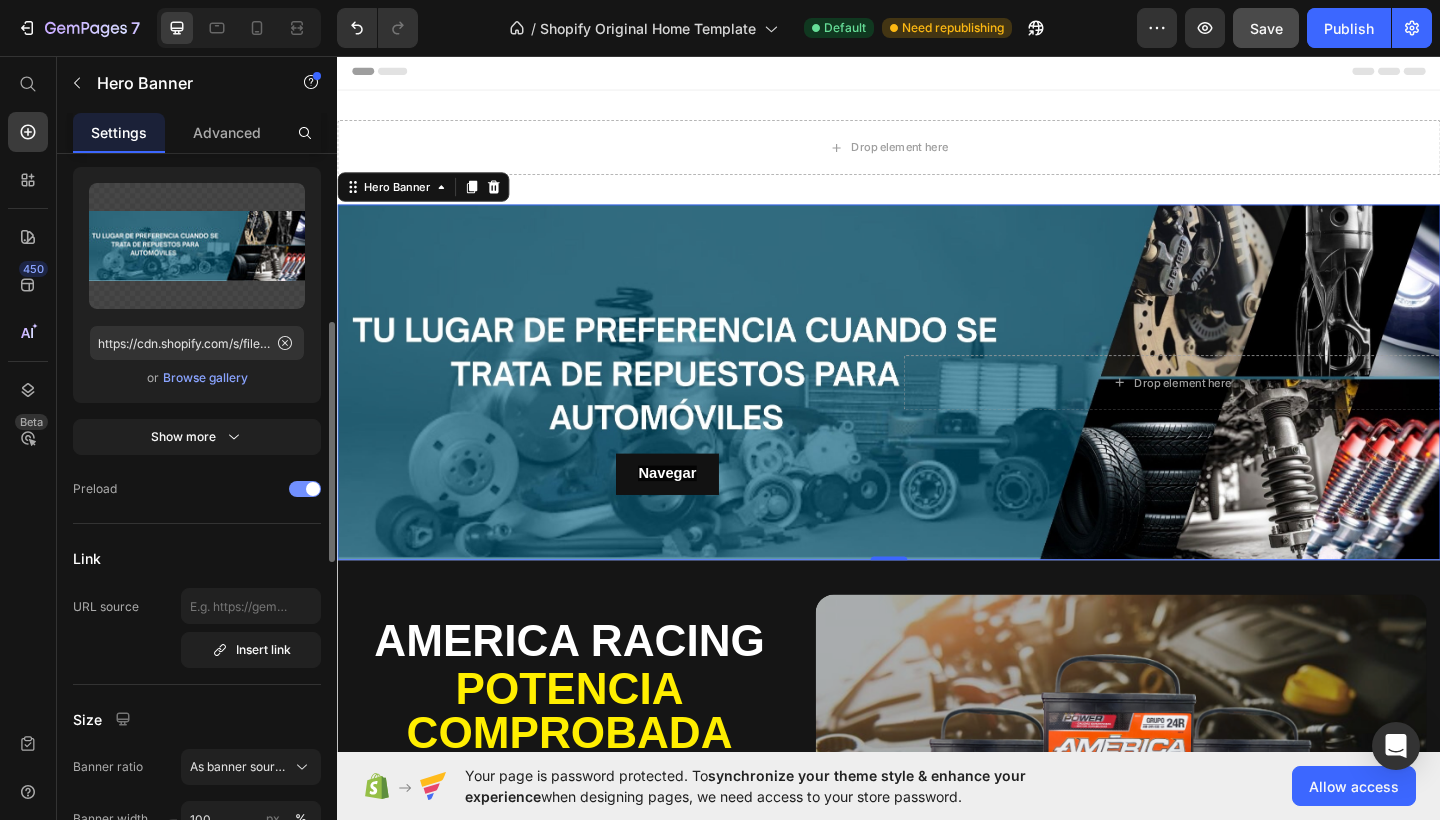 click at bounding box center [305, 489] 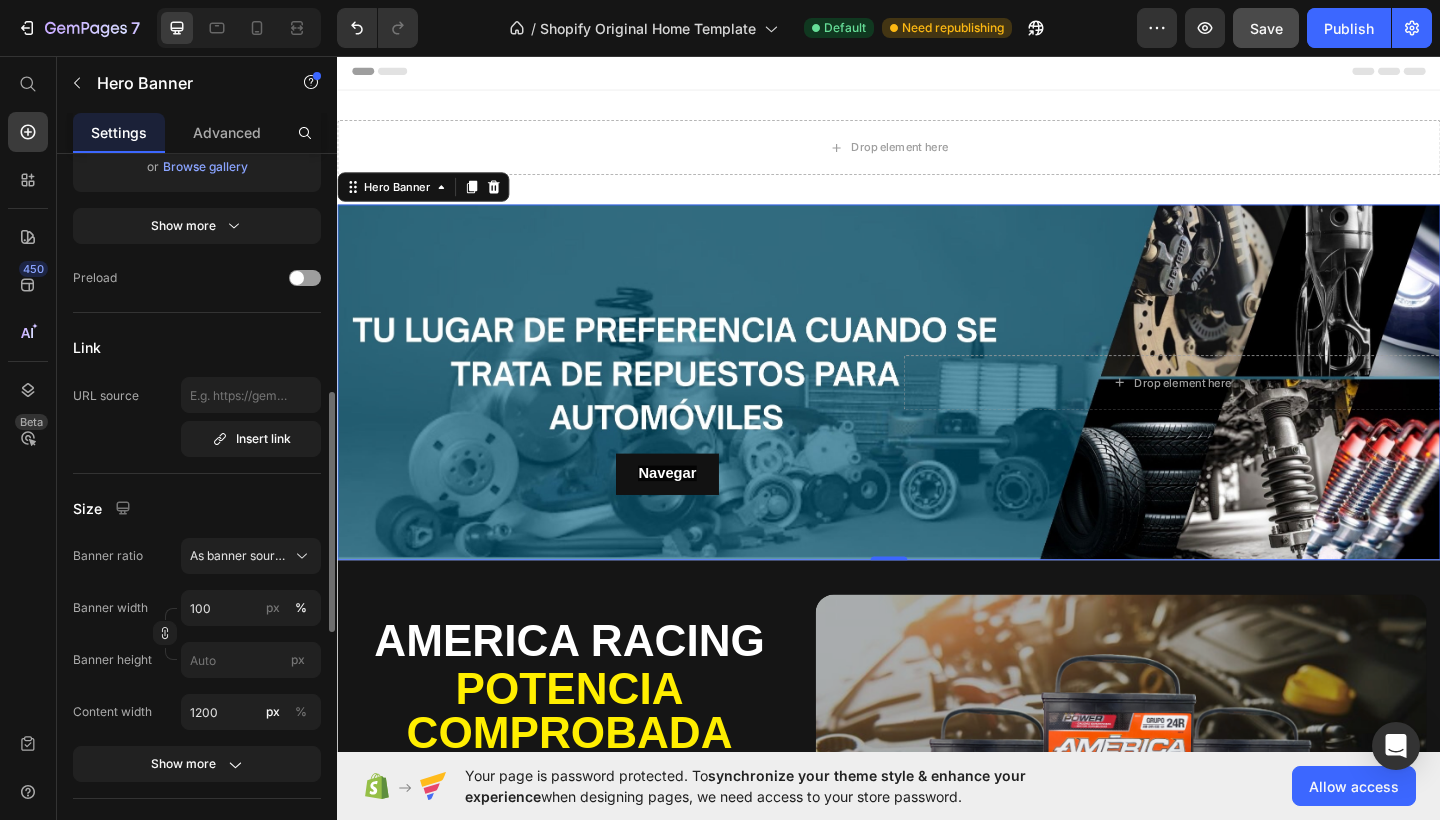 scroll, scrollTop: 717, scrollLeft: 0, axis: vertical 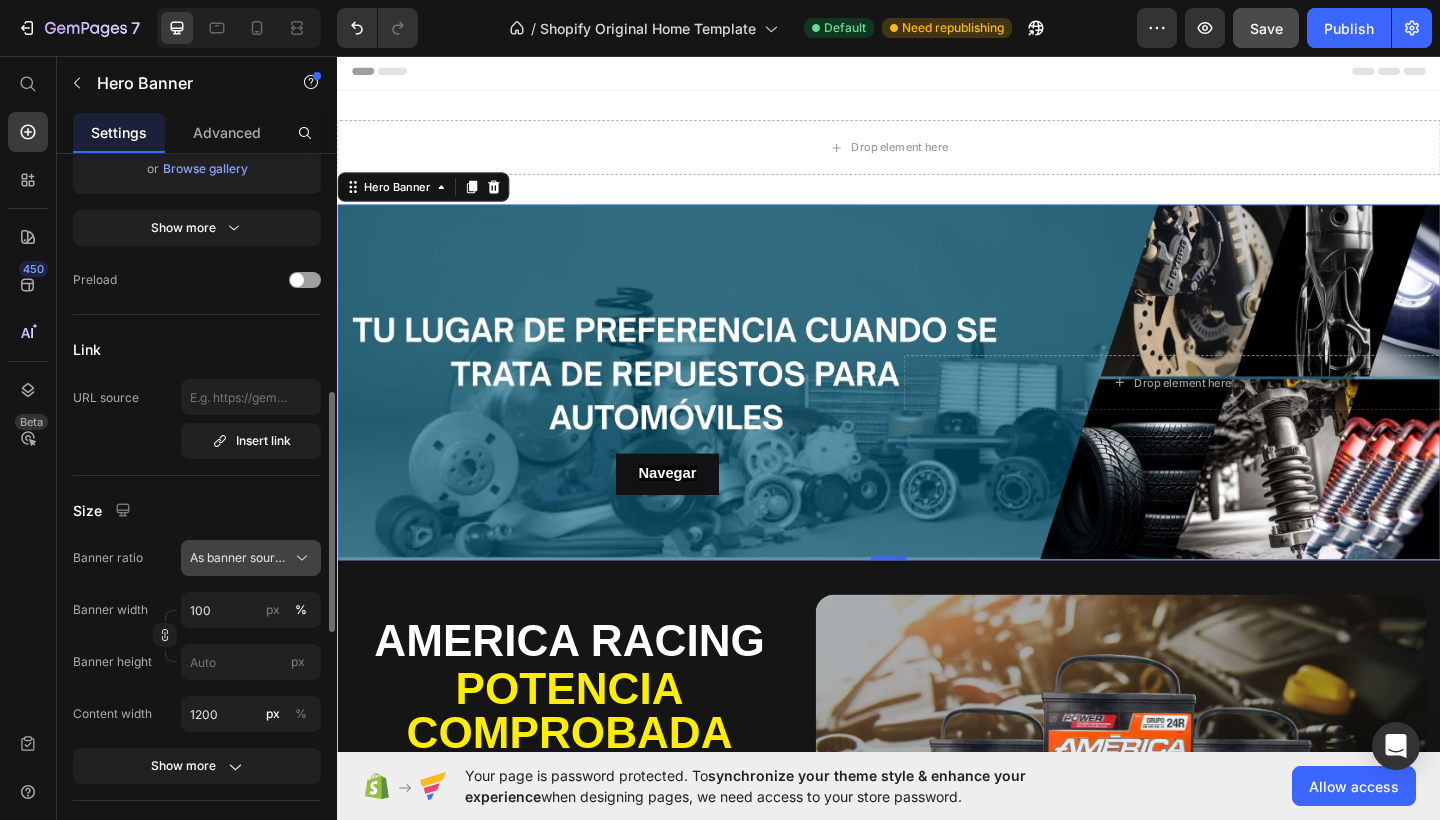 click 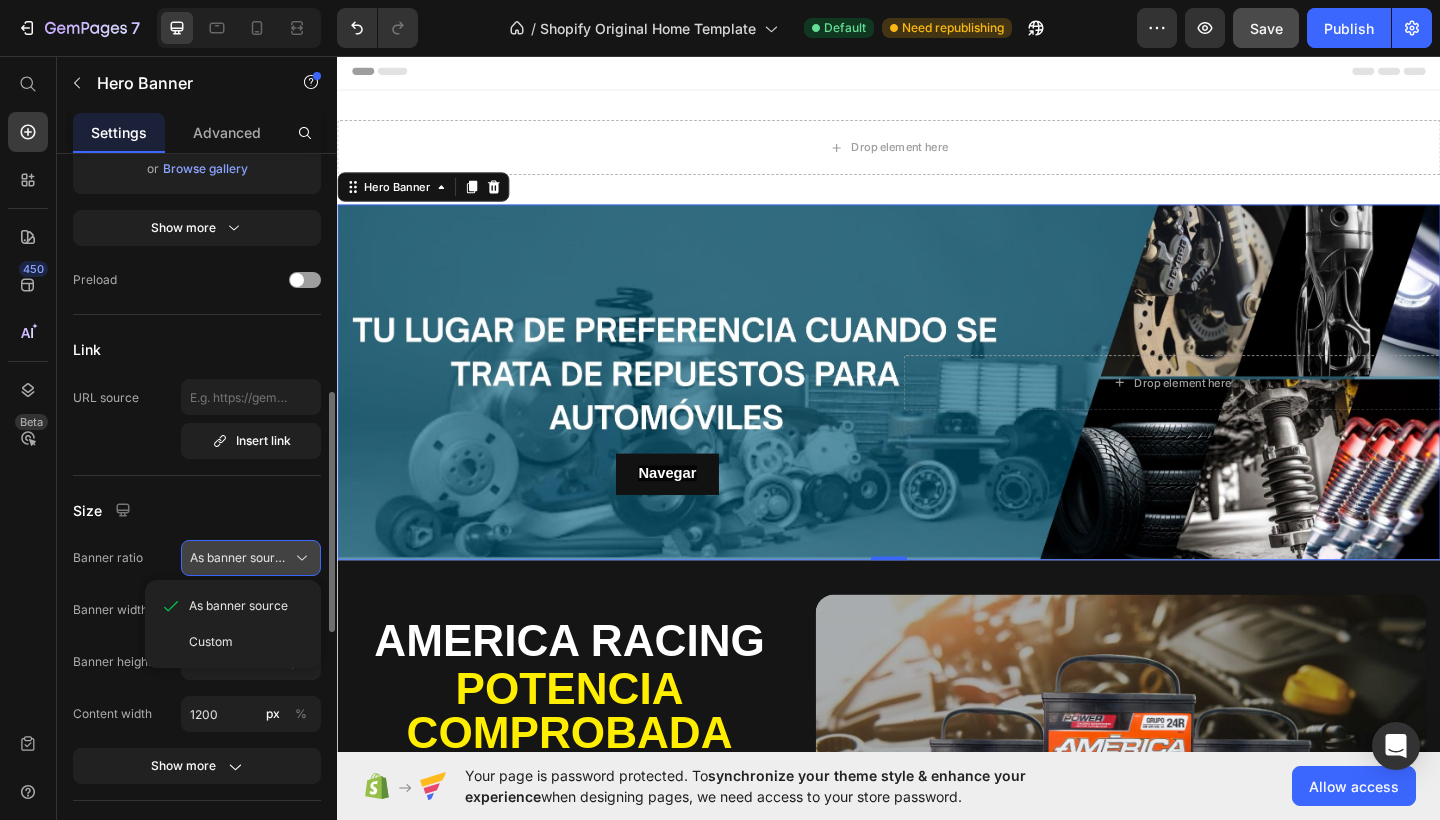 click 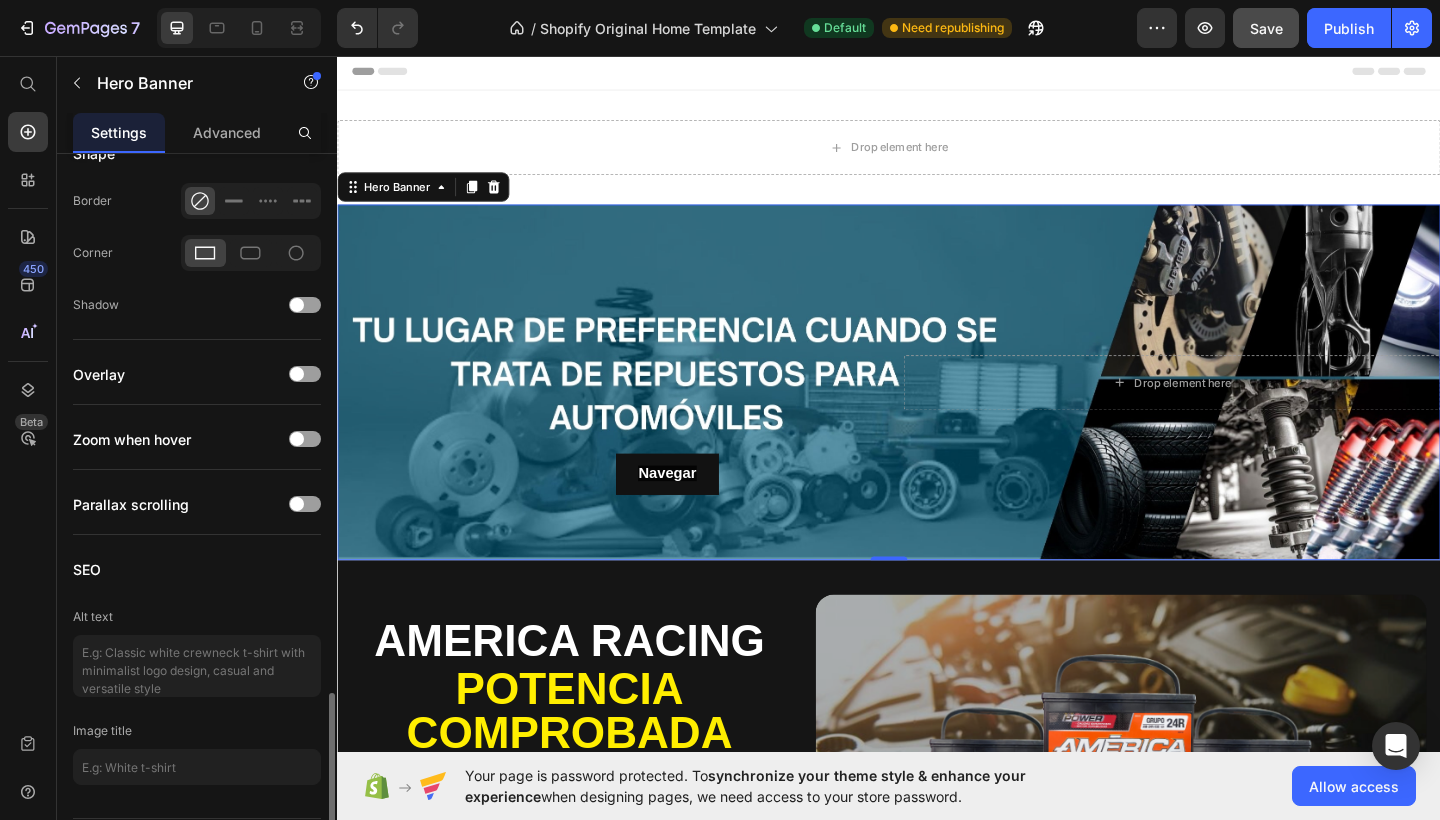 scroll, scrollTop: 1455, scrollLeft: 0, axis: vertical 